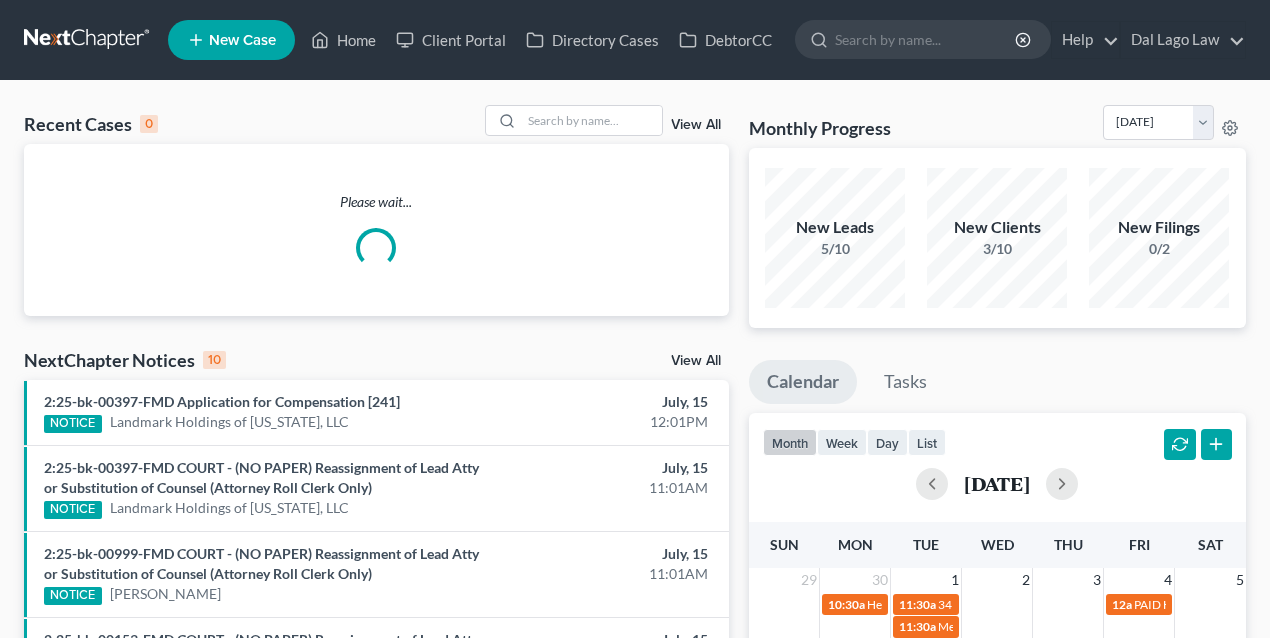 scroll, scrollTop: 0, scrollLeft: 0, axis: both 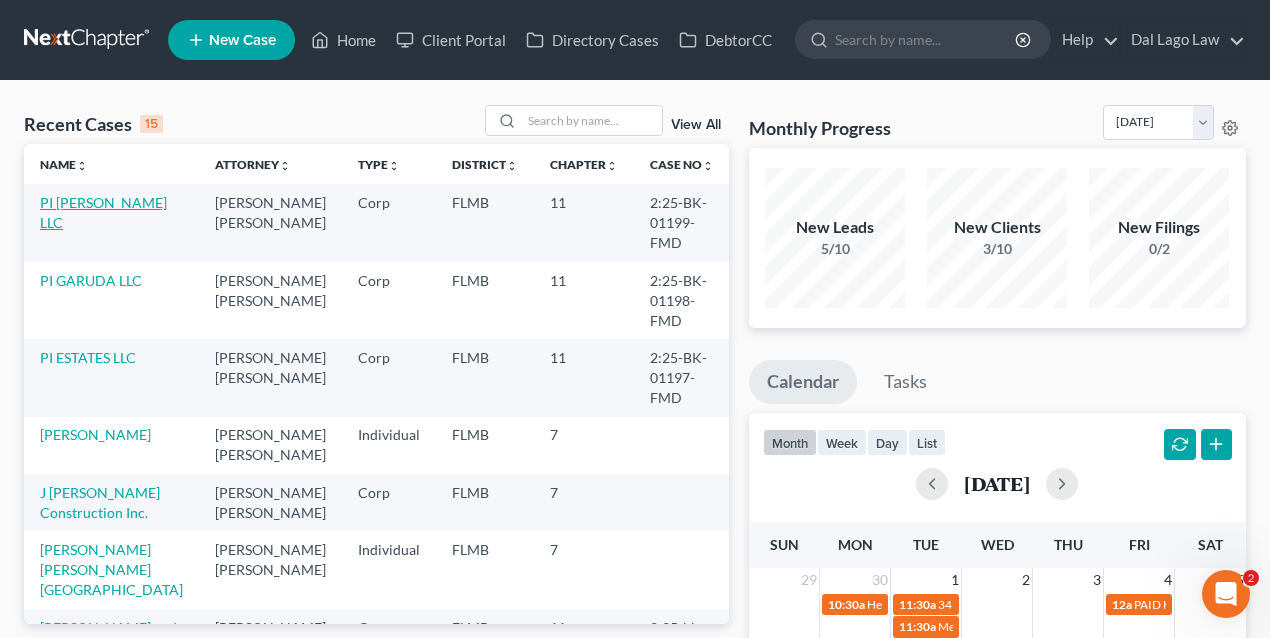 click on "PI ISHAN LLC" at bounding box center (103, 212) 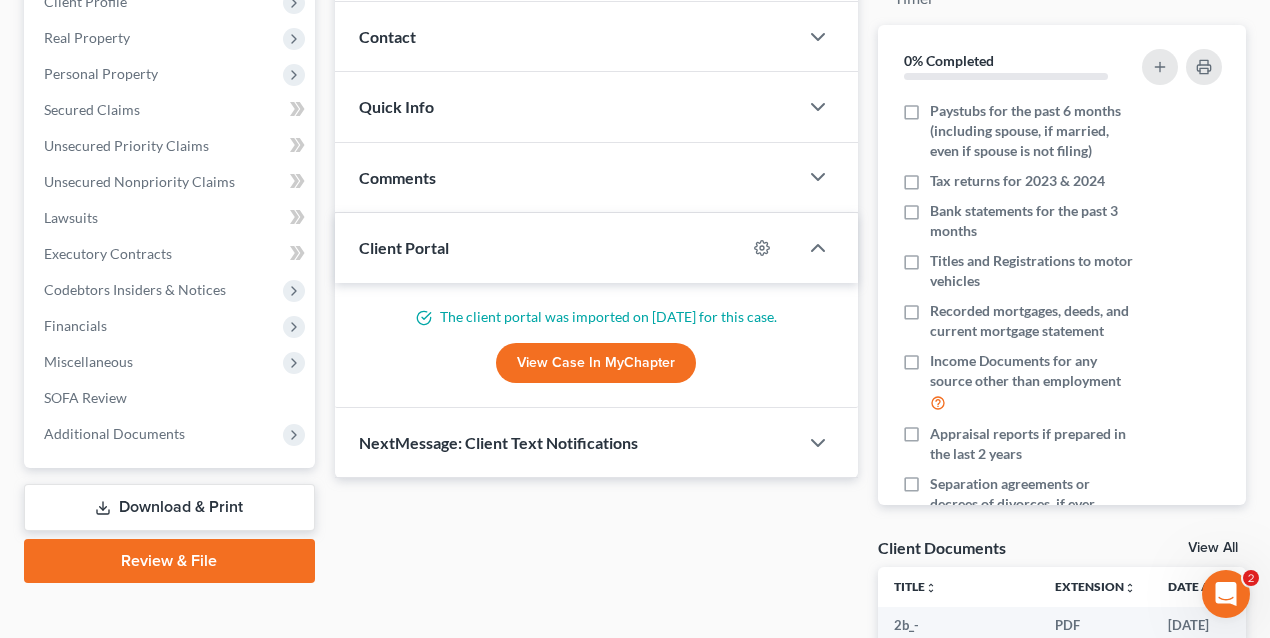 scroll, scrollTop: 266, scrollLeft: 0, axis: vertical 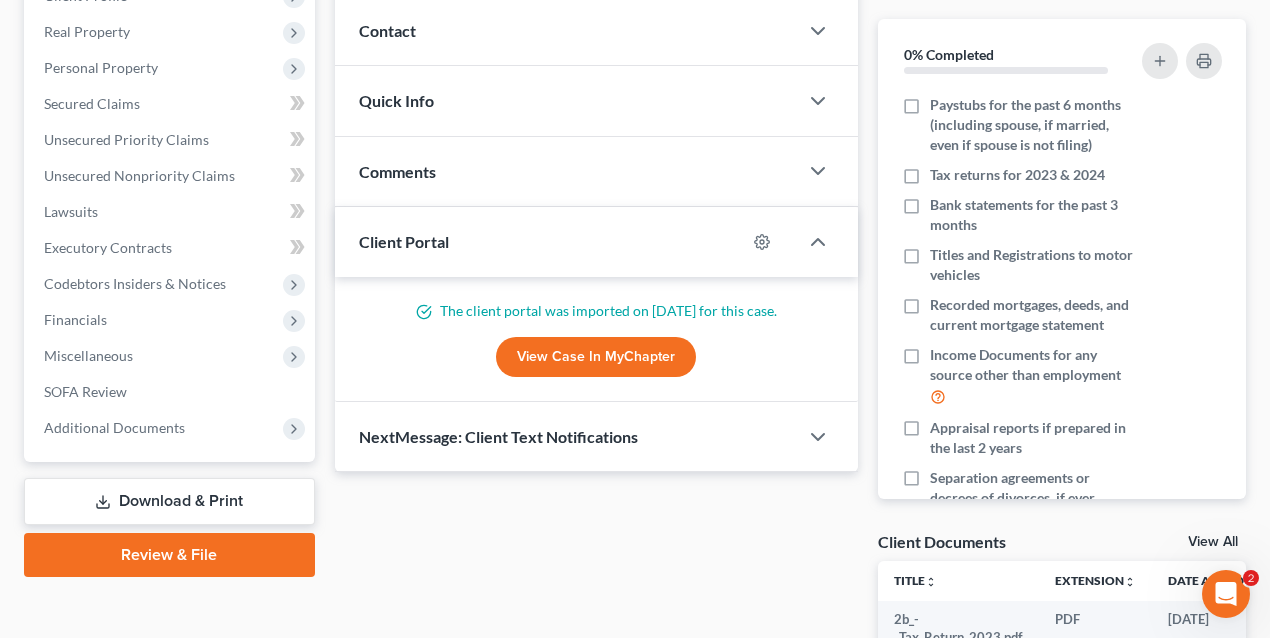 click on "View Case in MyChapter" at bounding box center (596, 357) 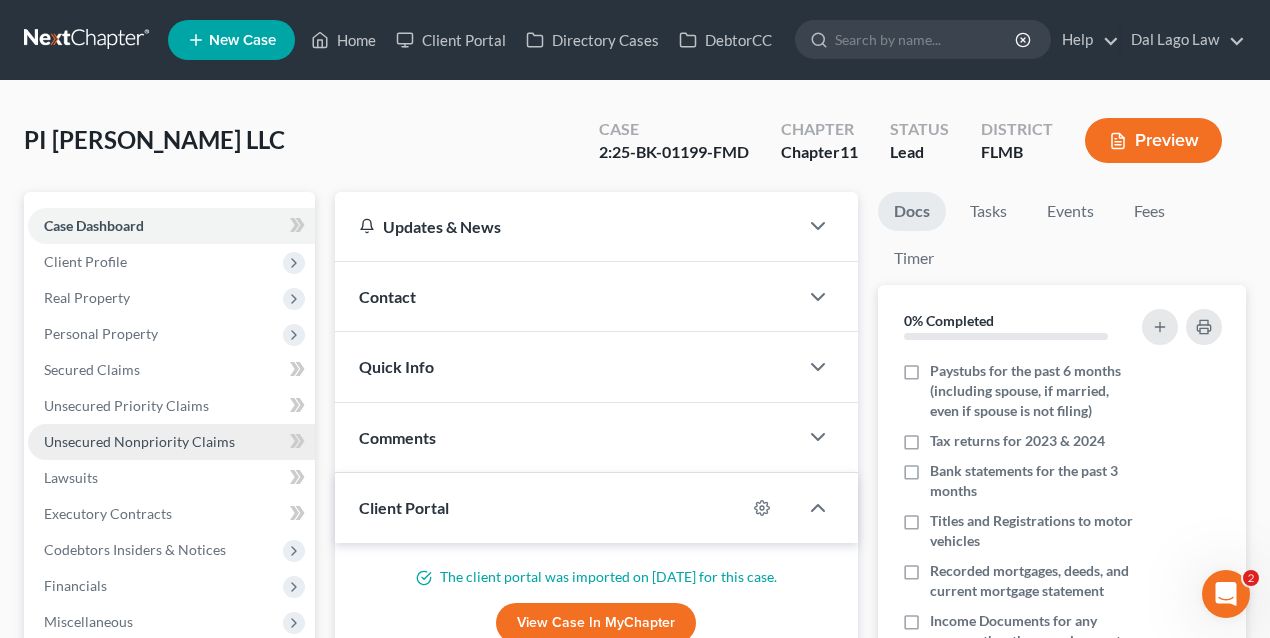 scroll, scrollTop: 333, scrollLeft: 0, axis: vertical 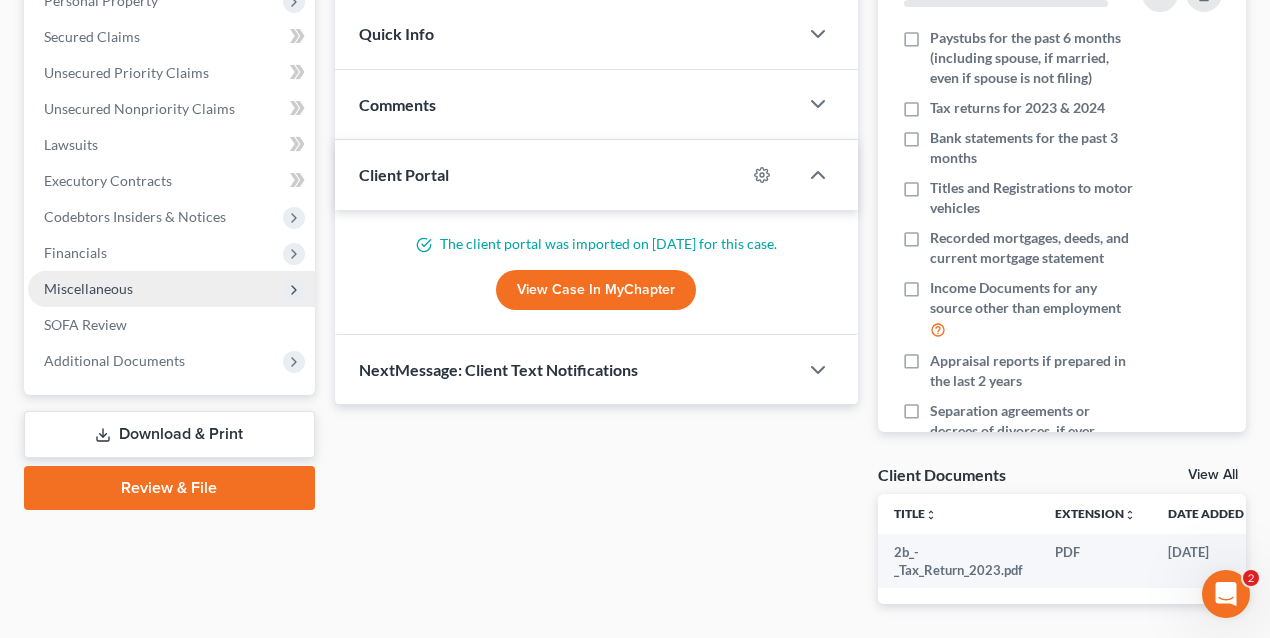 click on "Miscellaneous" at bounding box center [171, 289] 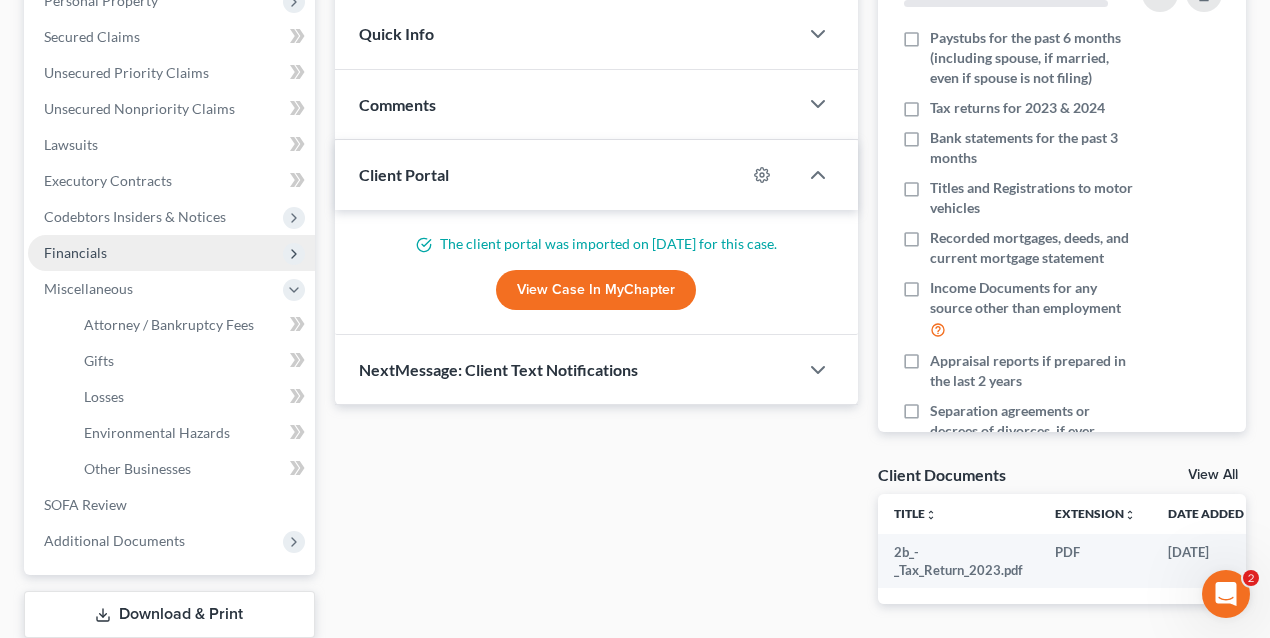 scroll, scrollTop: 200, scrollLeft: 0, axis: vertical 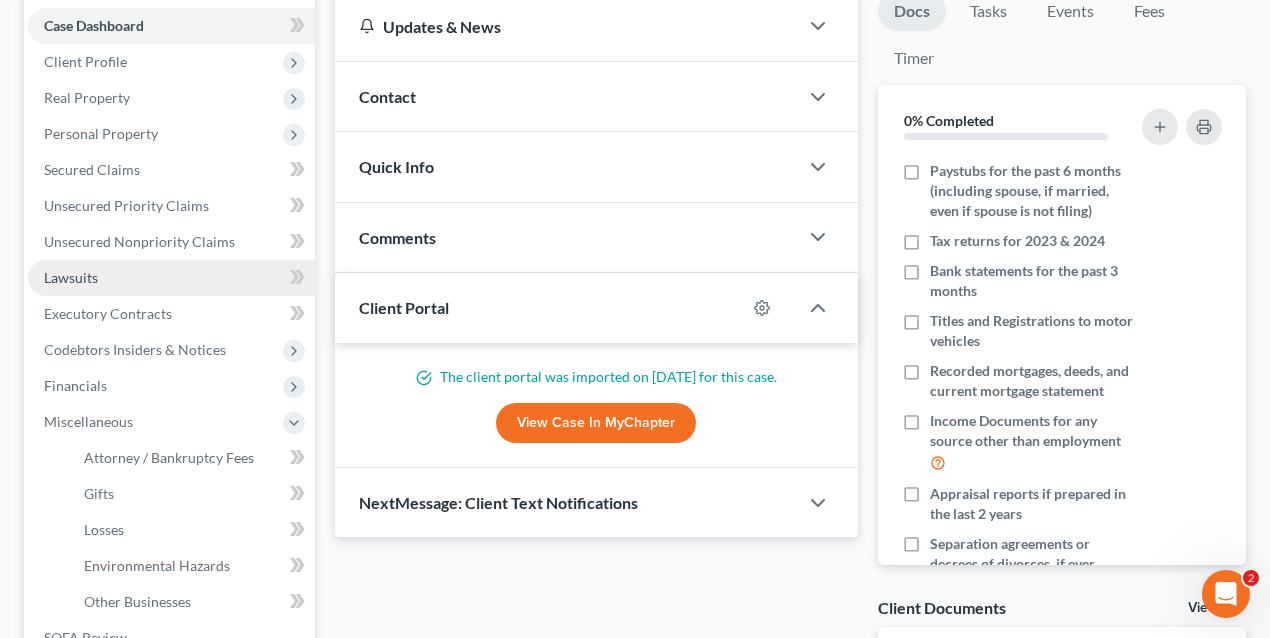 click on "Lawsuits" at bounding box center [171, 278] 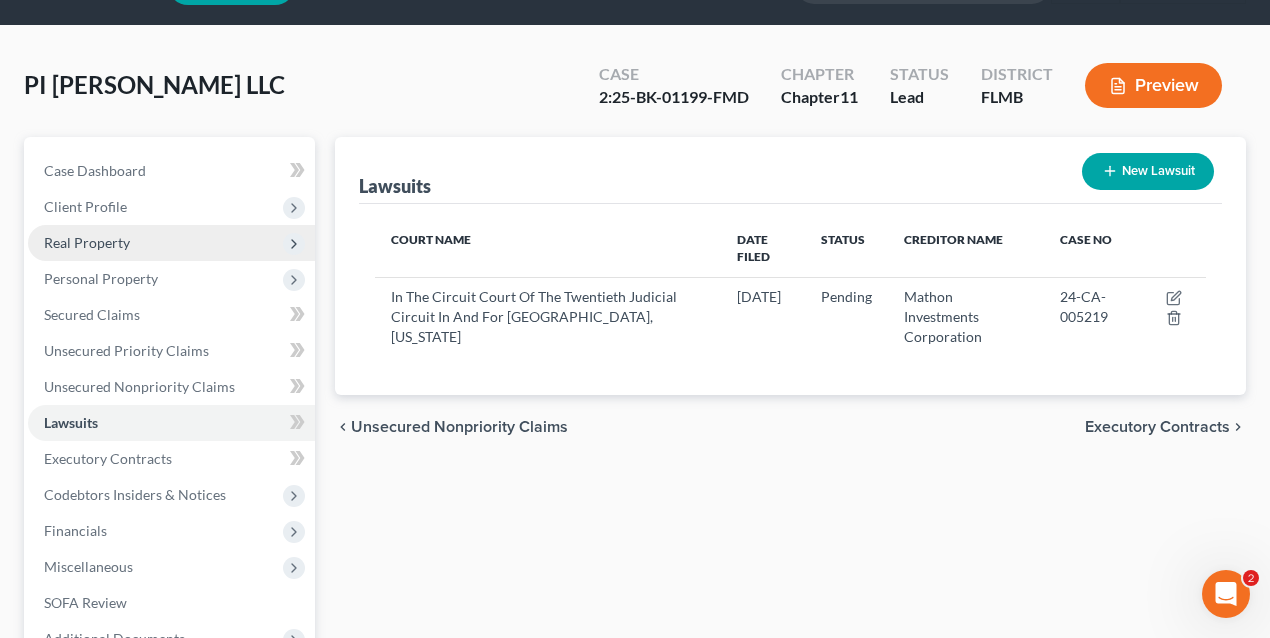 scroll, scrollTop: 0, scrollLeft: 0, axis: both 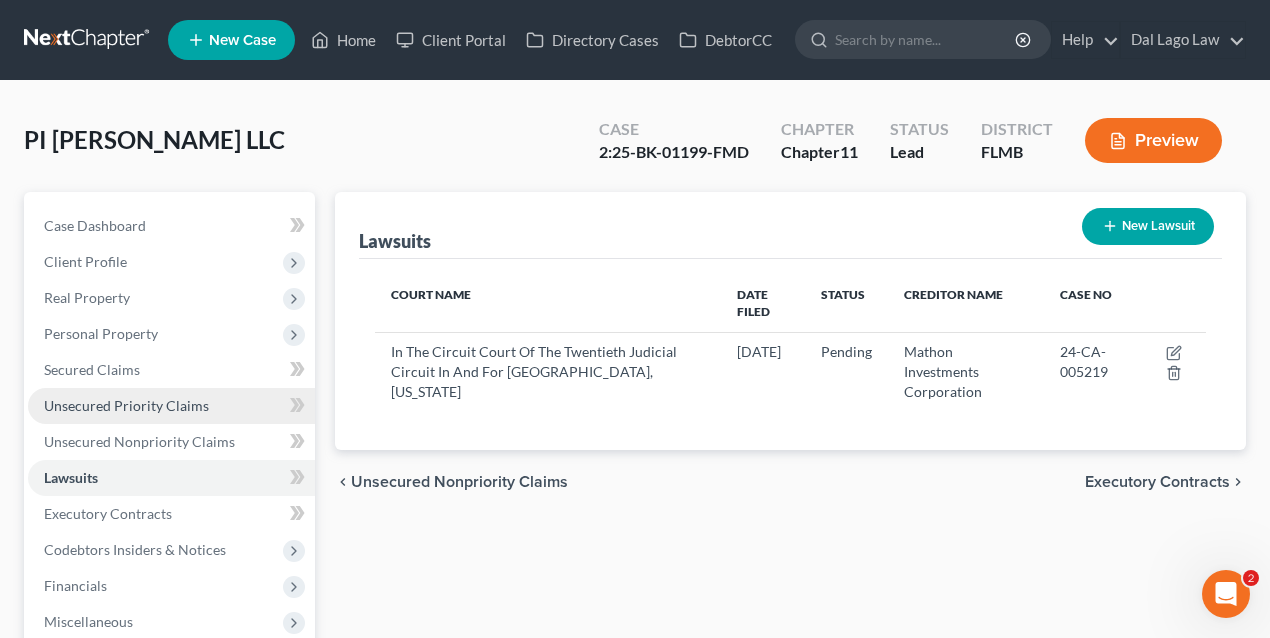 click on "Unsecured Priority Claims" at bounding box center (126, 405) 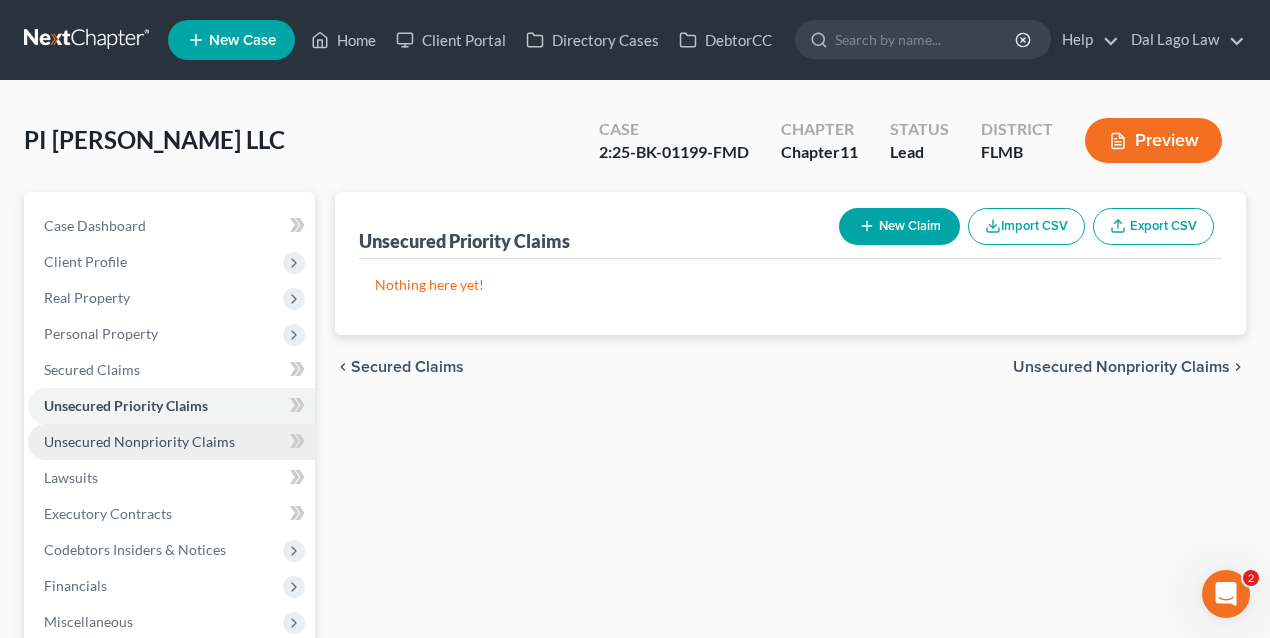 click on "Unsecured Nonpriority Claims" at bounding box center [139, 441] 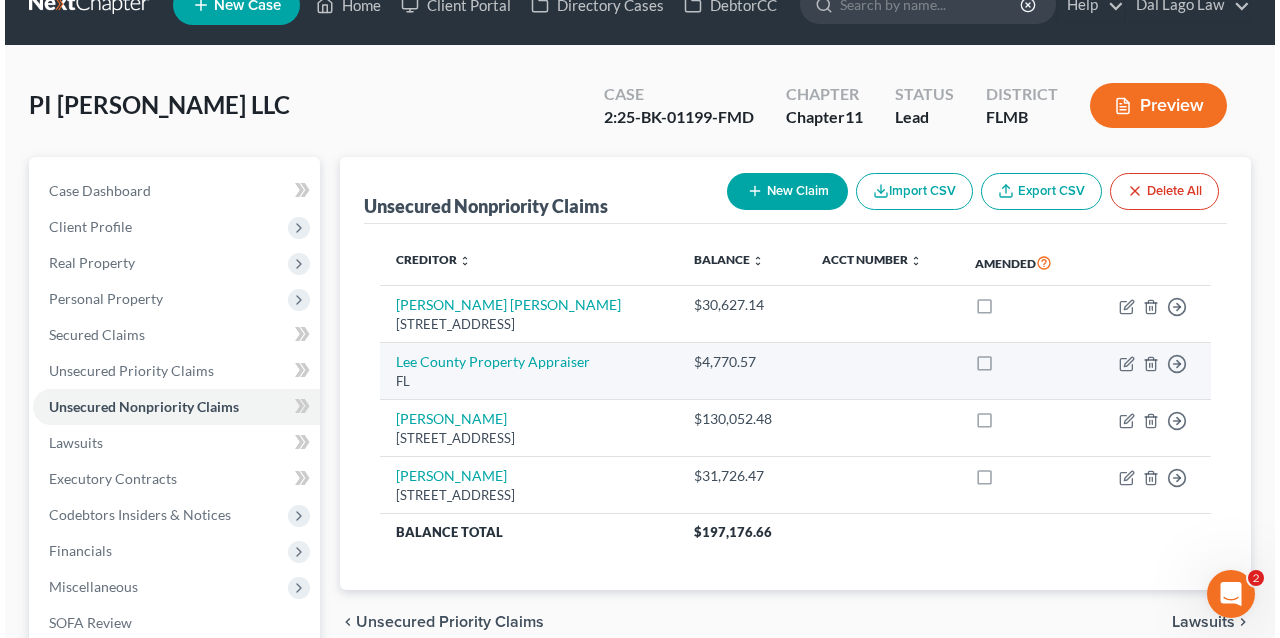 scroll, scrollTop: 66, scrollLeft: 0, axis: vertical 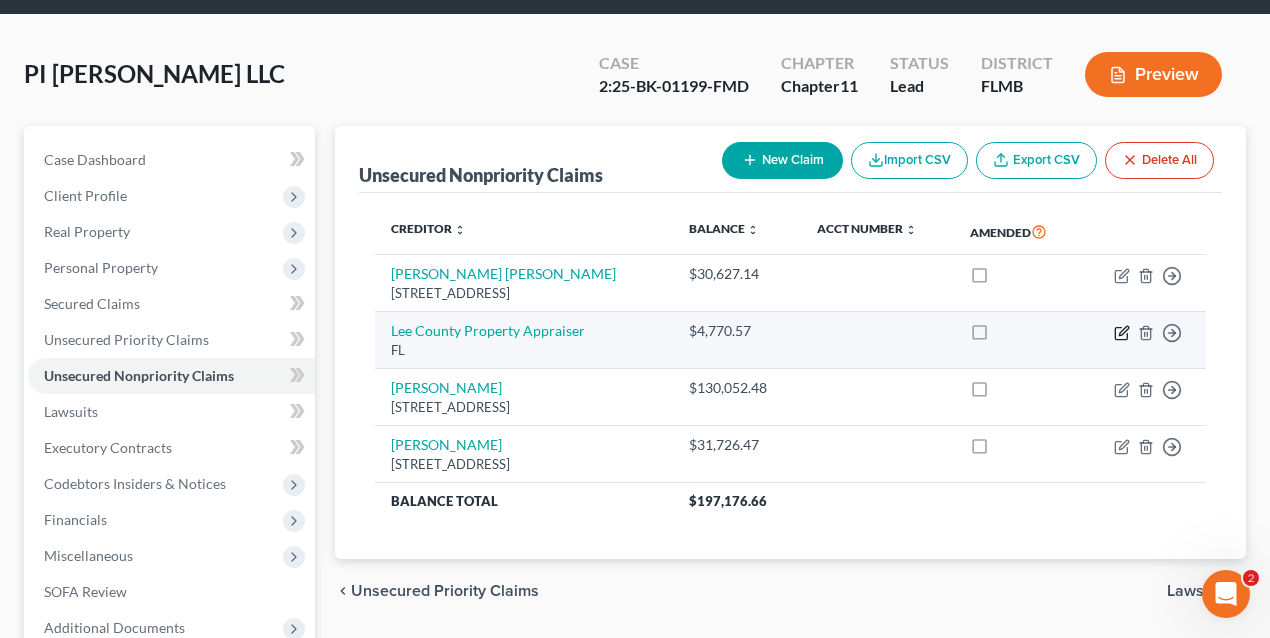 click 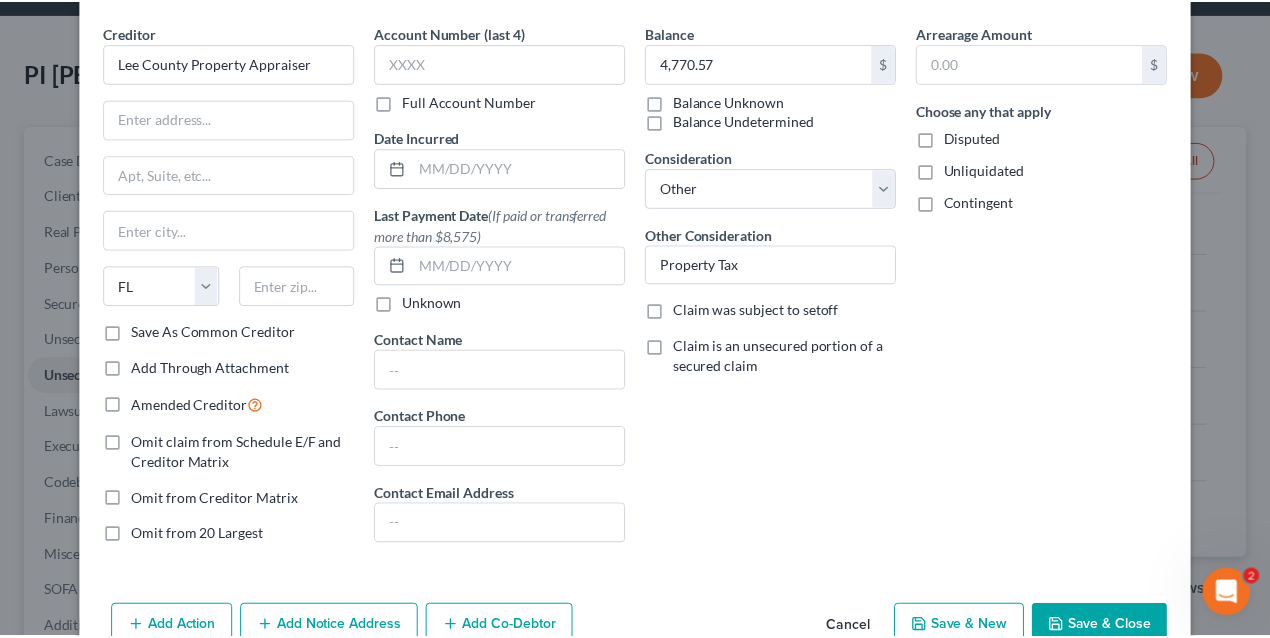 scroll, scrollTop: 0, scrollLeft: 0, axis: both 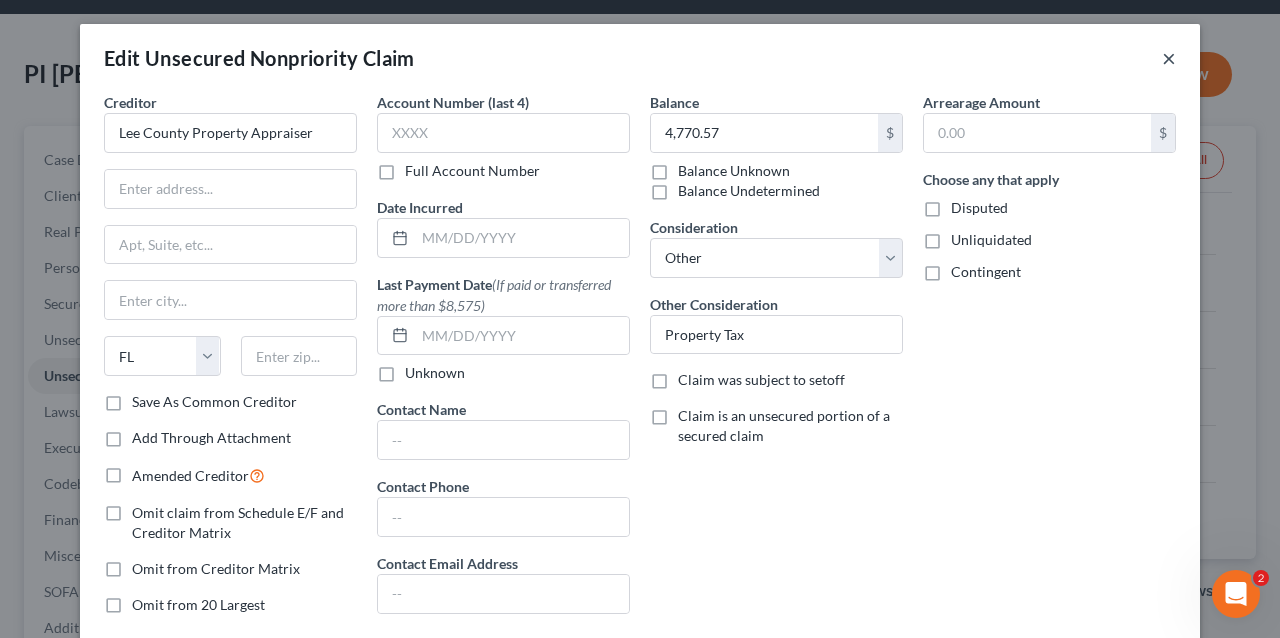 click on "×" at bounding box center [1169, 58] 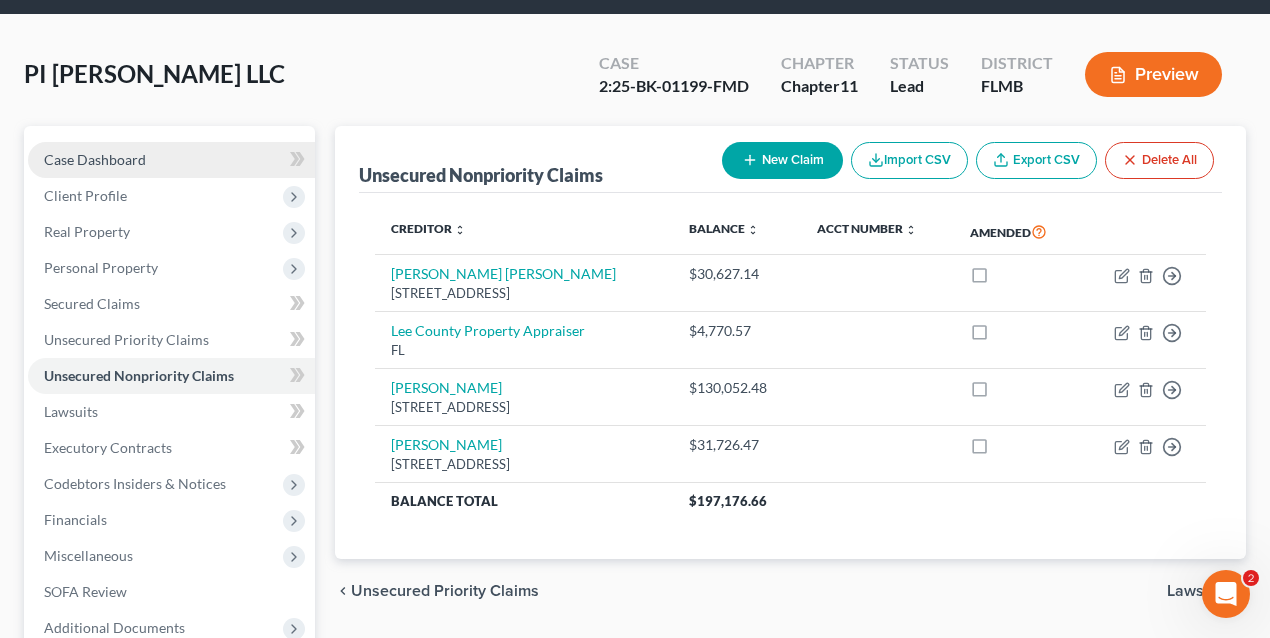click on "Case Dashboard" at bounding box center (171, 160) 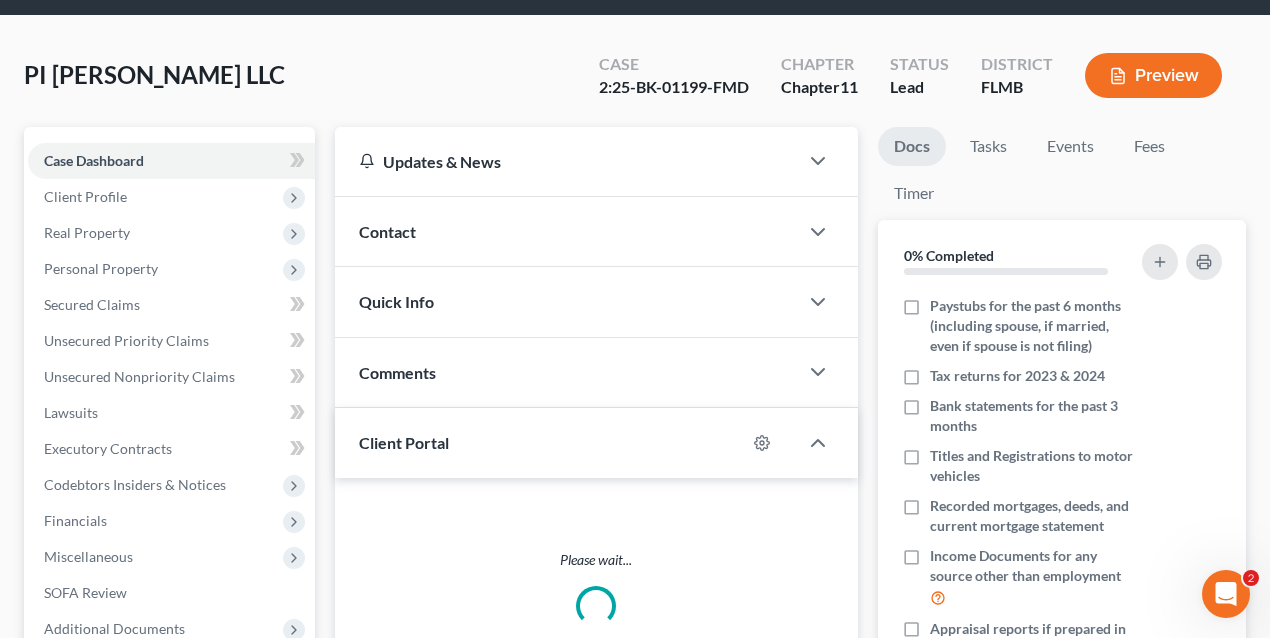 scroll, scrollTop: 0, scrollLeft: 0, axis: both 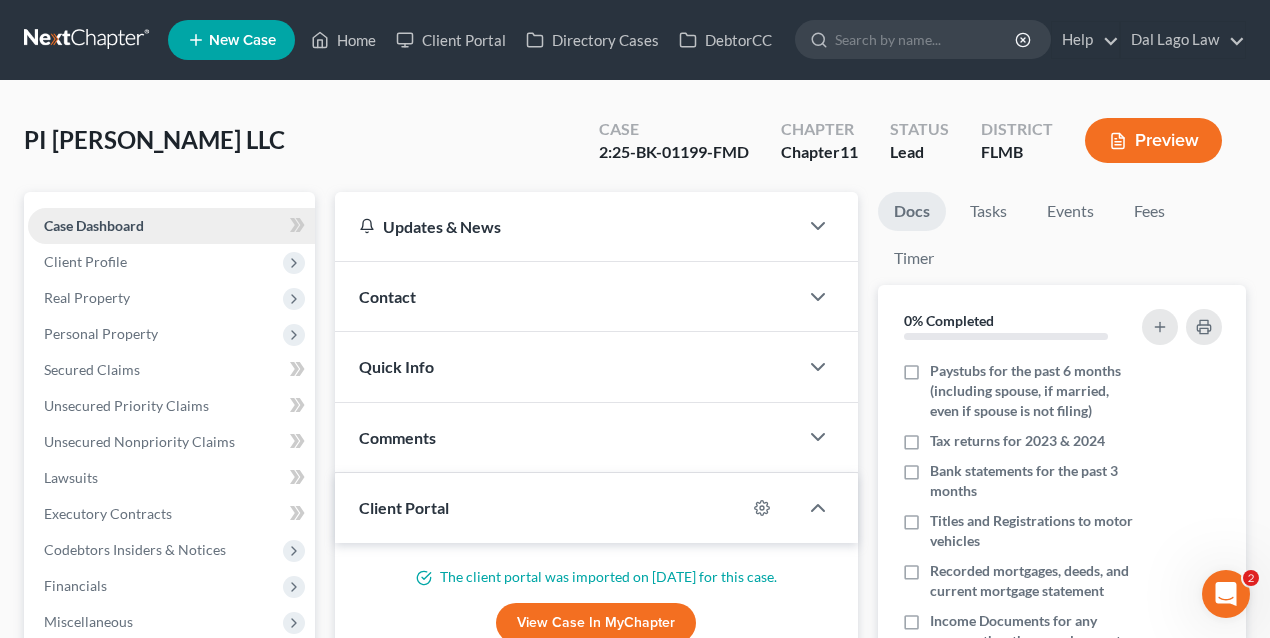 click on "Case Dashboard" at bounding box center [94, 225] 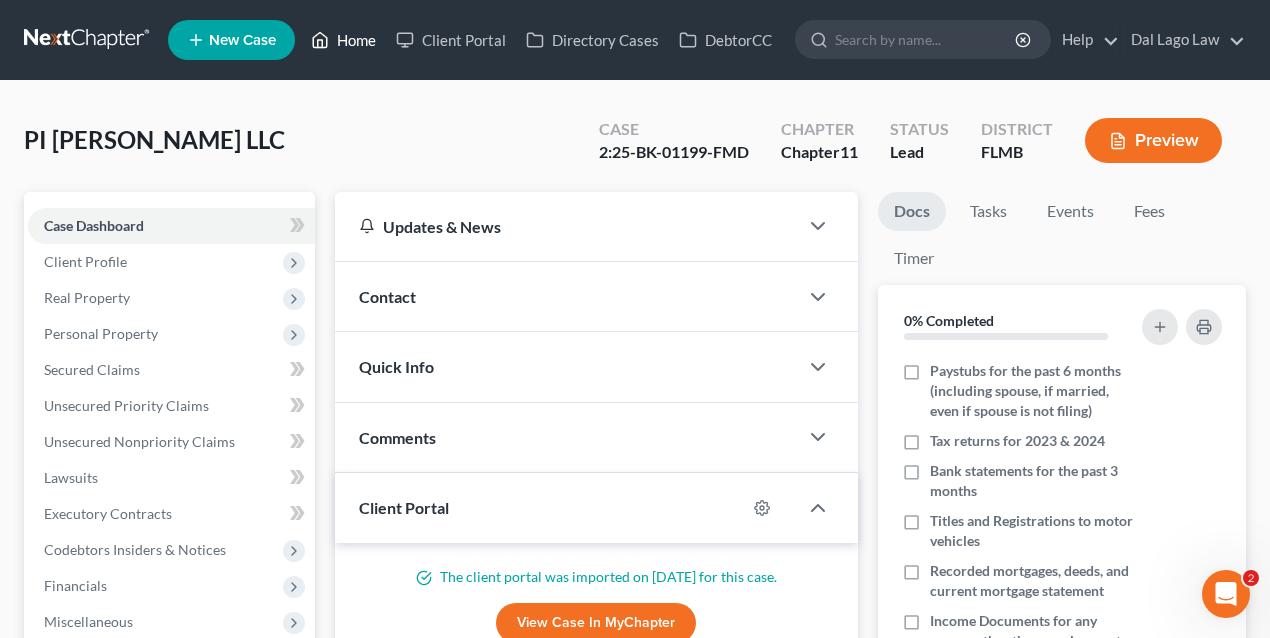 click 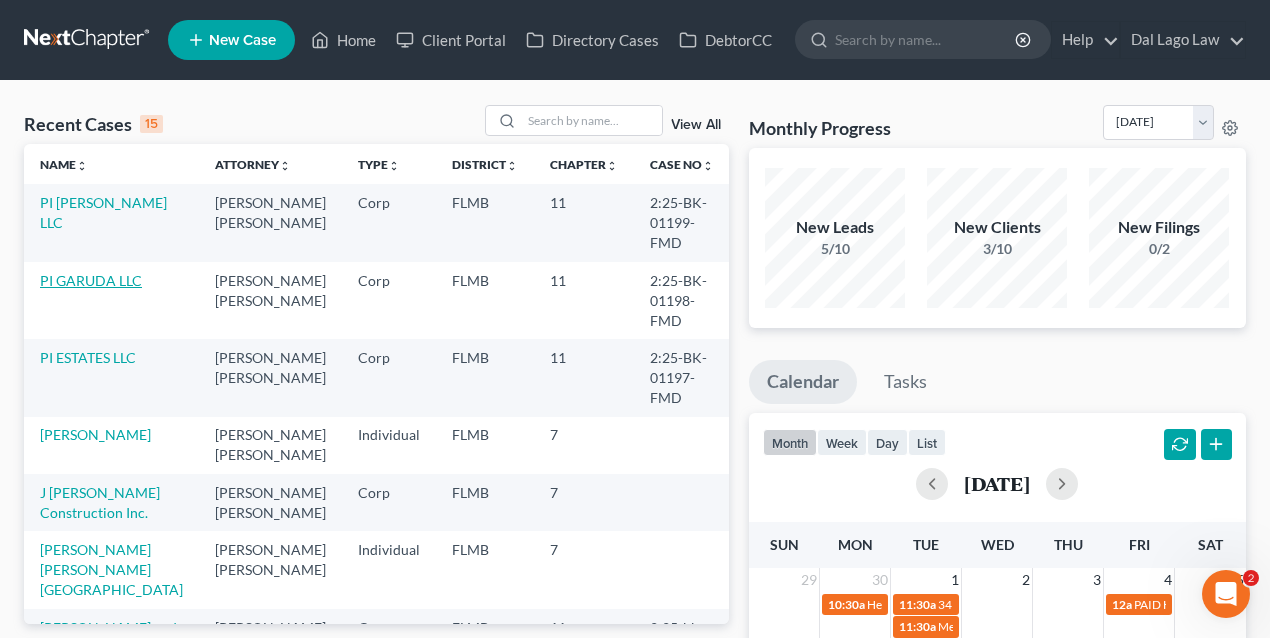 click on "PI GARUDA LLC" at bounding box center [91, 280] 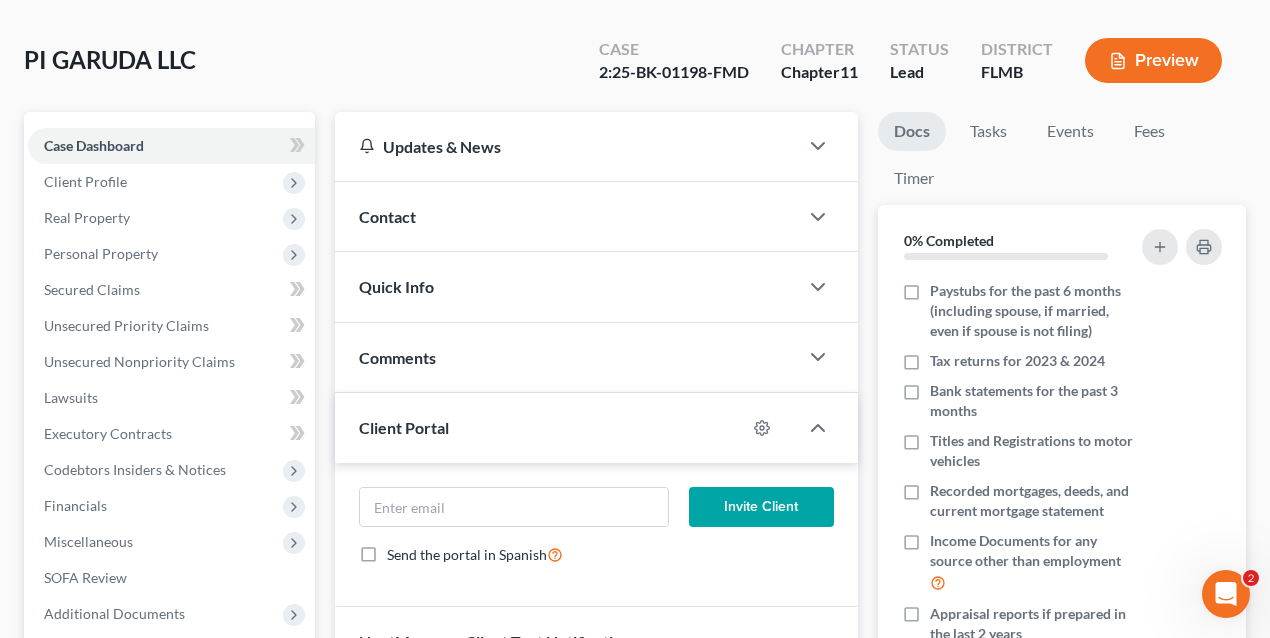 scroll, scrollTop: 266, scrollLeft: 0, axis: vertical 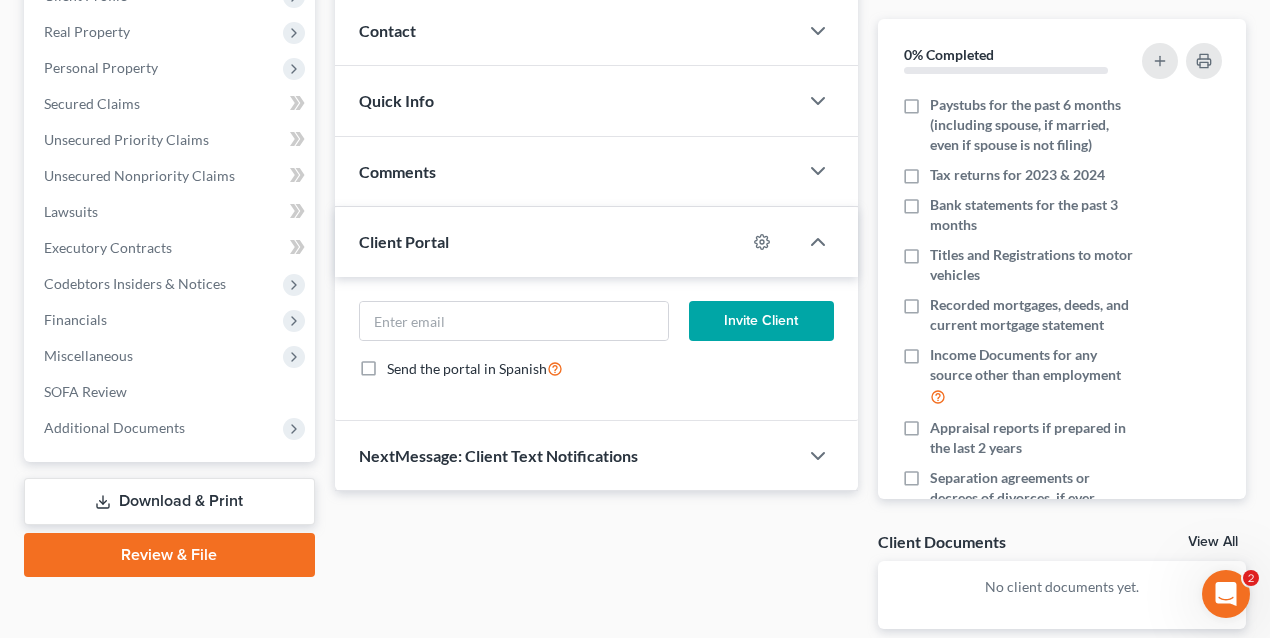 click on "Client Portal" at bounding box center (540, 241) 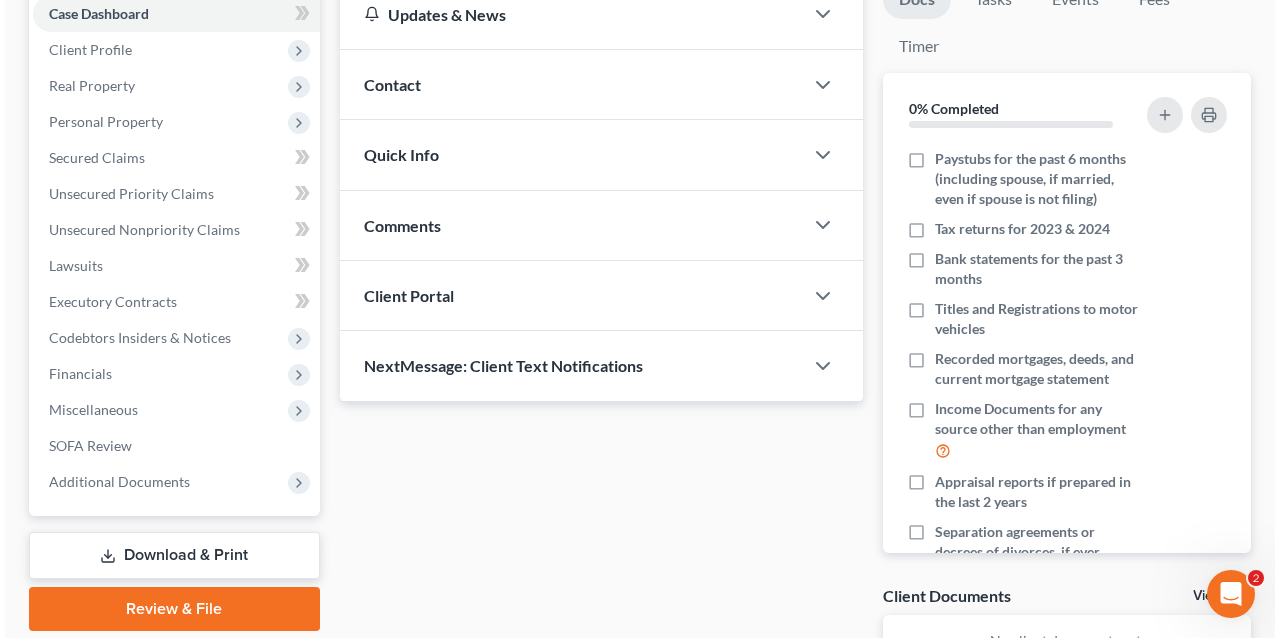 scroll, scrollTop: 0, scrollLeft: 0, axis: both 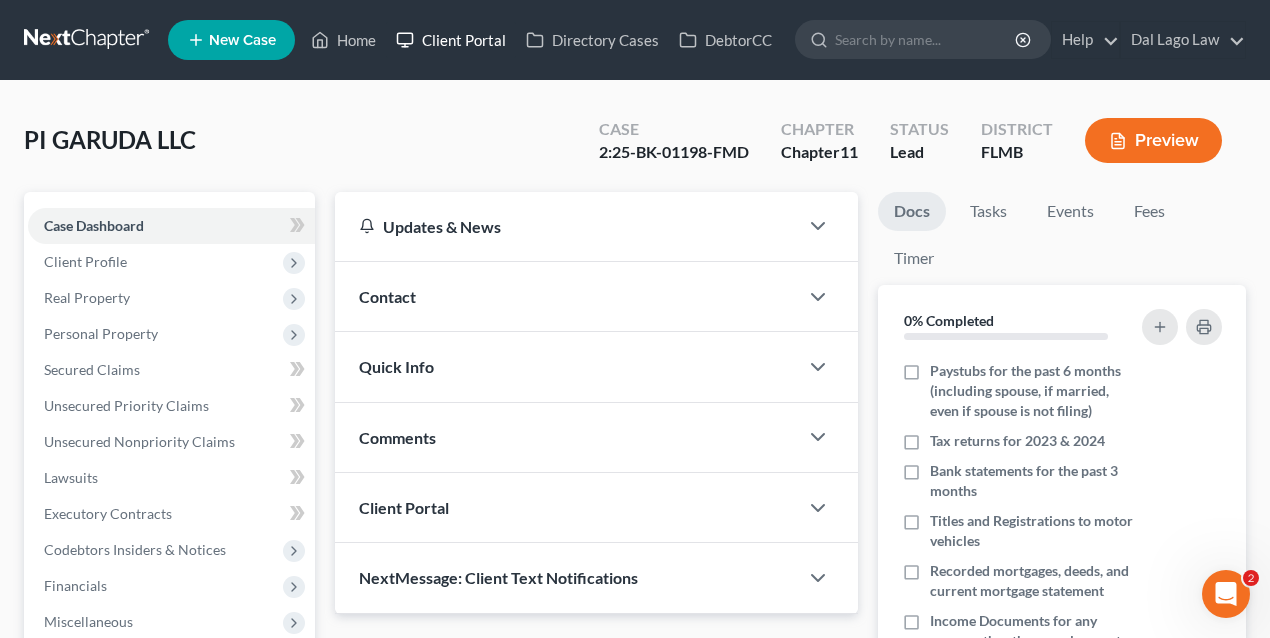 click on "Client Portal" at bounding box center [451, 40] 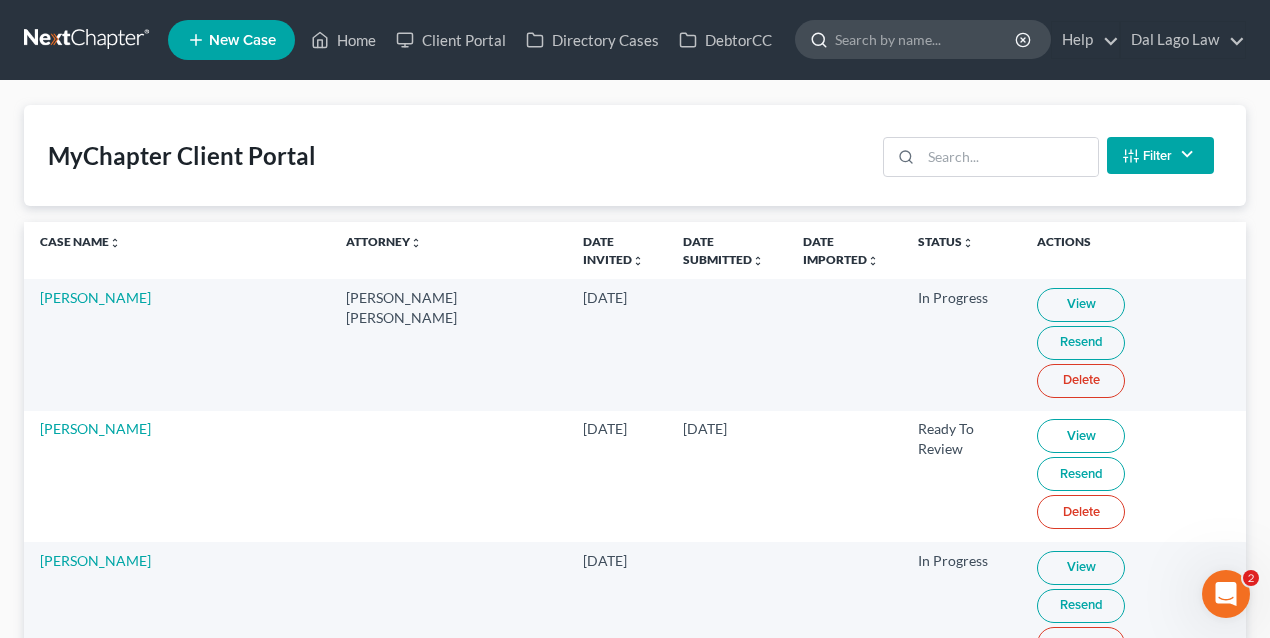 click at bounding box center (926, 39) 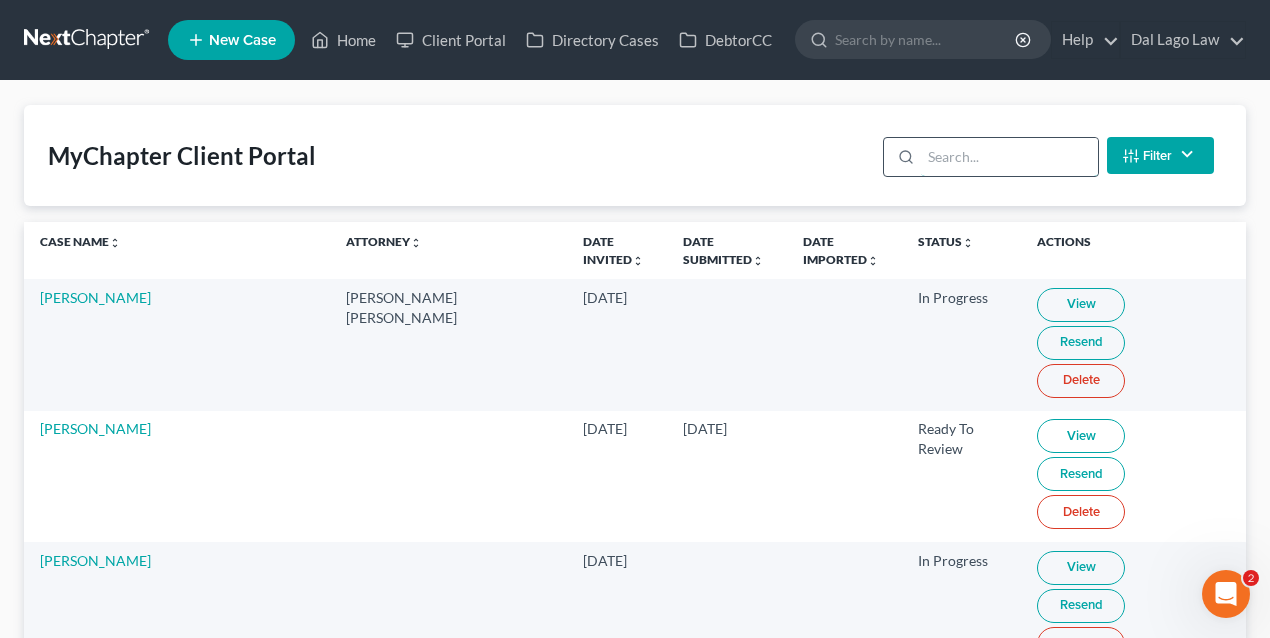click at bounding box center [1009, 157] 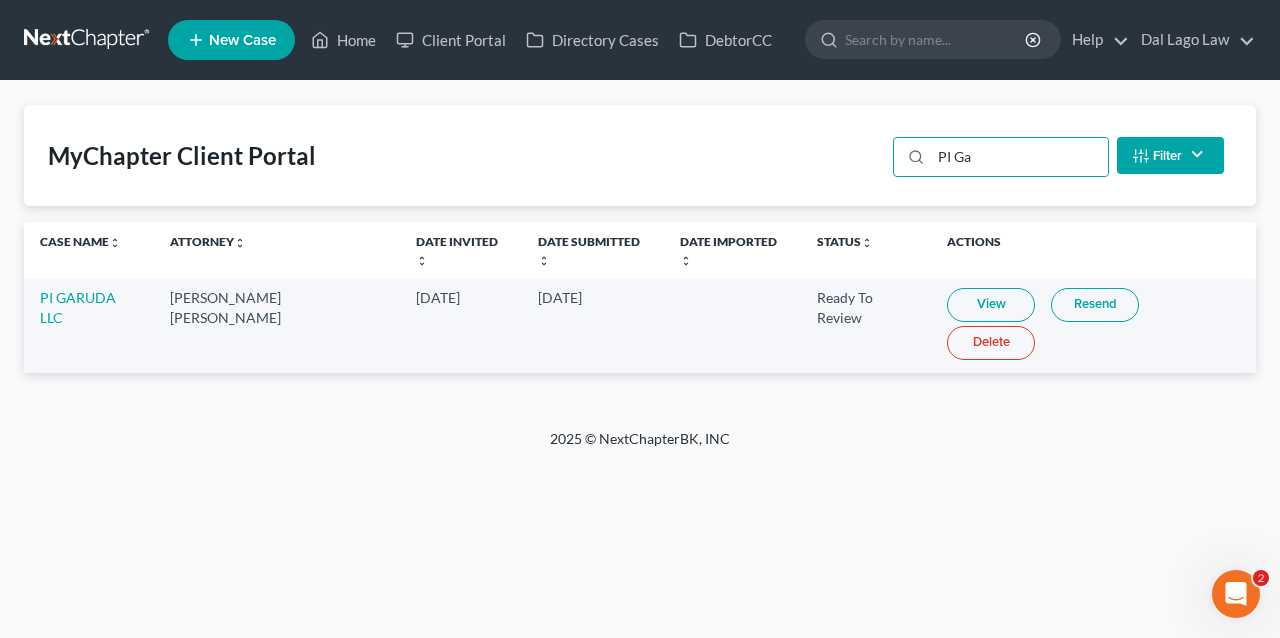 click on "View" at bounding box center (991, 305) 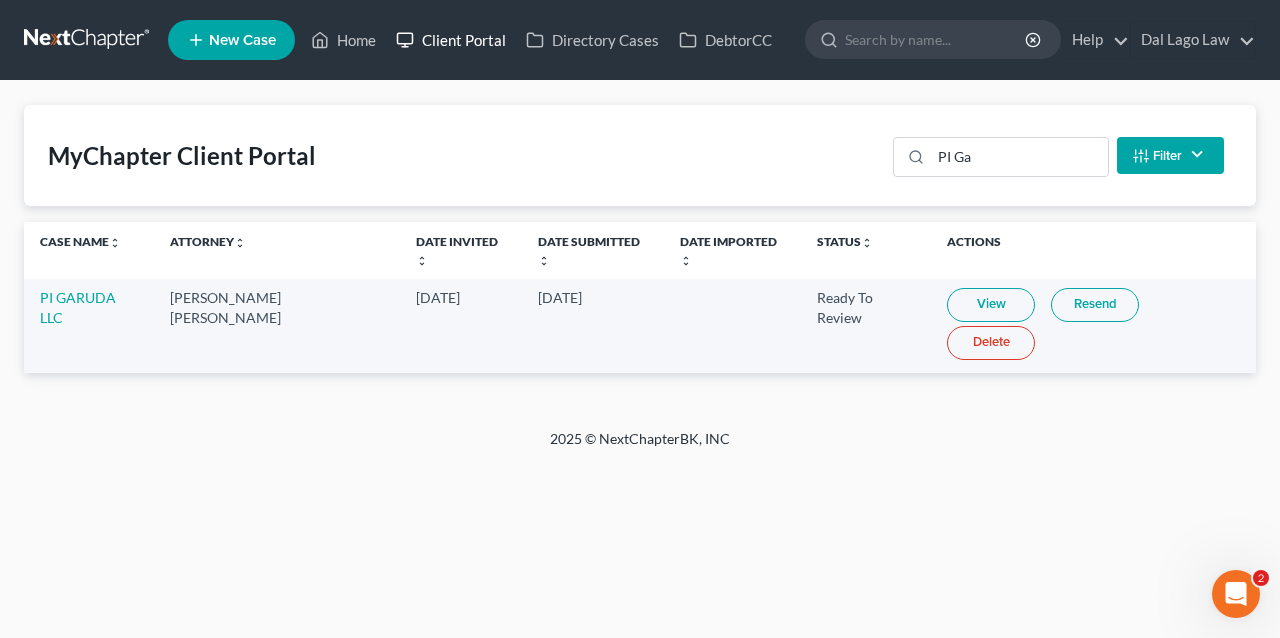drag, startPoint x: 471, startPoint y: 43, endPoint x: 492, endPoint y: 52, distance: 22.847319 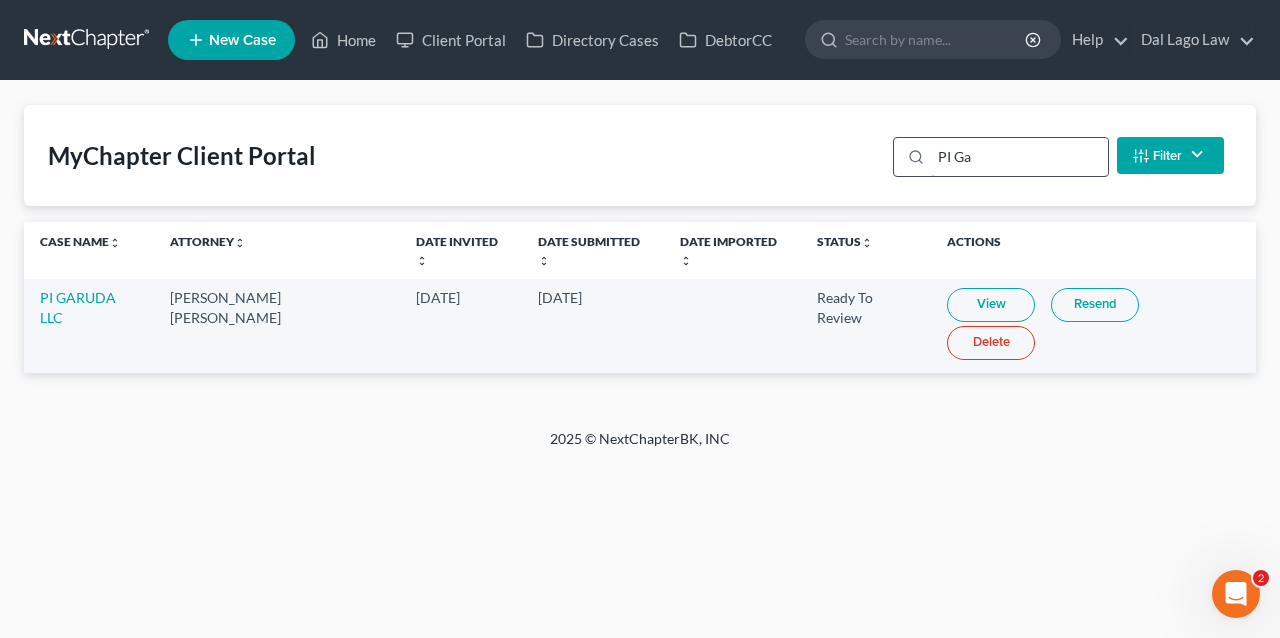 click on "PI Ga" at bounding box center [1019, 157] 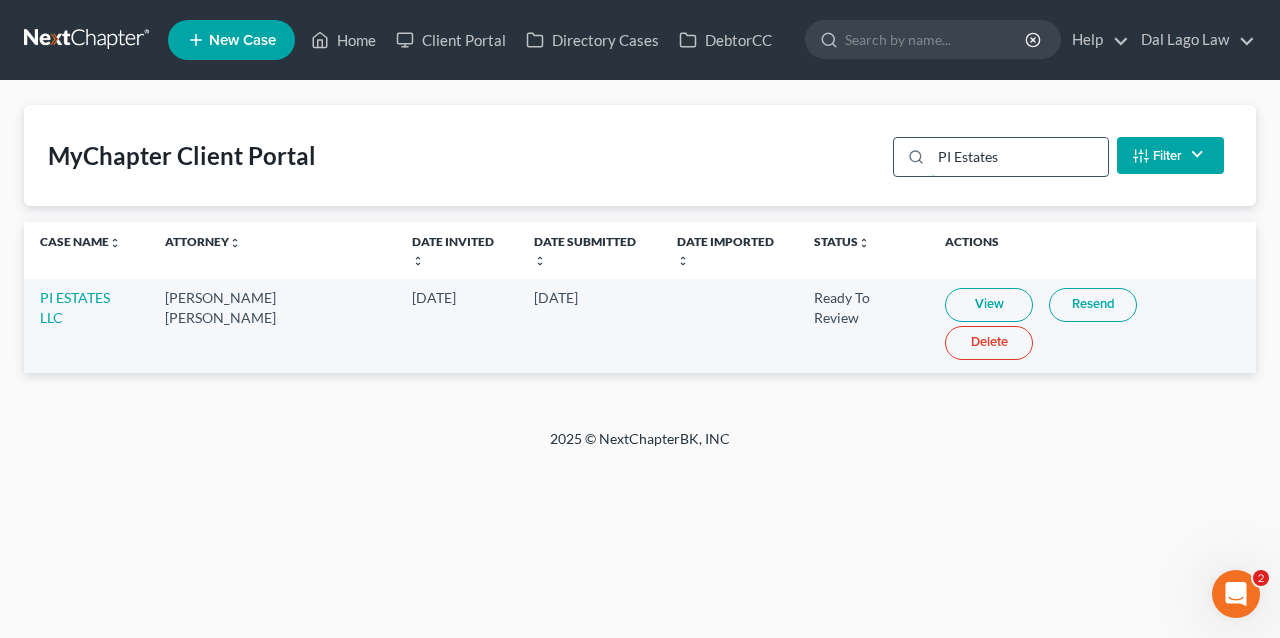 type on "PI Estates" 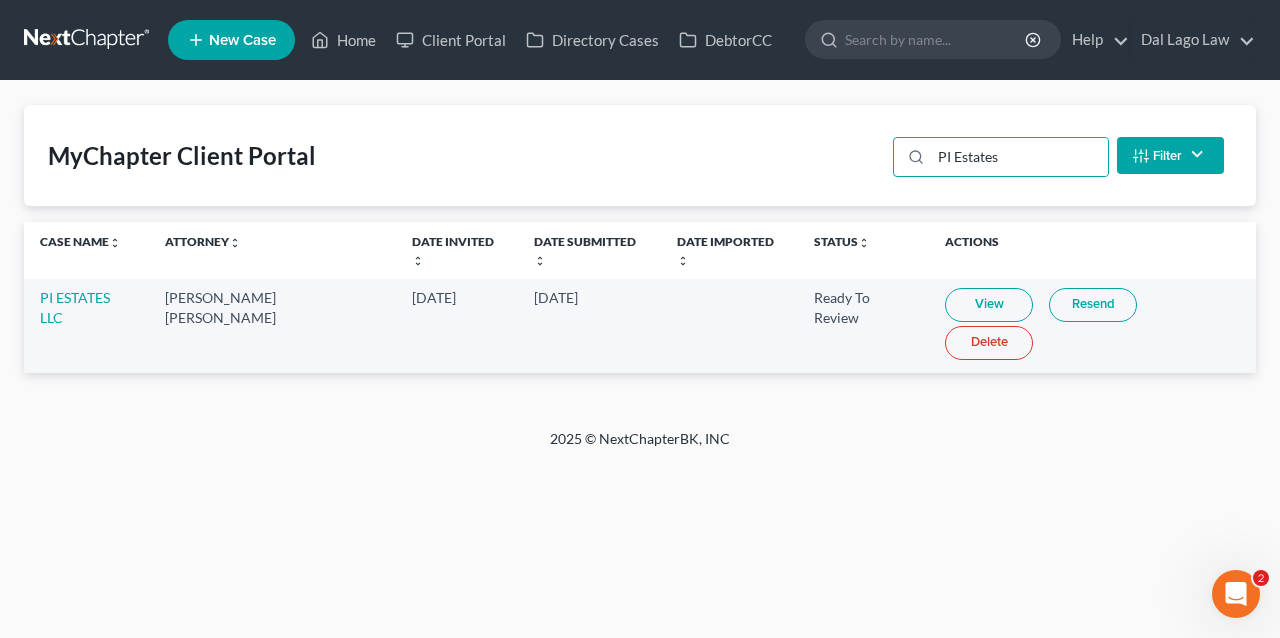 click on "View" at bounding box center [989, 305] 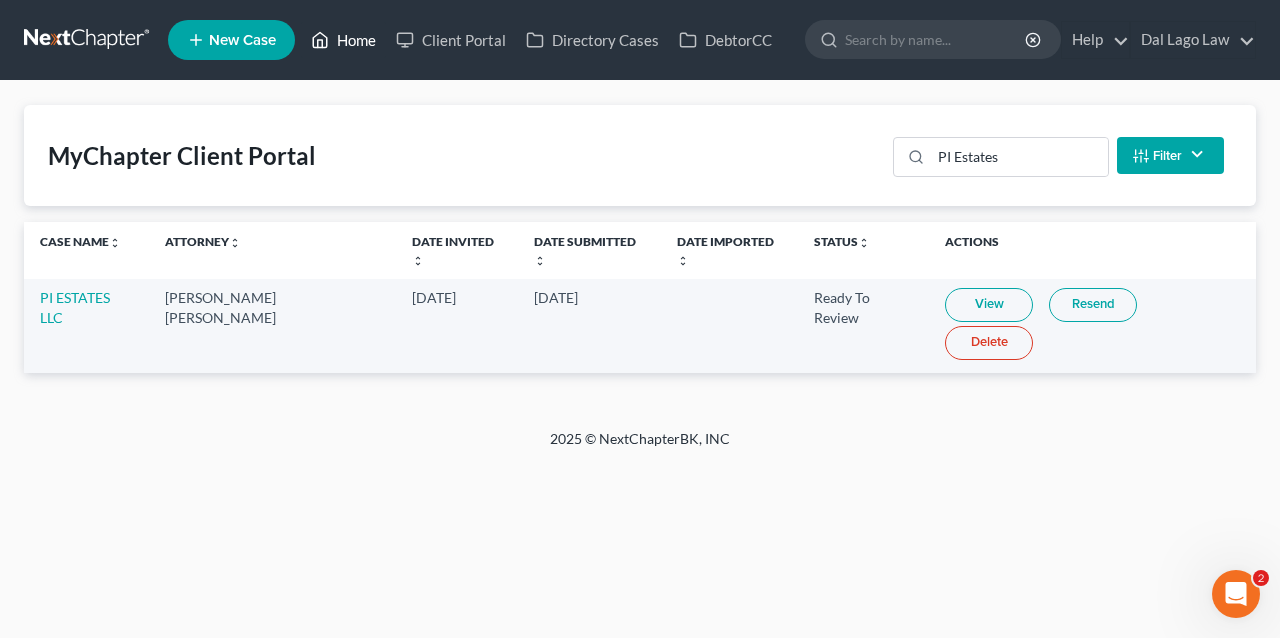 click on "Home" at bounding box center (343, 40) 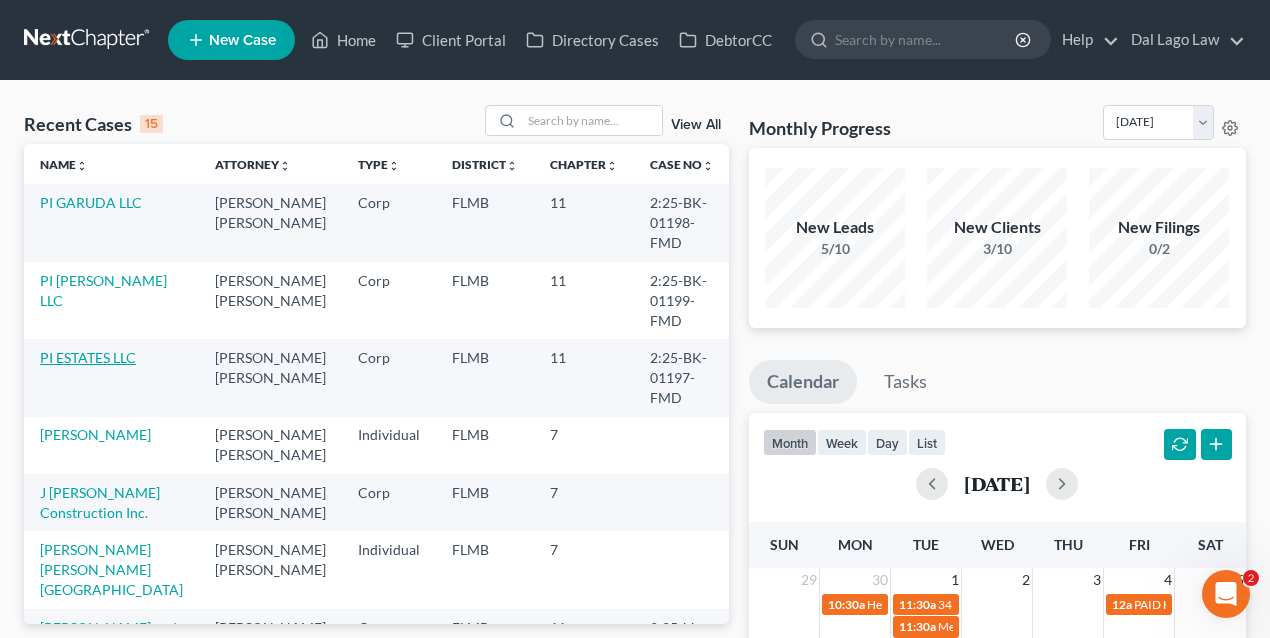 click on "PI ESTATES LLC" at bounding box center (88, 357) 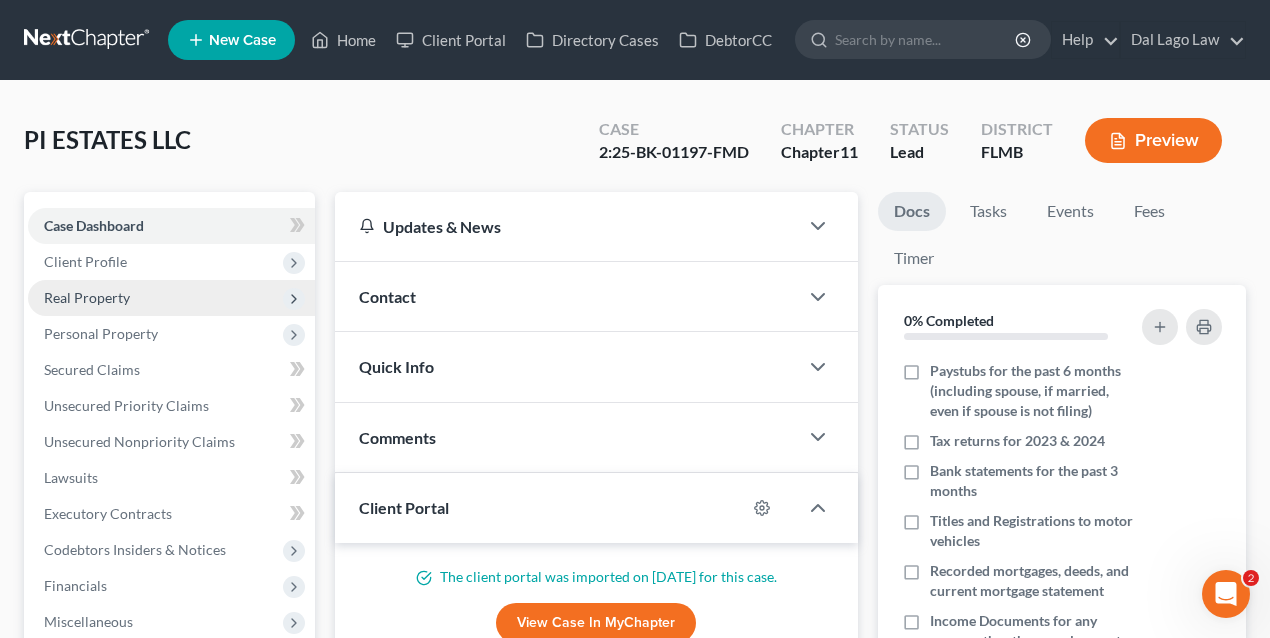 click on "Real Property" at bounding box center [171, 298] 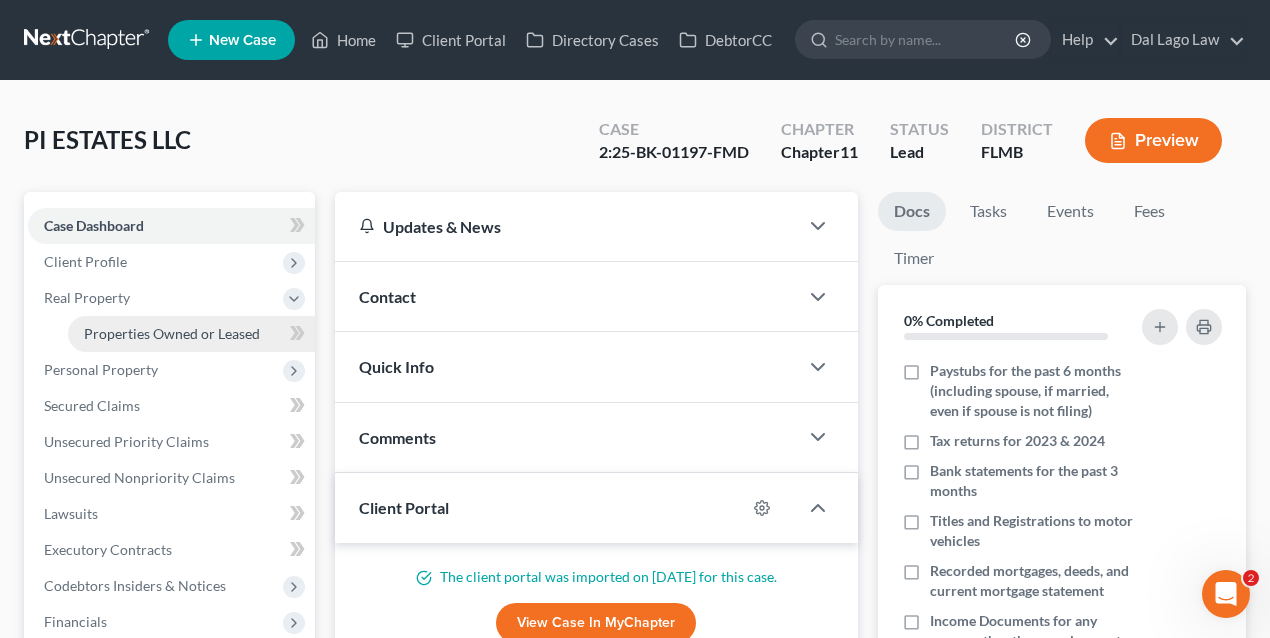 click on "Properties Owned or Leased" at bounding box center (172, 333) 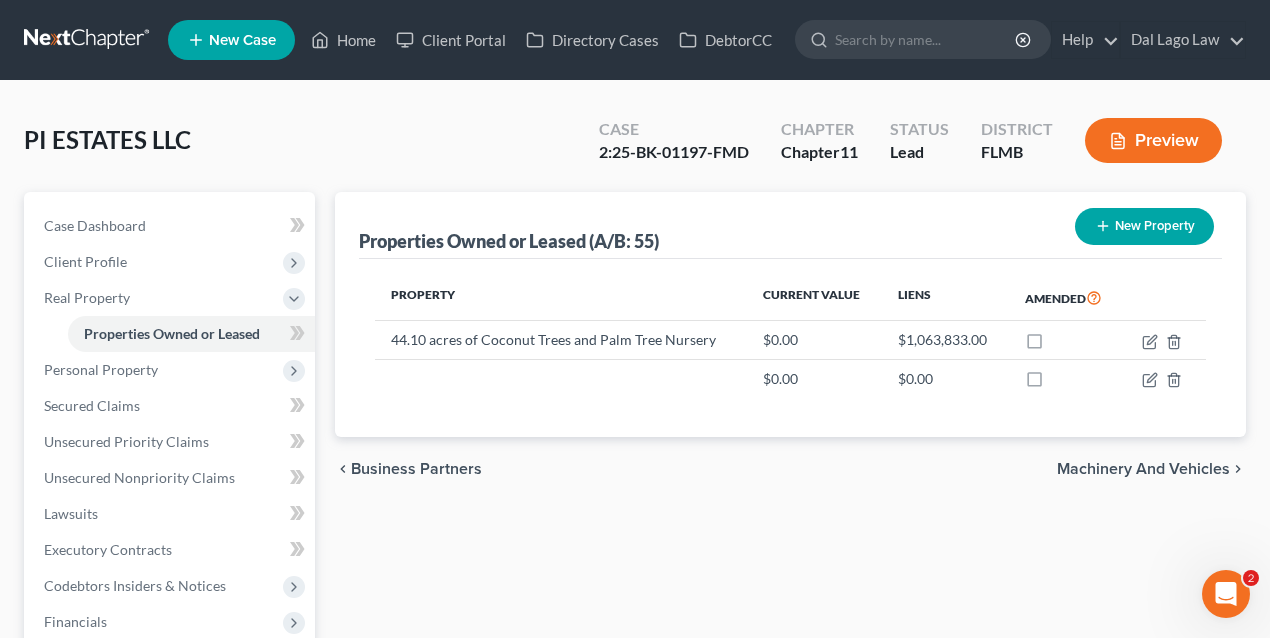 click on "New Property" at bounding box center (1144, 226) 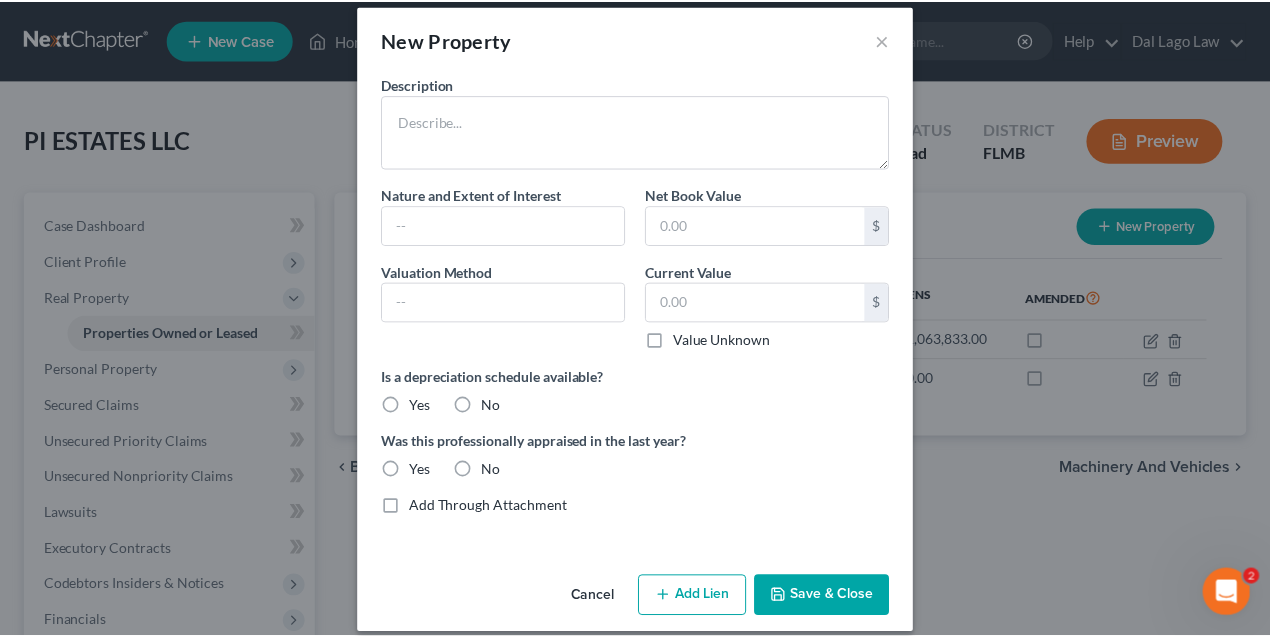 scroll, scrollTop: 36, scrollLeft: 0, axis: vertical 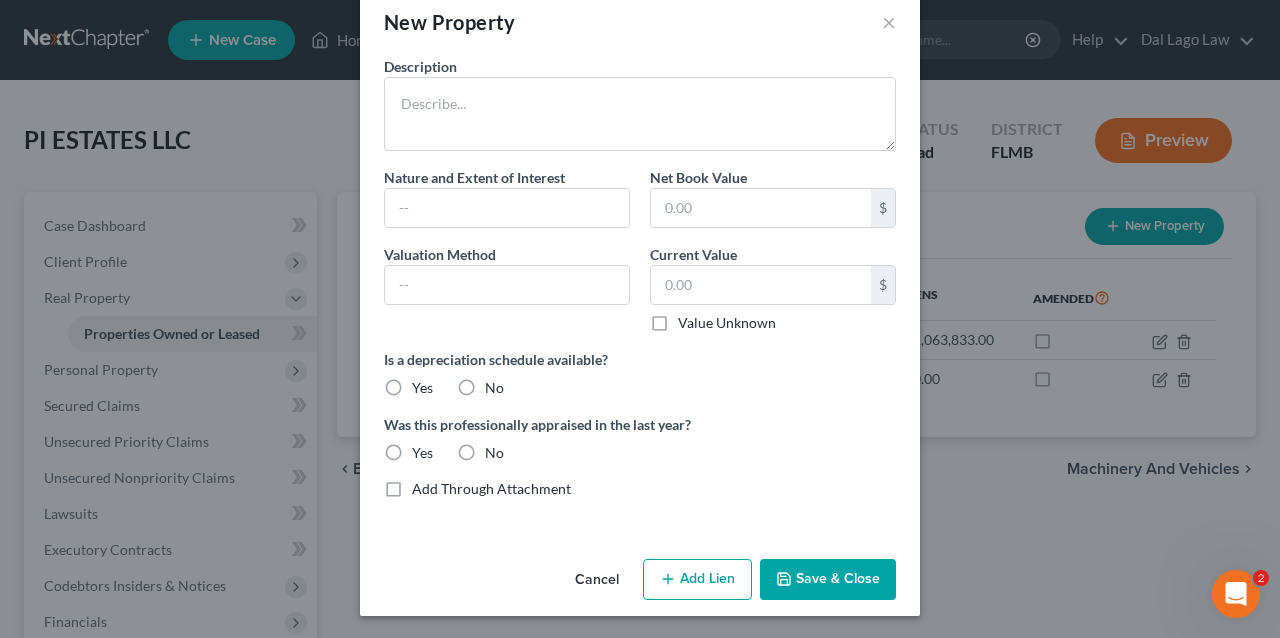 click on "New Property ×" at bounding box center [640, 22] 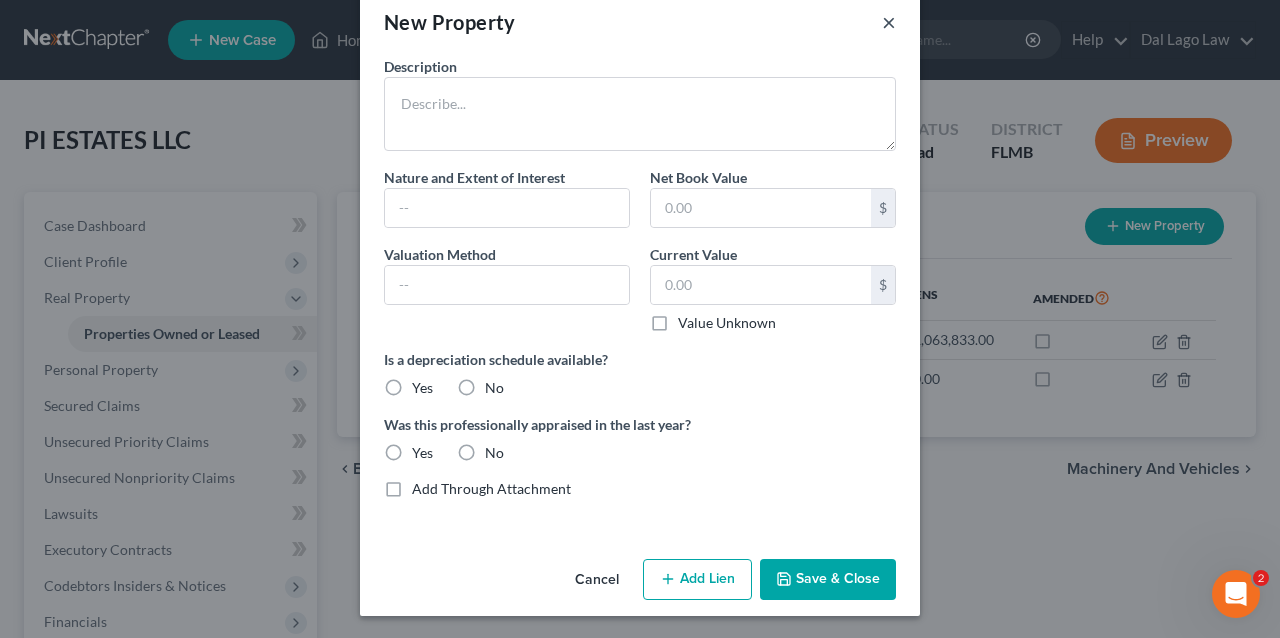 click on "×" at bounding box center [889, 22] 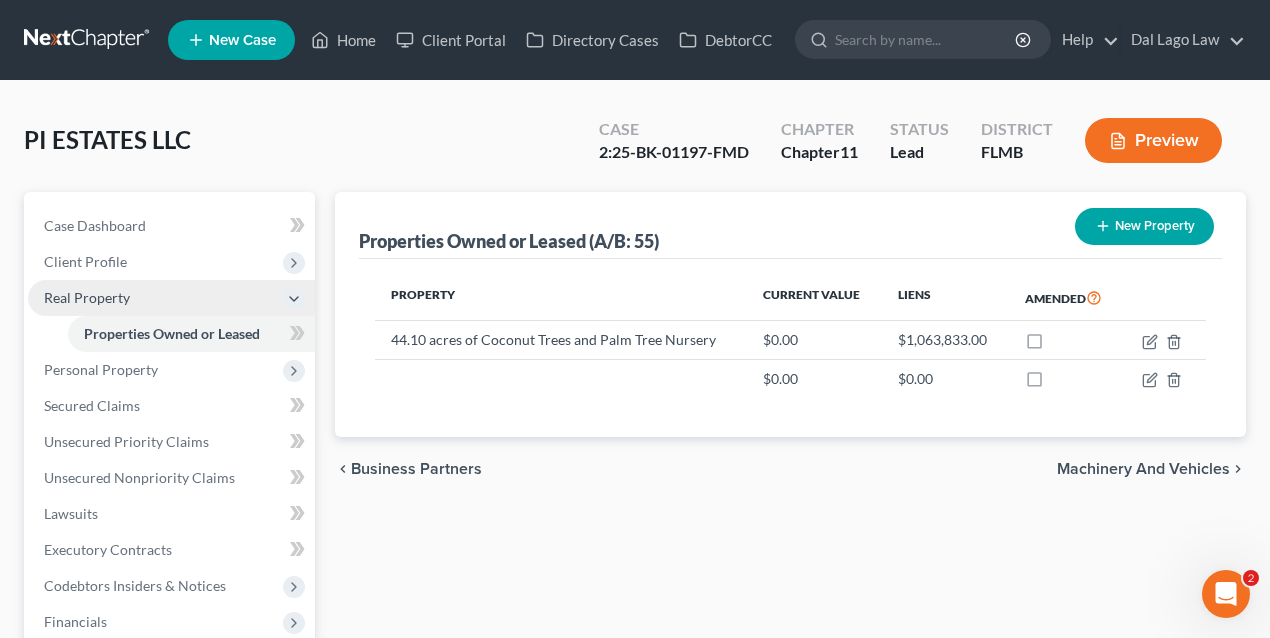 click on "Real Property" at bounding box center [171, 298] 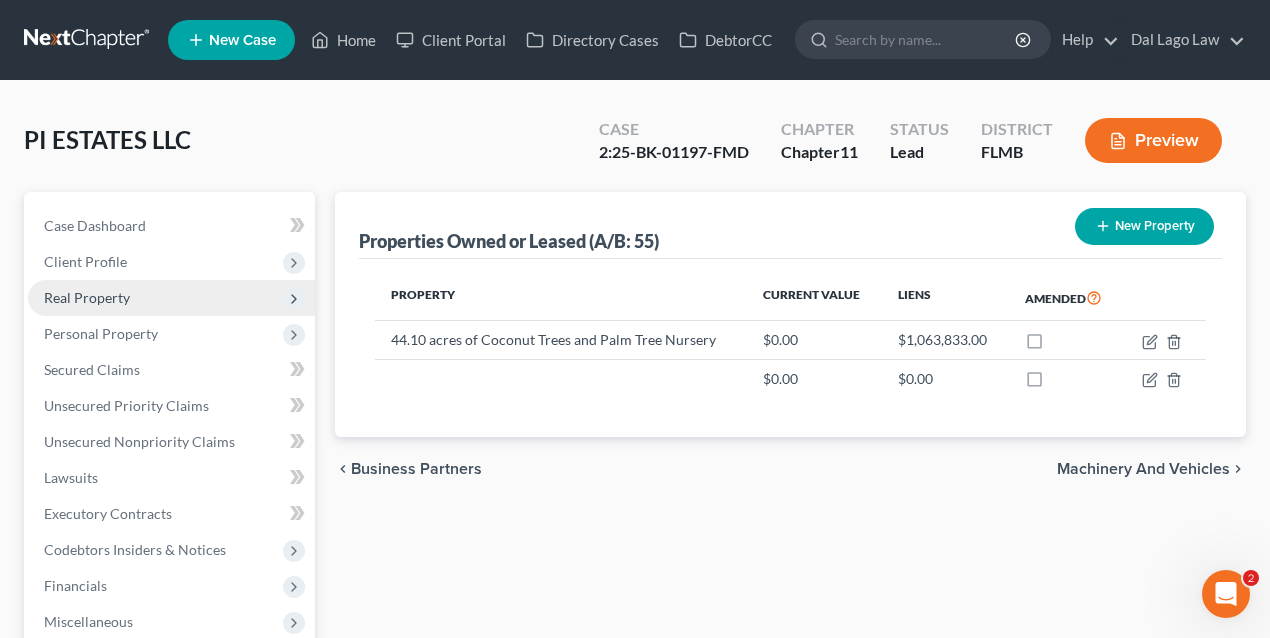 click 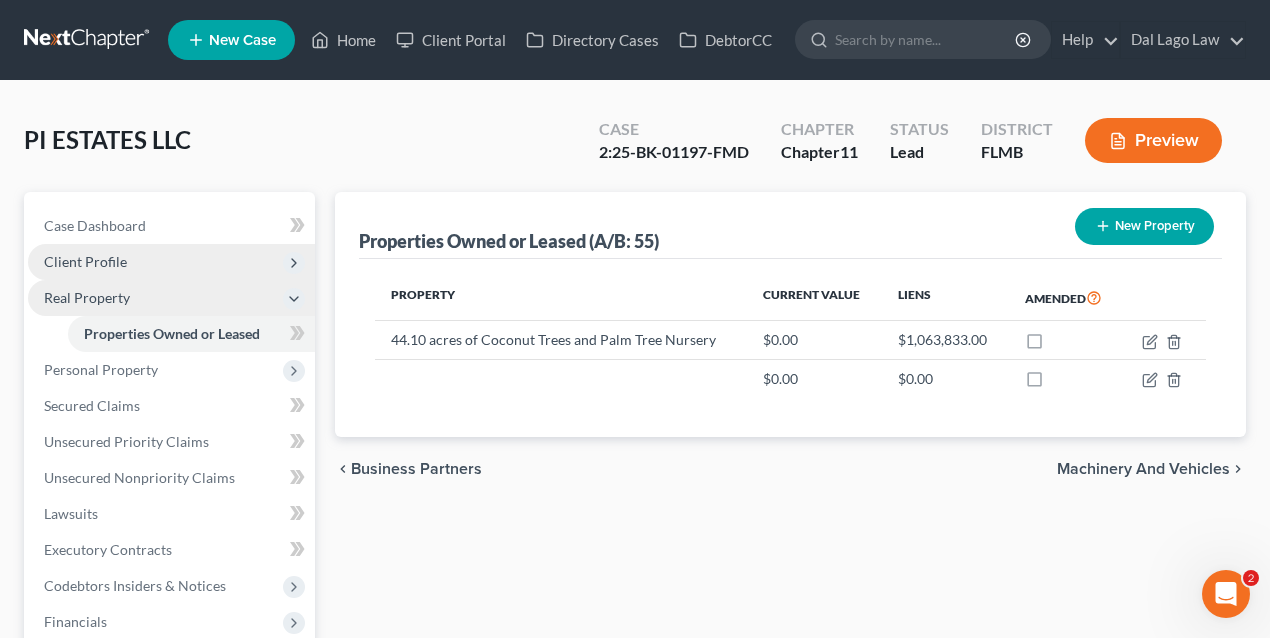 click on "Client Profile" at bounding box center (171, 262) 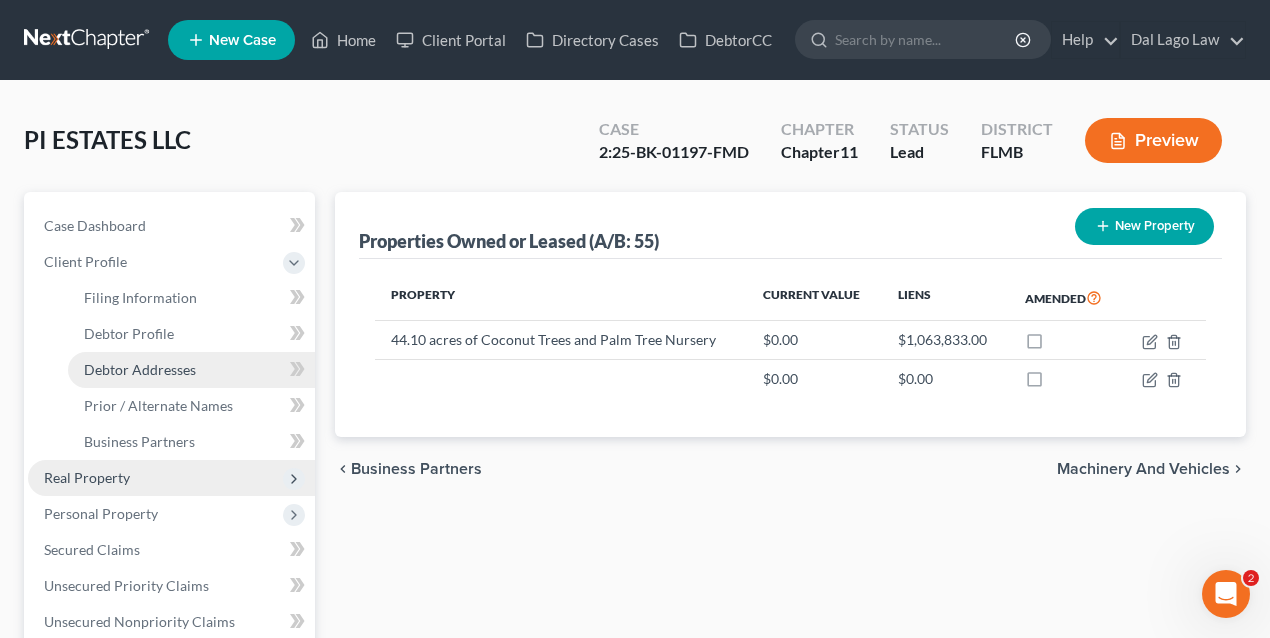 click on "Debtor Addresses" at bounding box center [140, 369] 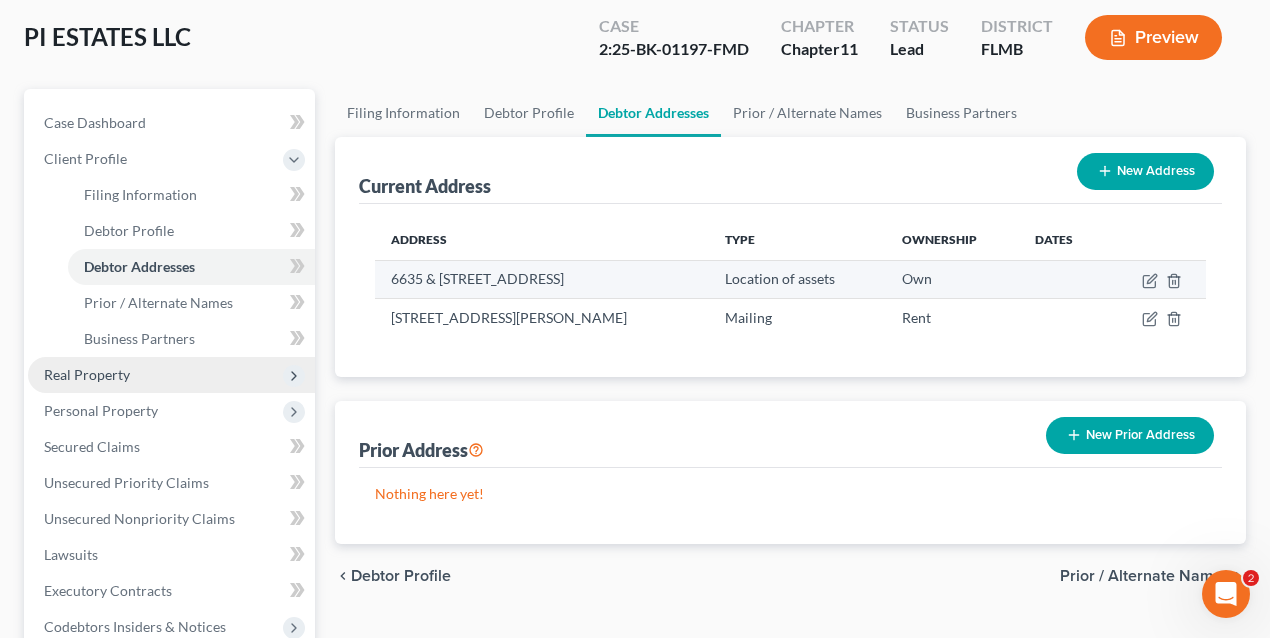 scroll, scrollTop: 133, scrollLeft: 0, axis: vertical 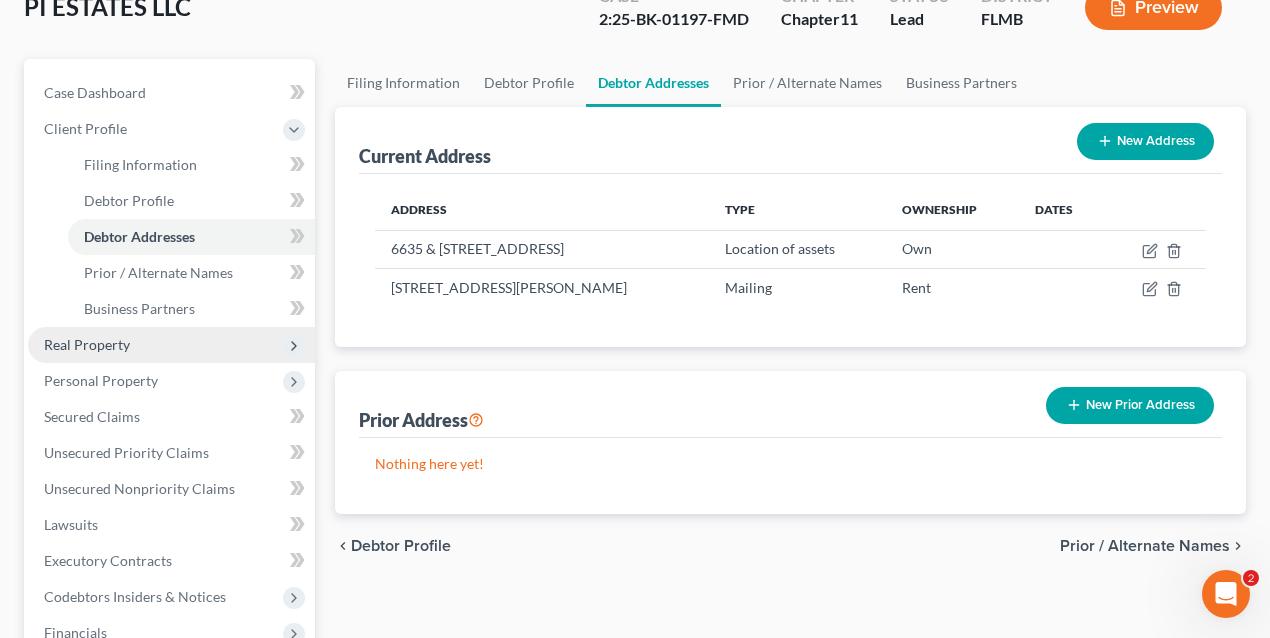 click on "Real Property" at bounding box center [171, 345] 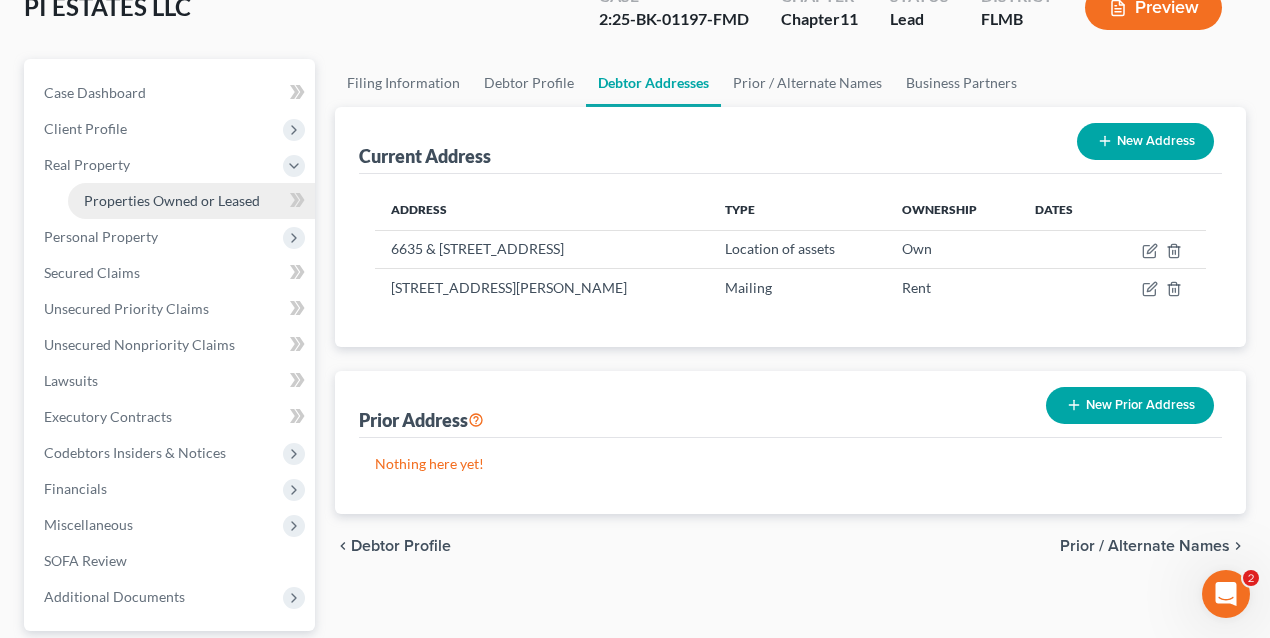 click on "Properties Owned or Leased" at bounding box center (172, 200) 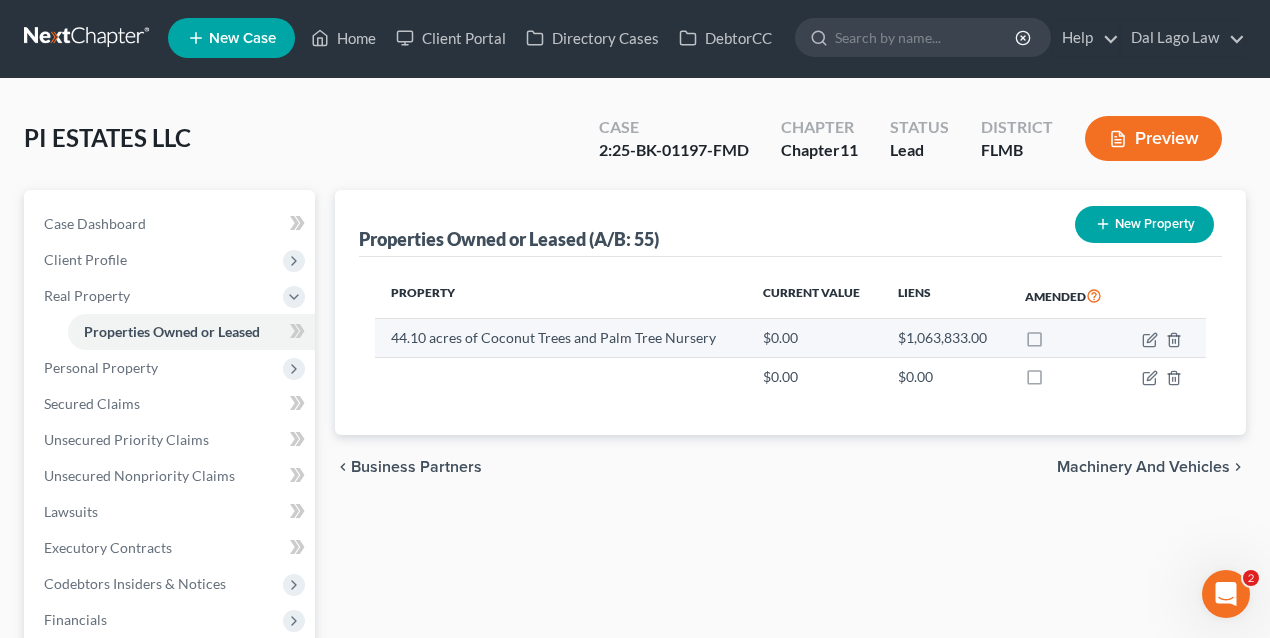 scroll, scrollTop: 0, scrollLeft: 0, axis: both 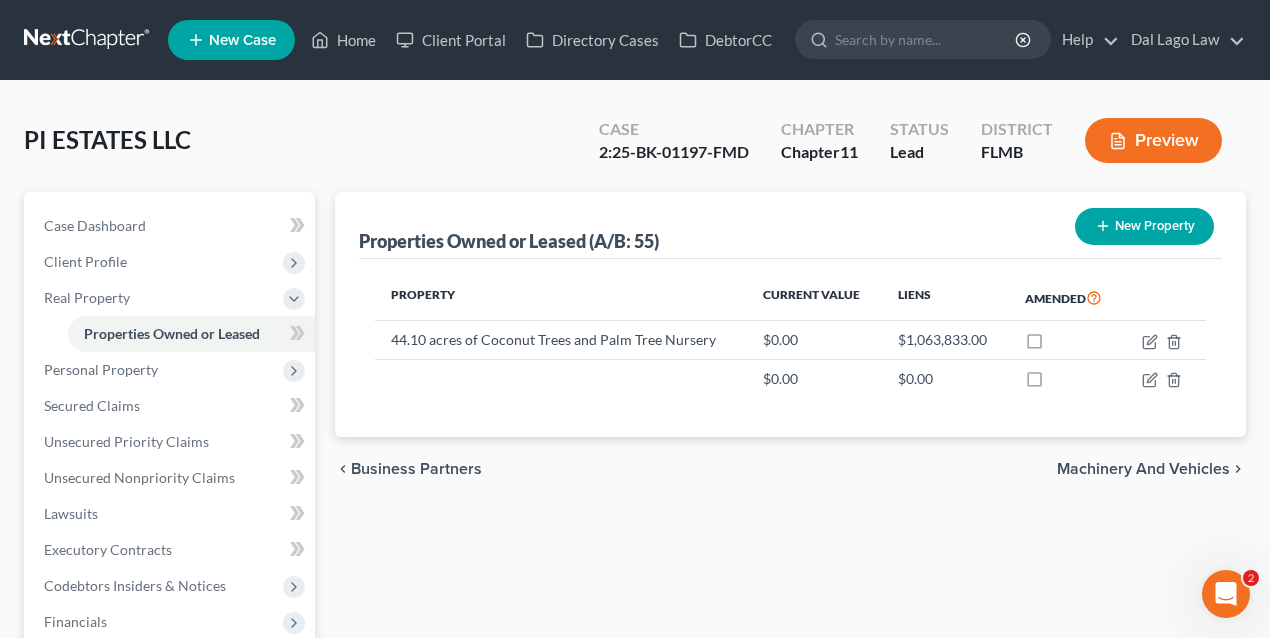 click on "New Property" at bounding box center (1144, 226) 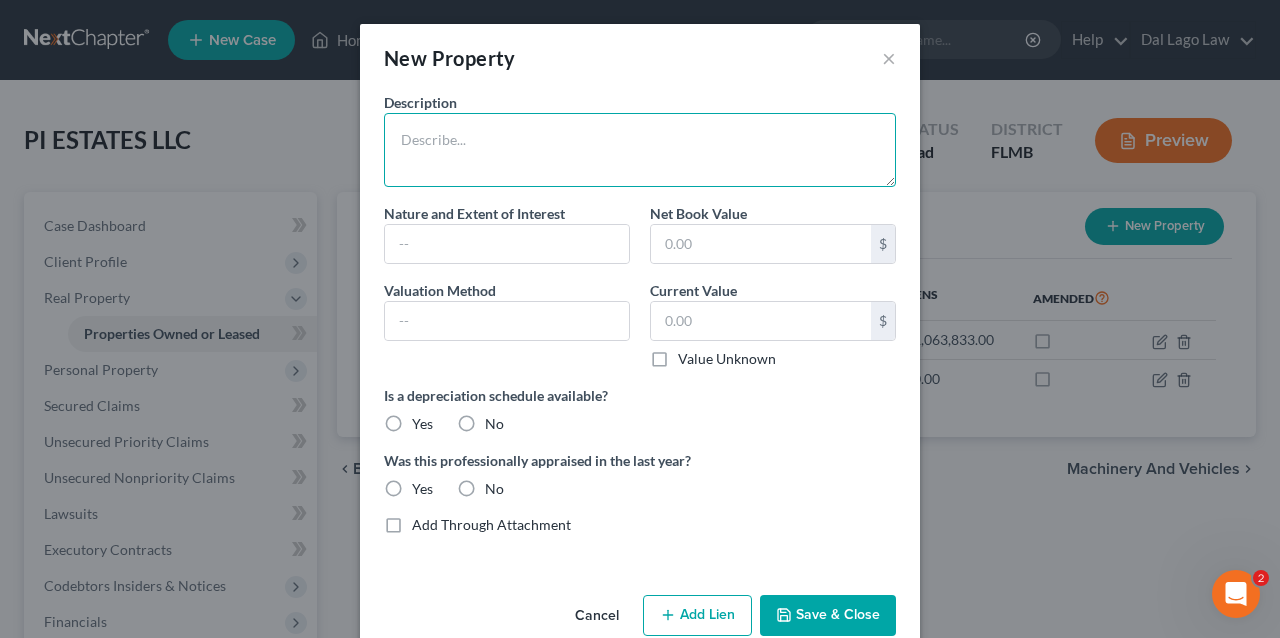 click at bounding box center (640, 150) 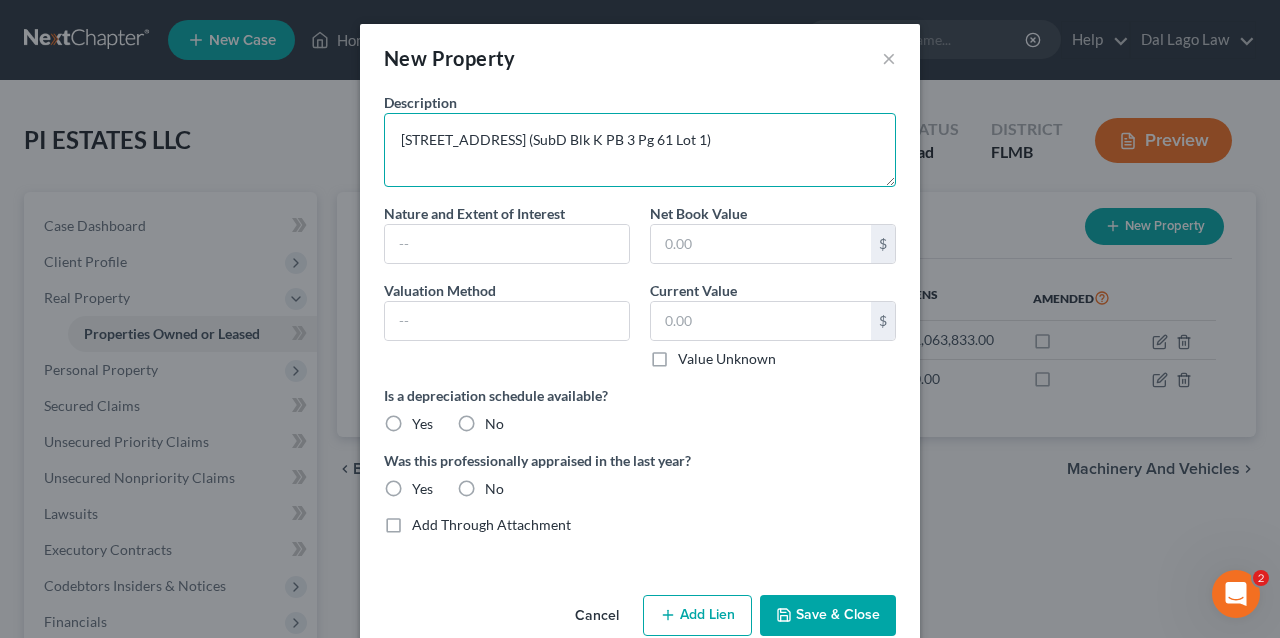 type on "[STREET_ADDRESS] (SubD Blk K PB 3 Pg 61 Lot 1)" 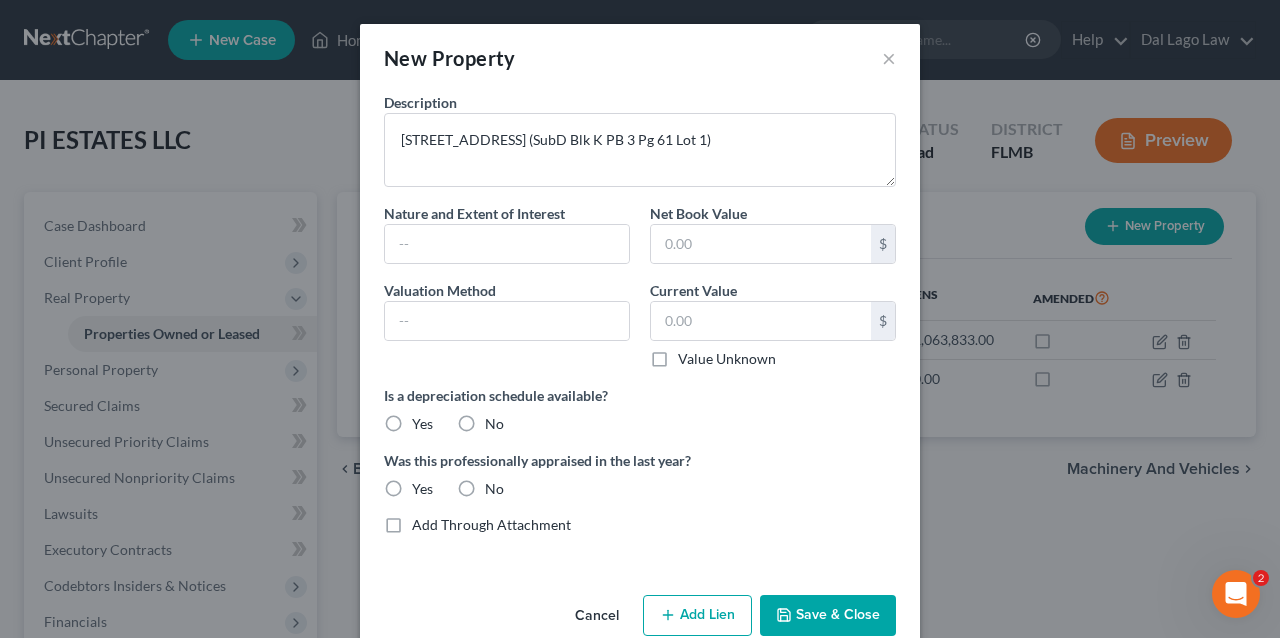 click on "Nature and Extent of Interest" at bounding box center [474, 213] 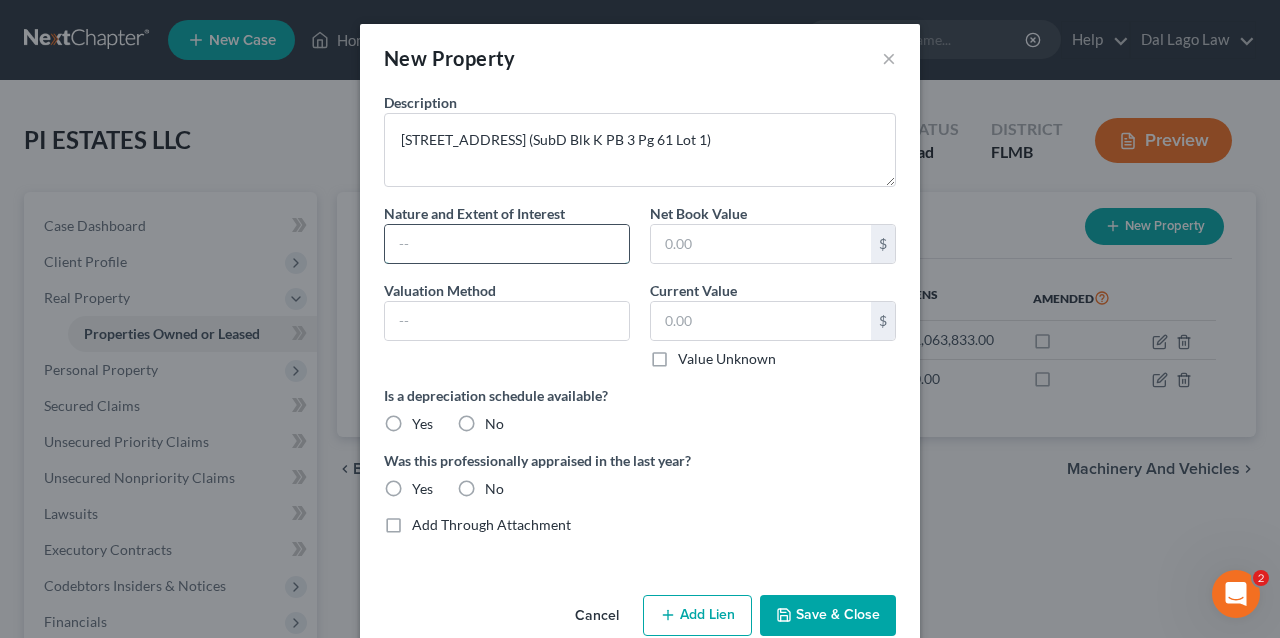 drag, startPoint x: 480, startPoint y: 240, endPoint x: 468, endPoint y: 240, distance: 12 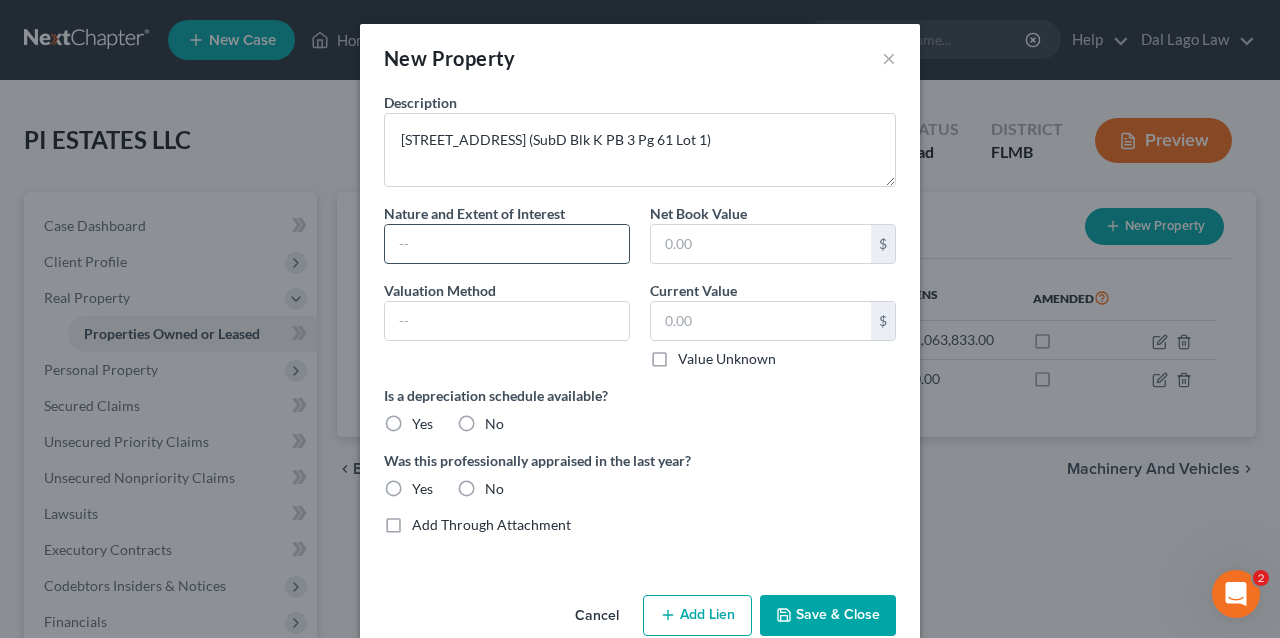 click at bounding box center (507, 244) 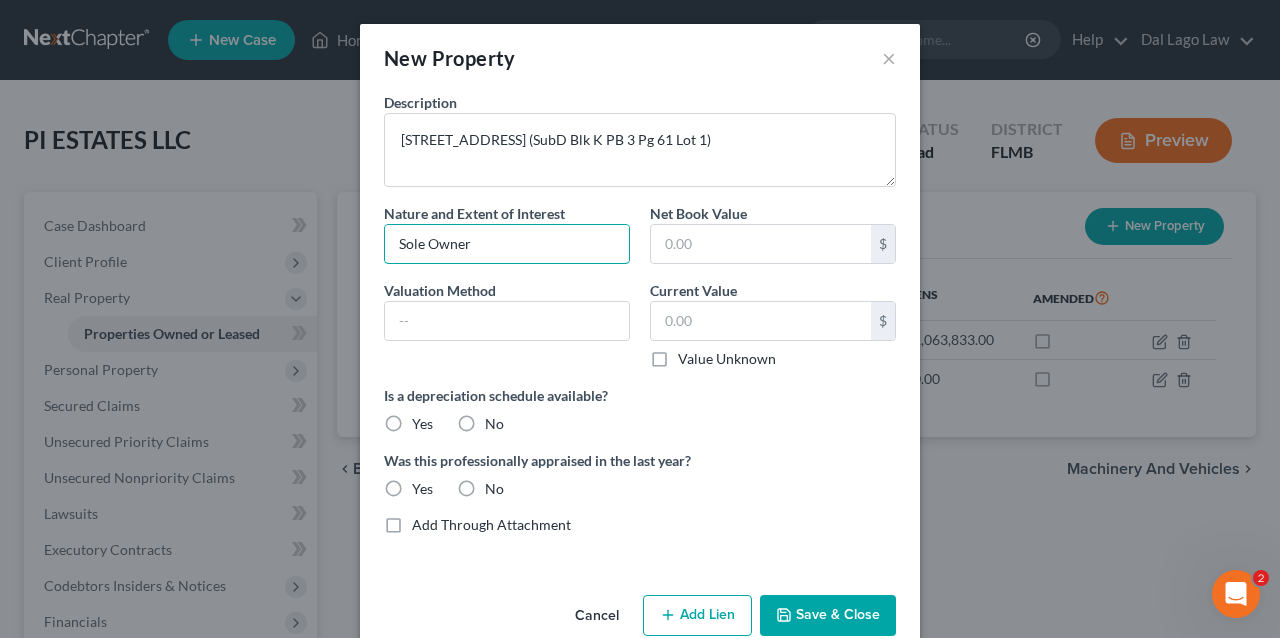 type on "Sole Owner" 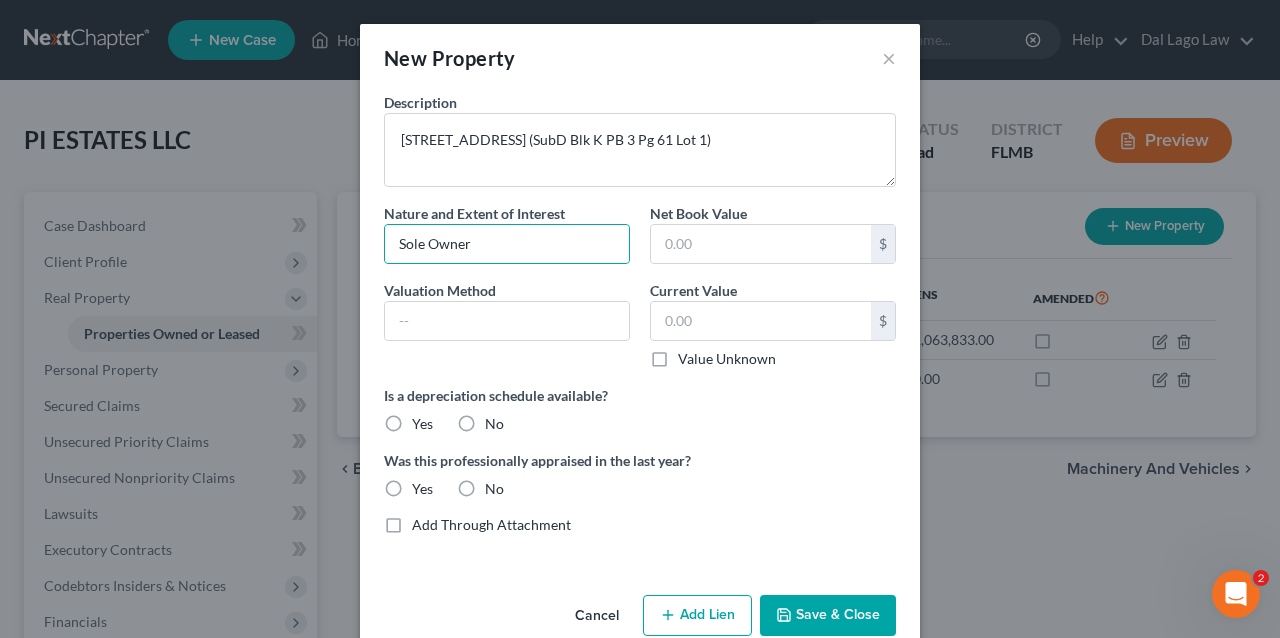 click on "Valuation Method" at bounding box center (507, 324) 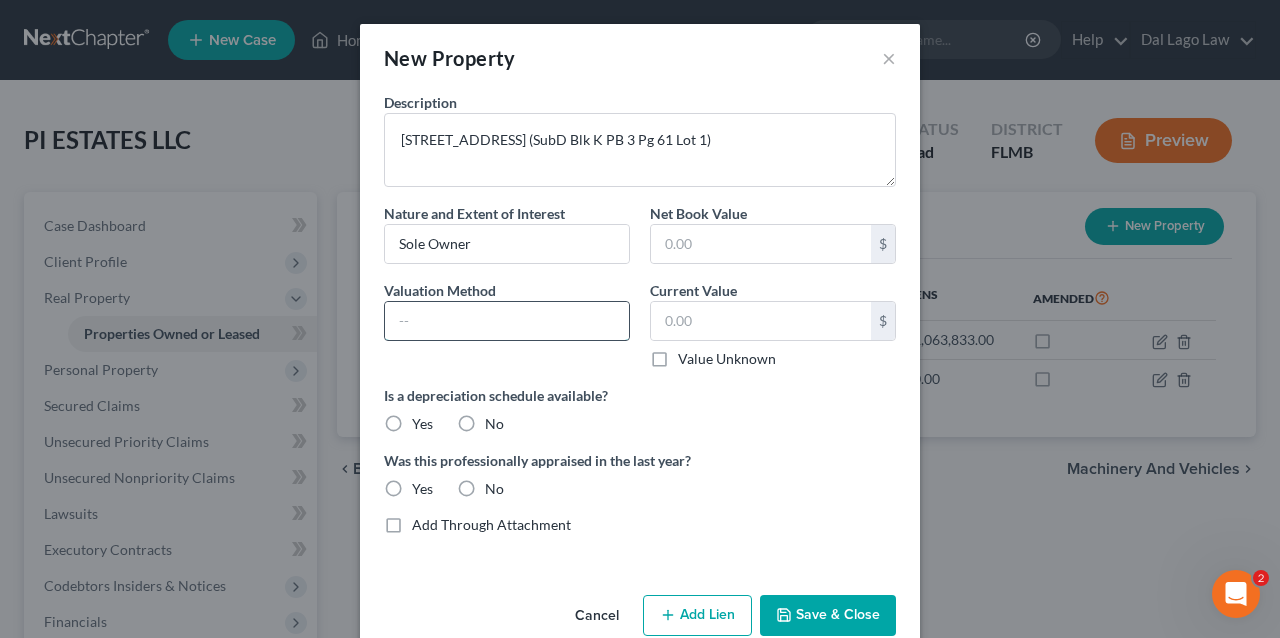 click at bounding box center [507, 321] 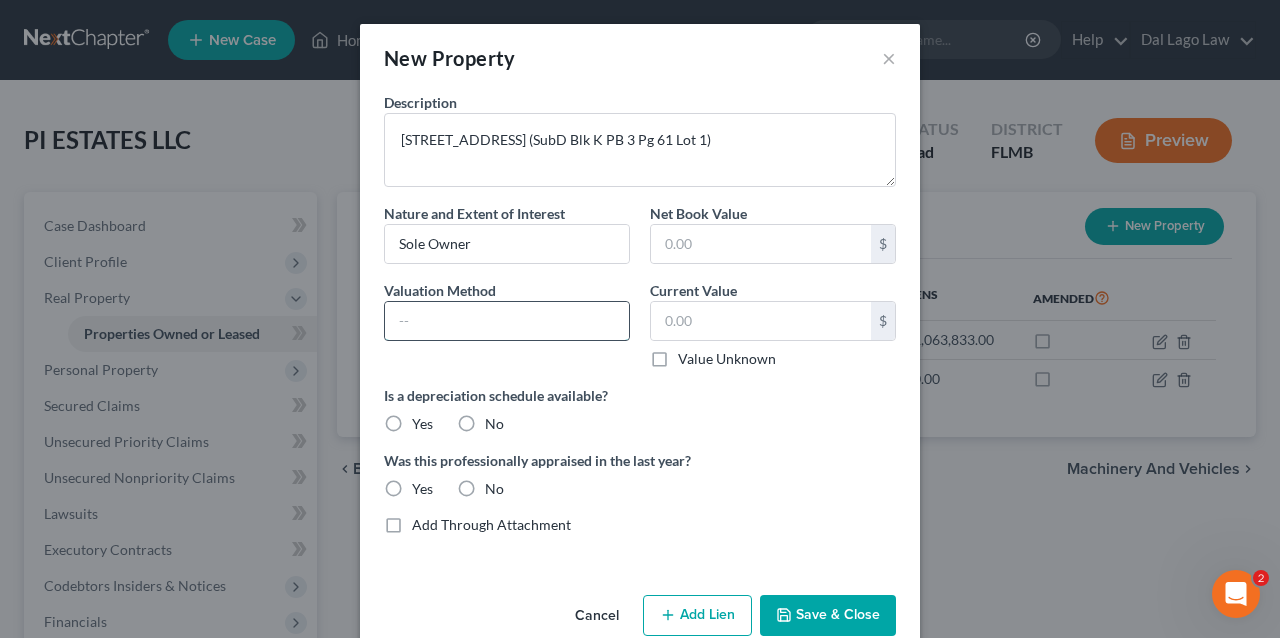 type on "Liquidation Value" 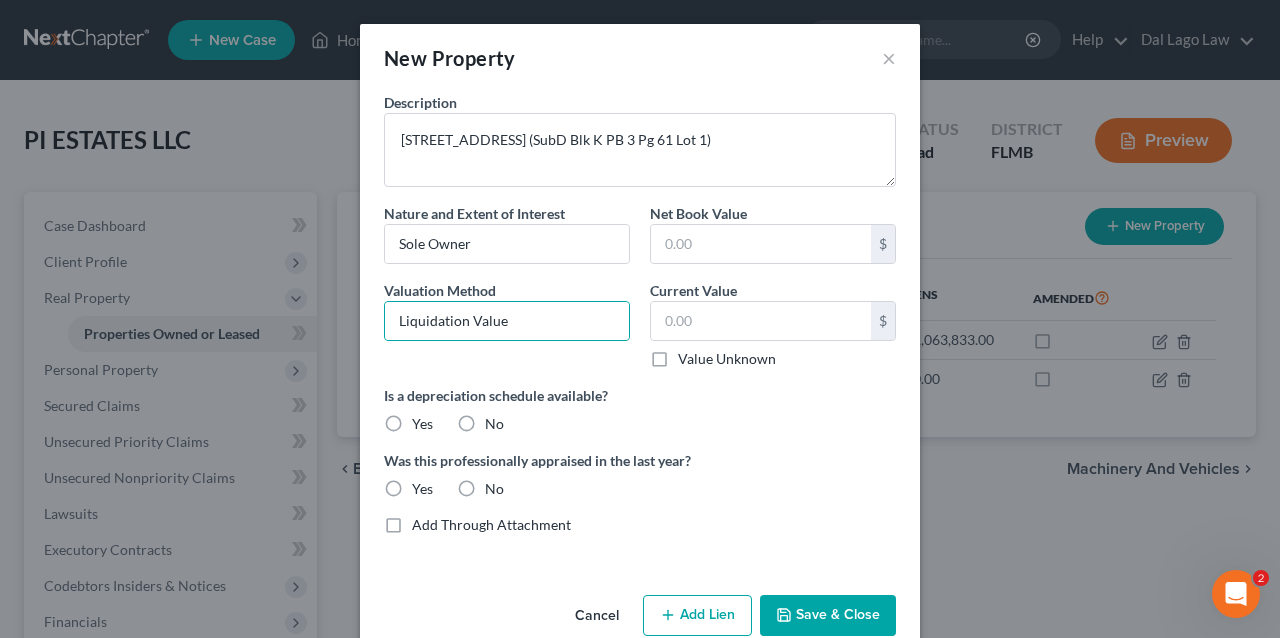click on "Save & Close" at bounding box center [828, 616] 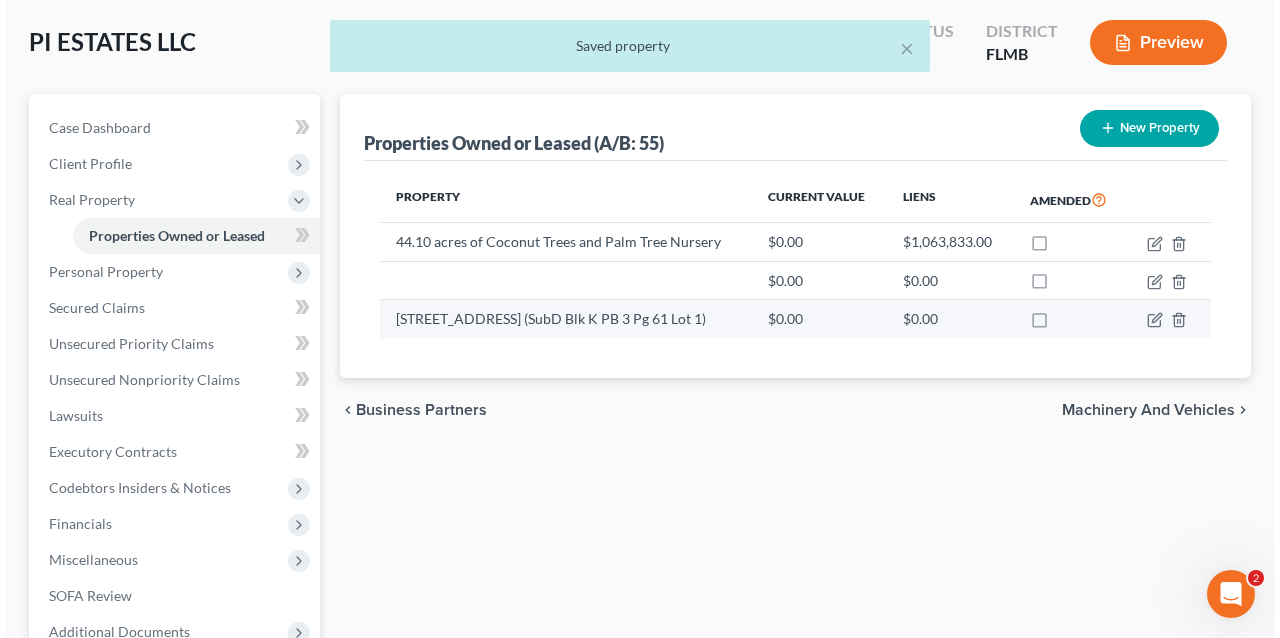 scroll, scrollTop: 66, scrollLeft: 0, axis: vertical 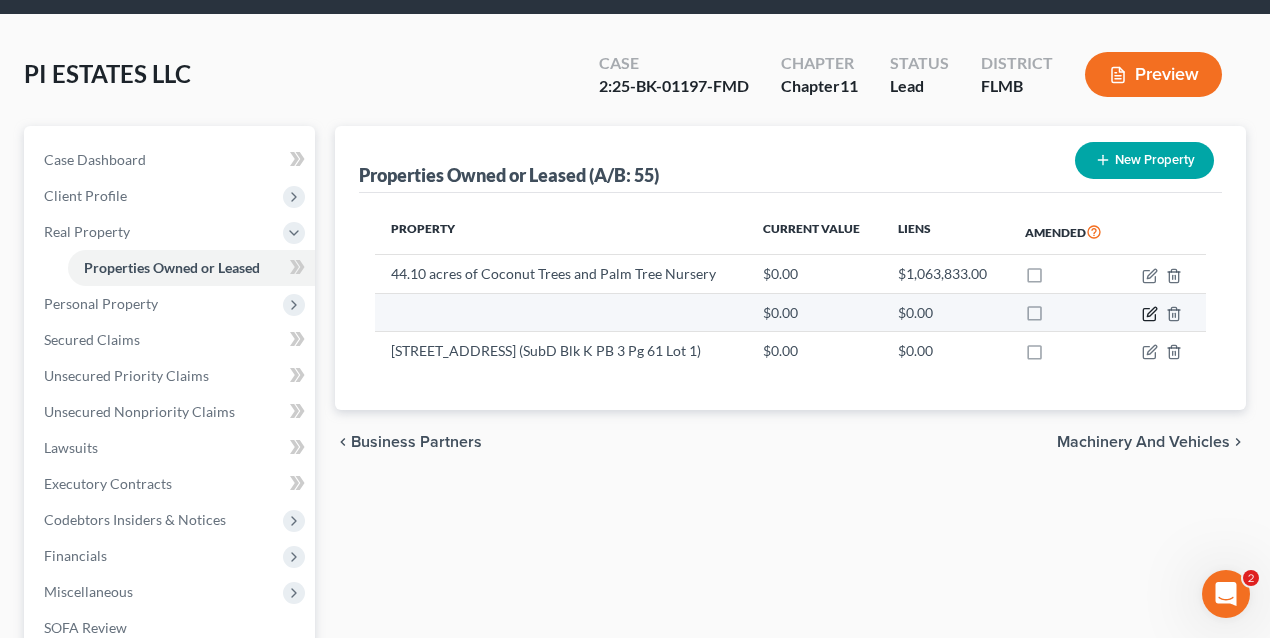 click 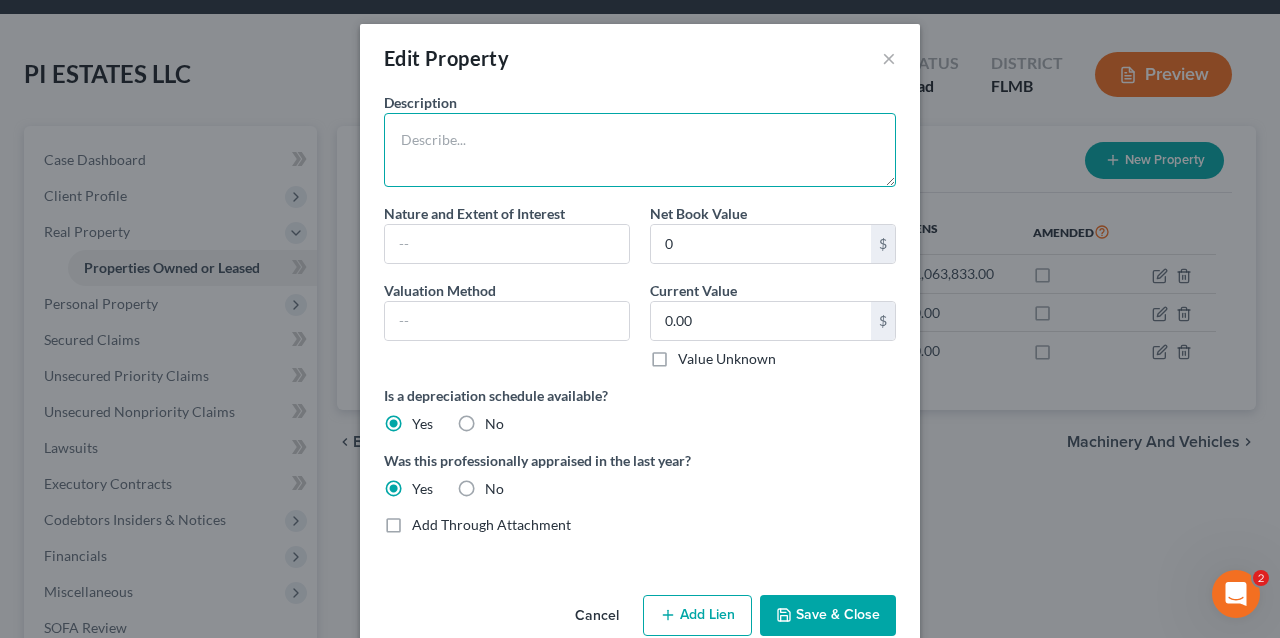 click at bounding box center [640, 150] 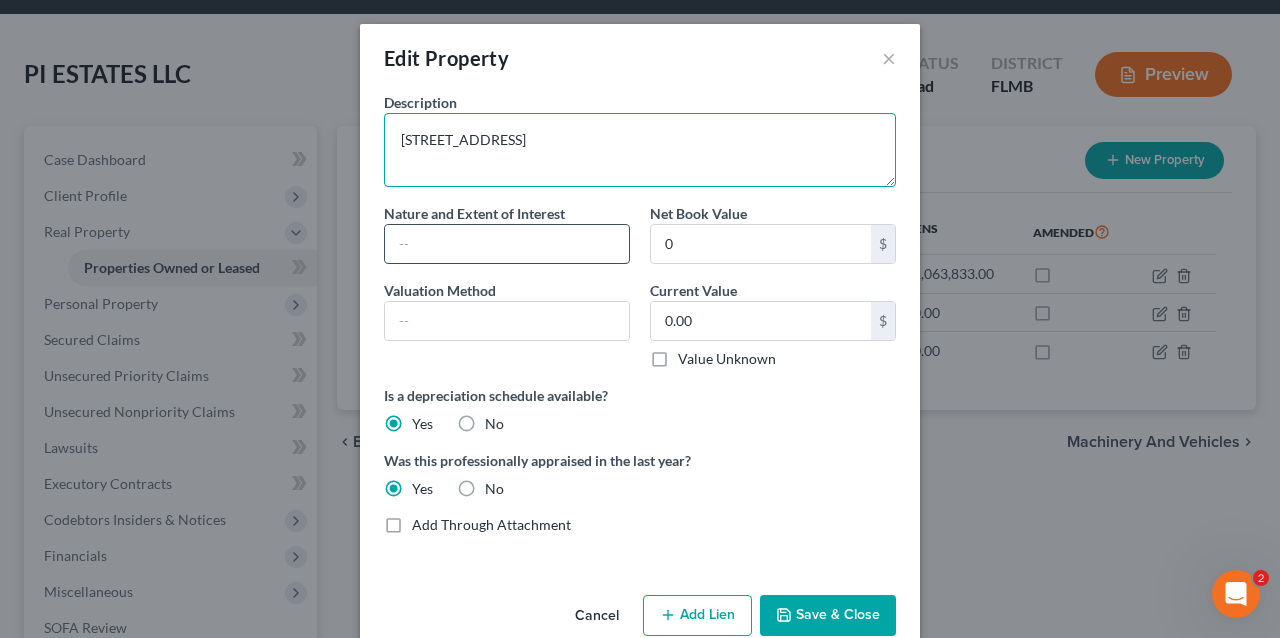 type on "6821 Pineland Rd, Bookelia, FL 33922" 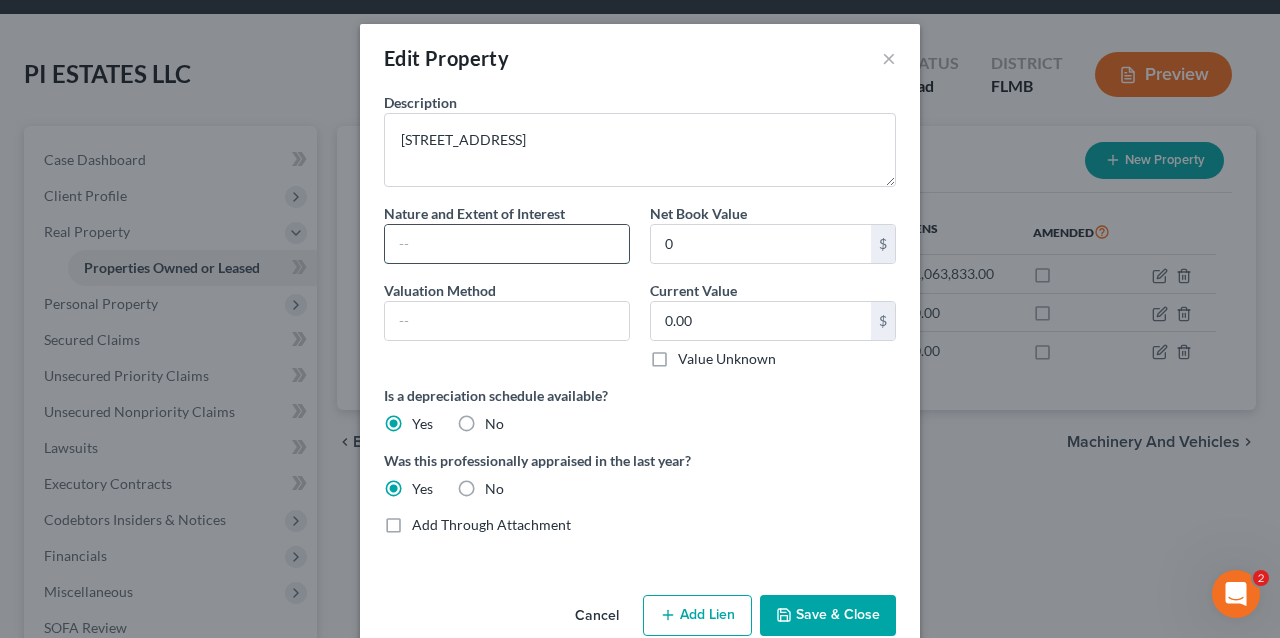click at bounding box center (507, 244) 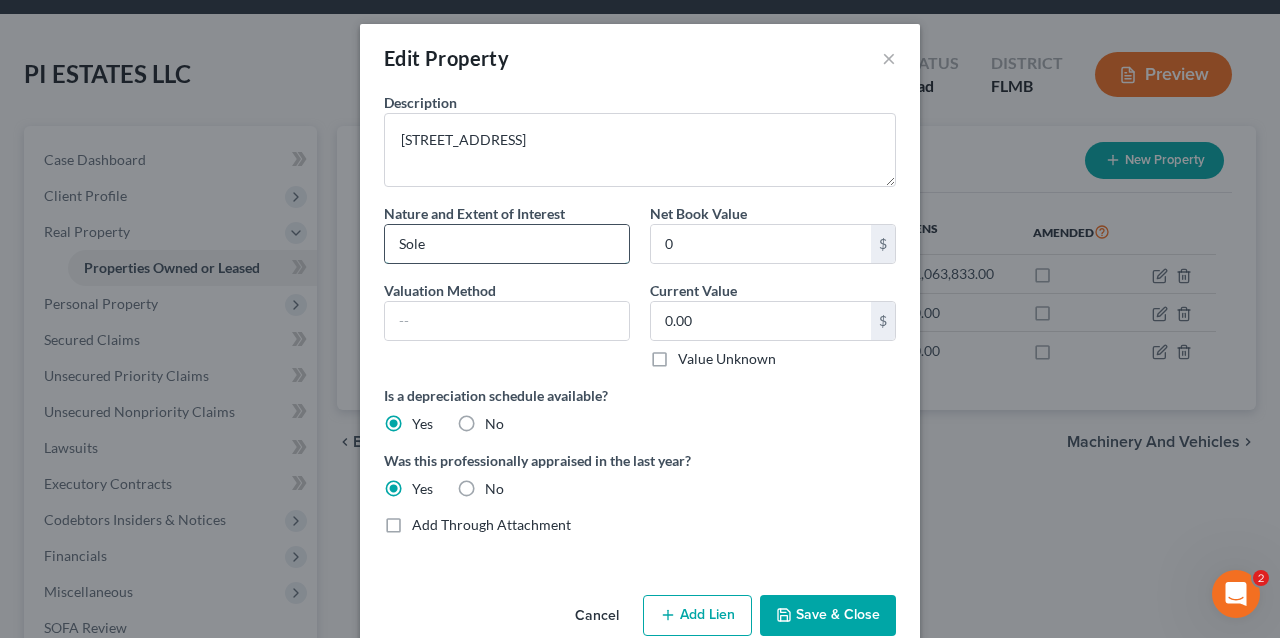 type on "Sole Owner" 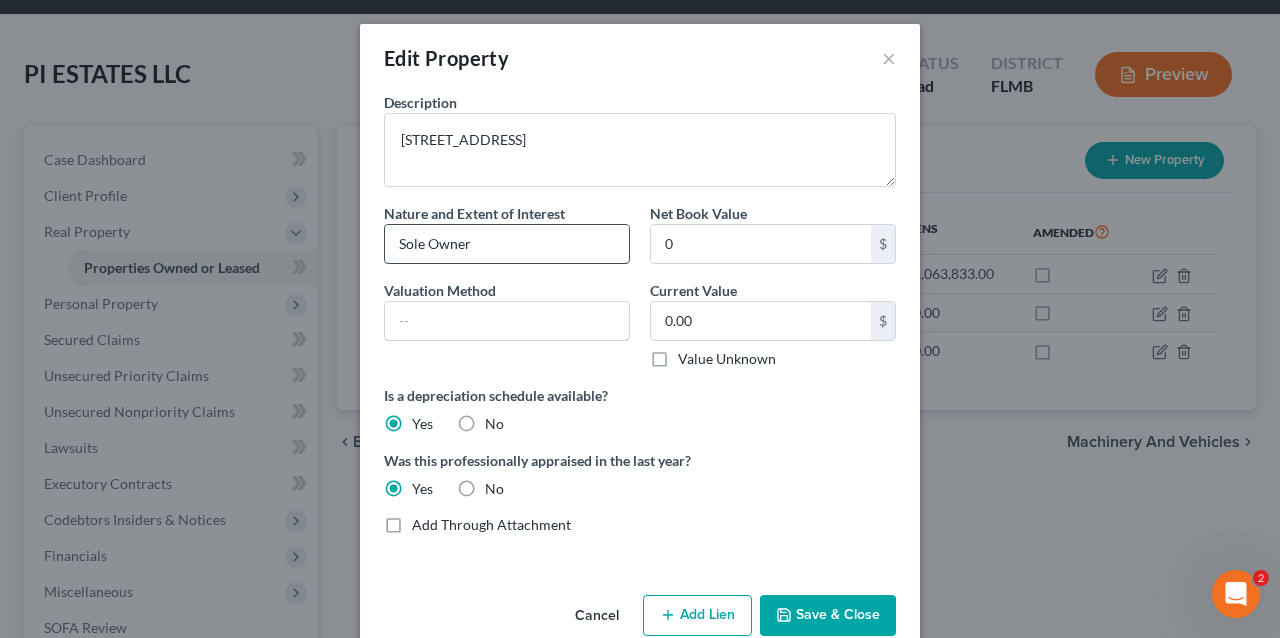 type on "Liquidation Value" 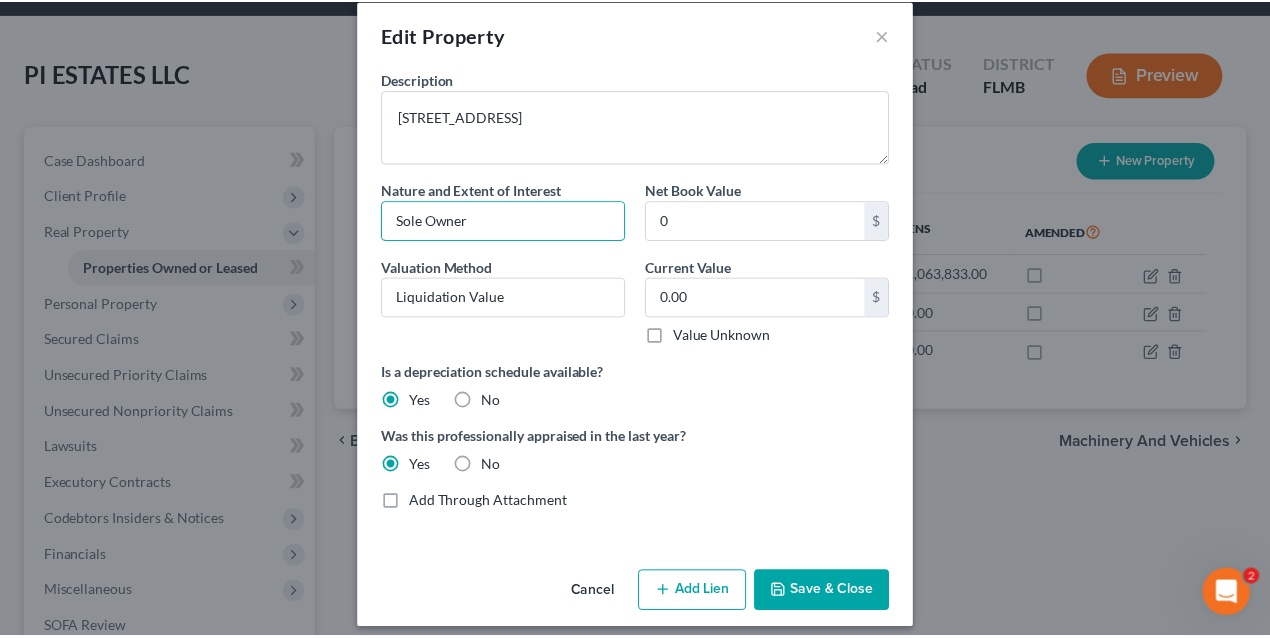 scroll, scrollTop: 36, scrollLeft: 0, axis: vertical 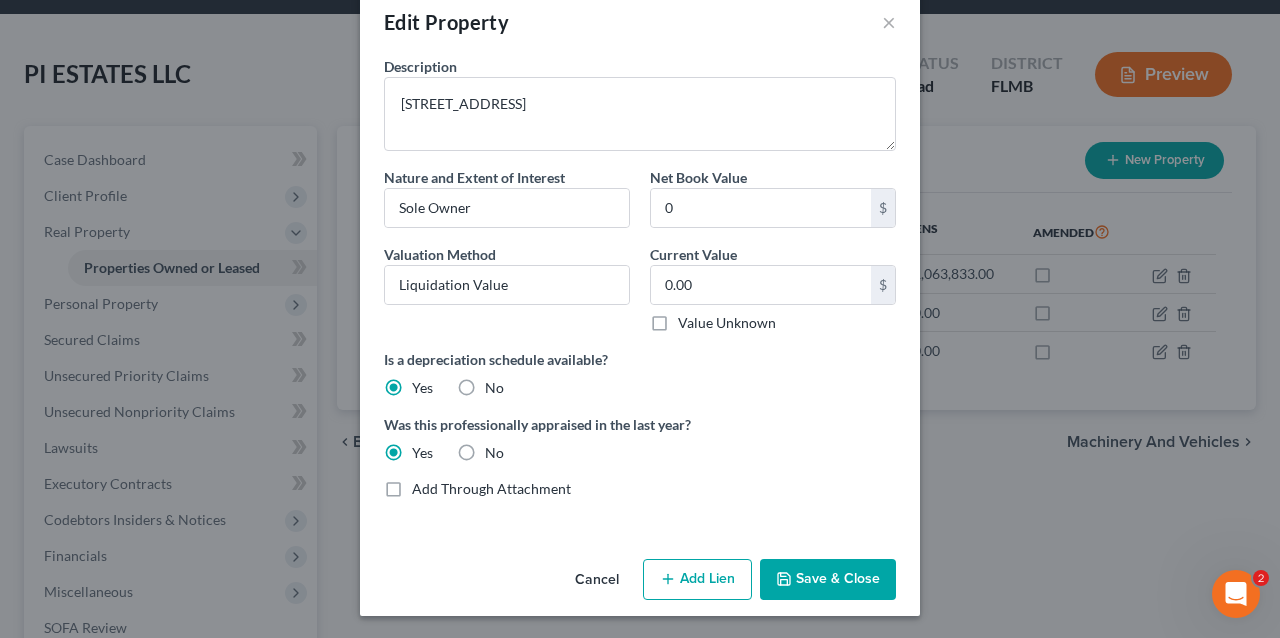 click on "No" at bounding box center [494, 388] 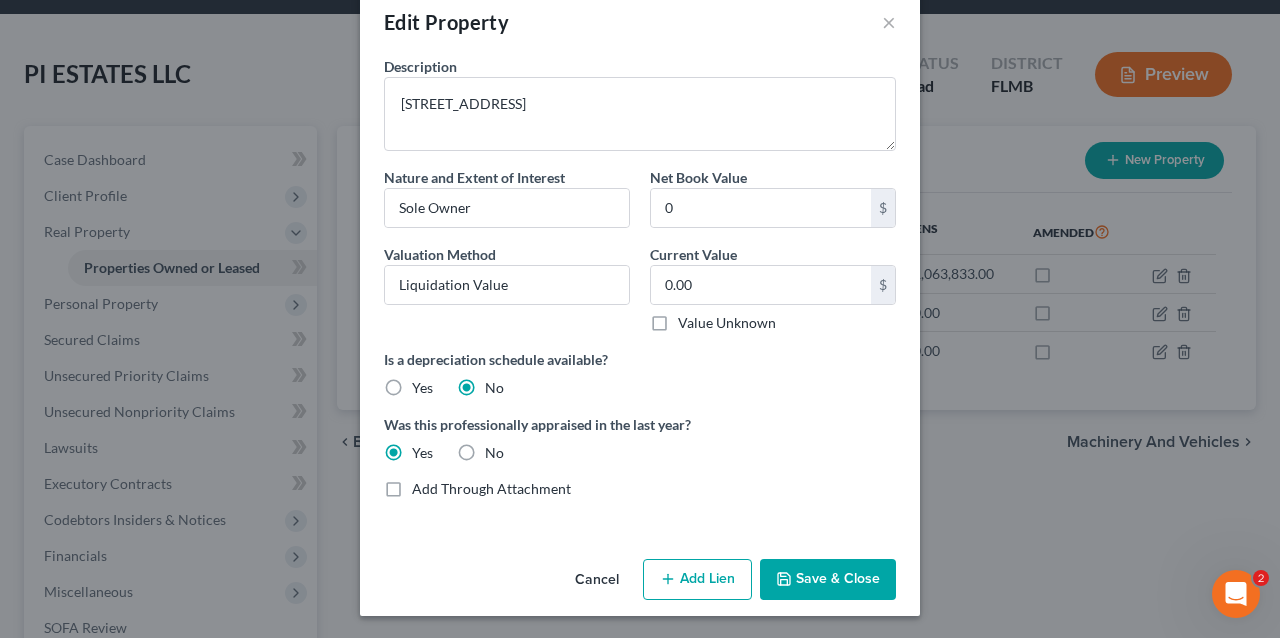 click on "No" at bounding box center [494, 453] 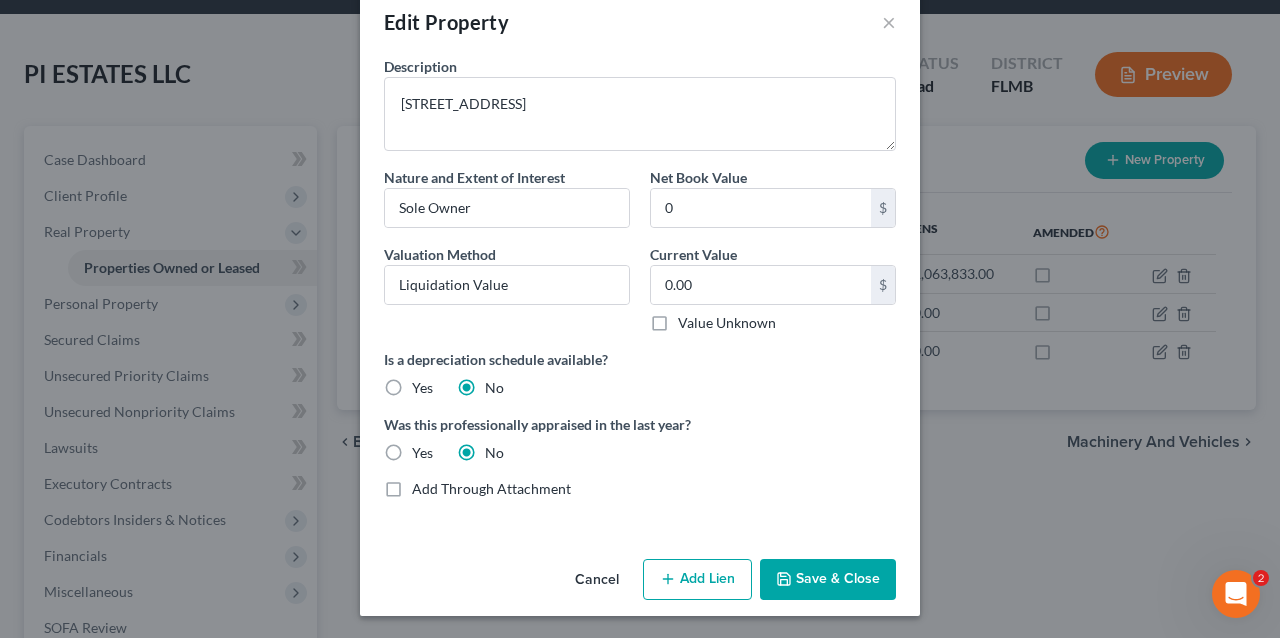 click on "Is a depreciation schedule available? Yes No" at bounding box center [640, 373] 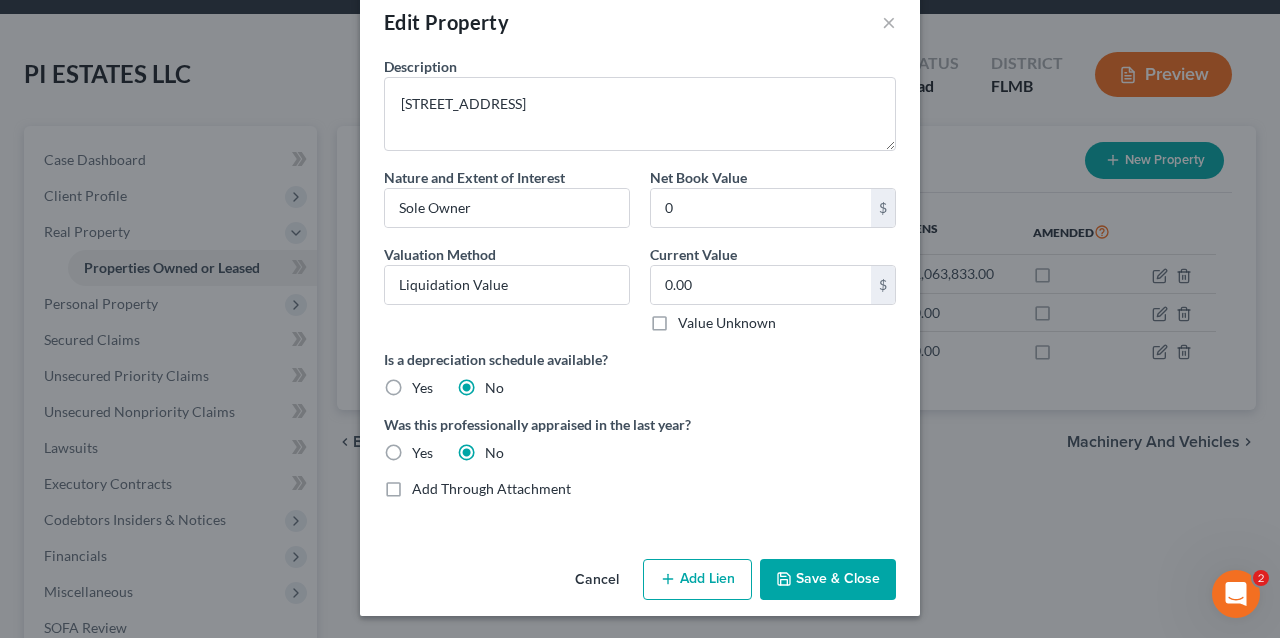 click on "Cancel" at bounding box center (597, 581) 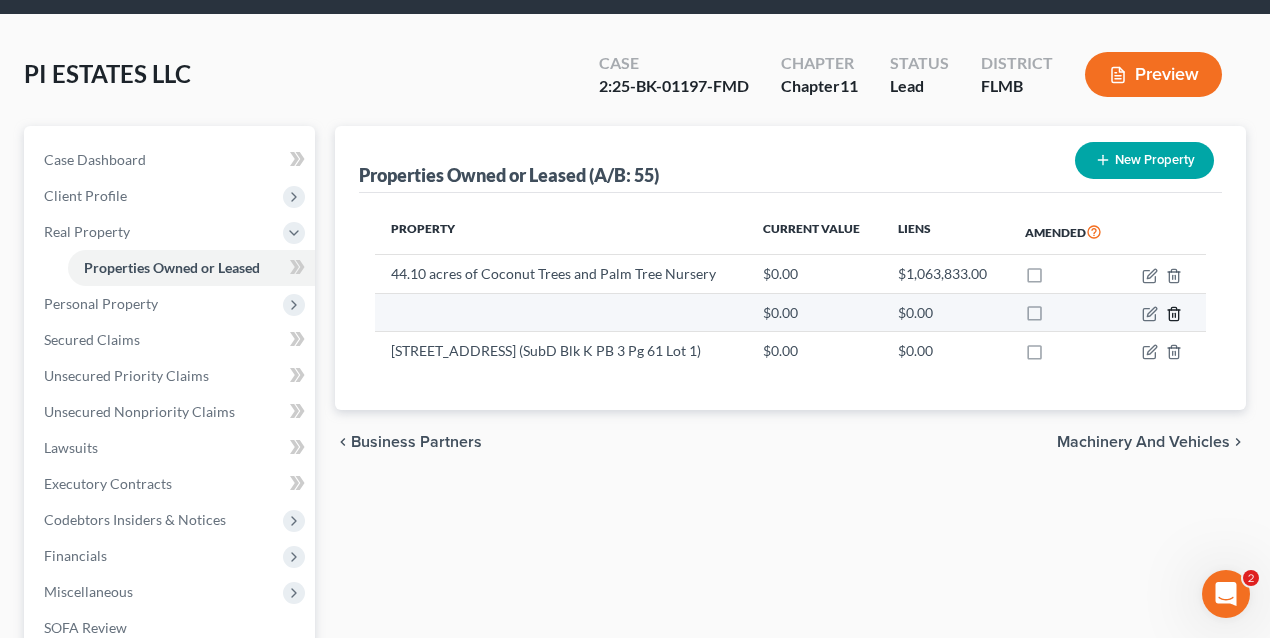 click 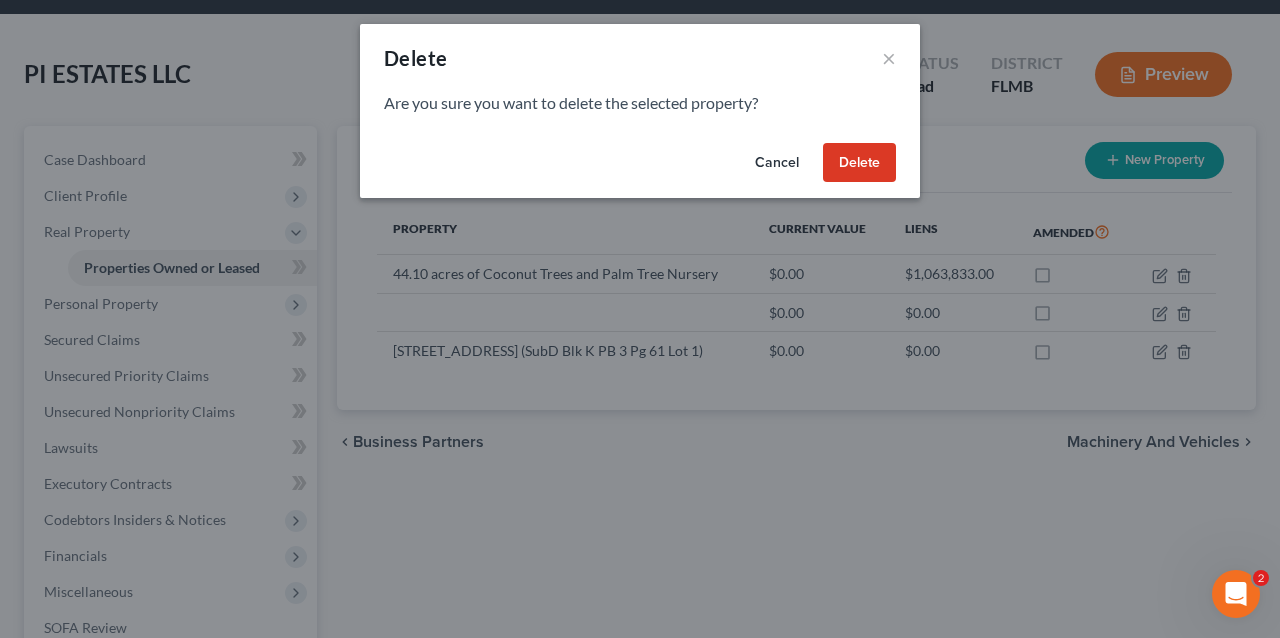 click on "Delete" at bounding box center (859, 163) 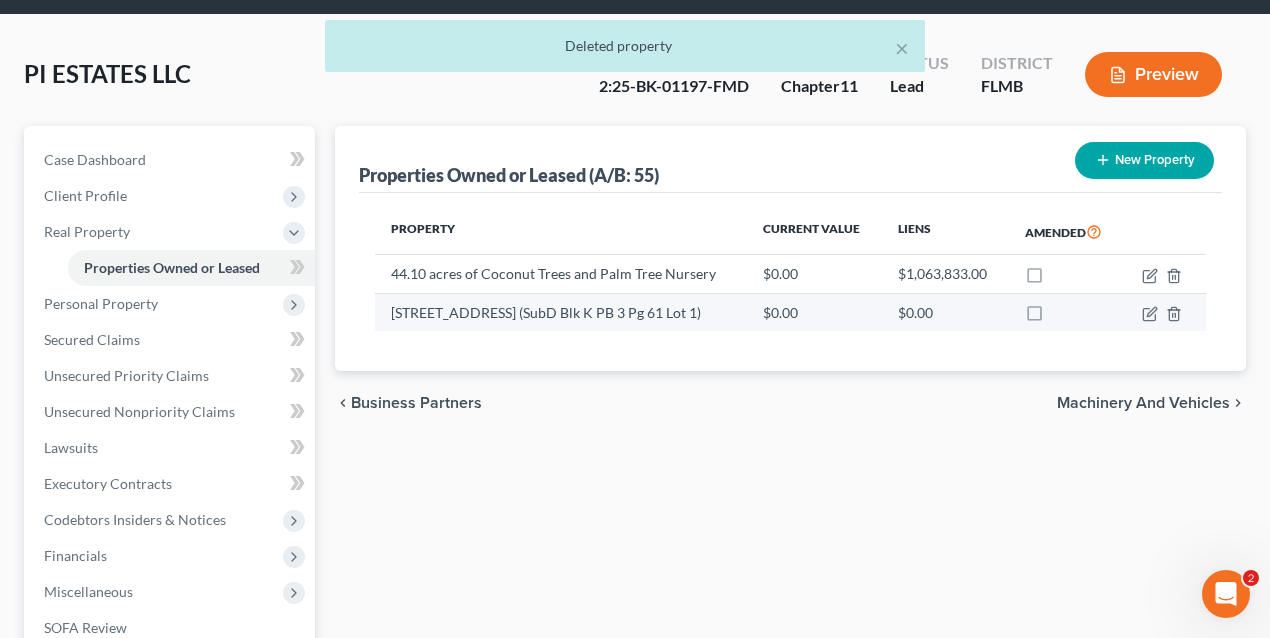 drag, startPoint x: 451, startPoint y: 366, endPoint x: 385, endPoint y: 352, distance: 67.46851 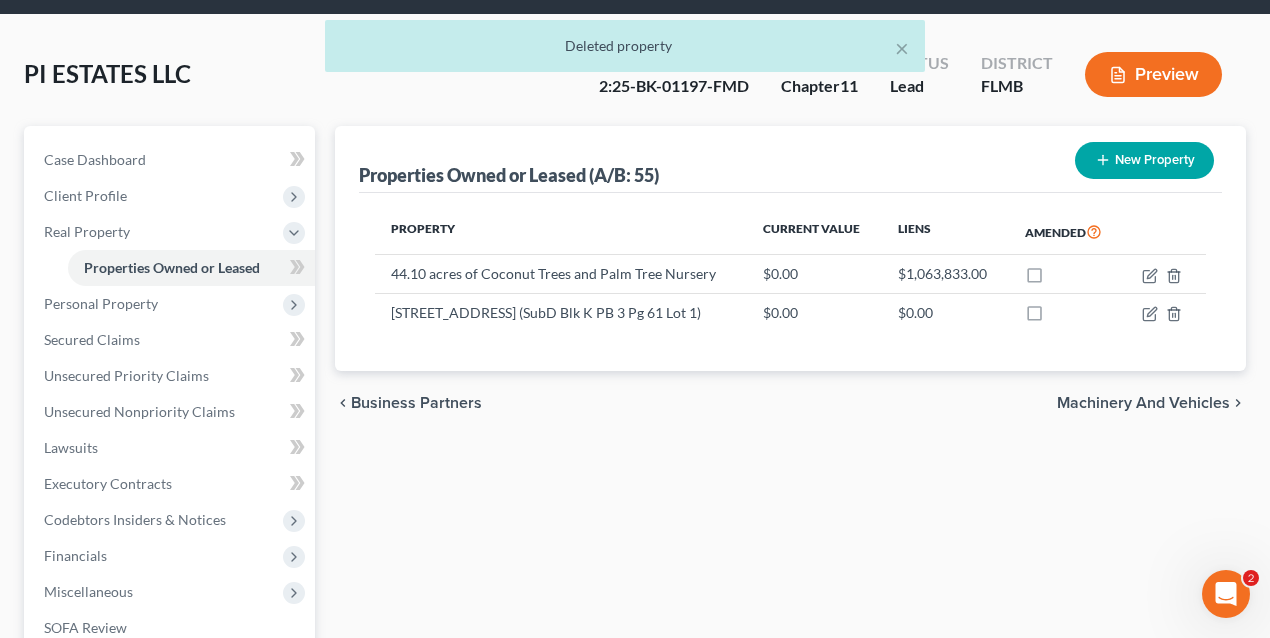 click on "New Property" at bounding box center [1144, 160] 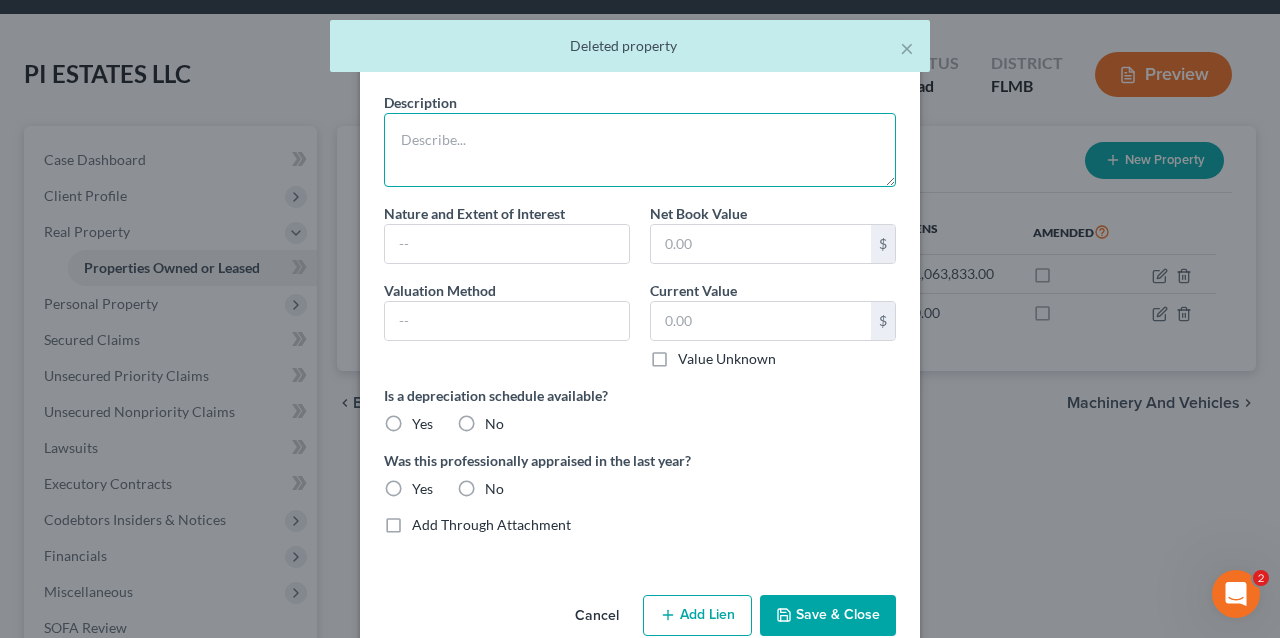 click at bounding box center (640, 150) 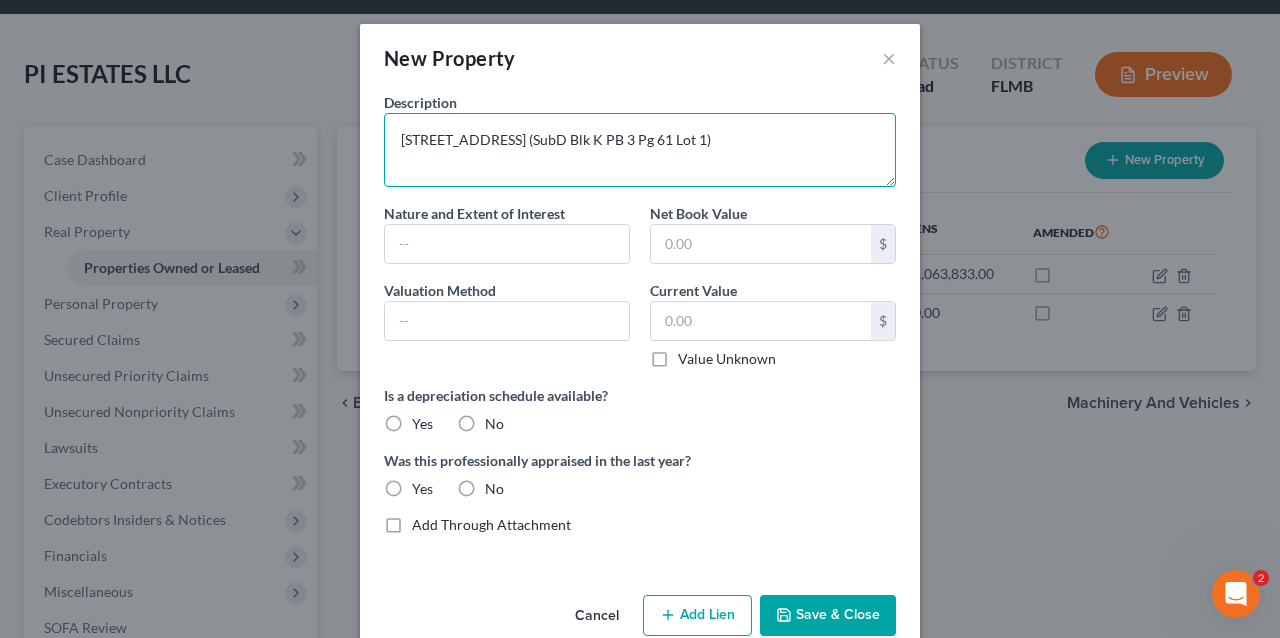click on "[STREET_ADDRESS] (SubD Blk K PB 3 Pg 61 Lot 1)" at bounding box center [640, 150] 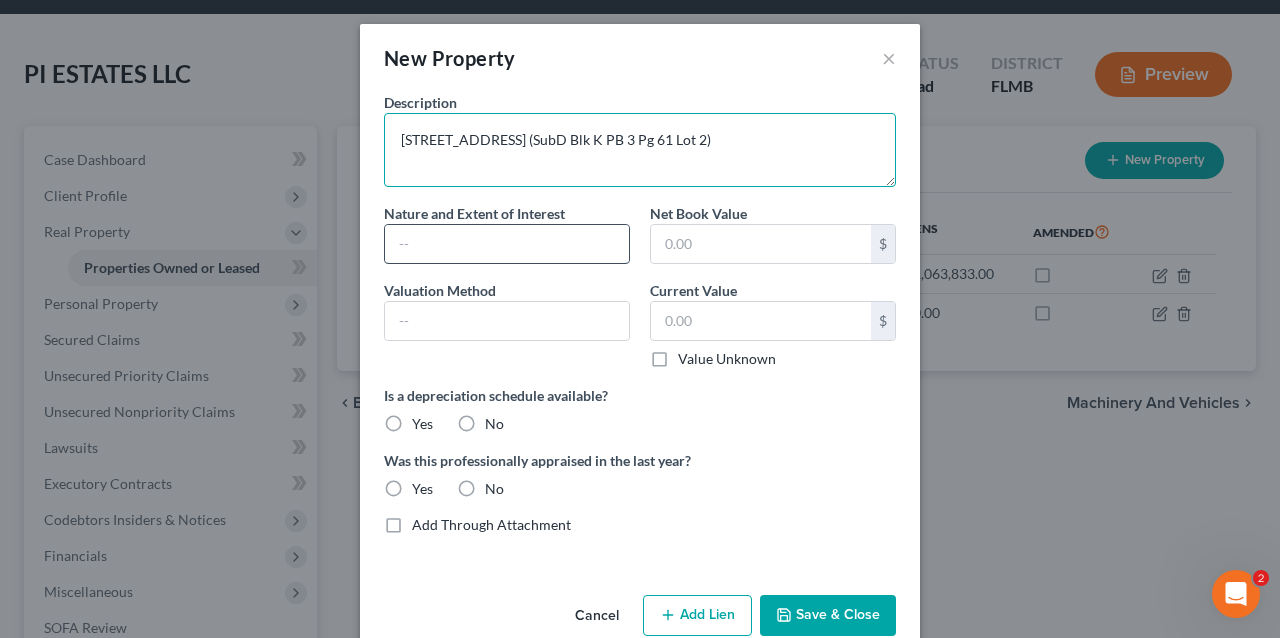 type on "[STREET_ADDRESS] (SubD Blk K PB 3 Pg 61 Lot 2)" 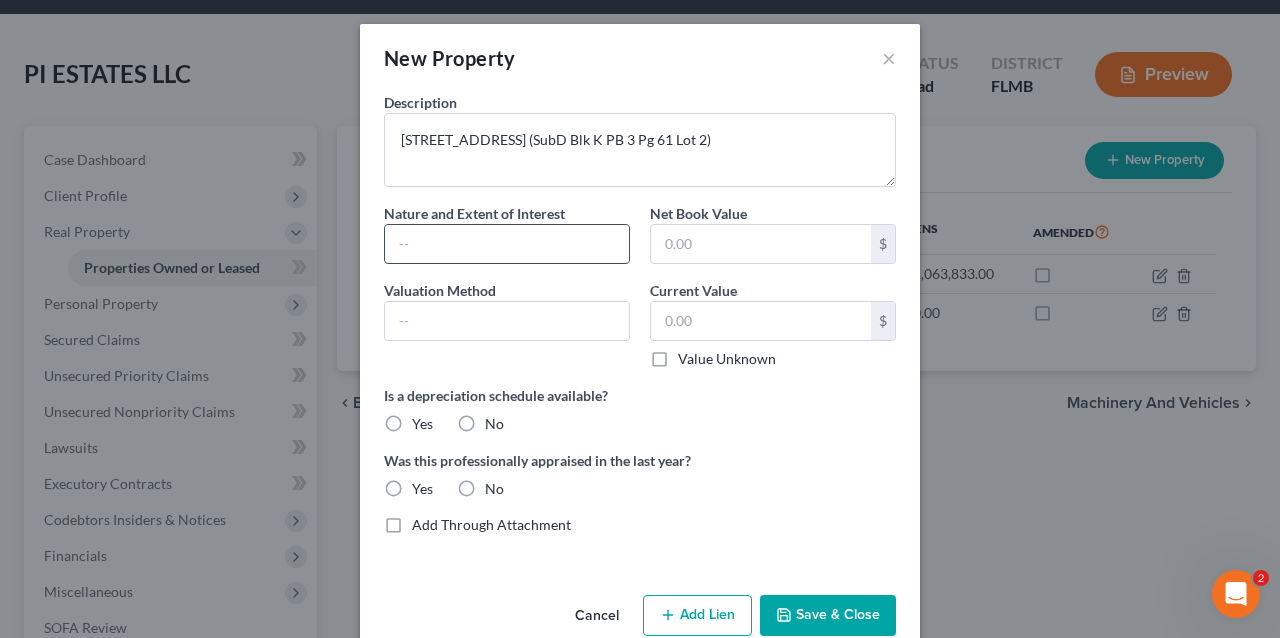 click at bounding box center [507, 244] 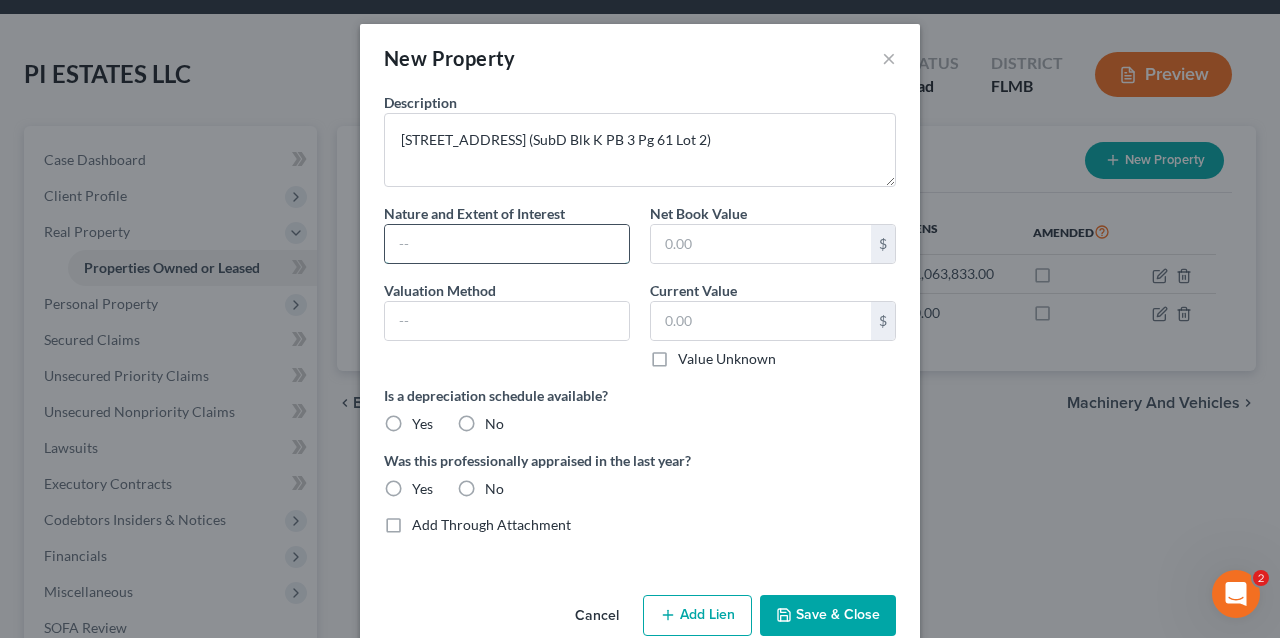 type on "Sole Owner" 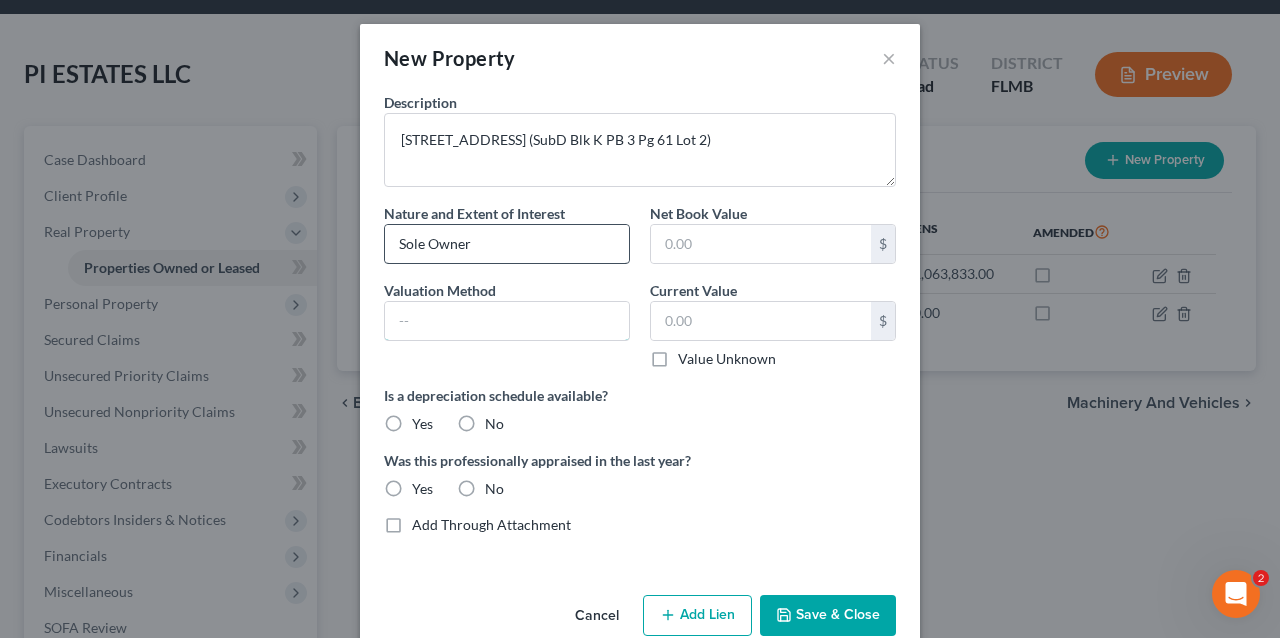type on "Liquidation Value" 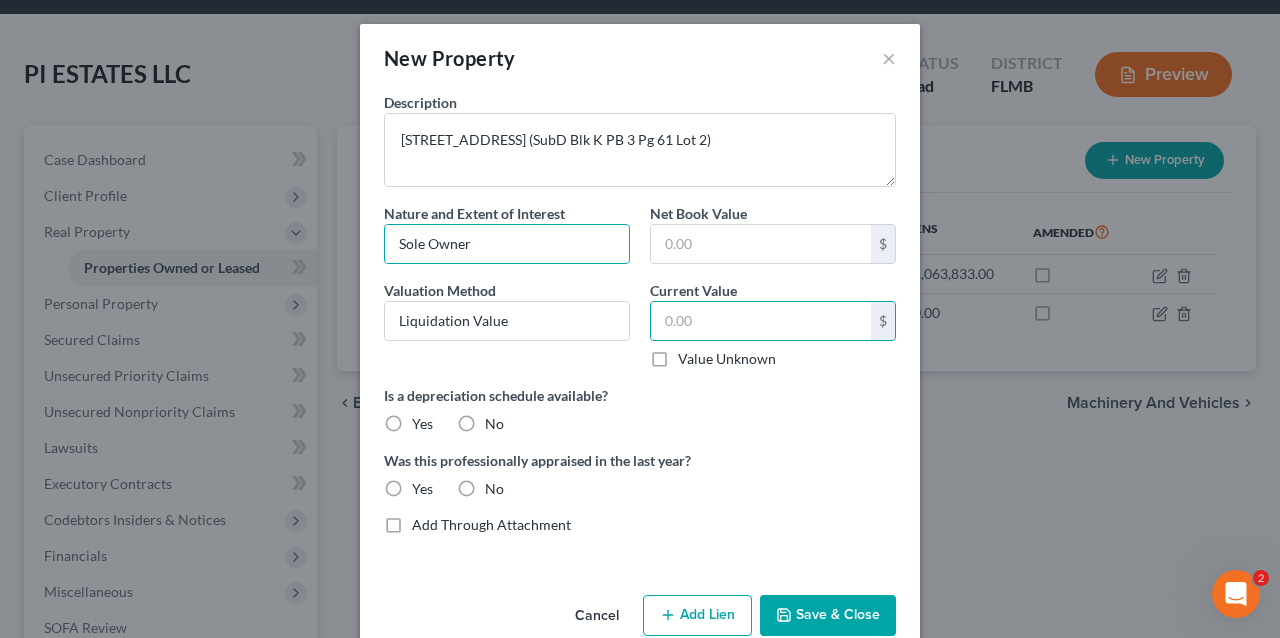 click on "Save & Close" at bounding box center [828, 616] 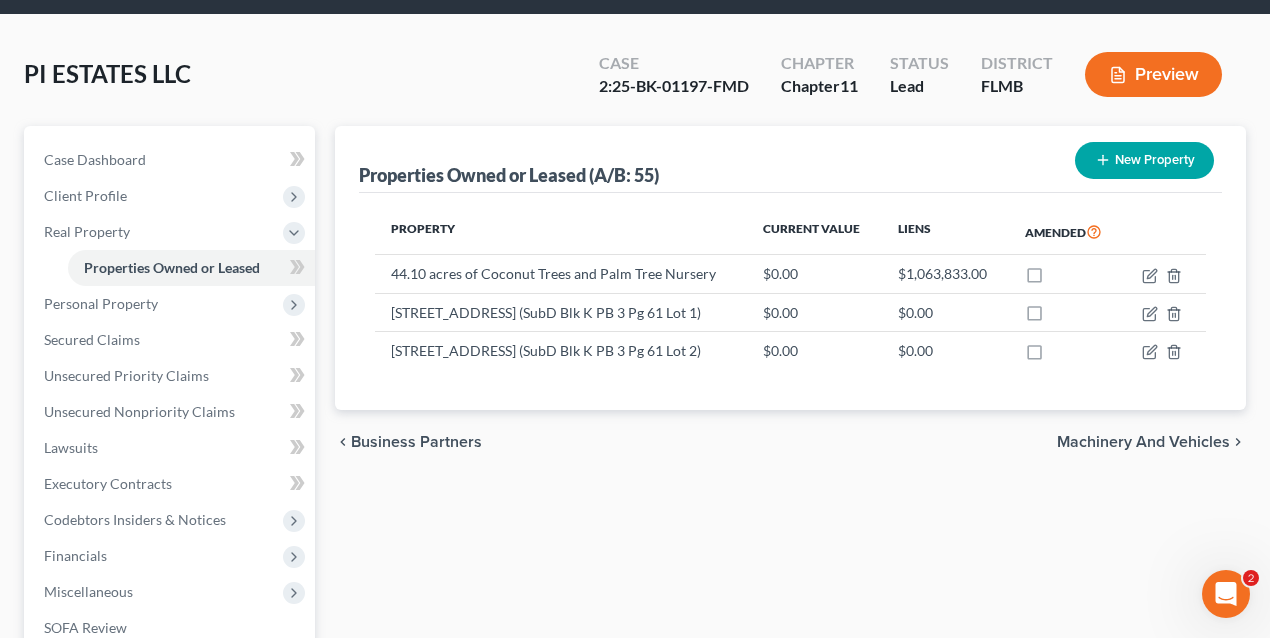 click on "New Property" at bounding box center [1144, 160] 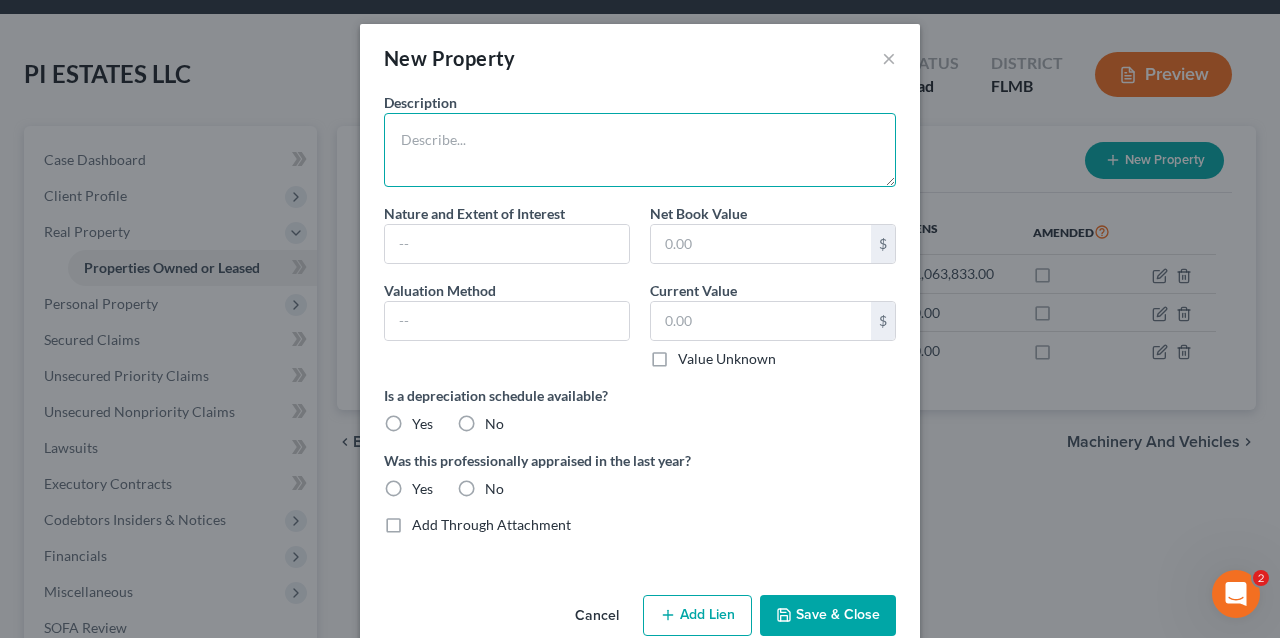 click at bounding box center (640, 150) 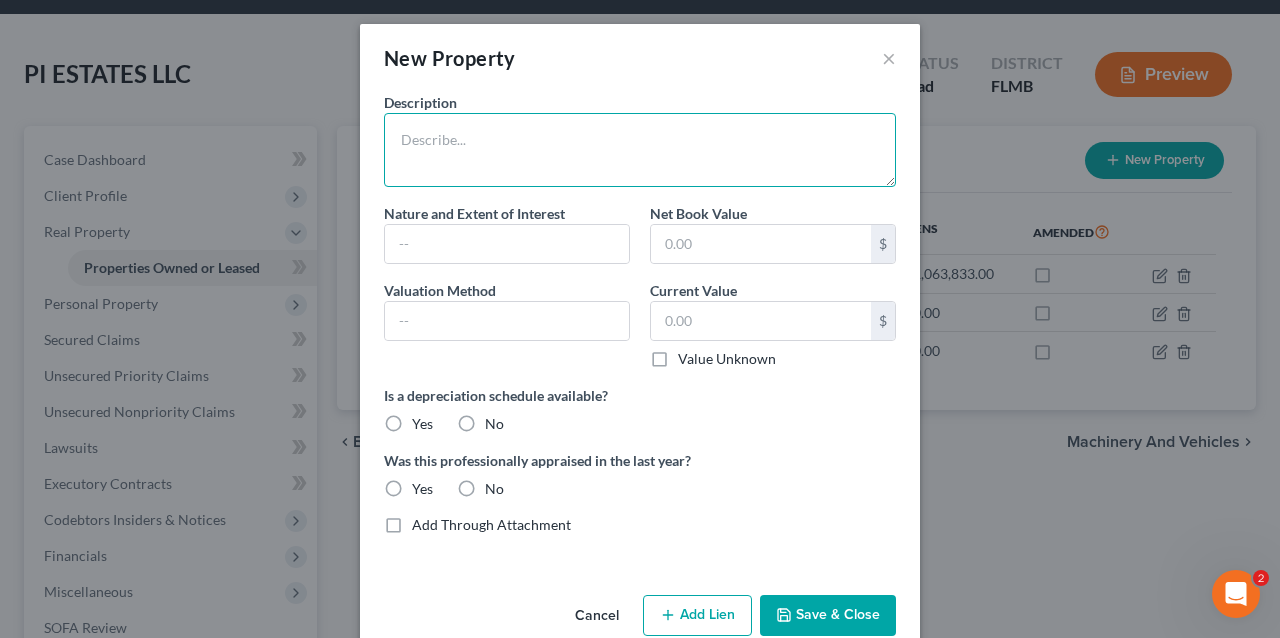 click at bounding box center (640, 150) 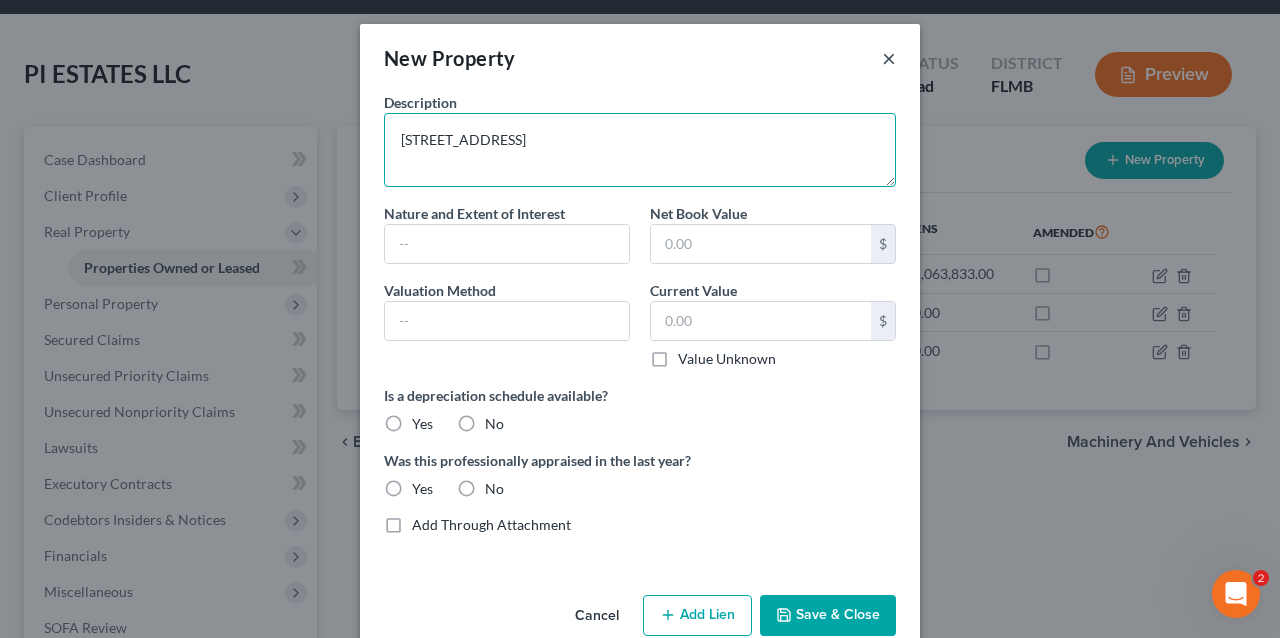 type on "Pineland Rd Kreamers SubD Blk K PB 3 Pg 61 Lot 2" 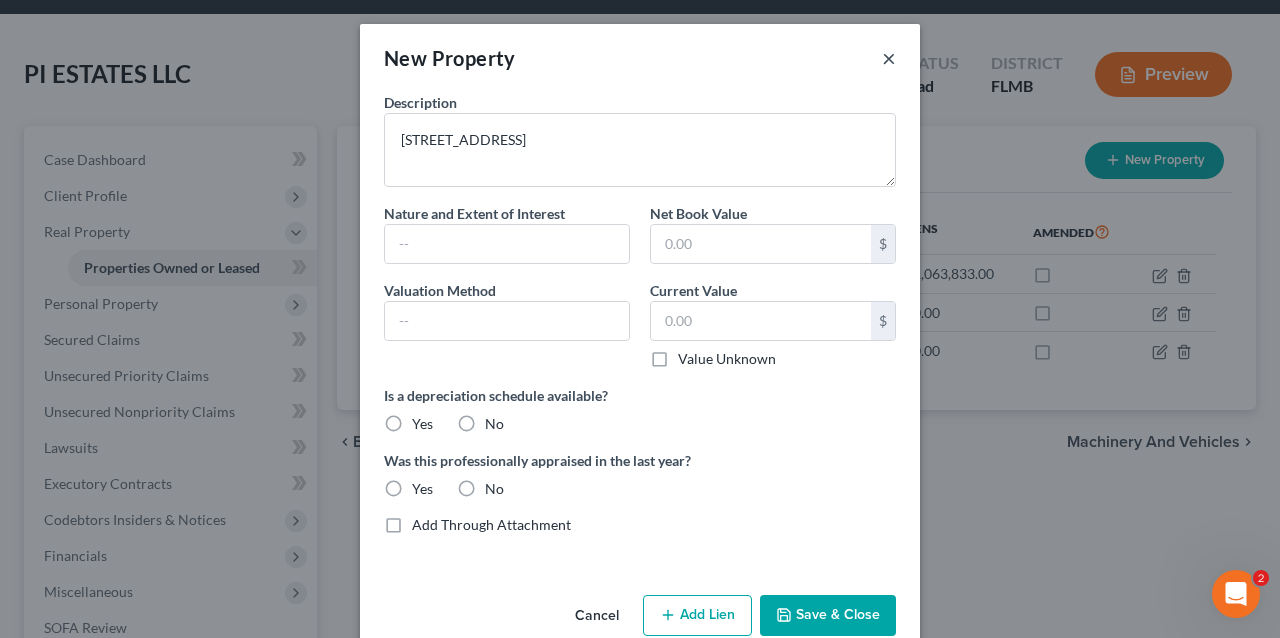 click on "×" at bounding box center [889, 58] 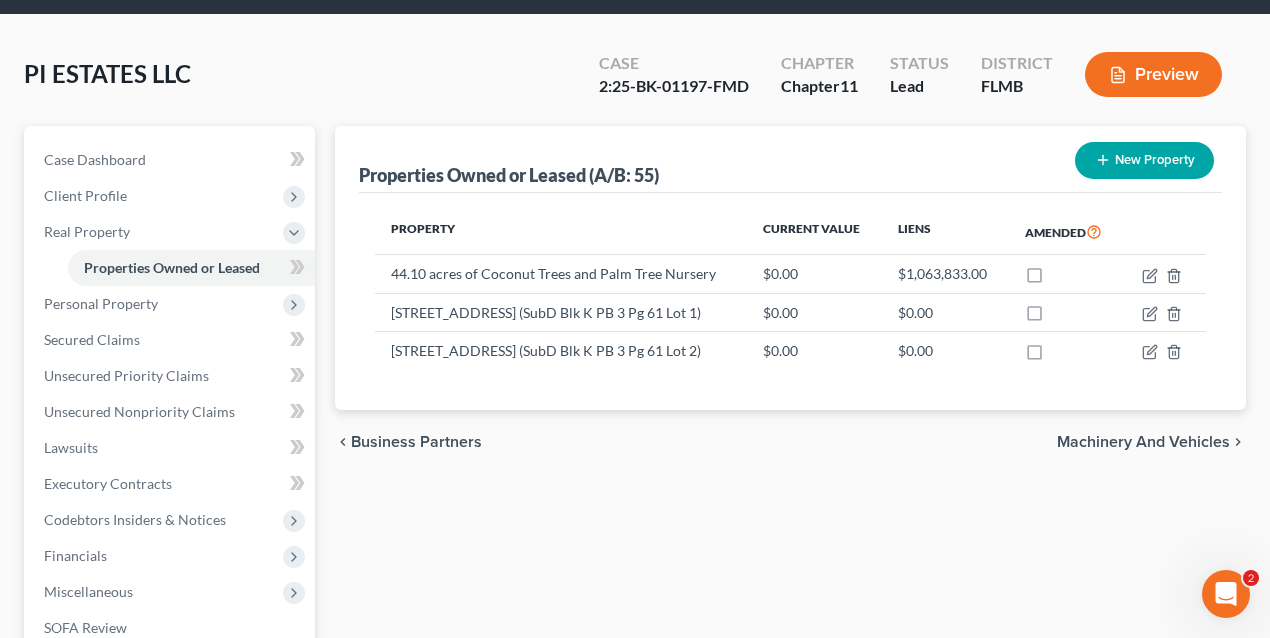 click on "New Property" at bounding box center [1144, 160] 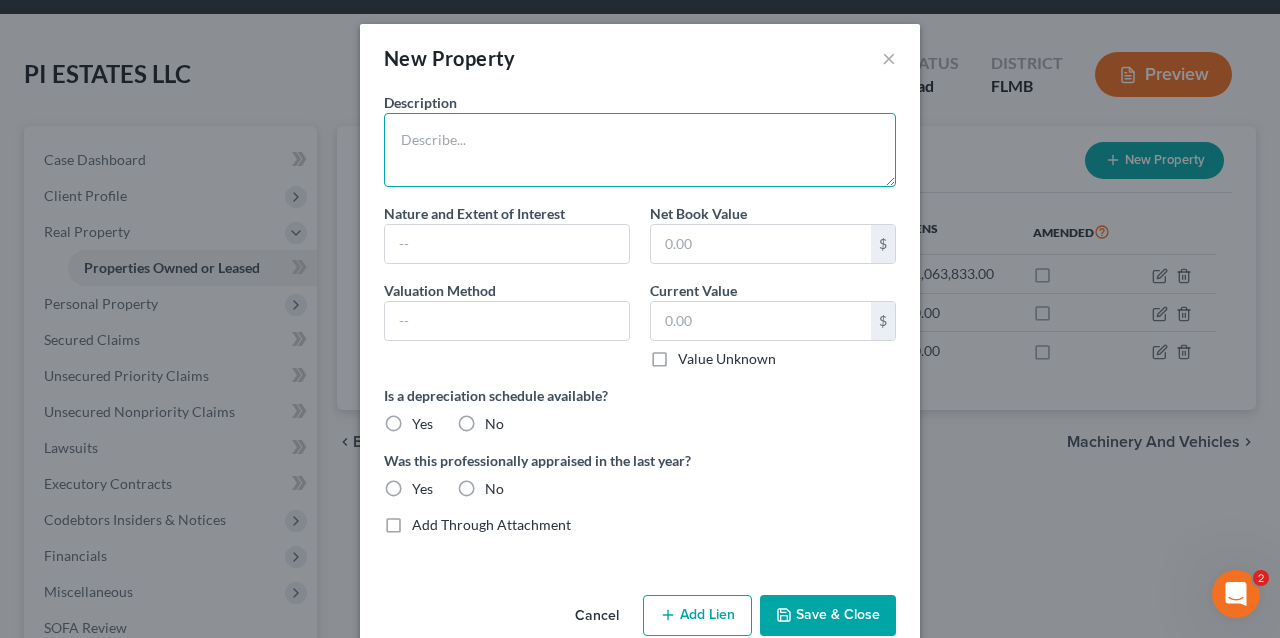click at bounding box center [640, 150] 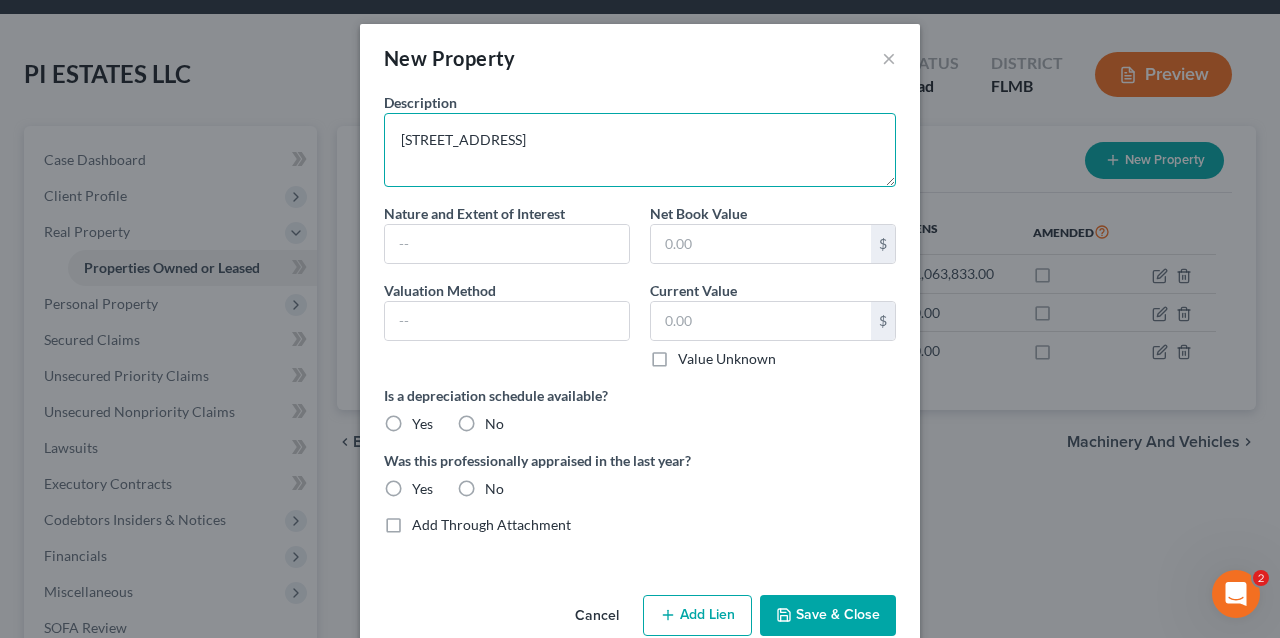 type on "Pineland Rd Kreamers SubD Blk K PB 3 Pg 61 Lot 3" 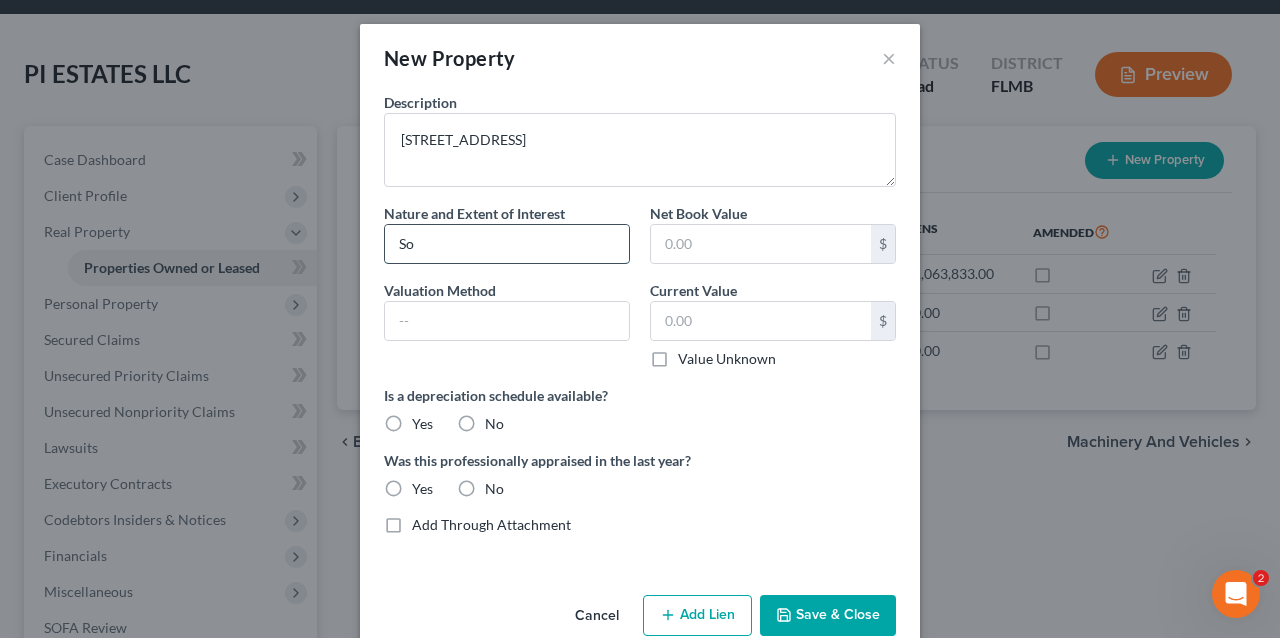 type on "Sole Owner" 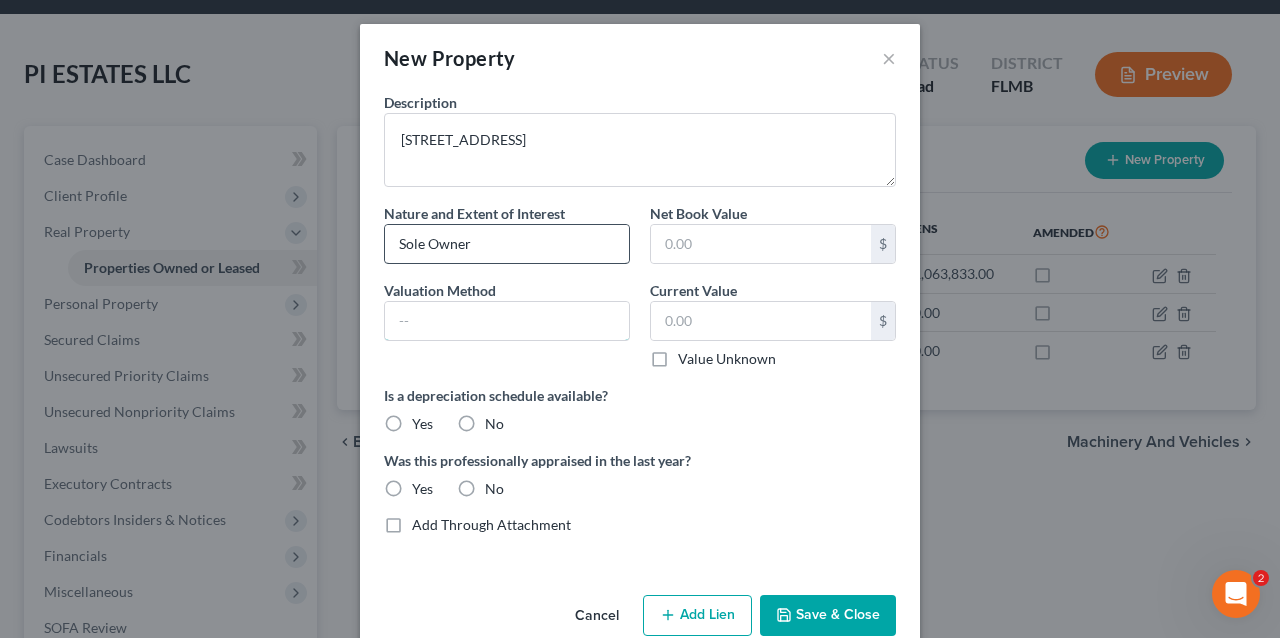 type on "Liquidation Value" 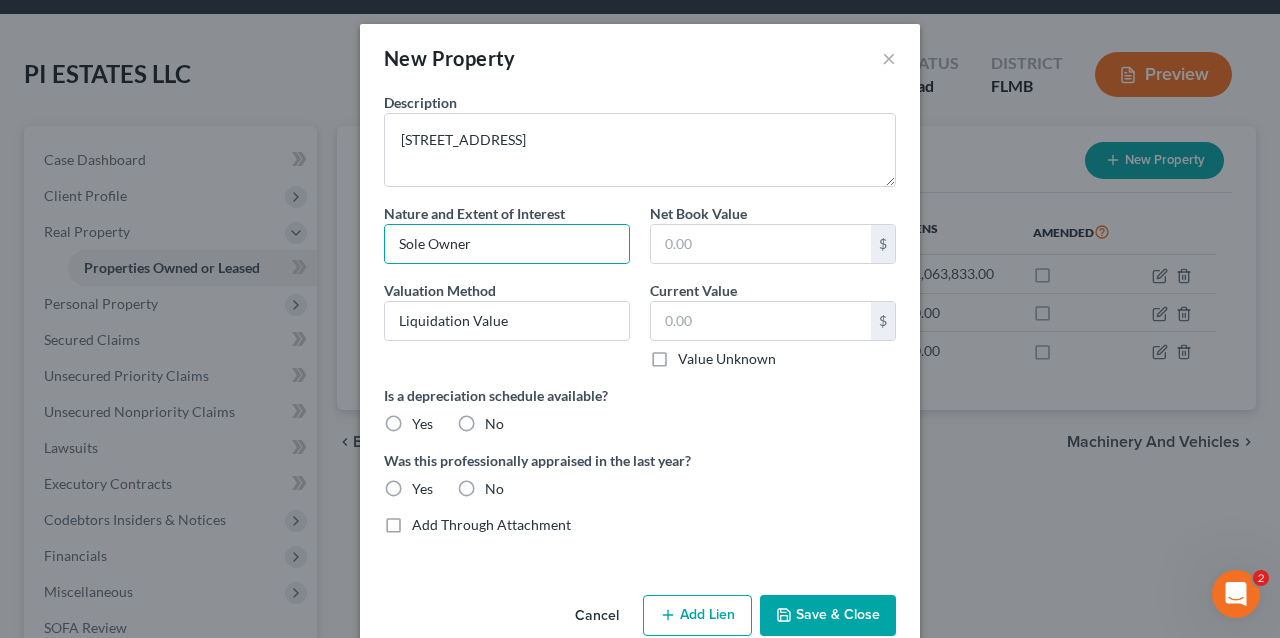 click on "Save & Close" at bounding box center (828, 616) 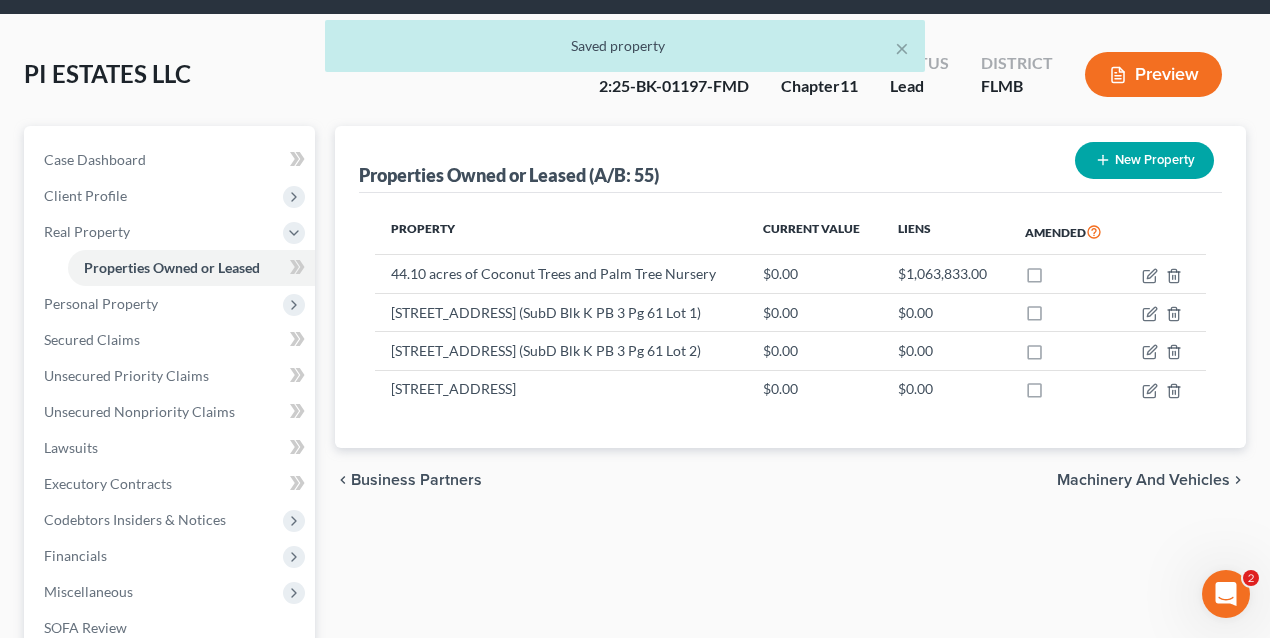 click on "New Property" at bounding box center (1144, 160) 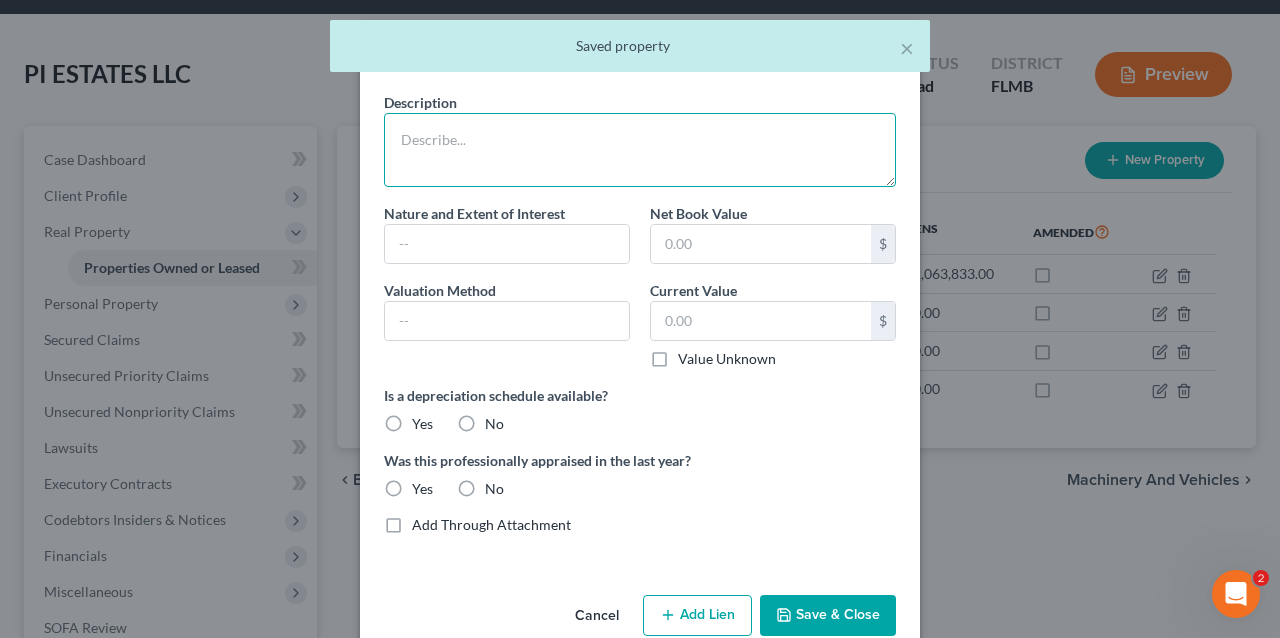 click at bounding box center (640, 150) 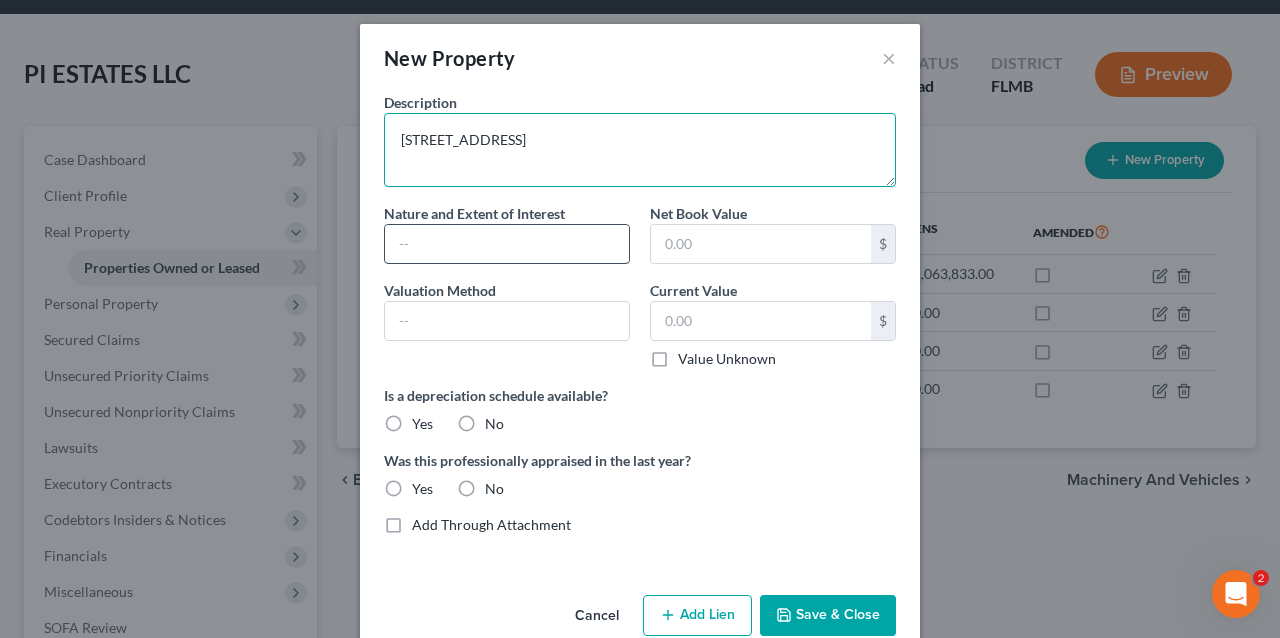 type on "Pineland Rd Kreamers SubD Blk K PB 3 Pg 61 Lot 4" 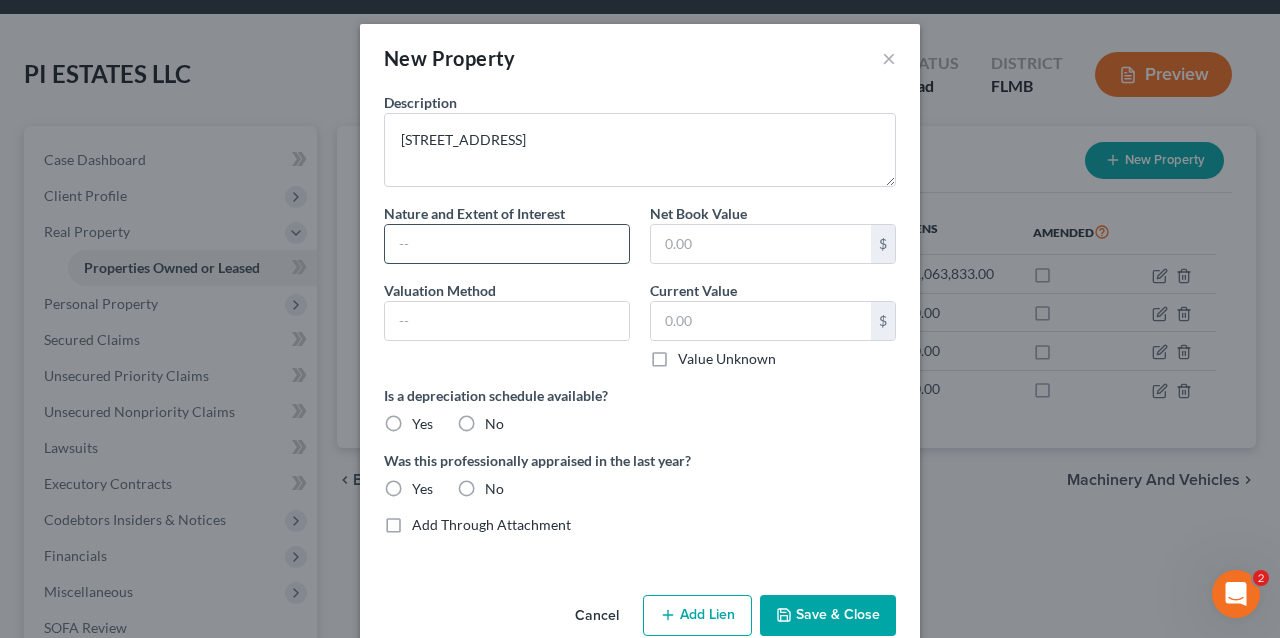 click at bounding box center [507, 244] 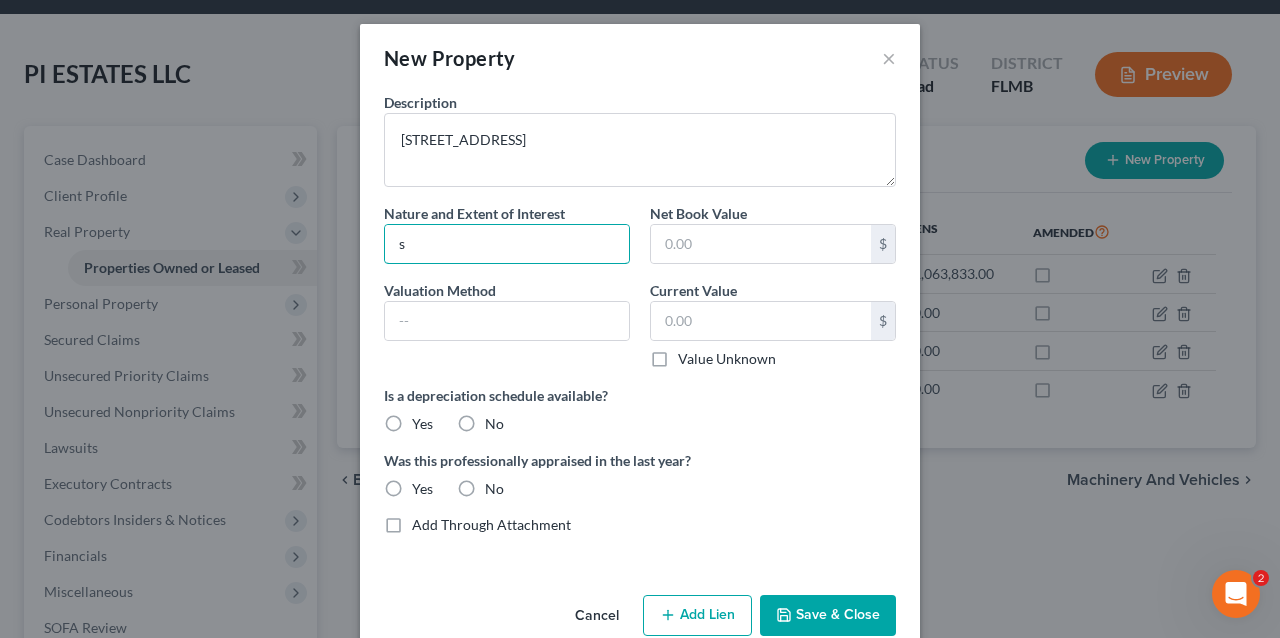 type on "Sole Owner" 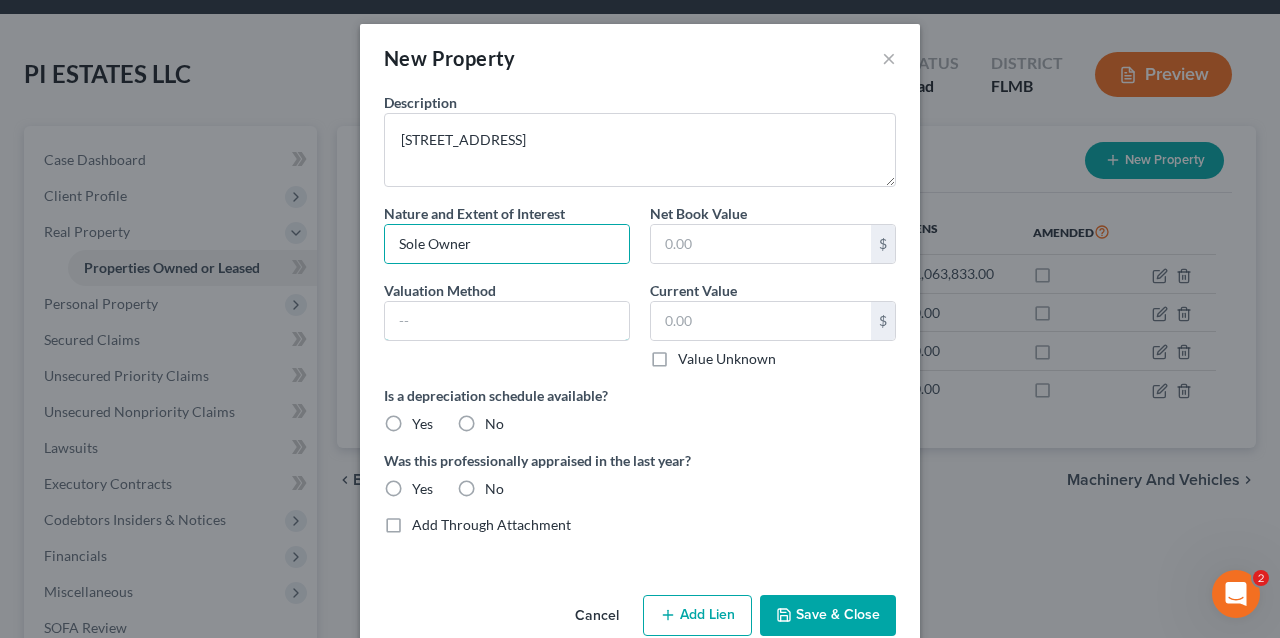 type on "Liquidation Value" 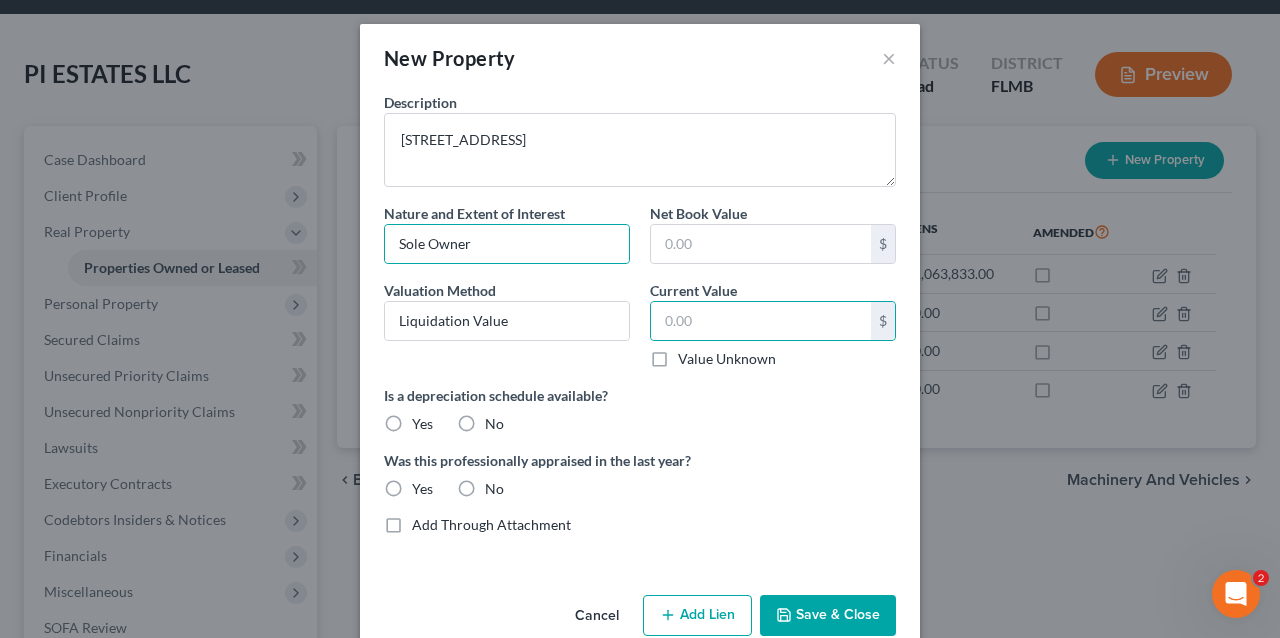 click on "Save & Close" at bounding box center (828, 616) 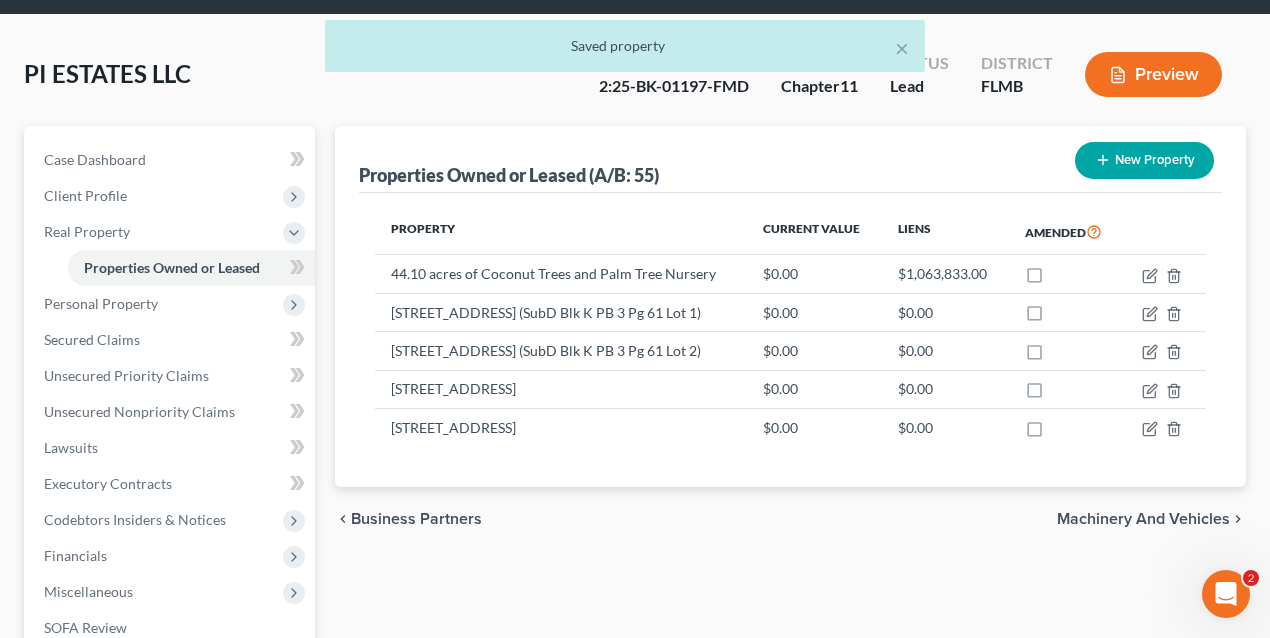 click on "New Property" at bounding box center [1144, 160] 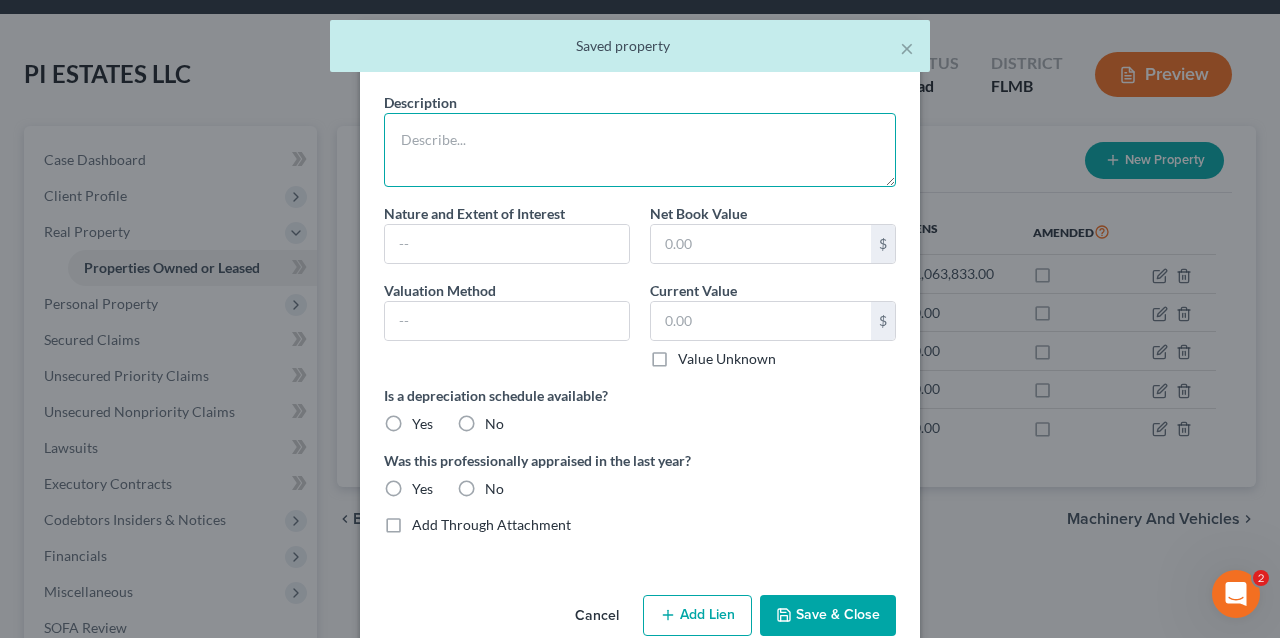 click at bounding box center [640, 150] 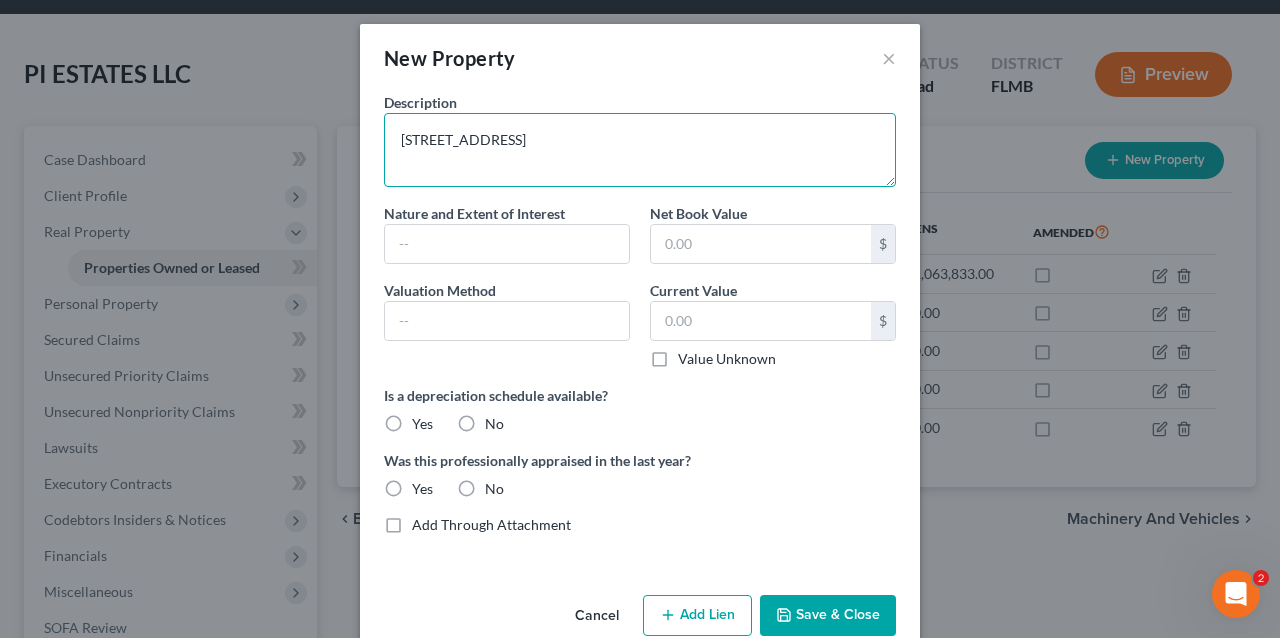 type on "Pineland Rd Kreamers SubD Blk K PB 3 Pg 61 Lot 5" 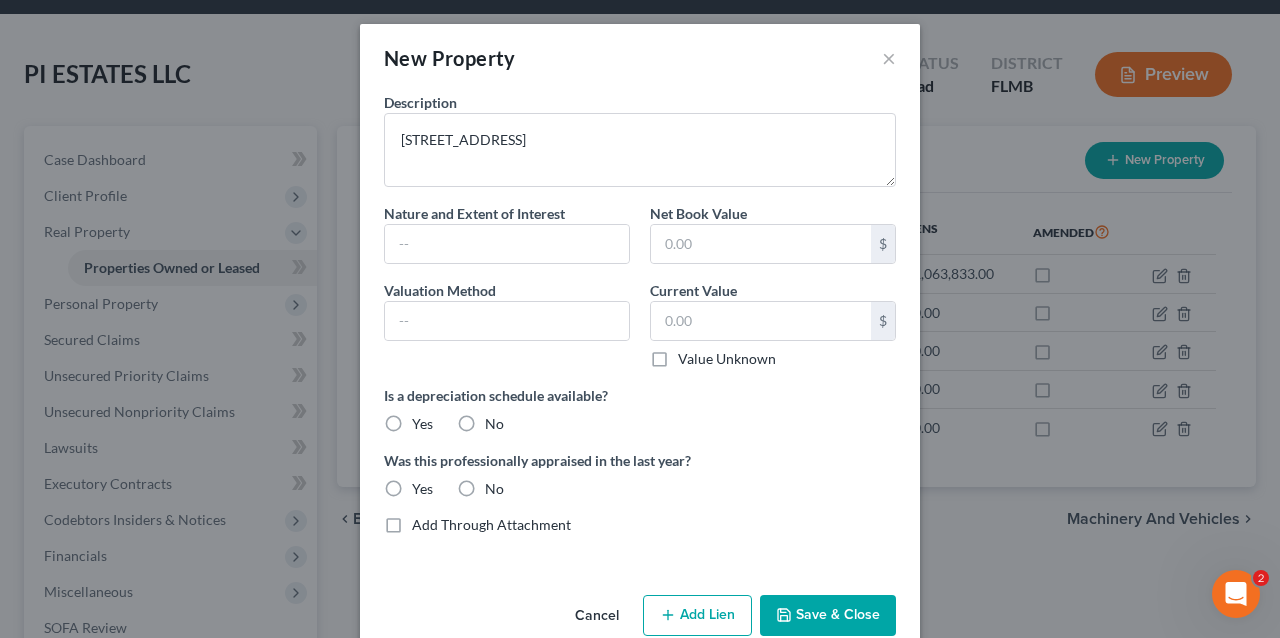 click on "Save & Close" at bounding box center (828, 616) 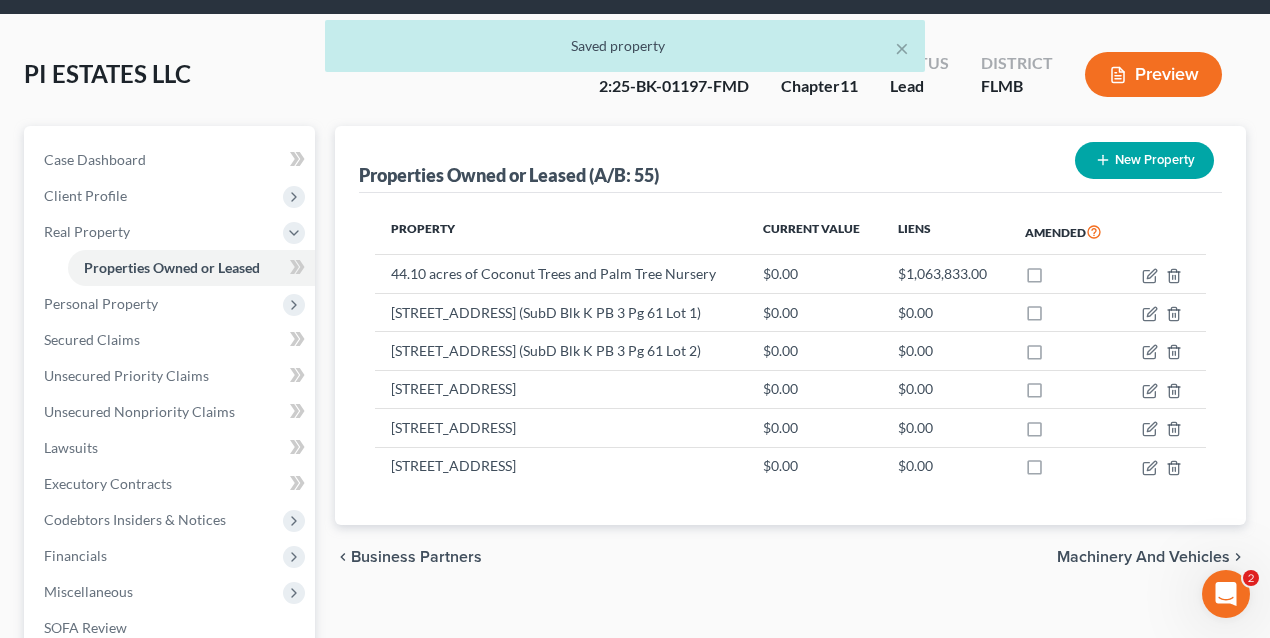 click on "New Property" at bounding box center [1144, 160] 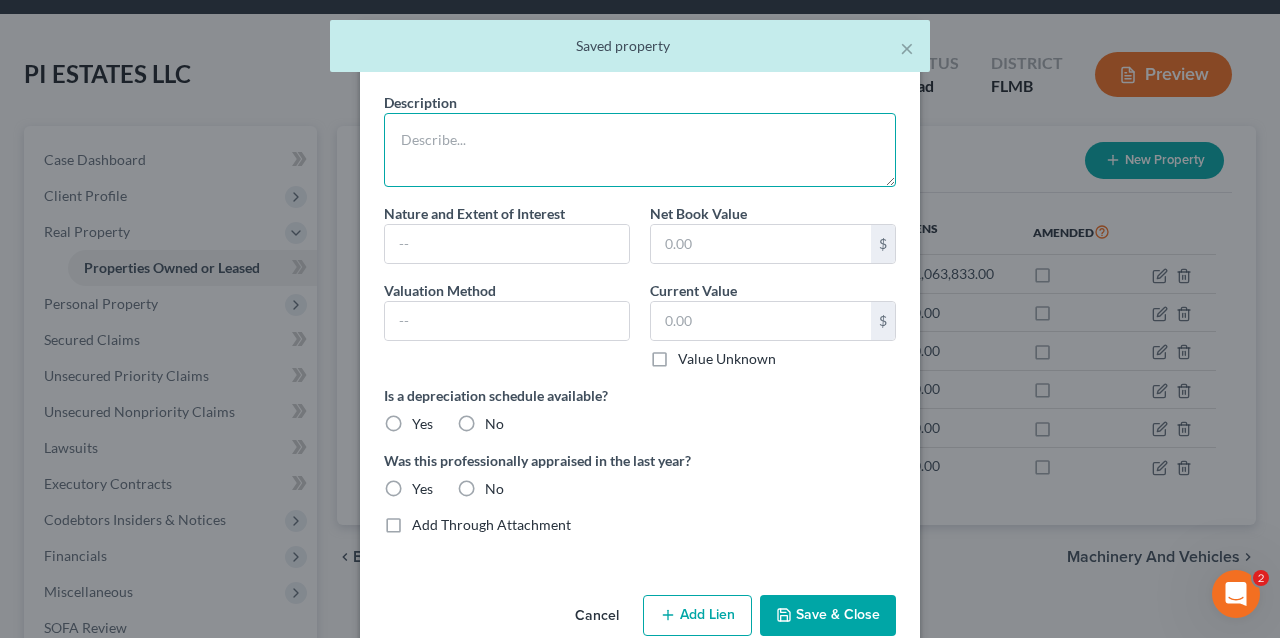 click at bounding box center (640, 150) 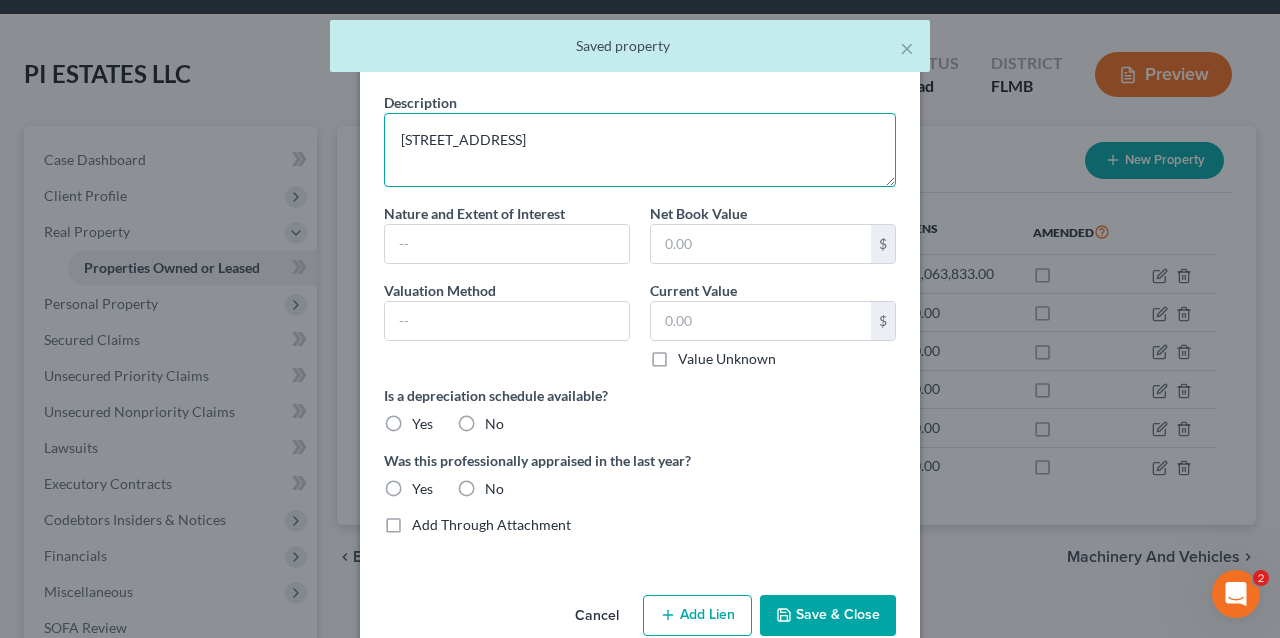 type on "Pineland Rd Kreamers SubD Blk K PB 3 Pg 61 Lot 6" 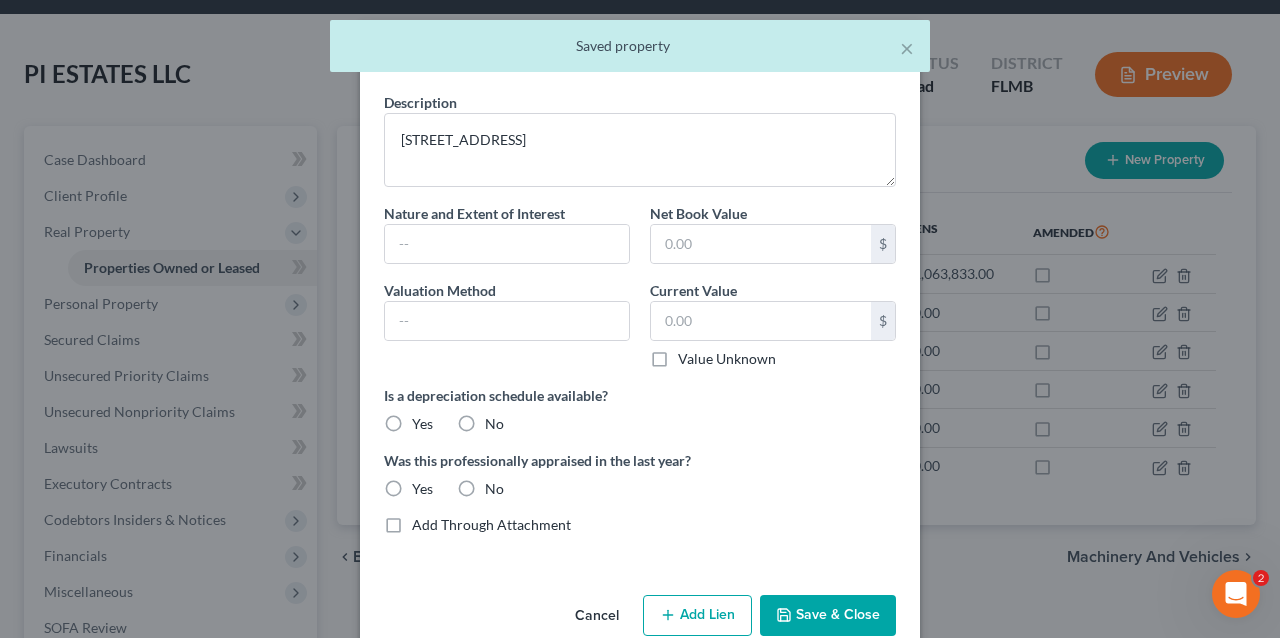 click on "Save & Close" at bounding box center [828, 616] 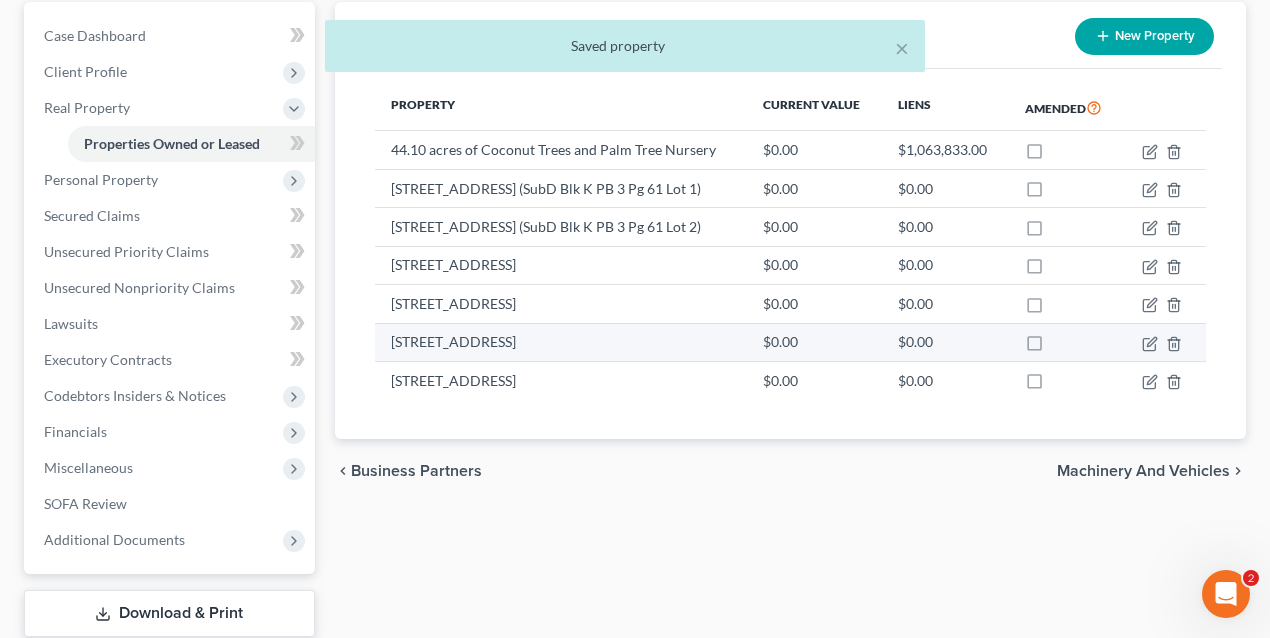scroll, scrollTop: 200, scrollLeft: 0, axis: vertical 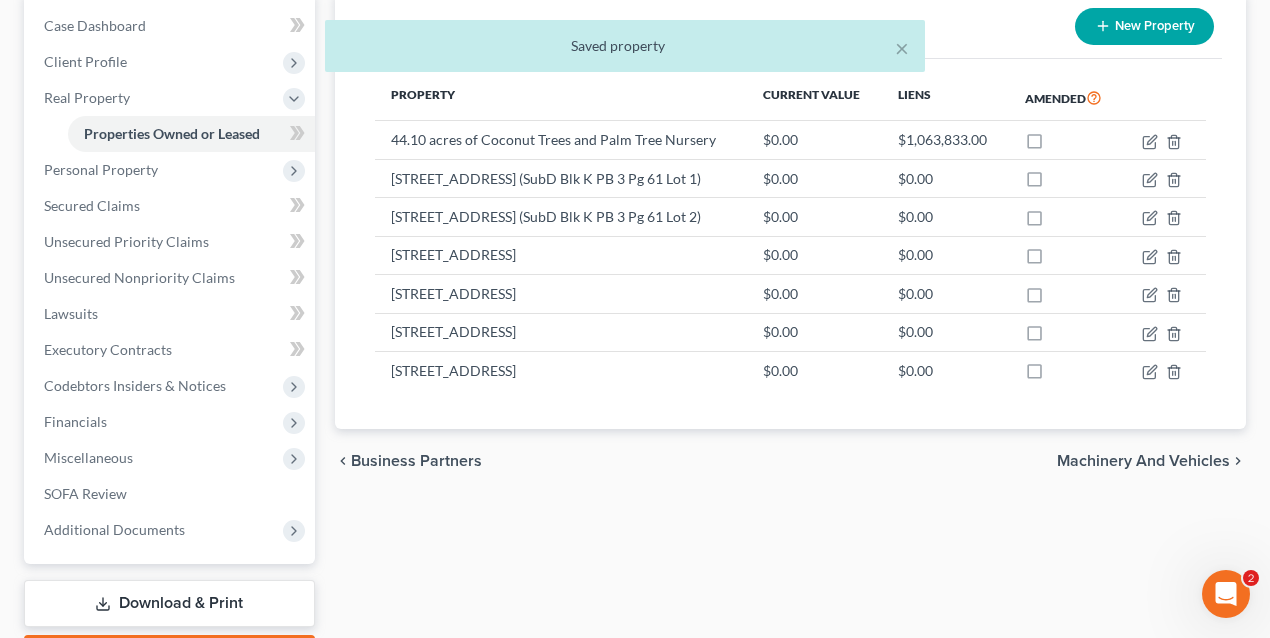 click on "×                     Saved property" at bounding box center (625, 51) 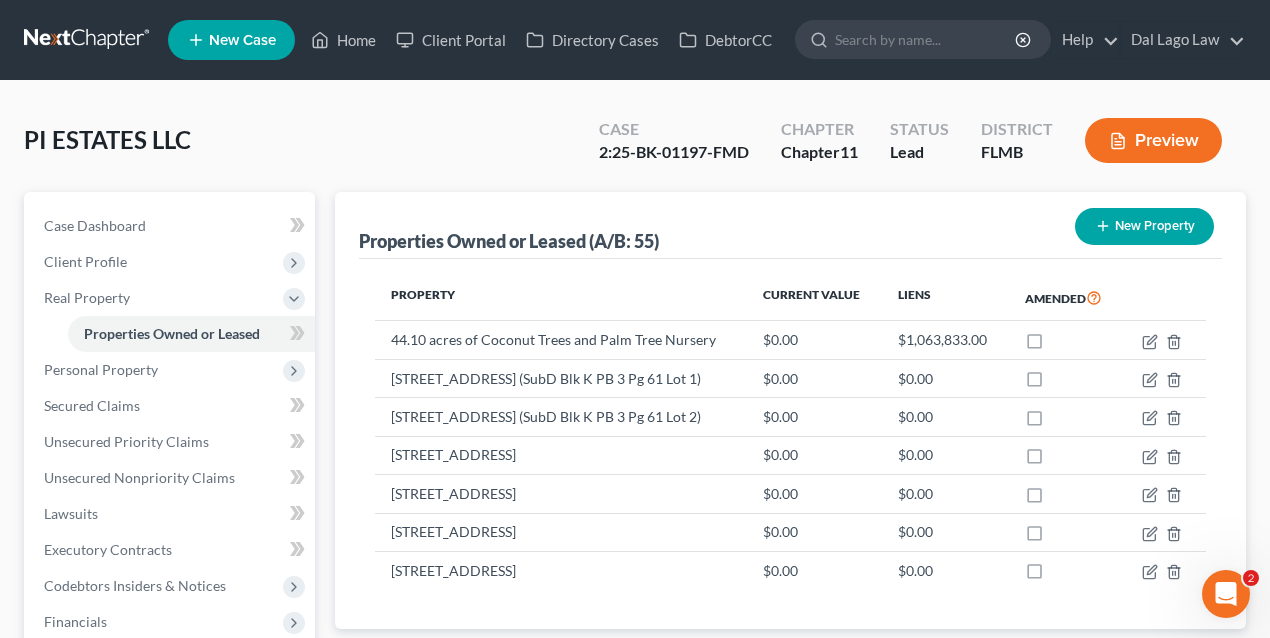 scroll, scrollTop: 66, scrollLeft: 0, axis: vertical 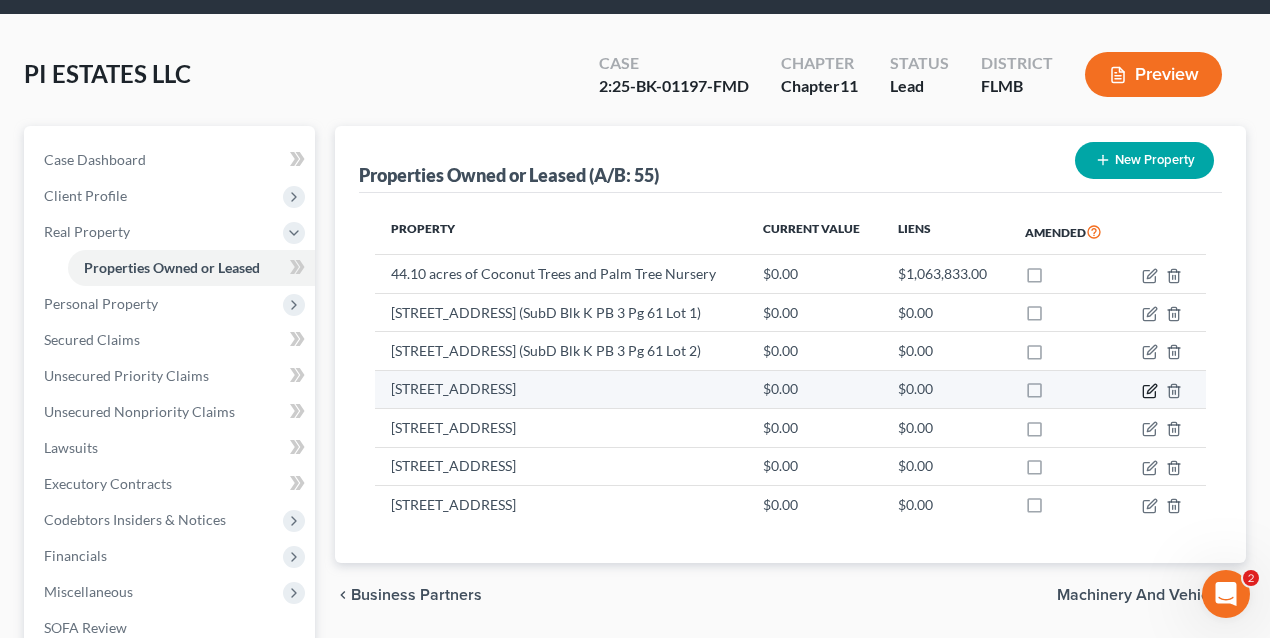 click 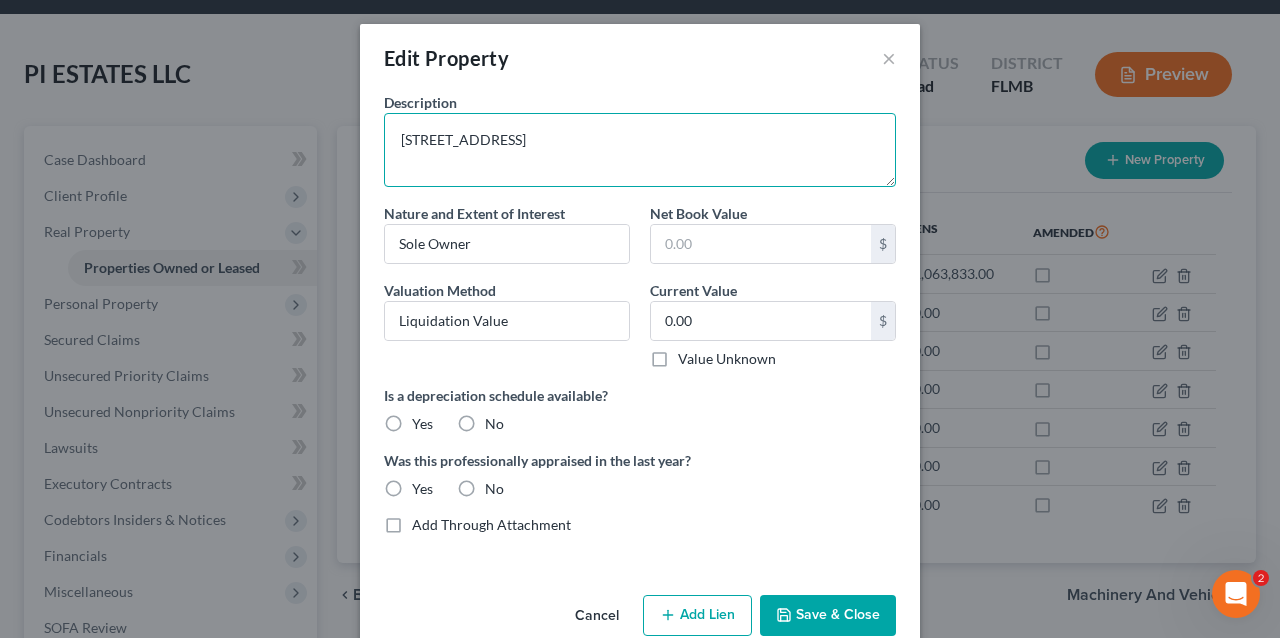 click on "Pineland Rd Kreamers SubD Blk K PB 3 Pg 61 Lot 3" at bounding box center (640, 150) 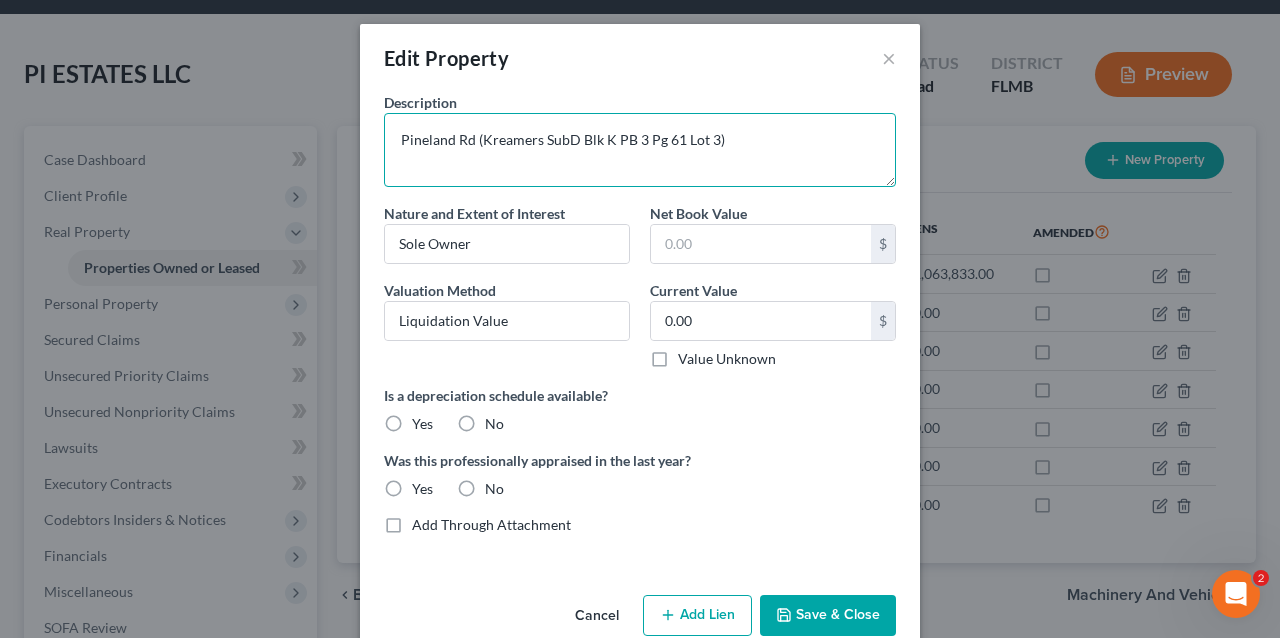 type on "Pineland Rd (Kreamers SubD Blk K PB 3 Pg 61 Lot 3)" 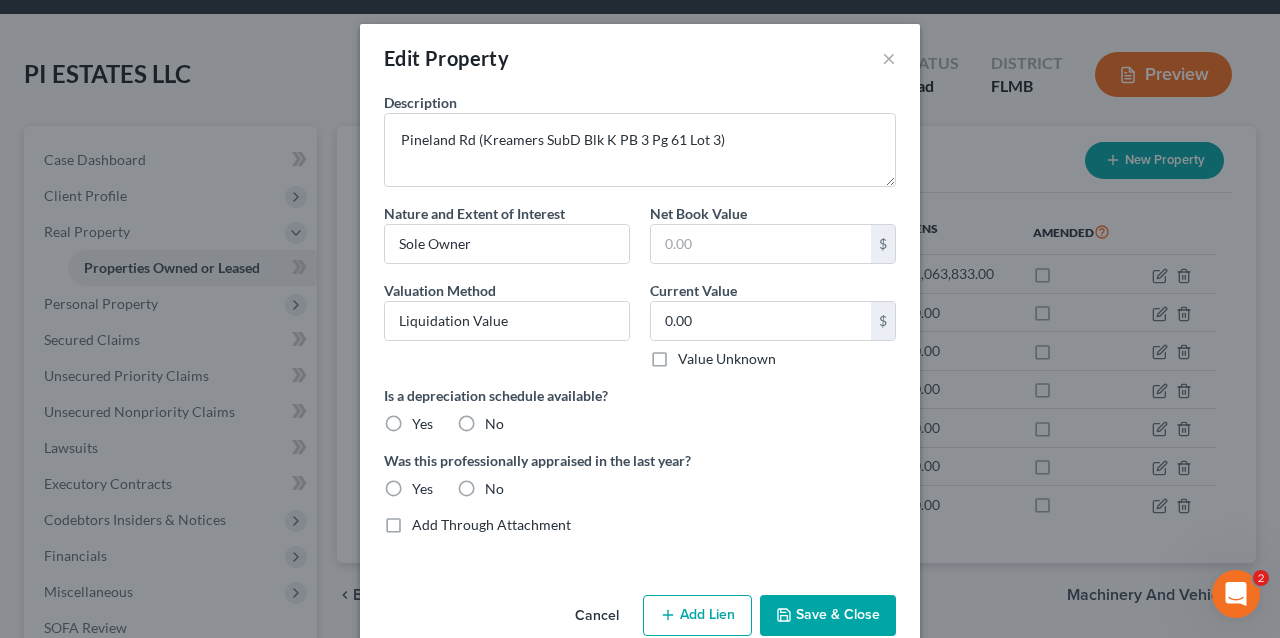 click on "Save & Close" at bounding box center [828, 616] 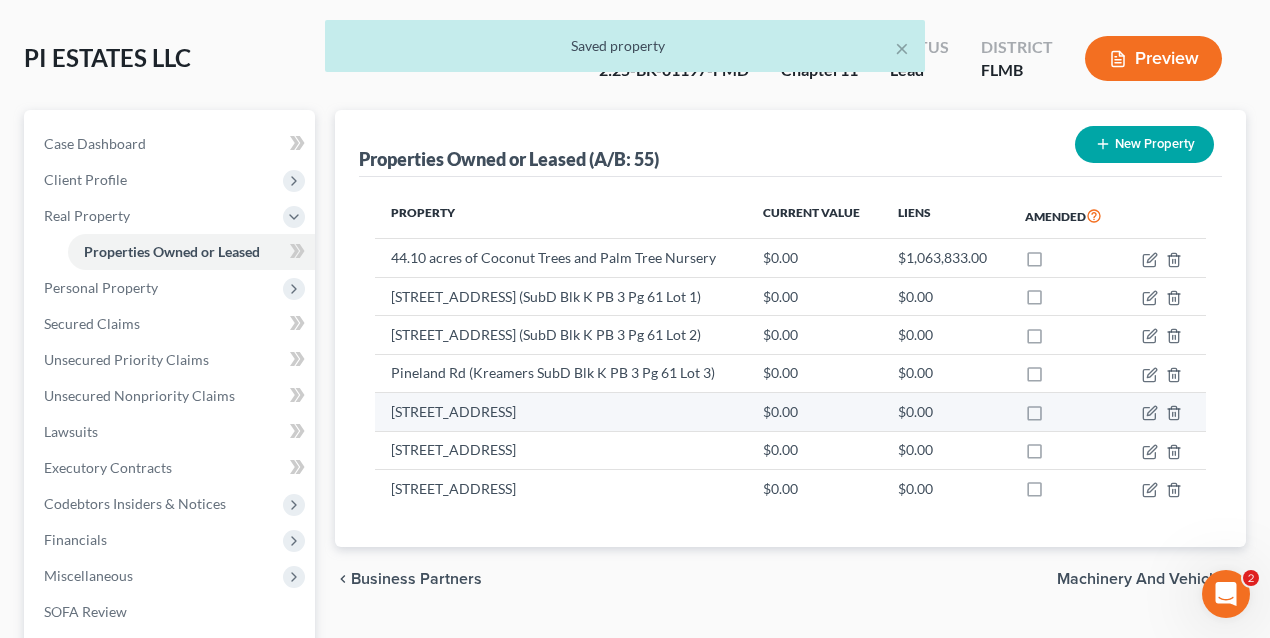 scroll, scrollTop: 133, scrollLeft: 0, axis: vertical 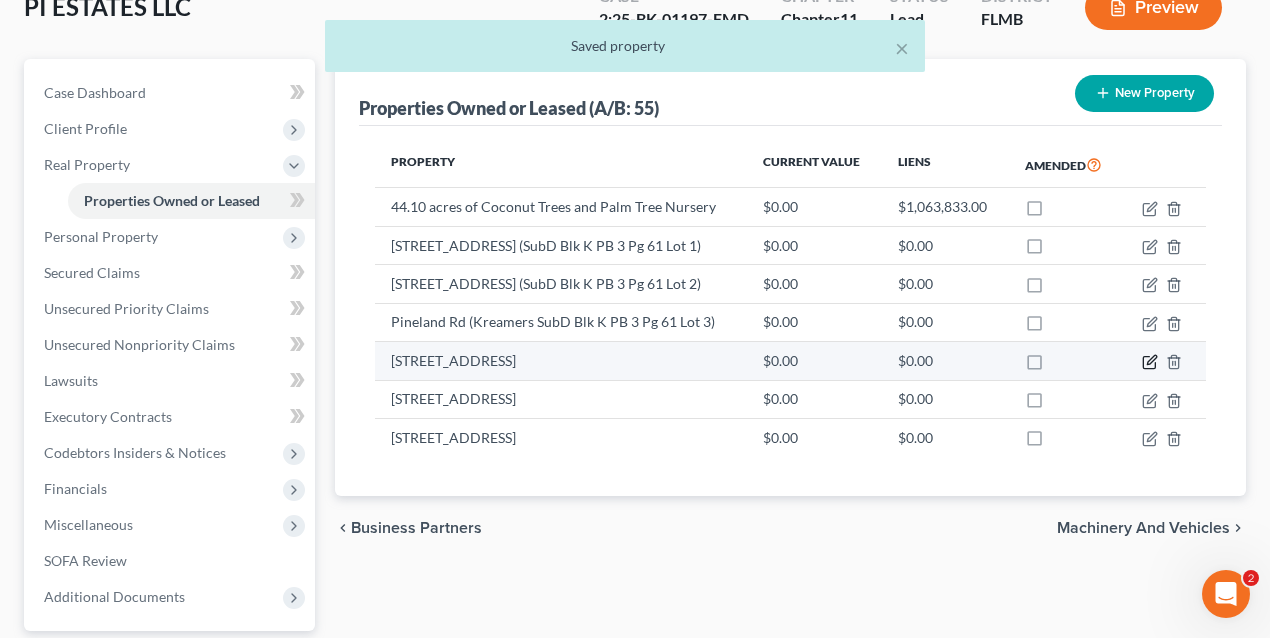 click 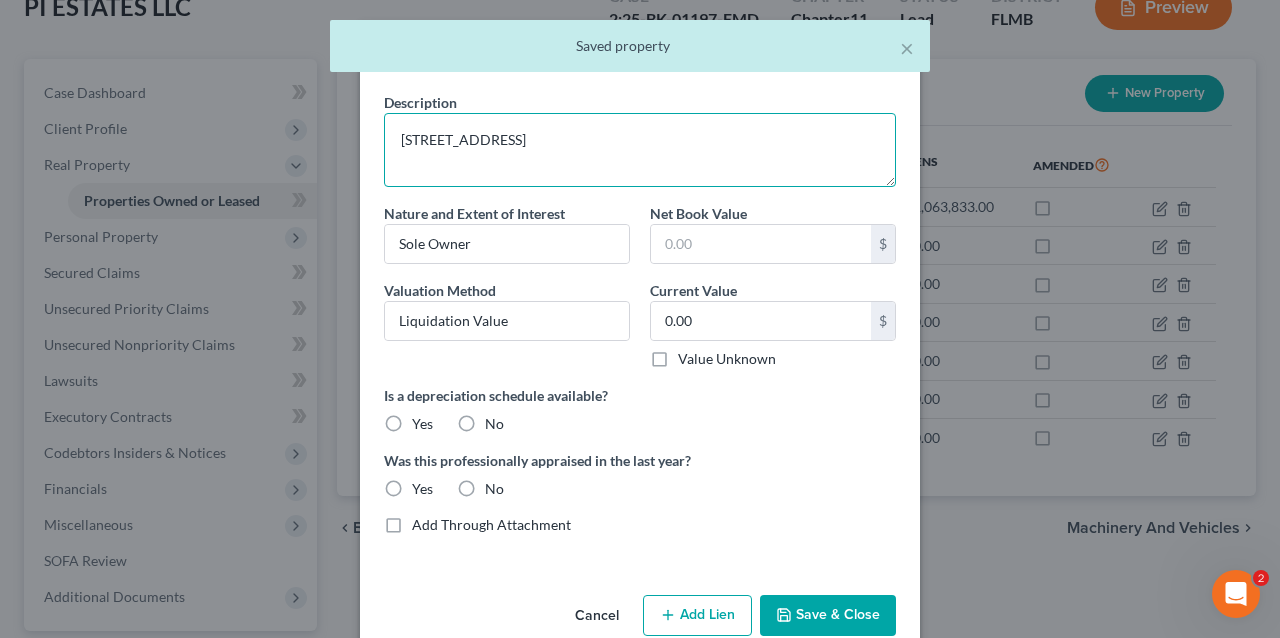 click on "Pineland Rd Kreamers SubD Blk K PB 3 Pg 61 Lot 4" at bounding box center [640, 150] 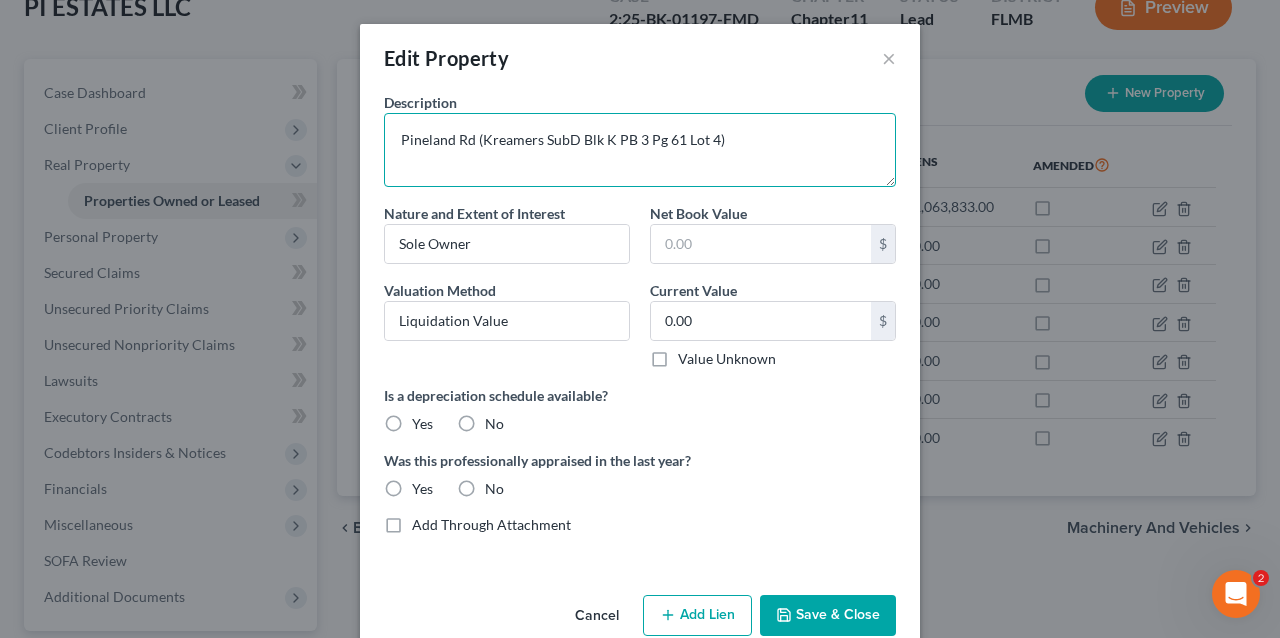 type on "Pineland Rd (Kreamers SubD Blk K PB 3 Pg 61 Lot 4)" 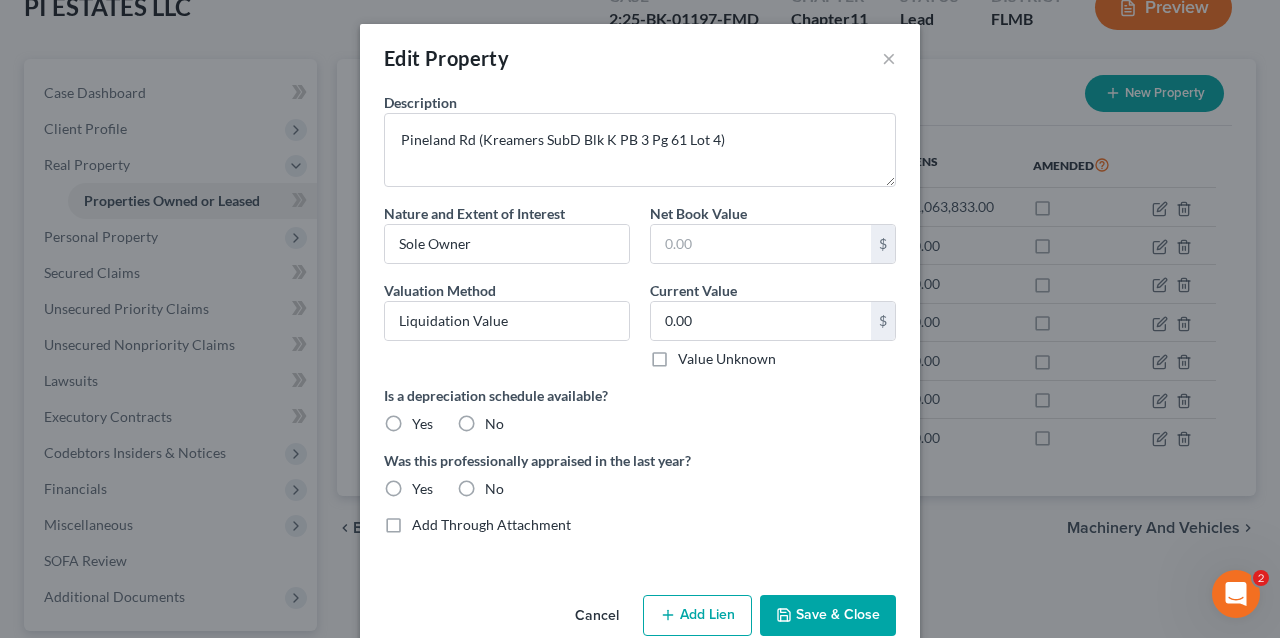 click on "Save & Close" at bounding box center [828, 616] 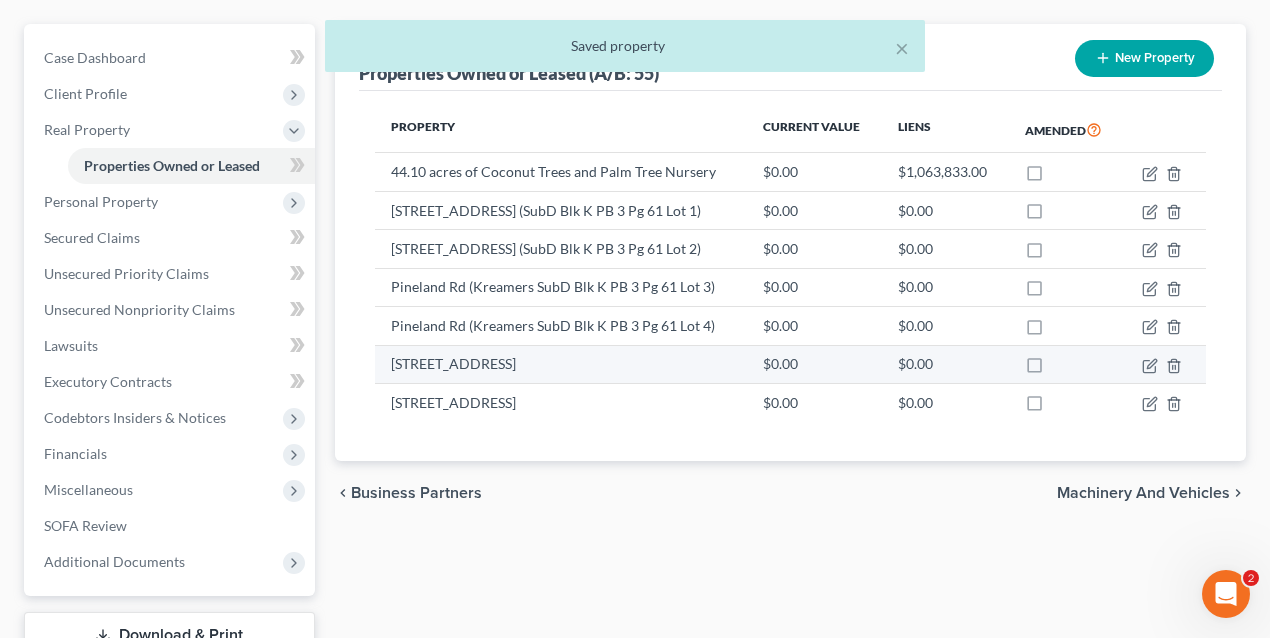 scroll, scrollTop: 200, scrollLeft: 0, axis: vertical 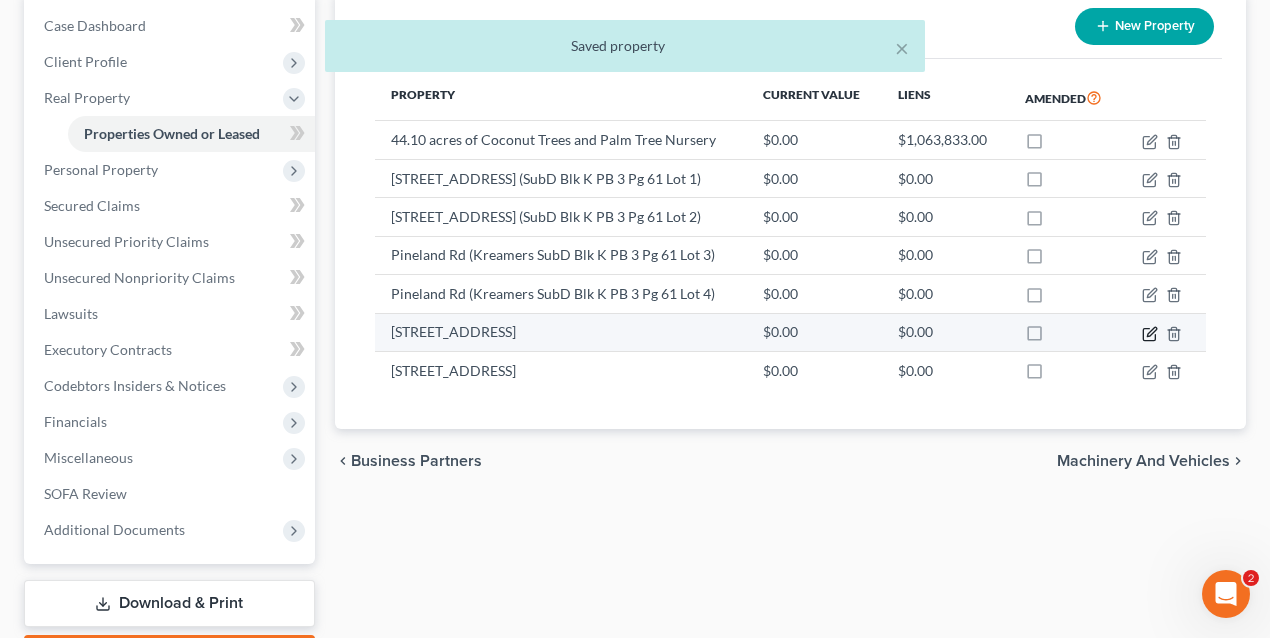 click 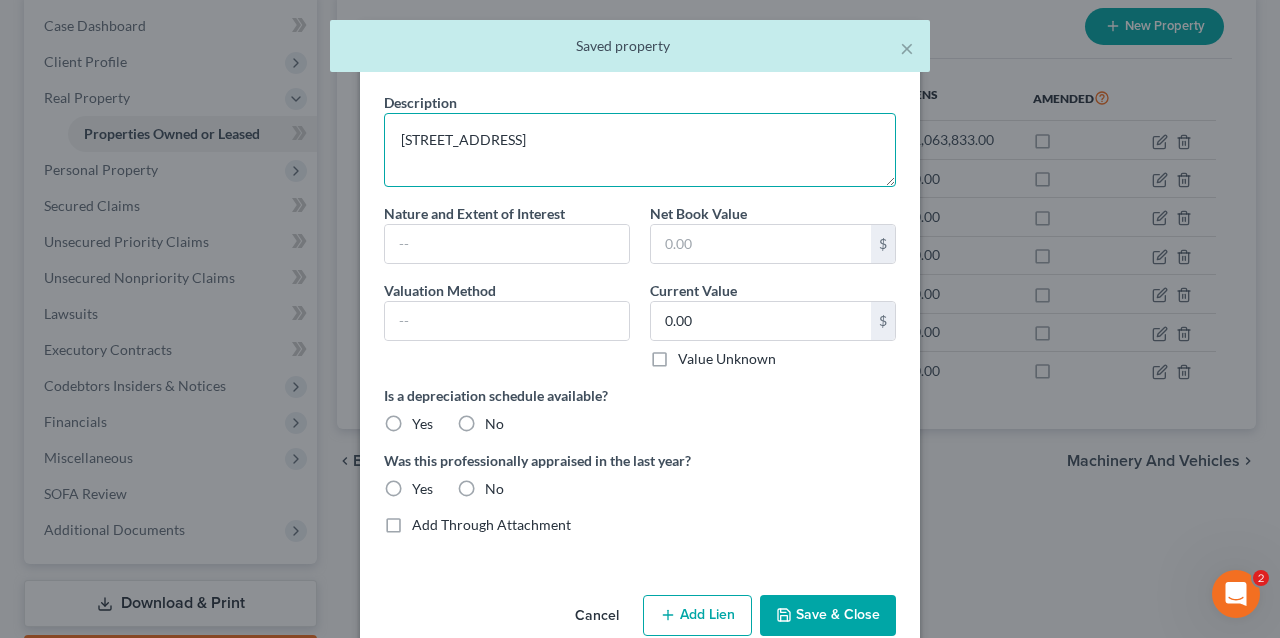 click on "Pineland Rd Kreamers SubD Blk K PB 3 Pg 61 Lot 5" at bounding box center [640, 150] 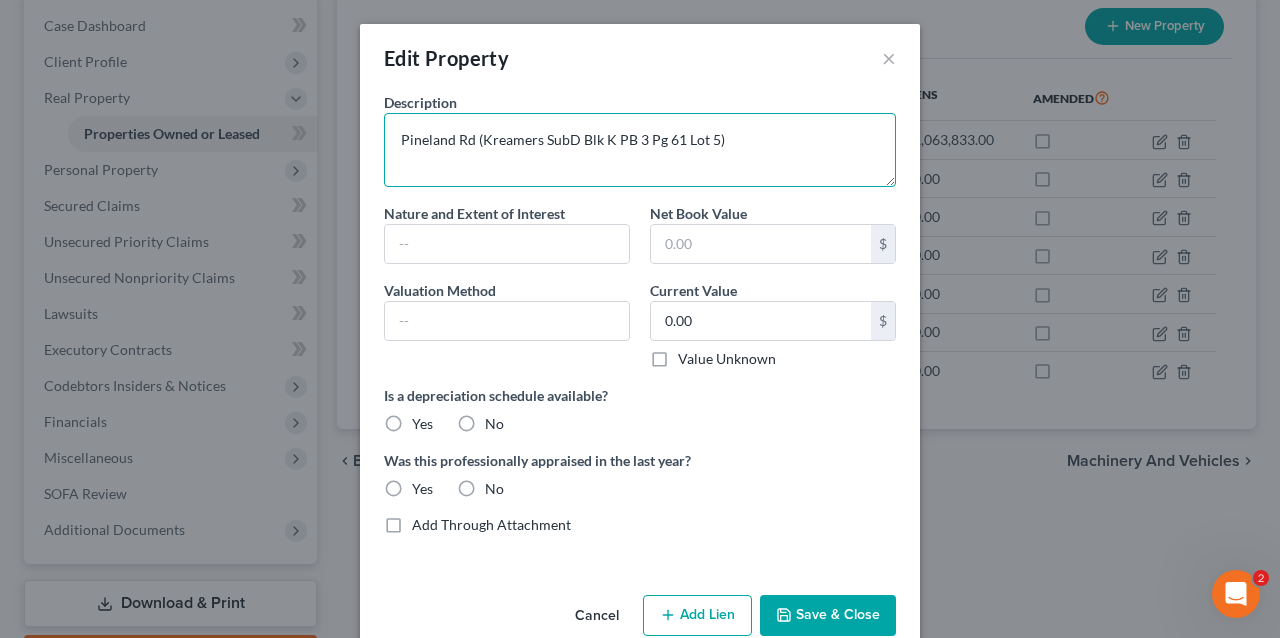 type on "Pineland Rd (Kreamers SubD Blk K PB 3 Pg 61 Lot 5)" 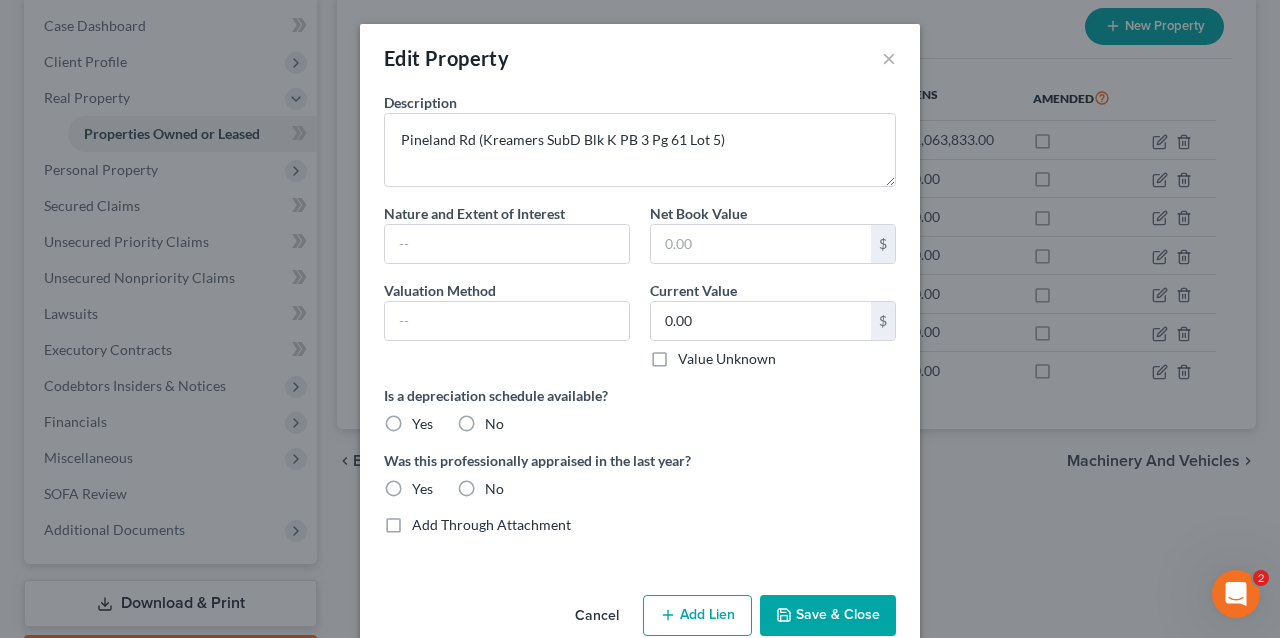 click on "Save & Close" at bounding box center (828, 616) 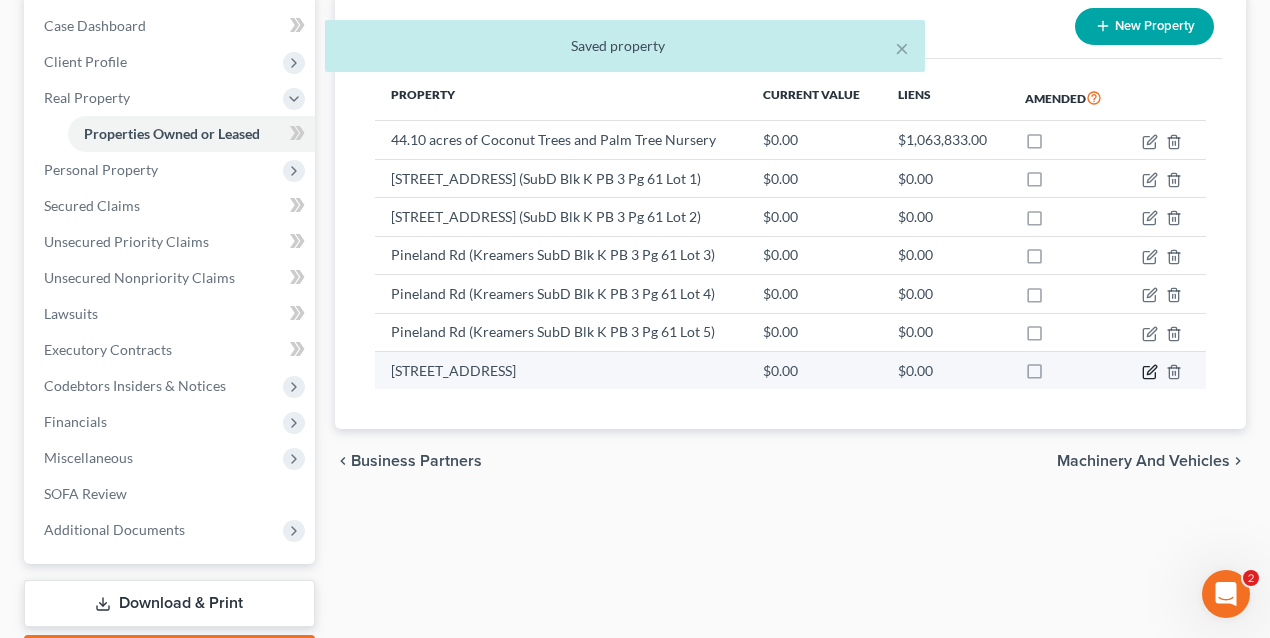 click 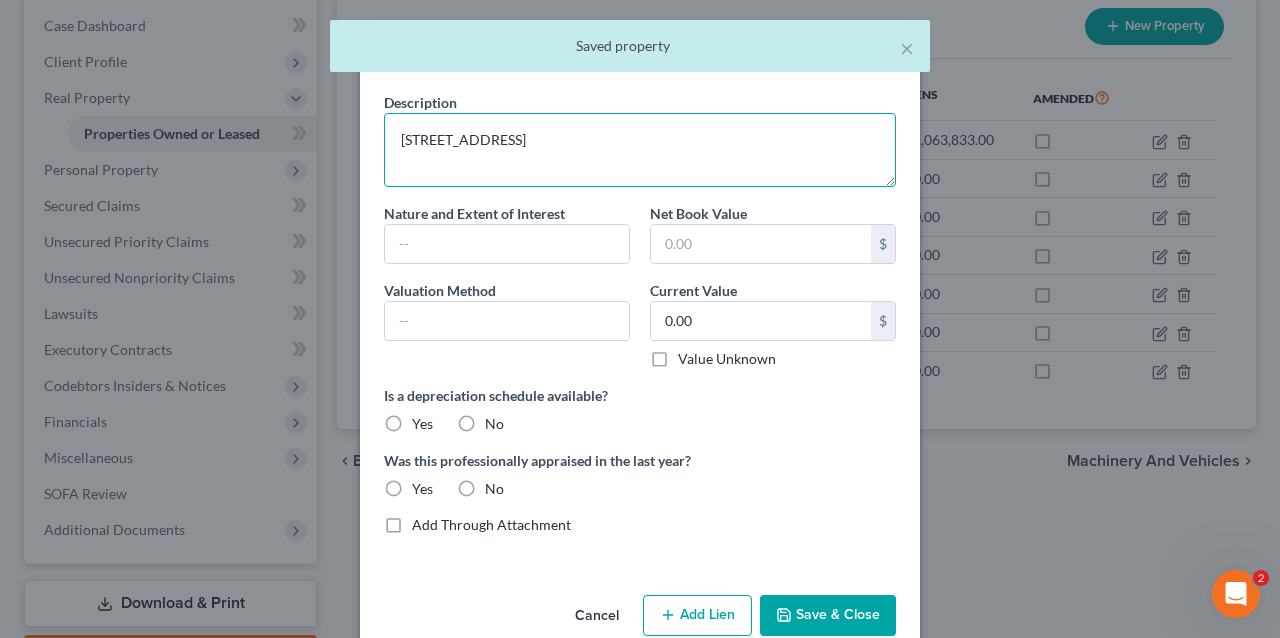 click on "Pineland Rd Kreamers SubD Blk K PB 3 Pg 61 Lot 6" at bounding box center (640, 150) 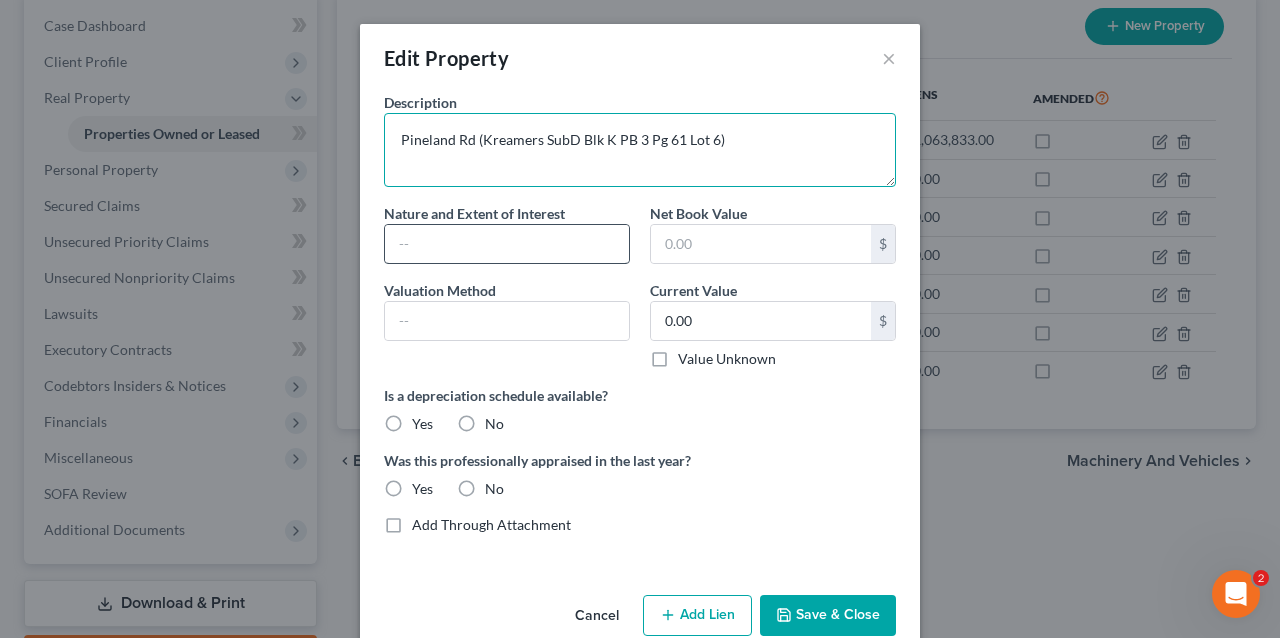 type on "Pineland Rd (Kreamers SubD Blk K PB 3 Pg 61 Lot 6)" 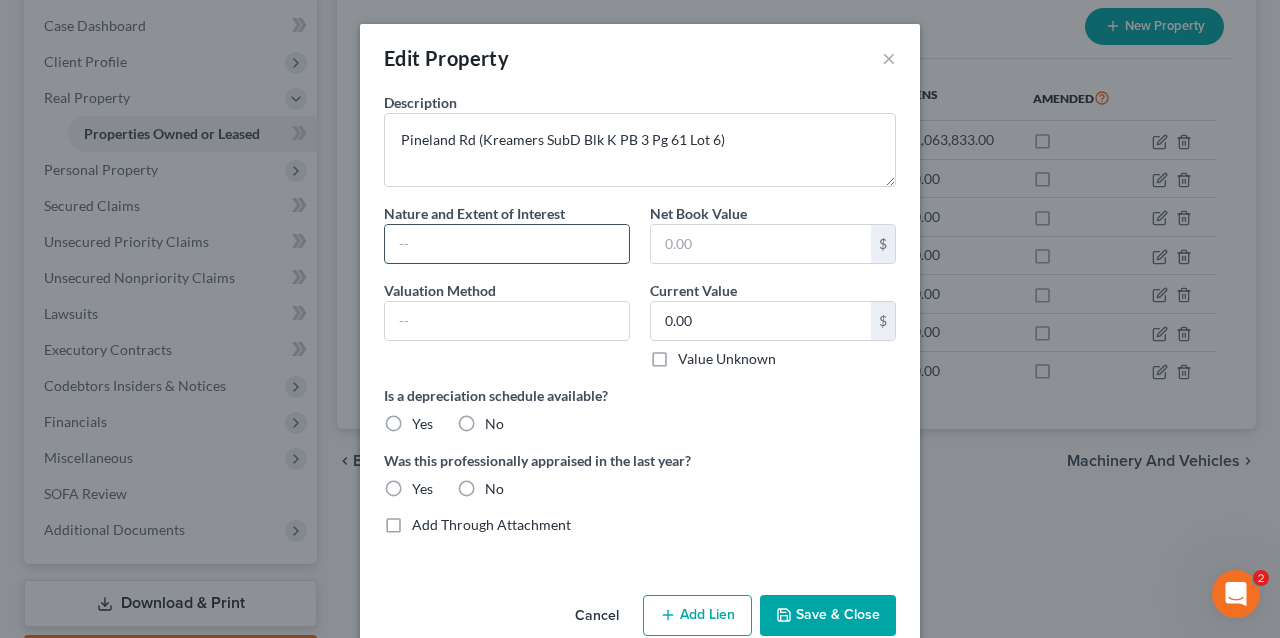 click at bounding box center [507, 244] 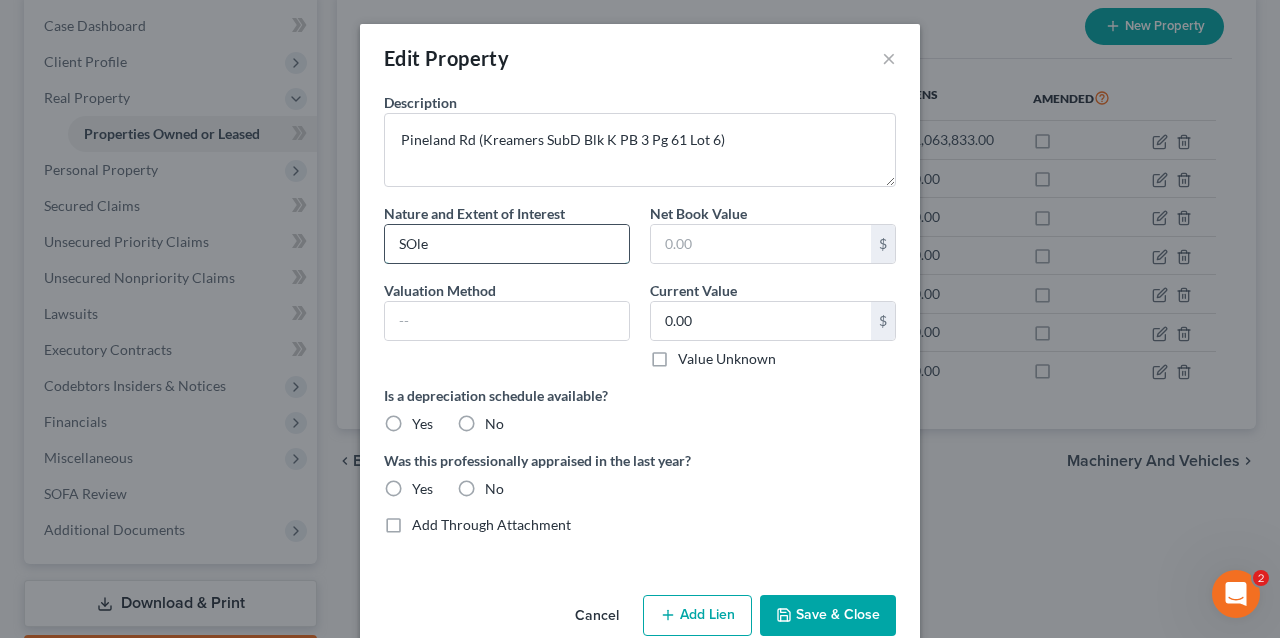 type on "Sole Owner" 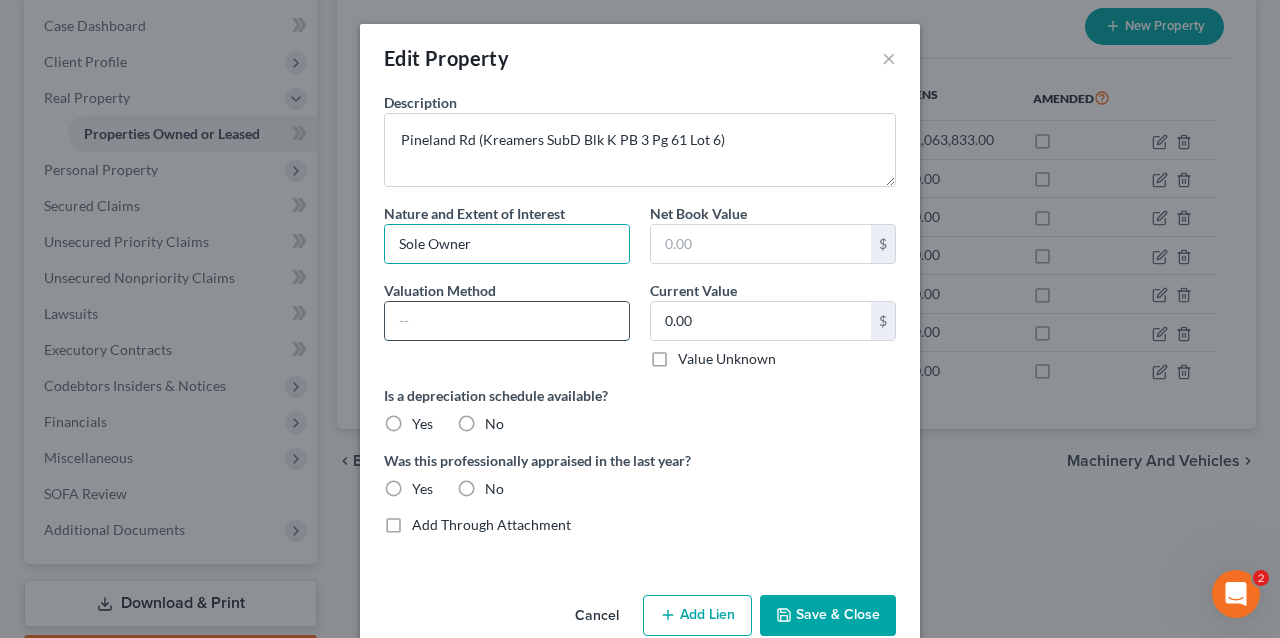 click at bounding box center (507, 321) 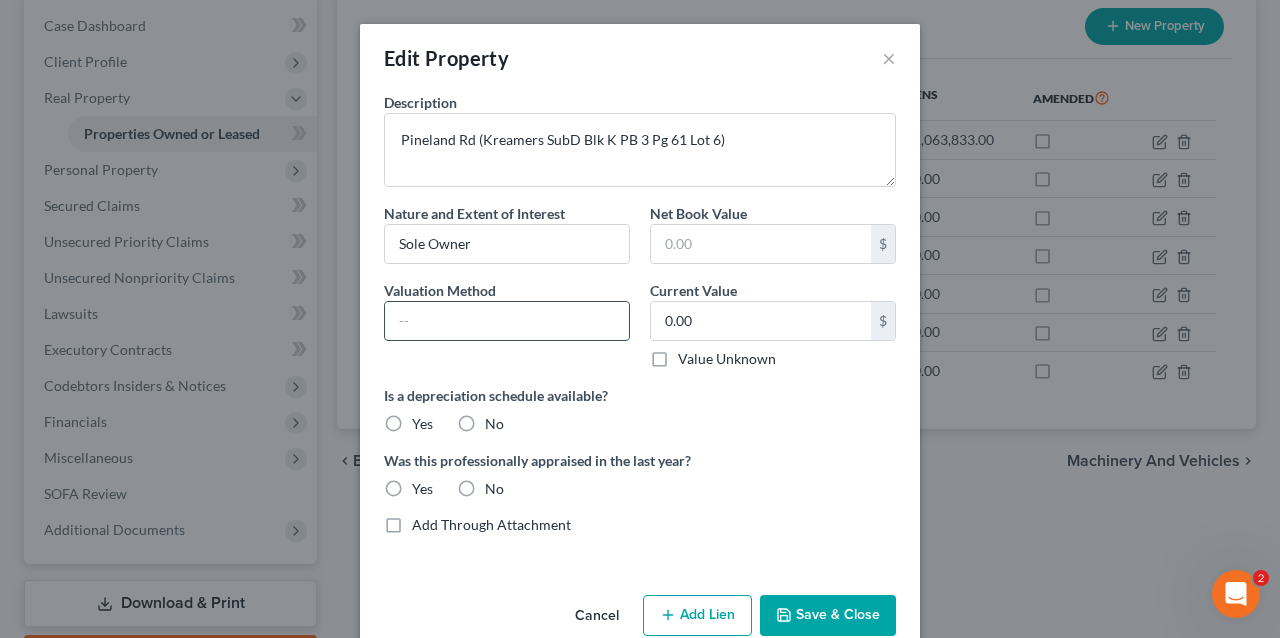 type on "Liquidation Value" 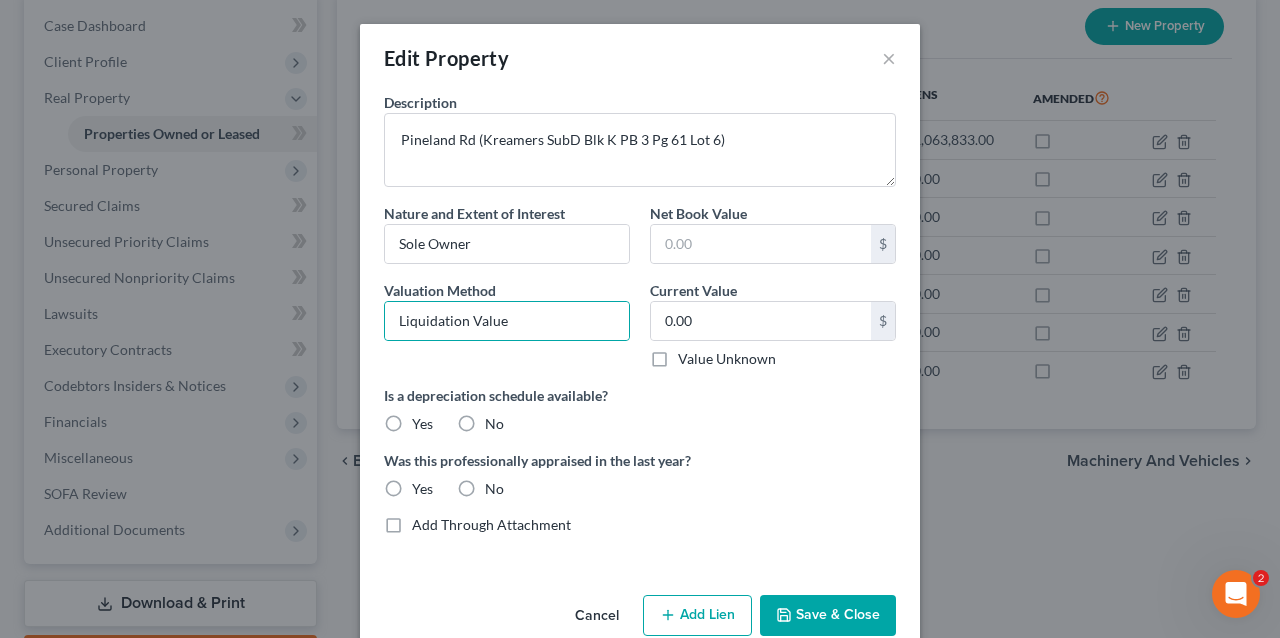 click on "Save & Close" at bounding box center (828, 616) 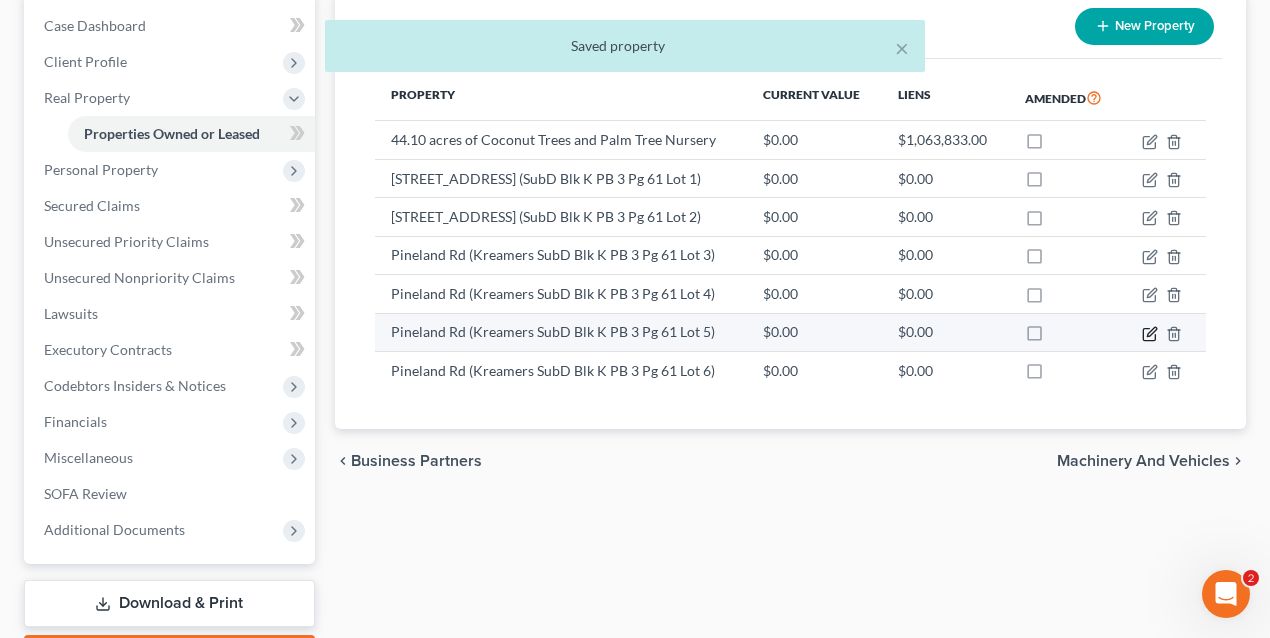 click 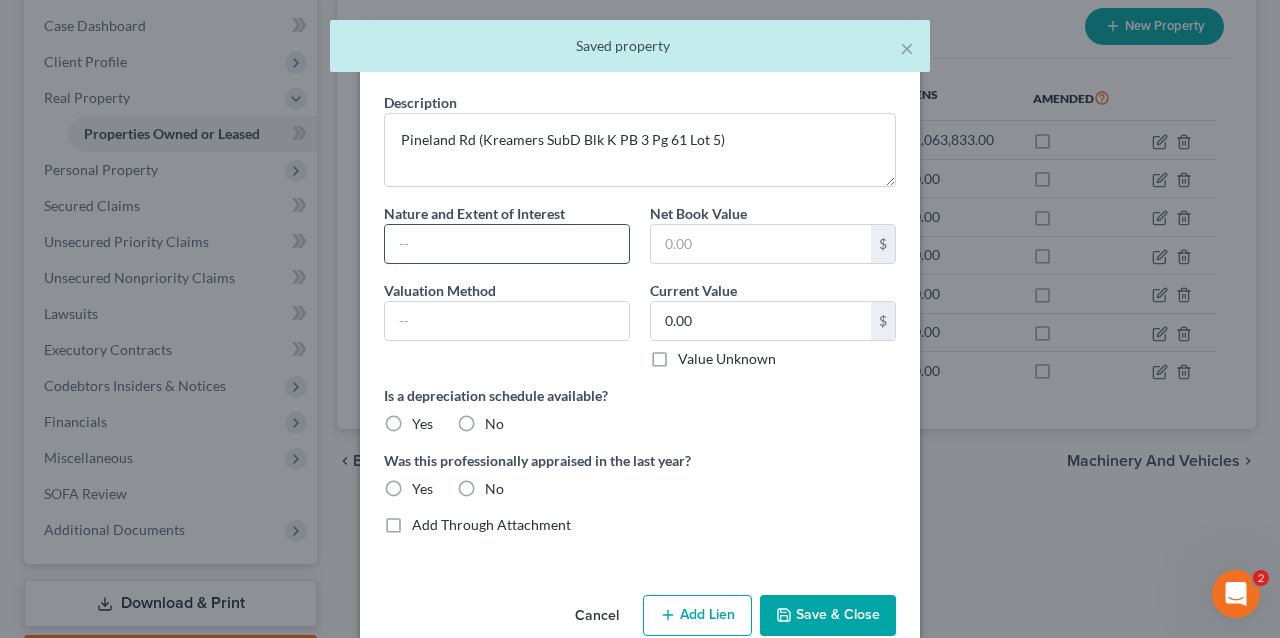 click at bounding box center (507, 244) 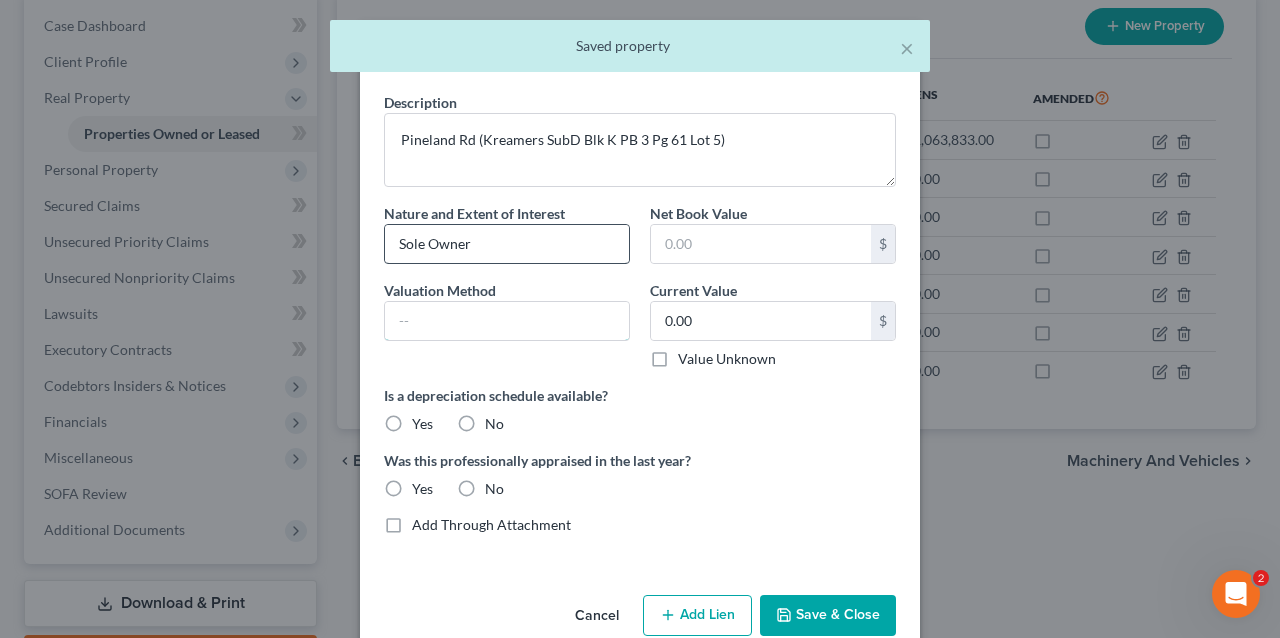 type on "Liquidation Value" 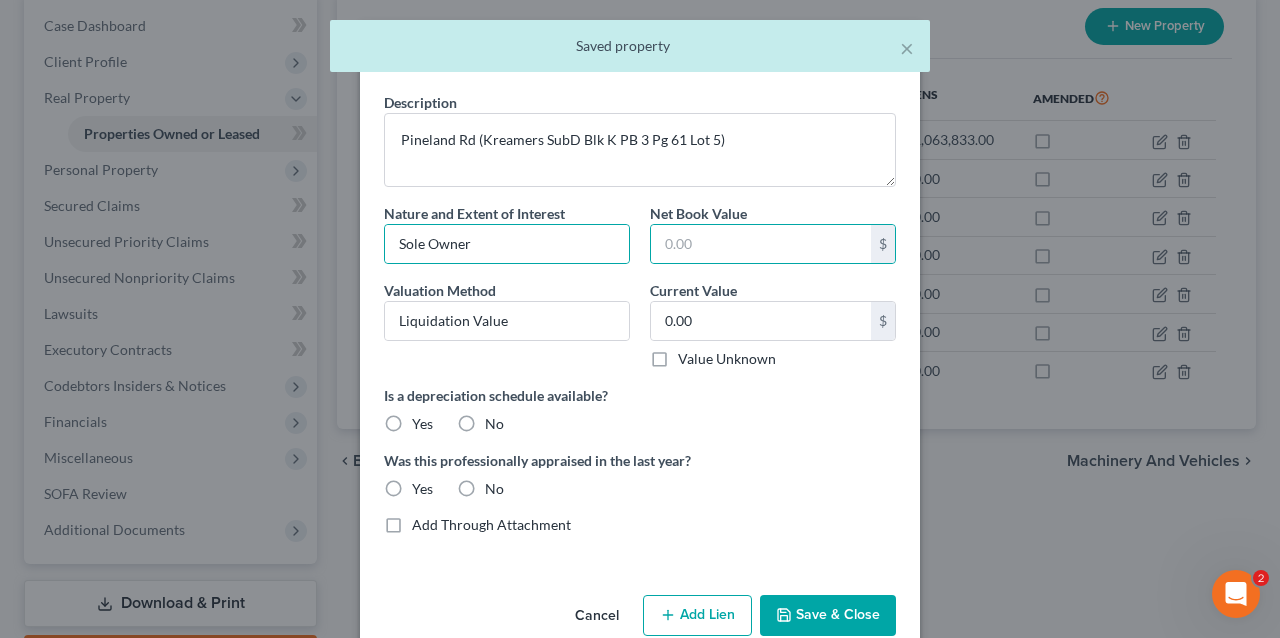 click on "Save & Close" at bounding box center (828, 616) 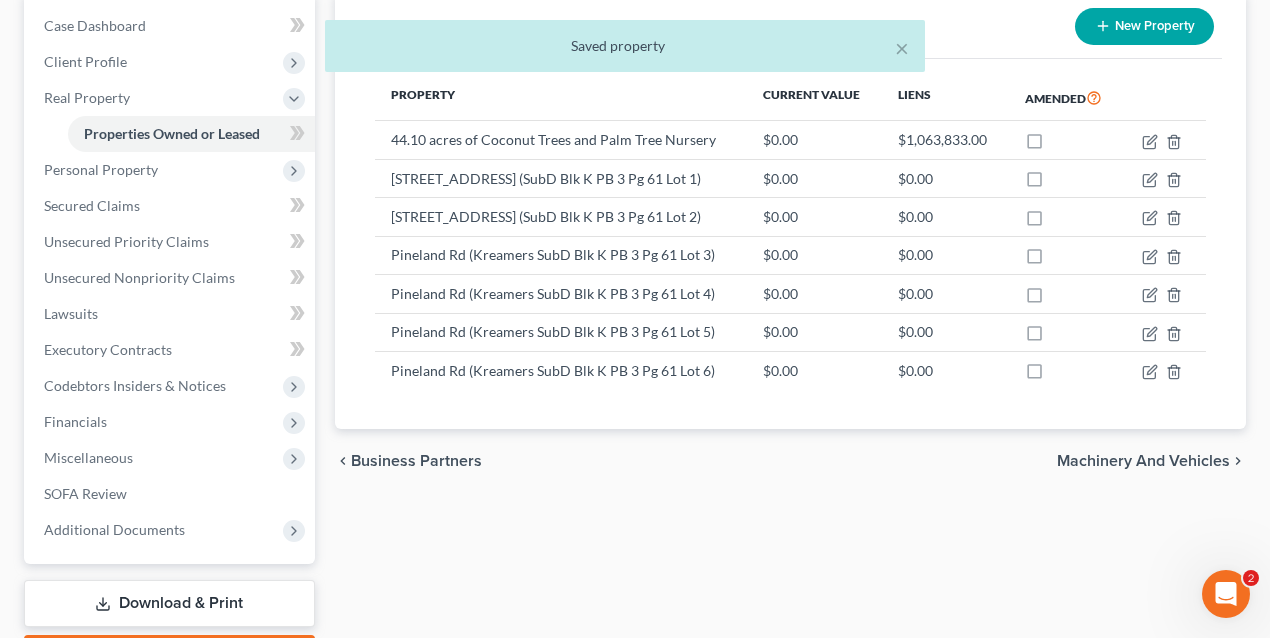 click on "New Property" at bounding box center [1144, 26] 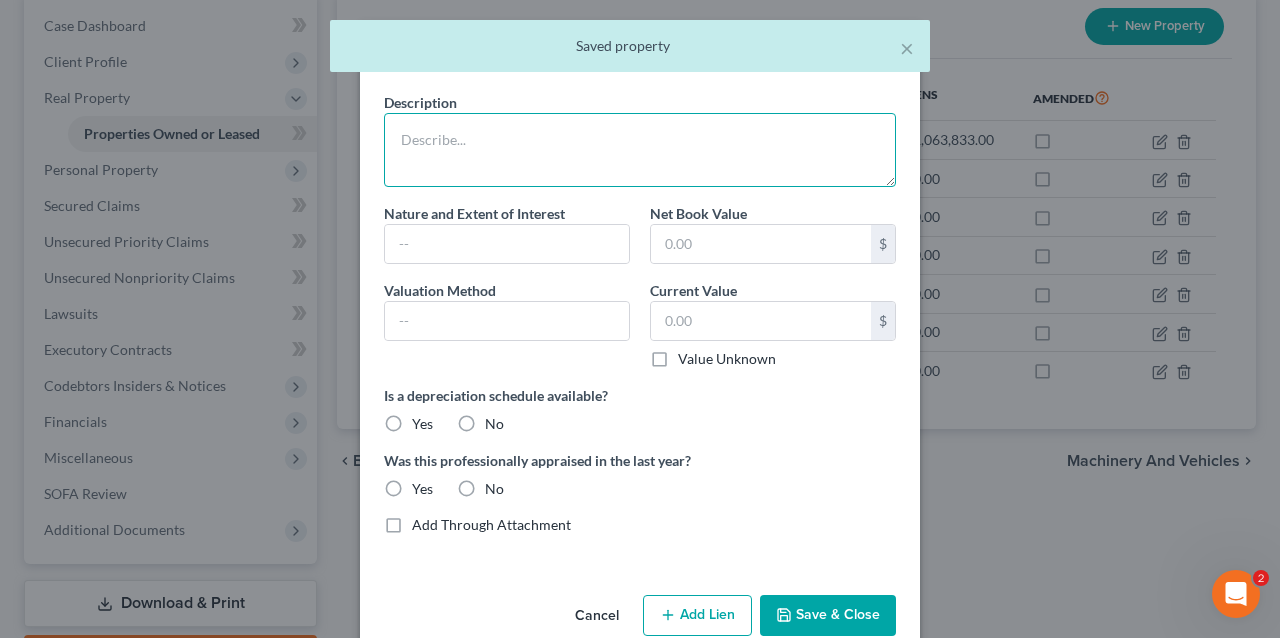 click at bounding box center [640, 150] 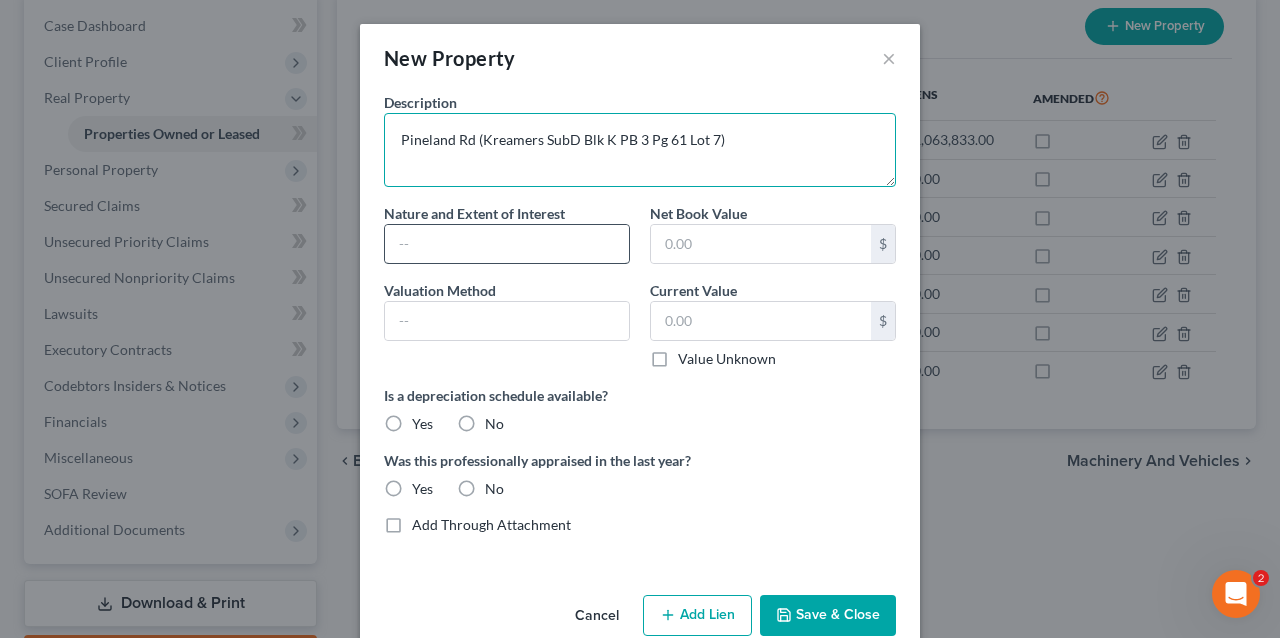 type on "Pineland Rd (Kreamers SubD Blk K PB 3 Pg 61 Lot 7)" 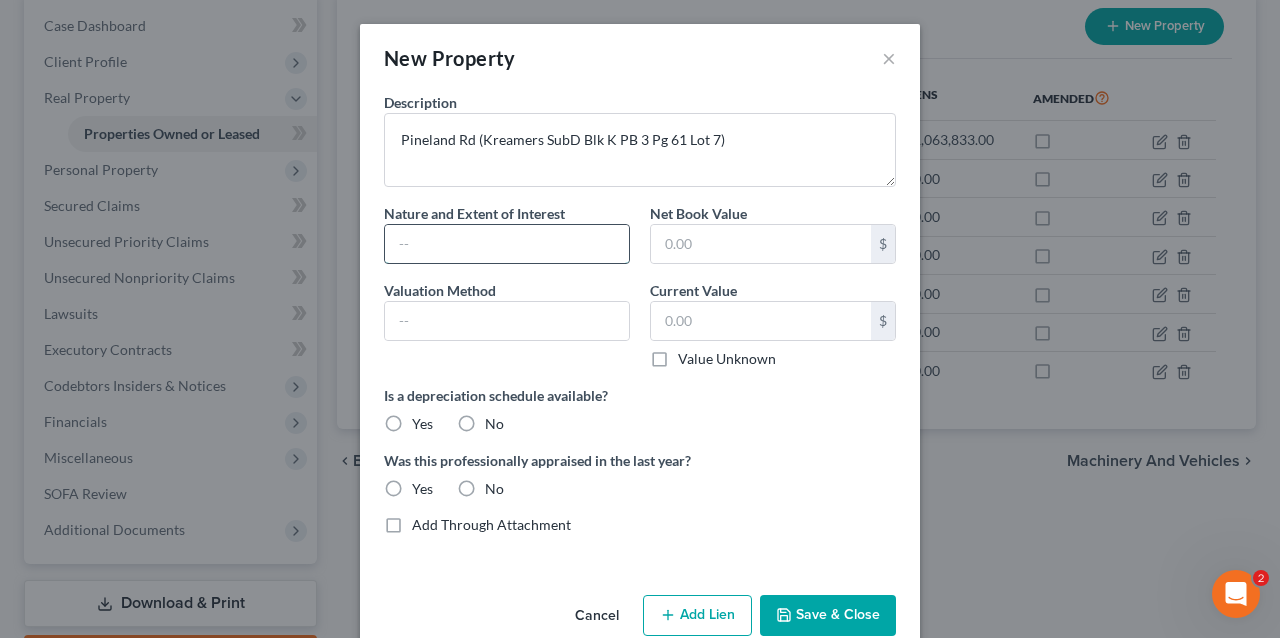 click at bounding box center [507, 244] 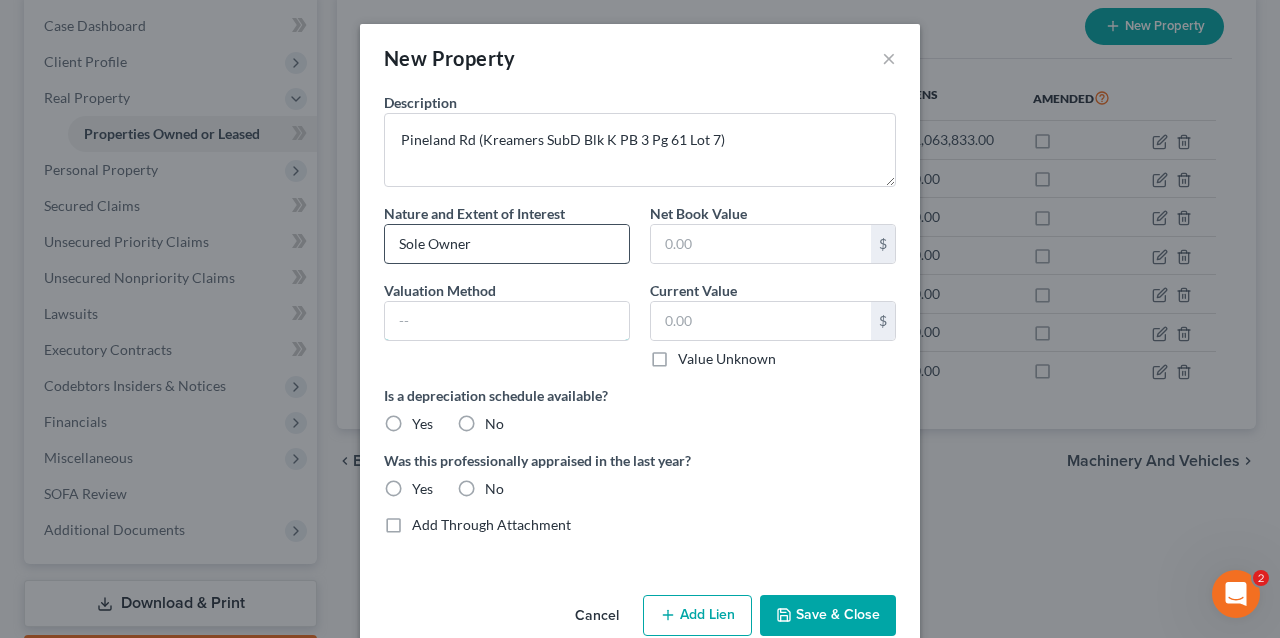 type on "Liquidation Value" 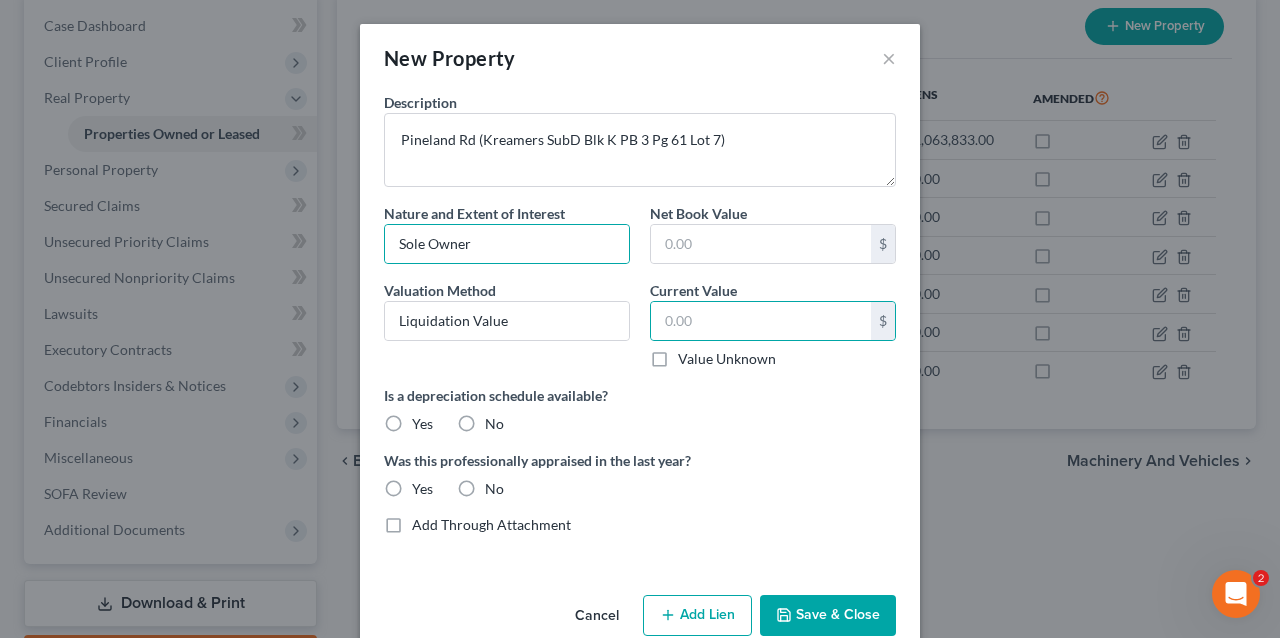 click on "Save & Close" at bounding box center (828, 616) 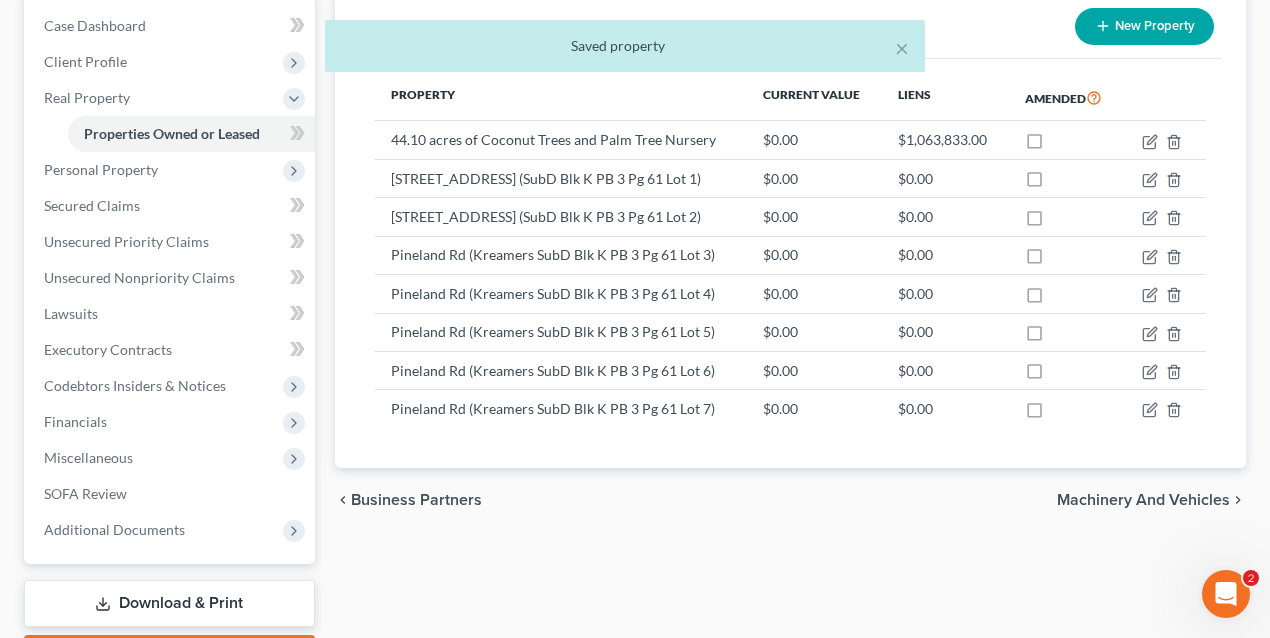 click on "×                     Saved property" at bounding box center [625, 51] 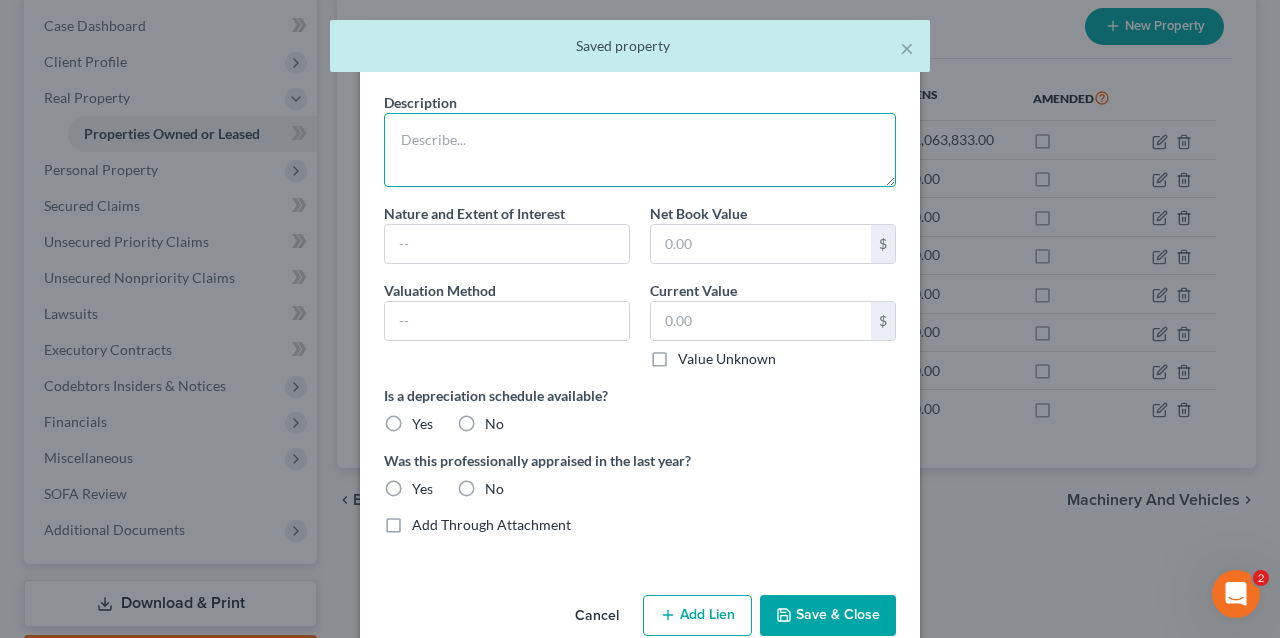 click at bounding box center (640, 150) 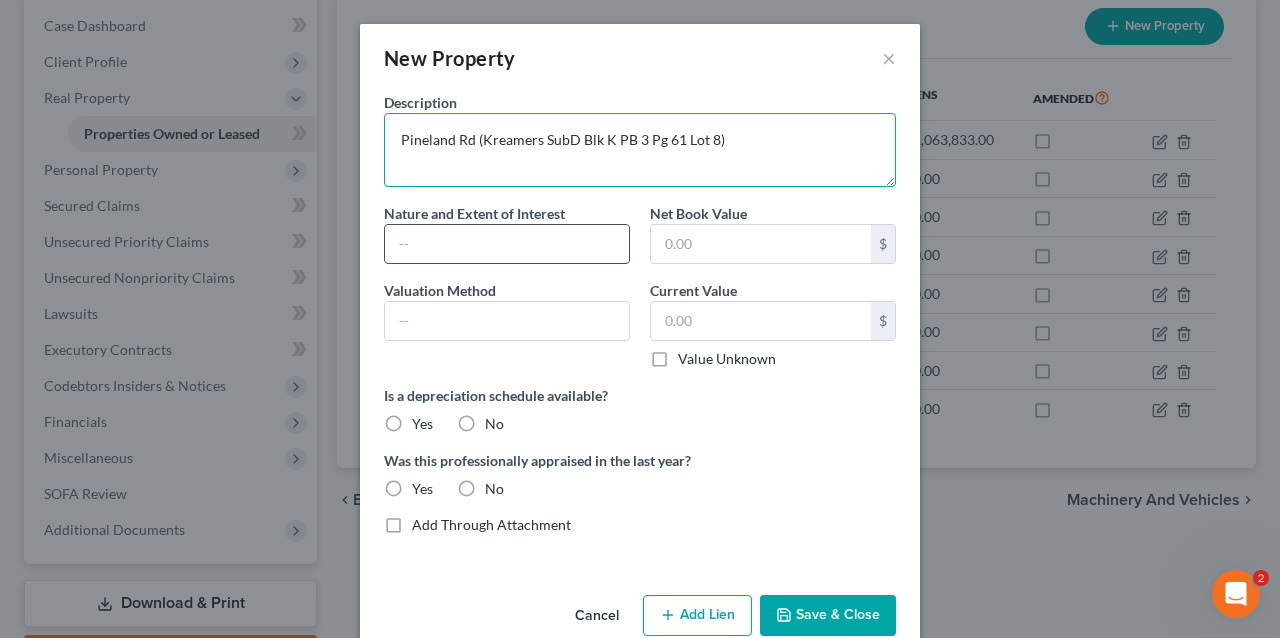 type on "Pineland Rd (Kreamers SubD Blk K PB 3 Pg 61 Lot 8)" 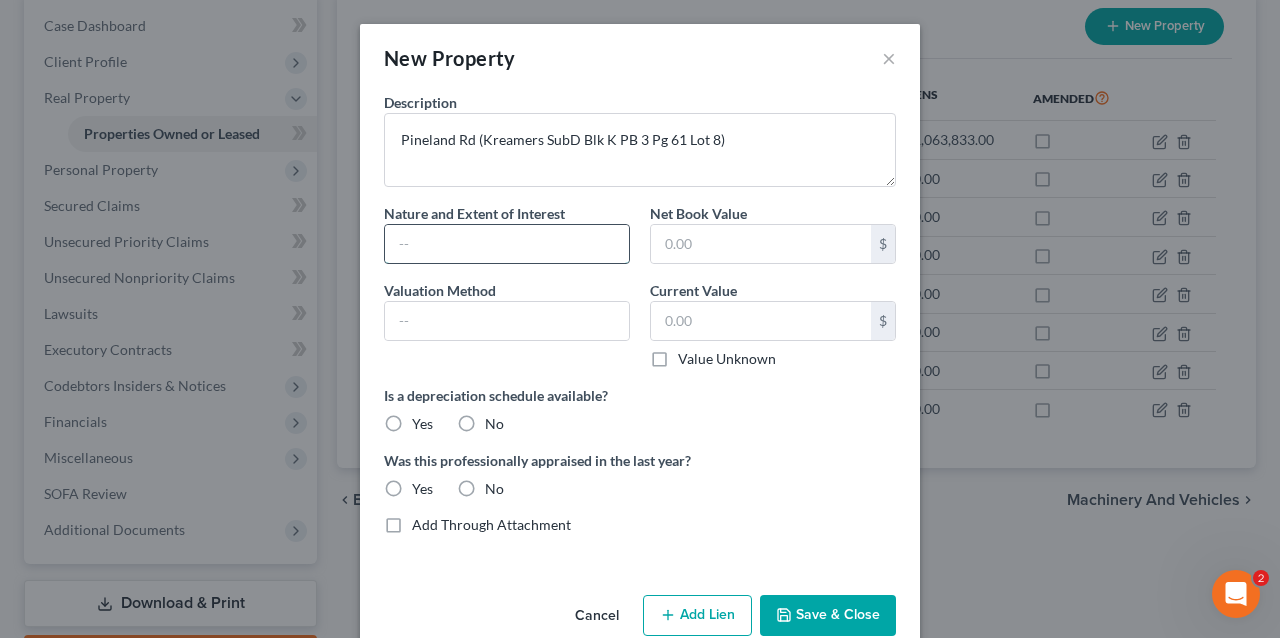 click at bounding box center (507, 244) 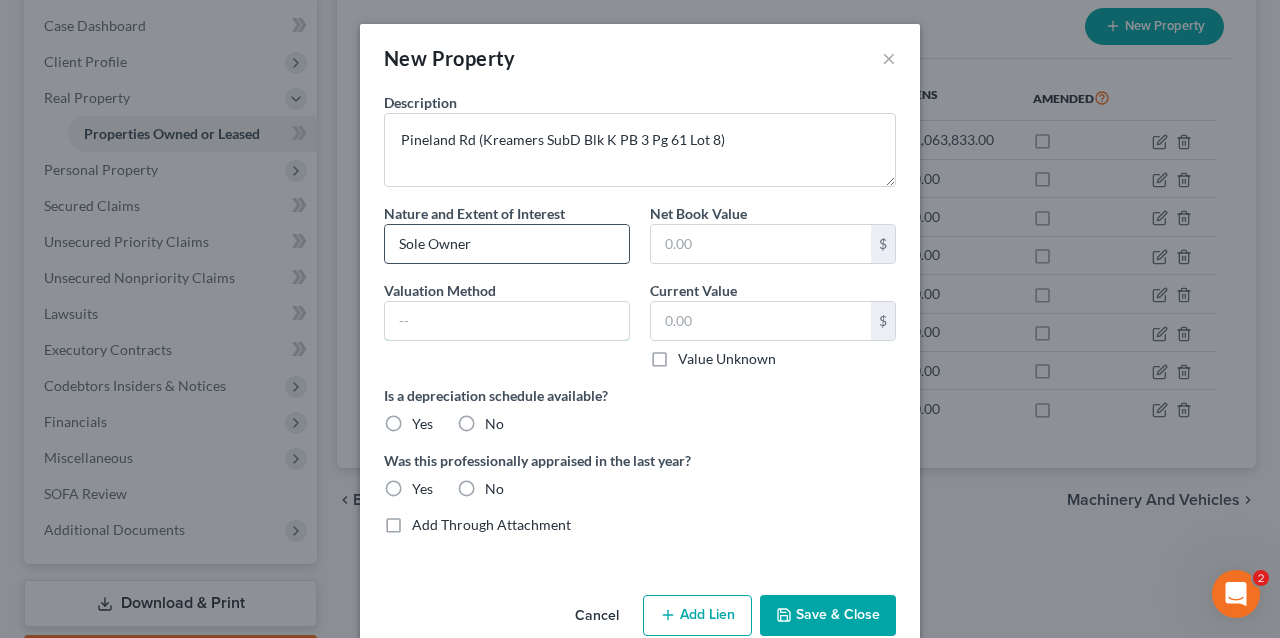 type on "Liquidation Value" 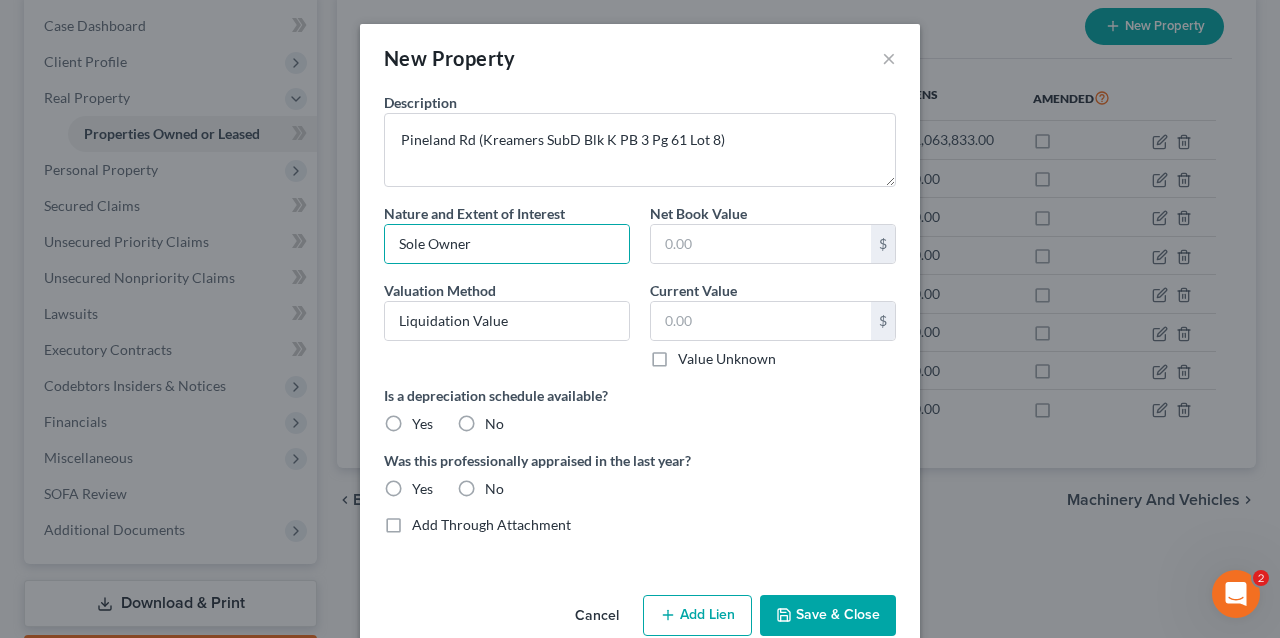 click on "Save & Close" at bounding box center [828, 616] 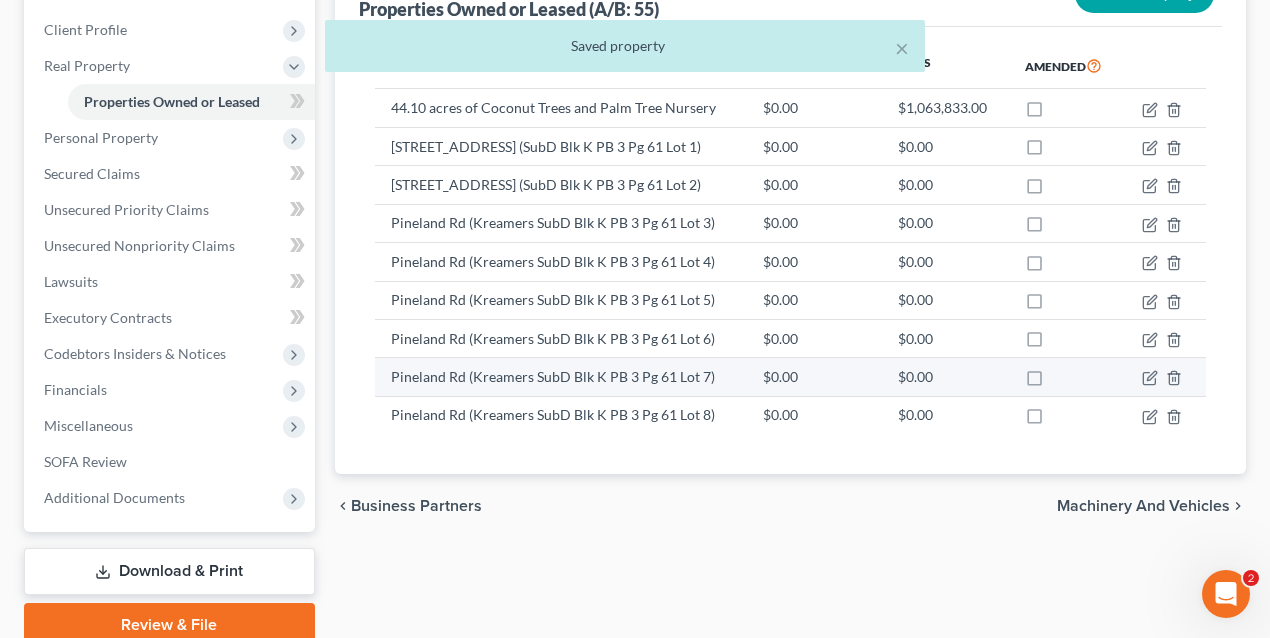 scroll, scrollTop: 201, scrollLeft: 0, axis: vertical 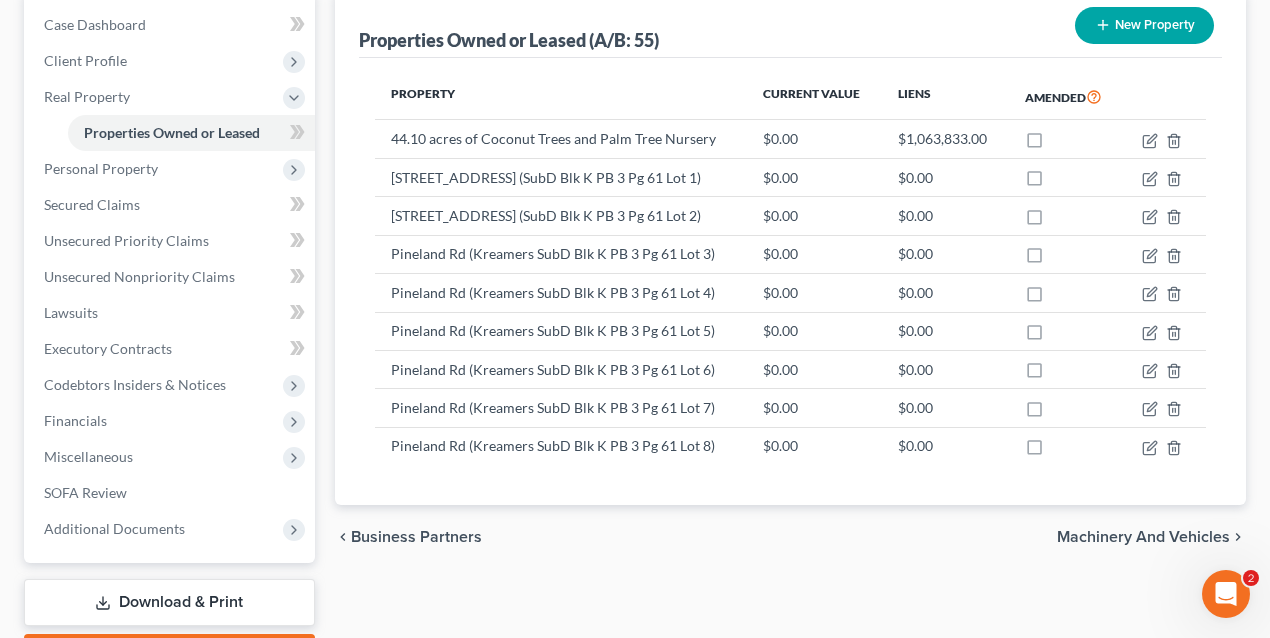 click on "New Property" at bounding box center (1144, 25) 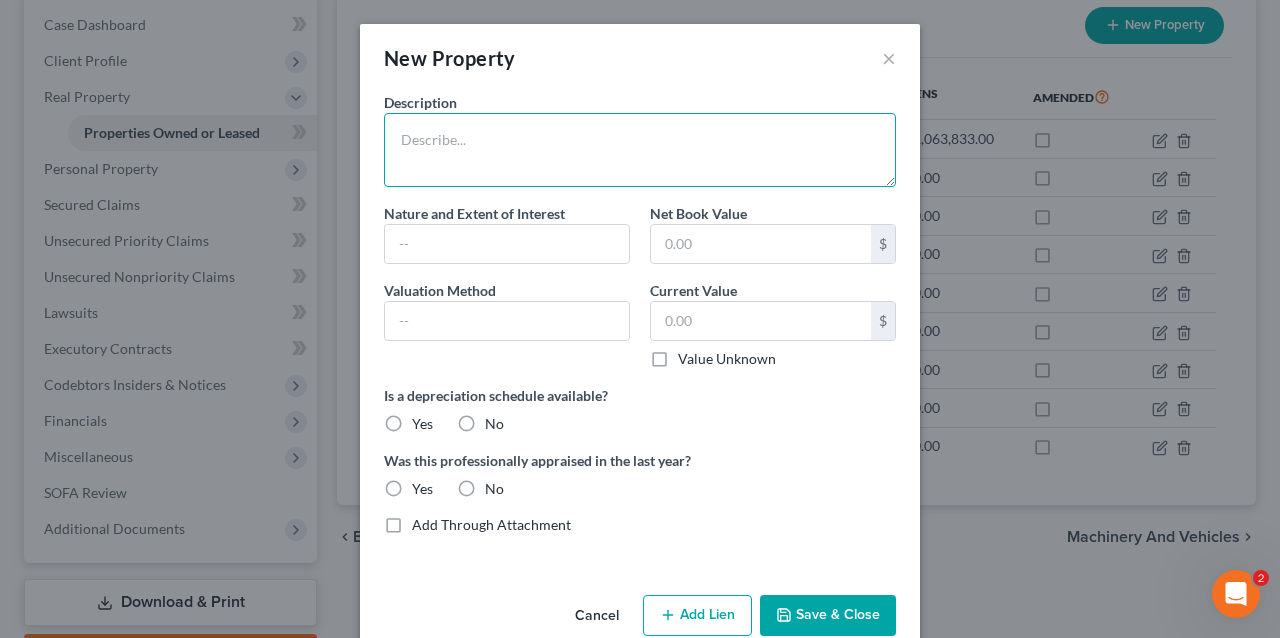 click at bounding box center [640, 150] 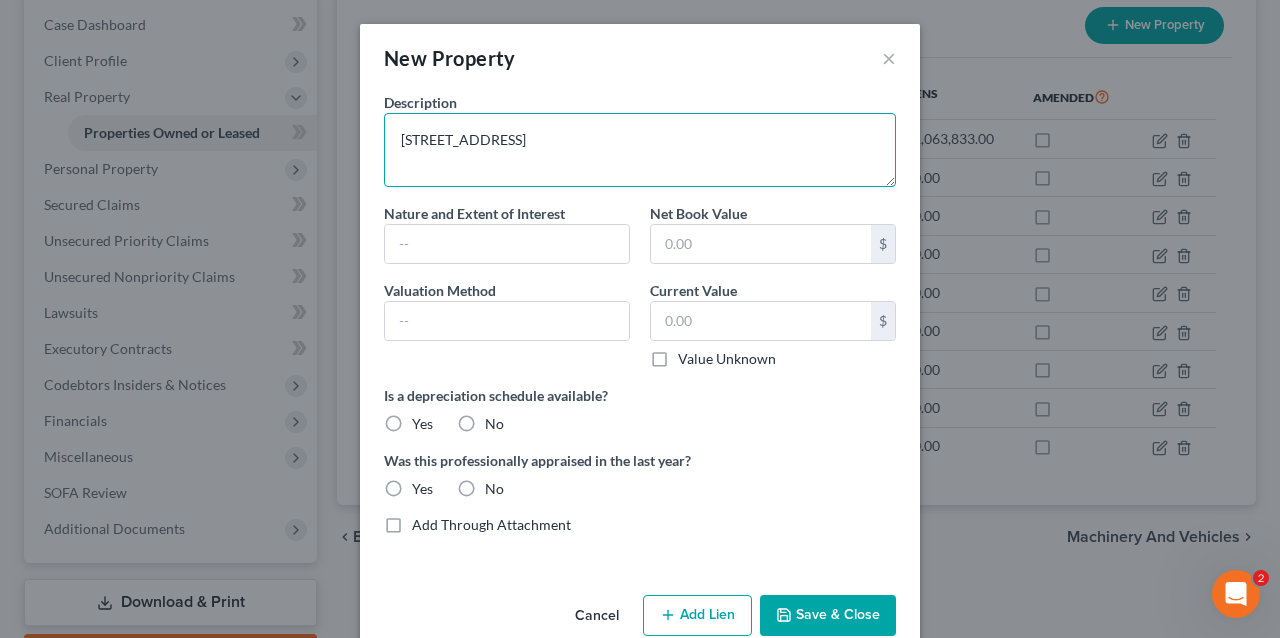 click on "6635 Bokeelia Rd," at bounding box center (640, 150) 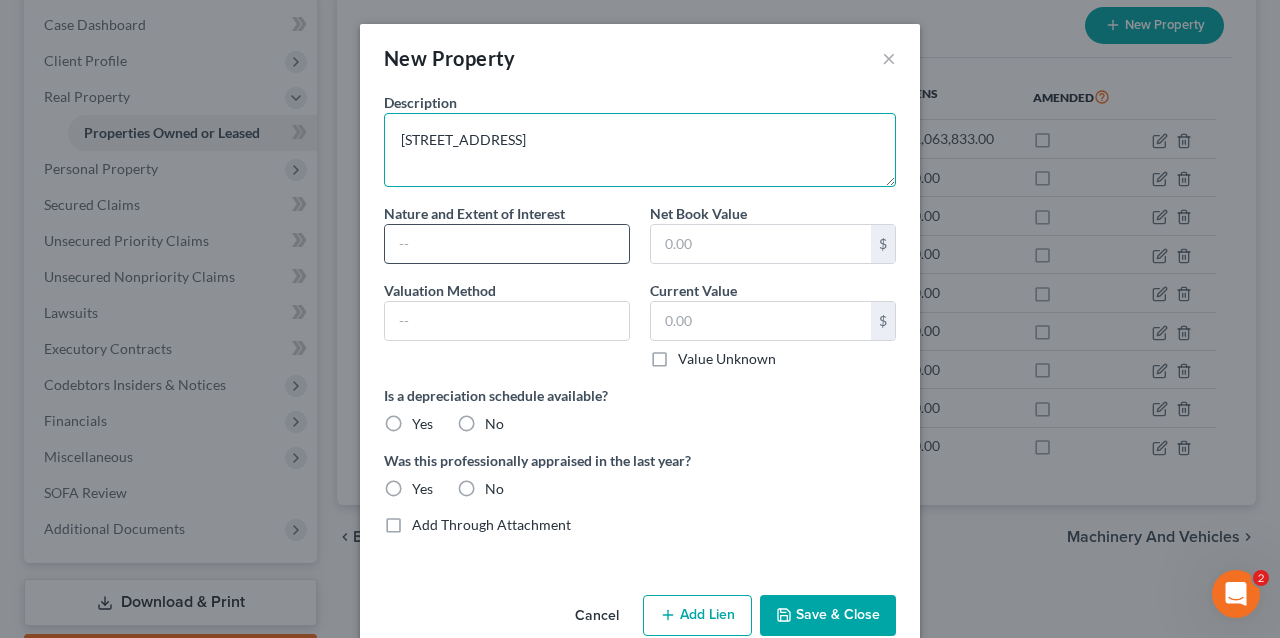 type on "6635 Pineland Rd, Bokeelia, FL 33922" 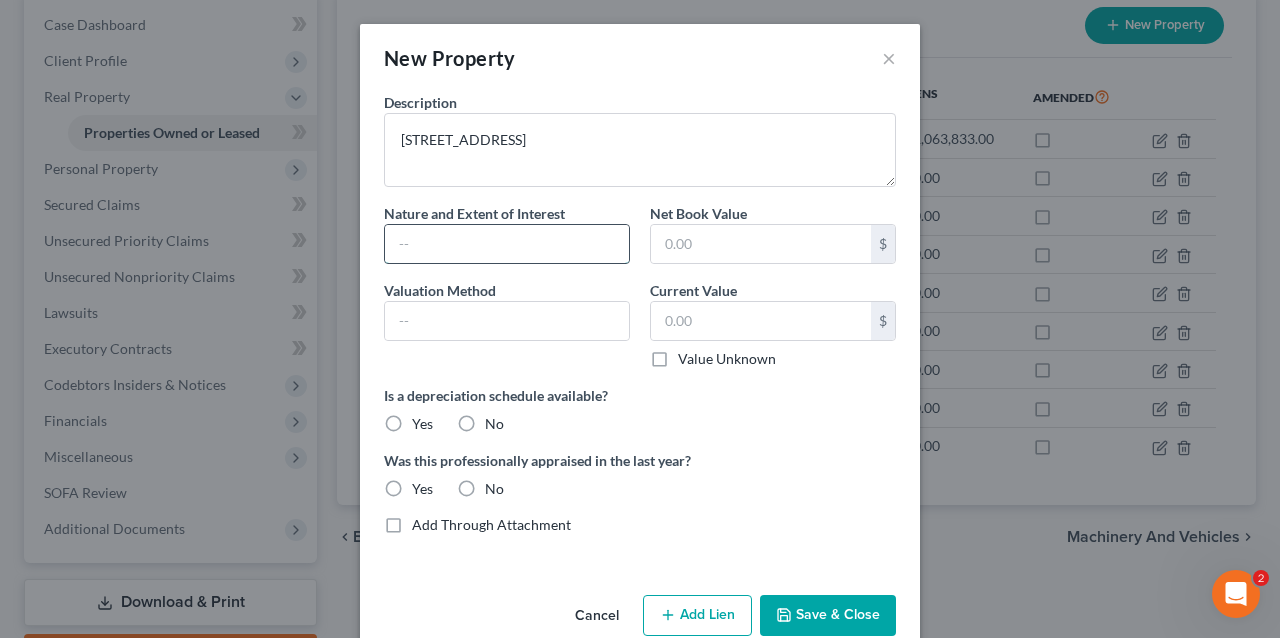click at bounding box center [507, 244] 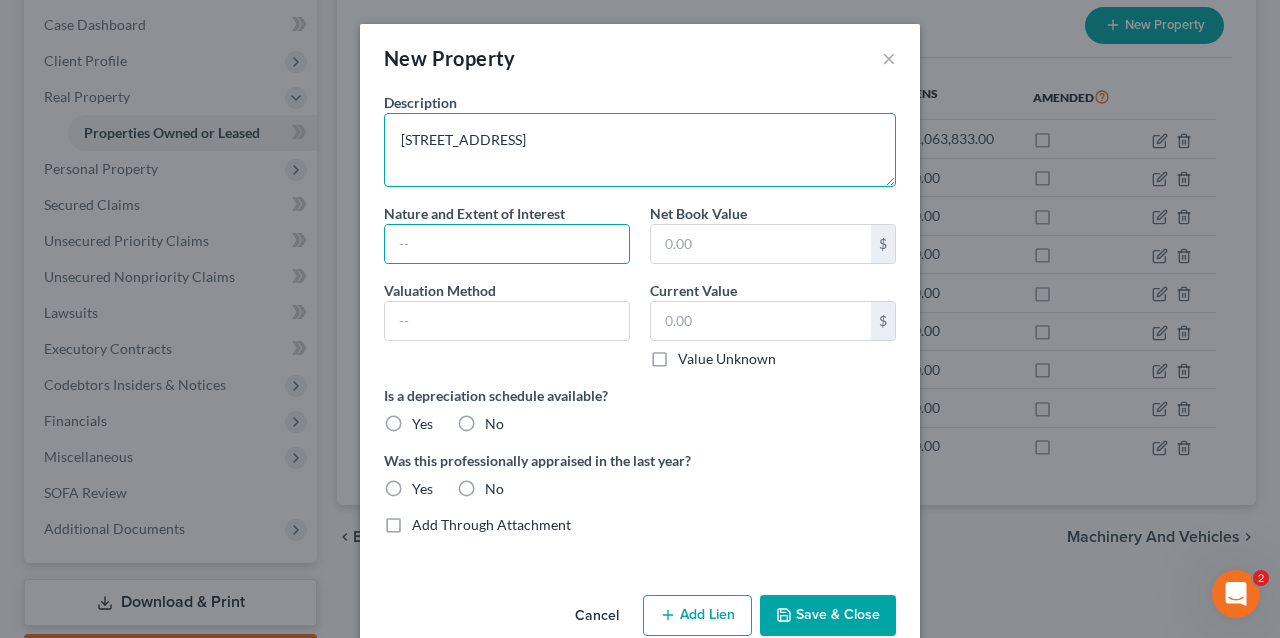 click on "6635 Pineland Rd, Bokeelia, FL 33922" at bounding box center [640, 150] 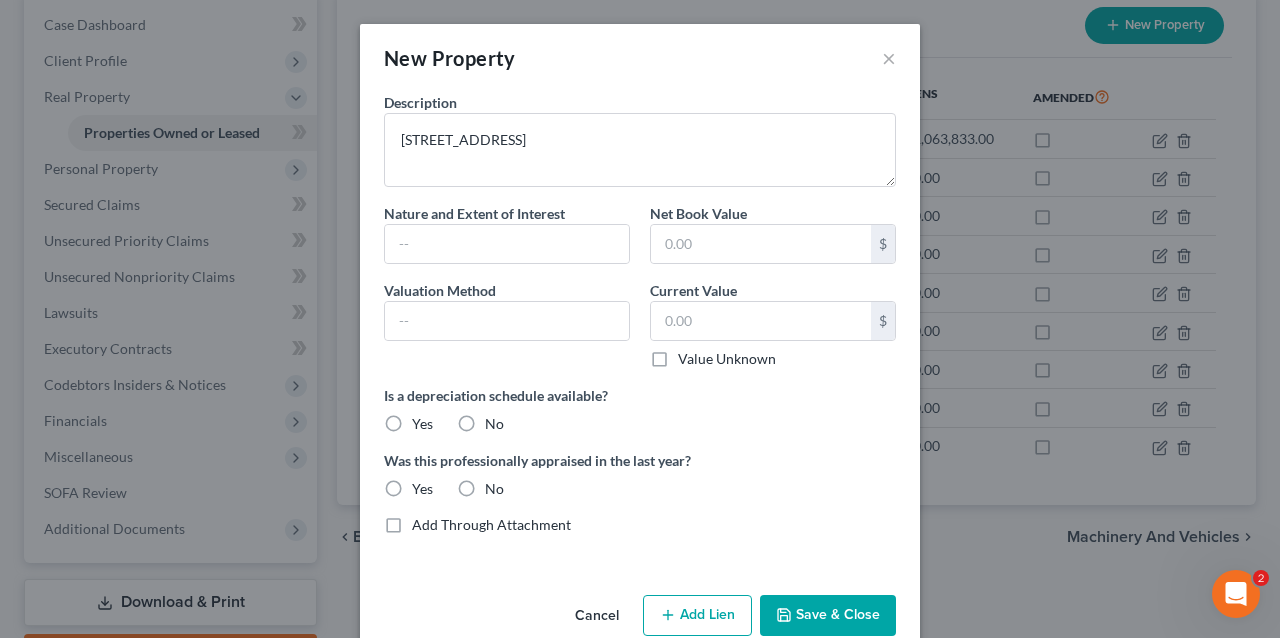 click on "Add Through Attachment" at bounding box center [640, 525] 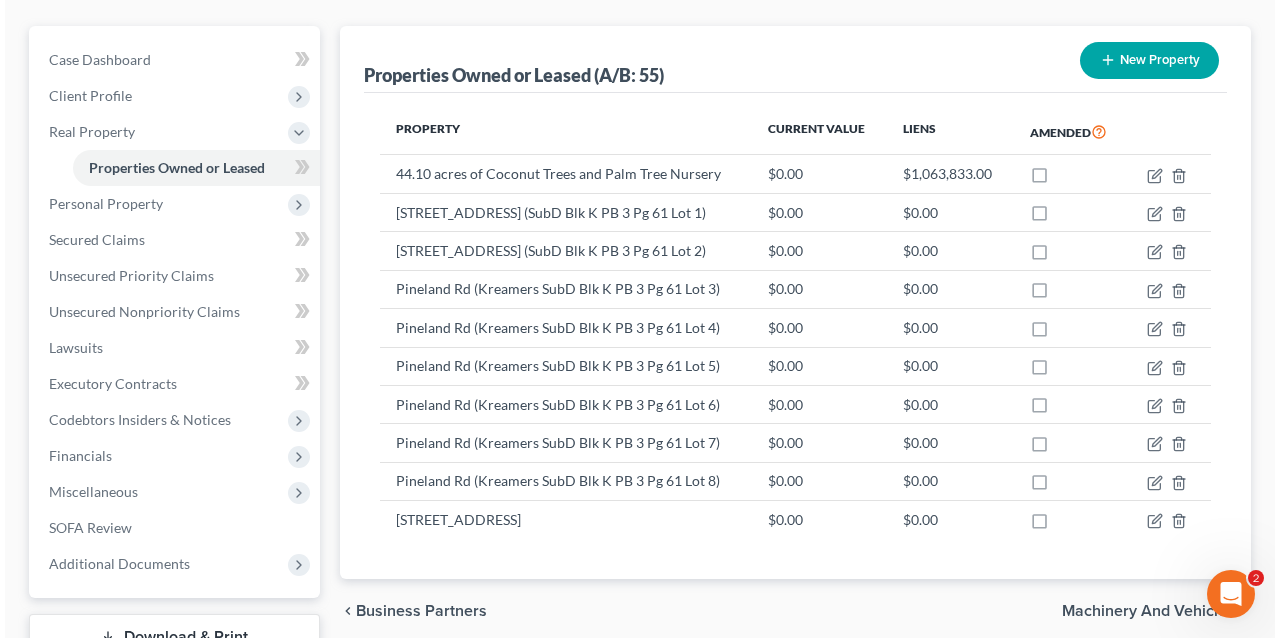 scroll, scrollTop: 126, scrollLeft: 0, axis: vertical 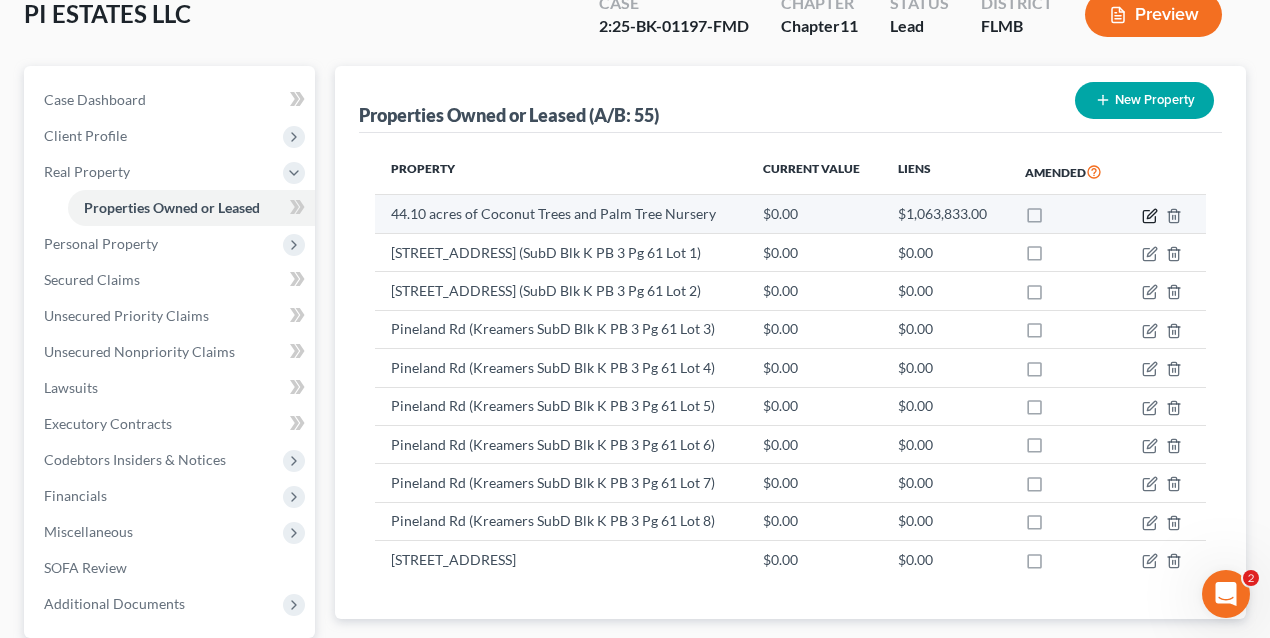 click 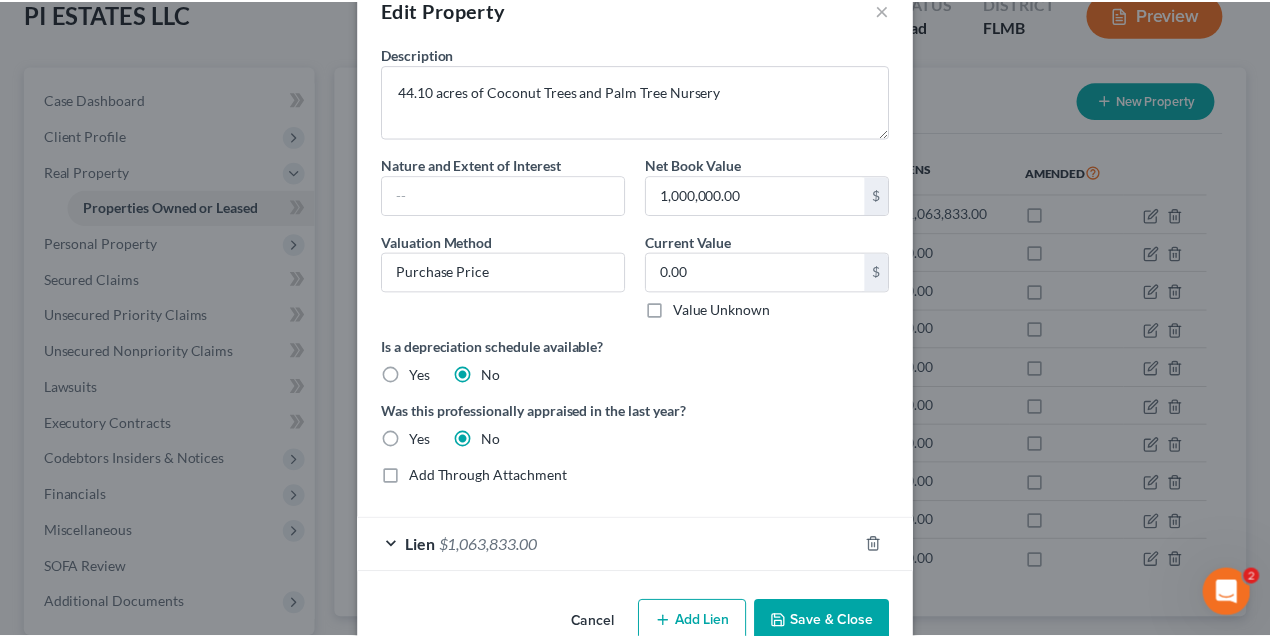 scroll, scrollTop: 0, scrollLeft: 0, axis: both 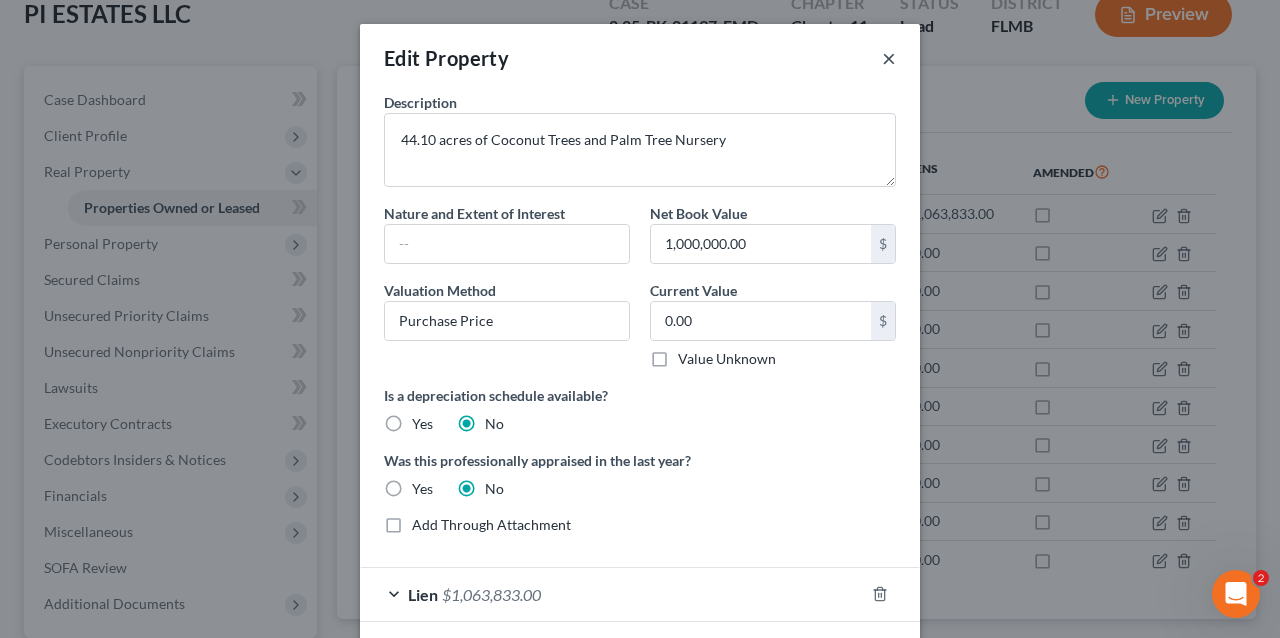 click on "×" at bounding box center (889, 58) 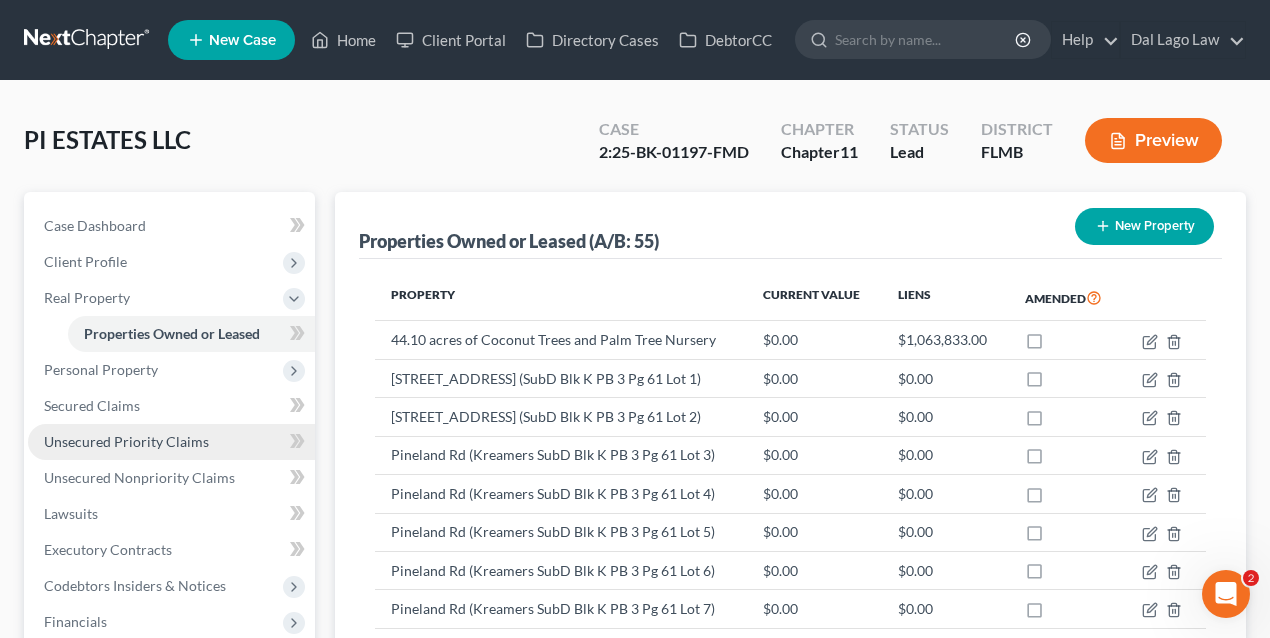scroll, scrollTop: 133, scrollLeft: 0, axis: vertical 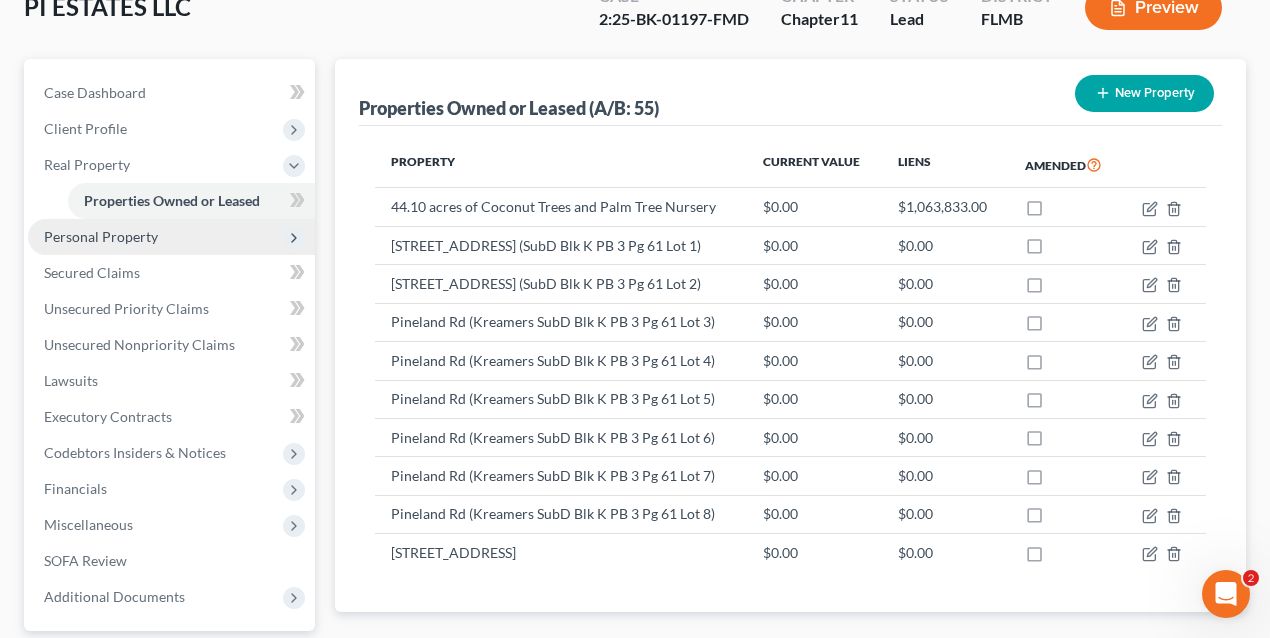 click on "Personal Property" at bounding box center [171, 237] 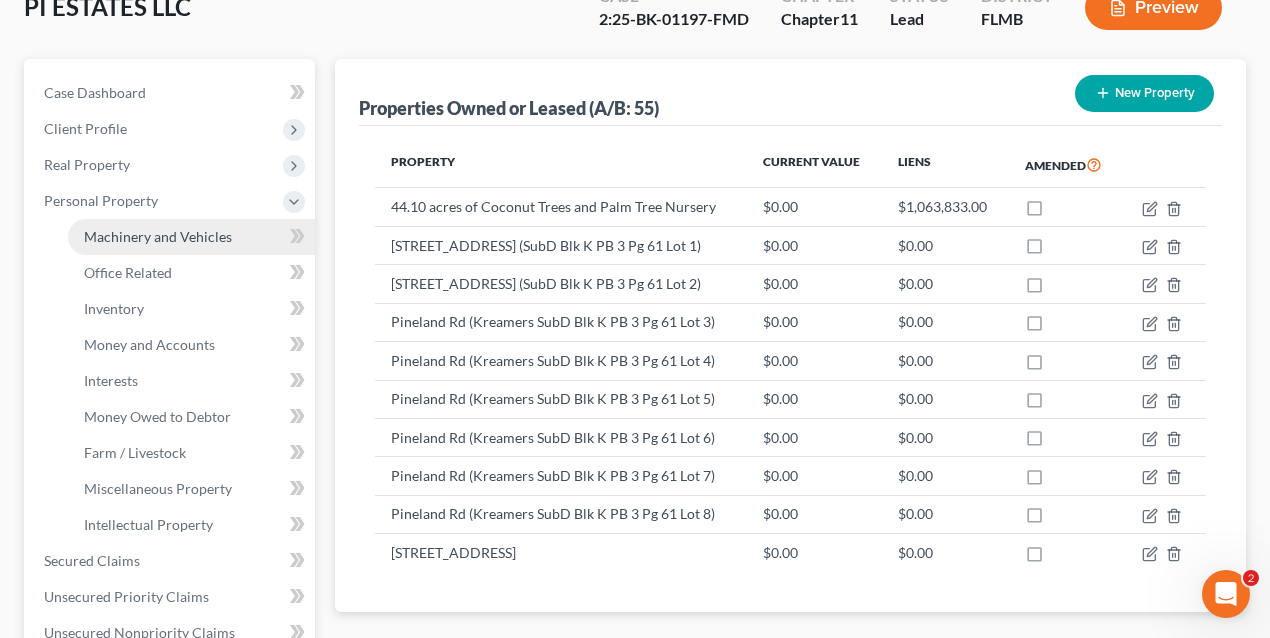 click on "Machinery and Vehicles" at bounding box center [158, 236] 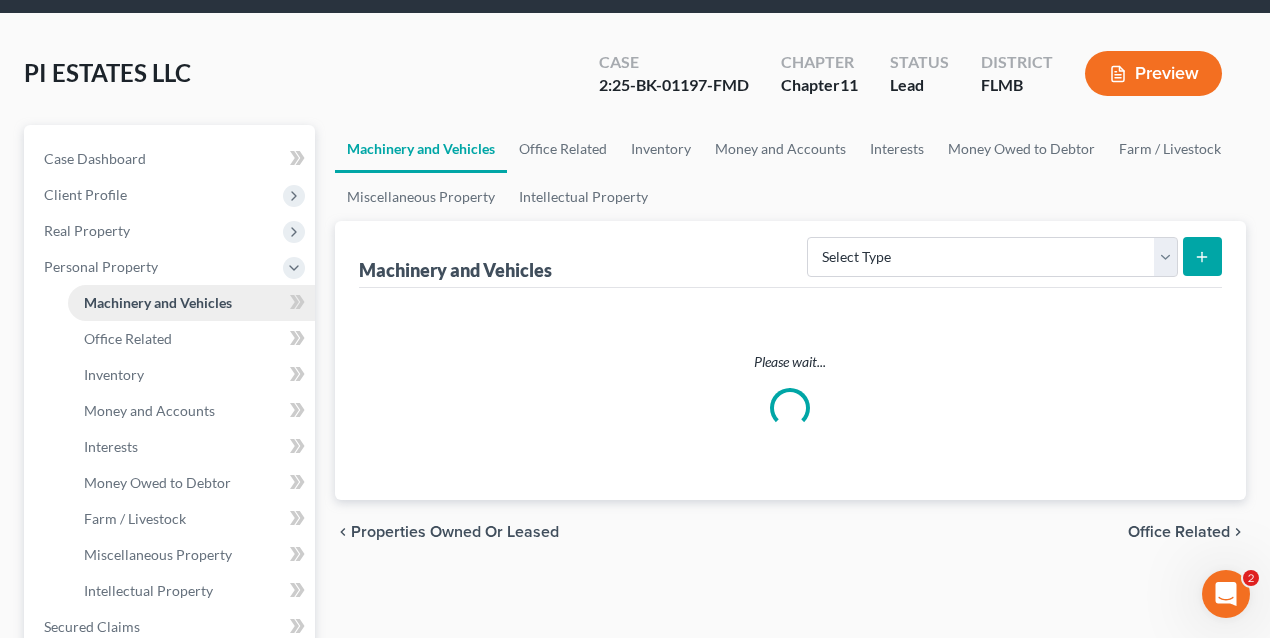 scroll, scrollTop: 0, scrollLeft: 0, axis: both 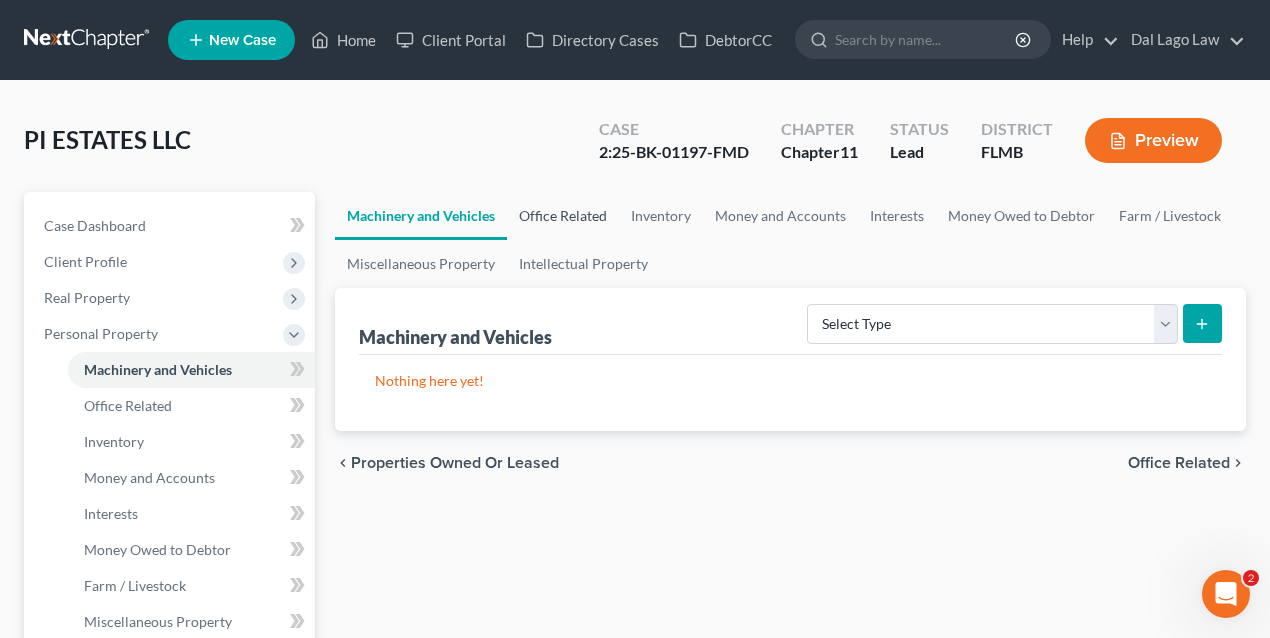 click on "Office Related" at bounding box center (563, 216) 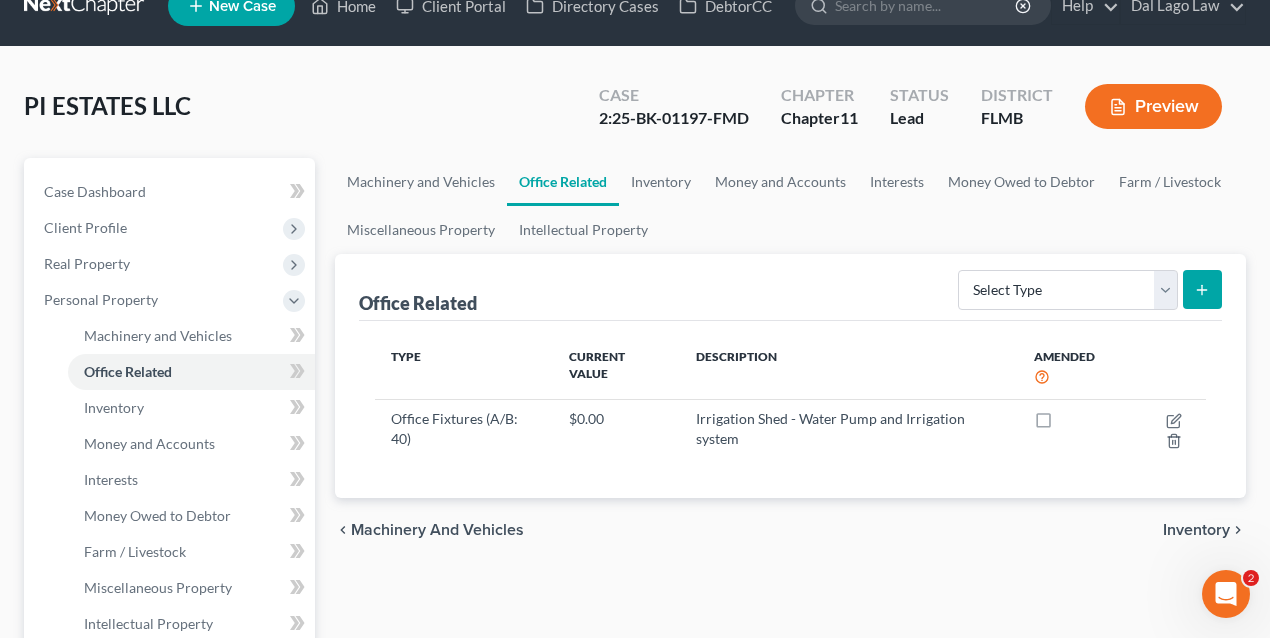 scroll, scrollTop: 66, scrollLeft: 0, axis: vertical 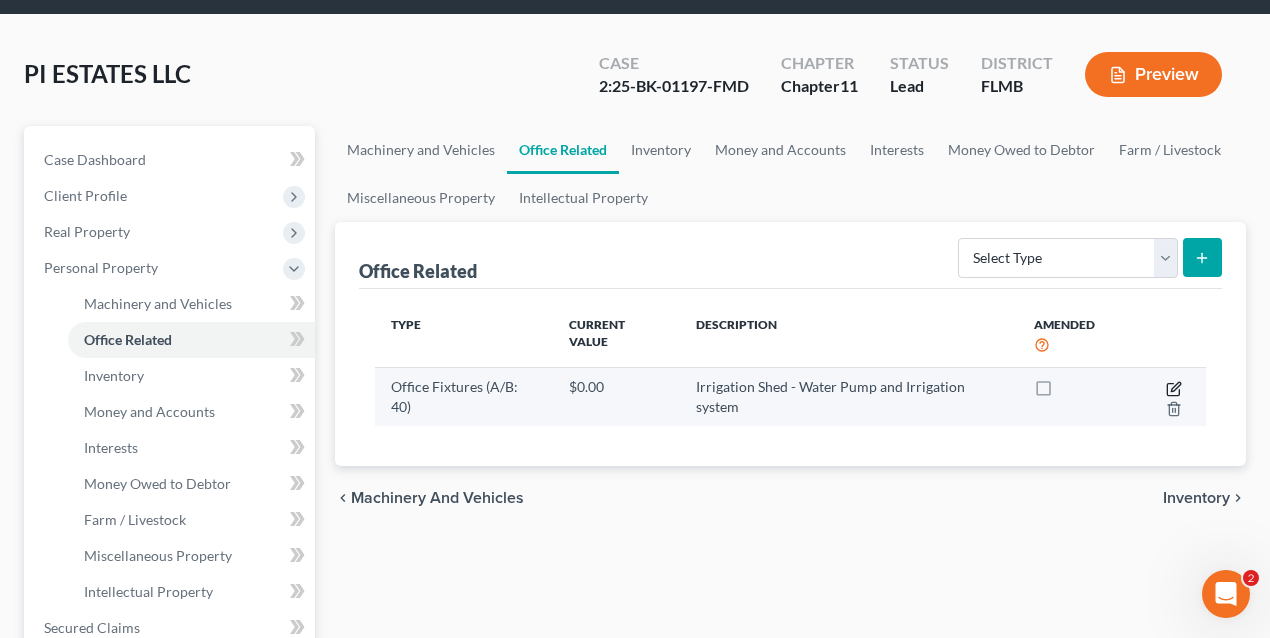 click 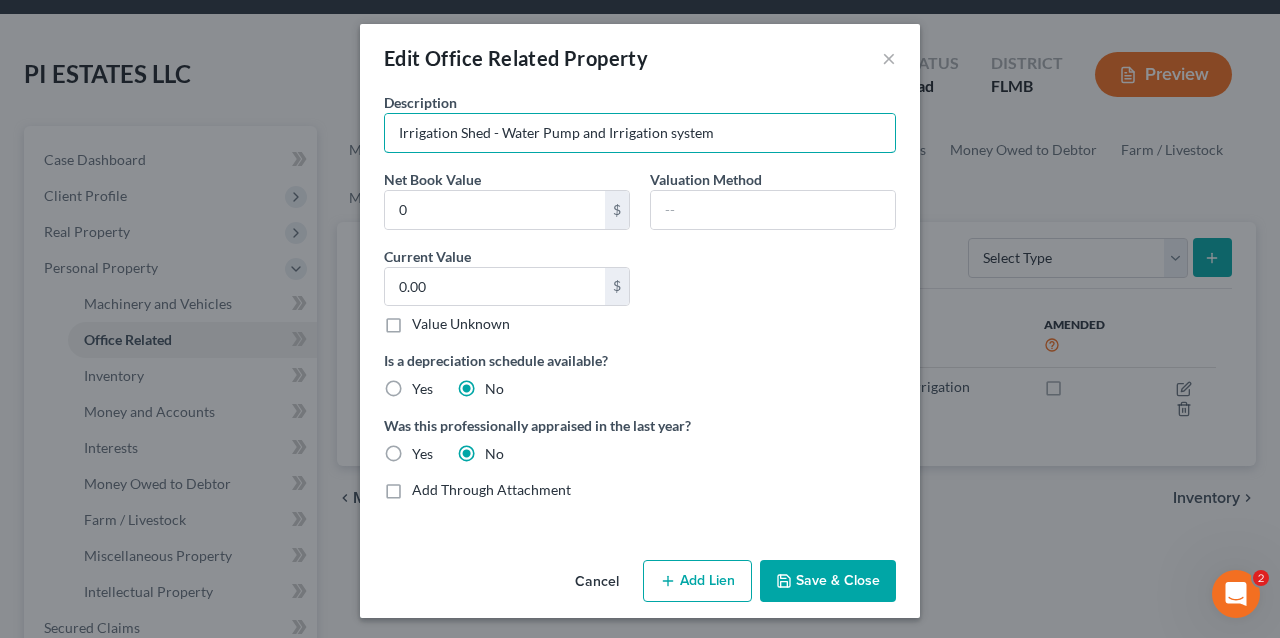 drag, startPoint x: 782, startPoint y: 132, endPoint x: 147, endPoint y: 114, distance: 635.25507 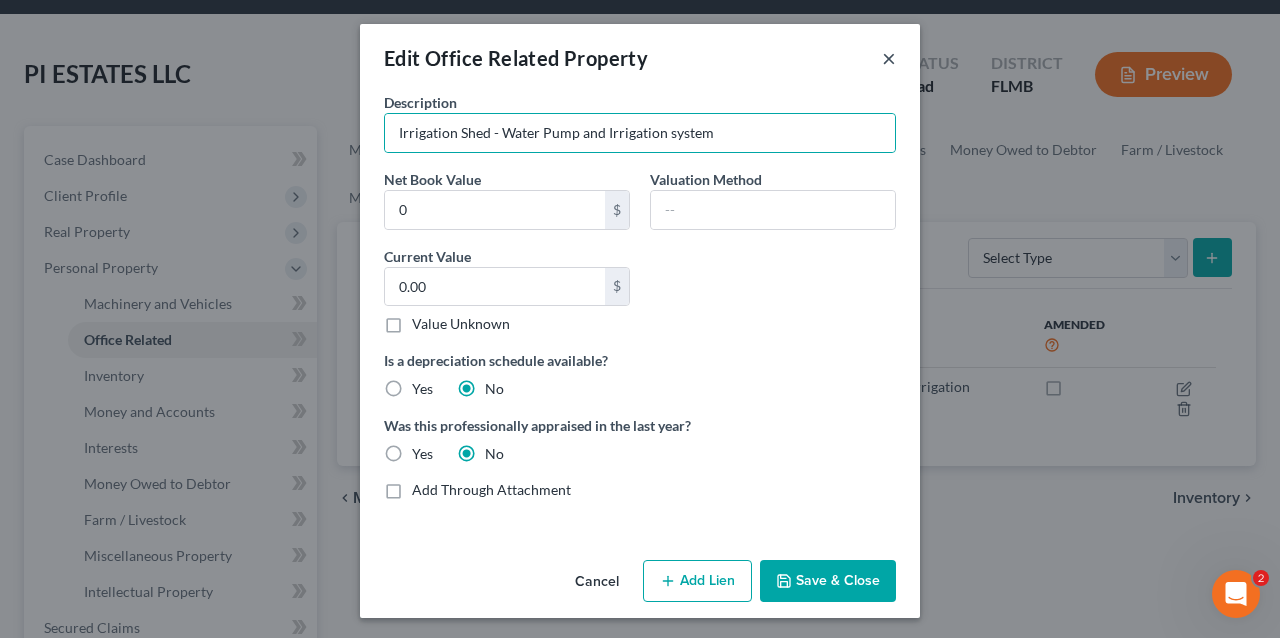 click on "×" at bounding box center (889, 58) 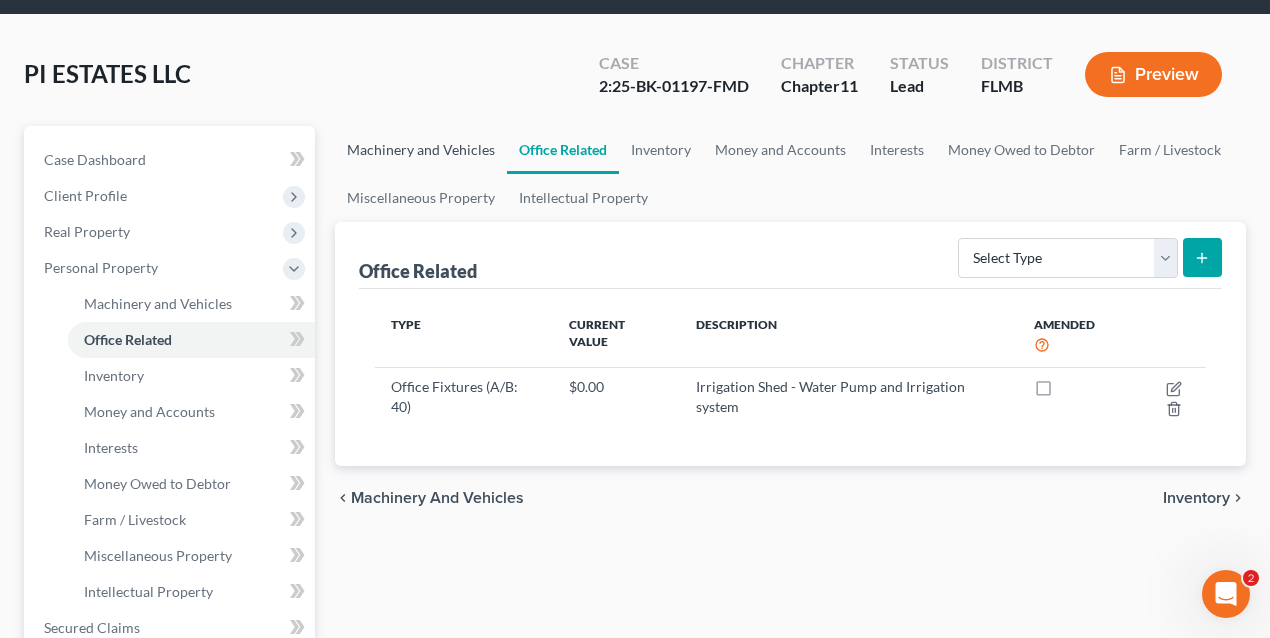 click on "Machinery and Vehicles" at bounding box center [421, 150] 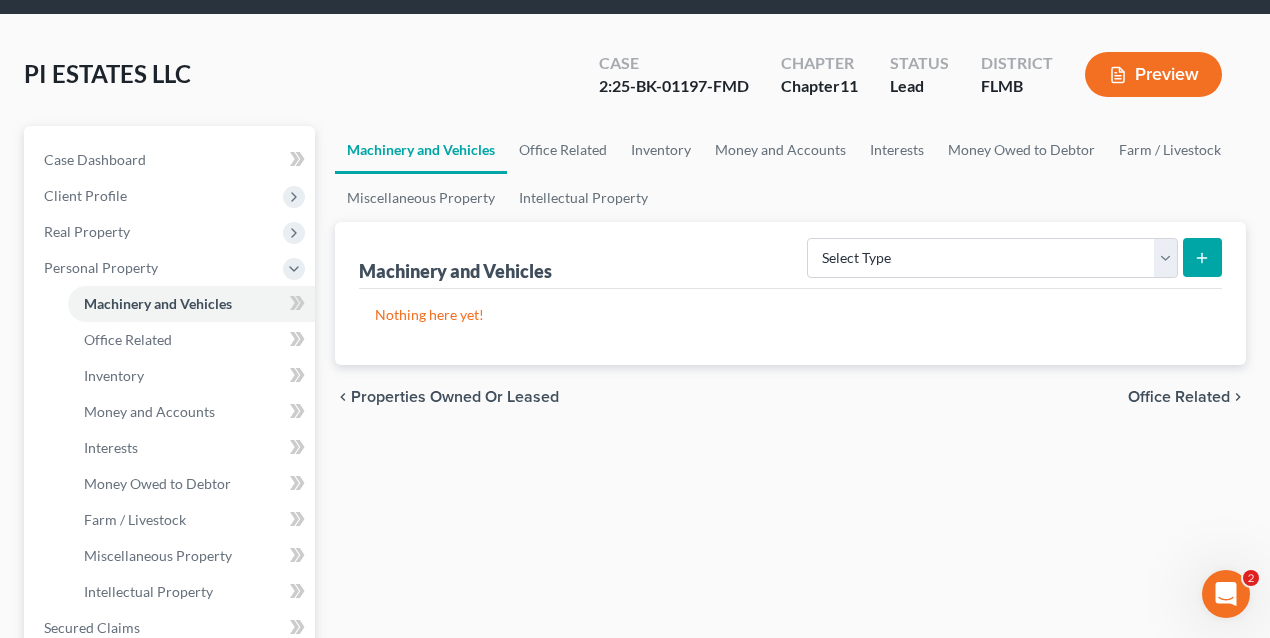 scroll, scrollTop: 0, scrollLeft: 0, axis: both 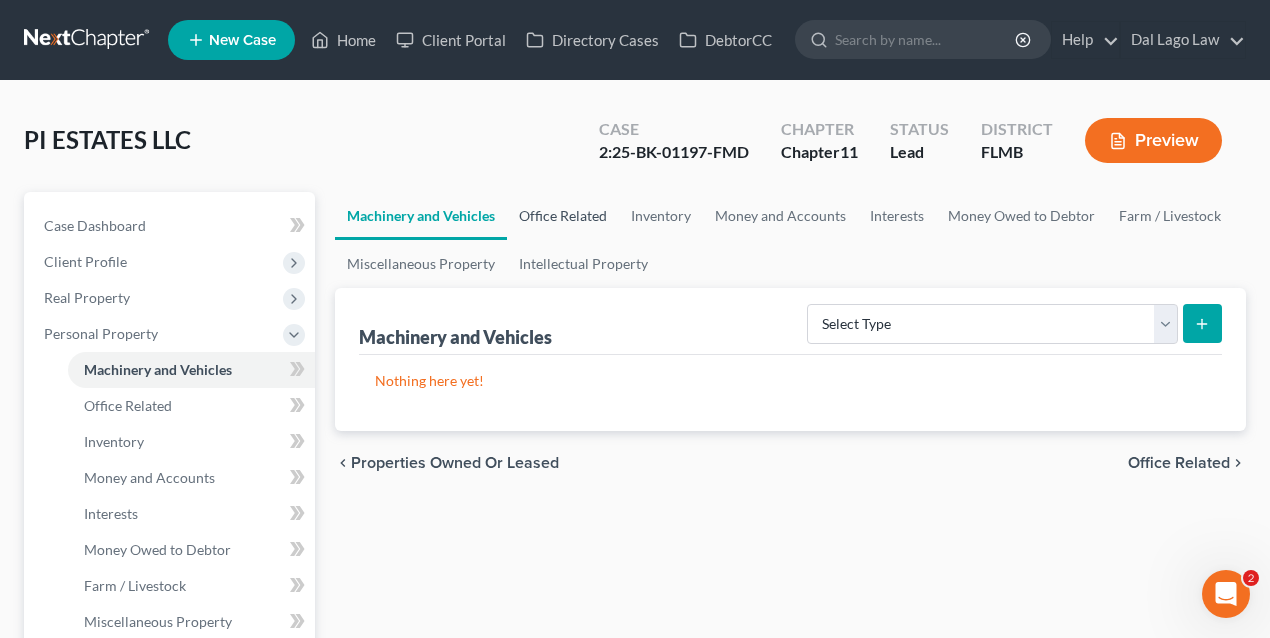 click on "Office Related" at bounding box center (563, 216) 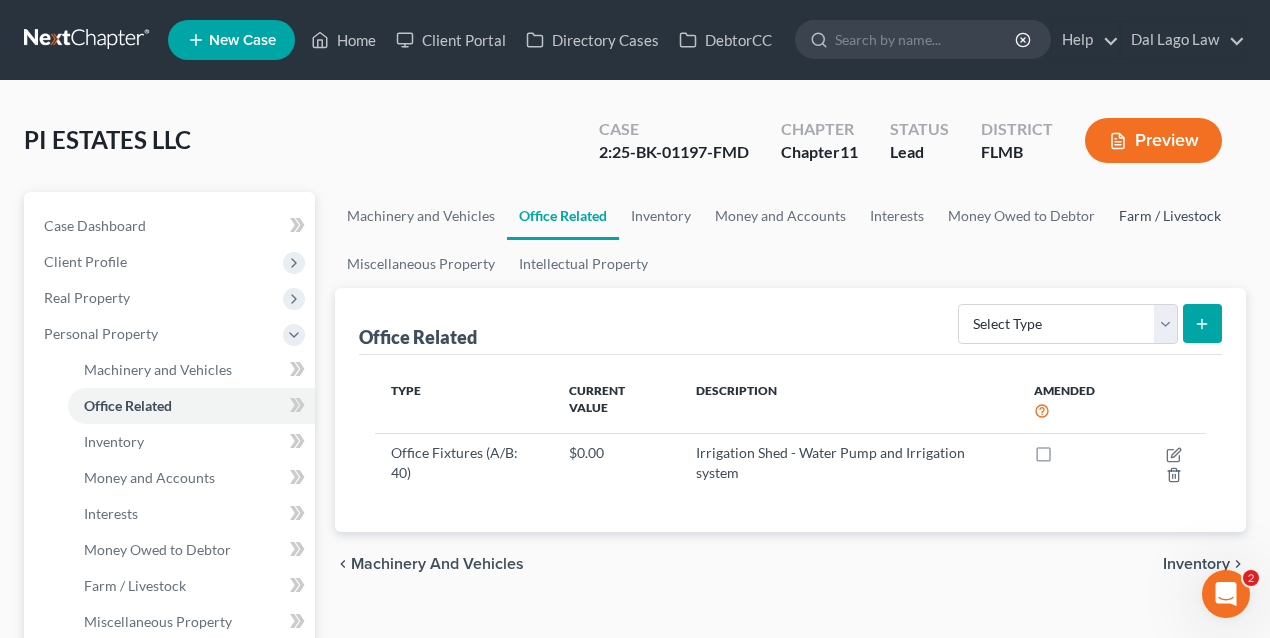 click on "Farm / Livestock" at bounding box center (1170, 216) 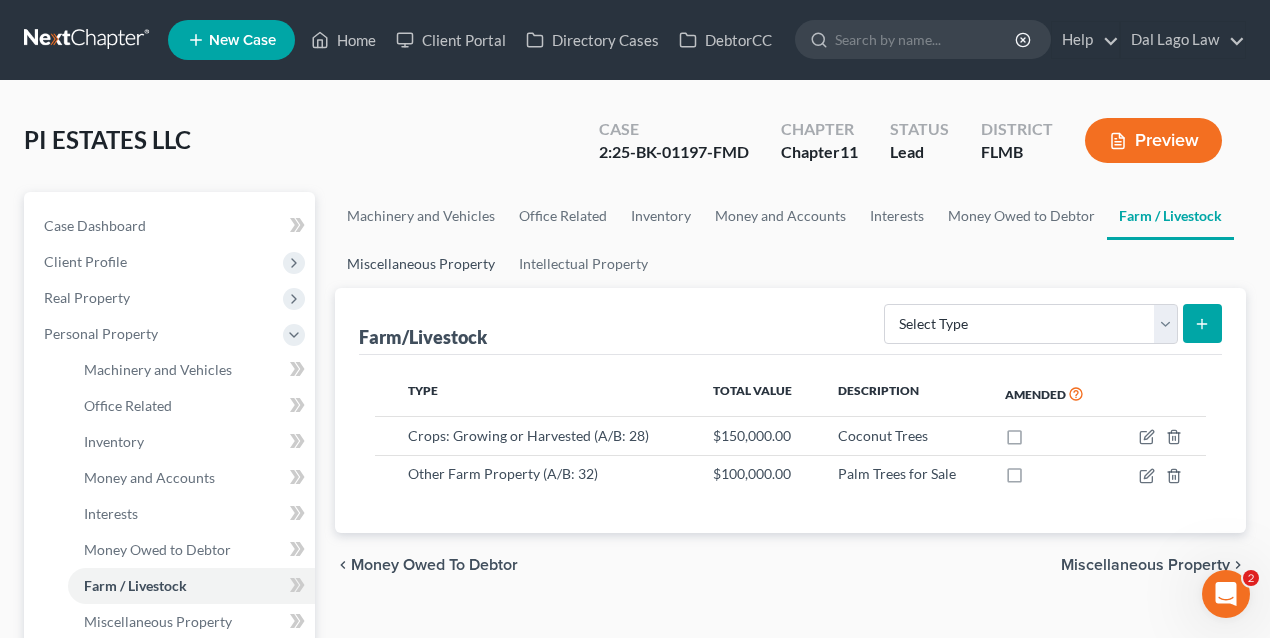 click on "Miscellaneous Property" at bounding box center [421, 264] 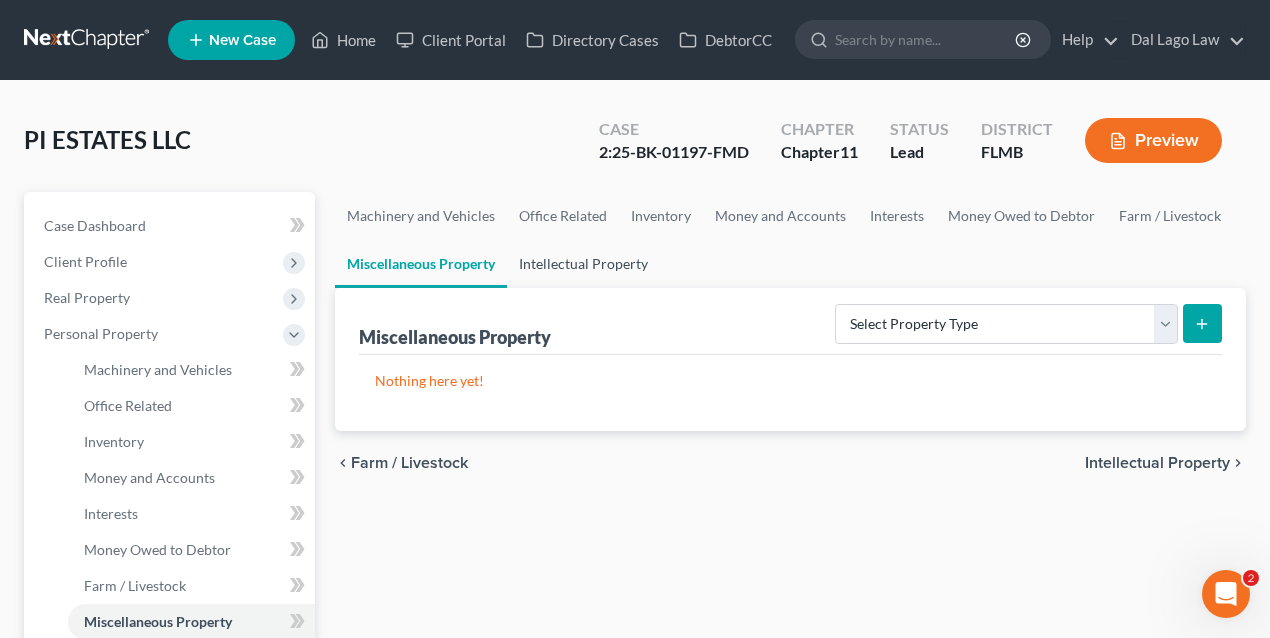 click on "Intellectual Property" at bounding box center (583, 264) 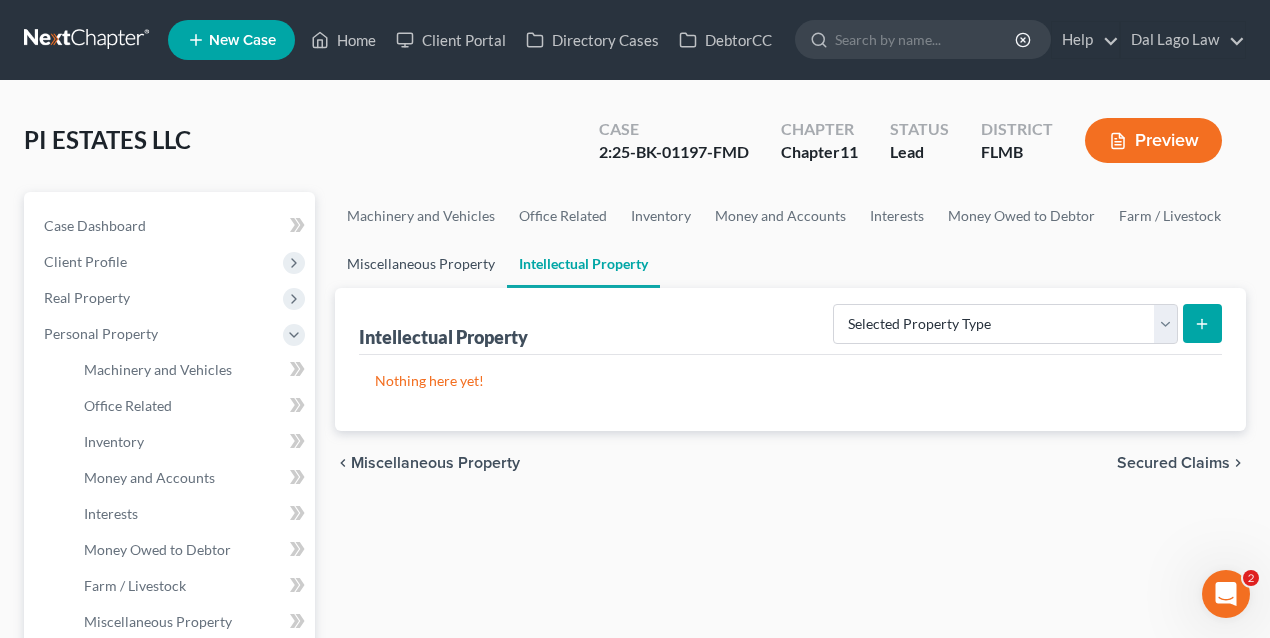 click on "Miscellaneous Property" at bounding box center [421, 264] 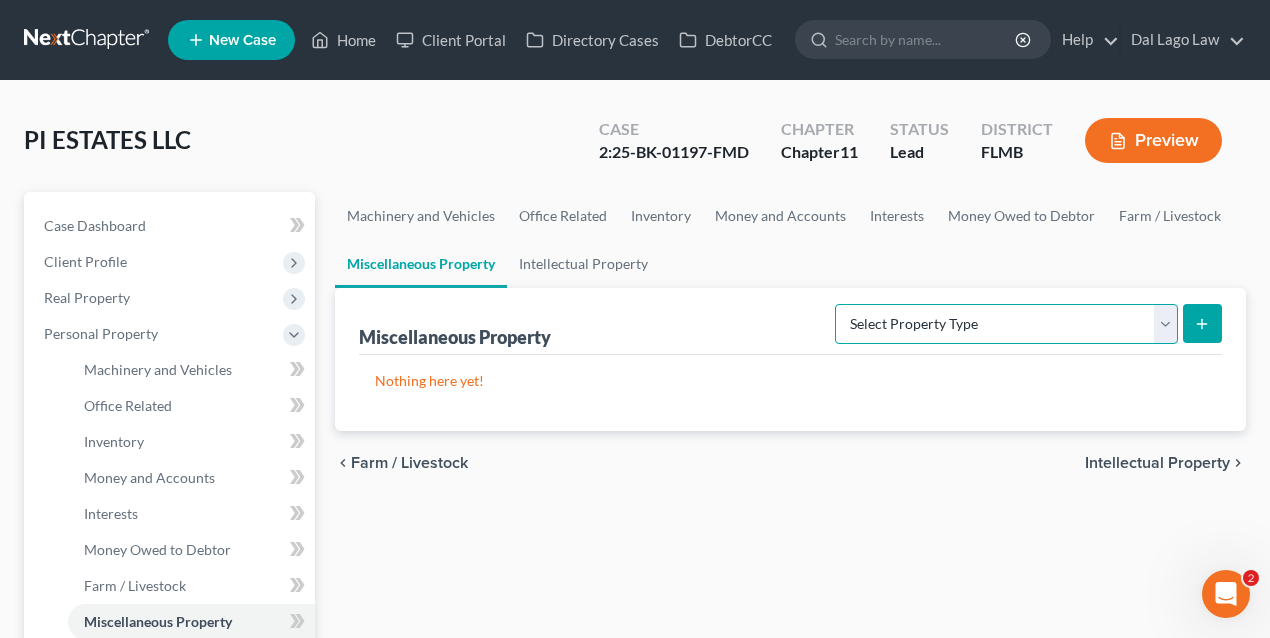 click on "Select Property Type Assigned for Creditor Benefit Within 120 Days (SOFA: 8) Assigned to Receiver Within 1 Year (SOFA: 8) Holding for Another (SOFA: 21) Not Yet Listed (A/B: 77) Stored Within 1 Year (SOFA: 20) Transferred (SOFA: 13)" at bounding box center [1006, 324] 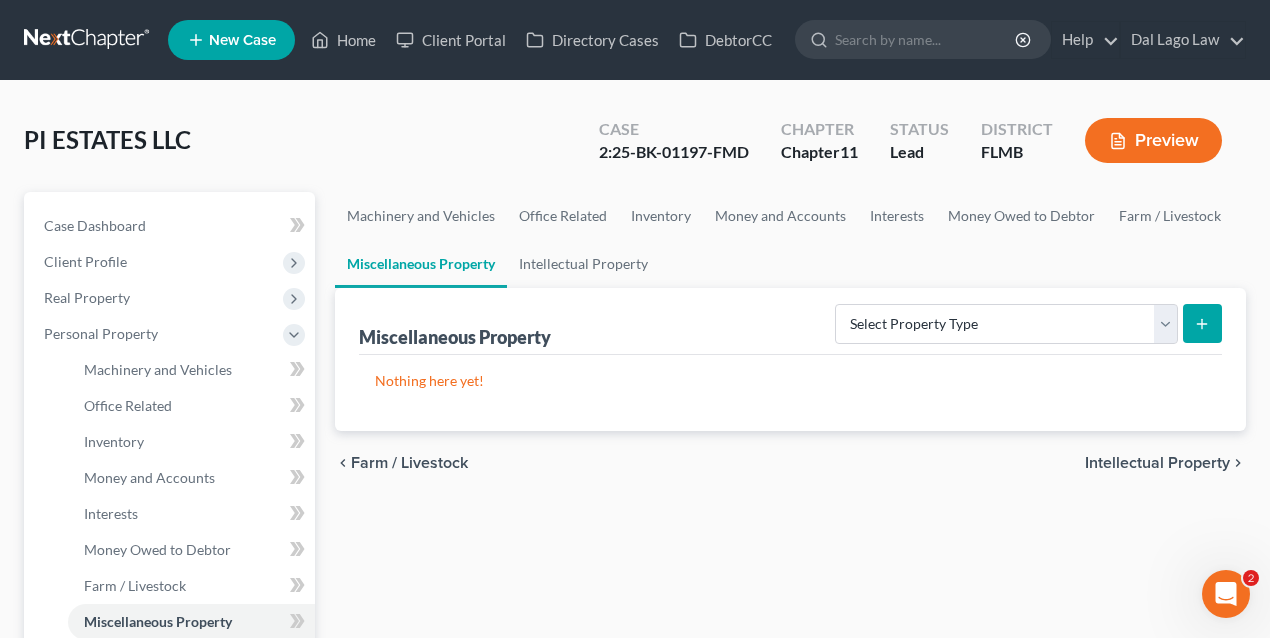 click 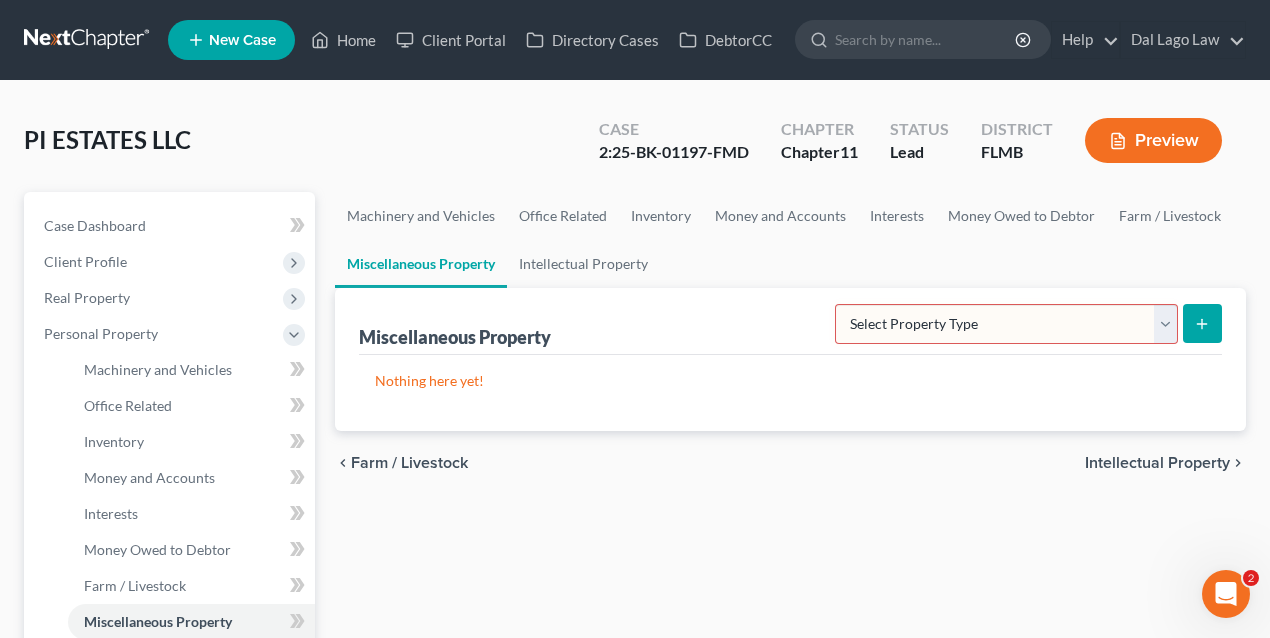 click on "Select Property Type Assigned for Creditor Benefit Within 120 Days (SOFA: 8) Assigned to Receiver Within 1 Year (SOFA: 8) Holding for Another (SOFA: 21) Not Yet Listed (A/B: 77) Stored Within 1 Year (SOFA: 20) Transferred (SOFA: 13)" at bounding box center [1006, 324] 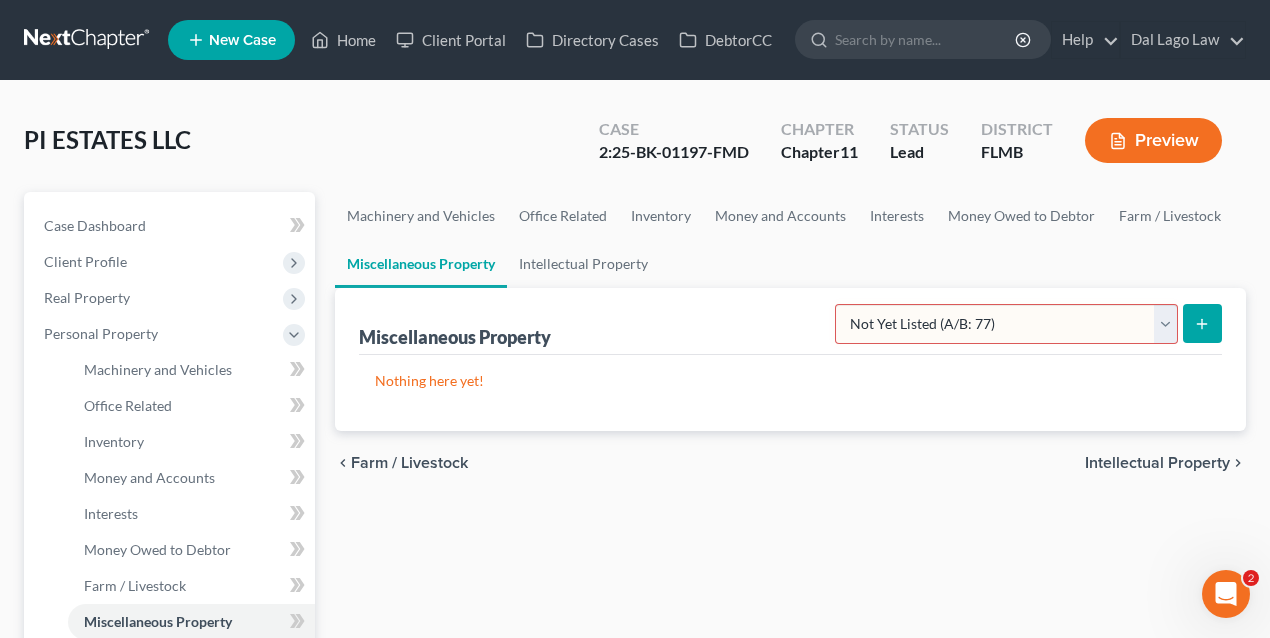 click on "Select Property Type Assigned for Creditor Benefit Within 120 Days (SOFA: 8) Assigned to Receiver Within 1 Year (SOFA: 8) Holding for Another (SOFA: 21) Not Yet Listed (A/B: 77) Stored Within 1 Year (SOFA: 20) Transferred (SOFA: 13)" at bounding box center [1006, 324] 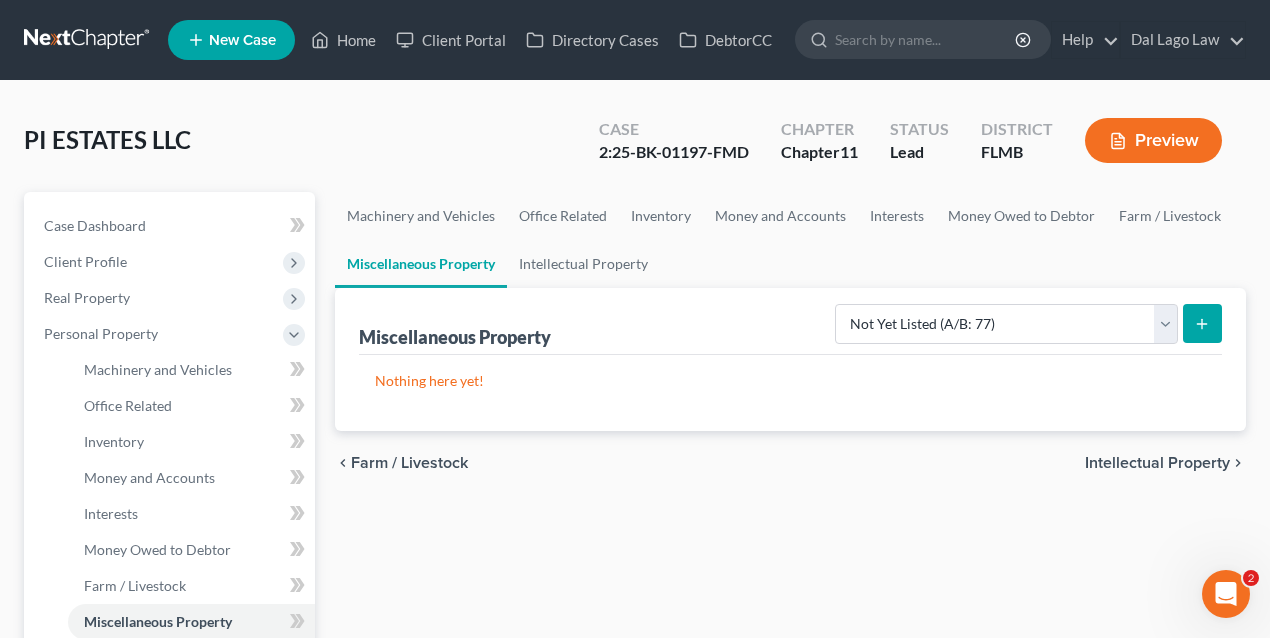 click on "Nothing here yet!" at bounding box center (791, 381) 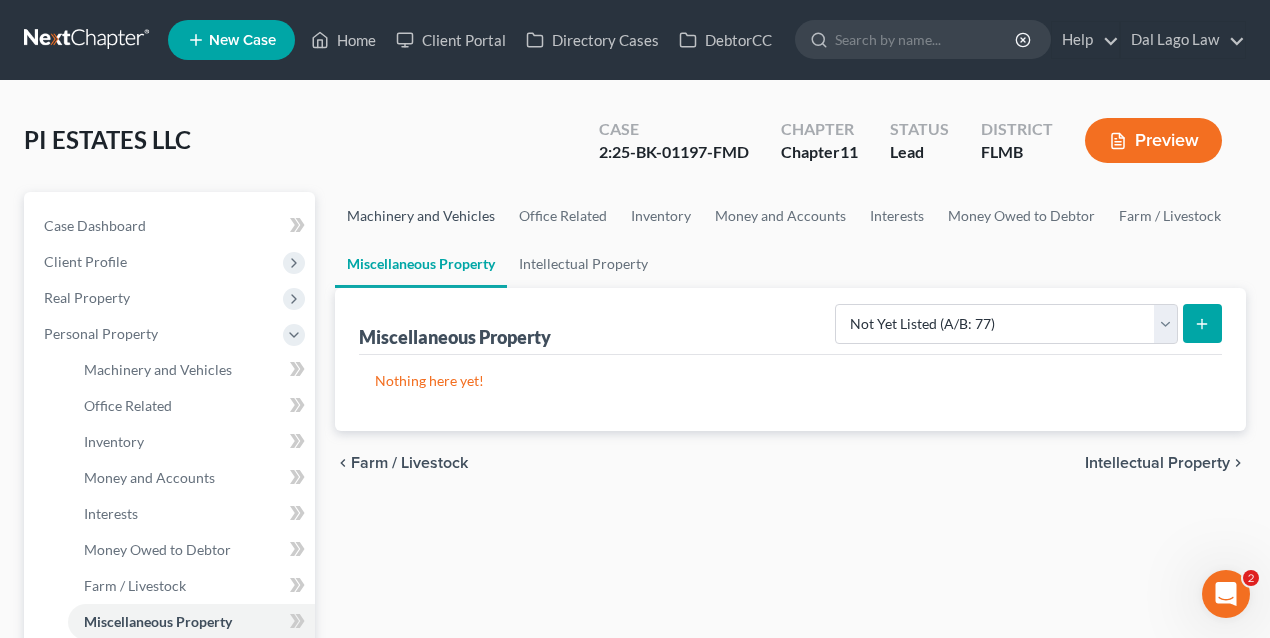 click on "Machinery and Vehicles" at bounding box center (421, 216) 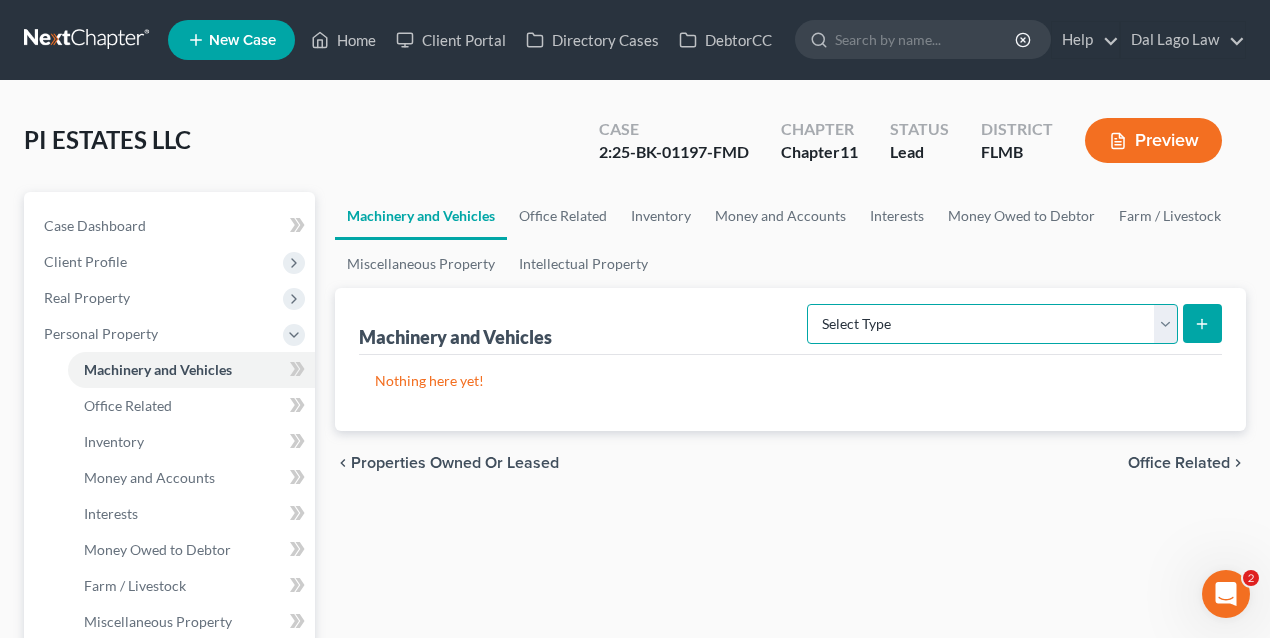 click on "Select Type Aircraft (A/B: 49) Other Machinery, Fixtures and Equipment (A/B: 50) Vehicle (A/B: 47) Watercraft (A/B: 48)" at bounding box center [992, 324] 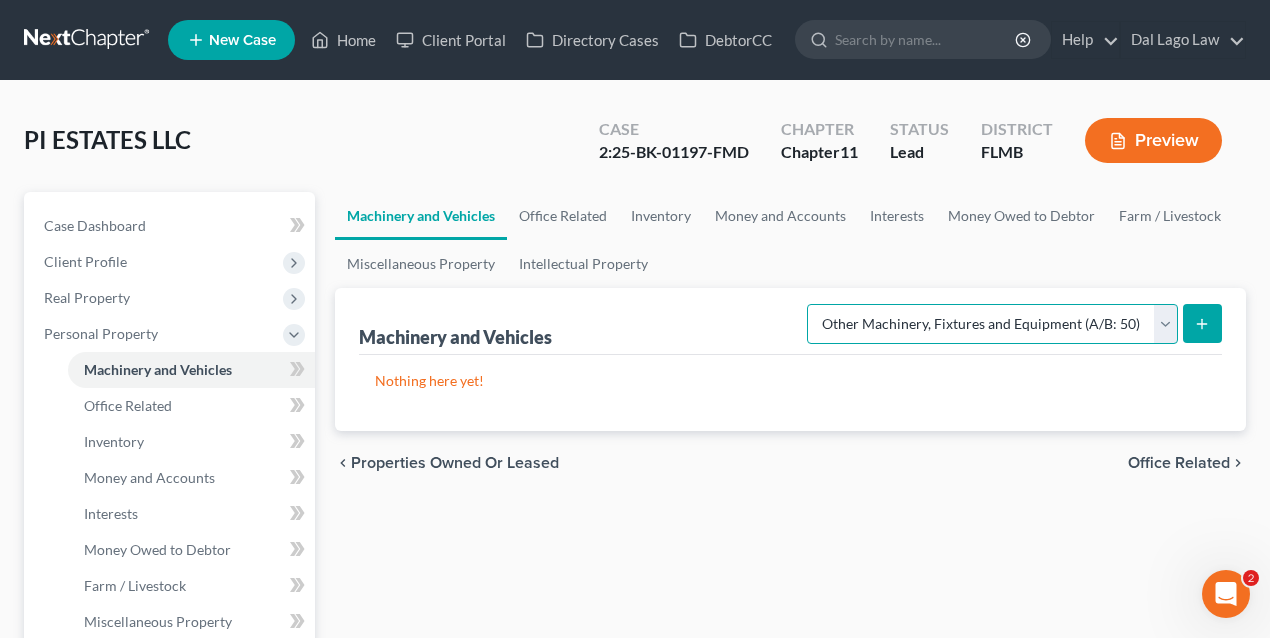 click on "Select Type Aircraft (A/B: 49) Other Machinery, Fixtures and Equipment (A/B: 50) Vehicle (A/B: 47) Watercraft (A/B: 48)" at bounding box center (992, 324) 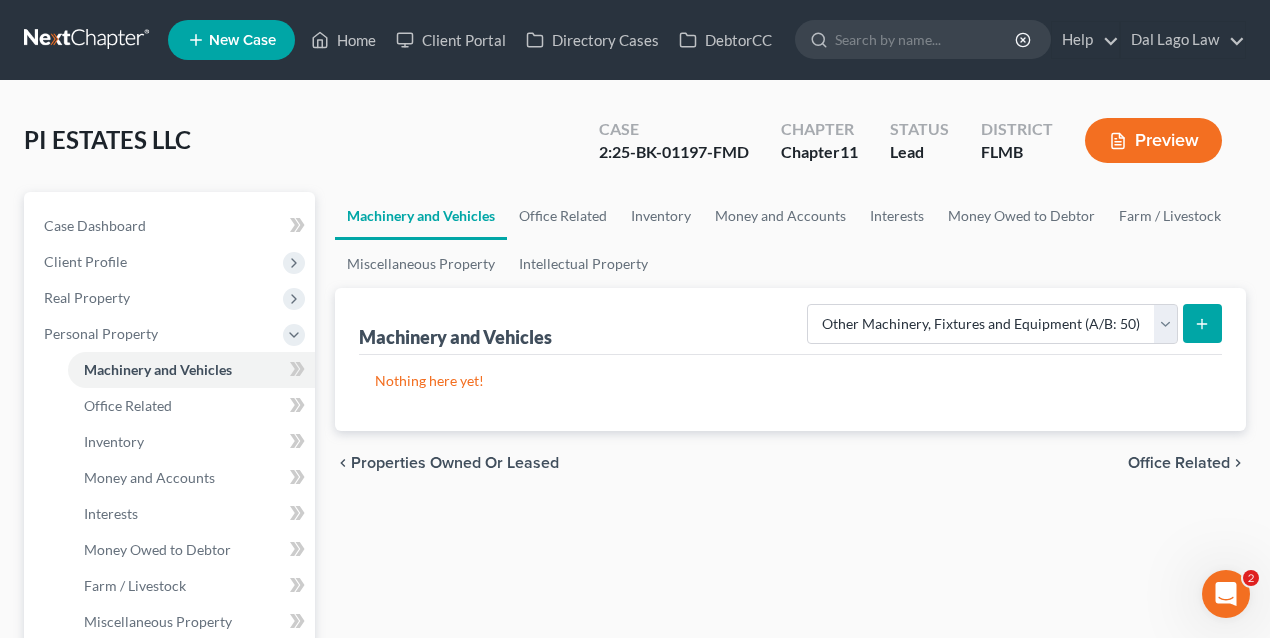 click 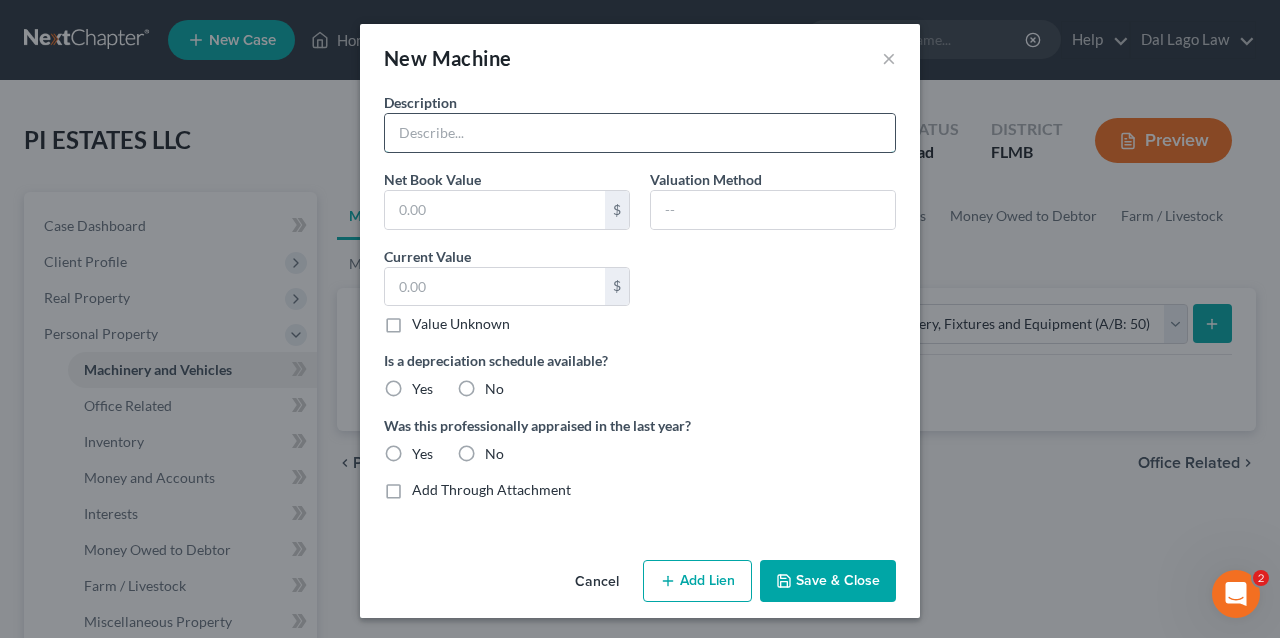 click at bounding box center (640, 133) 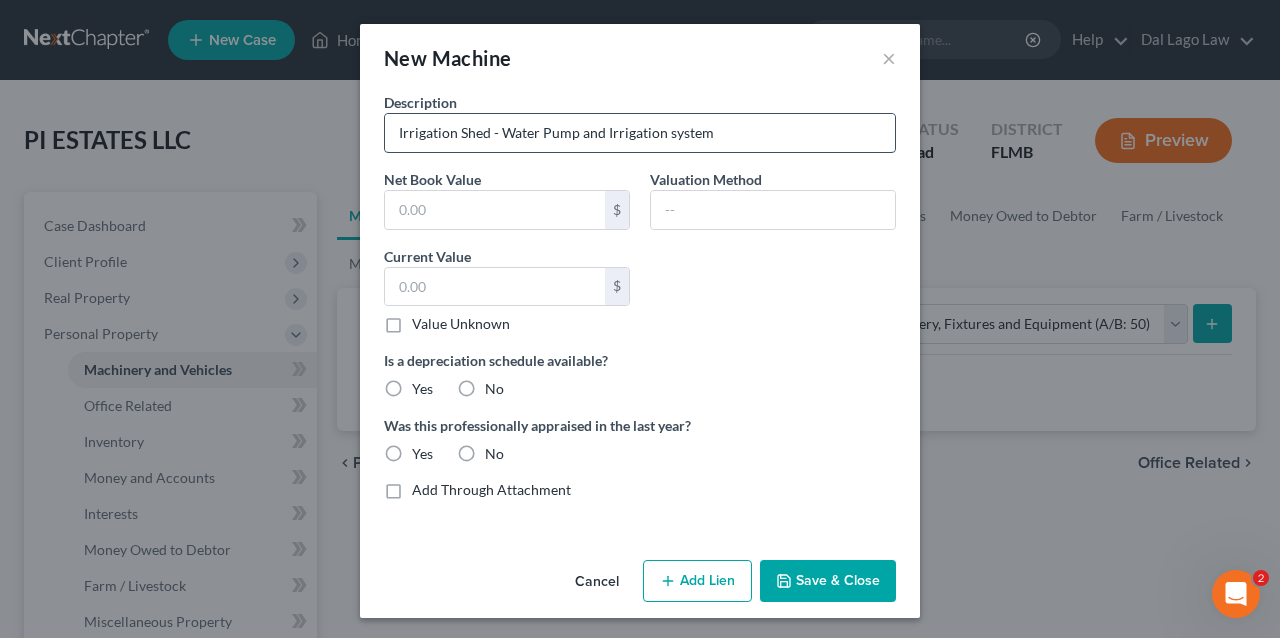click on "Irrigation Shed - Water Pump and Irrigation system" at bounding box center [640, 133] 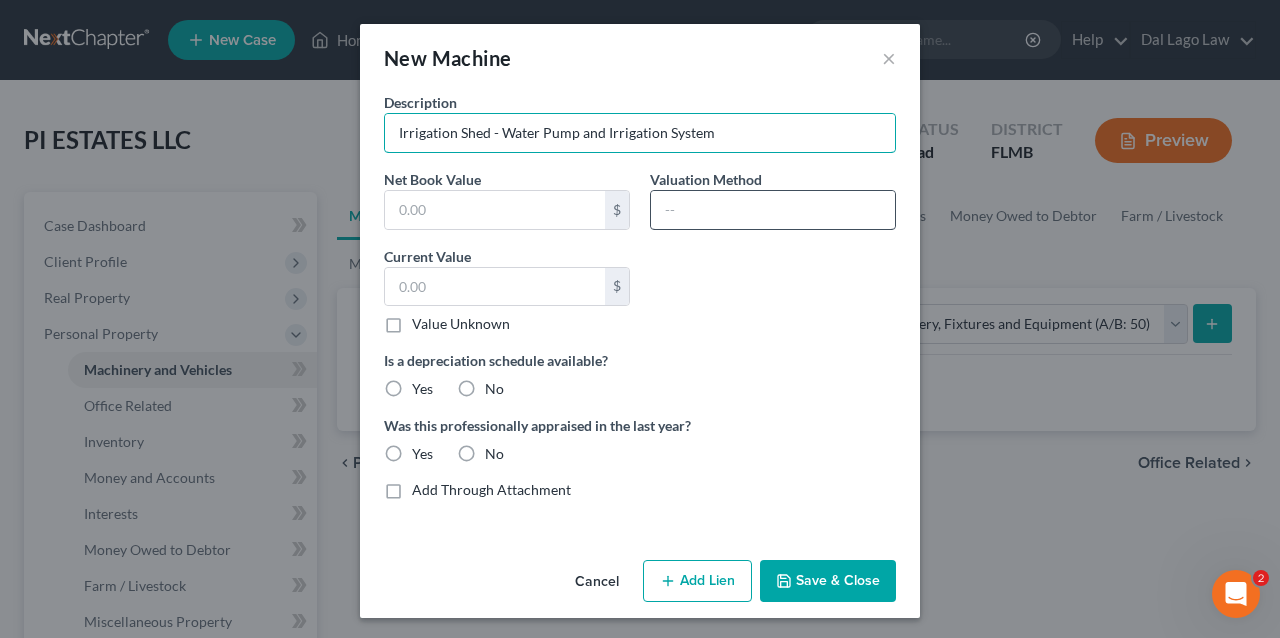 type on "Irrigation Shed - Water Pump and Irrigation System" 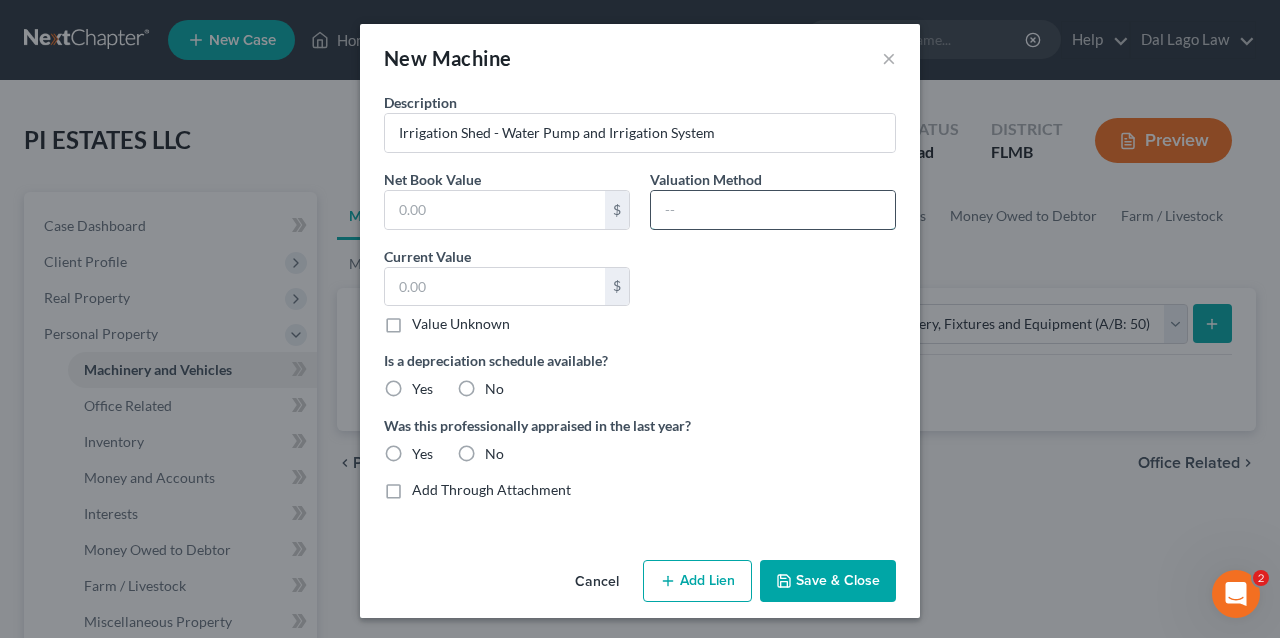 click at bounding box center [773, 210] 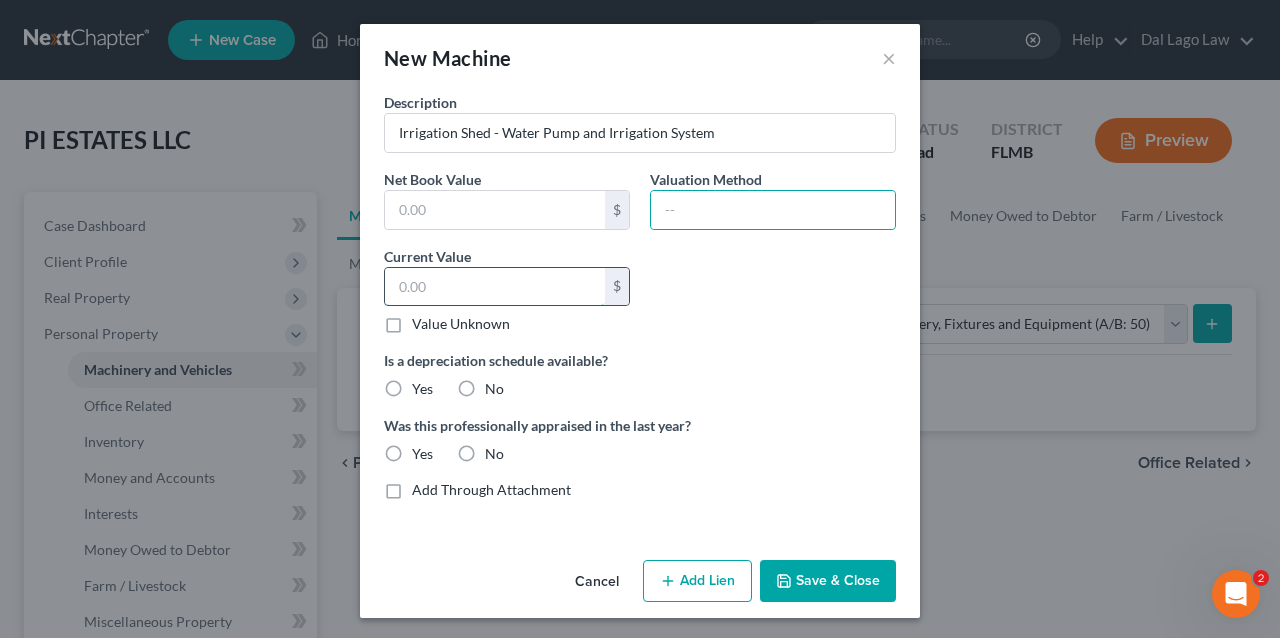 click at bounding box center [495, 287] 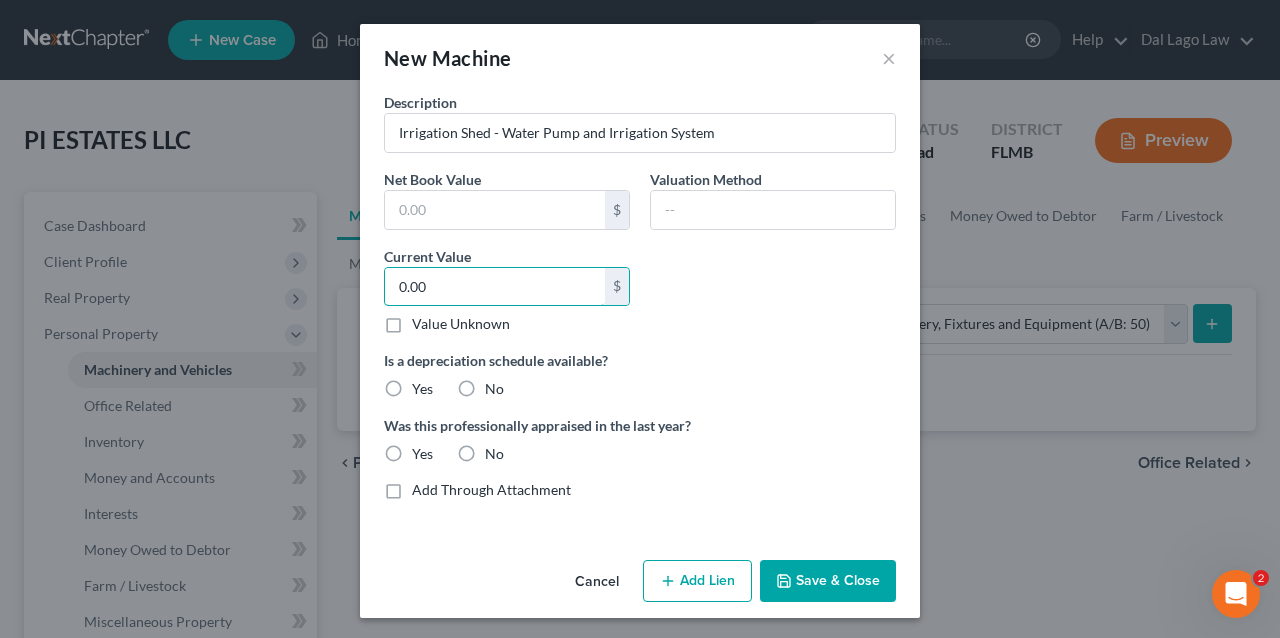type on "0.00" 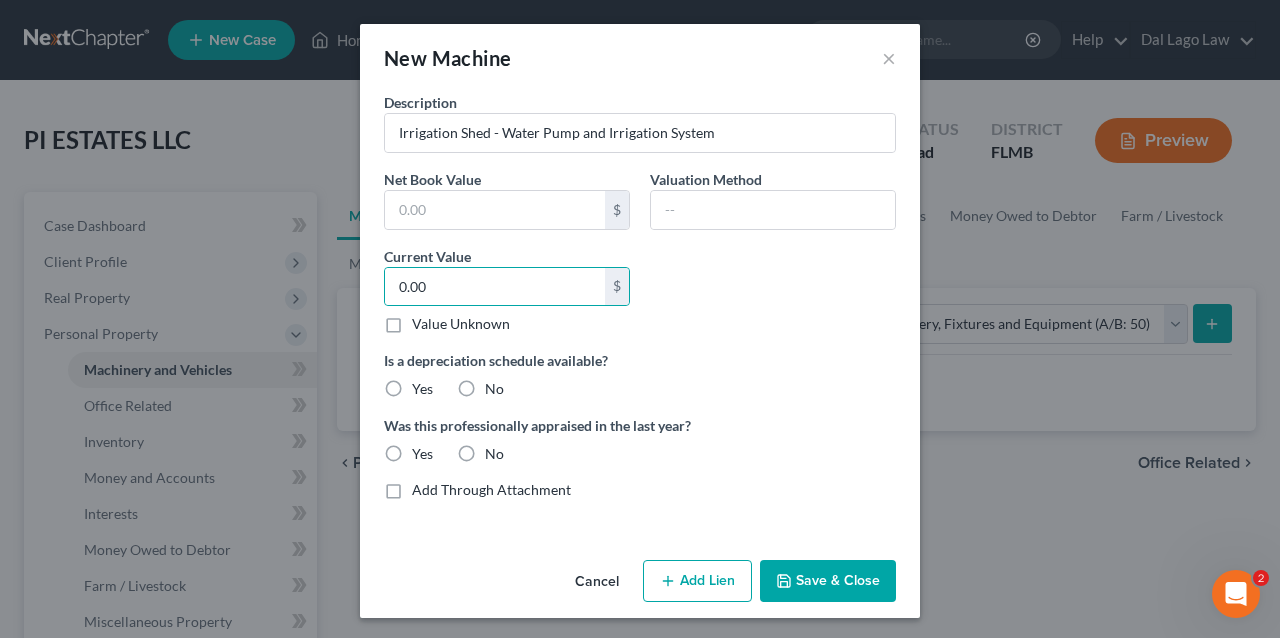 click on "No" at bounding box center [494, 389] 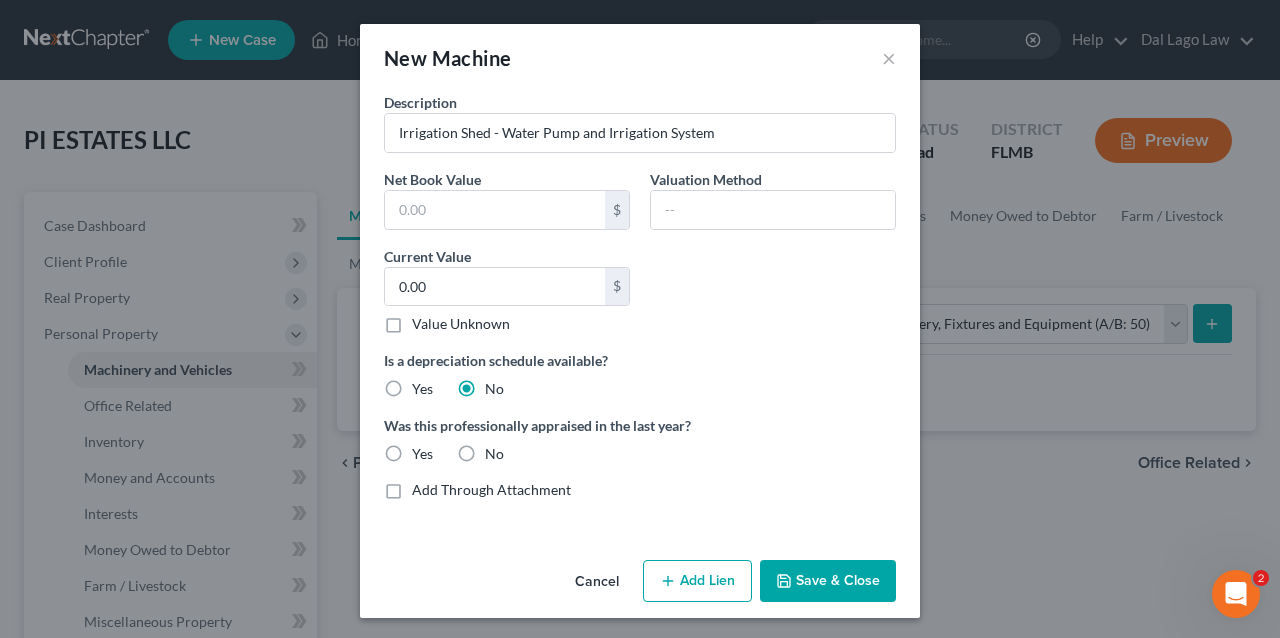 click on "No" at bounding box center (494, 454) 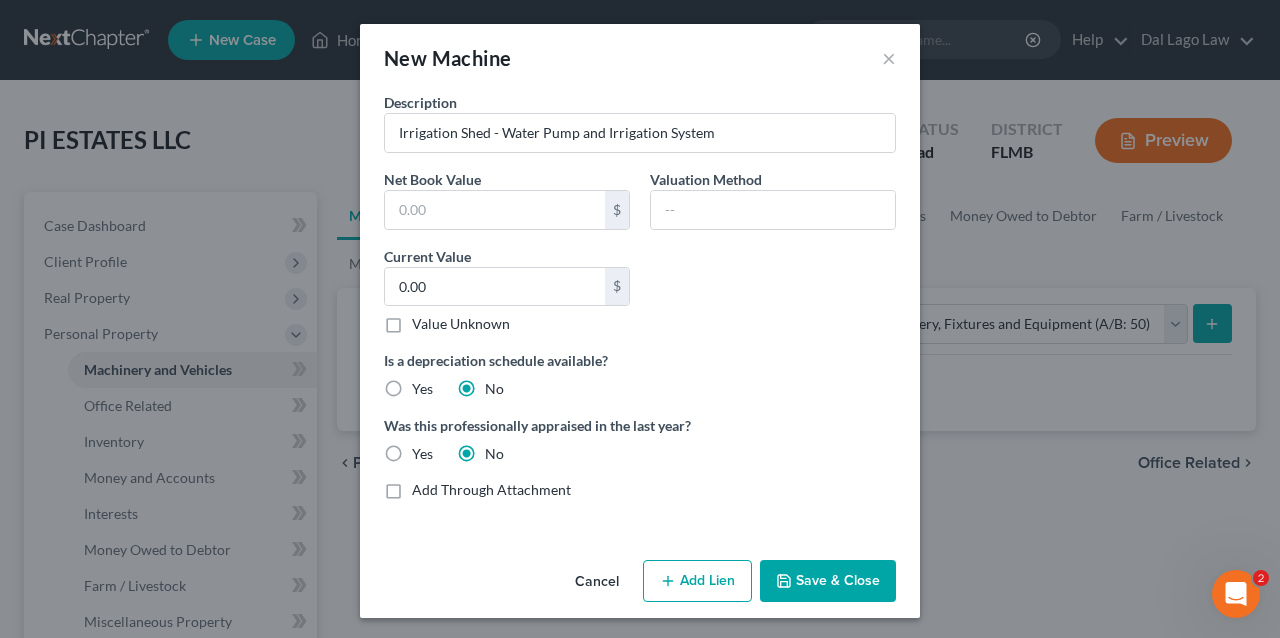 click on "Value Unknown" at bounding box center (461, 324) 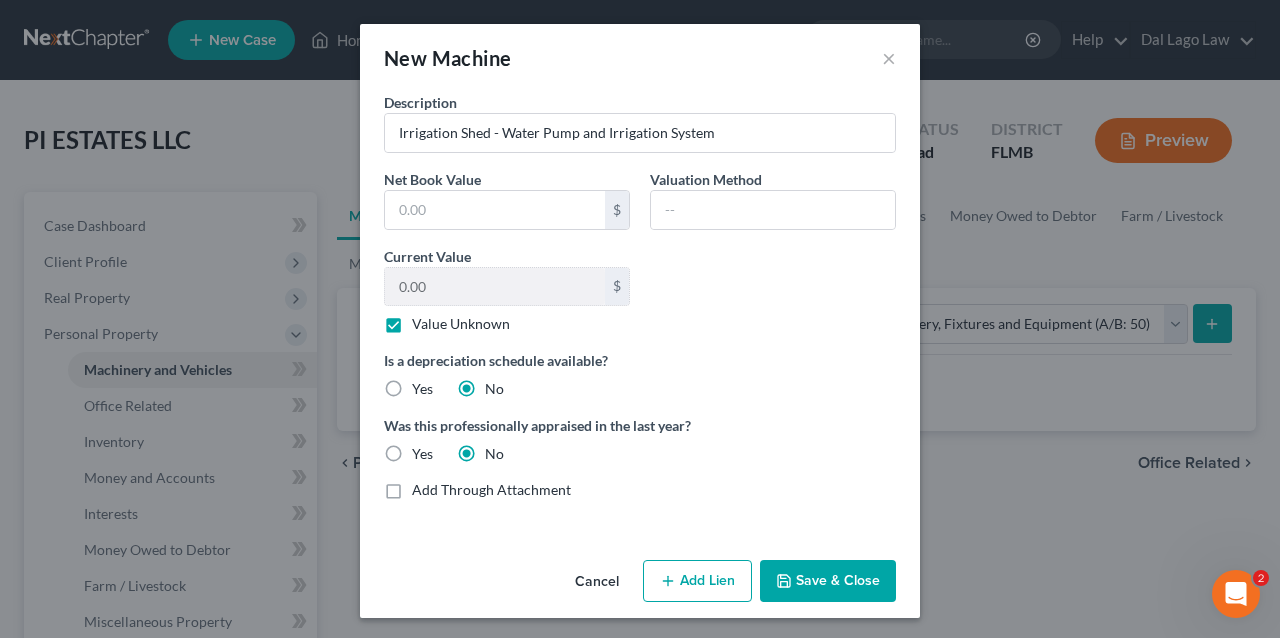 click on "Save & Close" at bounding box center (828, 581) 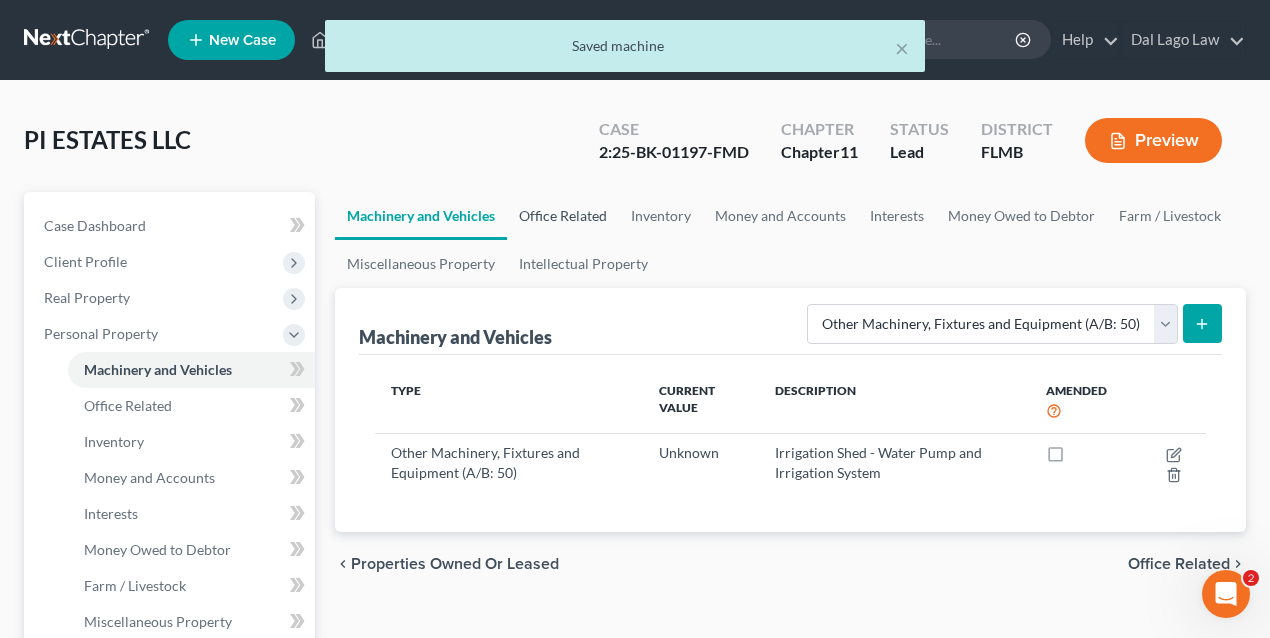 click on "Office Related" at bounding box center (563, 216) 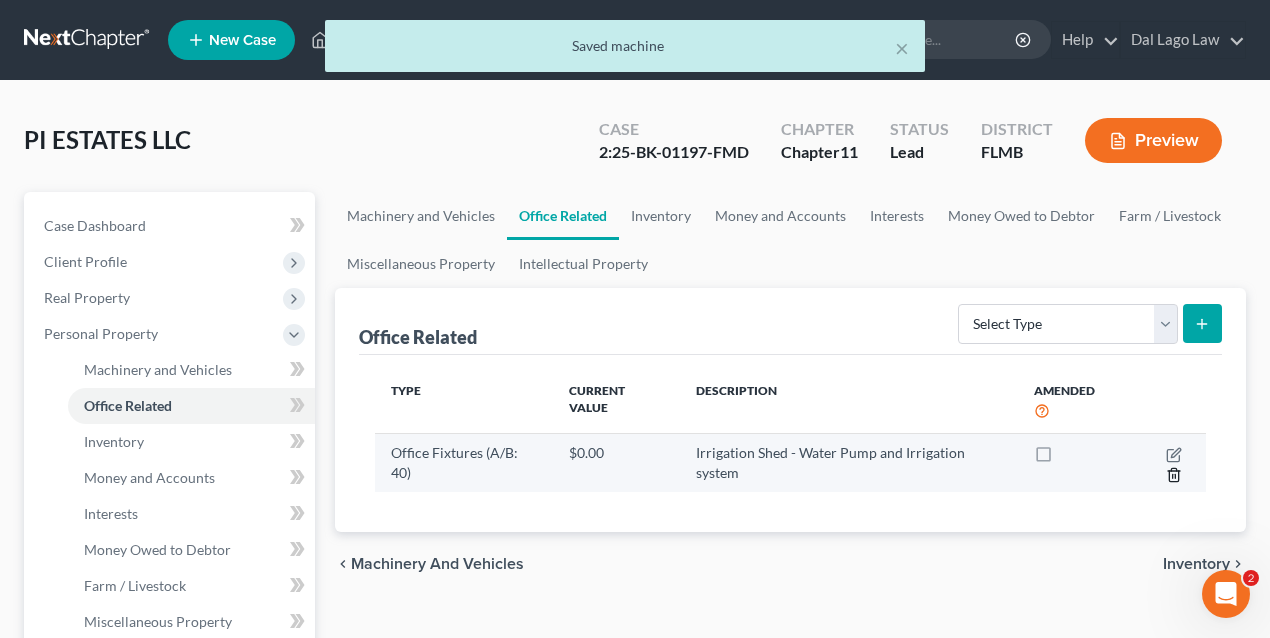 click 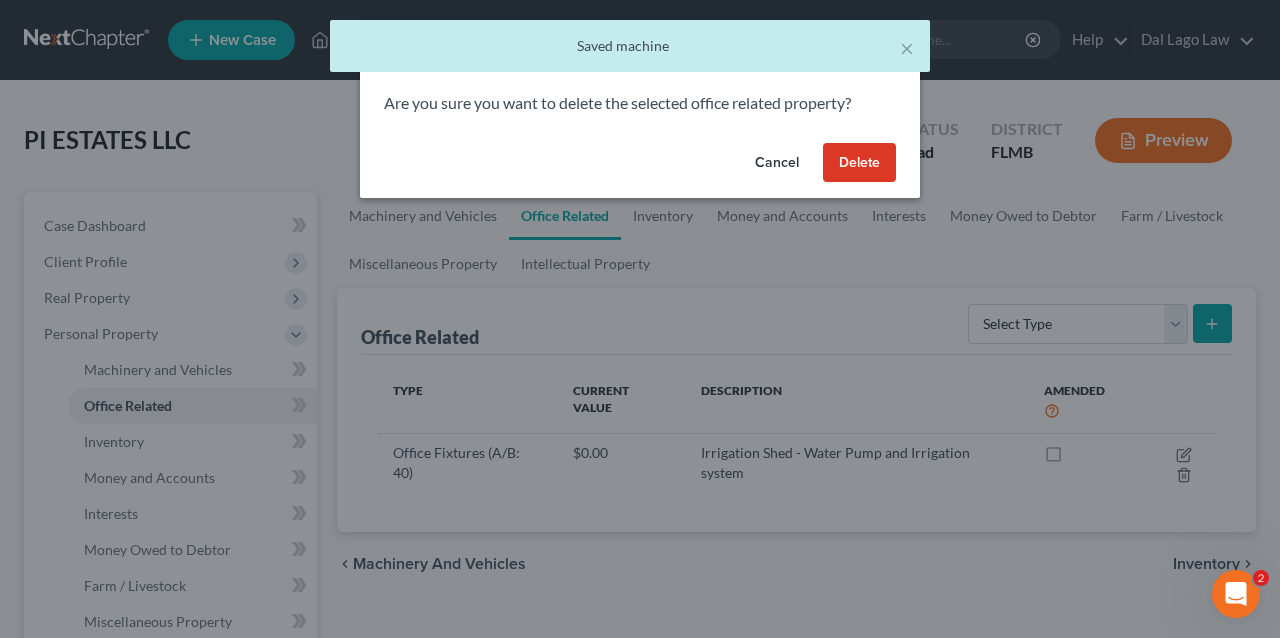 click on "Delete" at bounding box center [859, 163] 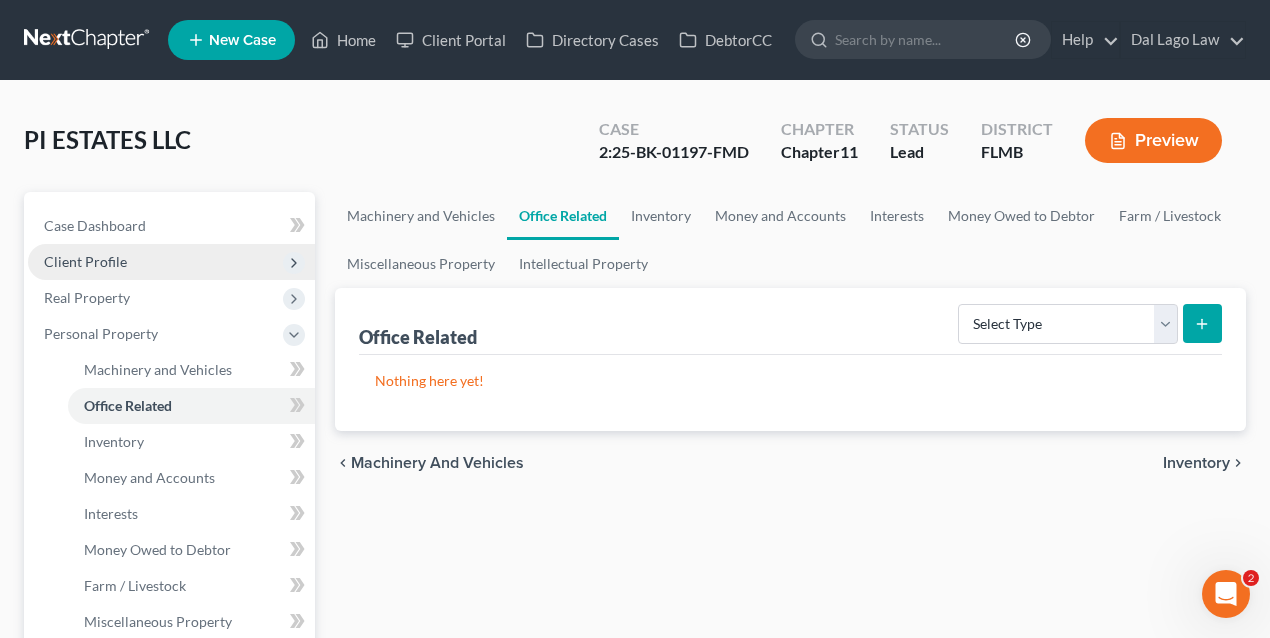 click on "Client Profile" at bounding box center [85, 261] 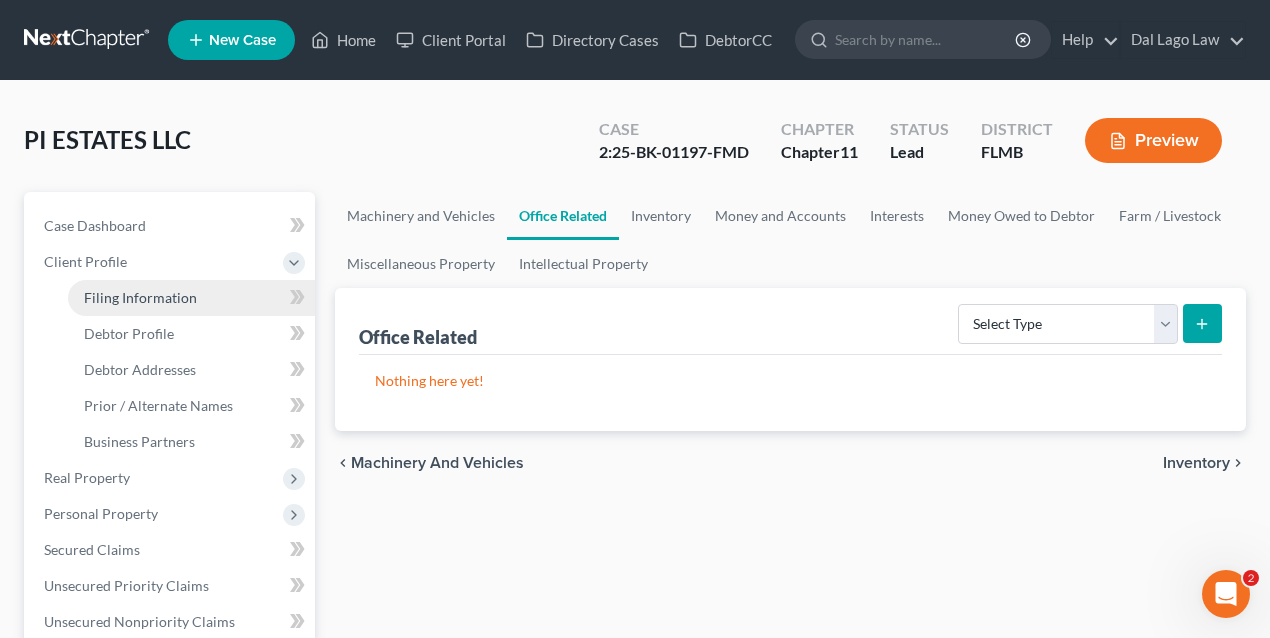 click on "Filing Information" at bounding box center [140, 297] 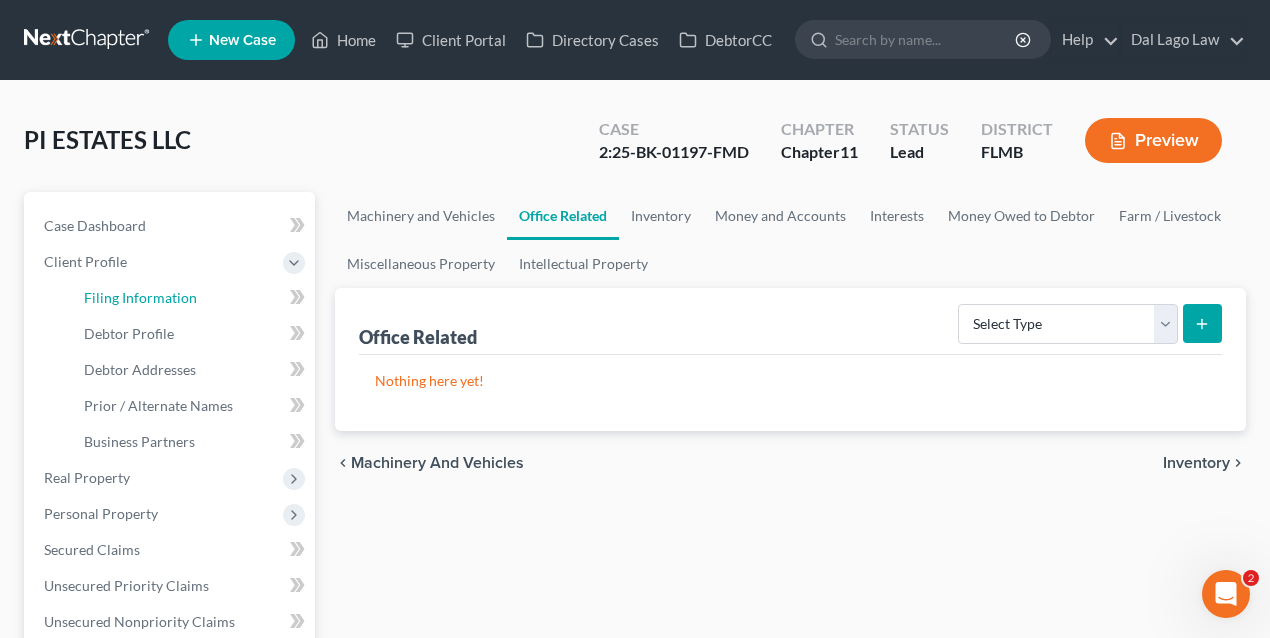 select on "3" 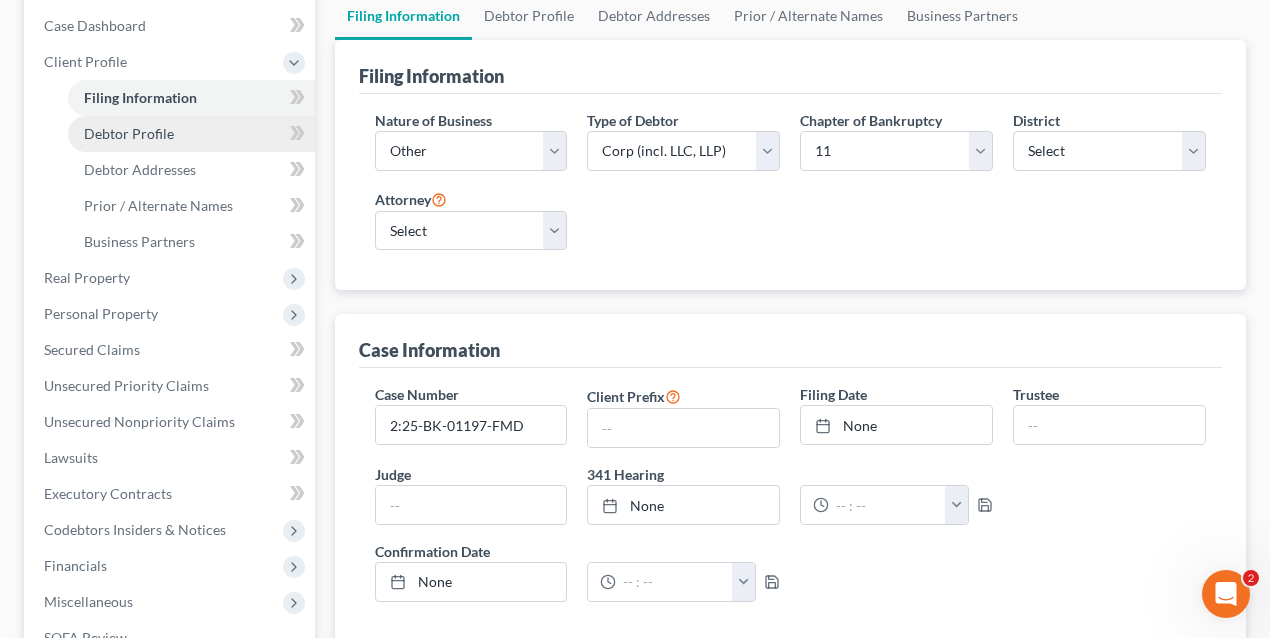 click on "Debtor Profile" at bounding box center [129, 133] 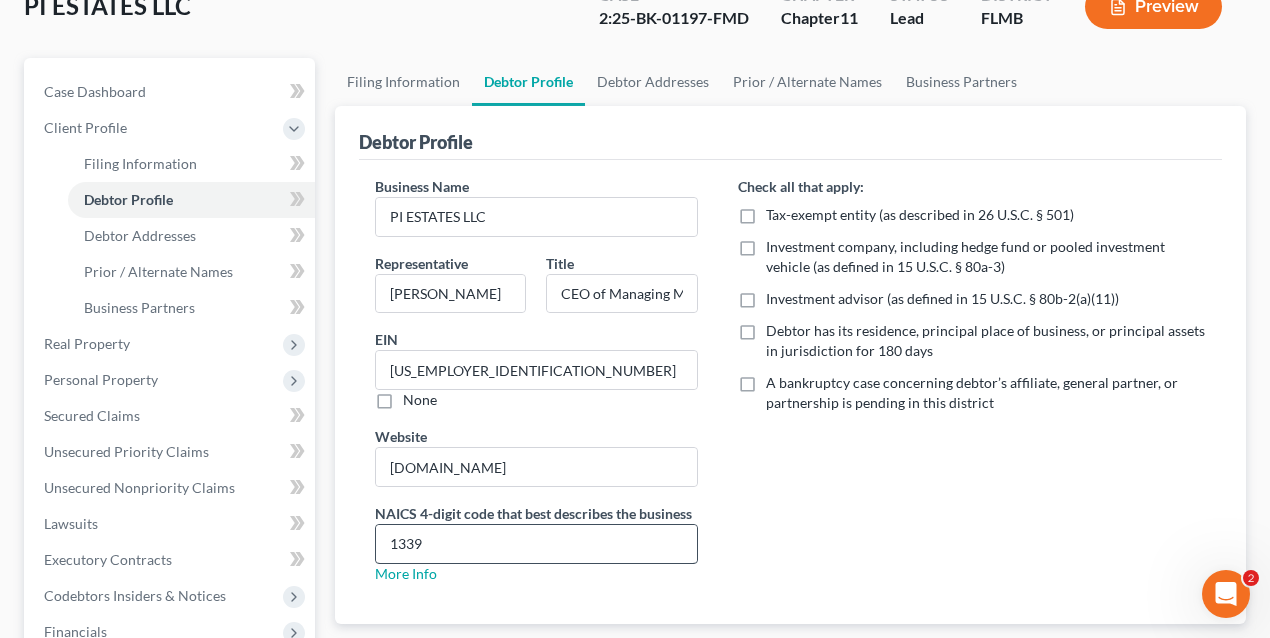 scroll, scrollTop: 200, scrollLeft: 0, axis: vertical 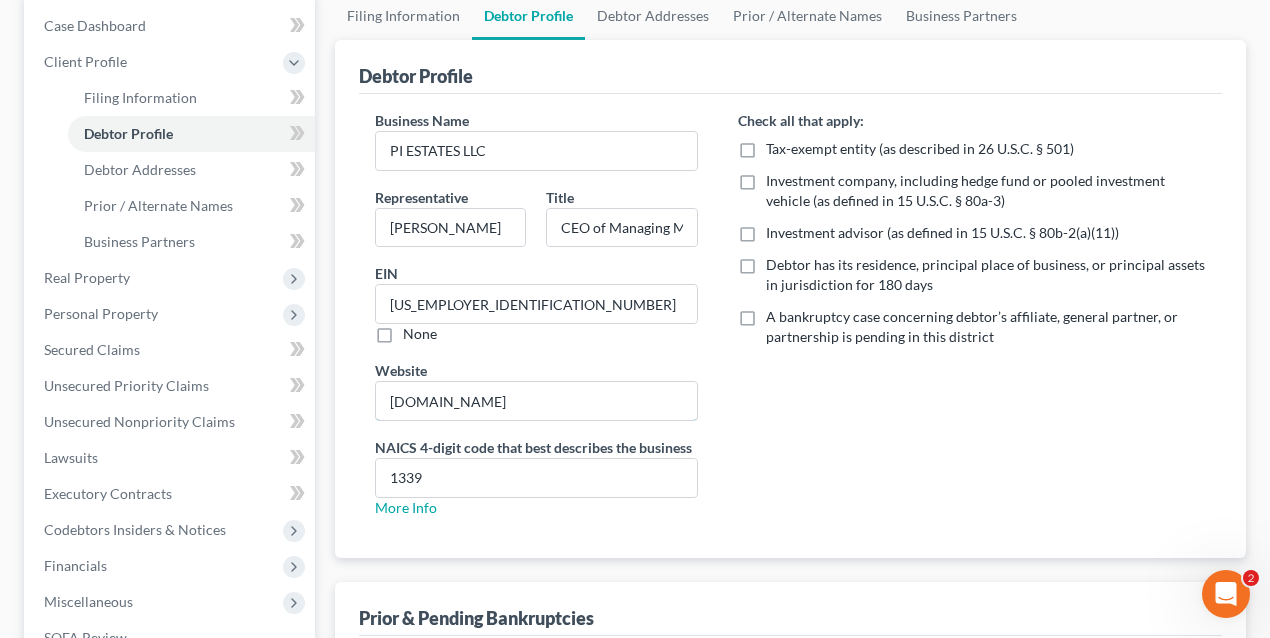 drag, startPoint x: 516, startPoint y: 397, endPoint x: 0, endPoint y: 358, distance: 517.47174 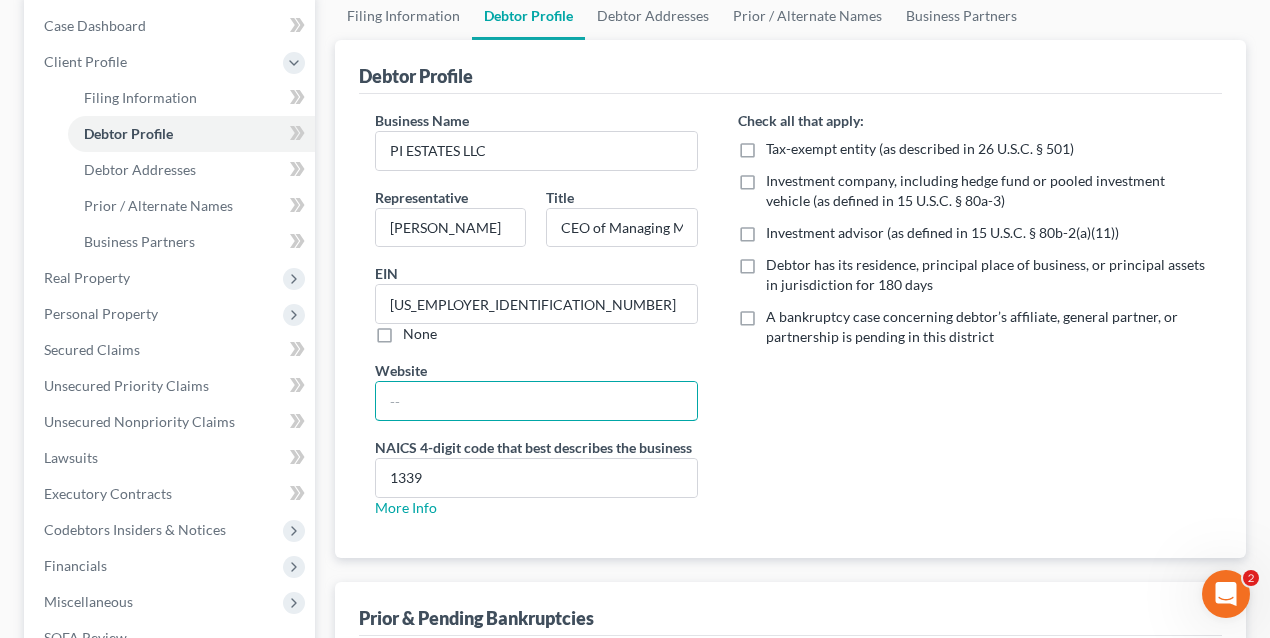 type 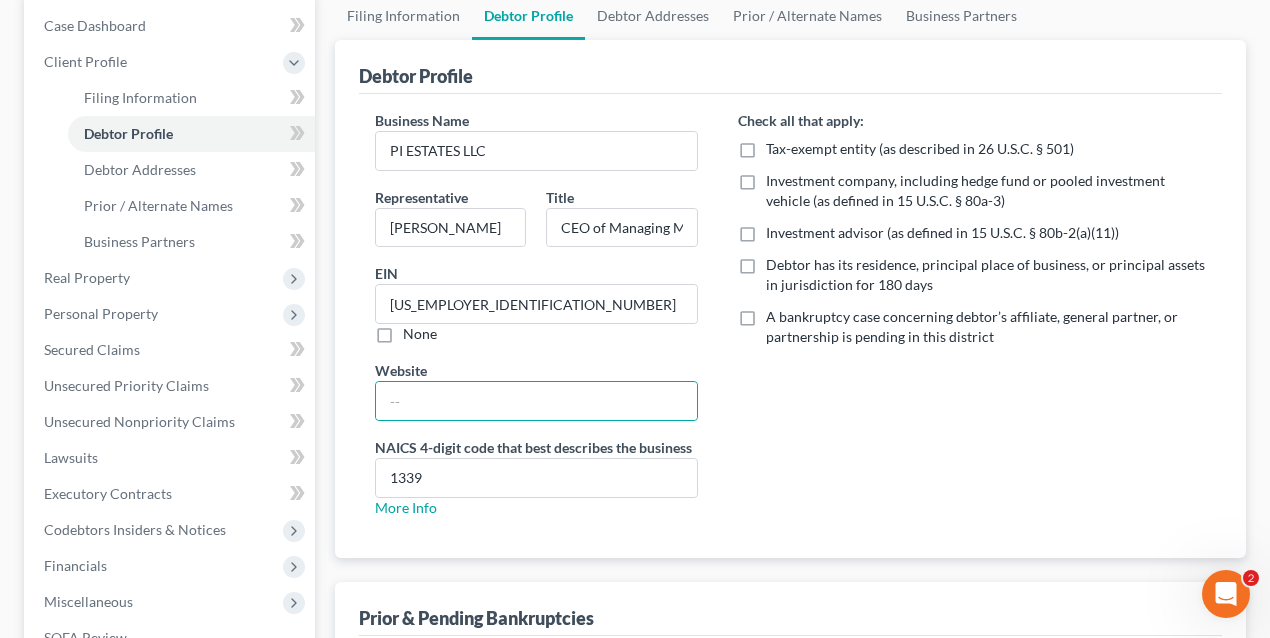 click on "Check all that apply: Tax-exempt entity (as described in 26 U.S.C. § 501) Investment company, including hedge fund or pooled investment vehicle (as defined in 15 U.S.C. § 80a-3) Investment advisor (as defined in 15 U.S.C. § 80b-2(a)(11)) Debtor has its residence, principal place of business, or principal assets in jurisdiction for 180 days A bankruptcy case concerning debtor’s affiliate, general partner, or partnership is pending in this district" at bounding box center [972, 322] 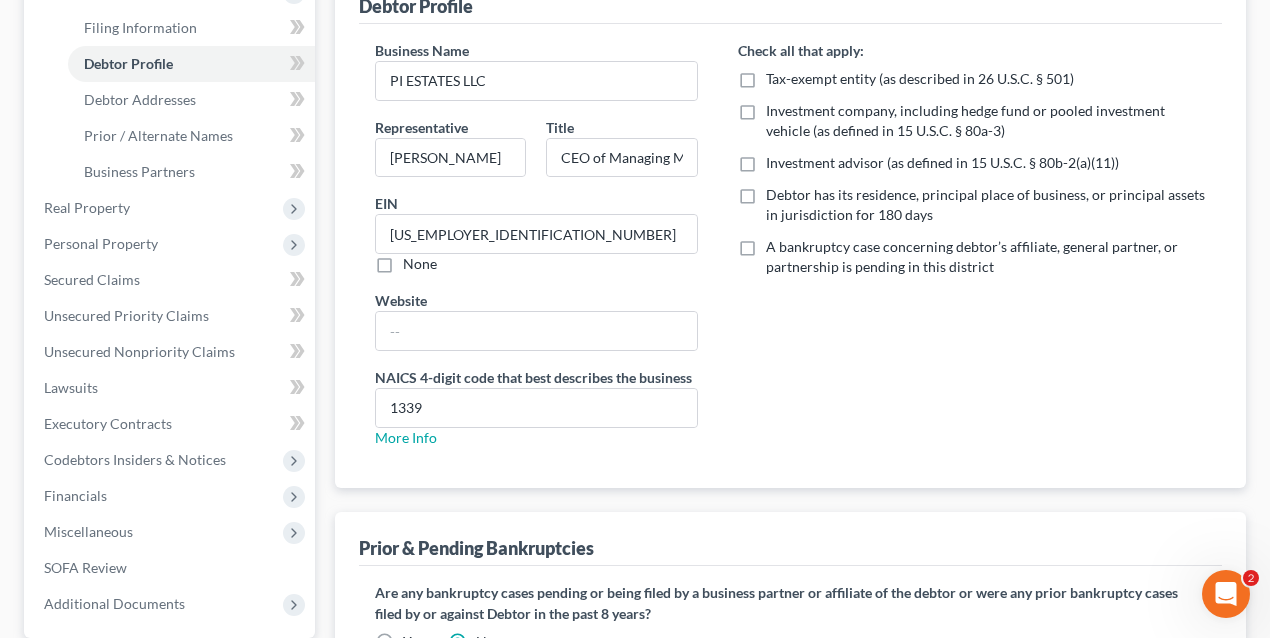 scroll, scrollTop: 192, scrollLeft: 0, axis: vertical 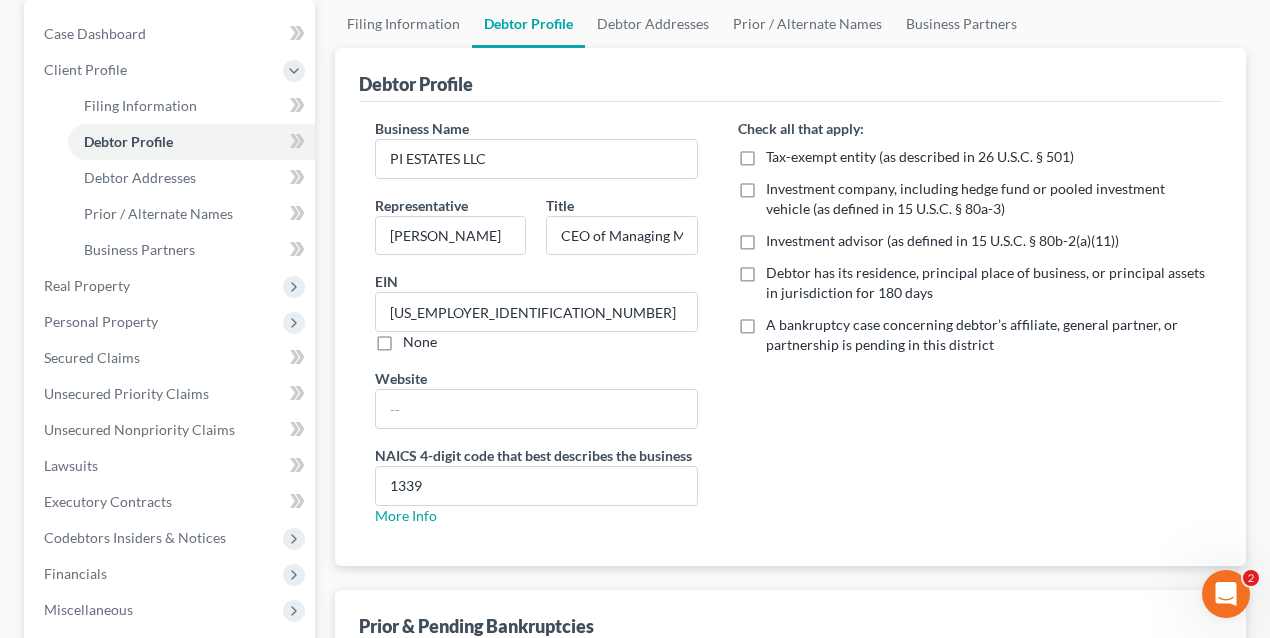 click on "Business Name PI ESTATES LLC Representative Nimai Pandit Title CEO of Managing Member Gopal Farm Pine Island LLC EIN 86-3334768 None Website NAICS 4-digit code that best describes the business 1339 More Info" at bounding box center [536, 330] 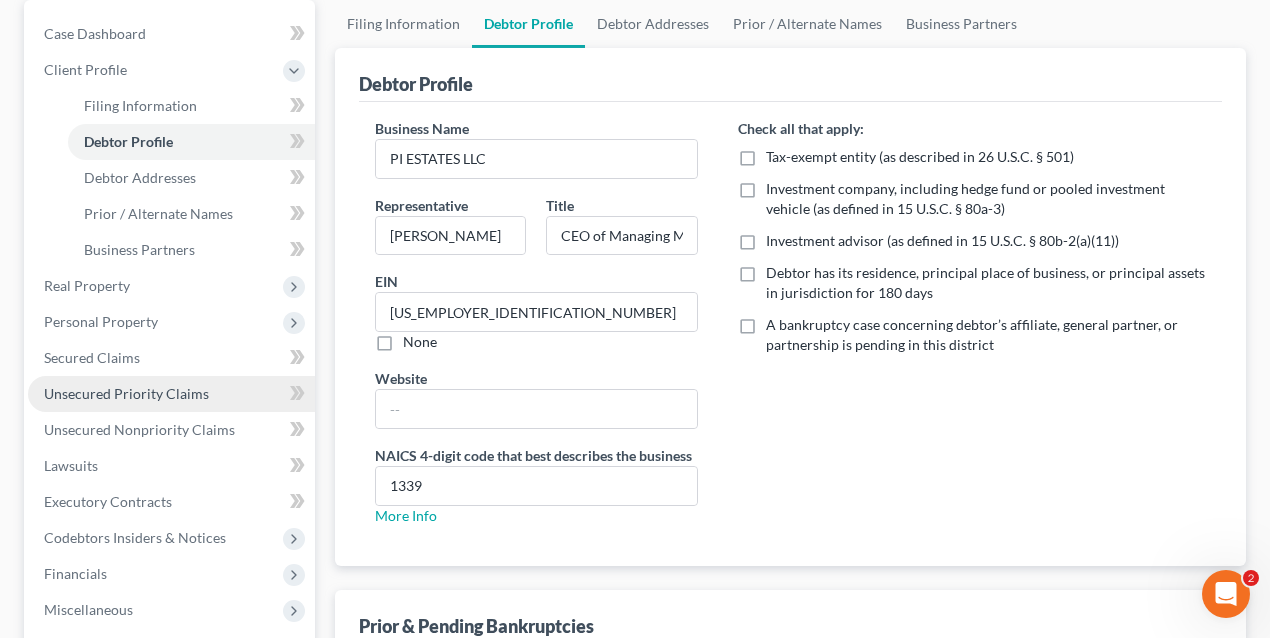 click on "Unsecured Priority Claims" at bounding box center [126, 393] 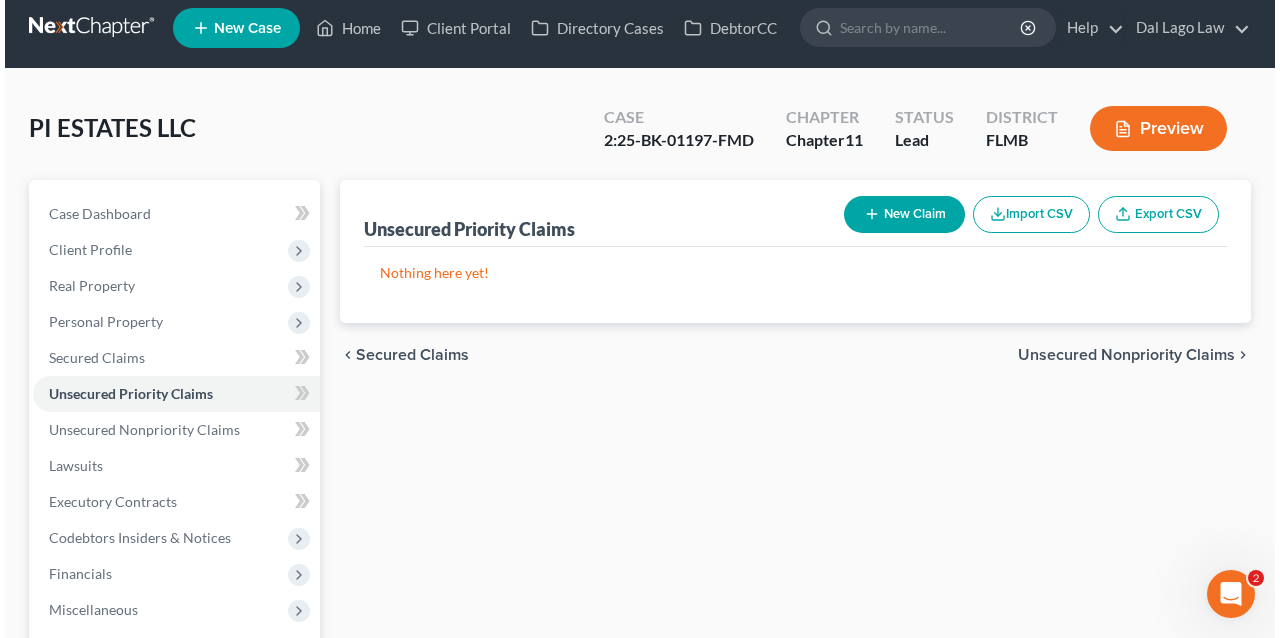 scroll, scrollTop: 0, scrollLeft: 0, axis: both 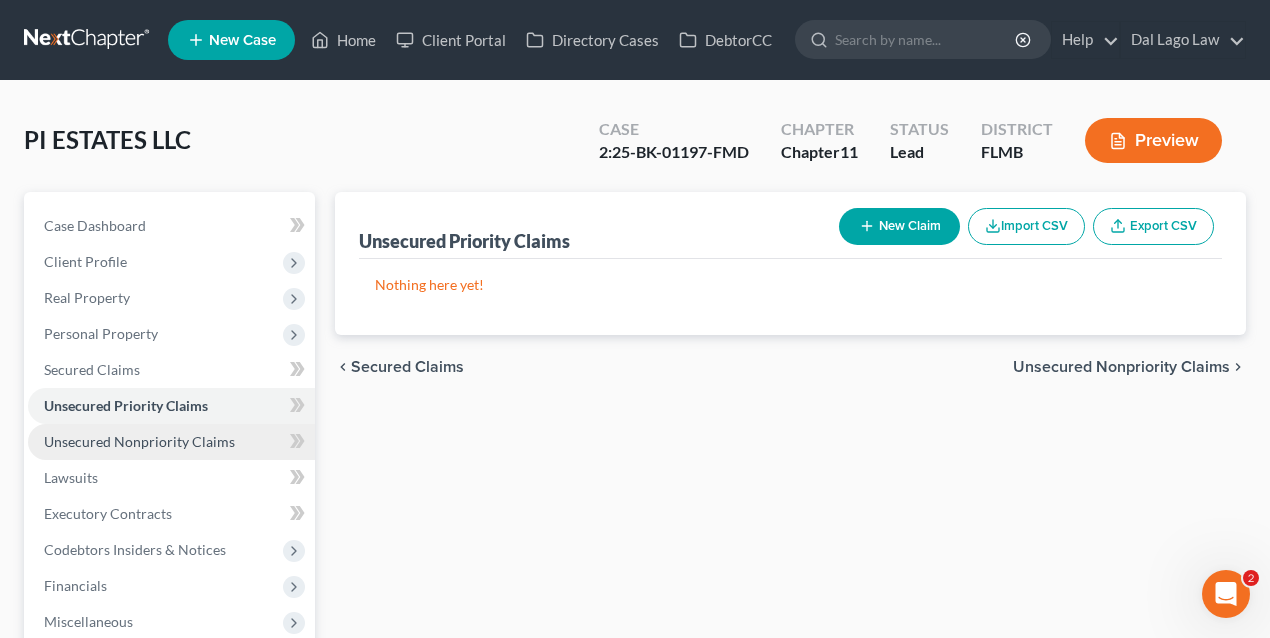 click on "Unsecured Nonpriority Claims" at bounding box center [139, 441] 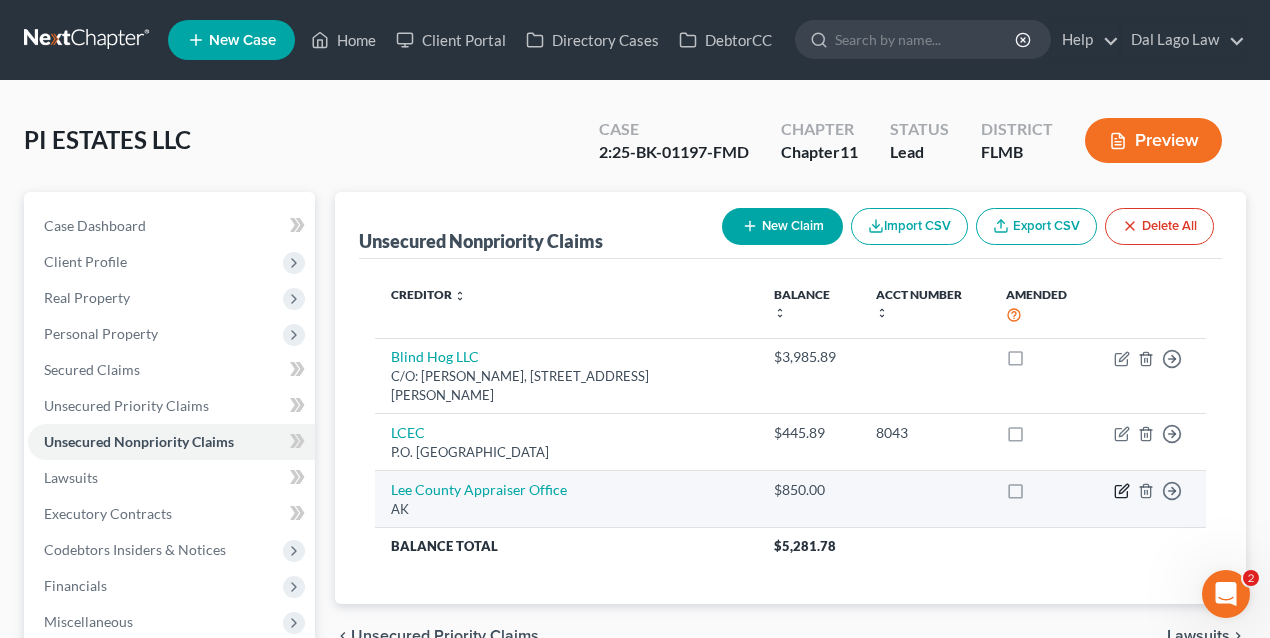 click 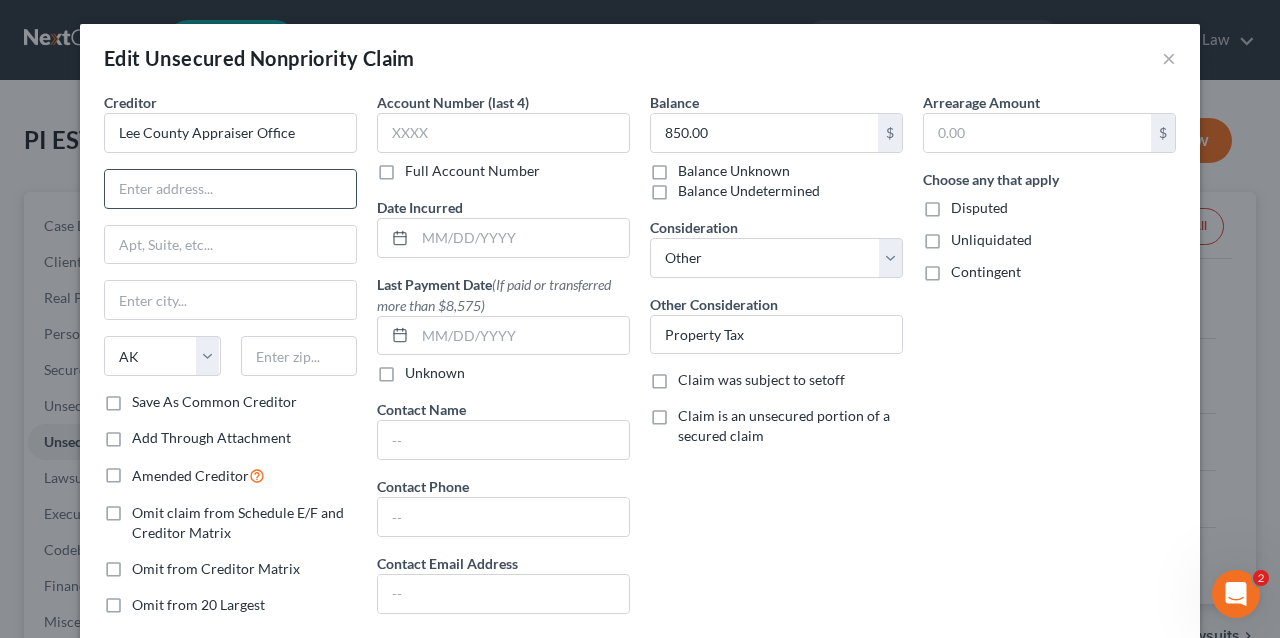 click at bounding box center [230, 189] 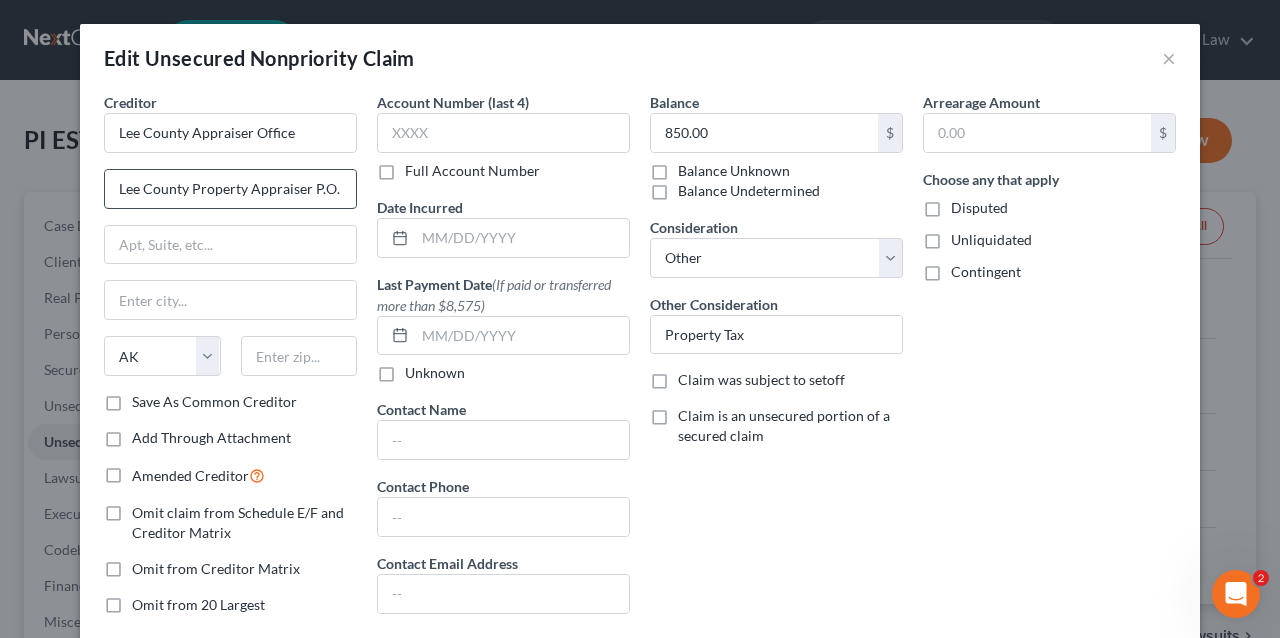 scroll, scrollTop: 0, scrollLeft: 216, axis: horizontal 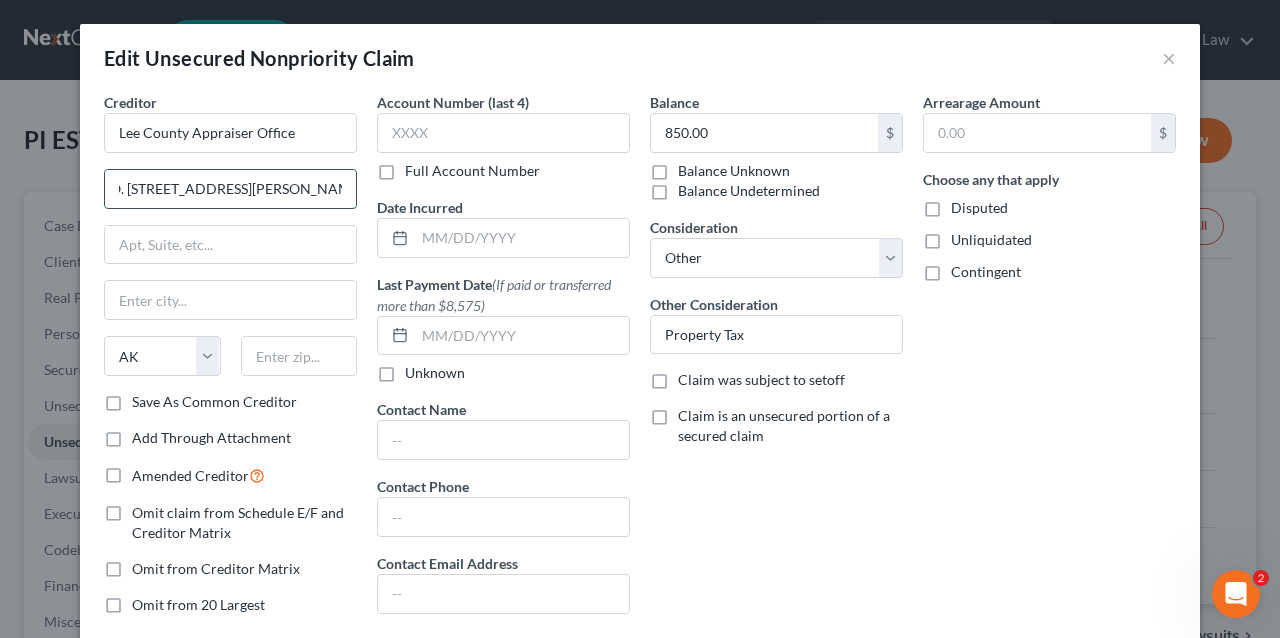 click on "Lee County Property Appraiser P.O. Box 1546 Fort Myers, Florida 33902" at bounding box center [230, 189] 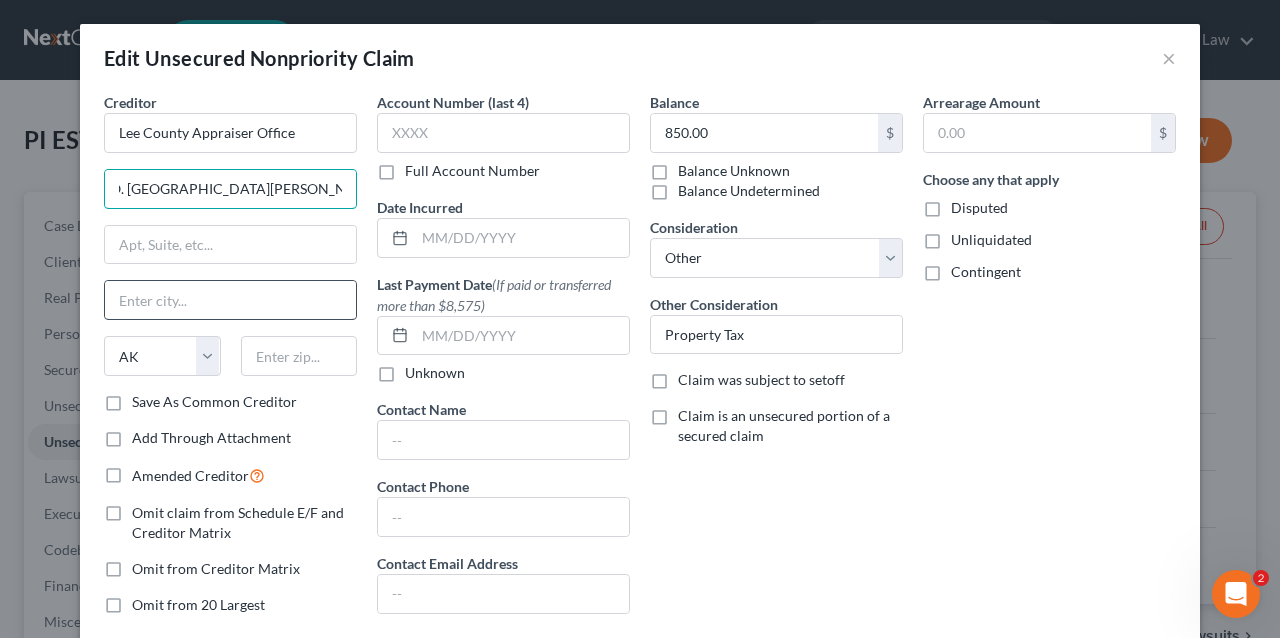 scroll, scrollTop: 0, scrollLeft: 175, axis: horizontal 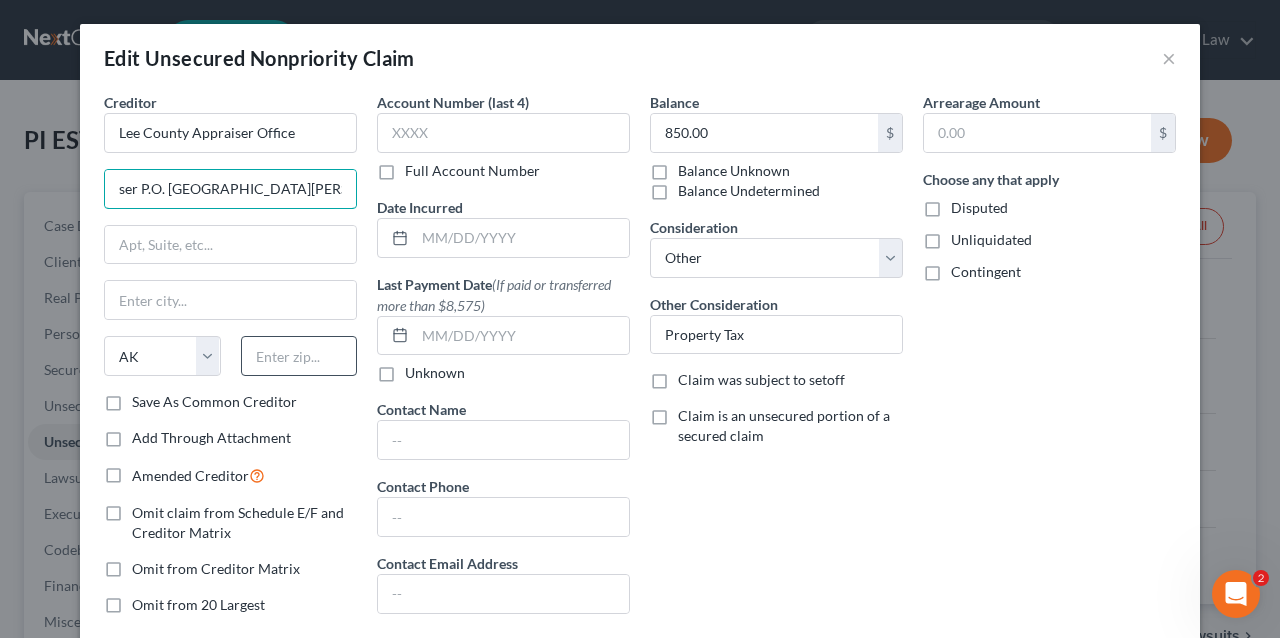 type on "Lee County Property Appraiser P.O. Box 1546 Fort Myers, Florida" 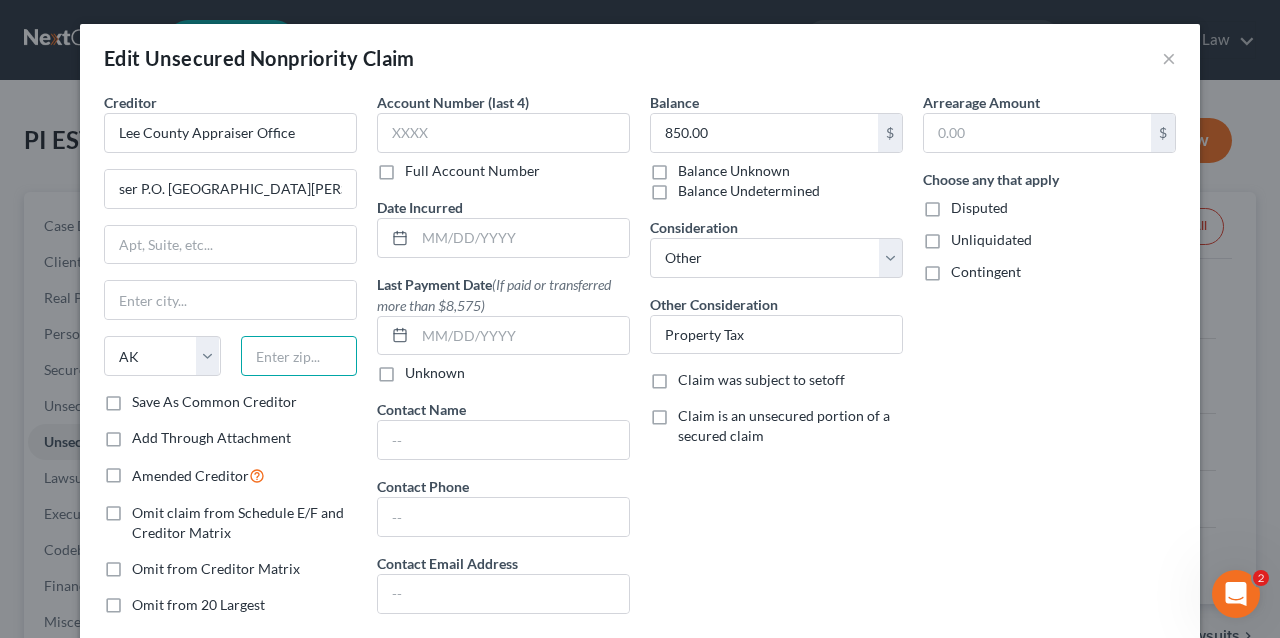 click at bounding box center (299, 356) 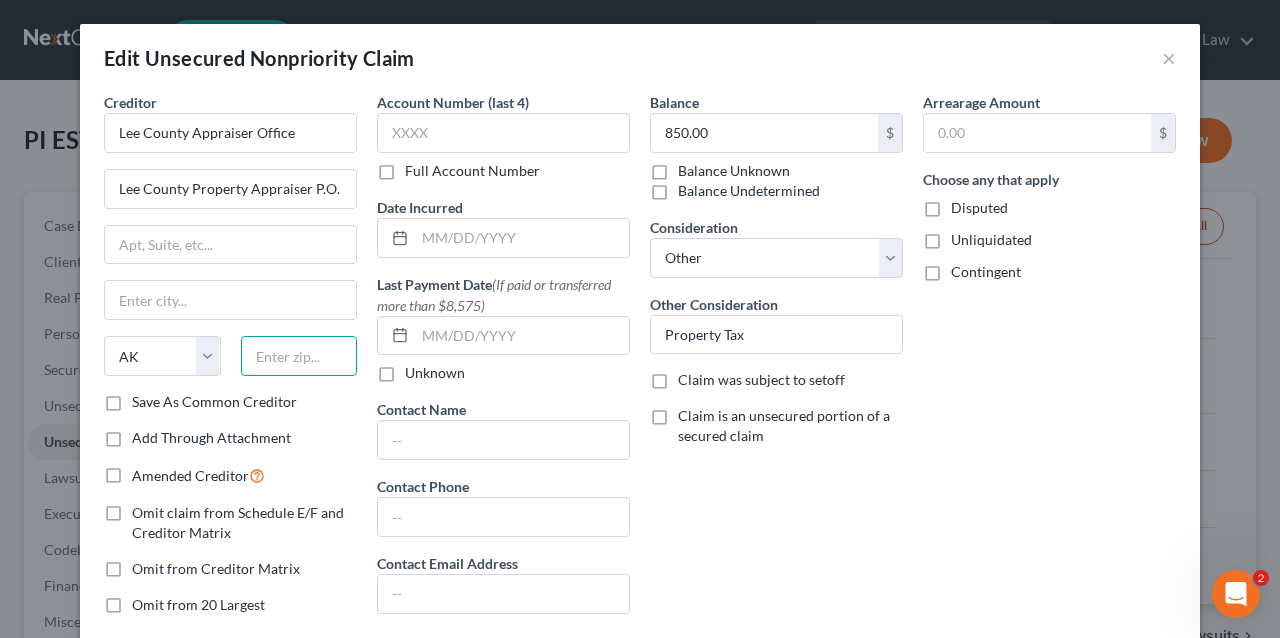 paste on "33902" 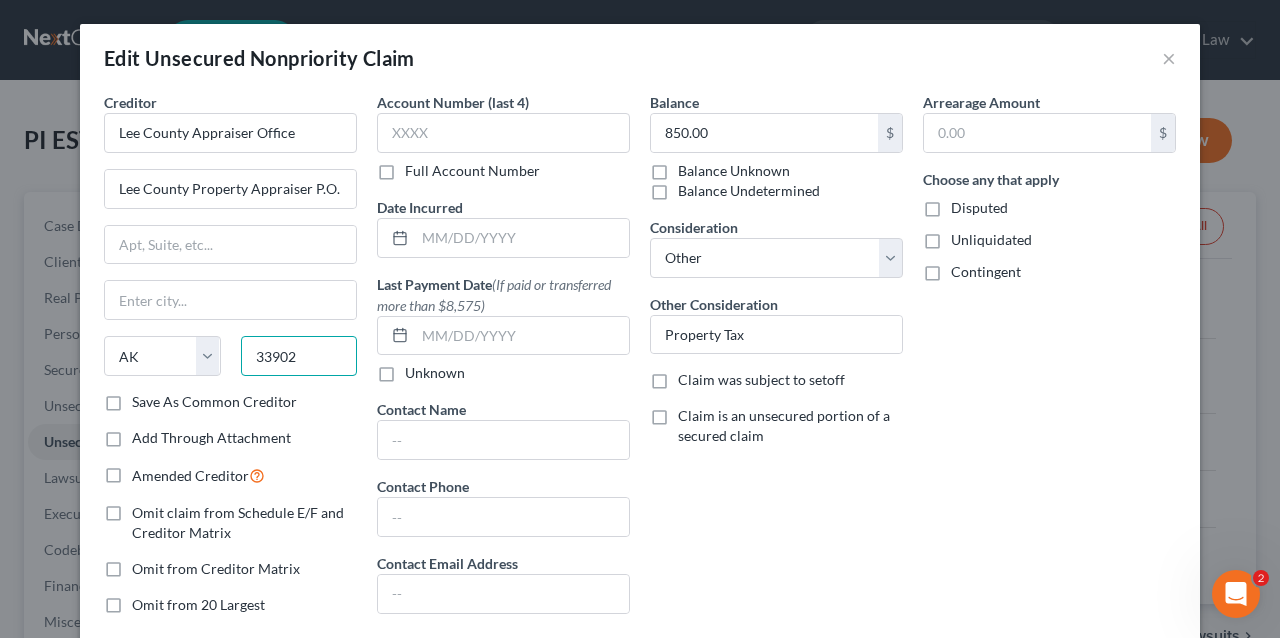 type on "33902" 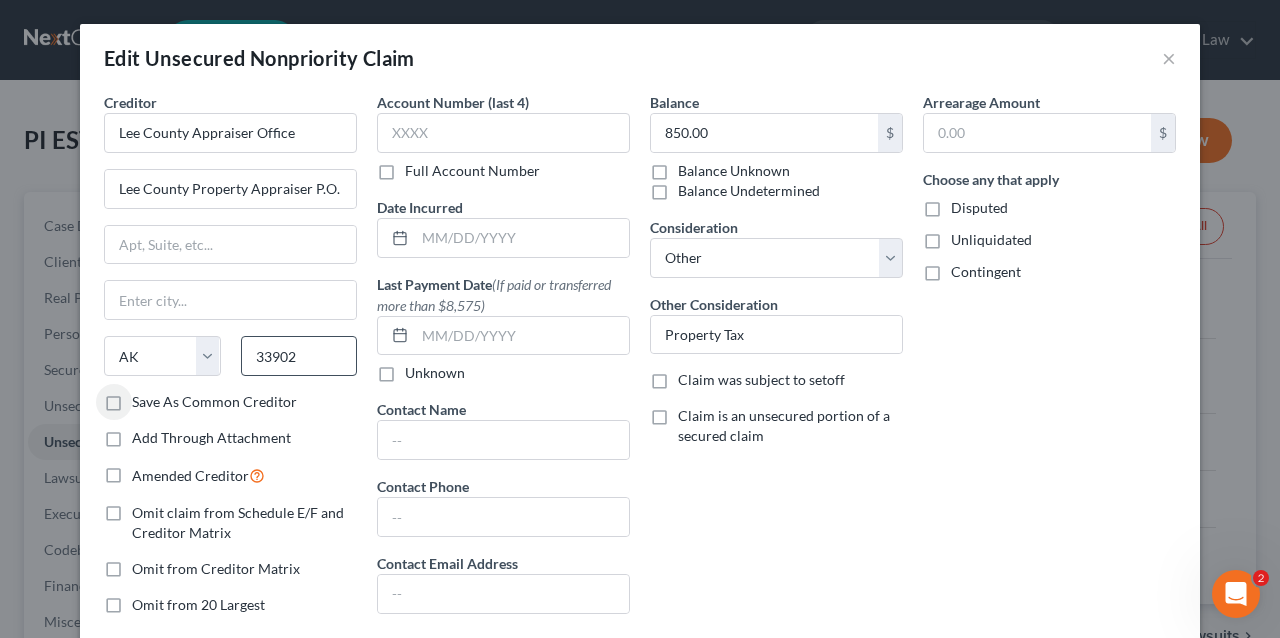 type on "Fort Myers" 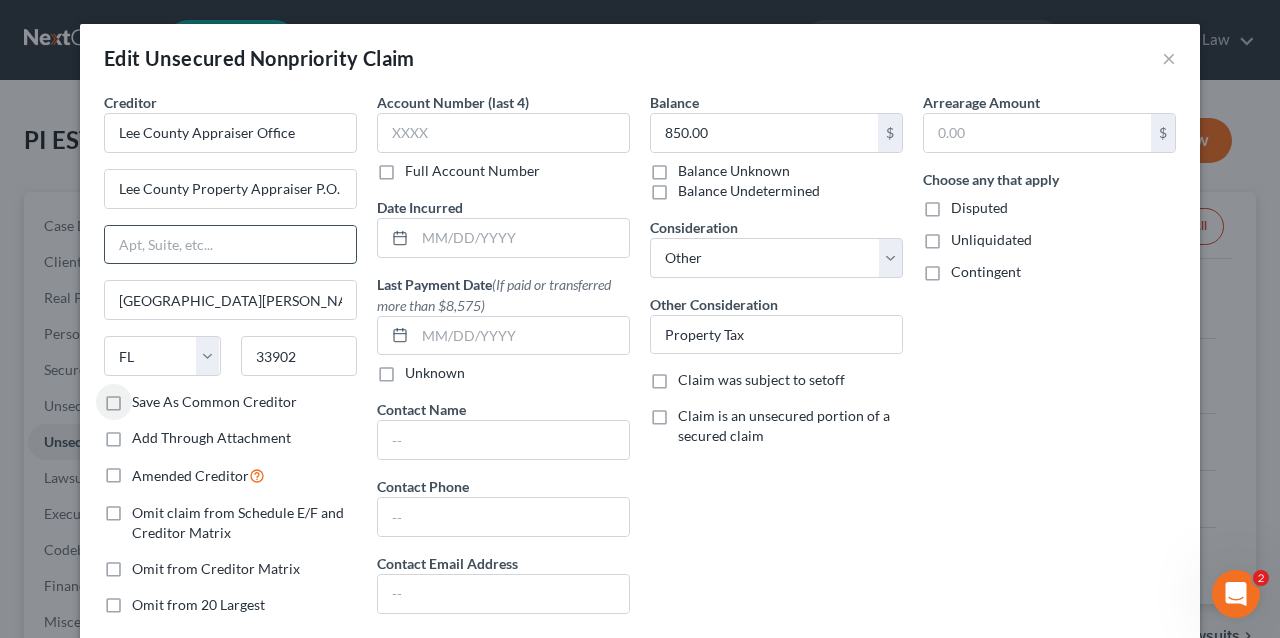 drag, startPoint x: 247, startPoint y: 237, endPoint x: 254, endPoint y: 229, distance: 10.630146 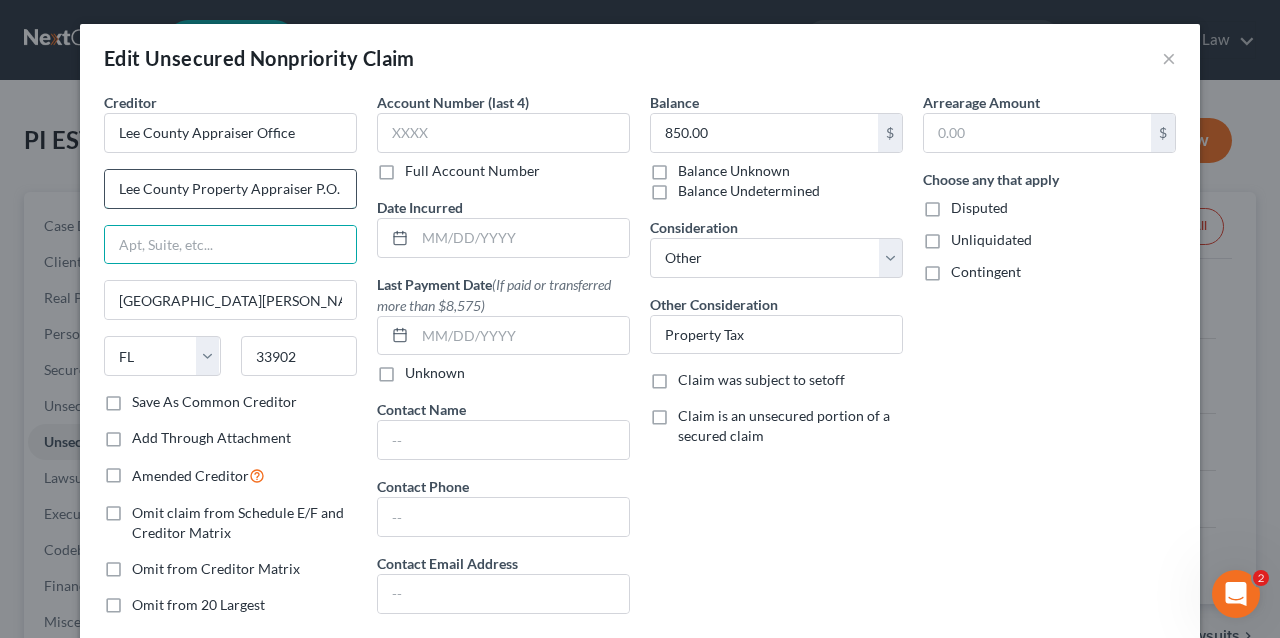 click on "Lee County Property Appraiser P.O. Box 1546 Fort Myers, Florida" at bounding box center [230, 189] 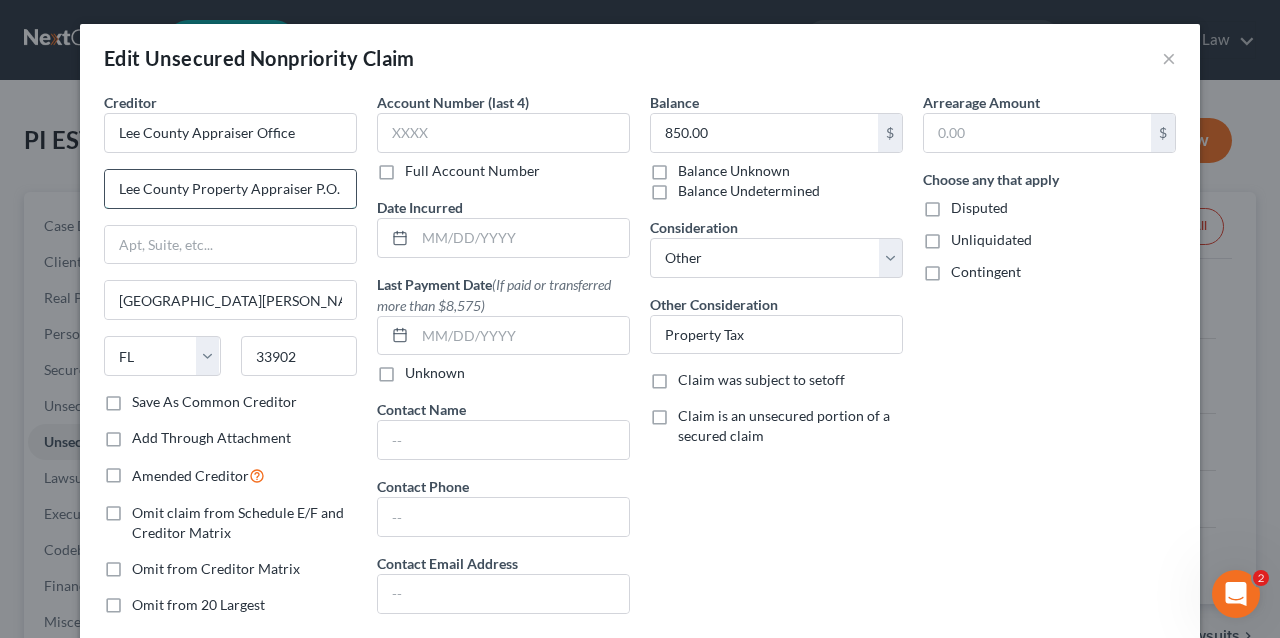 drag, startPoint x: 310, startPoint y: 188, endPoint x: 241, endPoint y: 200, distance: 70.035706 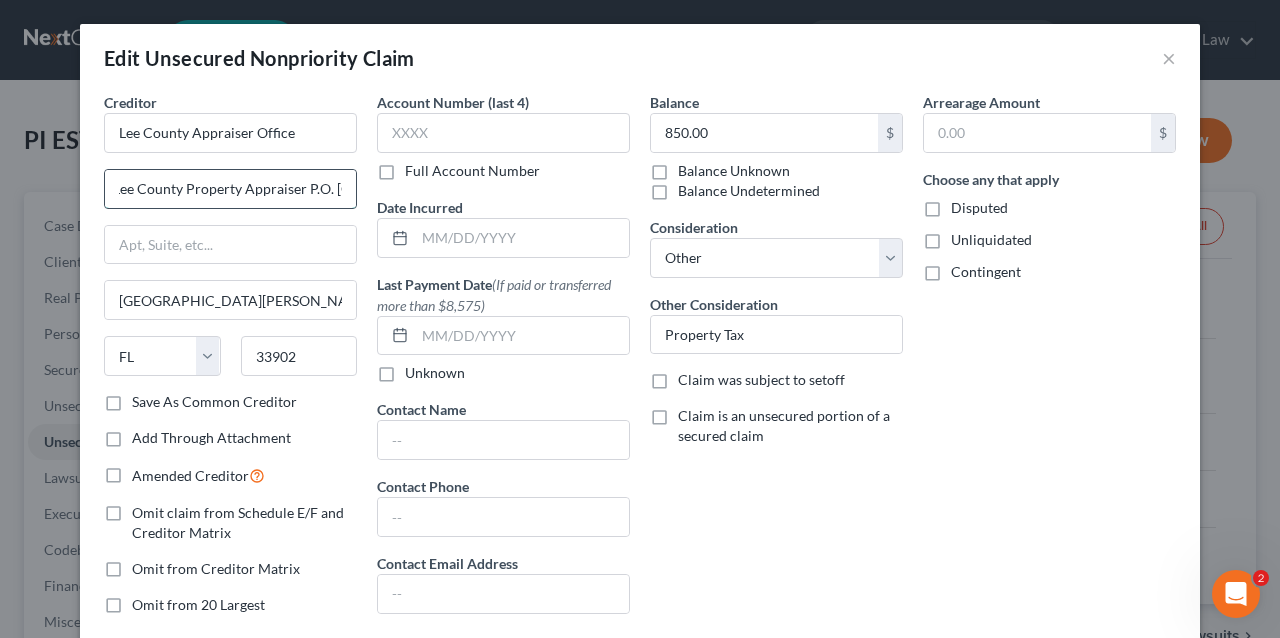 click on "Lee County Property Appraiser P.O. Box 1546 Fort Myers, Florida" at bounding box center [230, 189] 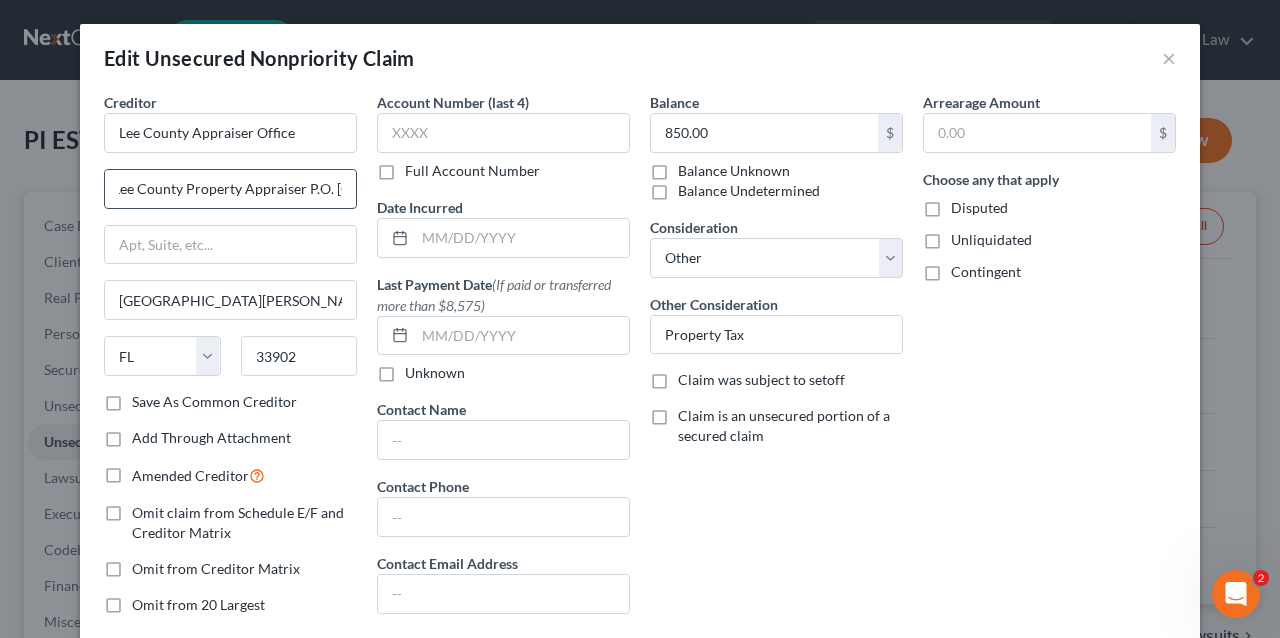 scroll, scrollTop: 0, scrollLeft: 0, axis: both 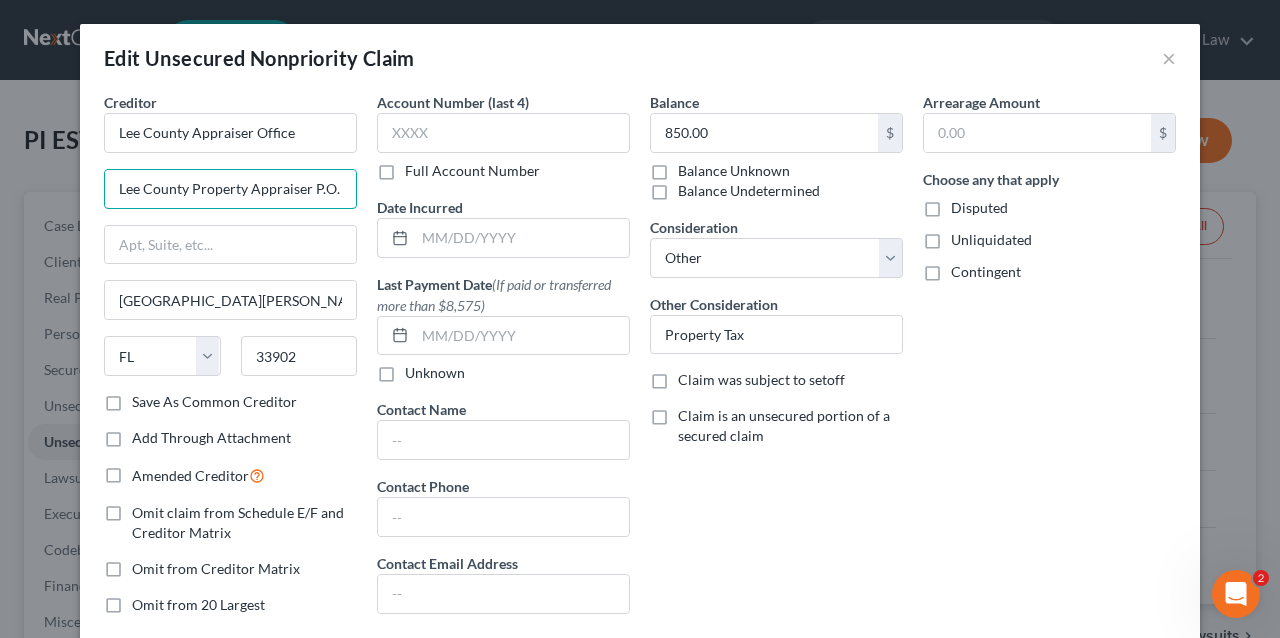 drag, startPoint x: 296, startPoint y: 187, endPoint x: 32, endPoint y: 180, distance: 264.09277 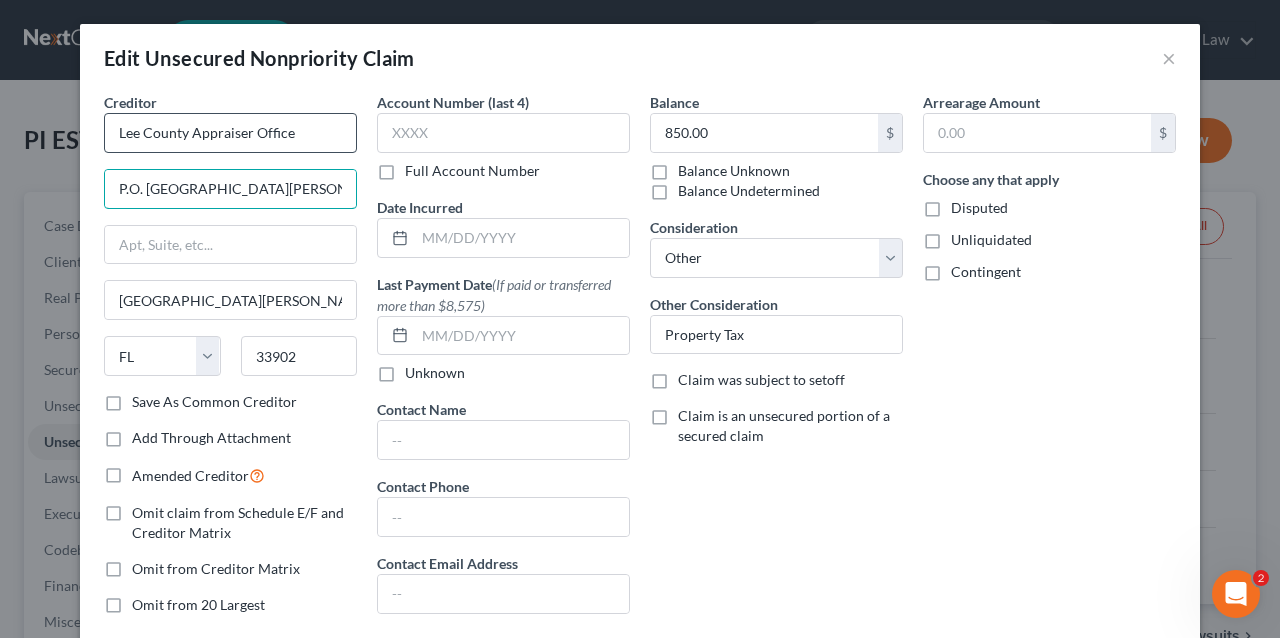 type on "P.O. Box 1546 Fort Myers, Florida" 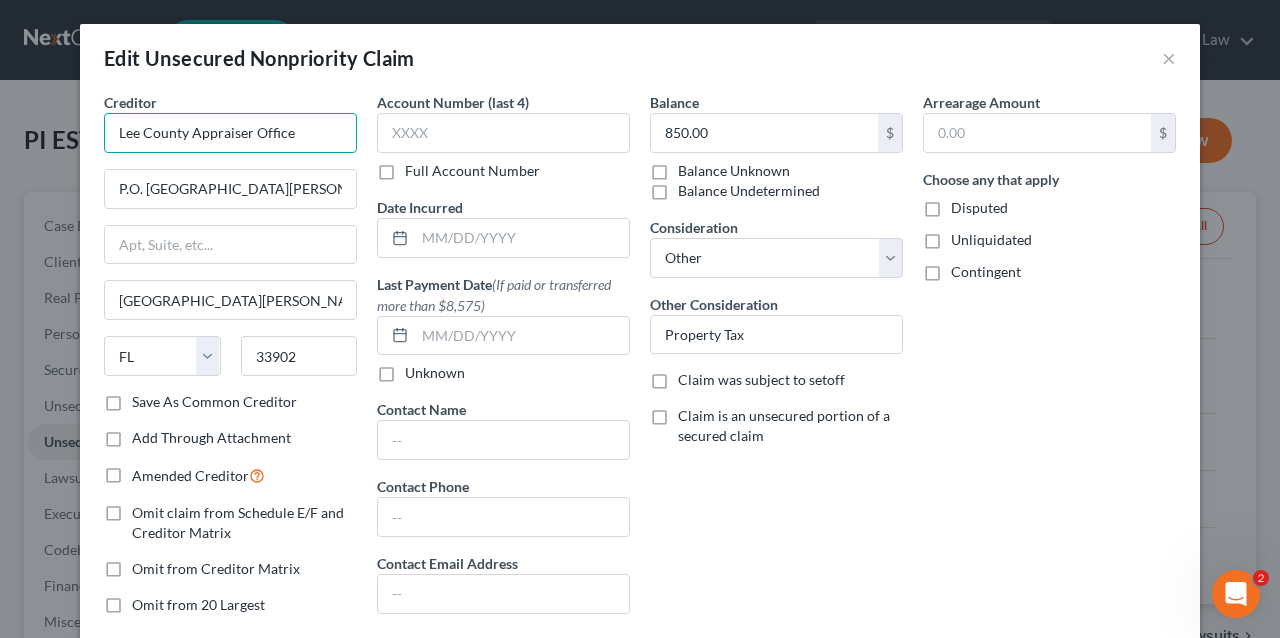drag, startPoint x: 228, startPoint y: 130, endPoint x: 2, endPoint y: 116, distance: 226.43321 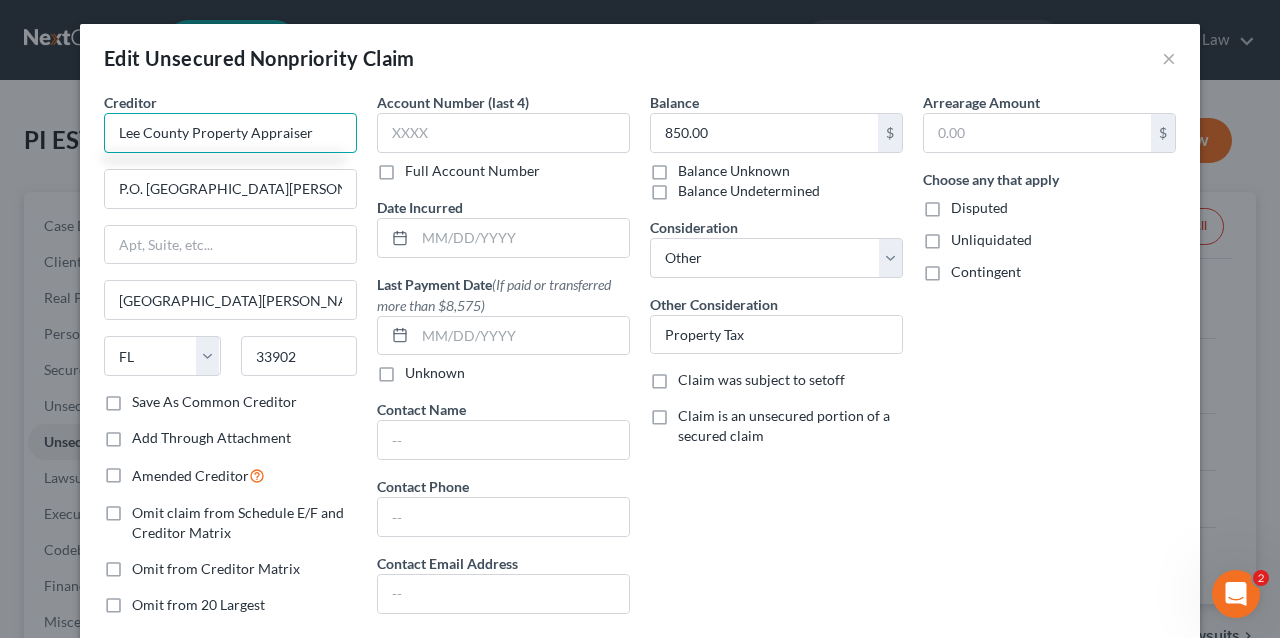 type on "Lee County Property Appraiser" 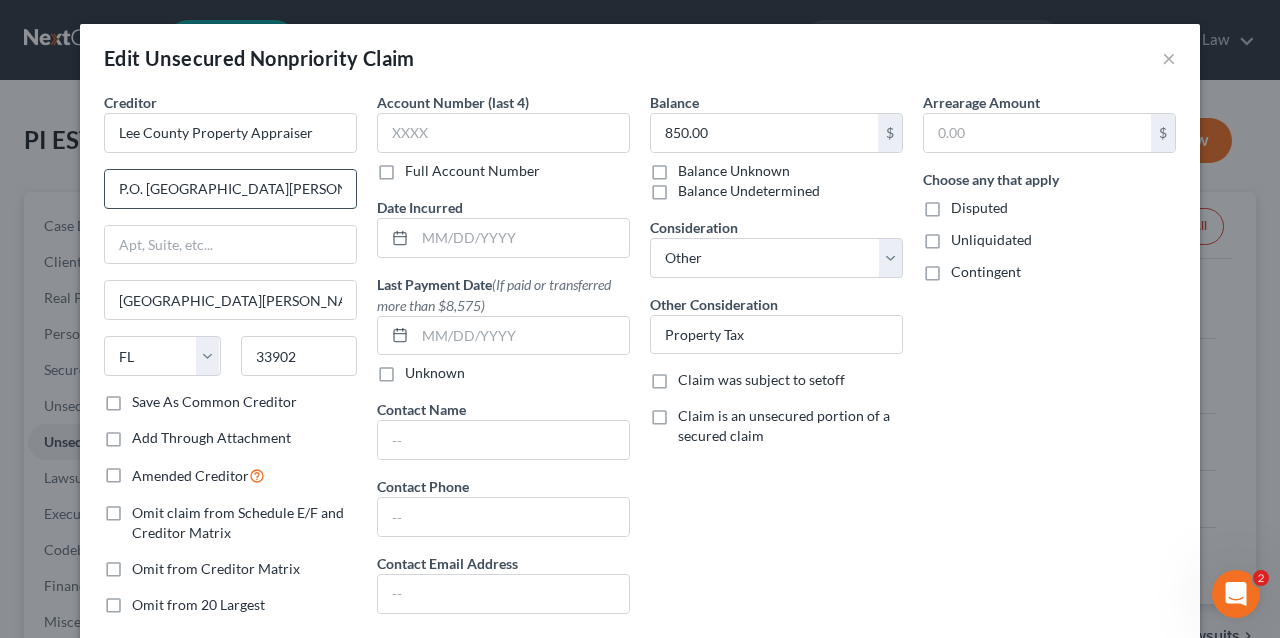 click on "P.O. Box 1546 Fort Myers, Florida" at bounding box center (230, 189) 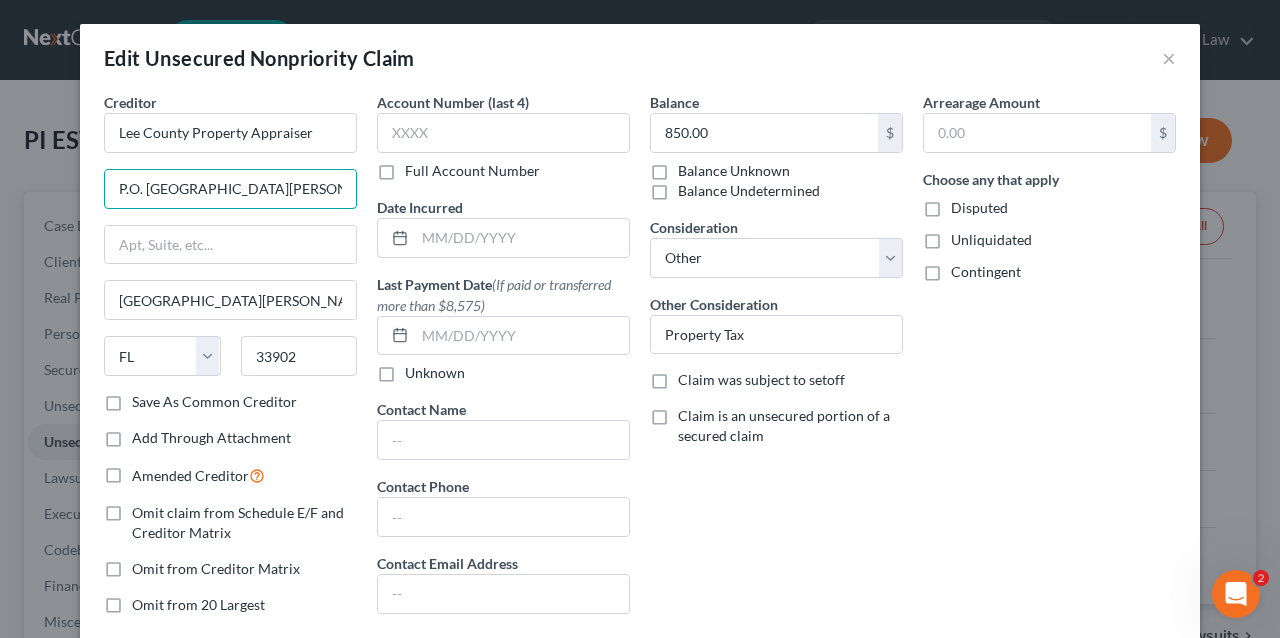 drag, startPoint x: 200, startPoint y: 186, endPoint x: 608, endPoint y: 199, distance: 408.20706 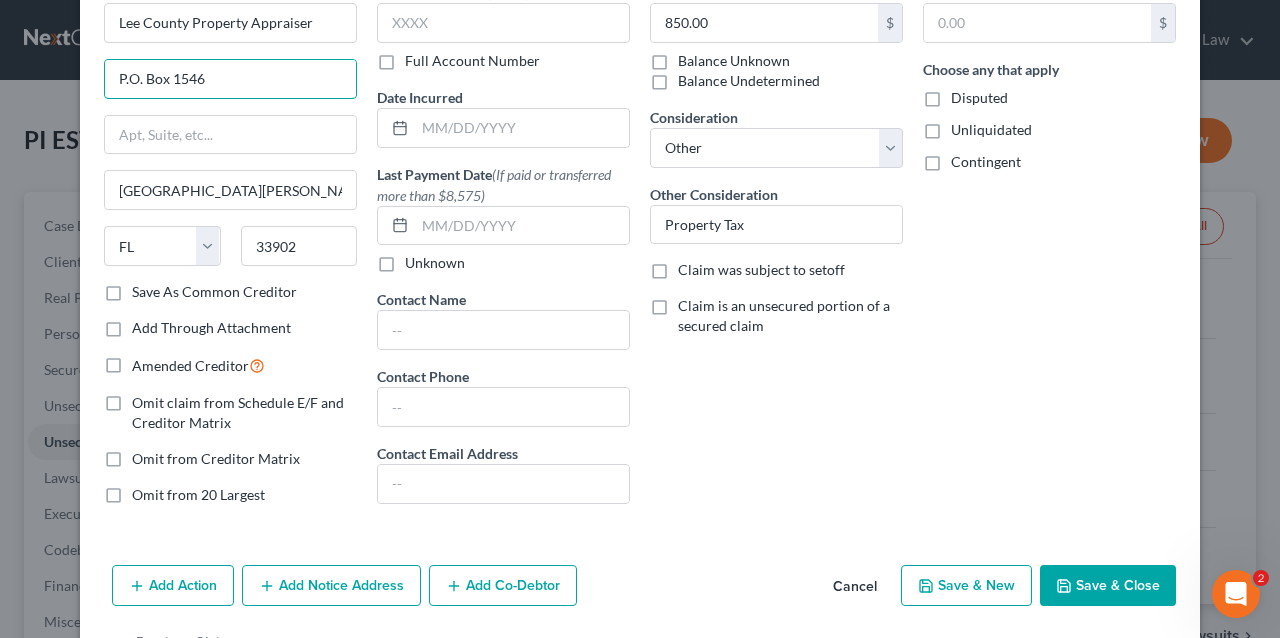 scroll, scrollTop: 172, scrollLeft: 0, axis: vertical 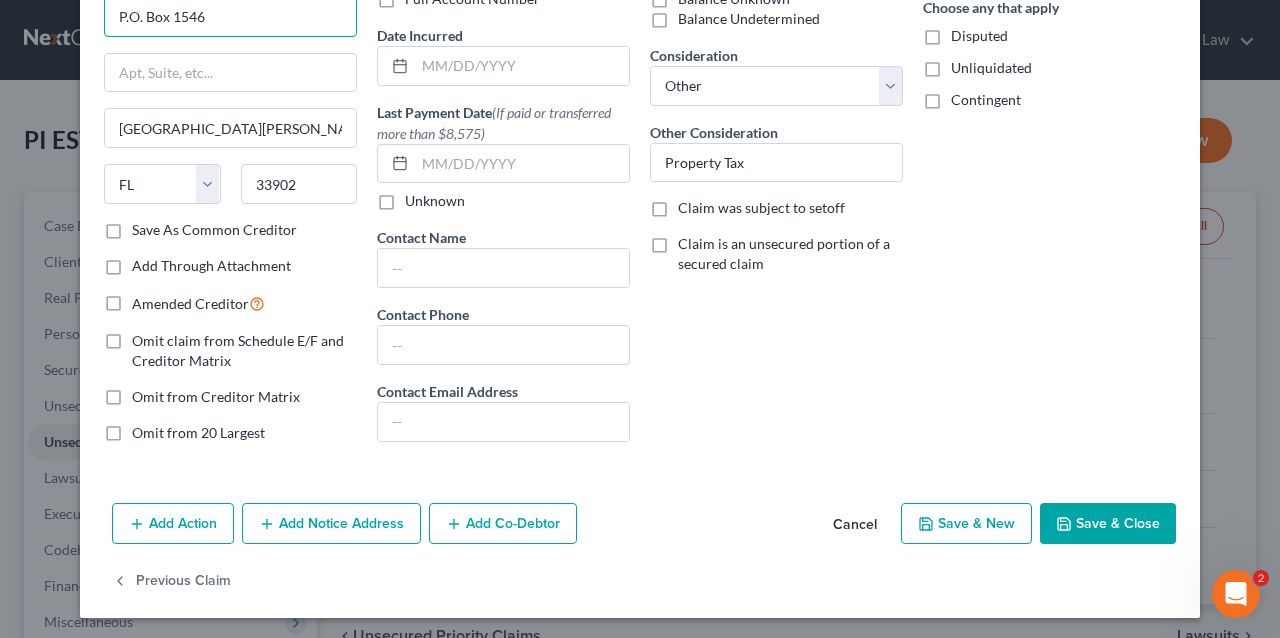type on "P.O. Box 1546" 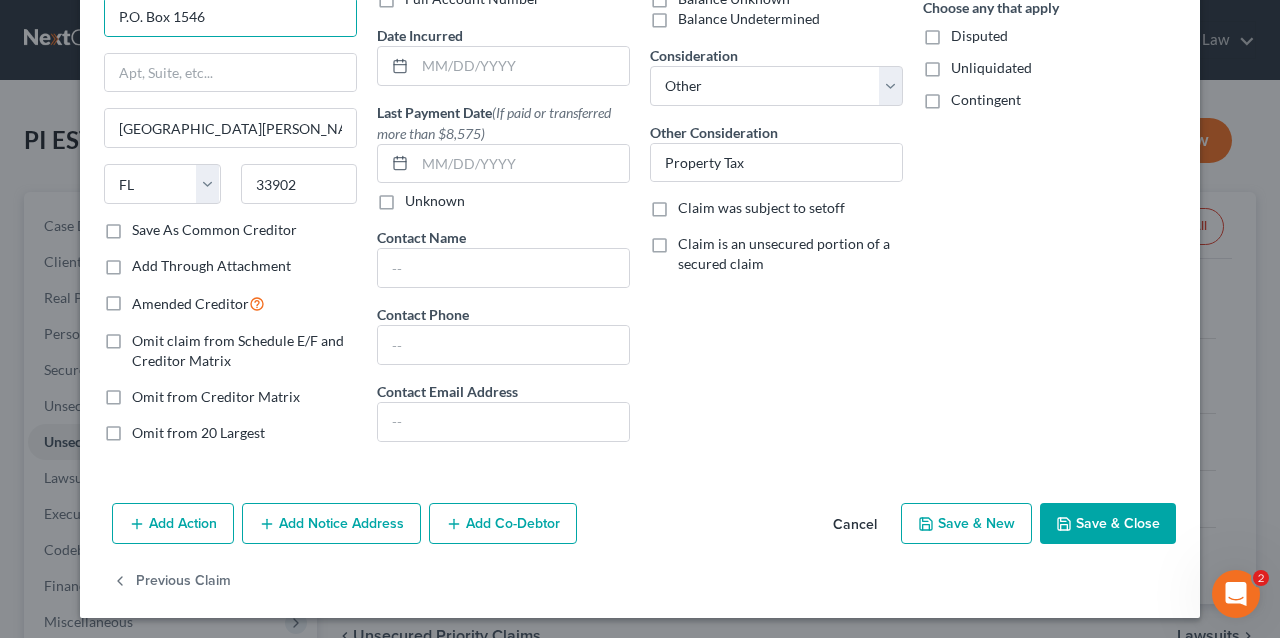 click on "Save & Close" at bounding box center (1108, 524) 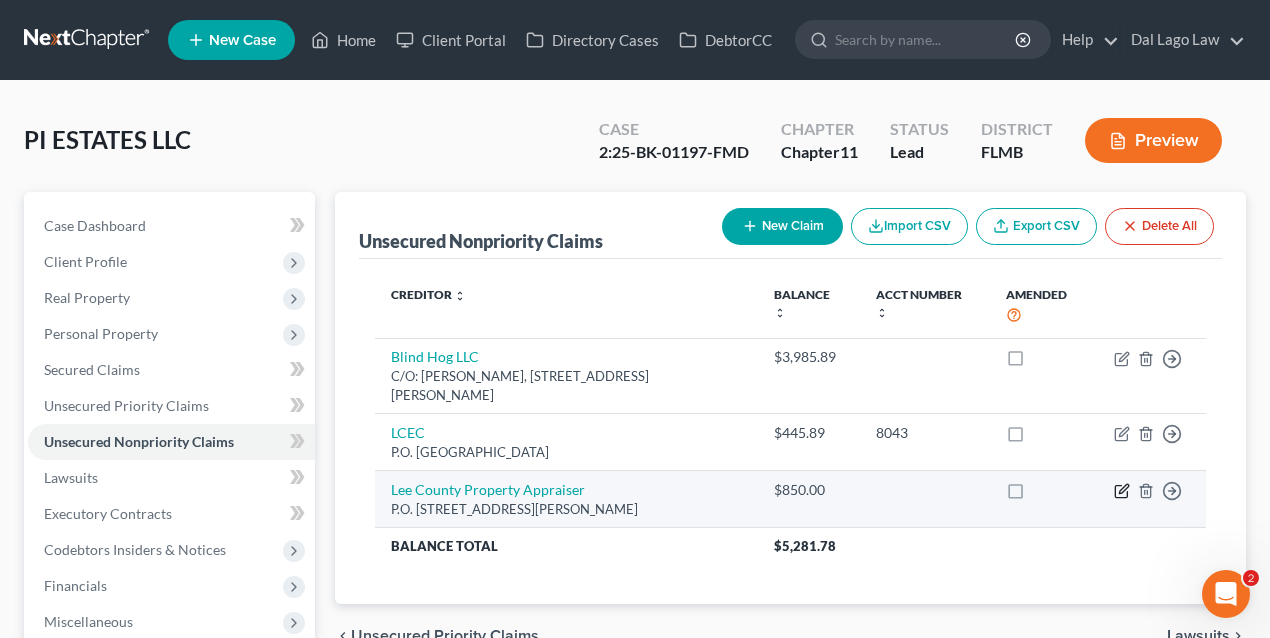 click 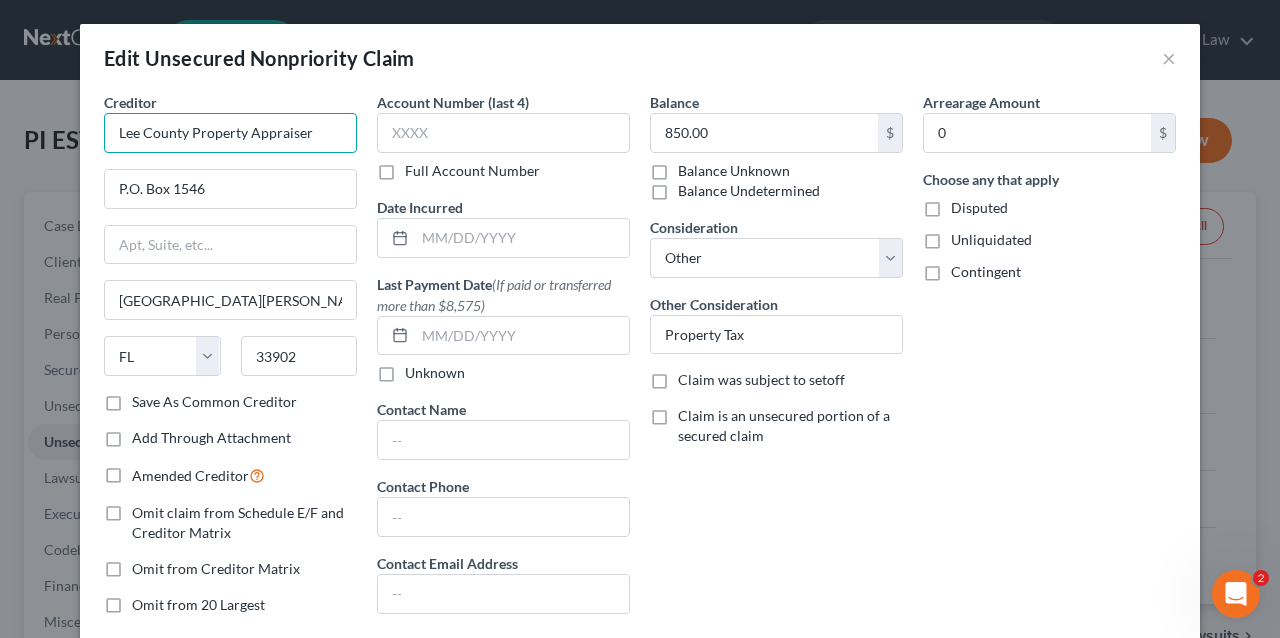 click on "Lee County Property Appraiser" at bounding box center [230, 133] 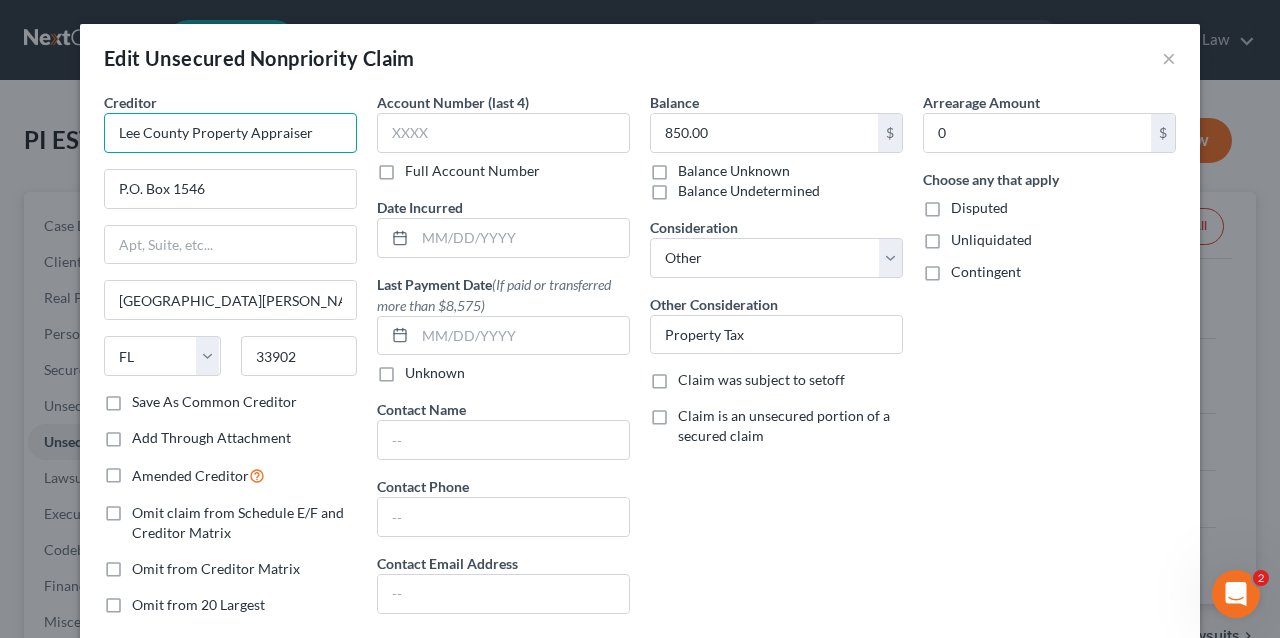 drag, startPoint x: 82, startPoint y: 114, endPoint x: 0, endPoint y: 111, distance: 82.05486 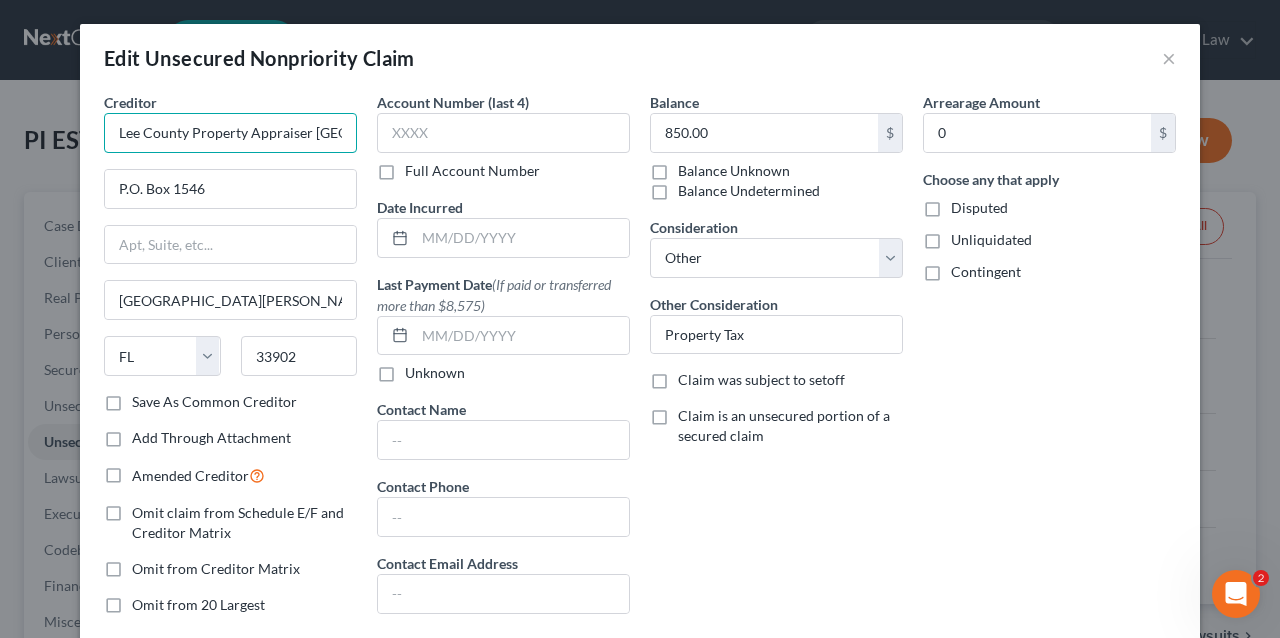 scroll, scrollTop: 0, scrollLeft: 526, axis: horizontal 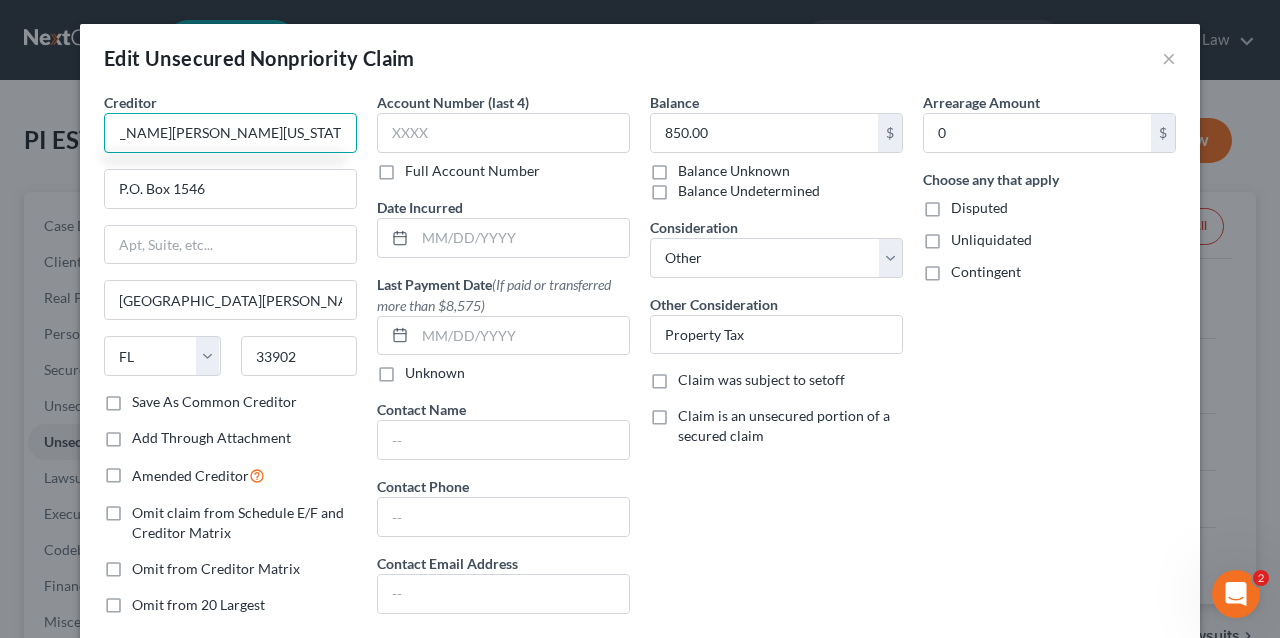 click on "Lee County Property Appraiser Lee County Constitutional Complex 2480 Thompson St, 4th floor Fort Myers, Florida 33901" at bounding box center (230, 133) 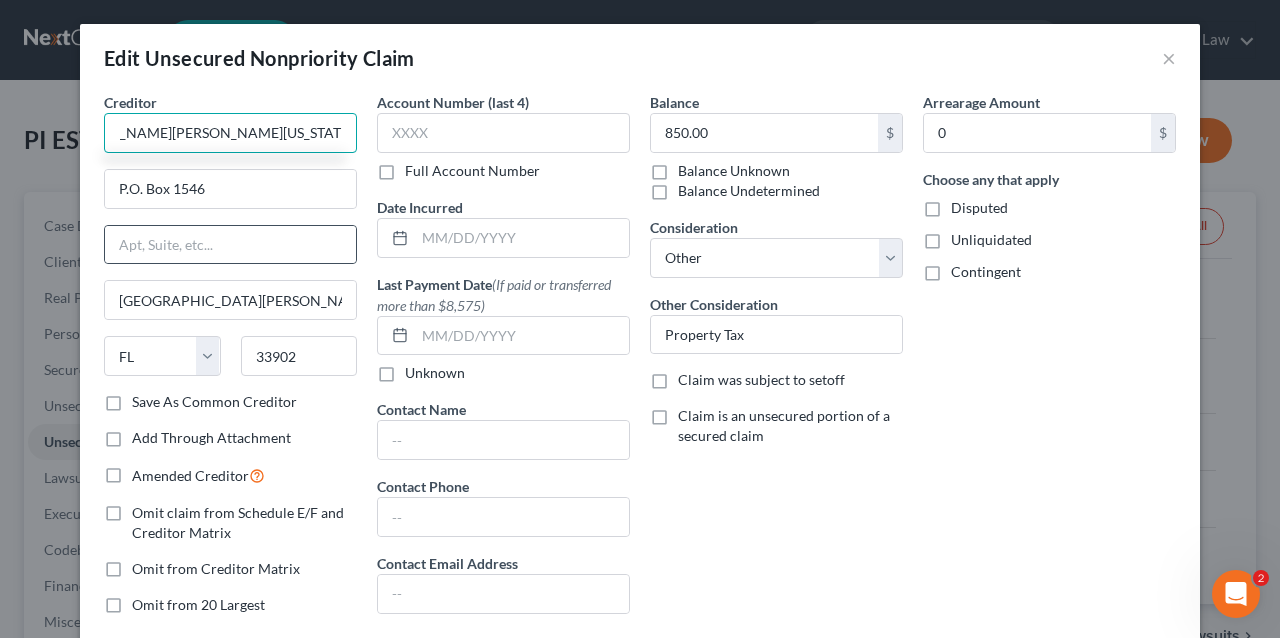 scroll, scrollTop: 0, scrollLeft: 485, axis: horizontal 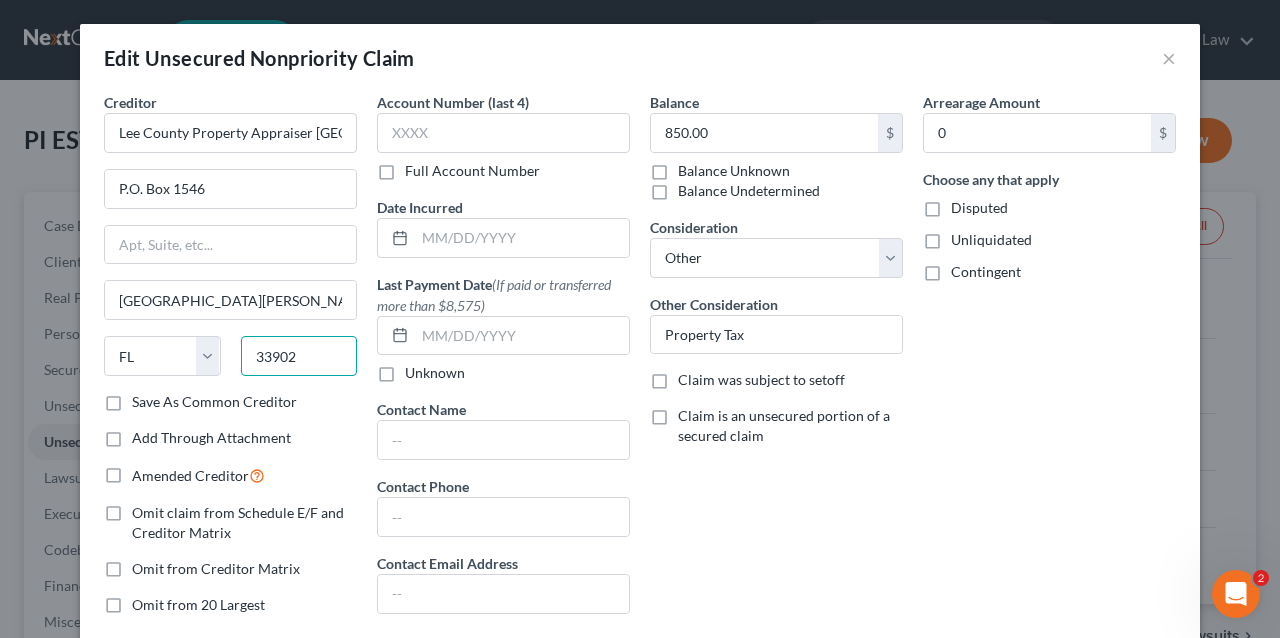 type on "Lee County Property Appraiser Lee County Constitutional Complex 2480 Thompson St, 4th floor Fort Myers, Florida" 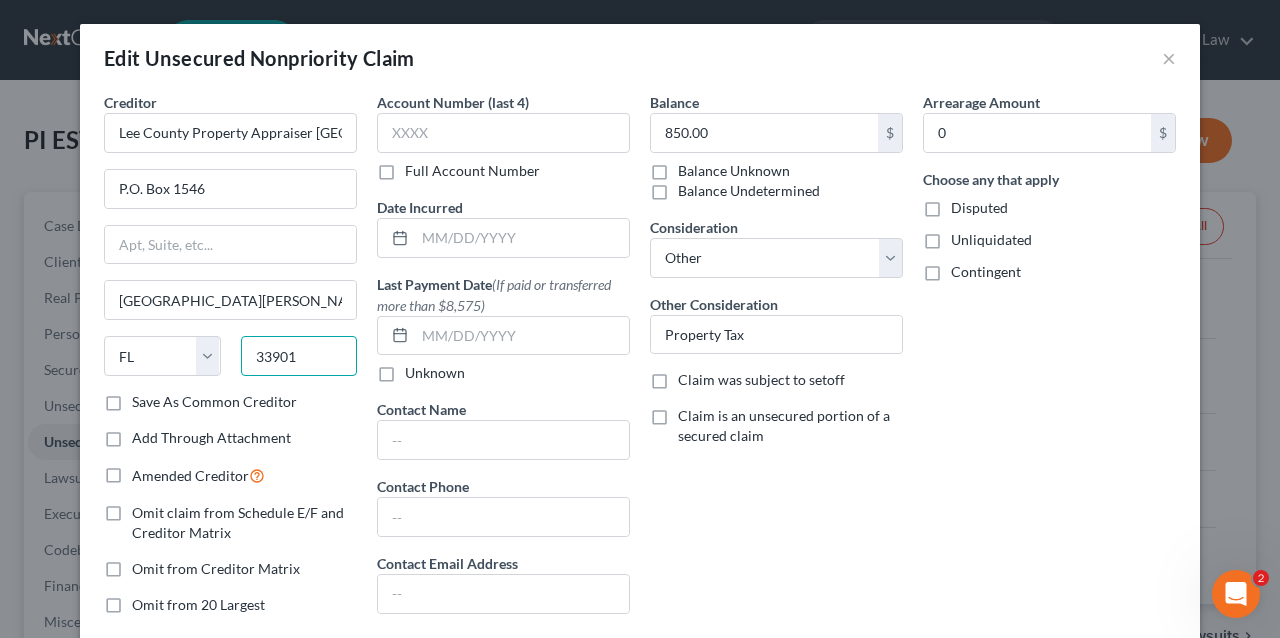 type on "33901" 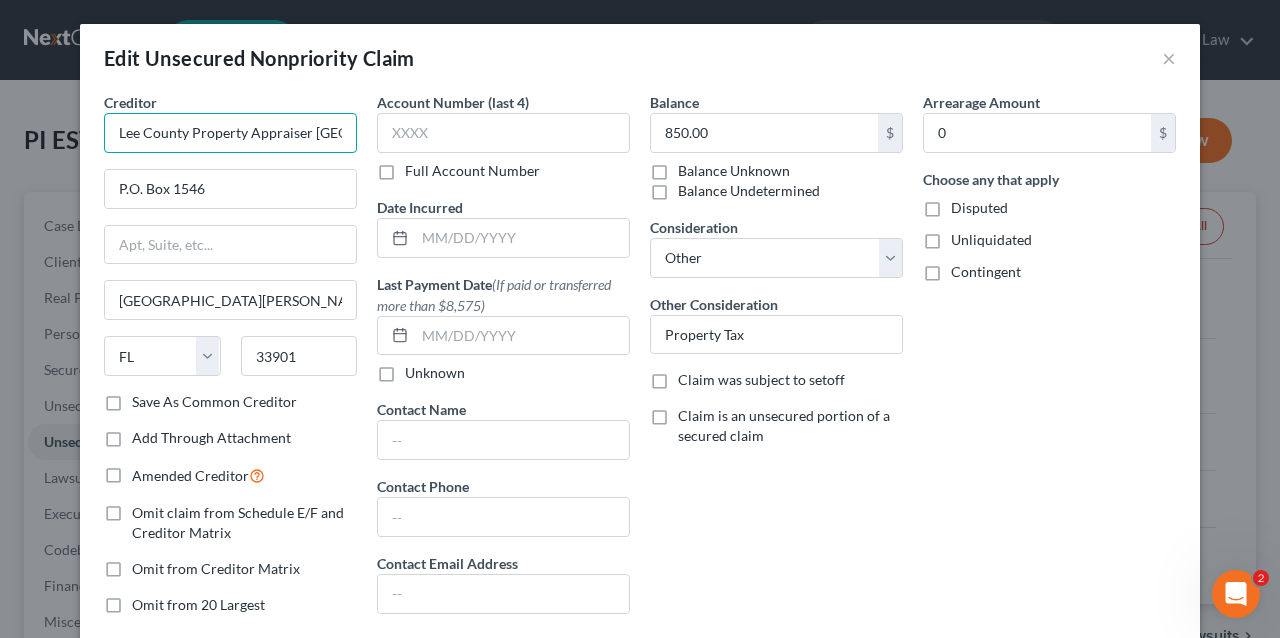 click on "Lee County Property Appraiser Lee County Constitutional Complex 2480 Thompson St, 4th floor Fort Myers, Florida" at bounding box center (230, 133) 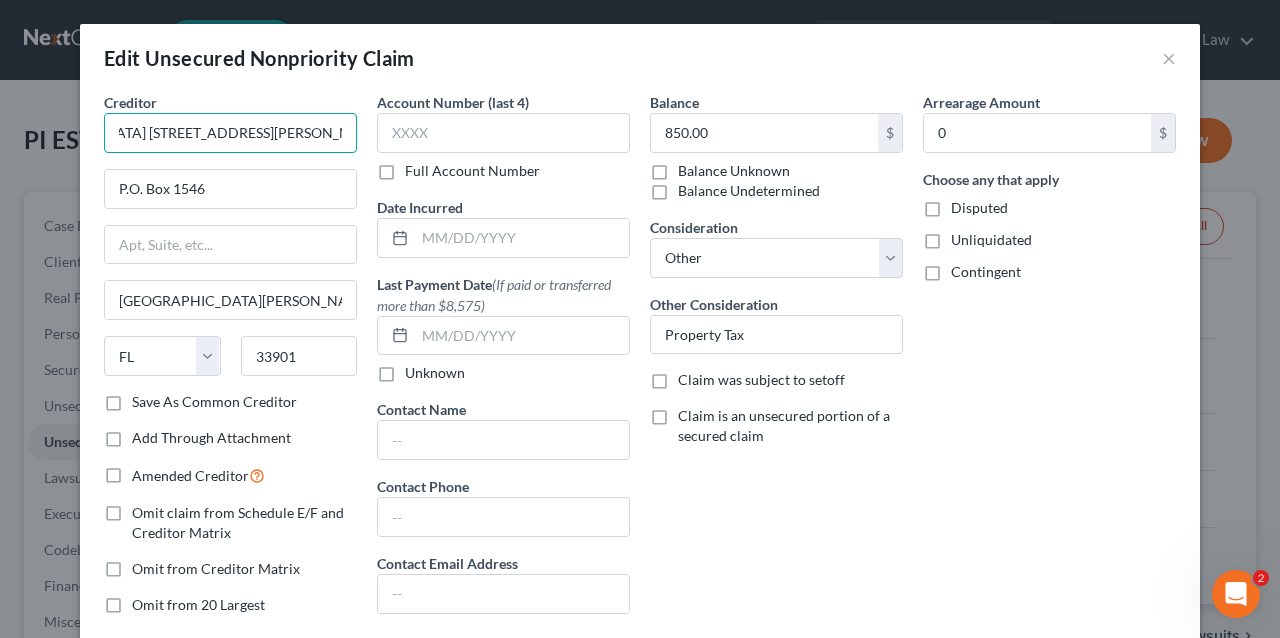 scroll, scrollTop: 0, scrollLeft: 482, axis: horizontal 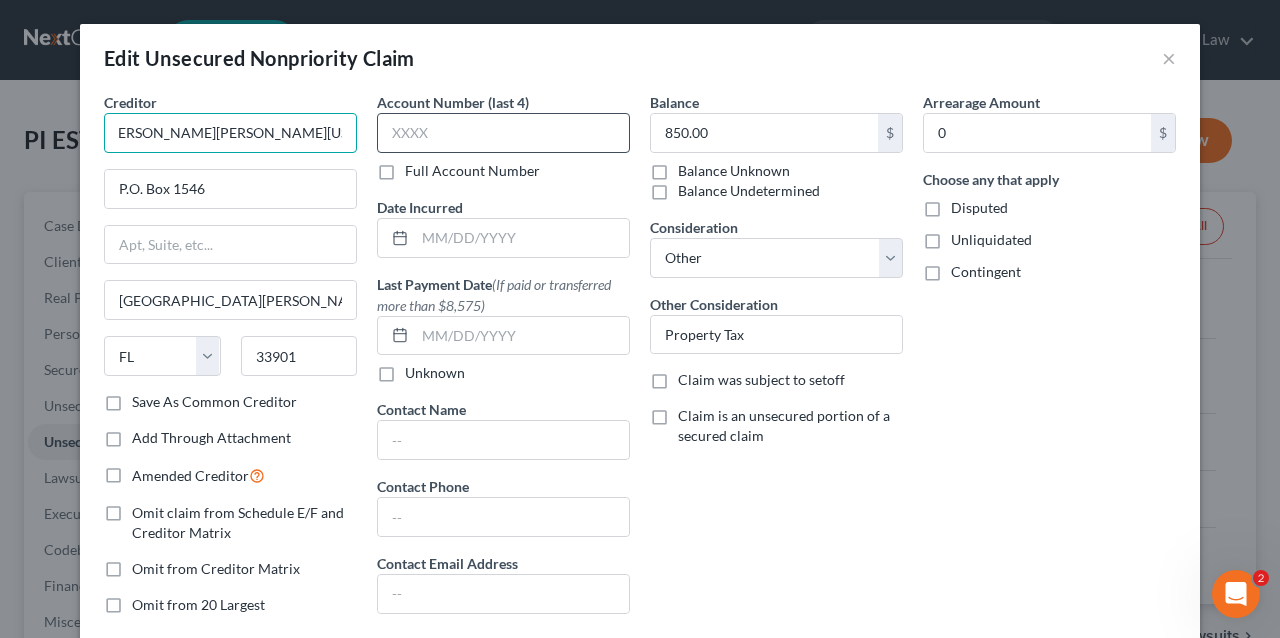 drag, startPoint x: 306, startPoint y: 132, endPoint x: 392, endPoint y: 134, distance: 86.023254 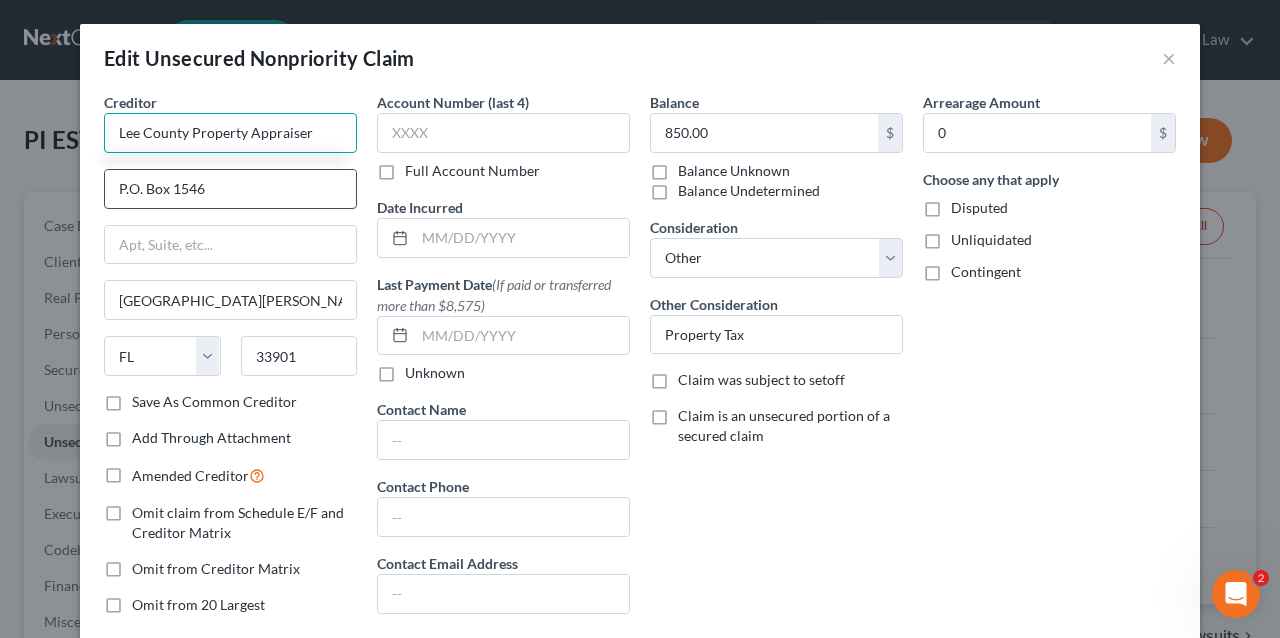 scroll, scrollTop: 0, scrollLeft: 0, axis: both 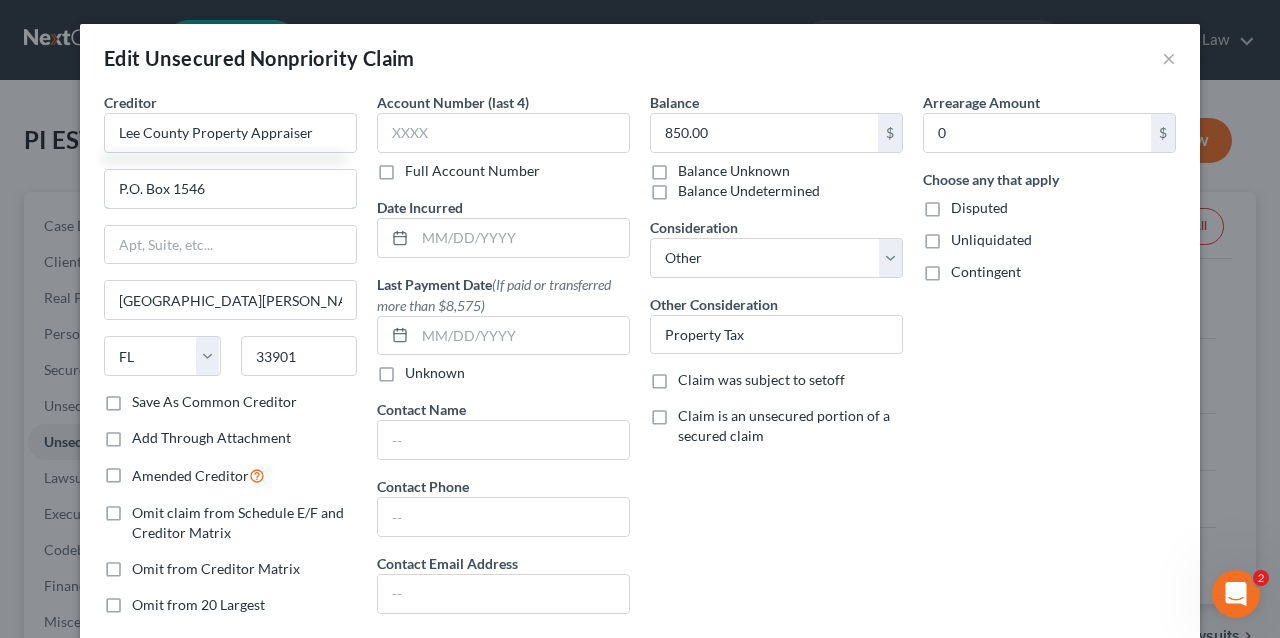 drag, startPoint x: 256, startPoint y: 184, endPoint x: 9, endPoint y: 159, distance: 248.26196 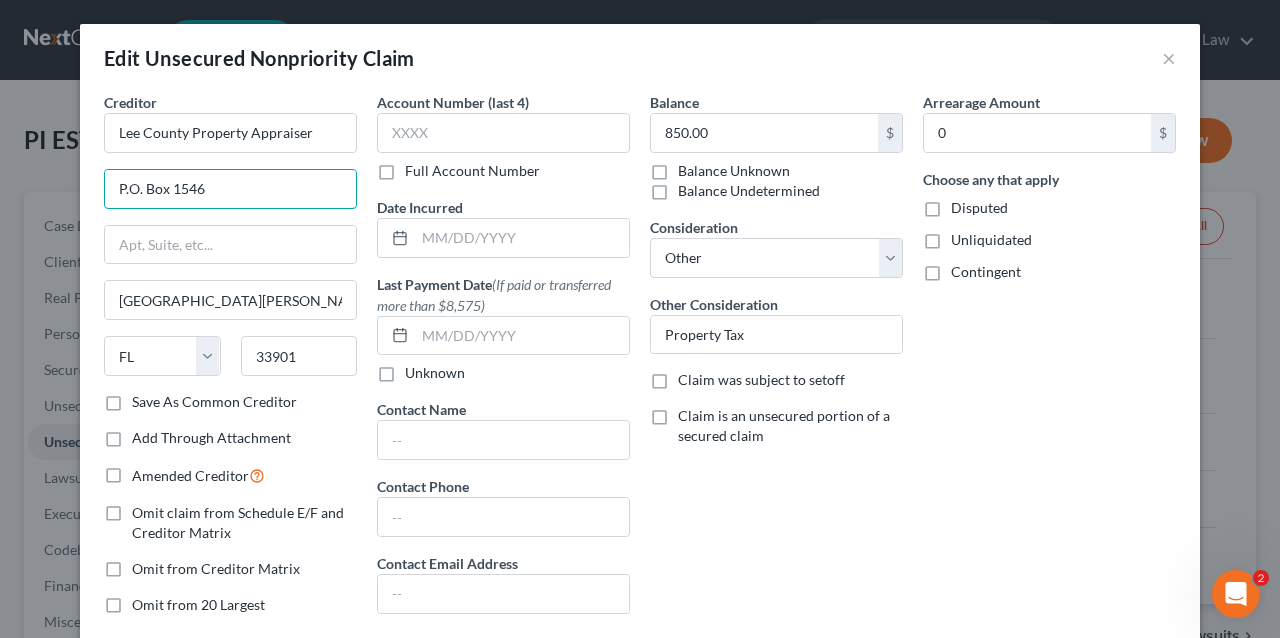 paste on "Lee County Constitutional Complex 2480 Thompson St, 4th floor Fort Myers, Florida" 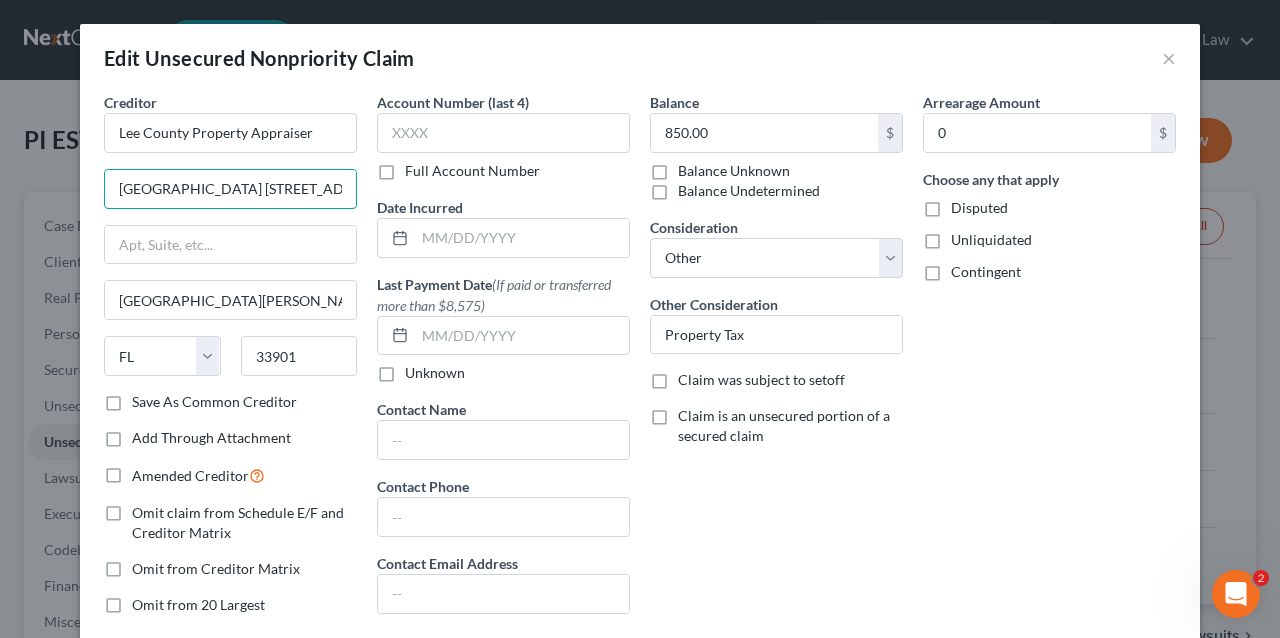 scroll, scrollTop: 0, scrollLeft: 290, axis: horizontal 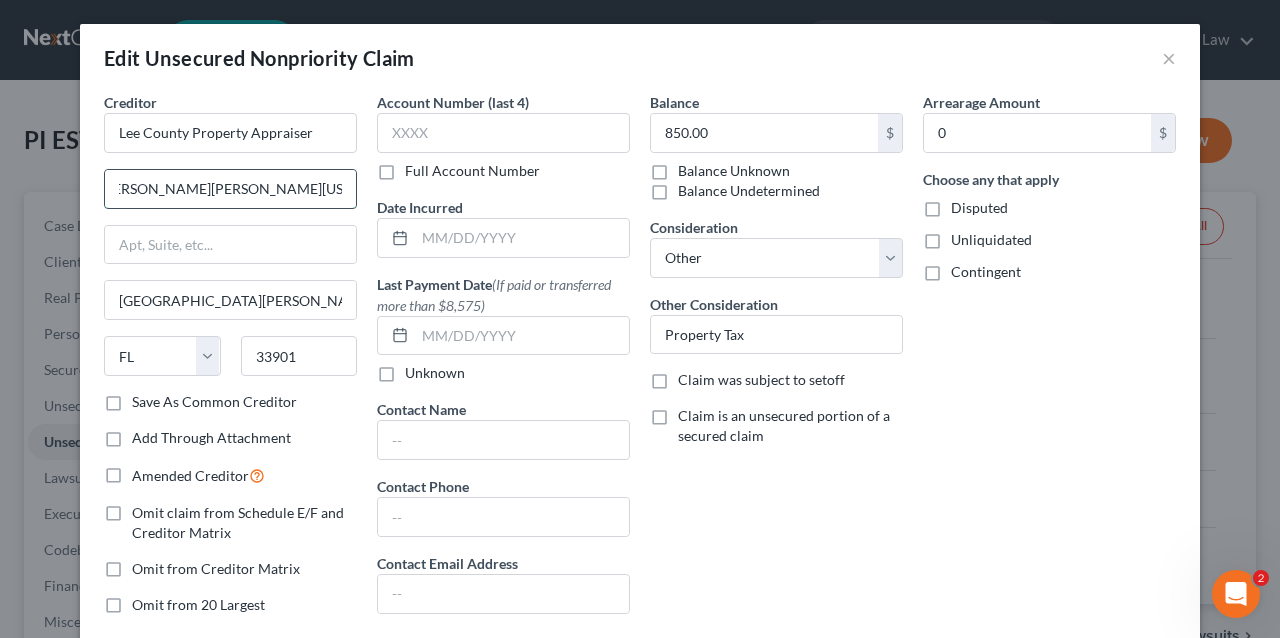 click on "Lee County Constitutional Complex 2480 Thompson St, 4th floor Fort Myers, Florida" at bounding box center [230, 189] 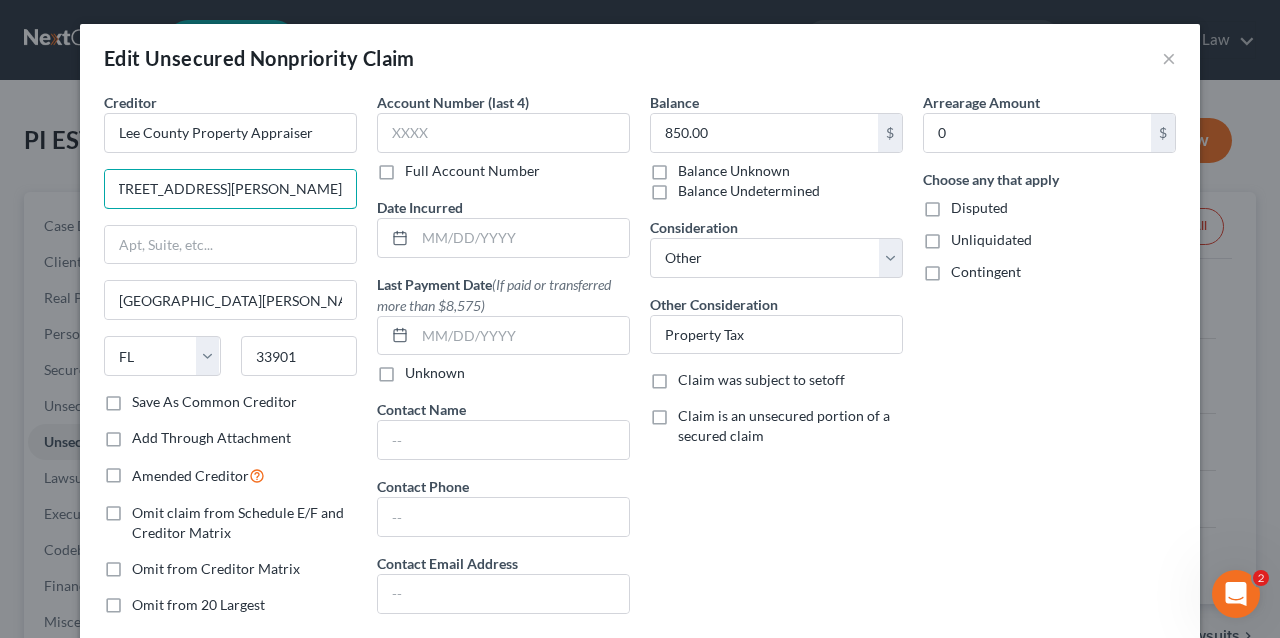 scroll, scrollTop: 0, scrollLeft: 111, axis: horizontal 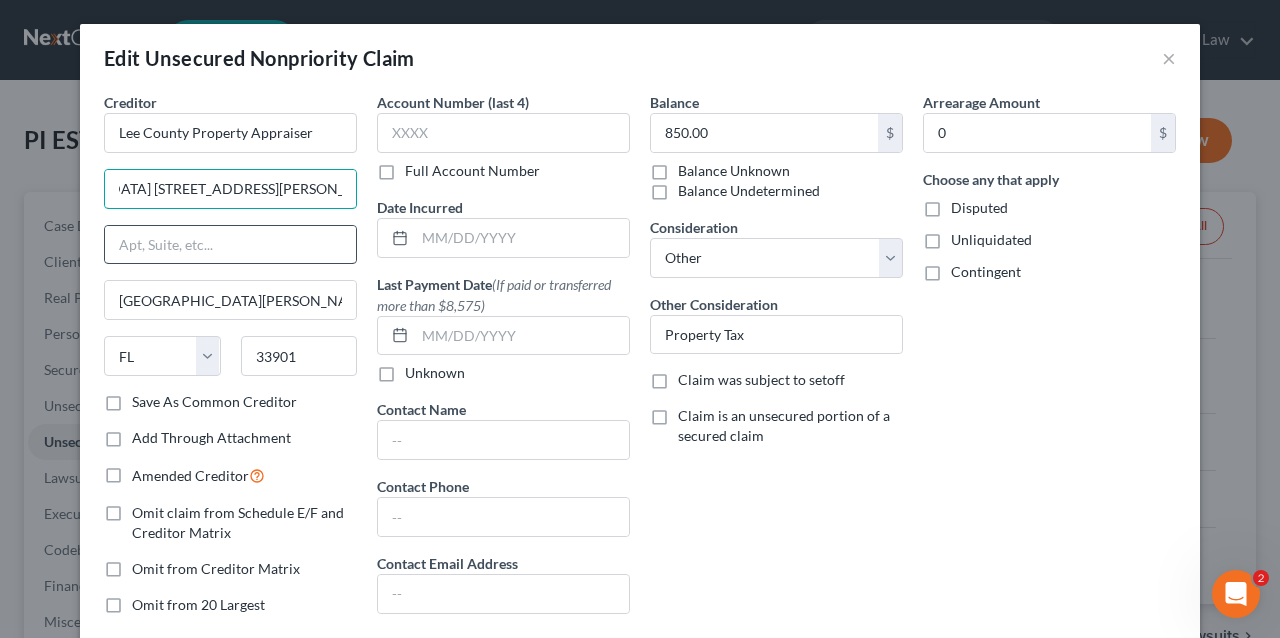 type on "Lee County Constitutional Complex 2480 Thompson St" 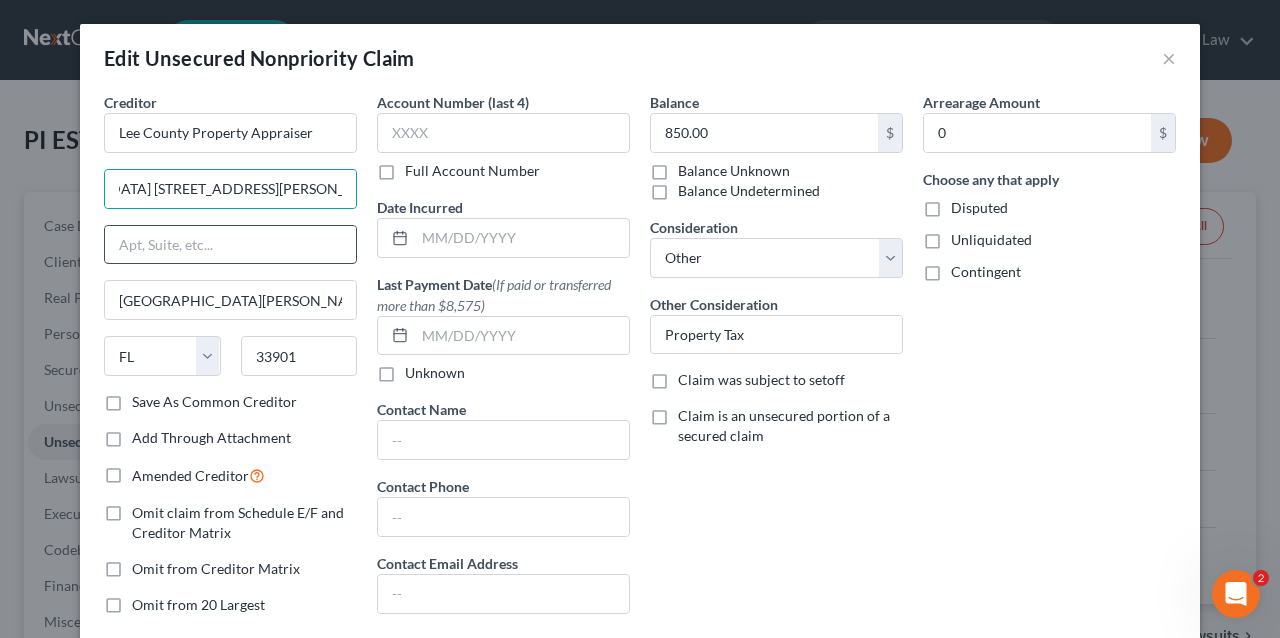 click at bounding box center (230, 245) 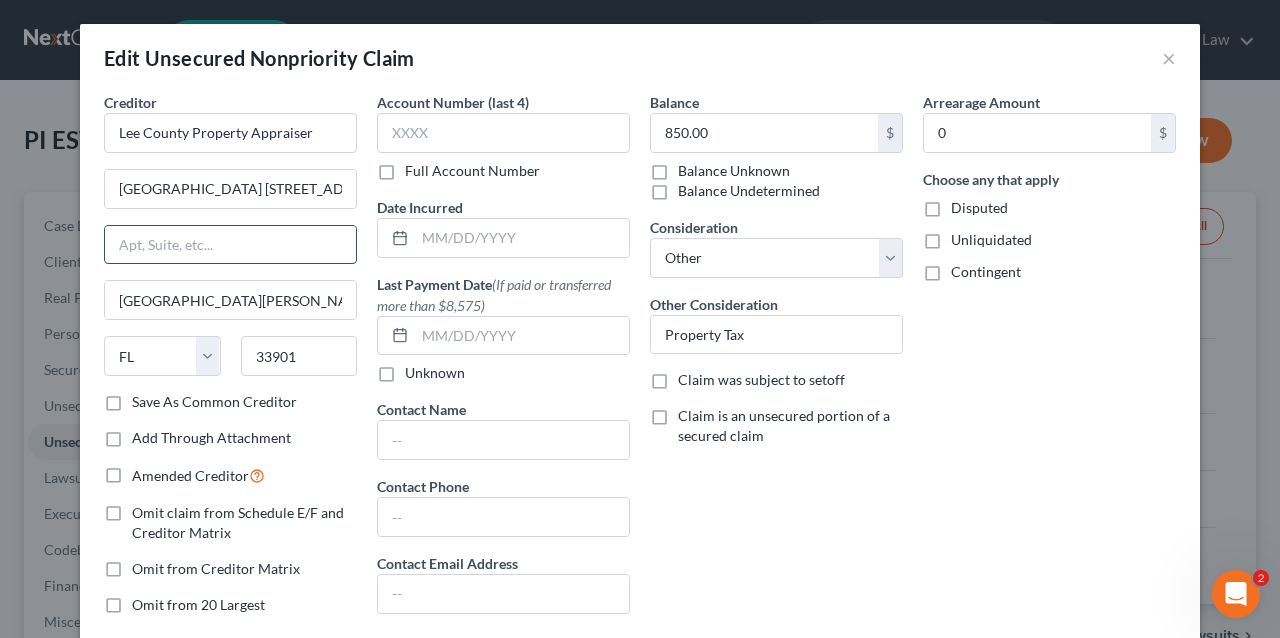 paste on ", 4th floor Fort Myers, Florida" 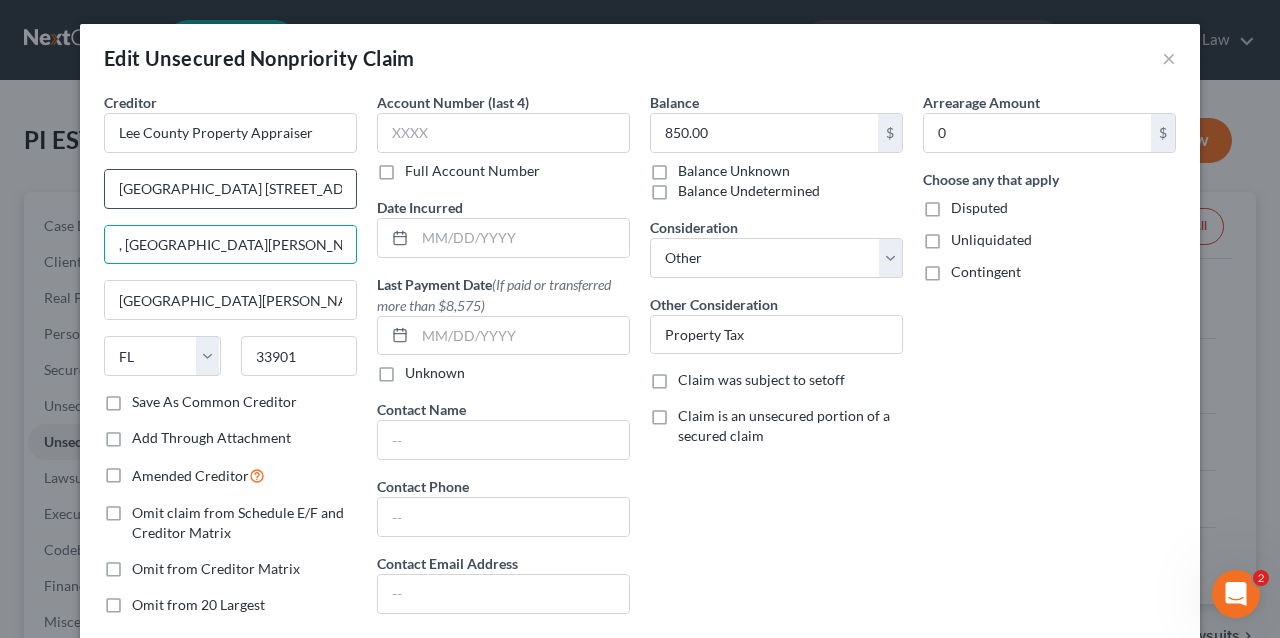 type on ", 4th floor Fort Myers, Florida" 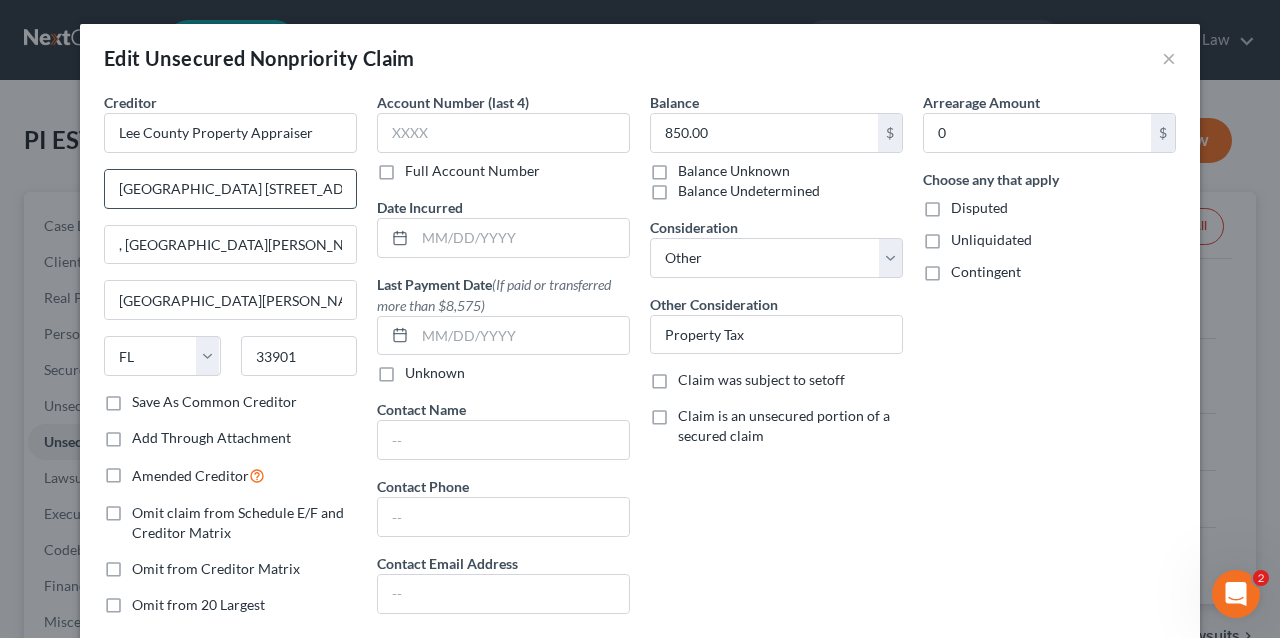 click on "Lee County Constitutional Complex 2480 Thompson St" at bounding box center [230, 189] 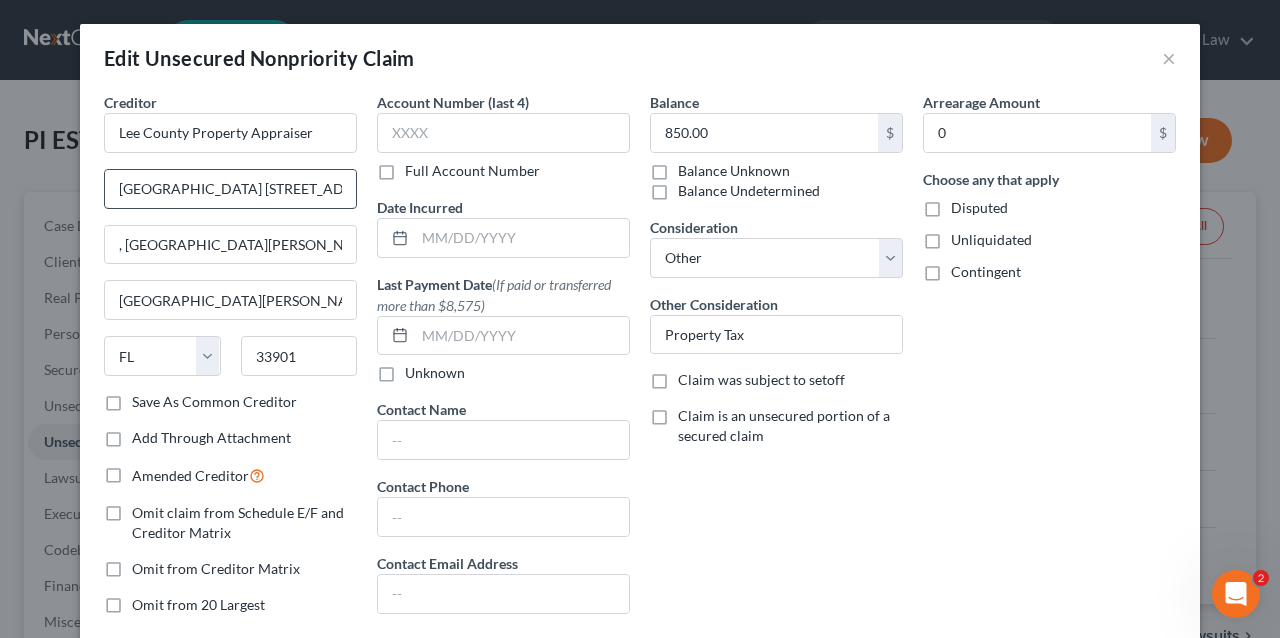 scroll, scrollTop: 0, scrollLeft: 111, axis: horizontal 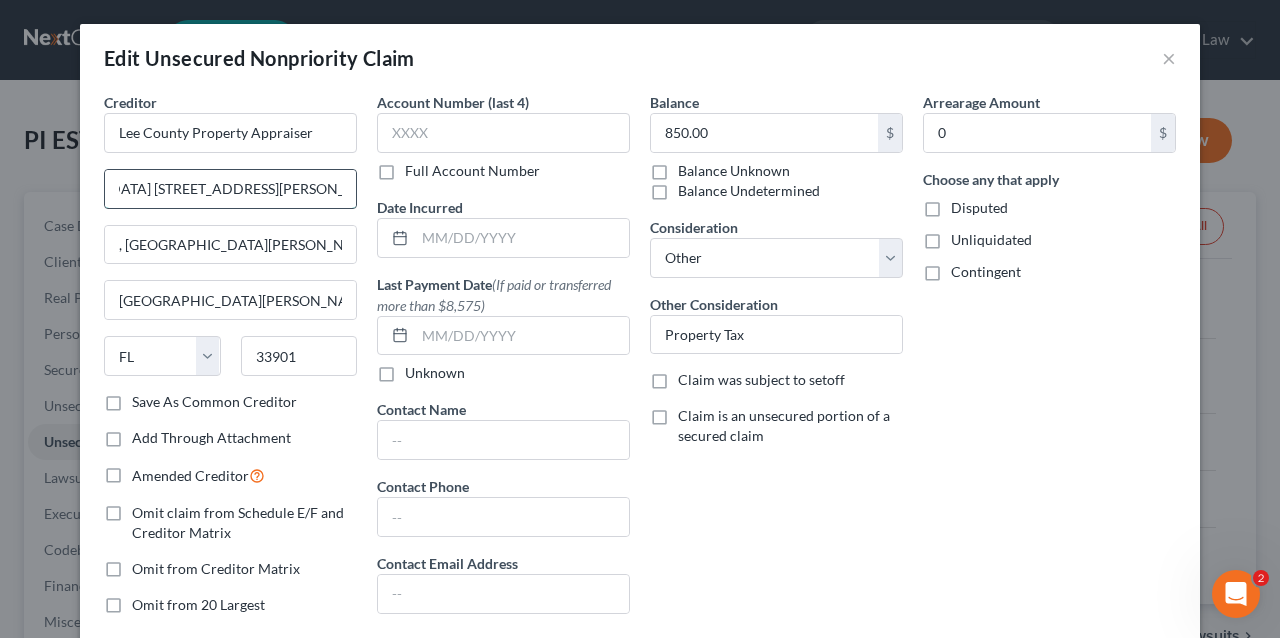 click on "Lee County Constitutional Complex 2480 Thompson St" at bounding box center [230, 189] 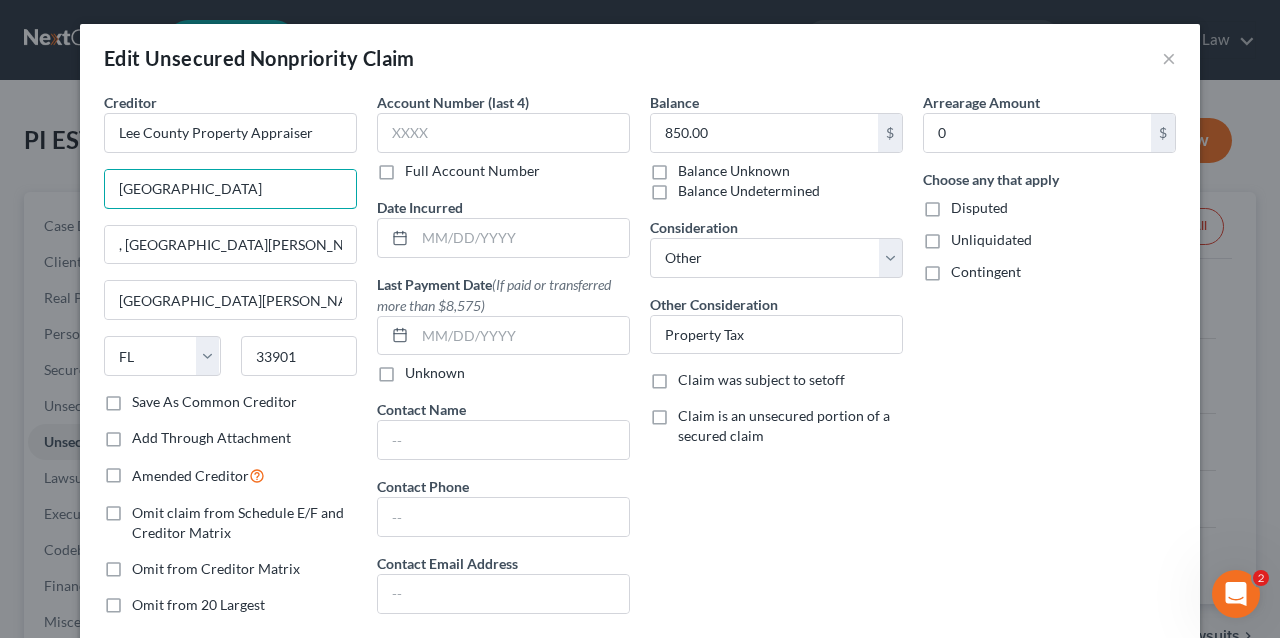 scroll, scrollTop: 0, scrollLeft: 0, axis: both 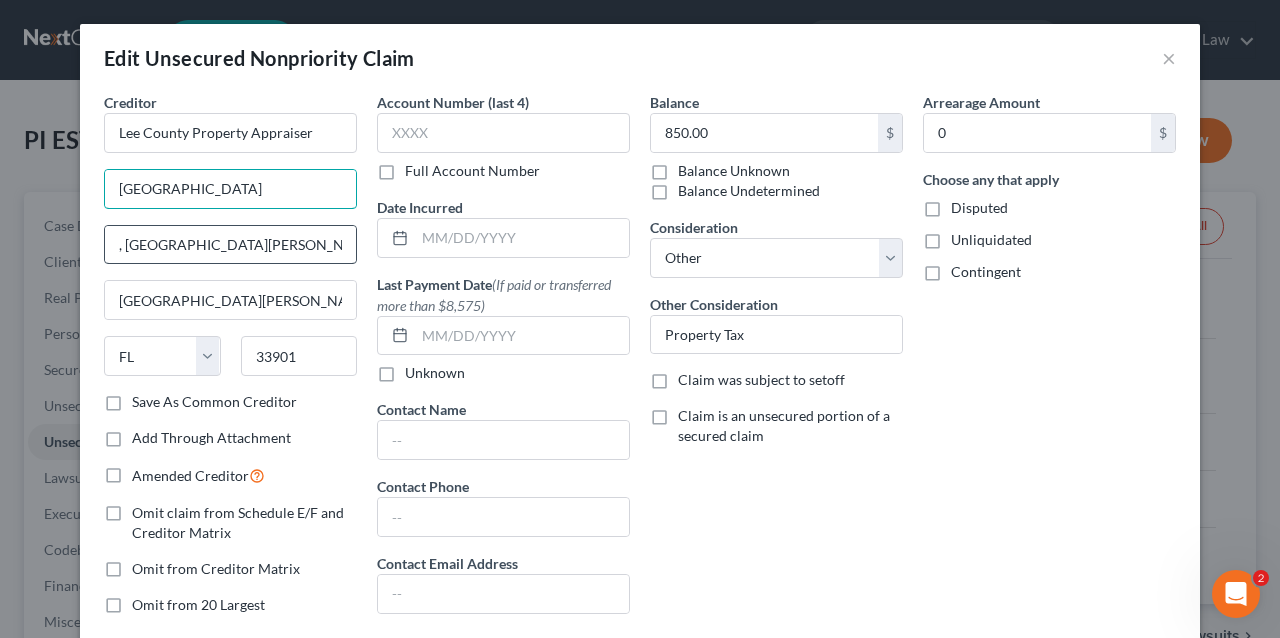 type on "Lee County Constitutional Complex" 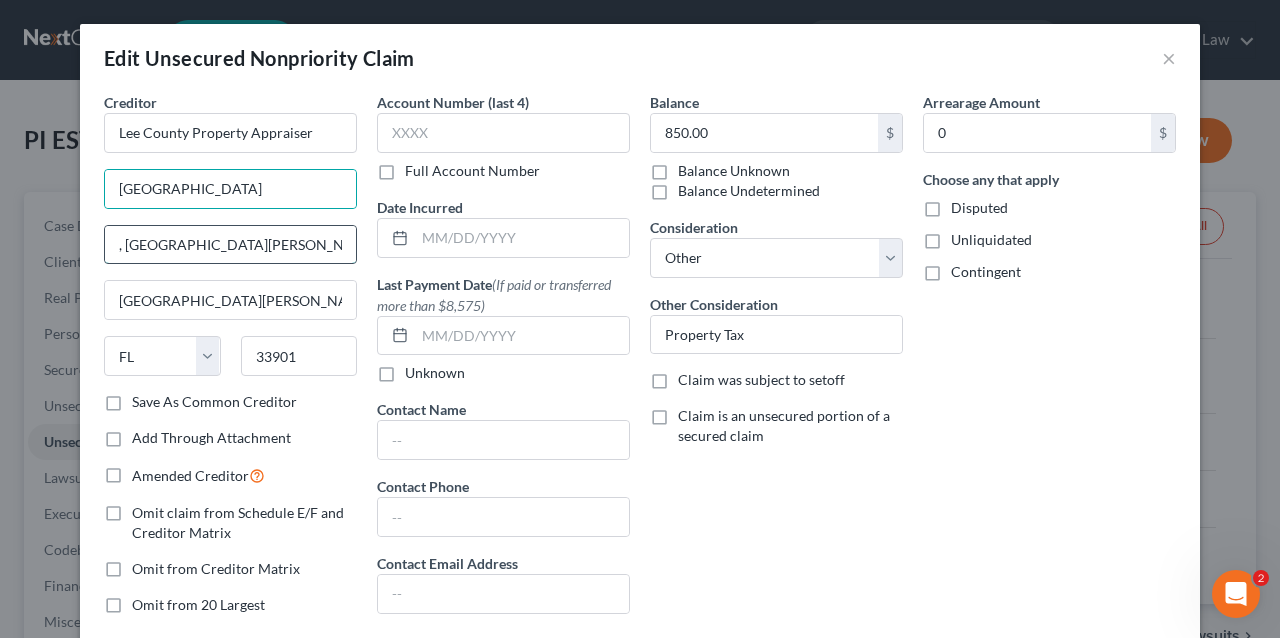click on ", 4th floor Fort Myers, Florida" at bounding box center (230, 245) 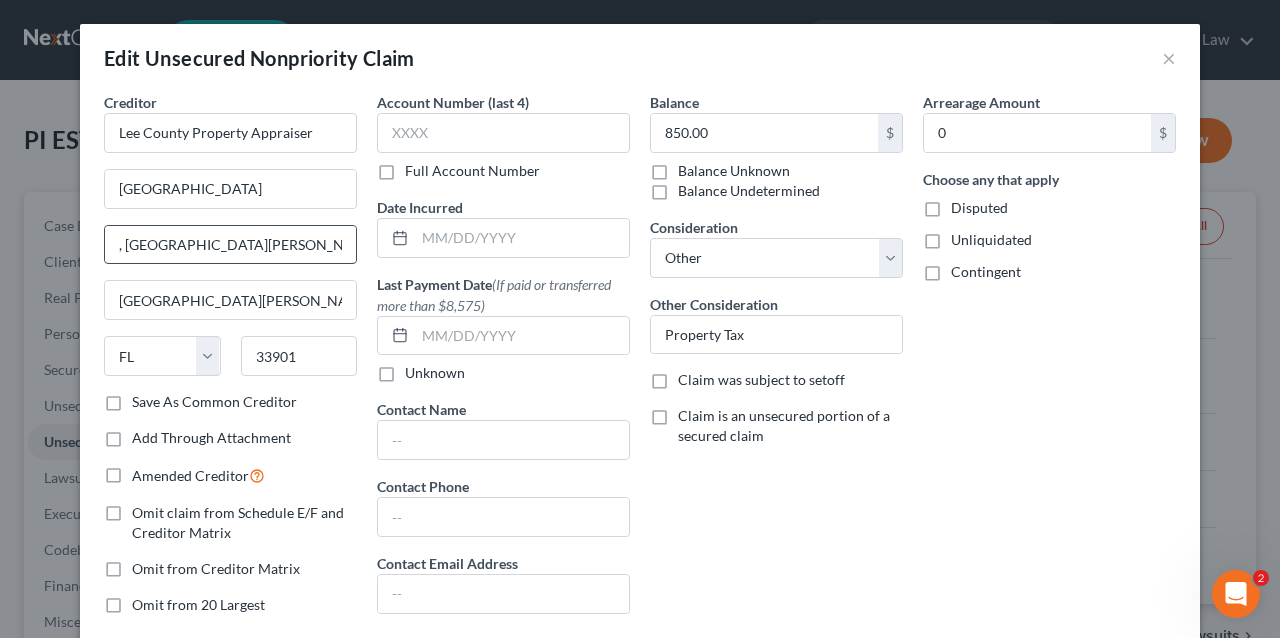 paste on "2480 Thompson St" 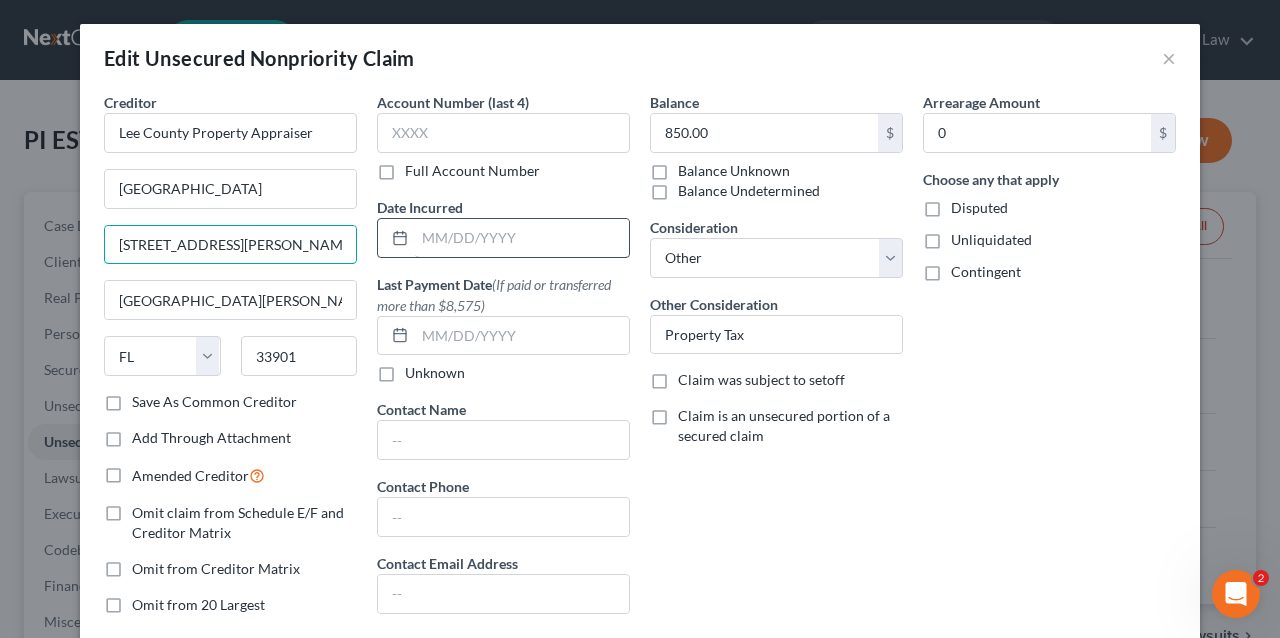 scroll, scrollTop: 0, scrollLeft: 70, axis: horizontal 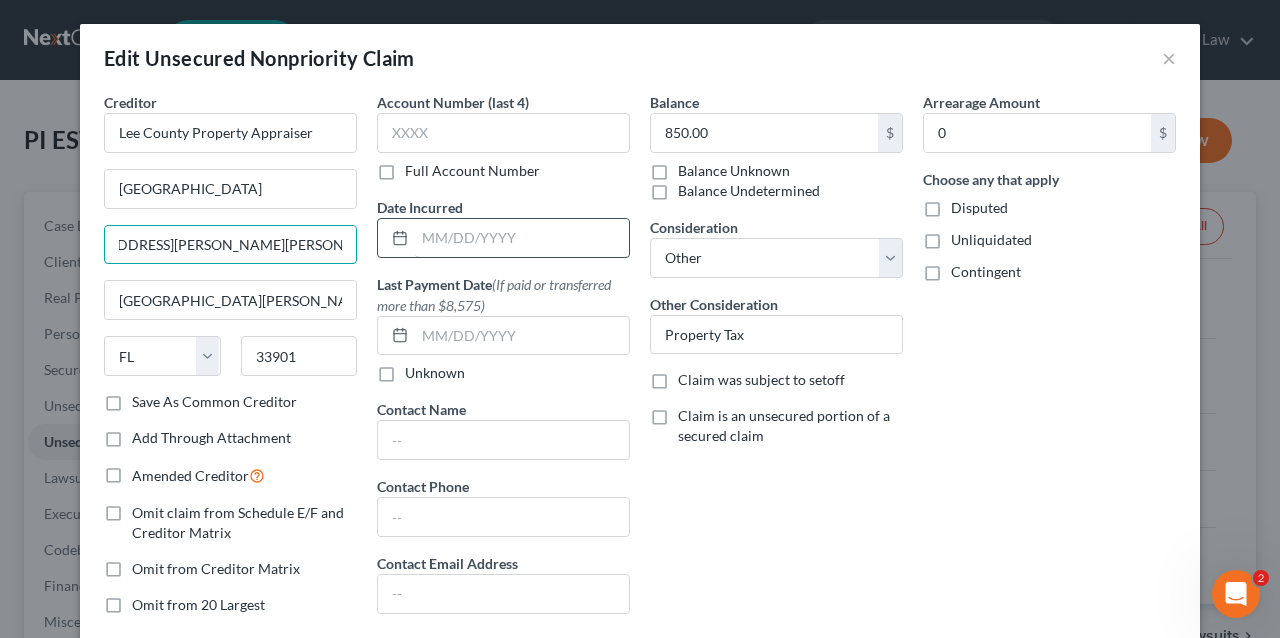 drag, startPoint x: 292, startPoint y: 241, endPoint x: 530, endPoint y: 234, distance: 238.10292 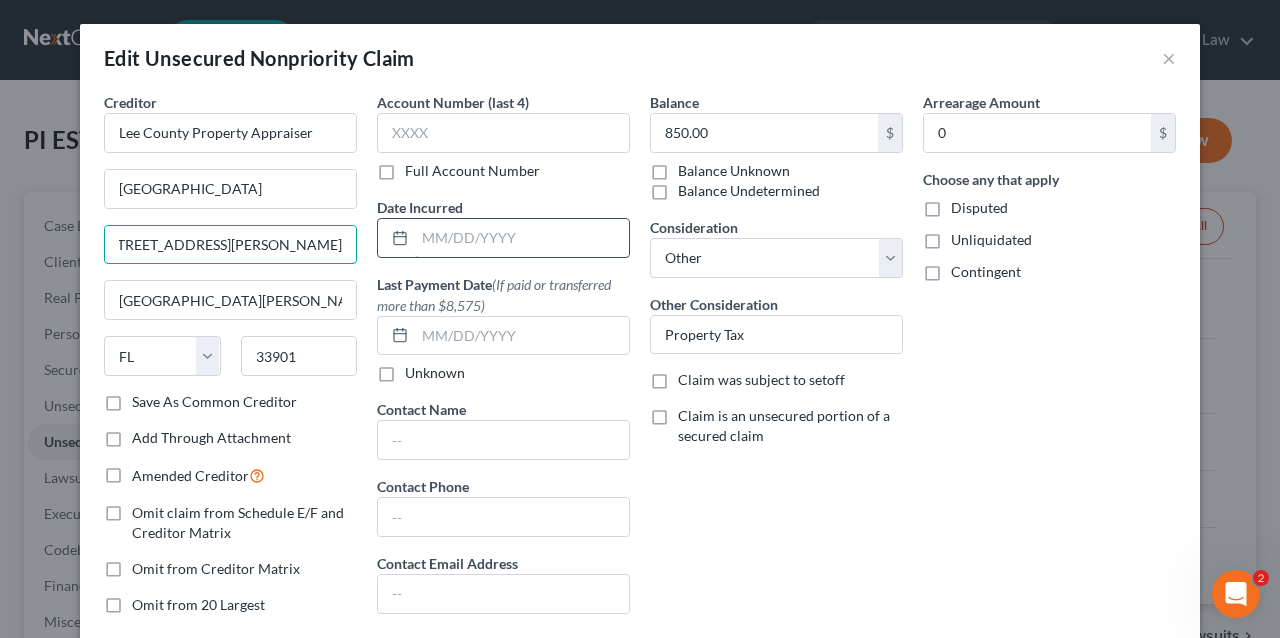scroll, scrollTop: 0, scrollLeft: 0, axis: both 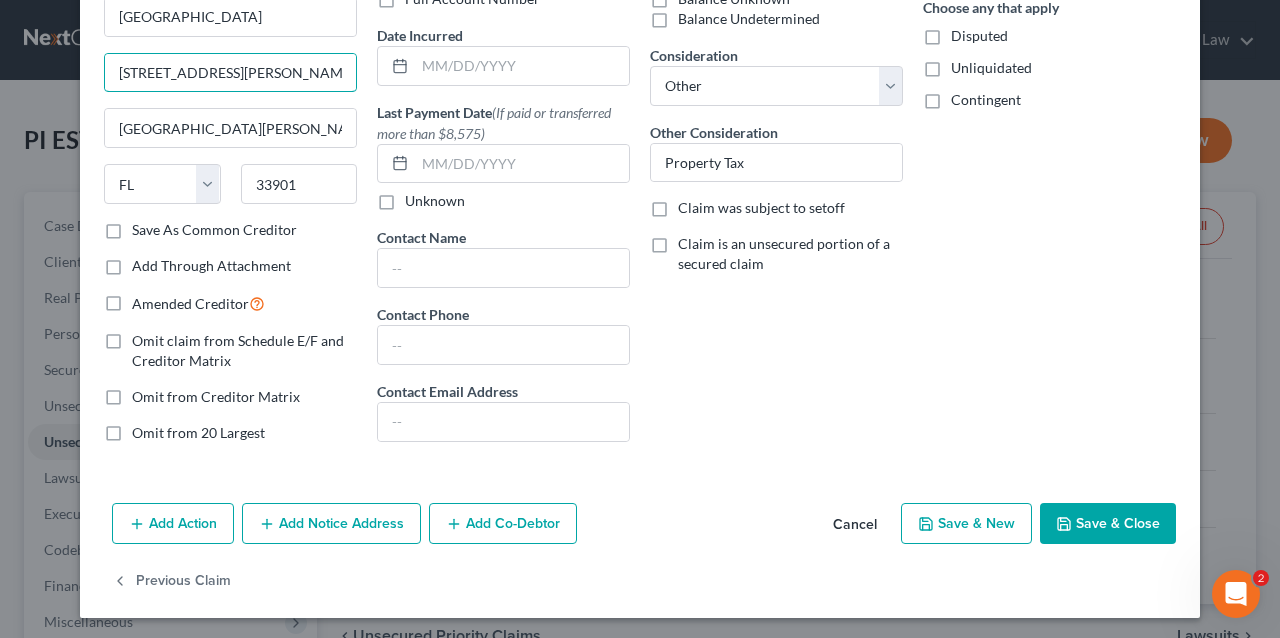 type on "2480 Thompson St, 4th Floor" 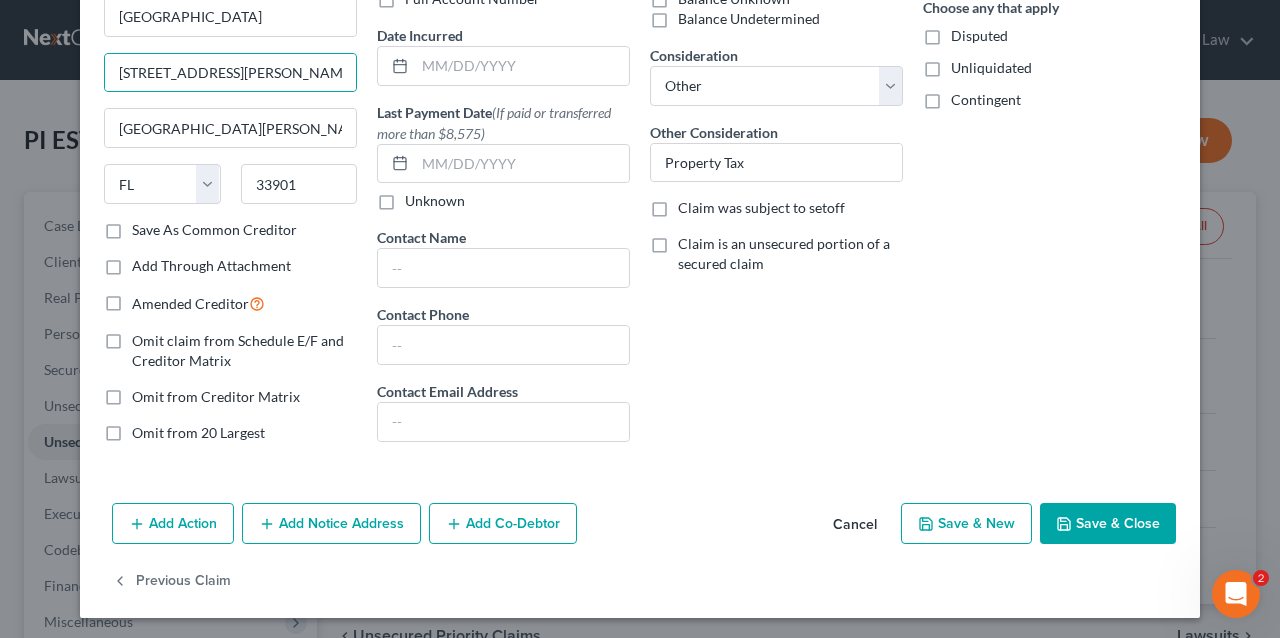 click on "Save & Close" at bounding box center (1108, 524) 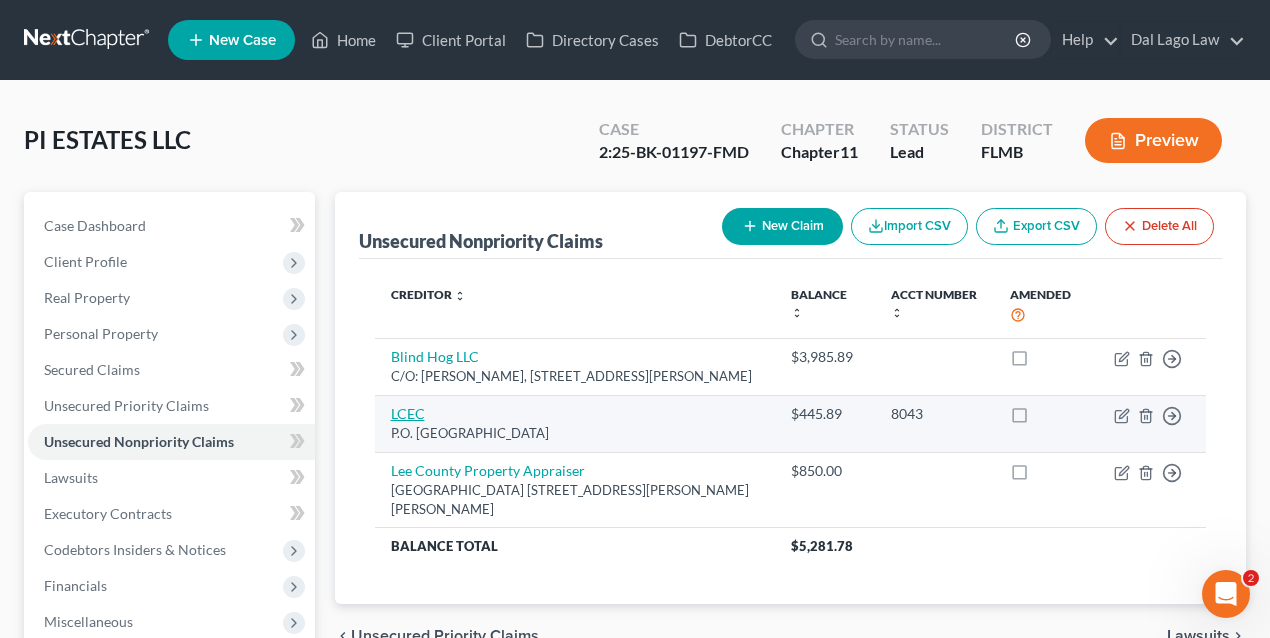 click on "LCEC" at bounding box center (408, 413) 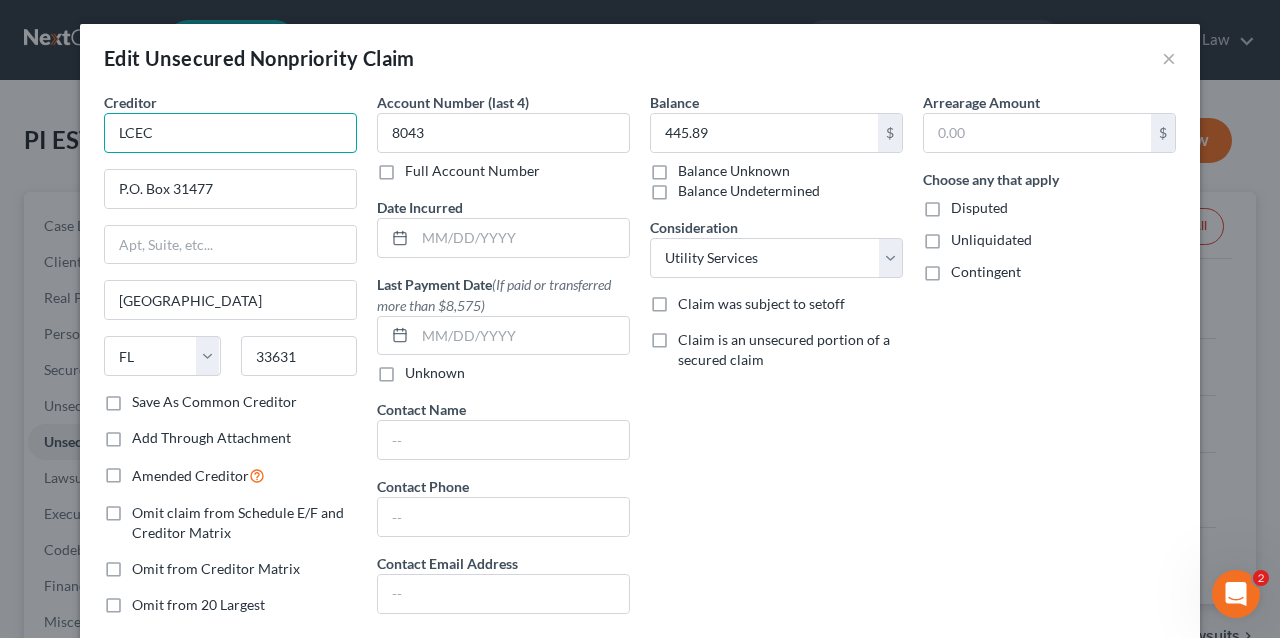 click on "LCEC" at bounding box center [230, 133] 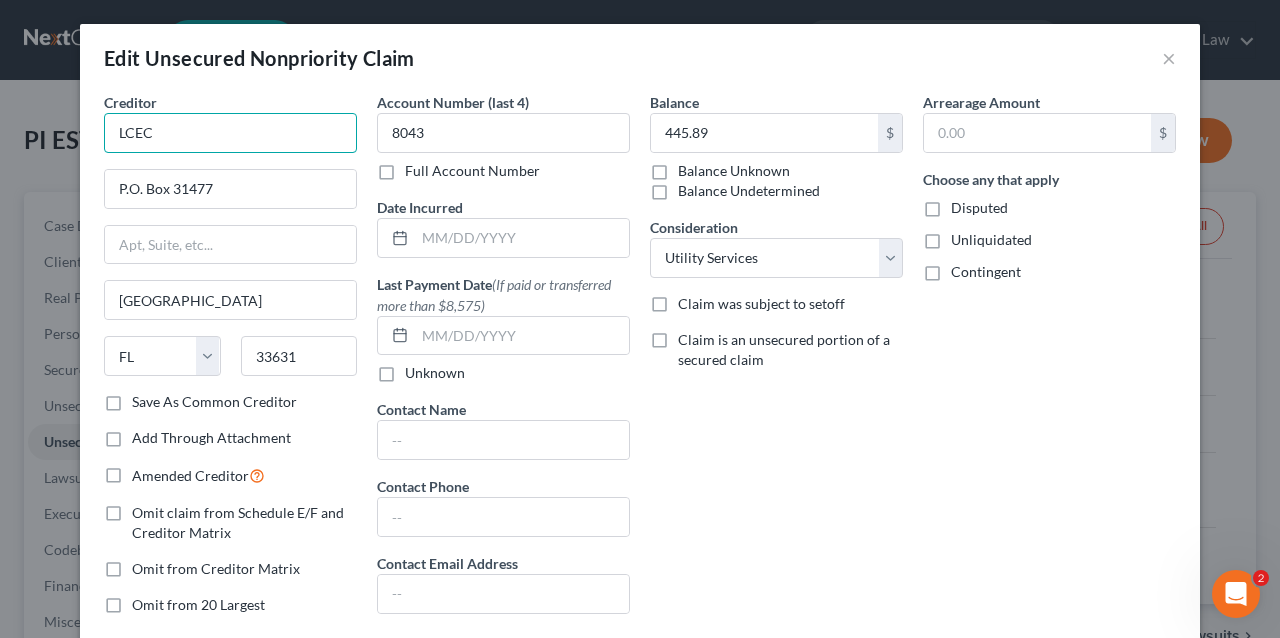 paste on "EE COUNTY ELECTRIC COOPERATIVE, INC." 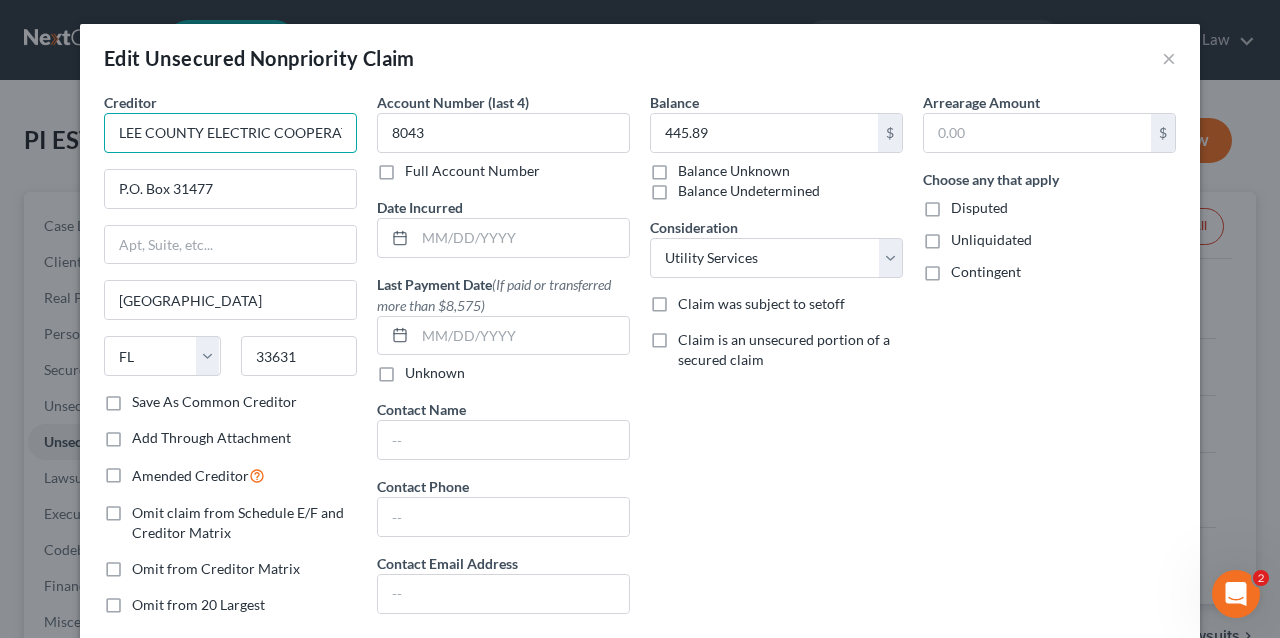 scroll, scrollTop: 0, scrollLeft: 60, axis: horizontal 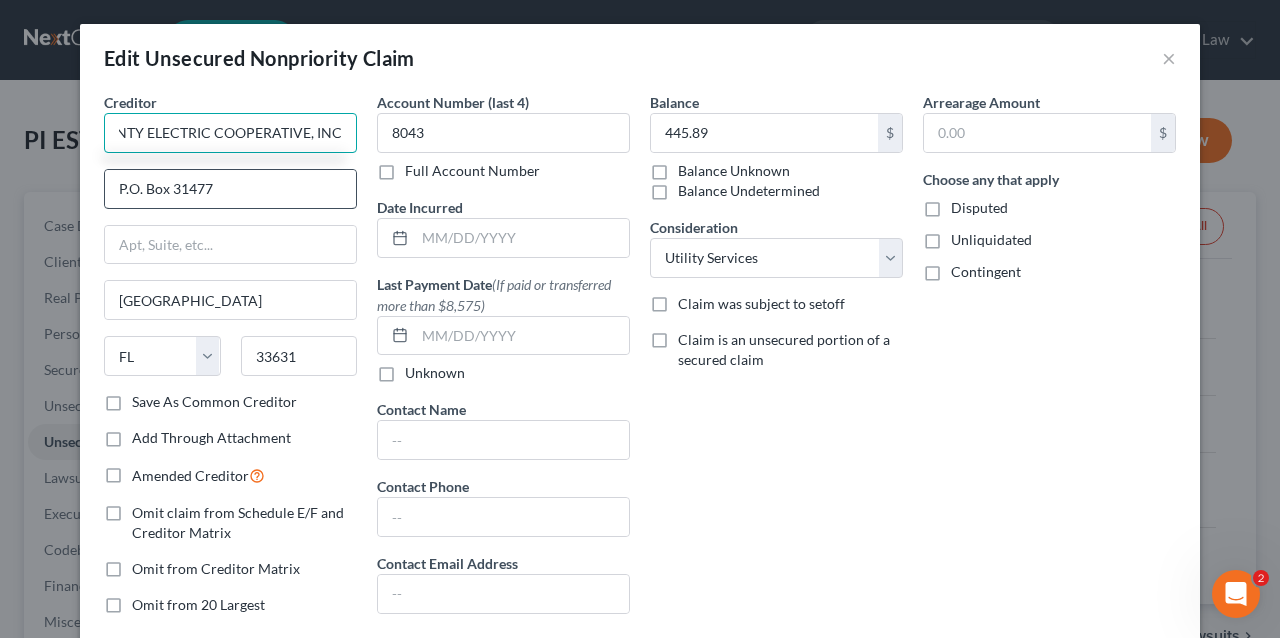 type on "LEE COUNTY ELECTRIC COOPERATIVE, INC." 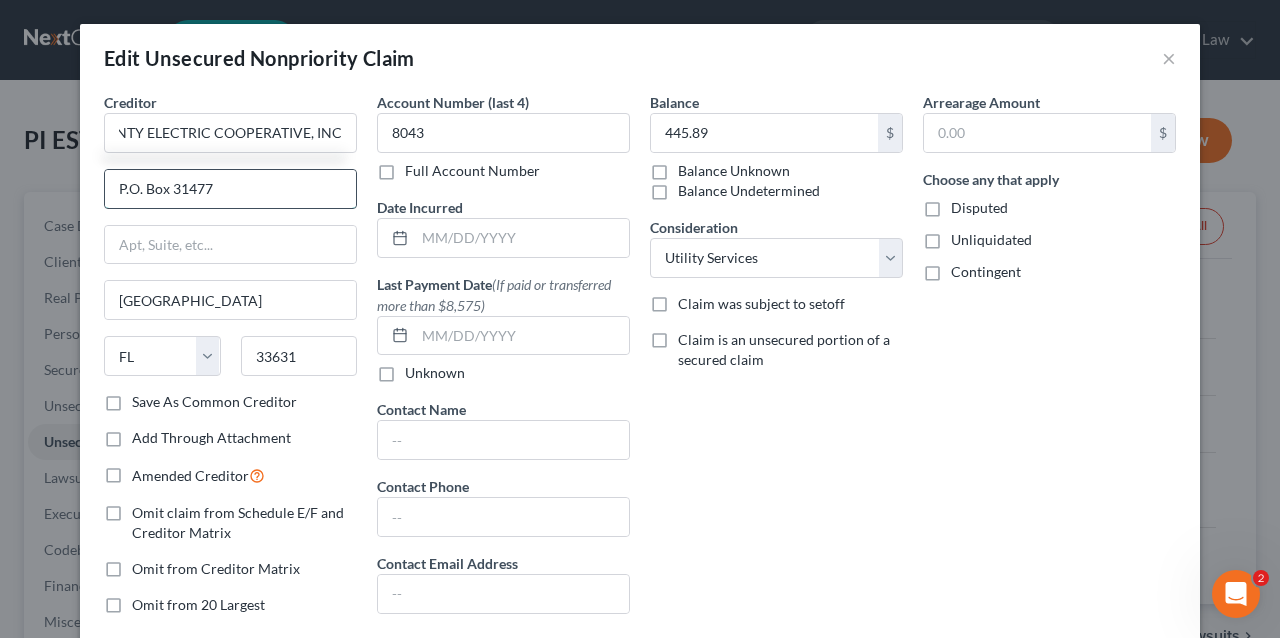 click on "P.O. Box 31477" at bounding box center (230, 189) 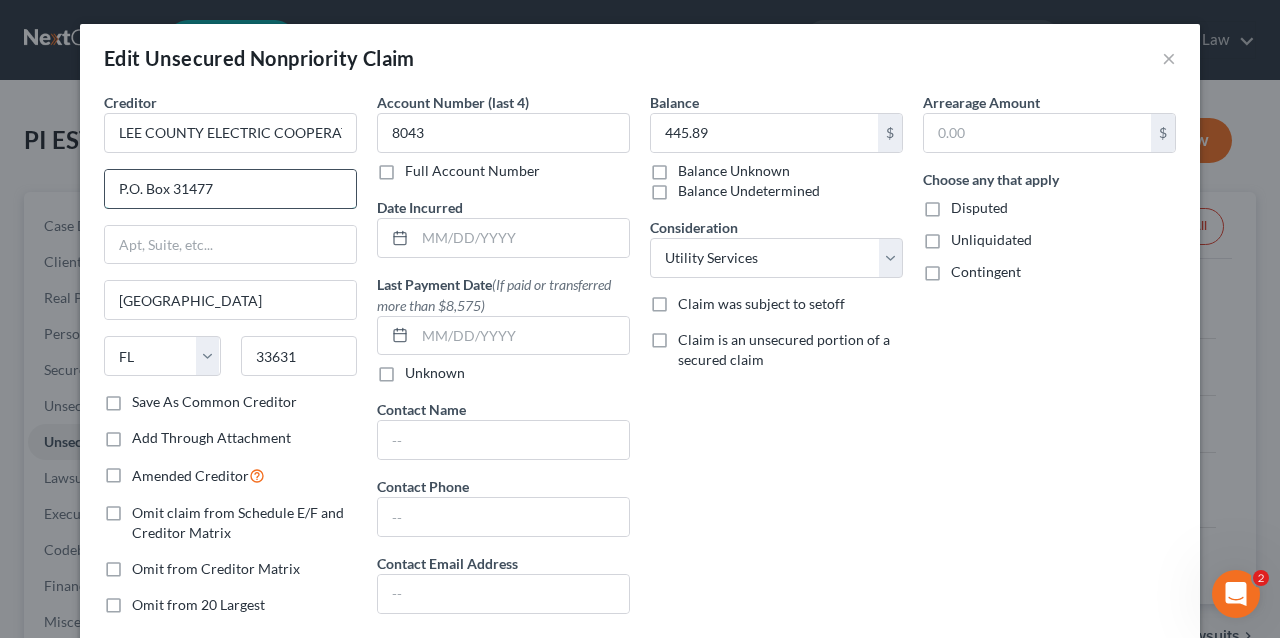 click on "P.O. Box 31477" at bounding box center (230, 189) 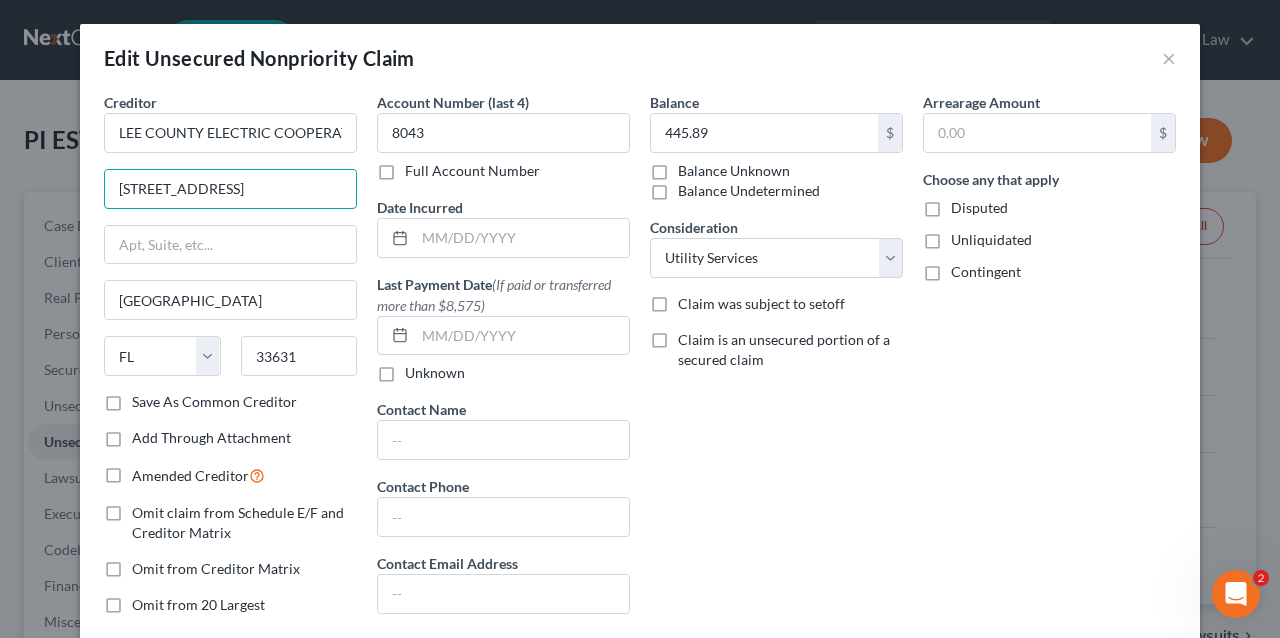 type on "4980 BAYLINE DRIVE" 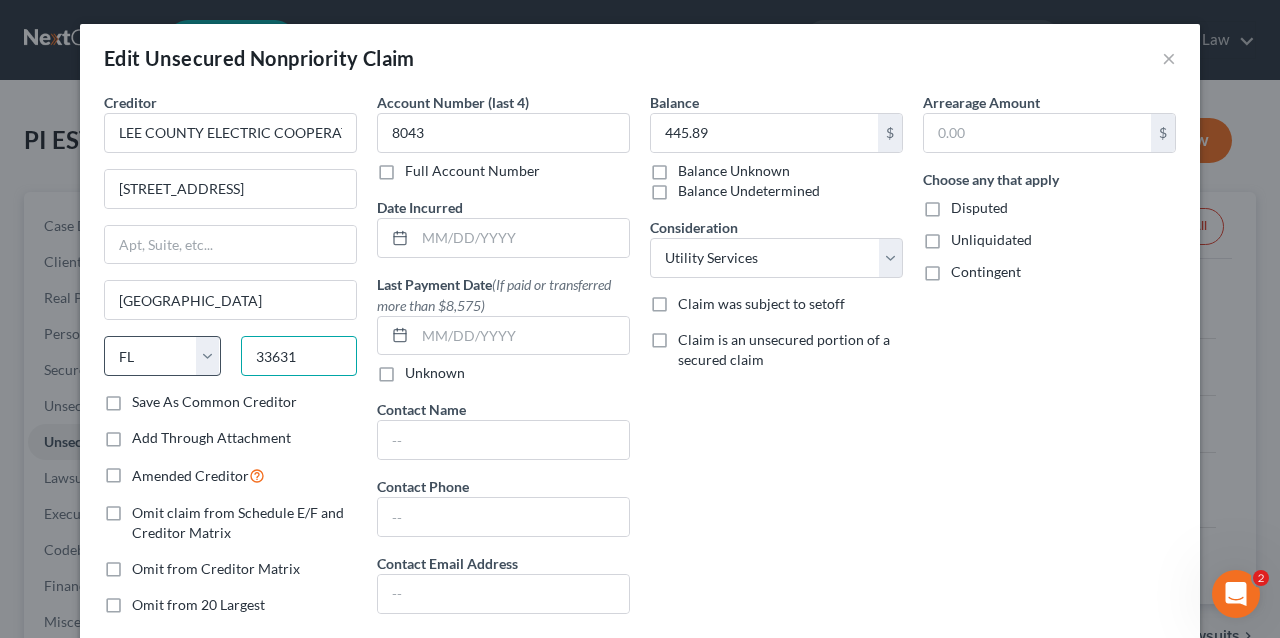 drag, startPoint x: 212, startPoint y: 347, endPoint x: 158, endPoint y: 344, distance: 54.08327 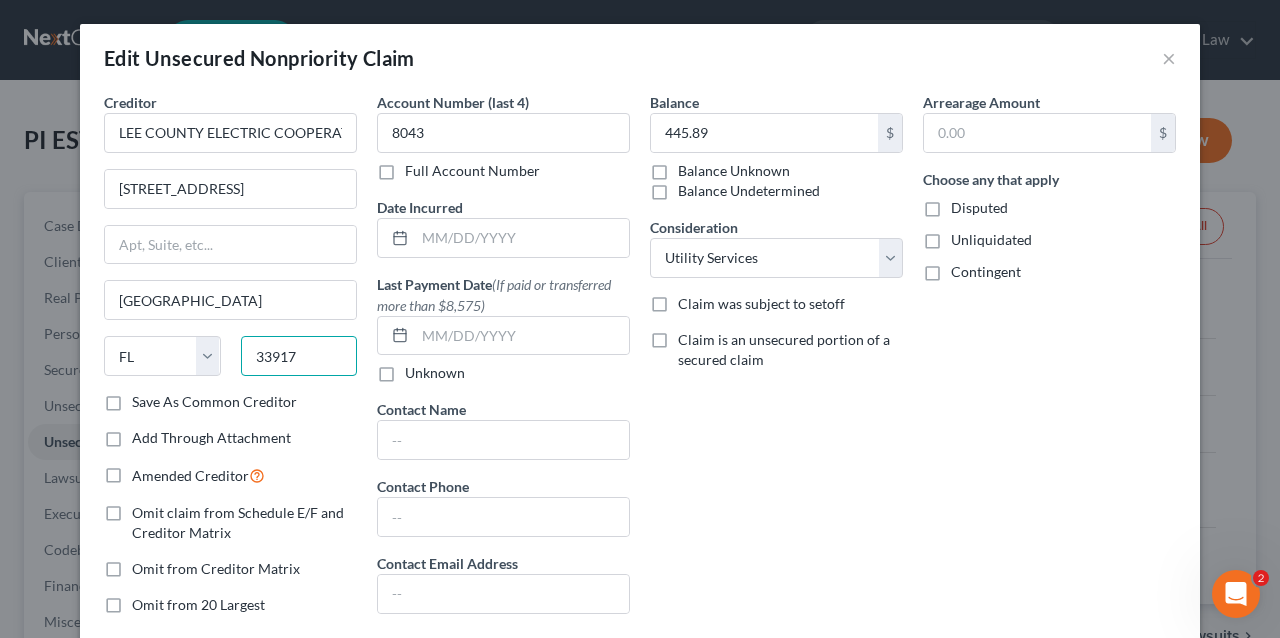 type on "33917" 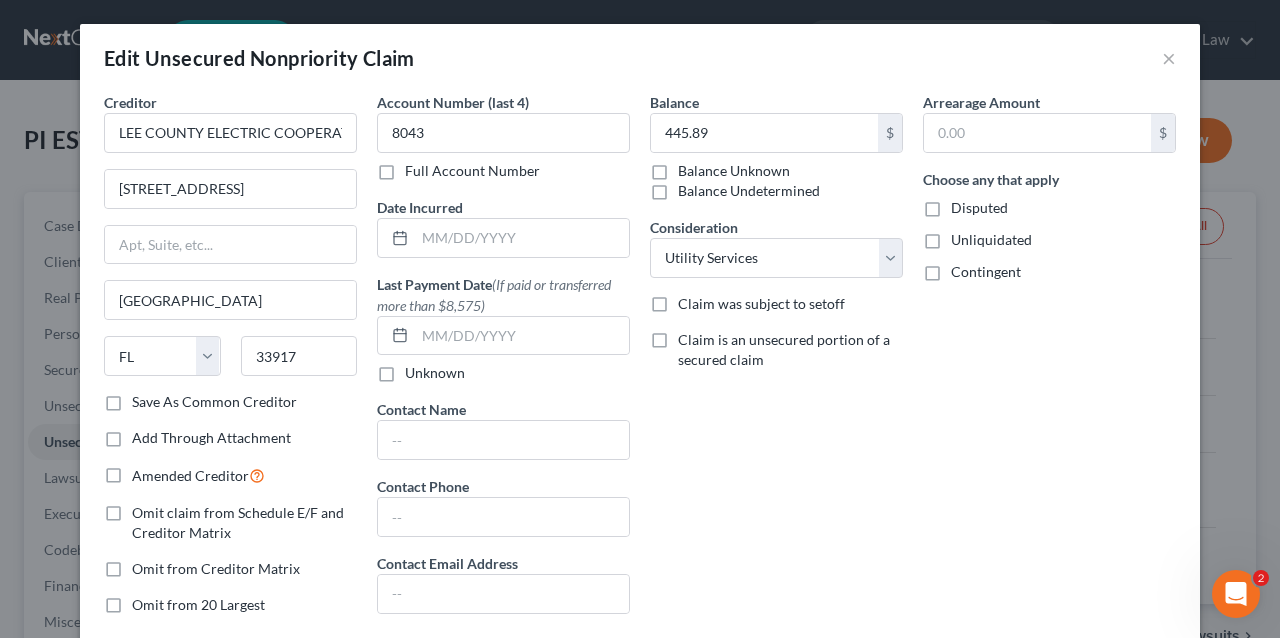type on "North Fort Myers" 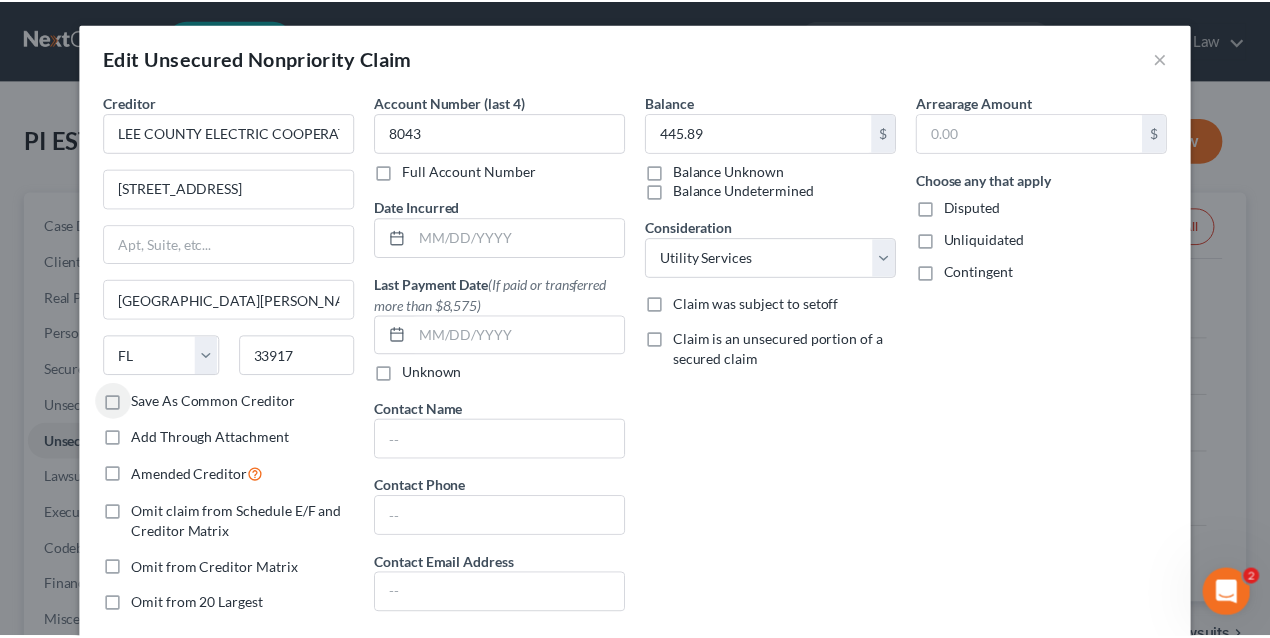 scroll, scrollTop: 172, scrollLeft: 0, axis: vertical 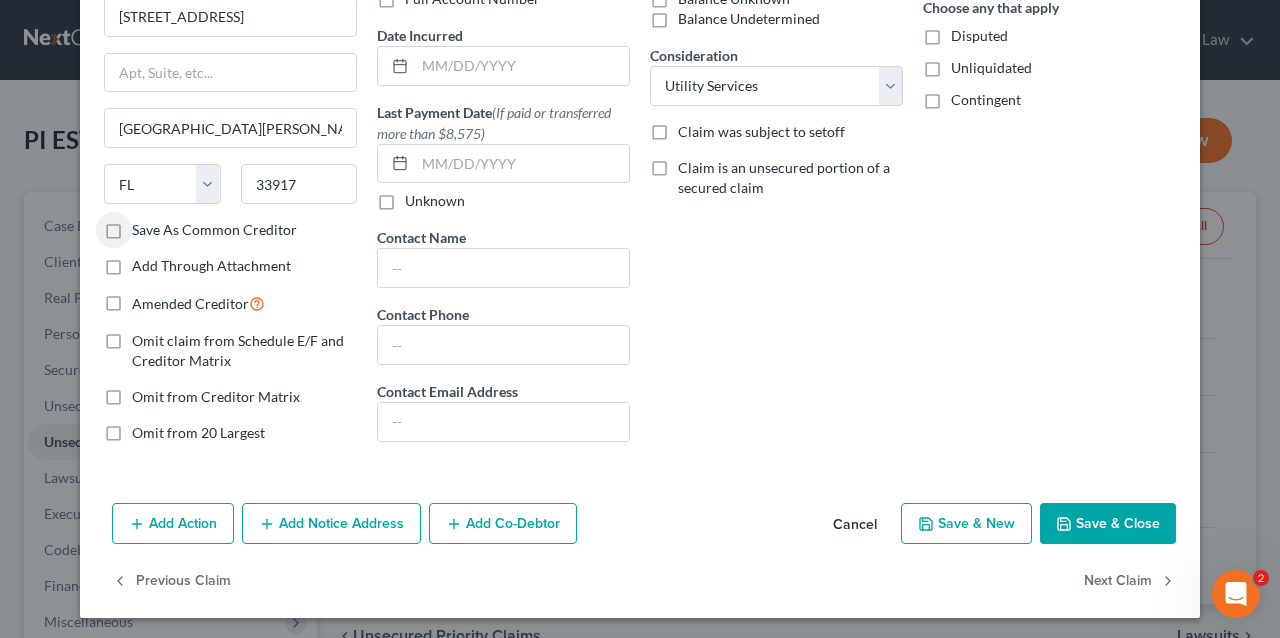 click on "Save & Close" at bounding box center (1108, 524) 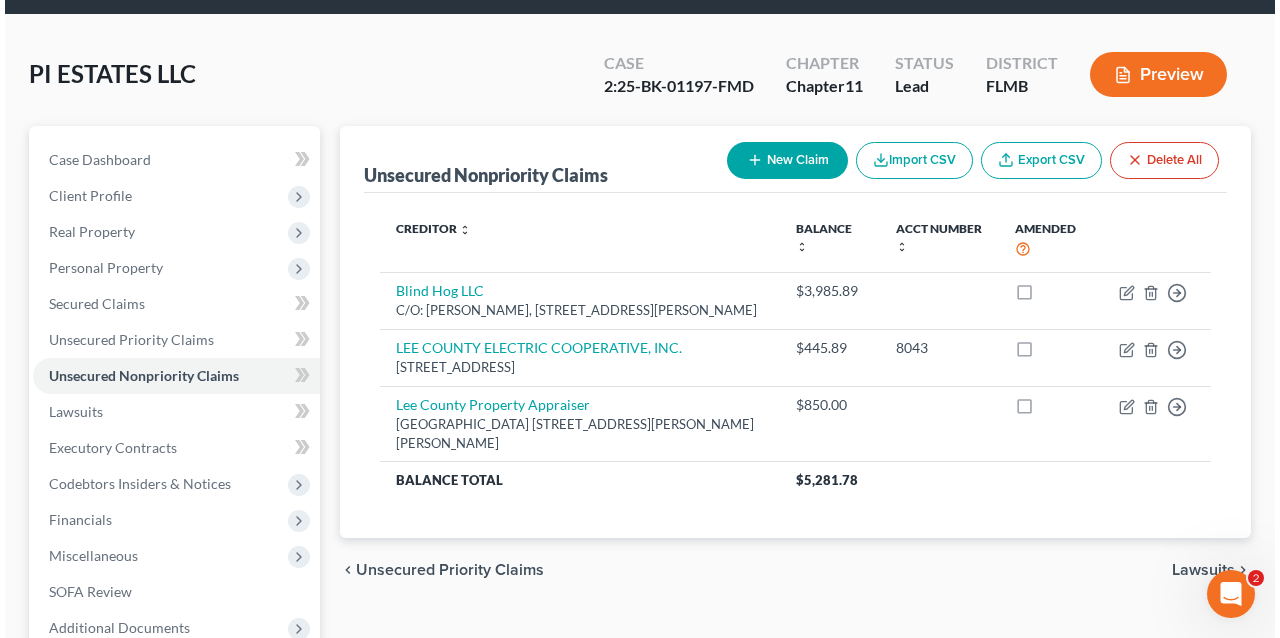 scroll, scrollTop: 133, scrollLeft: 0, axis: vertical 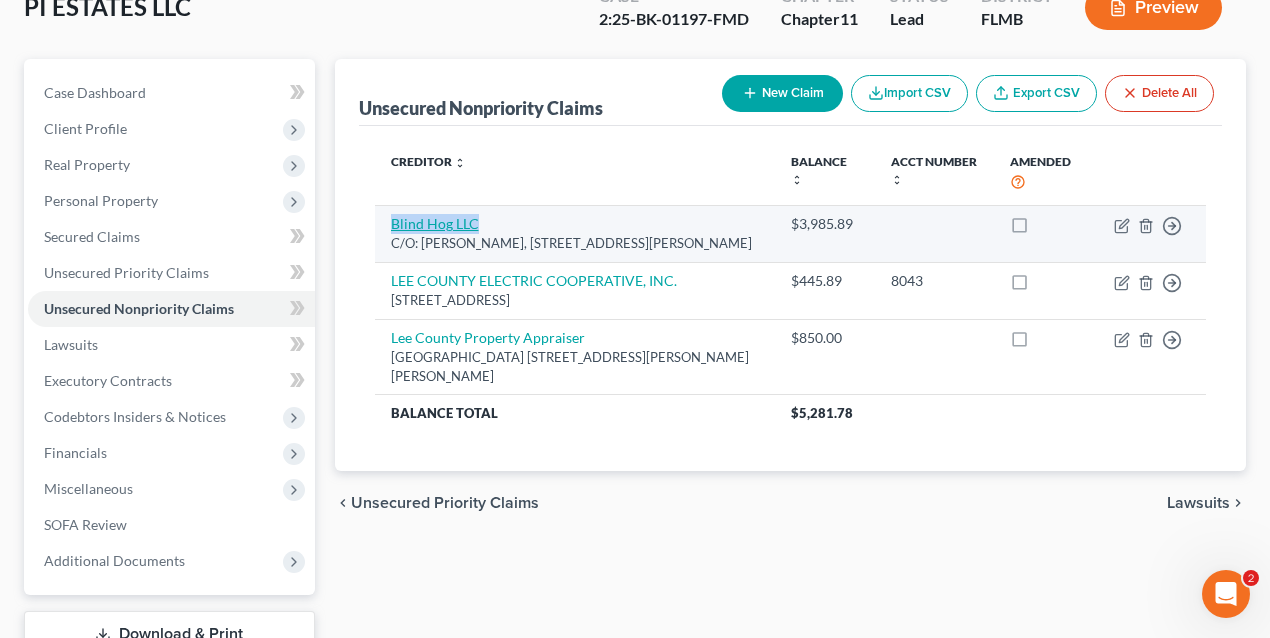 drag, startPoint x: 446, startPoint y: 222, endPoint x: 394, endPoint y: 221, distance: 52.009613 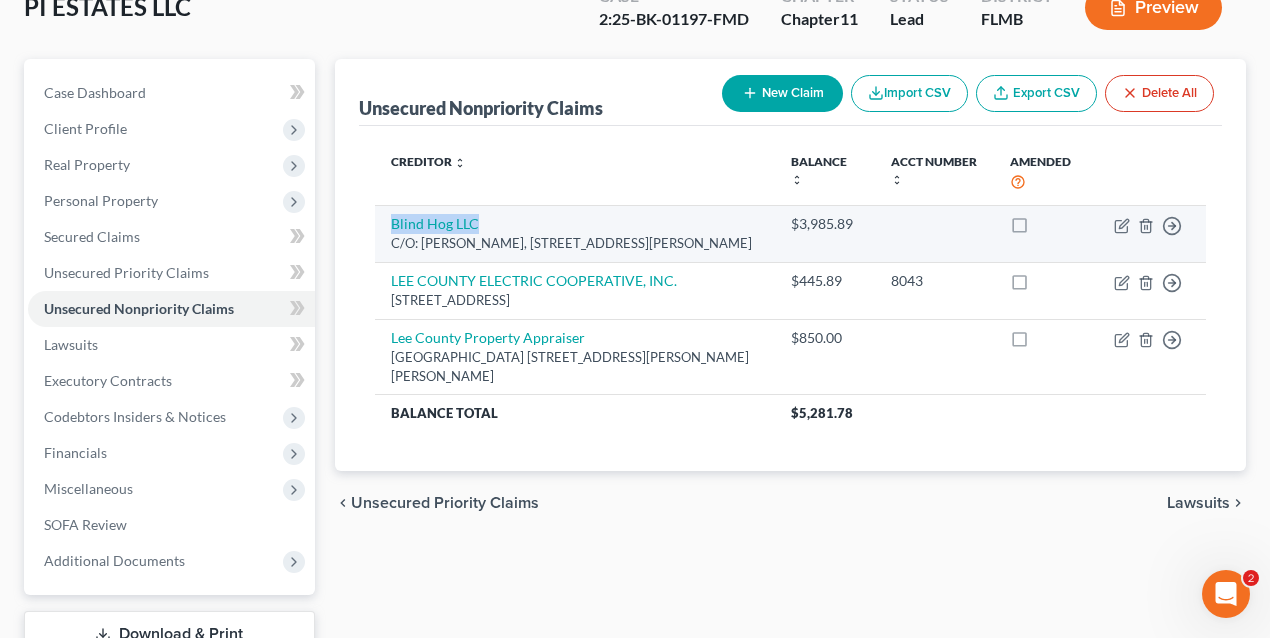copy on "Blind Hog LLC" 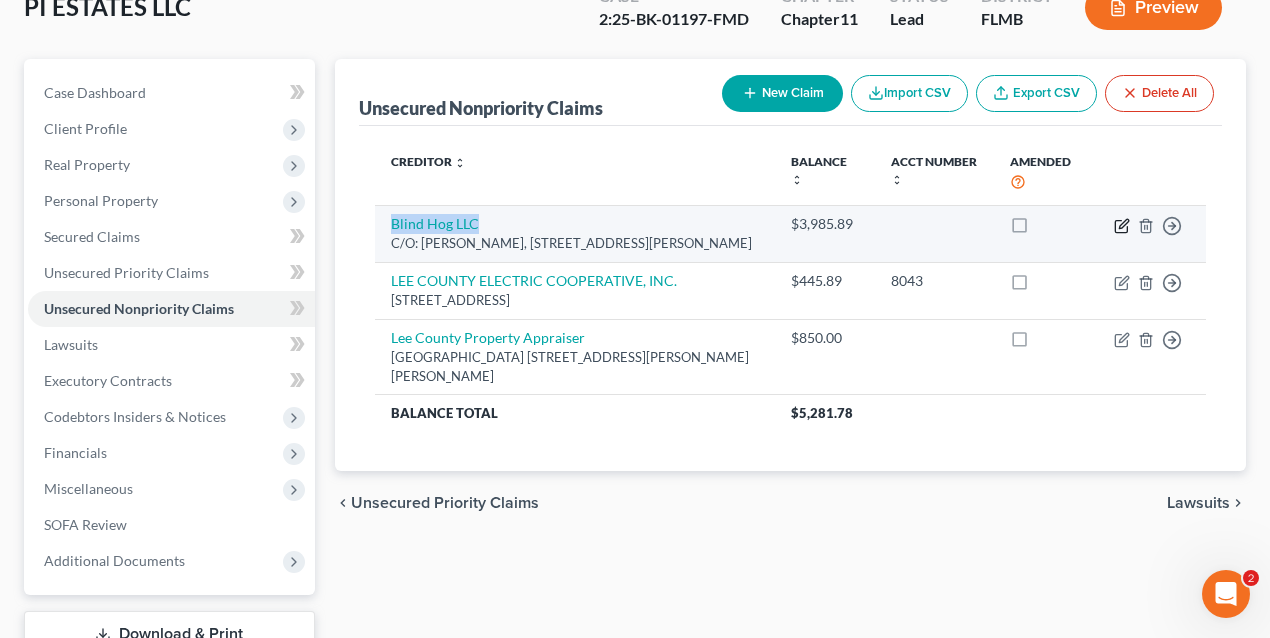 click 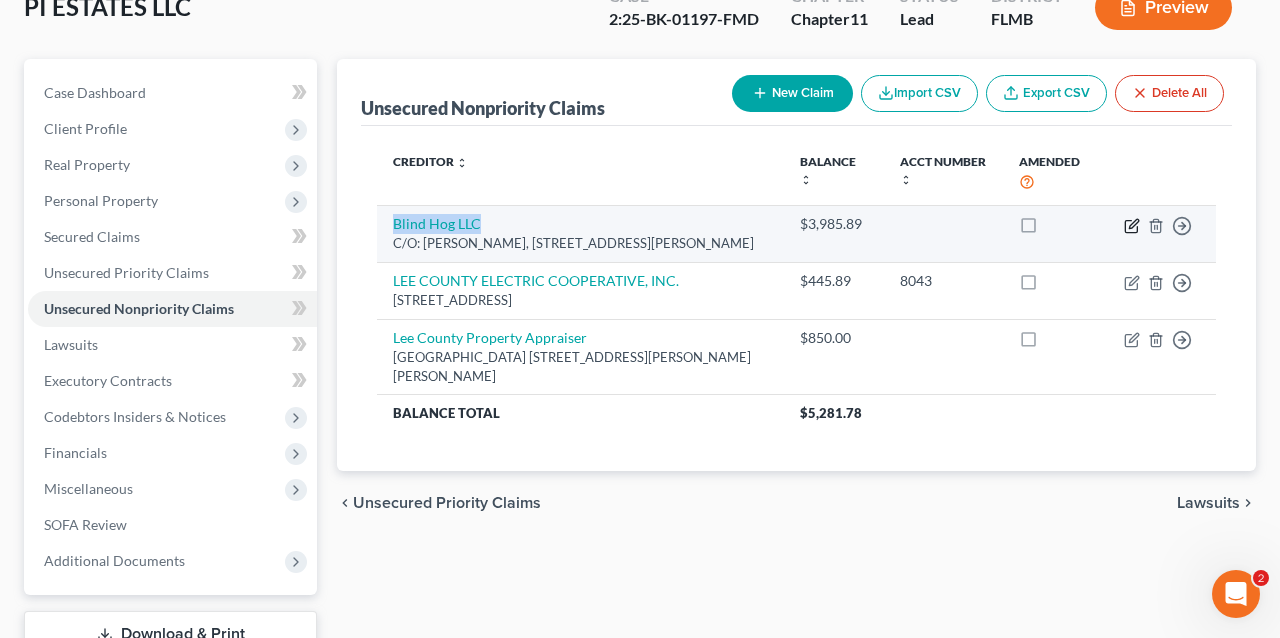 select on "36" 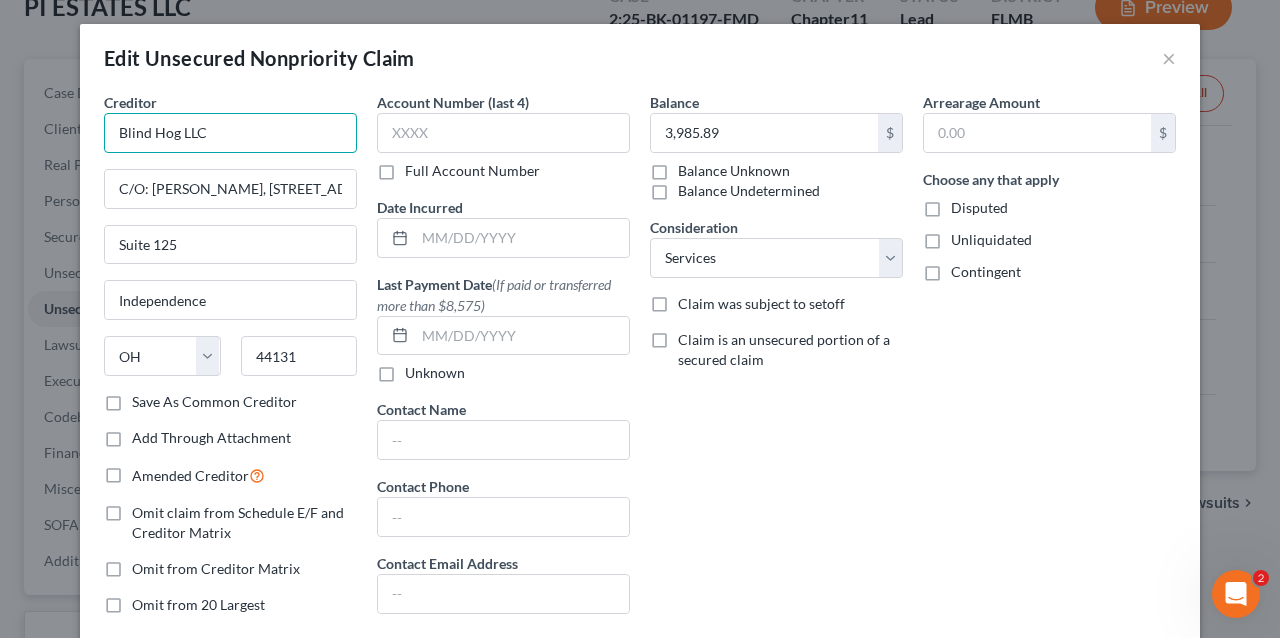 click on "Blind Hog LLC" at bounding box center (230, 133) 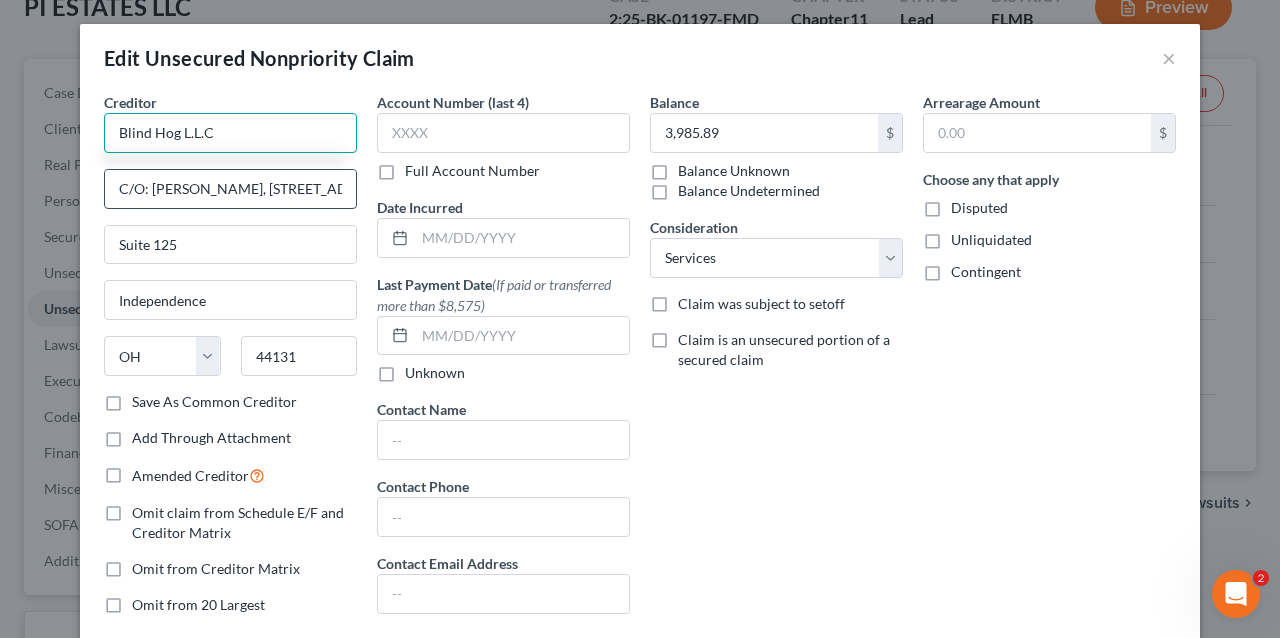 type on "Blind Hog L.L.C" 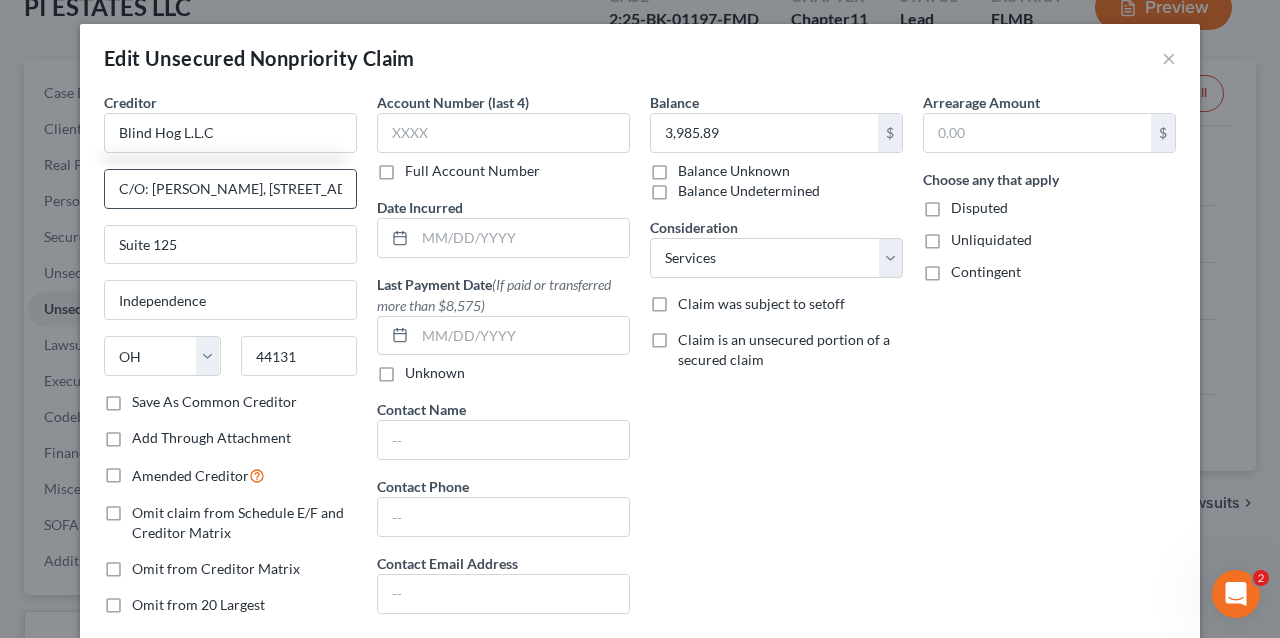 click on "C/O: Ms. Paula S. Peck, 6060 Rockside Woods Blvd" at bounding box center [230, 189] 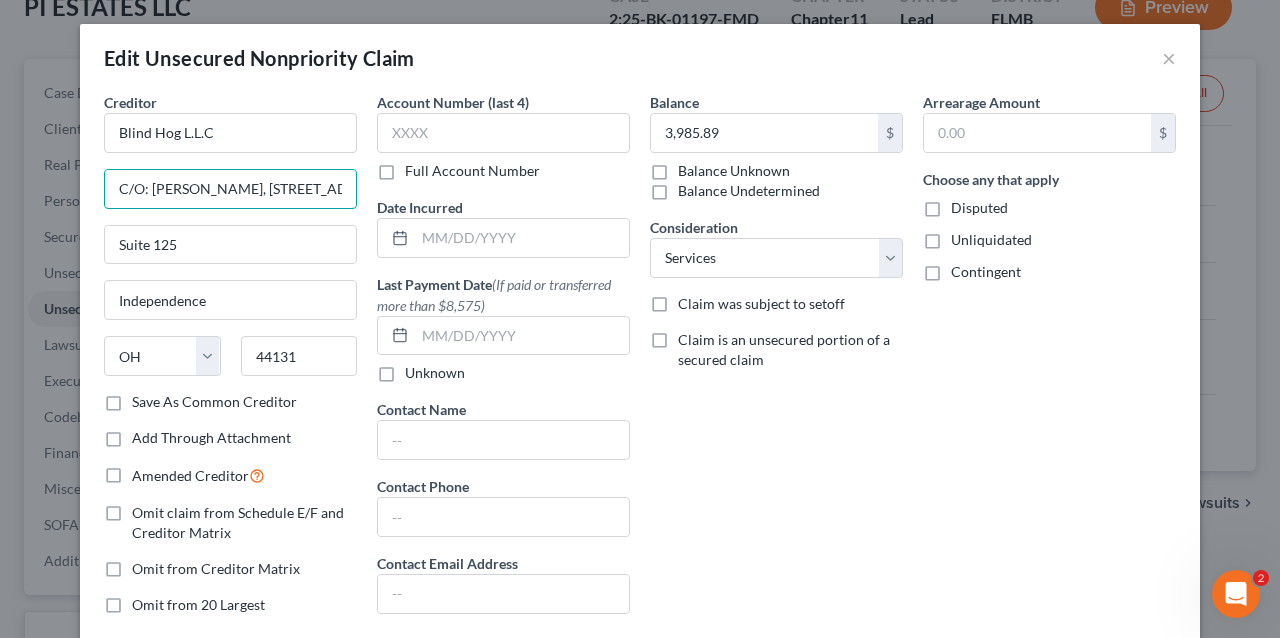 scroll, scrollTop: 0, scrollLeft: 84, axis: horizontal 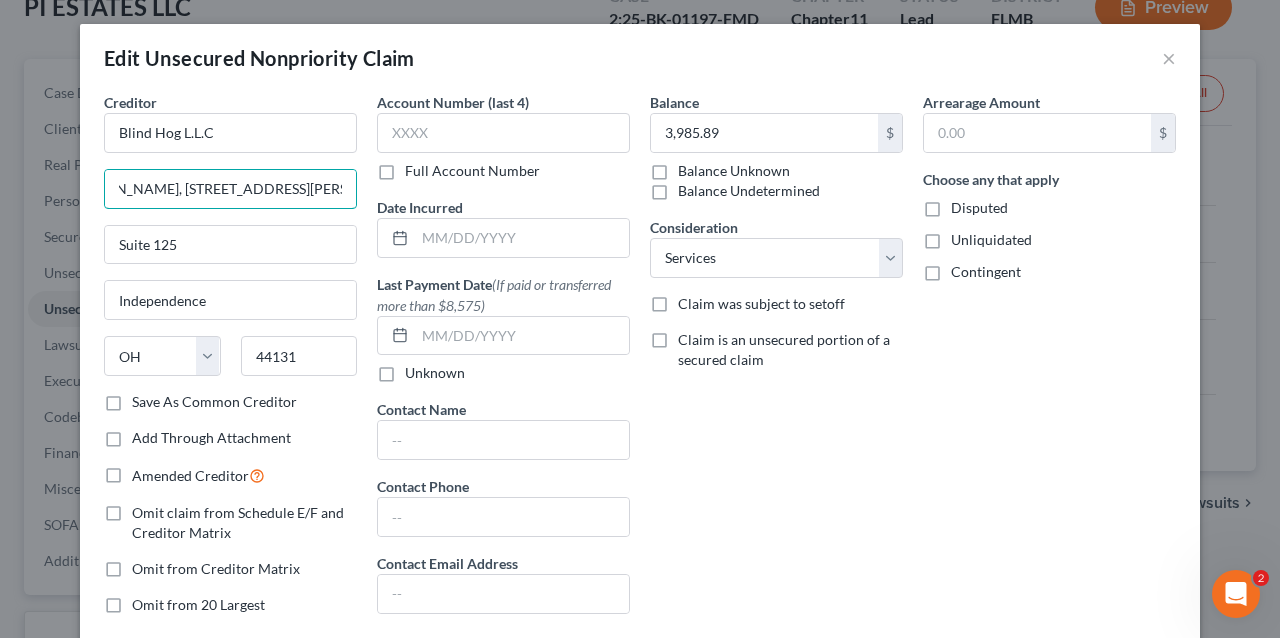 drag, startPoint x: 266, startPoint y: 187, endPoint x: 411, endPoint y: 190, distance: 145.03104 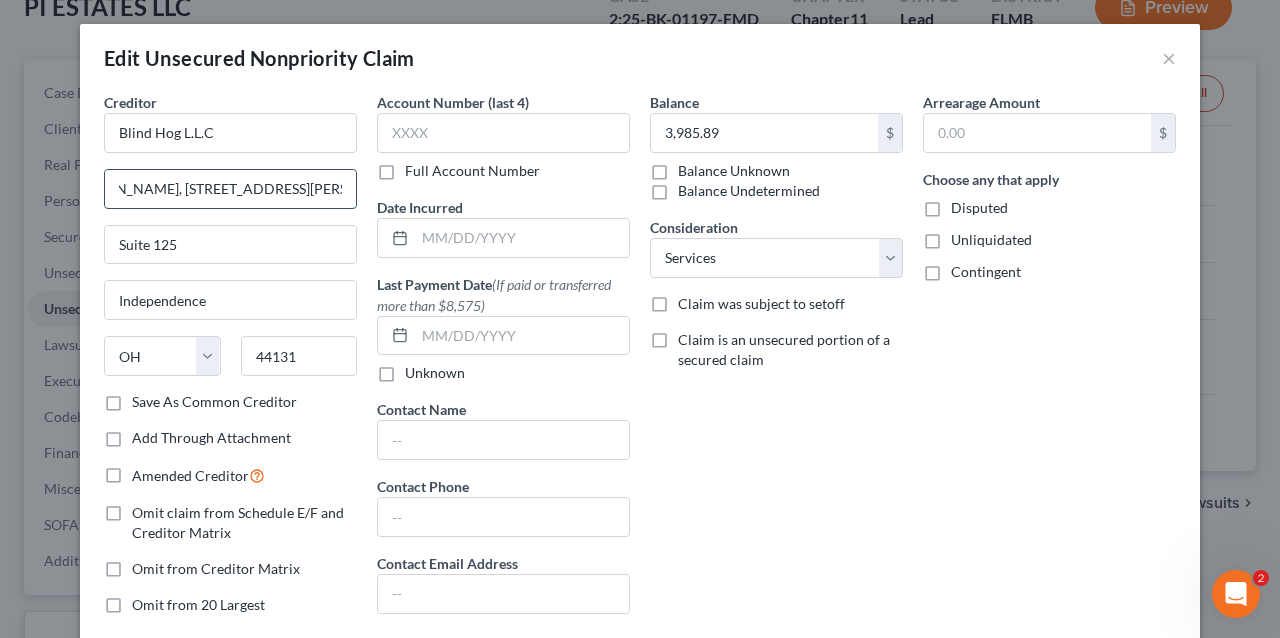 click on "C/O: Ms. Paula S. Peck, 6060 Rockside Woods Blvd" at bounding box center [230, 189] 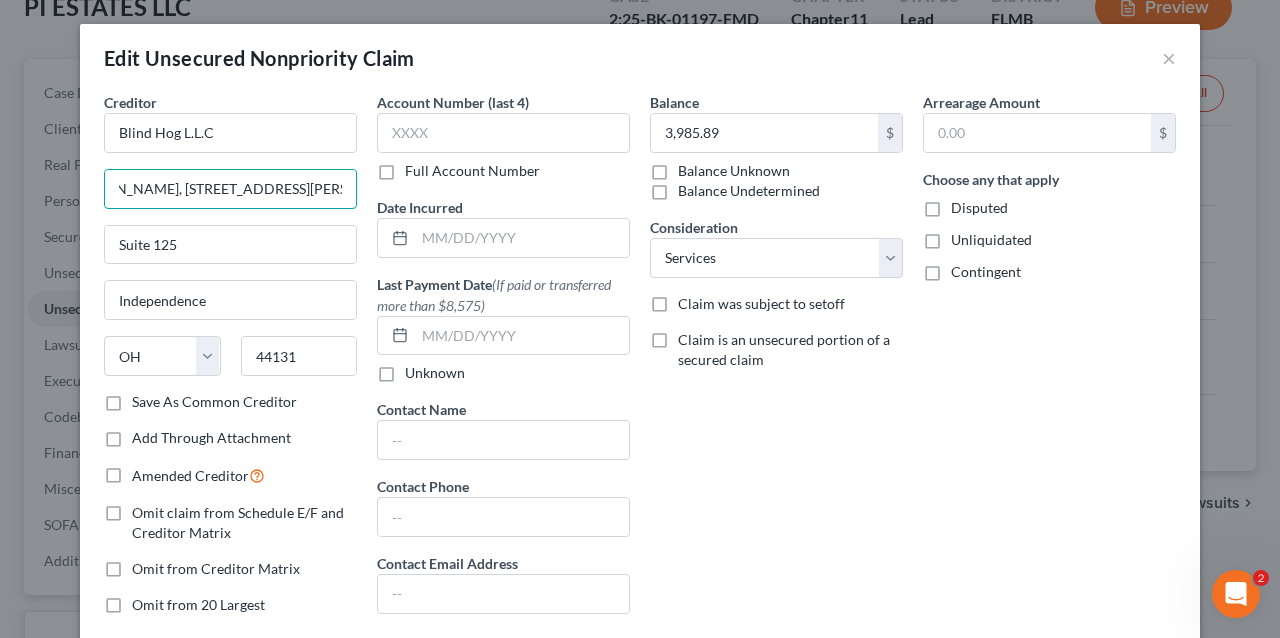 drag, startPoint x: 170, startPoint y: 186, endPoint x: 422, endPoint y: 185, distance: 252.00198 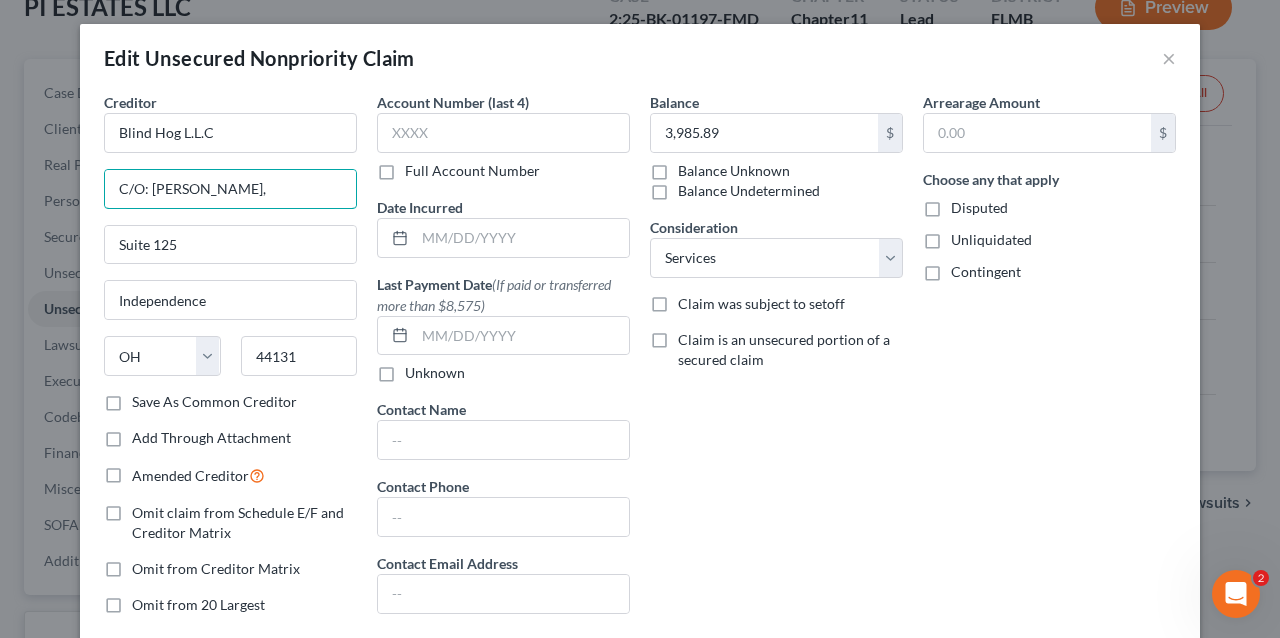 scroll, scrollTop: 0, scrollLeft: 0, axis: both 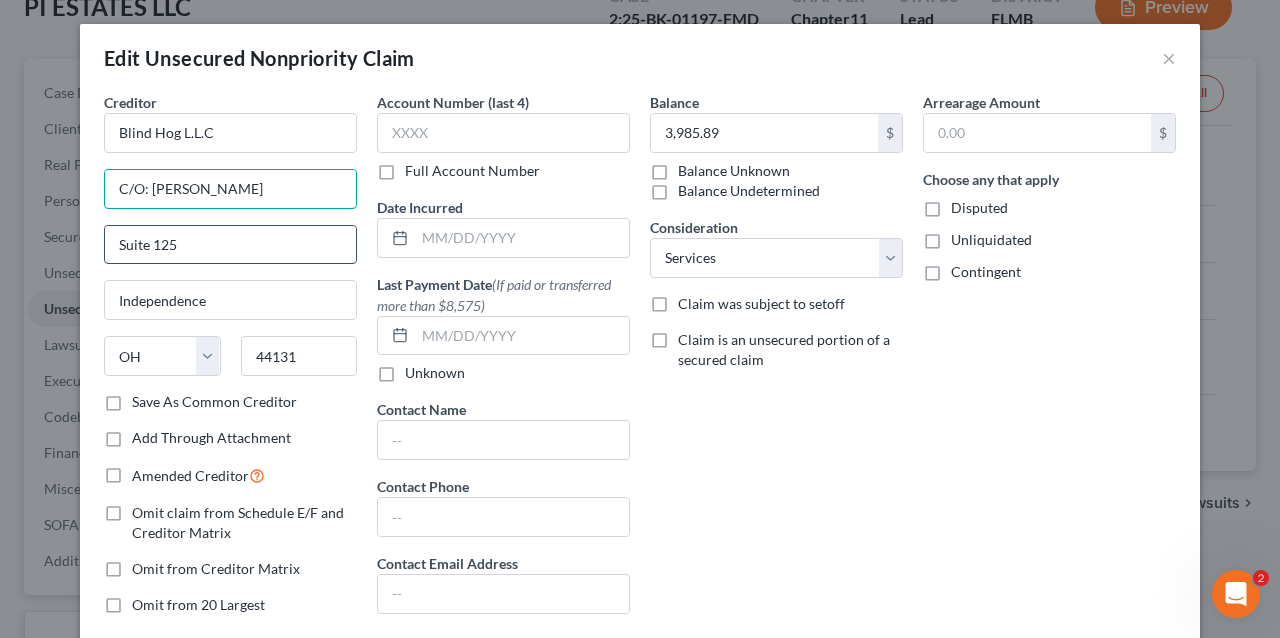 type on "C/O: [PERSON_NAME]" 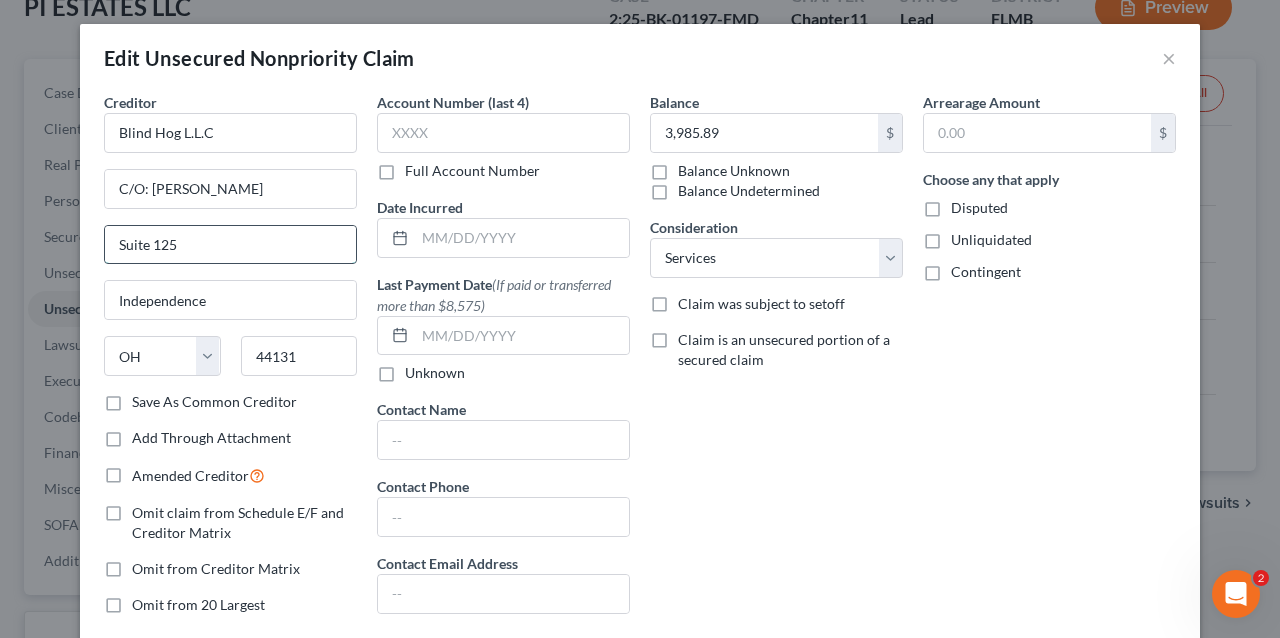 click on "Suite 125" at bounding box center [230, 245] 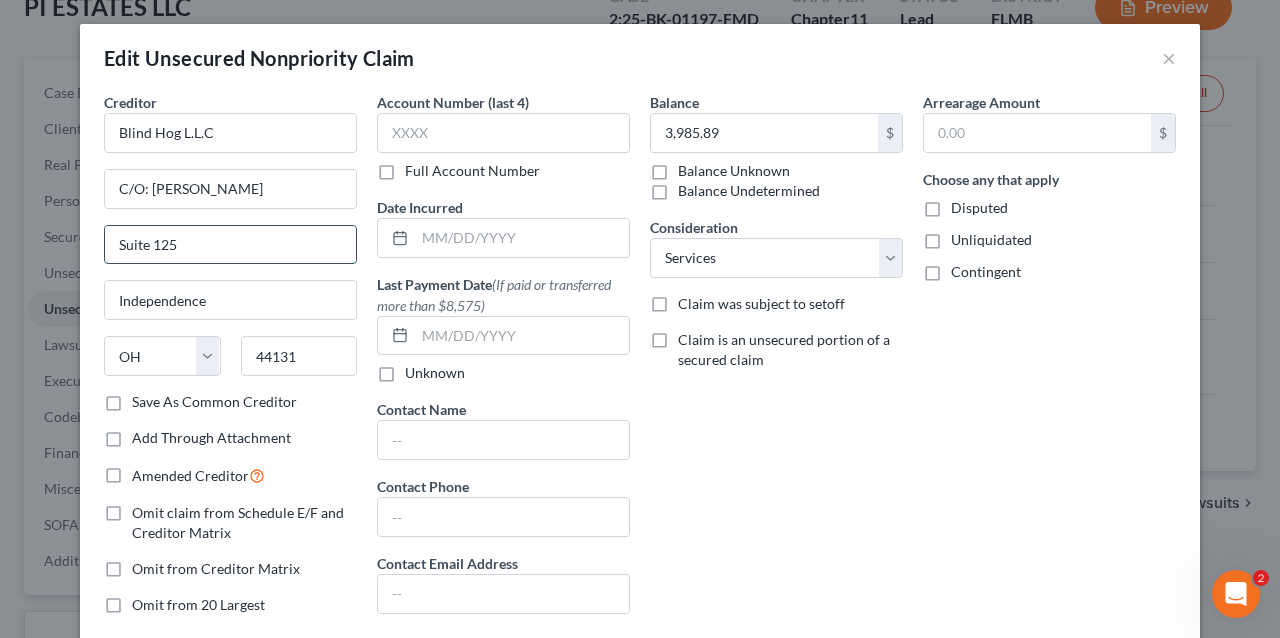 paste on "6060 Rockside Woods Blvd" 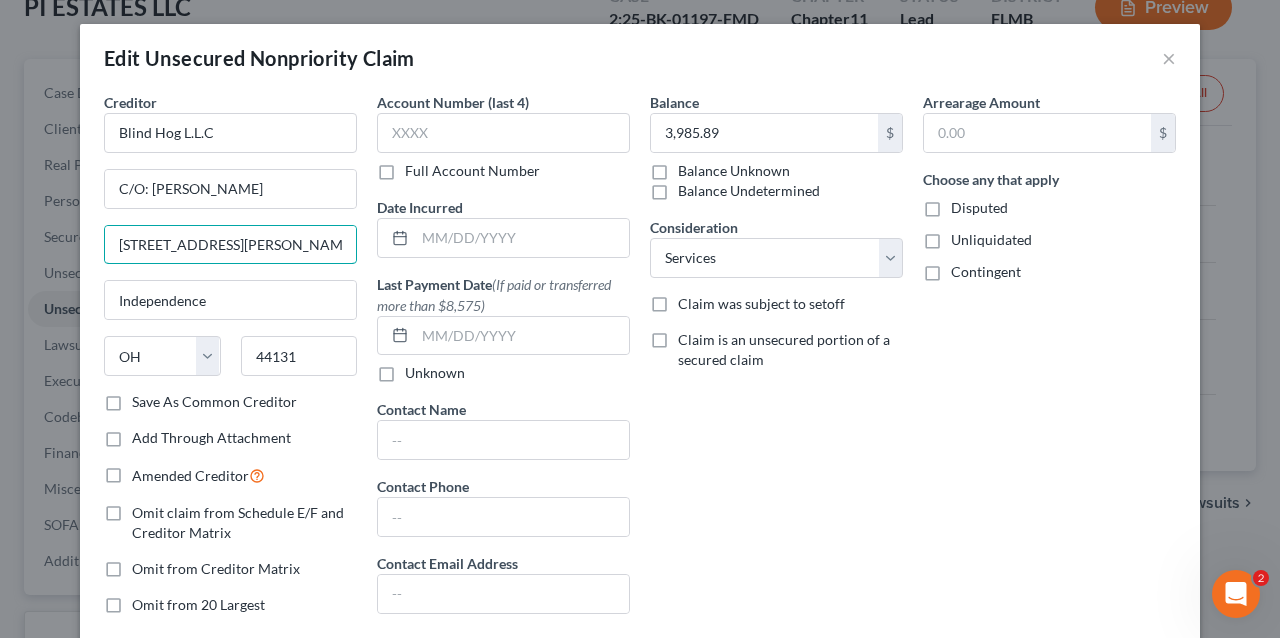 type on "[STREET_ADDRESS][PERSON_NAME]" 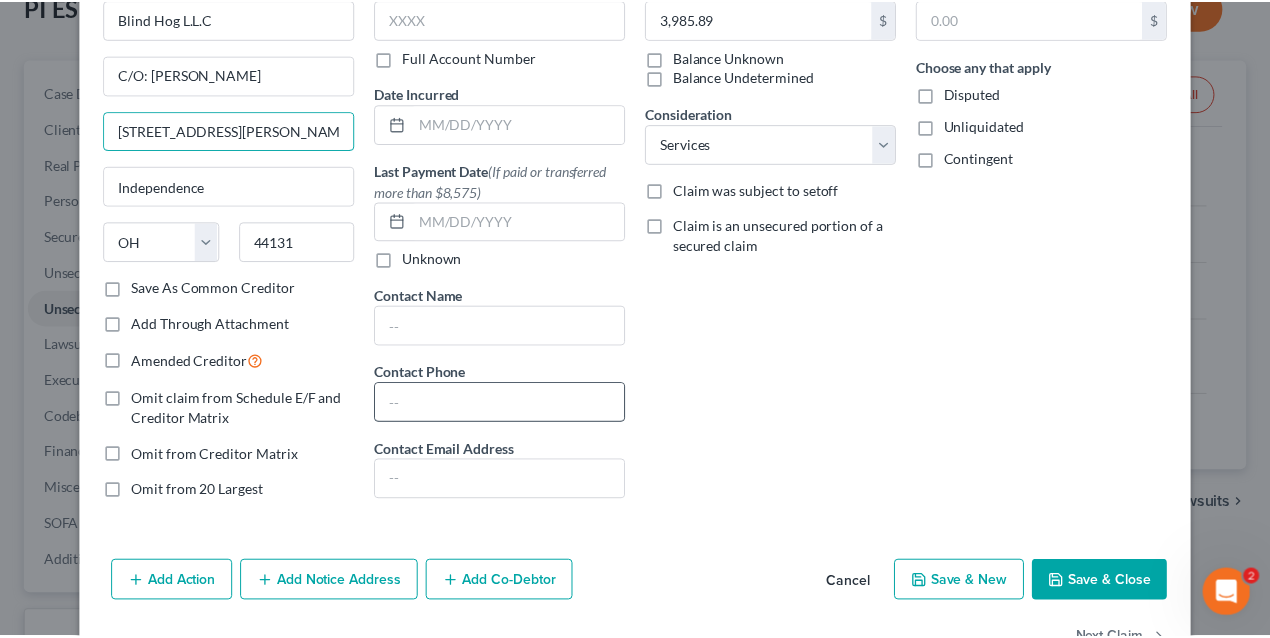 scroll, scrollTop: 172, scrollLeft: 0, axis: vertical 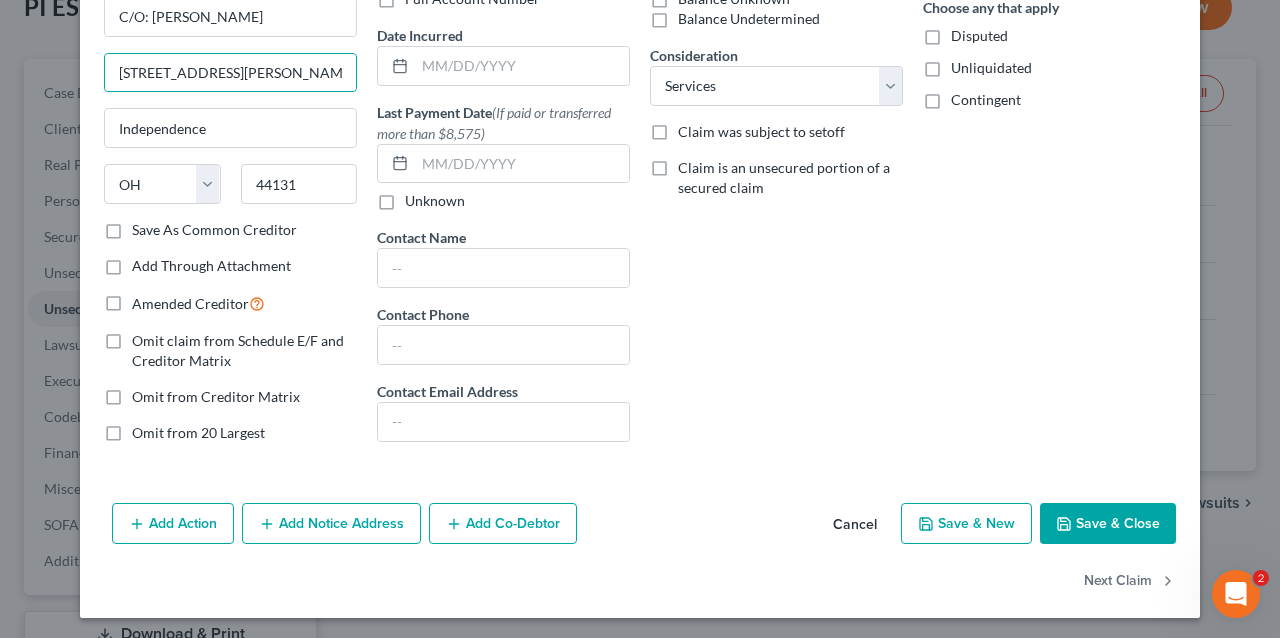 click on "Save & Close" at bounding box center (1108, 524) 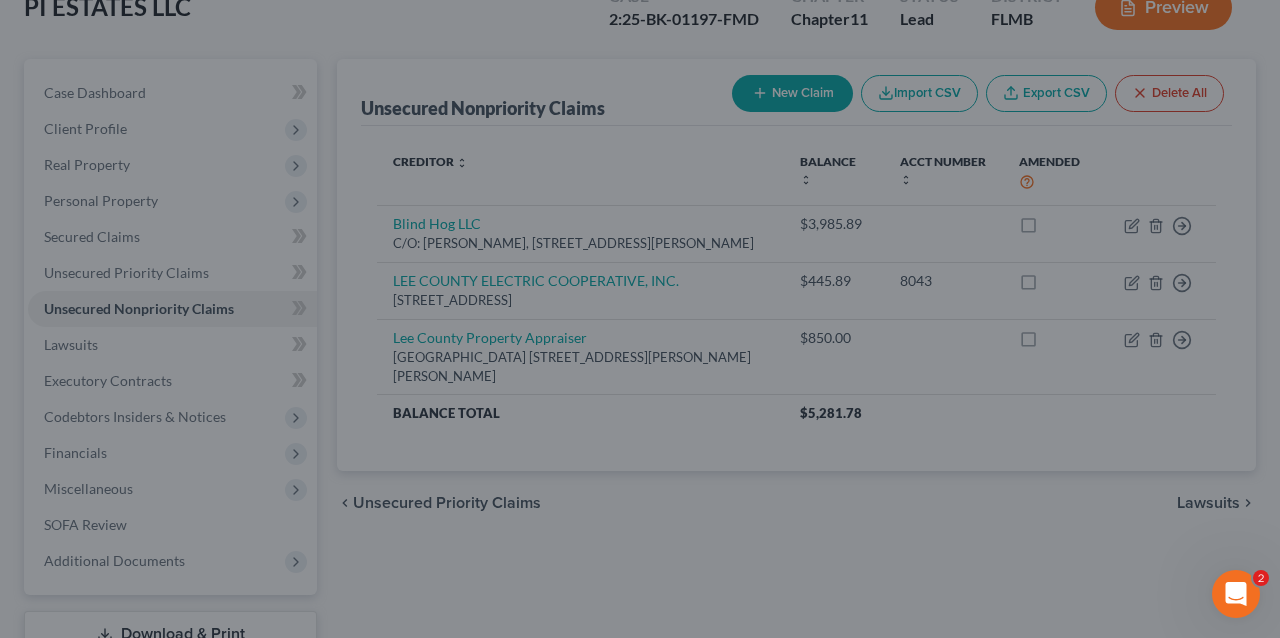 type on "0" 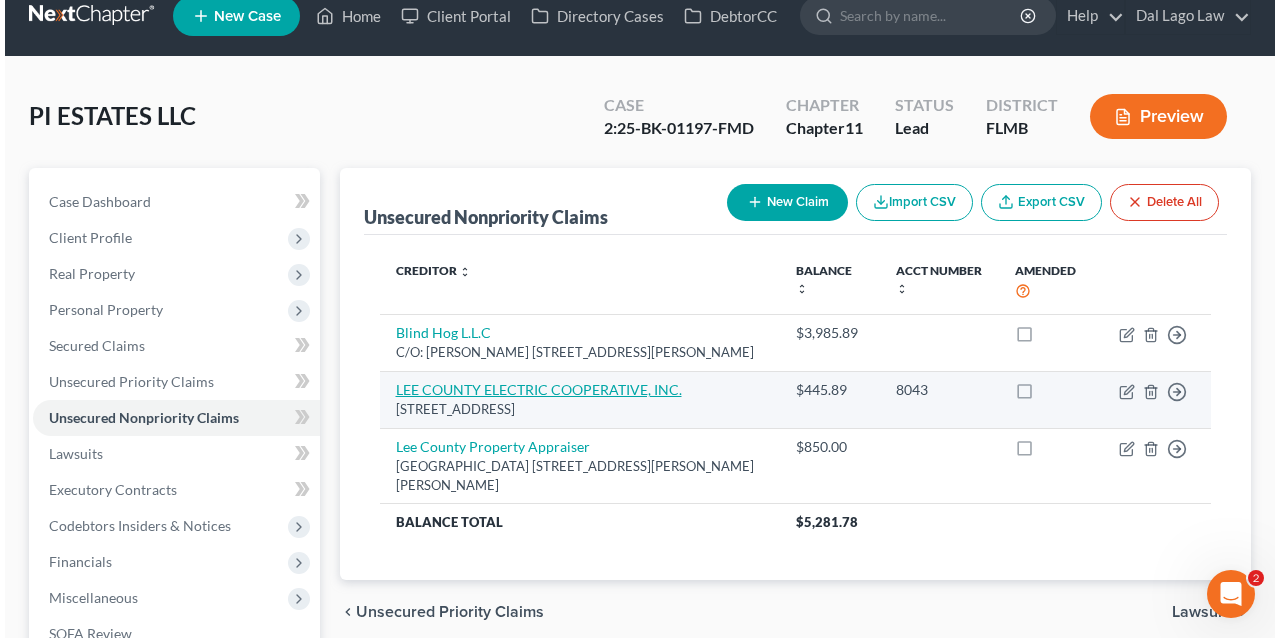 scroll, scrollTop: 0, scrollLeft: 0, axis: both 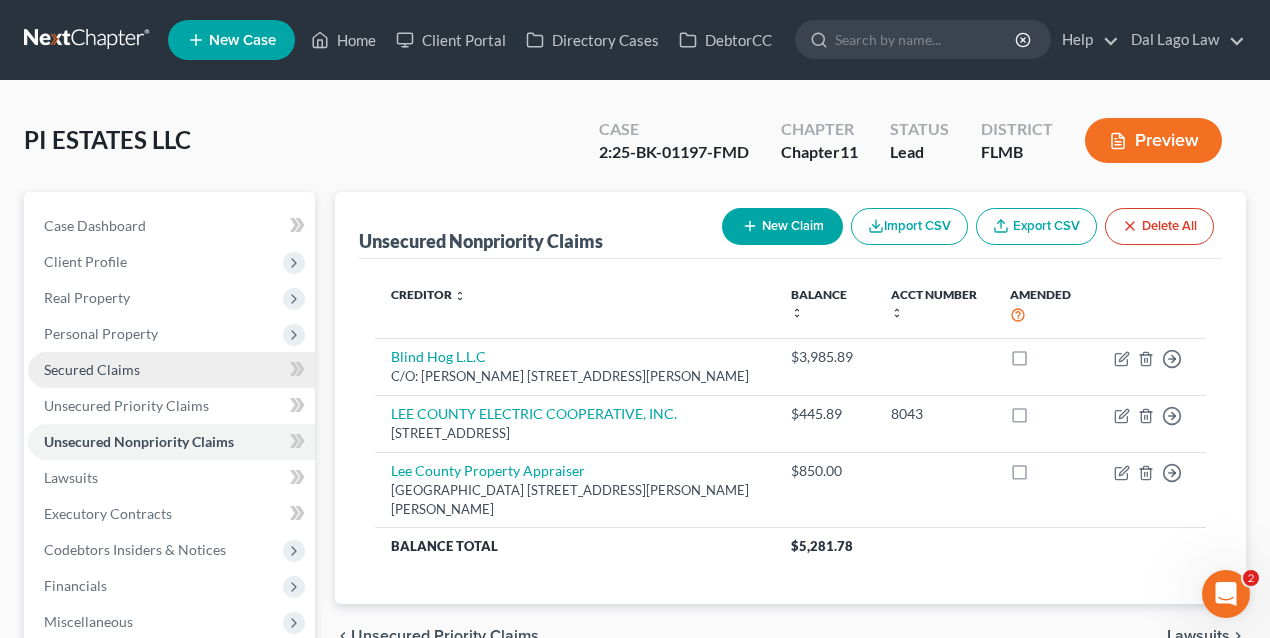 click on "Secured Claims" at bounding box center [92, 369] 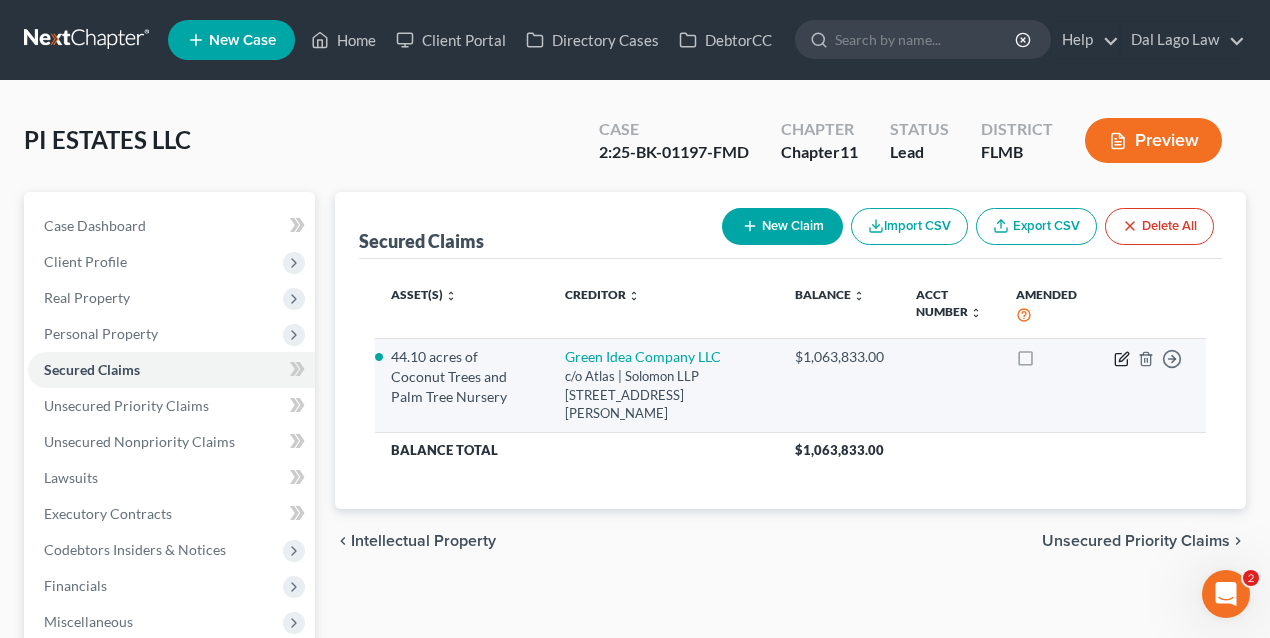 click 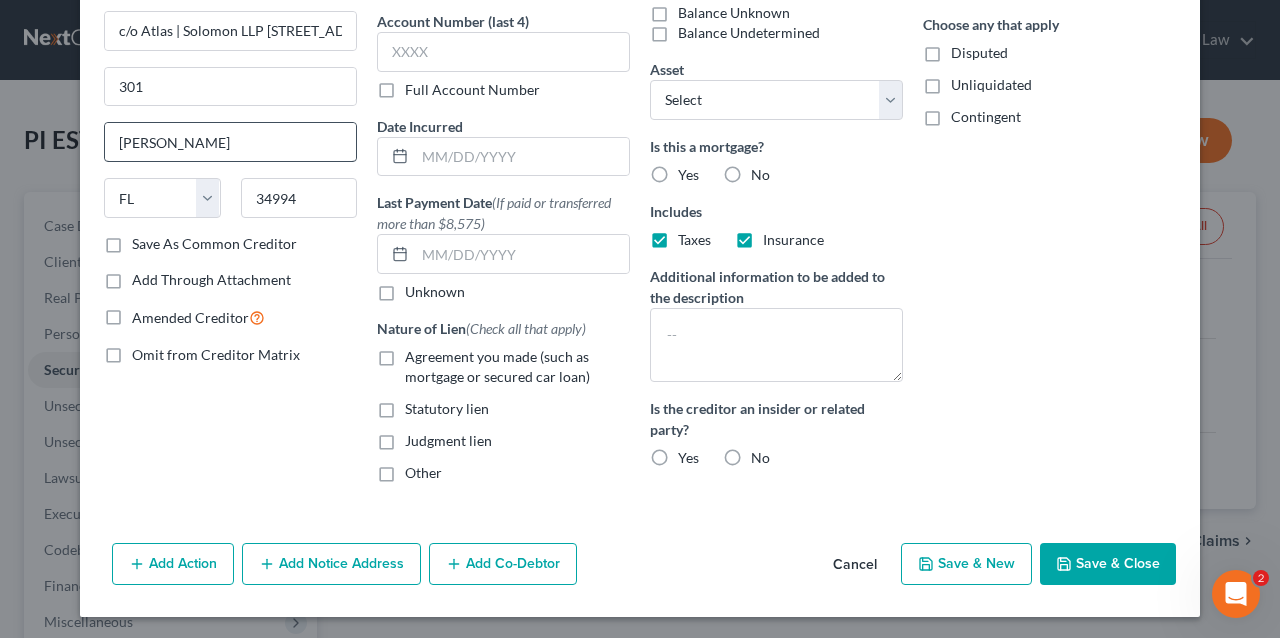 scroll, scrollTop: 0, scrollLeft: 0, axis: both 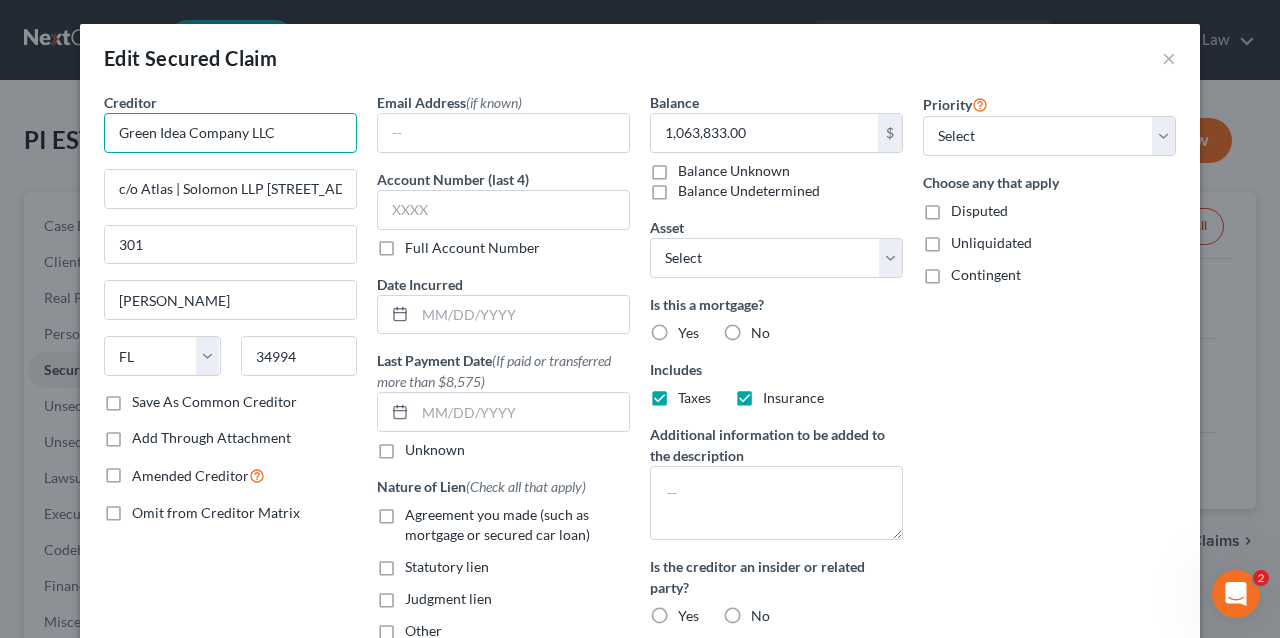 click on "Green Idea Company LLC" at bounding box center [230, 133] 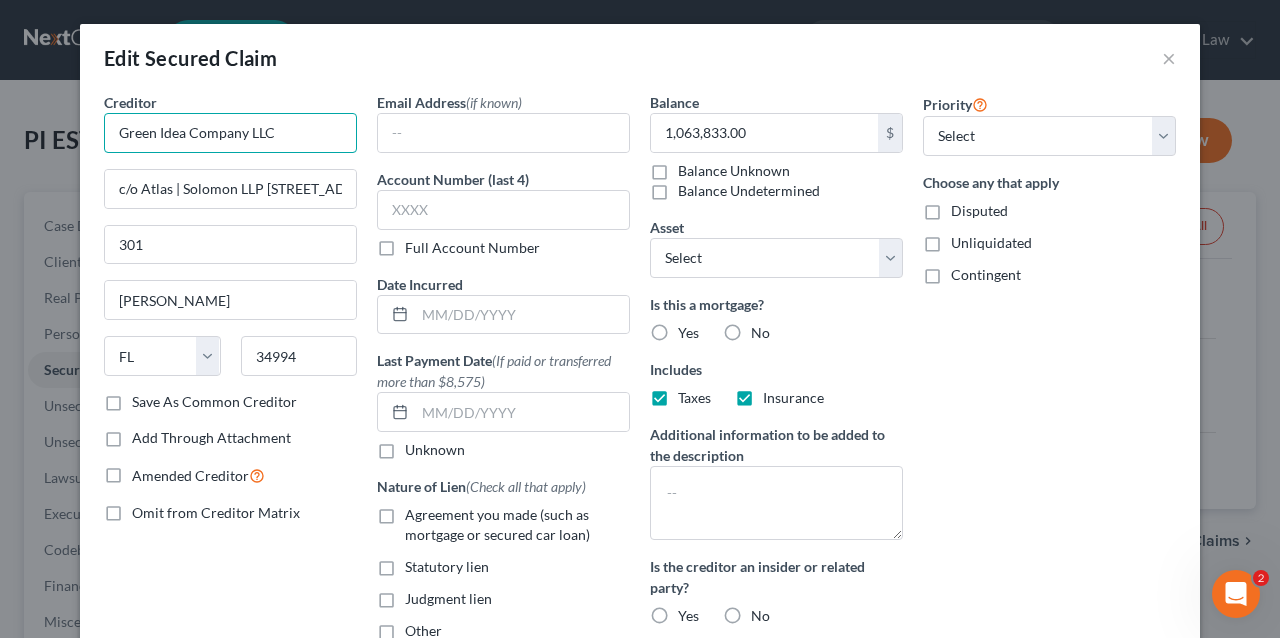 click on "Green Idea Company LLC" at bounding box center (230, 133) 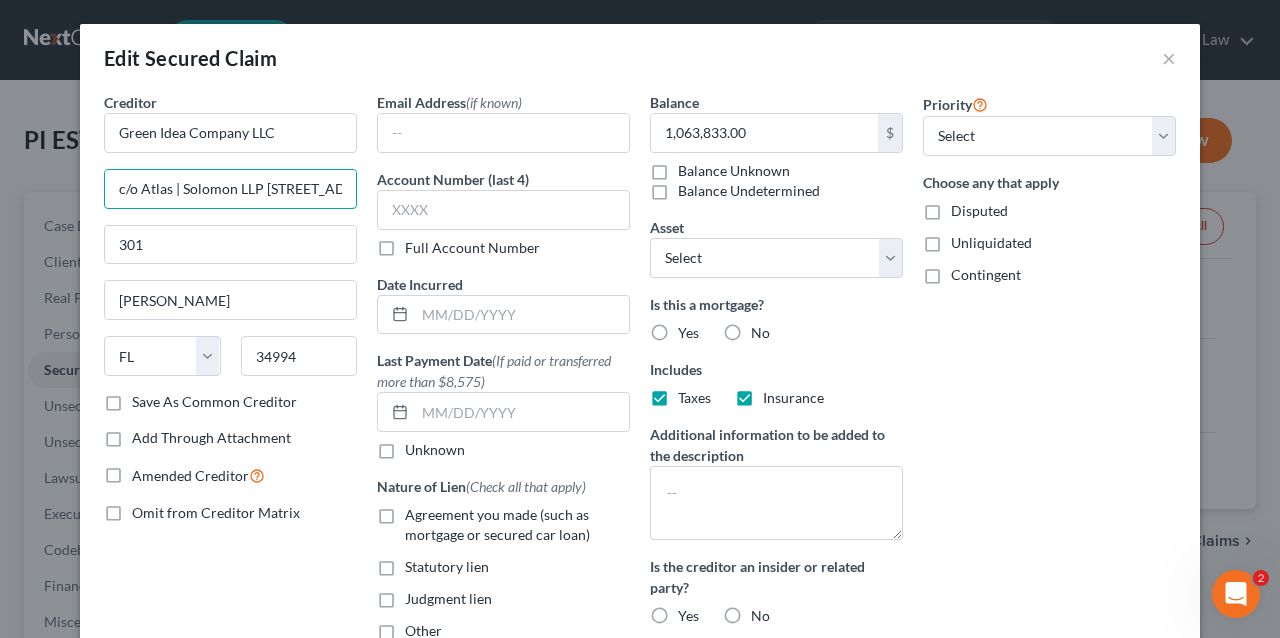 scroll, scrollTop: 0, scrollLeft: 49, axis: horizontal 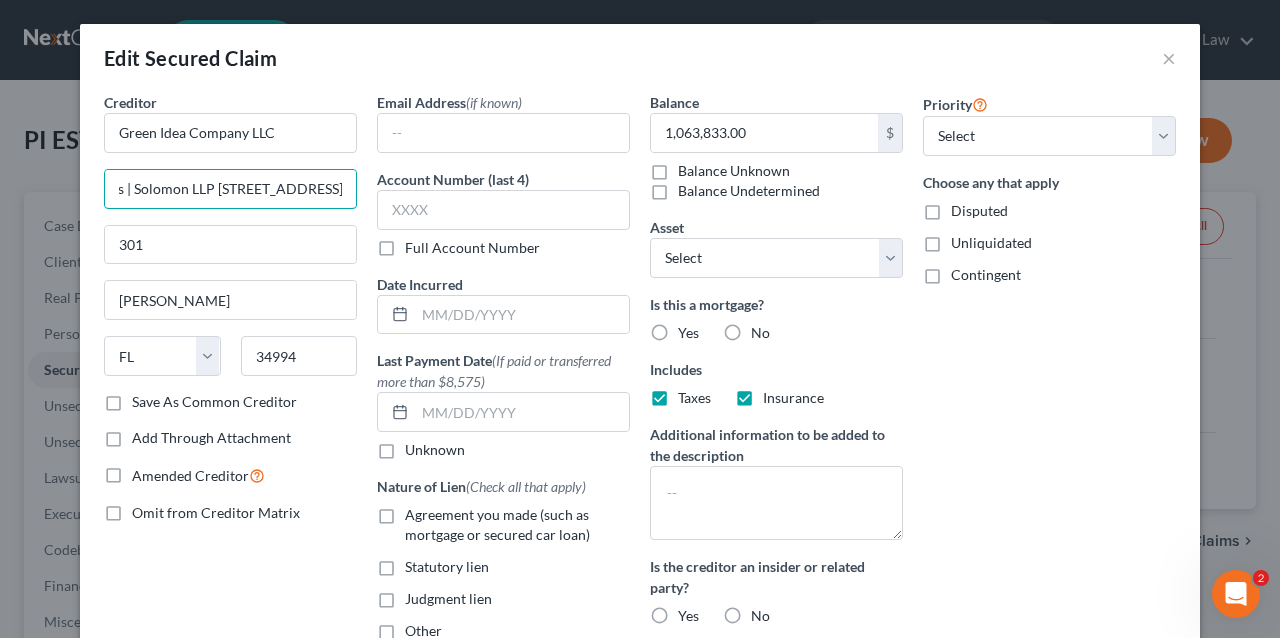 drag, startPoint x: 224, startPoint y: 184, endPoint x: 500, endPoint y: 187, distance: 276.0163 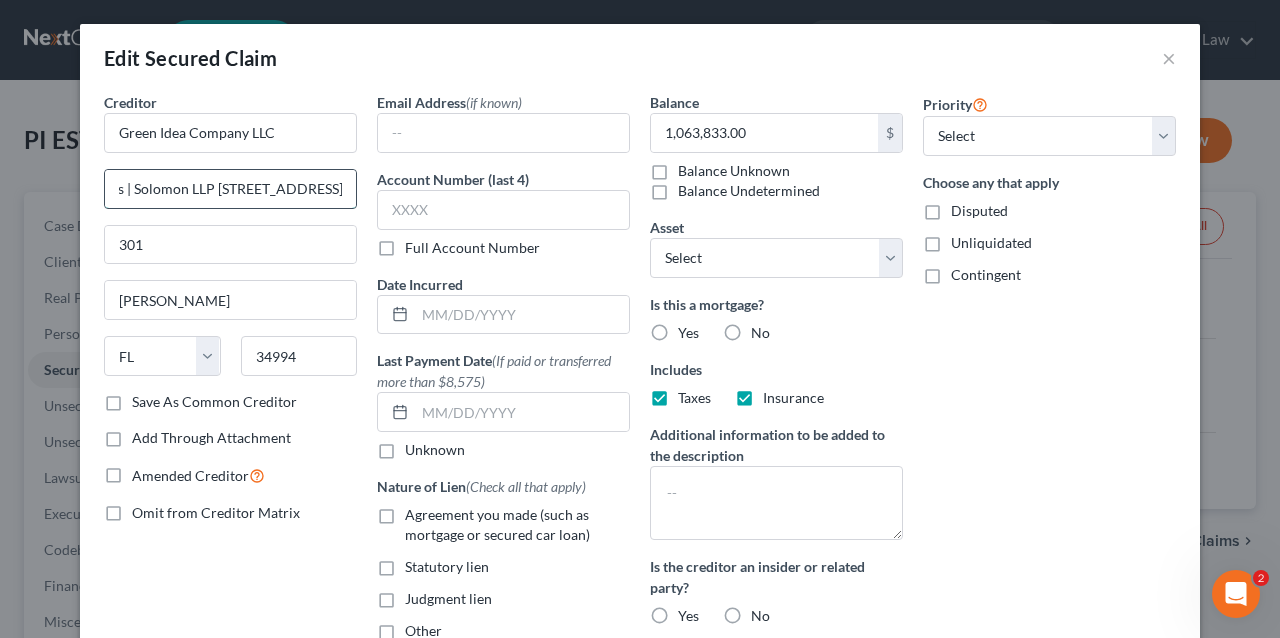click on "c/o Atlas | Solomon LLP 819 SW Federal Hwy" at bounding box center [230, 189] 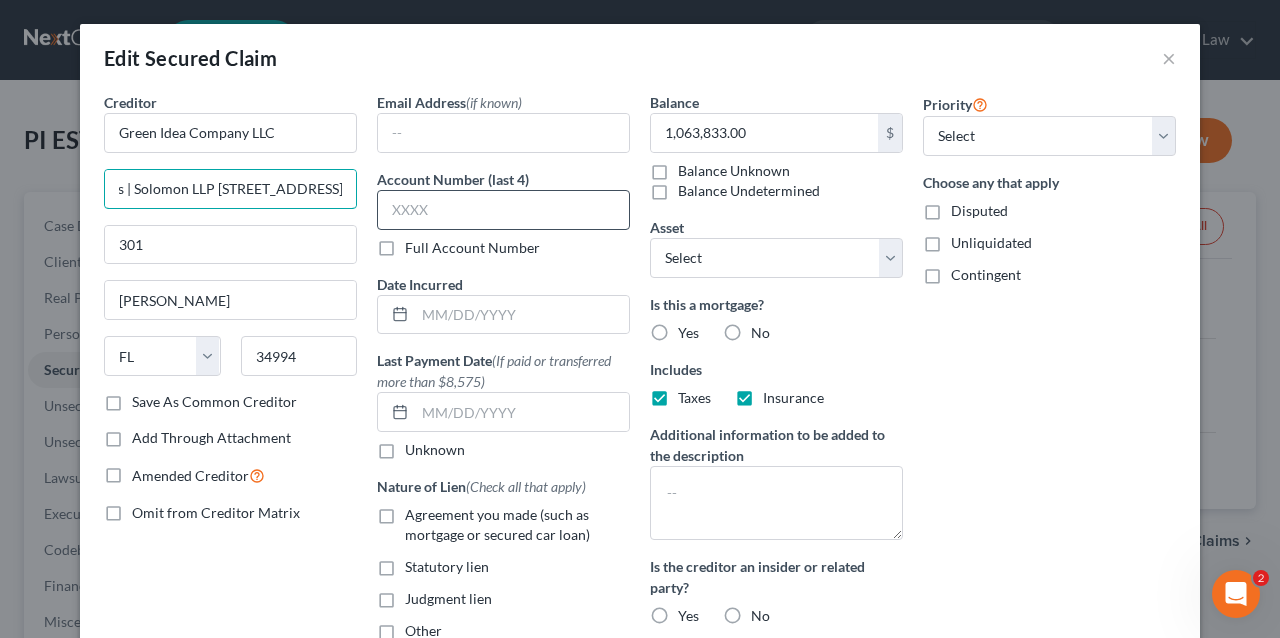 drag, startPoint x: 142, startPoint y: 190, endPoint x: 389, endPoint y: 199, distance: 247.16391 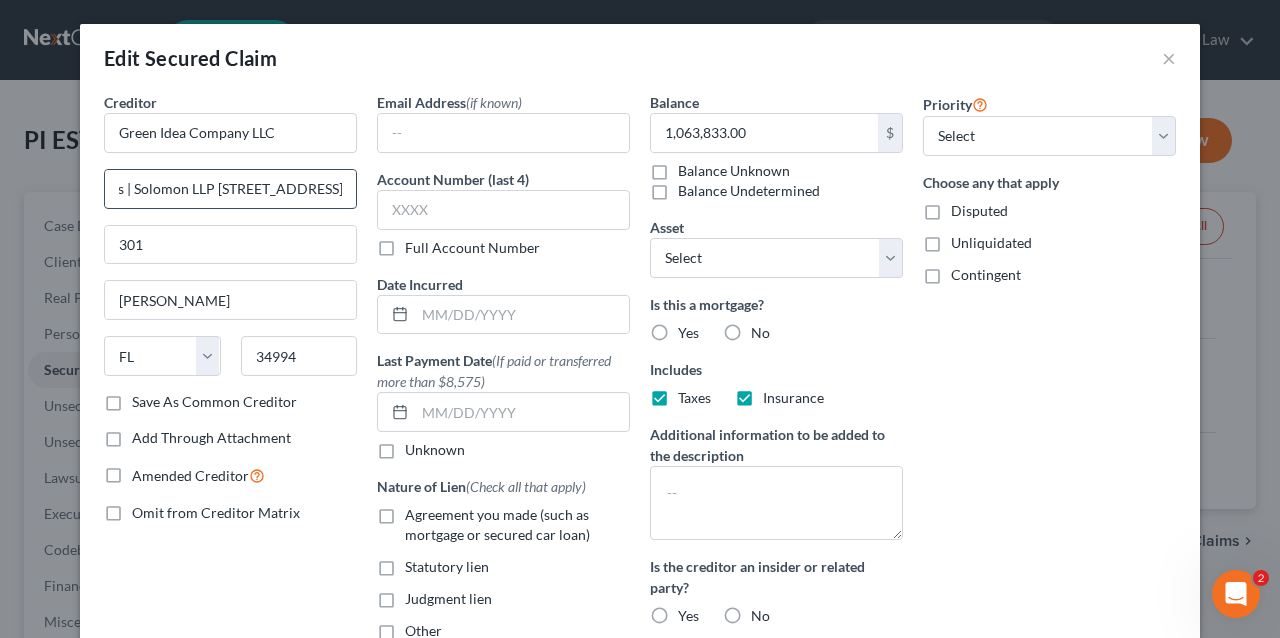 click on "c/o Atlas | Solomon LLP 819 SW Federal Hwy" at bounding box center (230, 189) 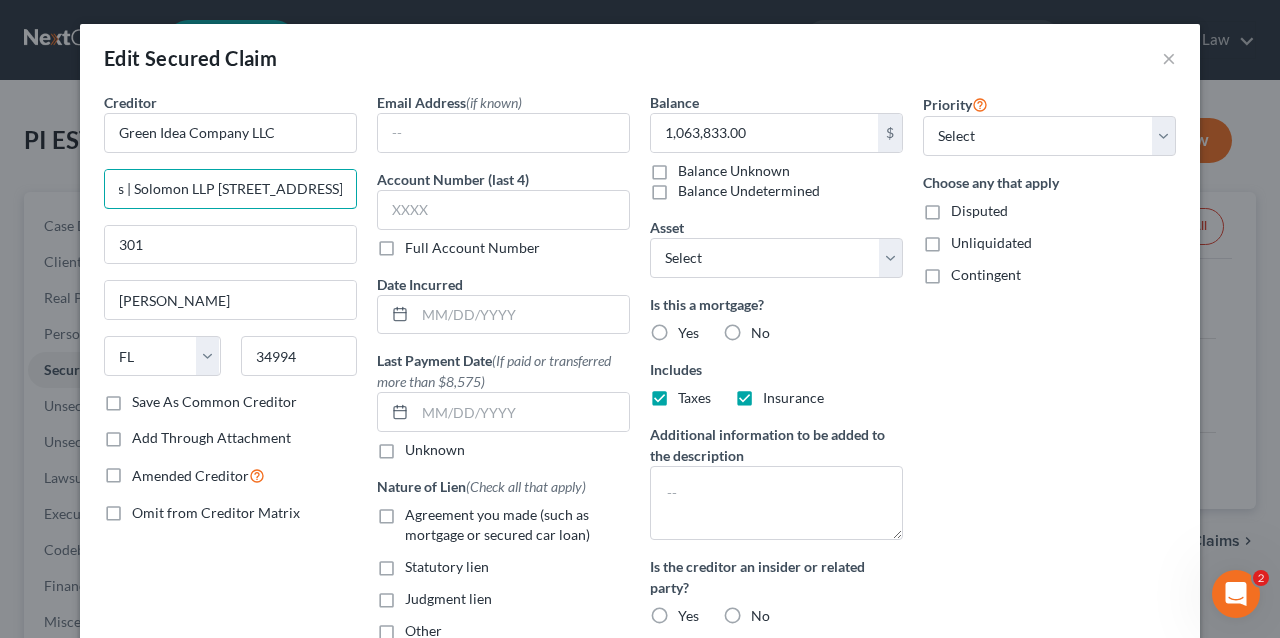 scroll, scrollTop: 0, scrollLeft: 0, axis: both 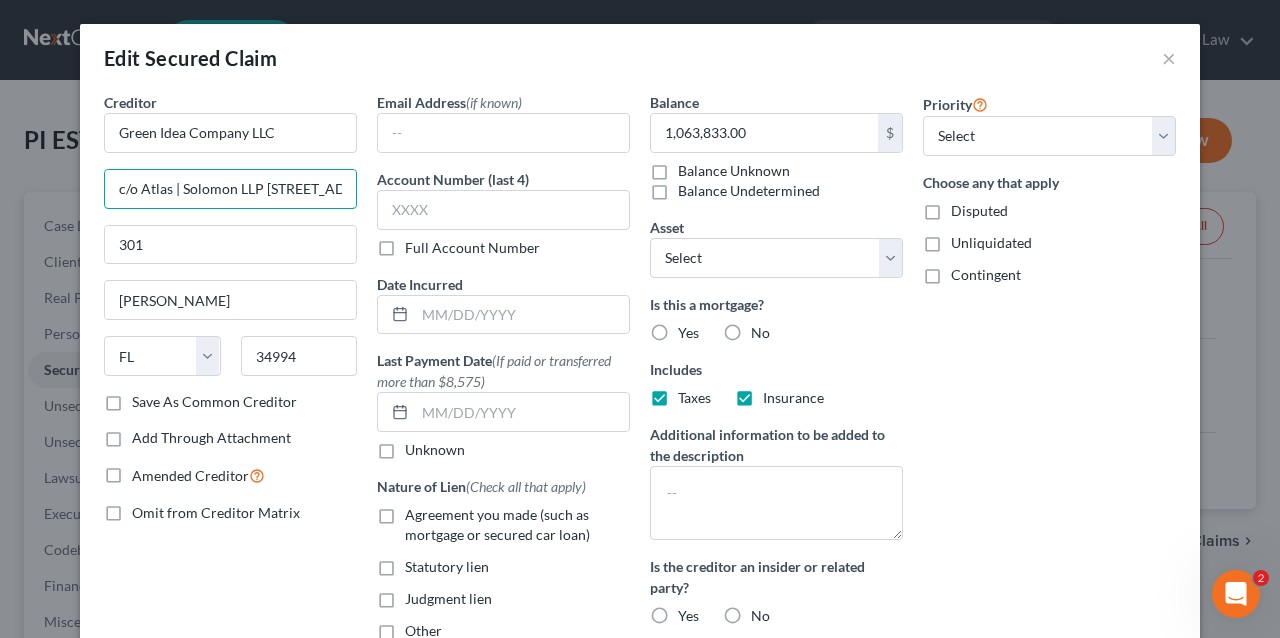 drag, startPoint x: 136, startPoint y: 184, endPoint x: 57, endPoint y: 190, distance: 79.22752 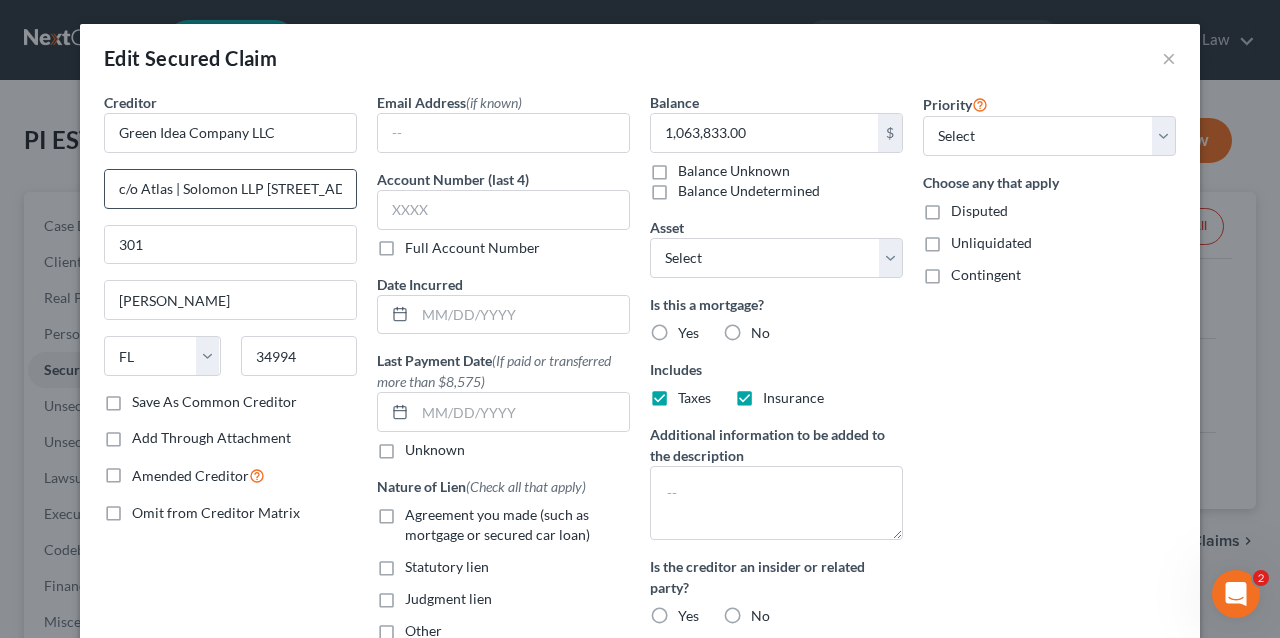 click on "c/o Atlas | Solomon LLP 819 SW Federal Hwy" at bounding box center [230, 189] 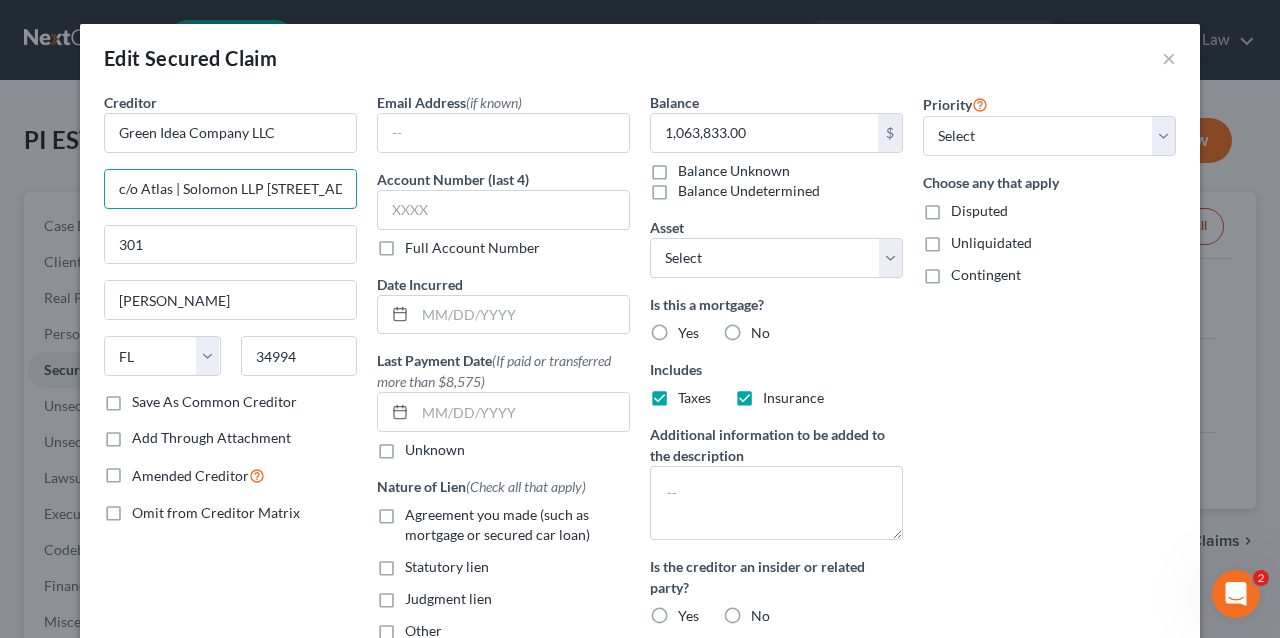 scroll, scrollTop: 0, scrollLeft: 49, axis: horizontal 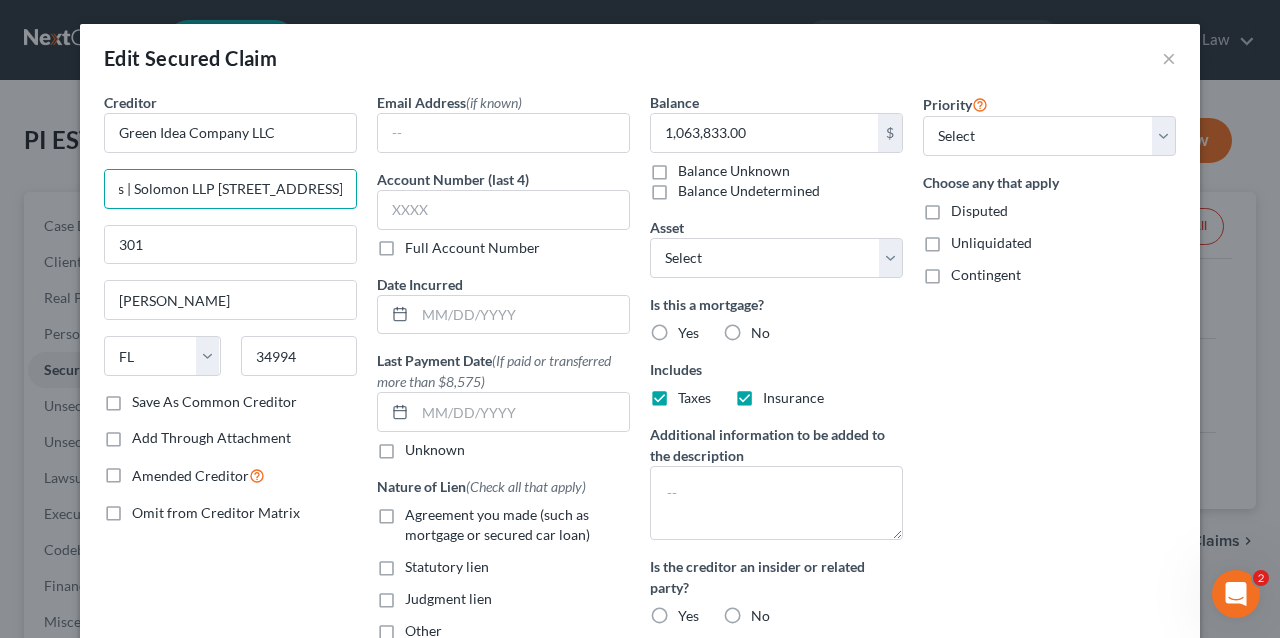 drag, startPoint x: 310, startPoint y: 186, endPoint x: 458, endPoint y: 184, distance: 148.01352 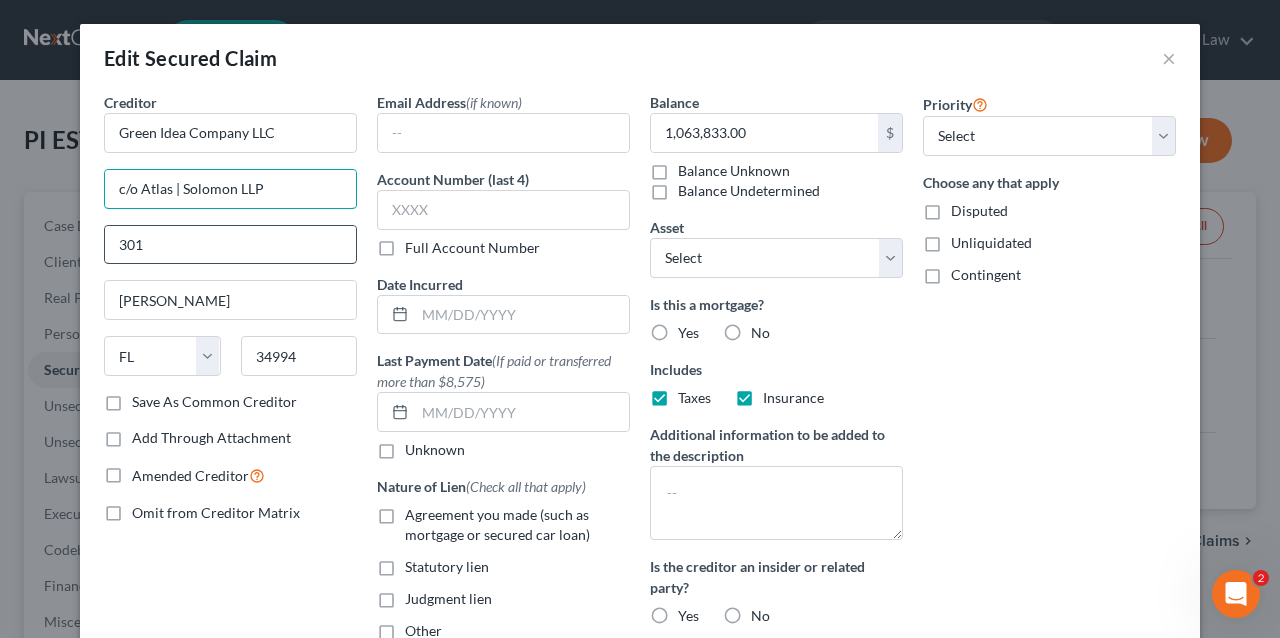 scroll, scrollTop: 0, scrollLeft: 0, axis: both 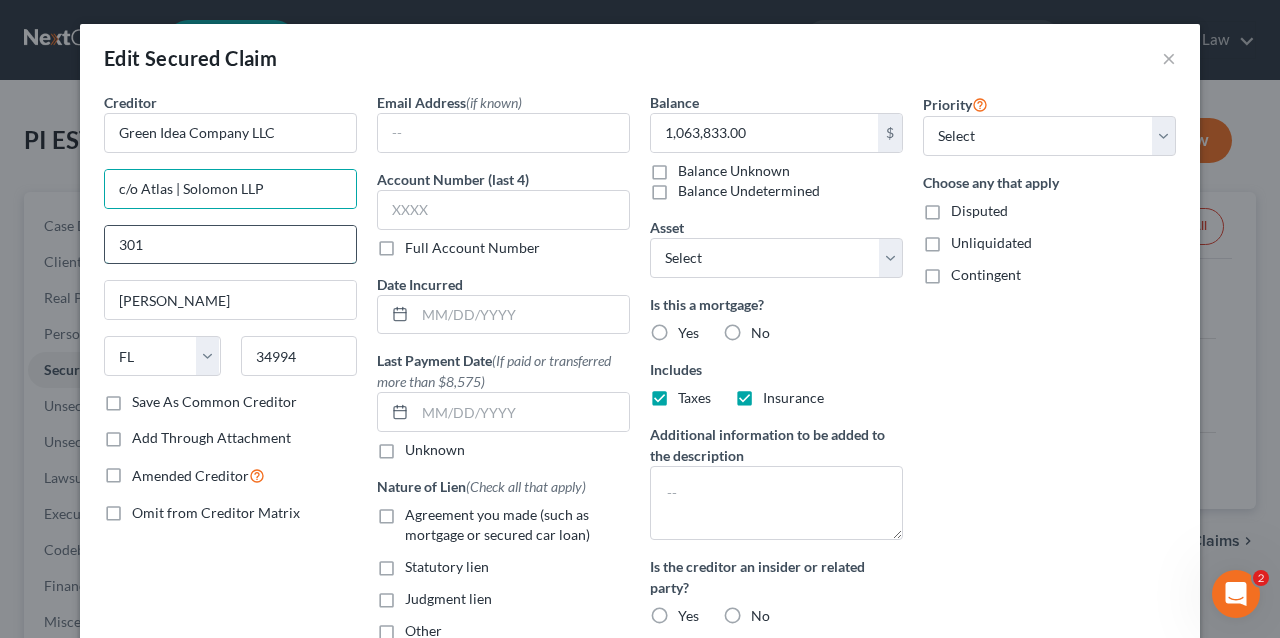 click on "301" at bounding box center (230, 245) 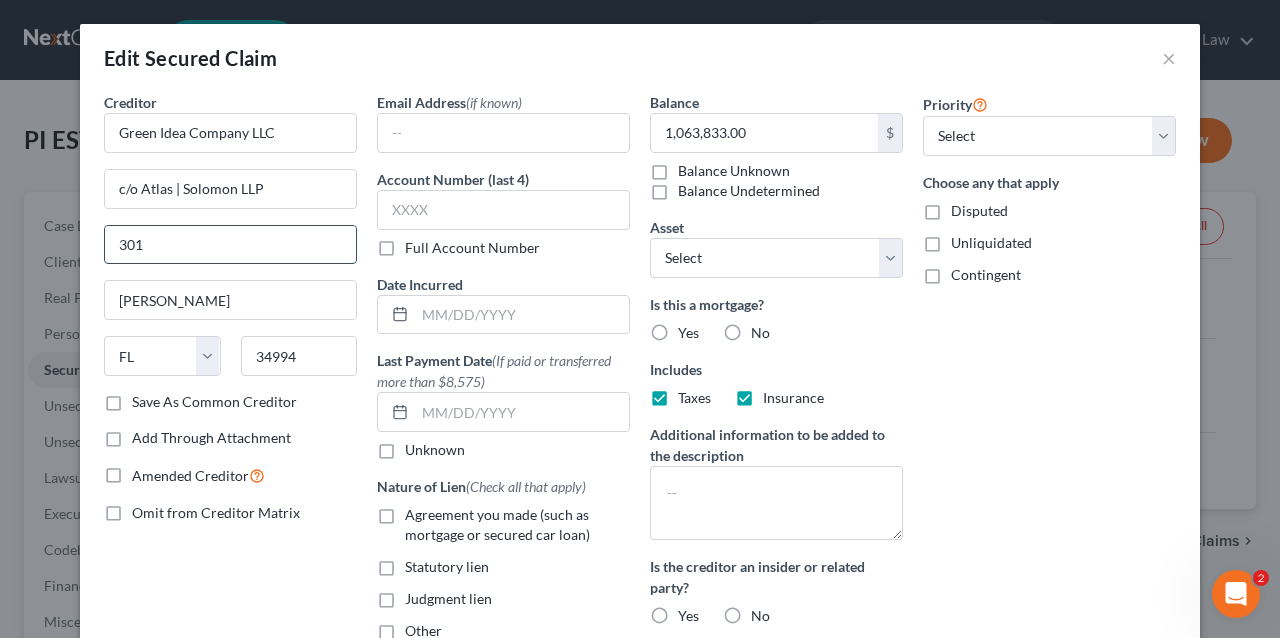 paste on "819 SW Federal Hwy" 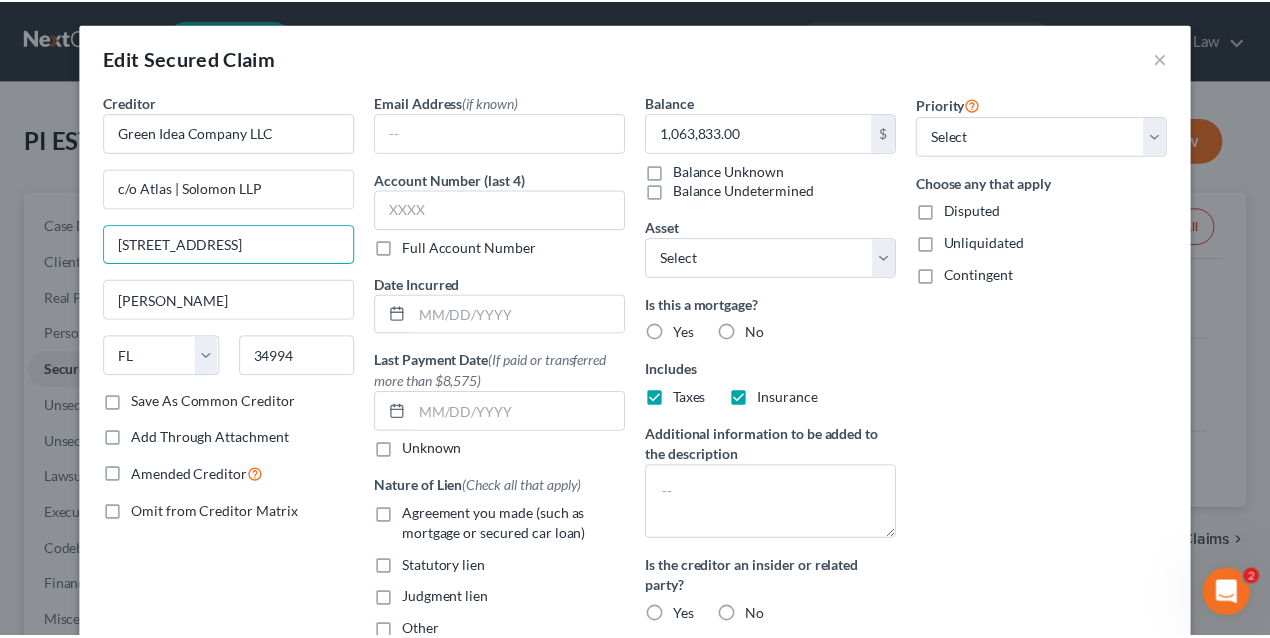 scroll, scrollTop: 158, scrollLeft: 0, axis: vertical 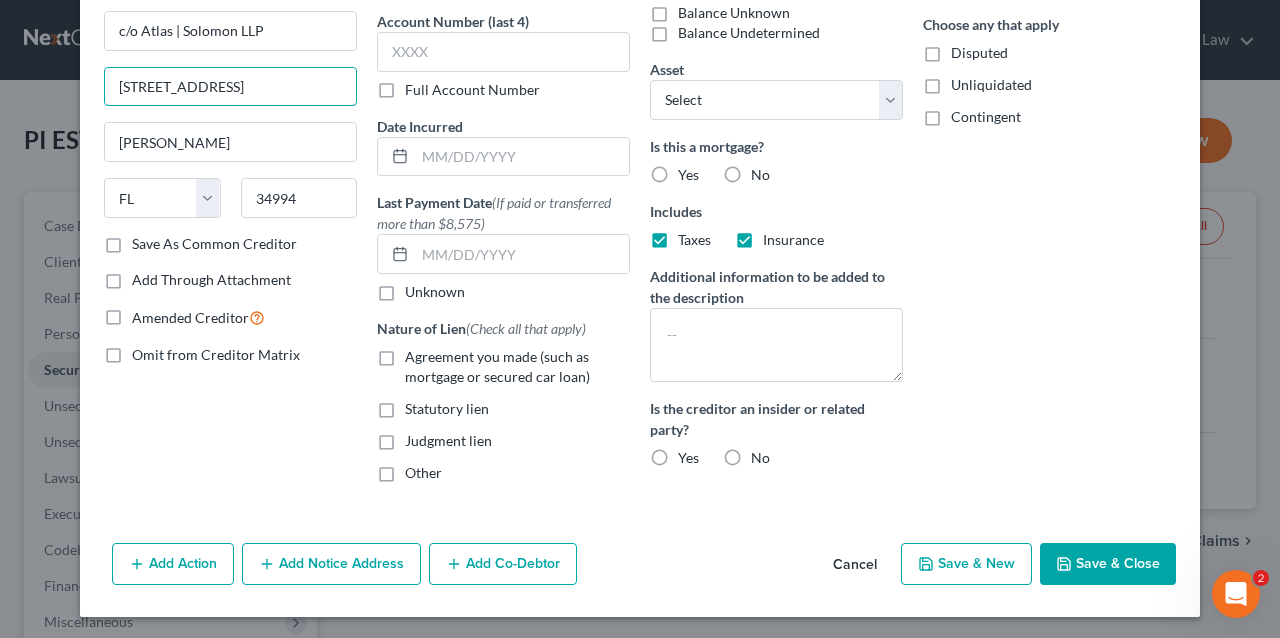 type on "[STREET_ADDRESS]" 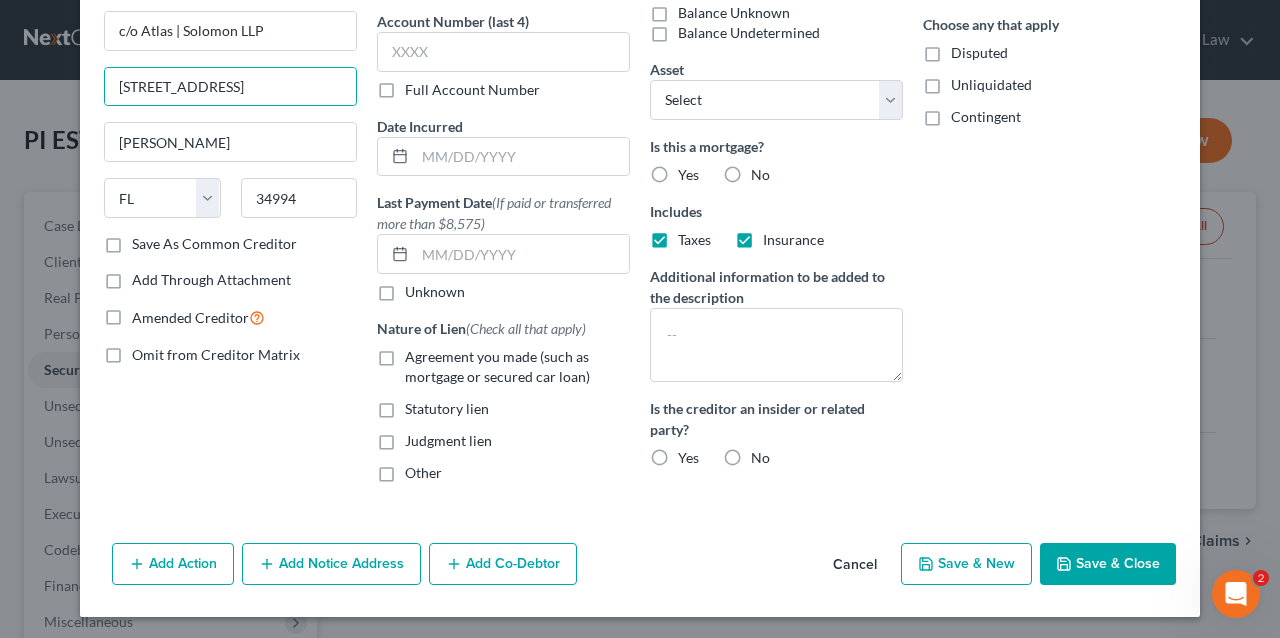 click on "Save & Close" at bounding box center [1108, 564] 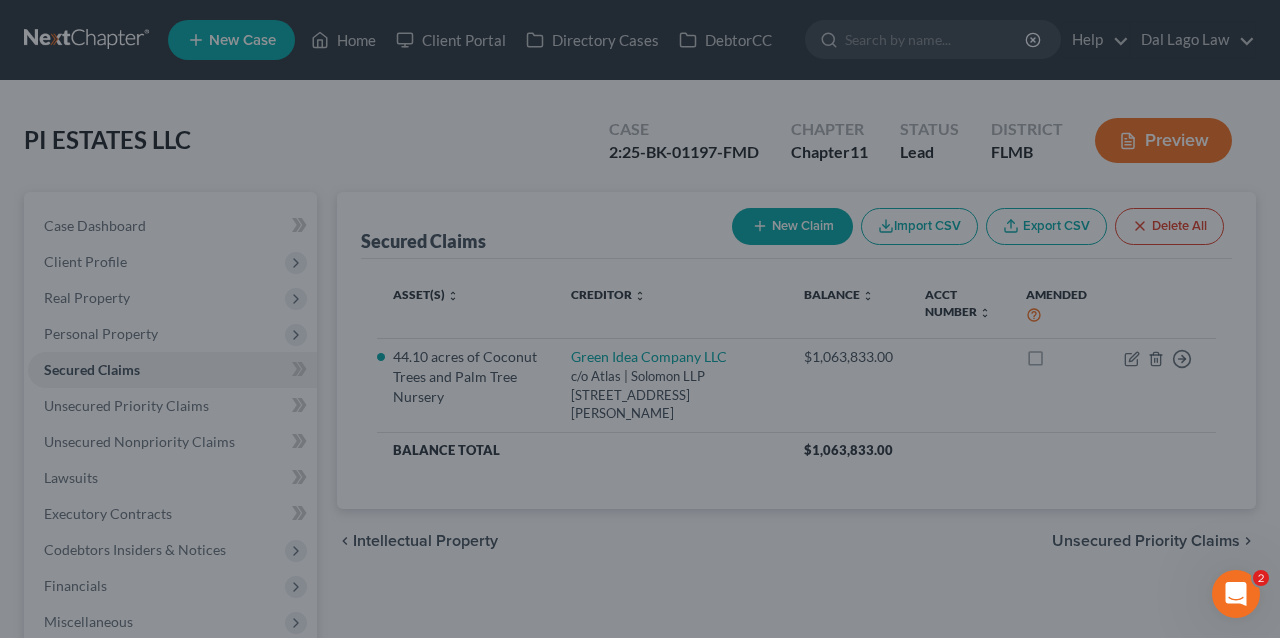 select on "2" 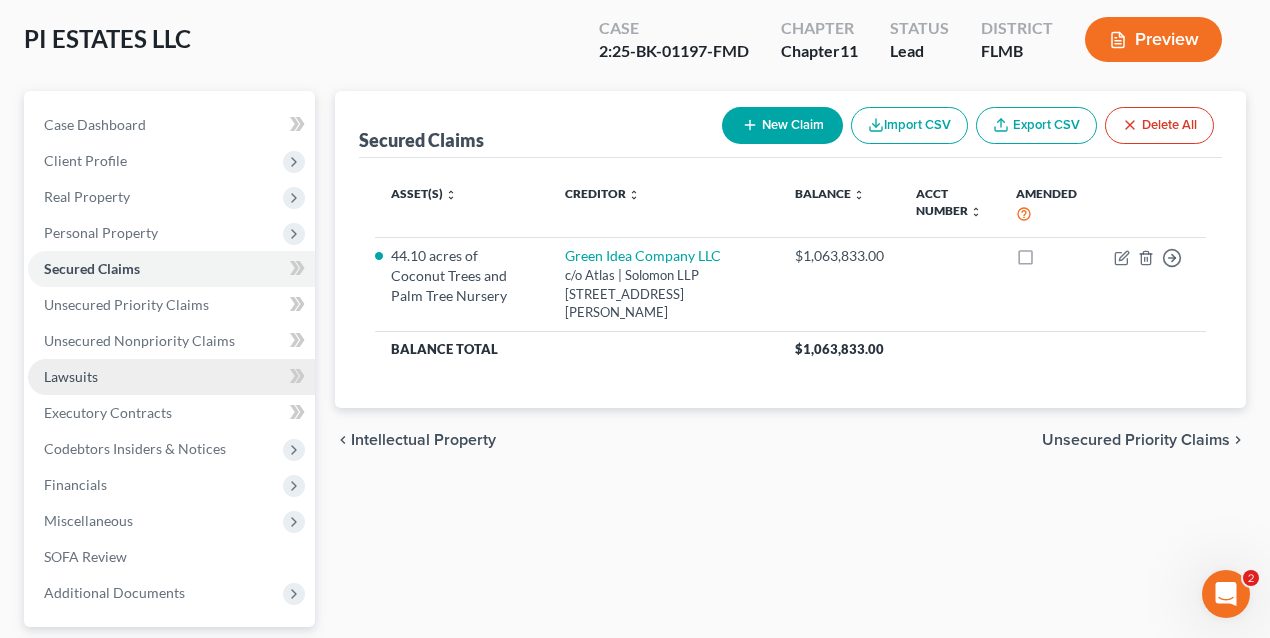 scroll, scrollTop: 0, scrollLeft: 0, axis: both 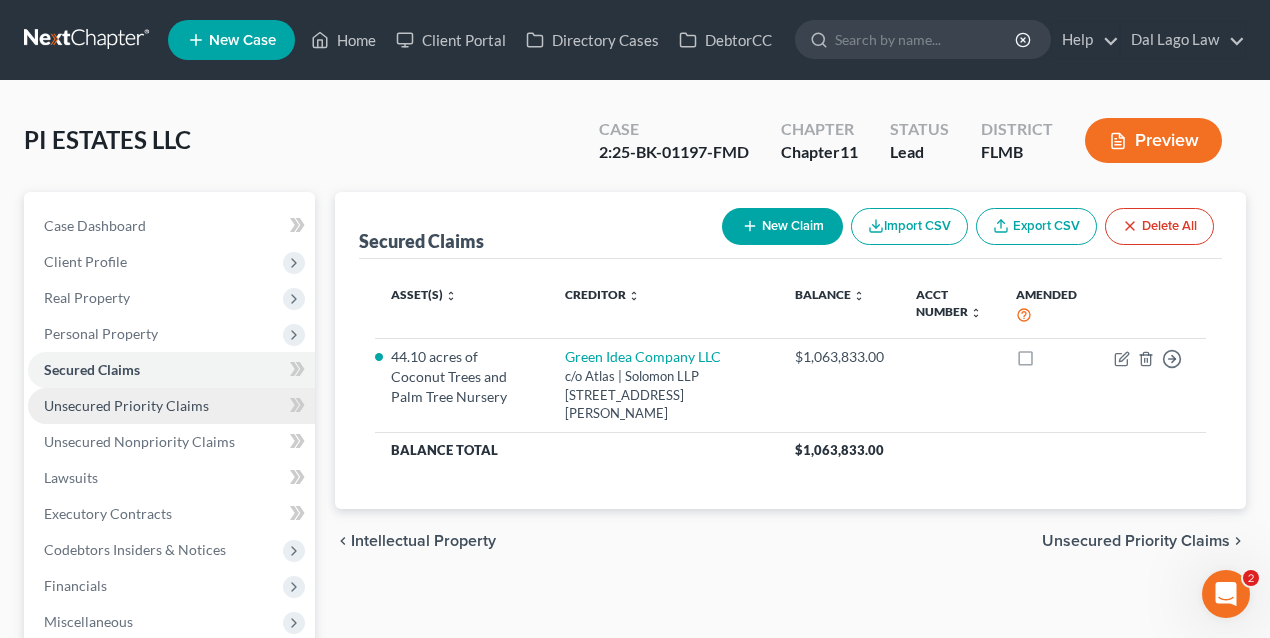 click on "Unsecured Priority Claims" at bounding box center [126, 405] 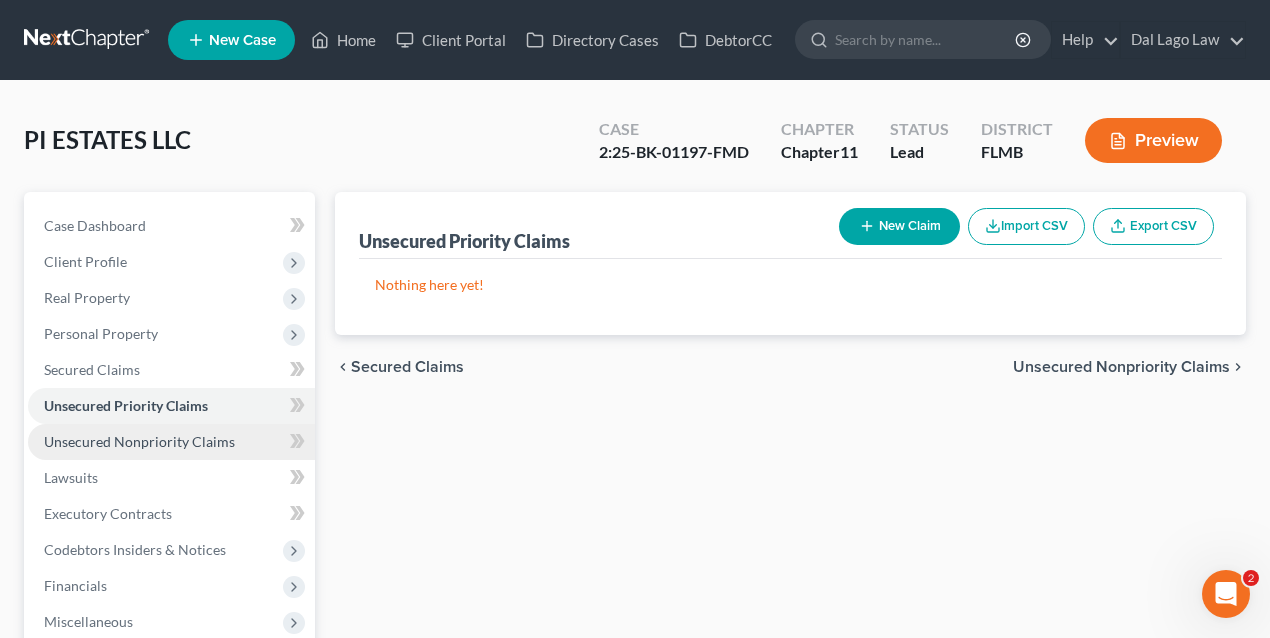 click on "Unsecured Nonpriority Claims" at bounding box center [139, 441] 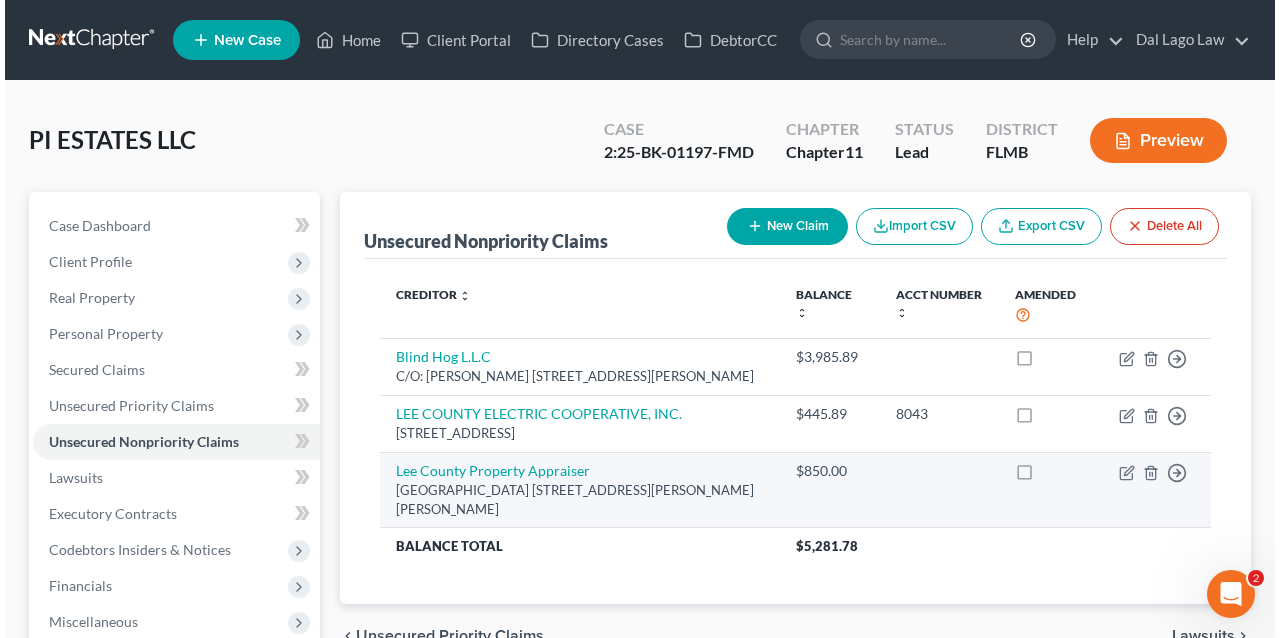scroll, scrollTop: 66, scrollLeft: 0, axis: vertical 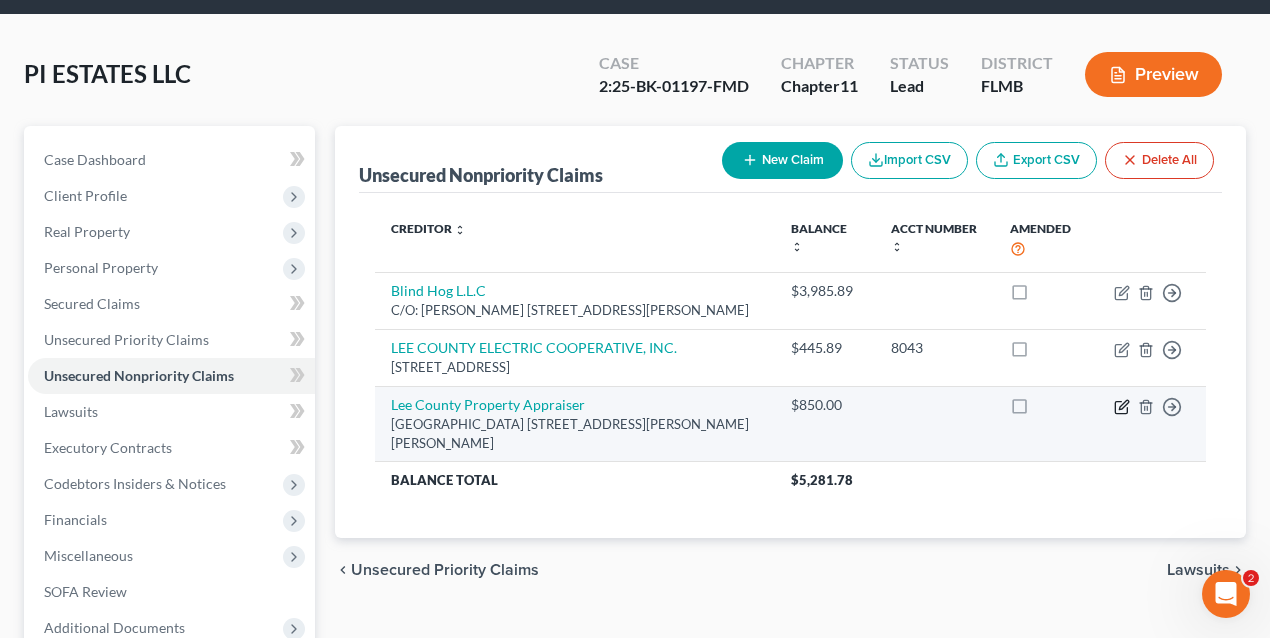 click 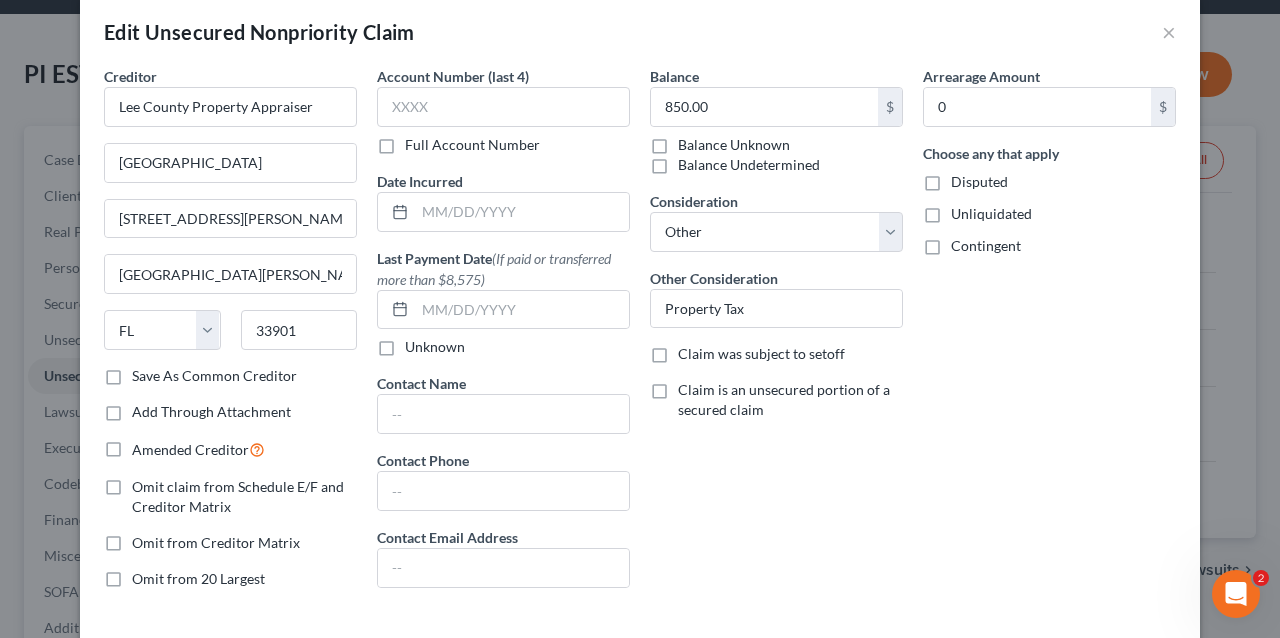 scroll, scrollTop: 0, scrollLeft: 0, axis: both 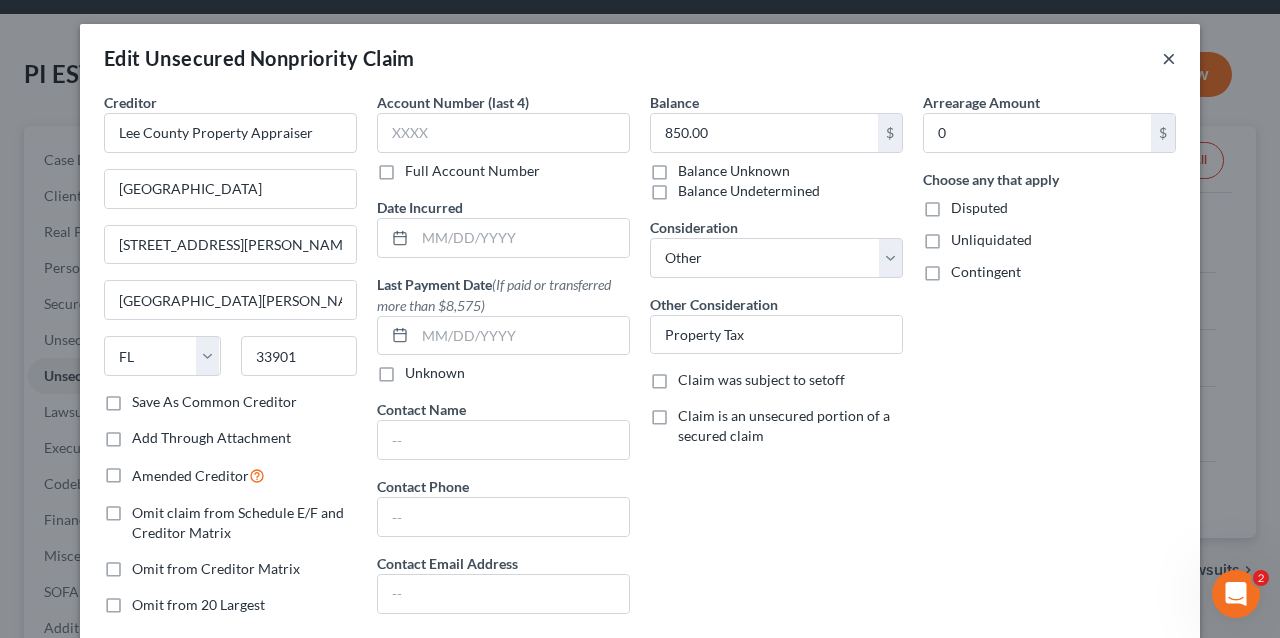 click on "×" at bounding box center [1169, 58] 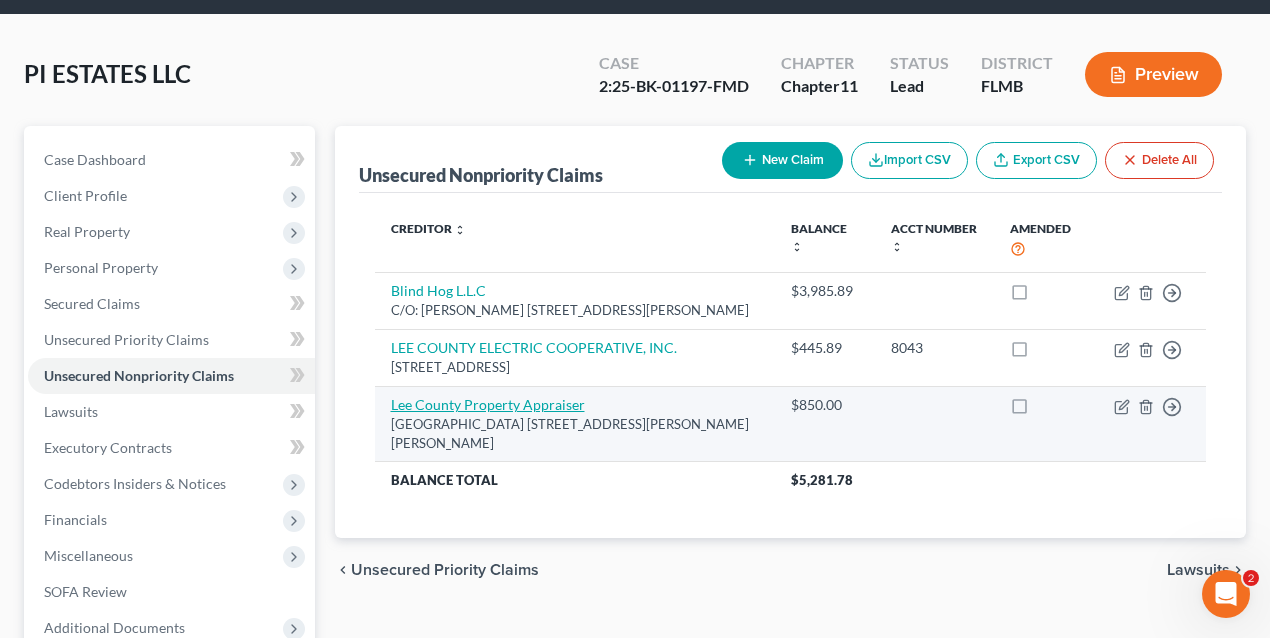 click on "Lee County Property Appraiser" at bounding box center (488, 404) 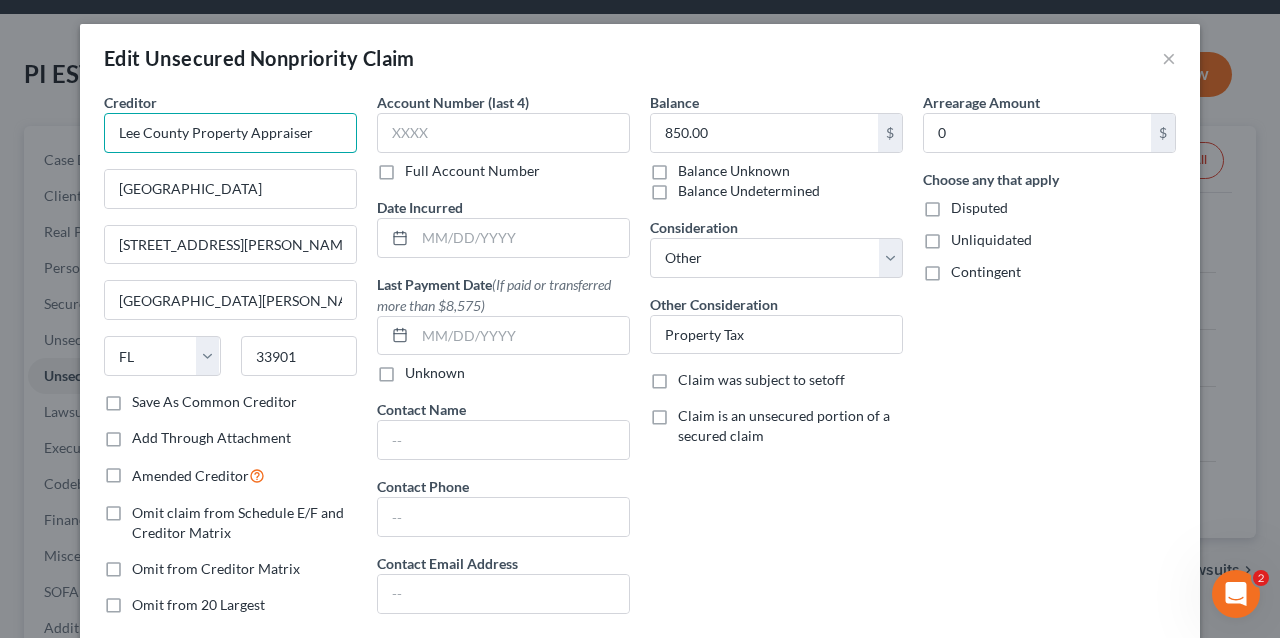 drag, startPoint x: 311, startPoint y: 126, endPoint x: 0, endPoint y: 8, distance: 332.63342 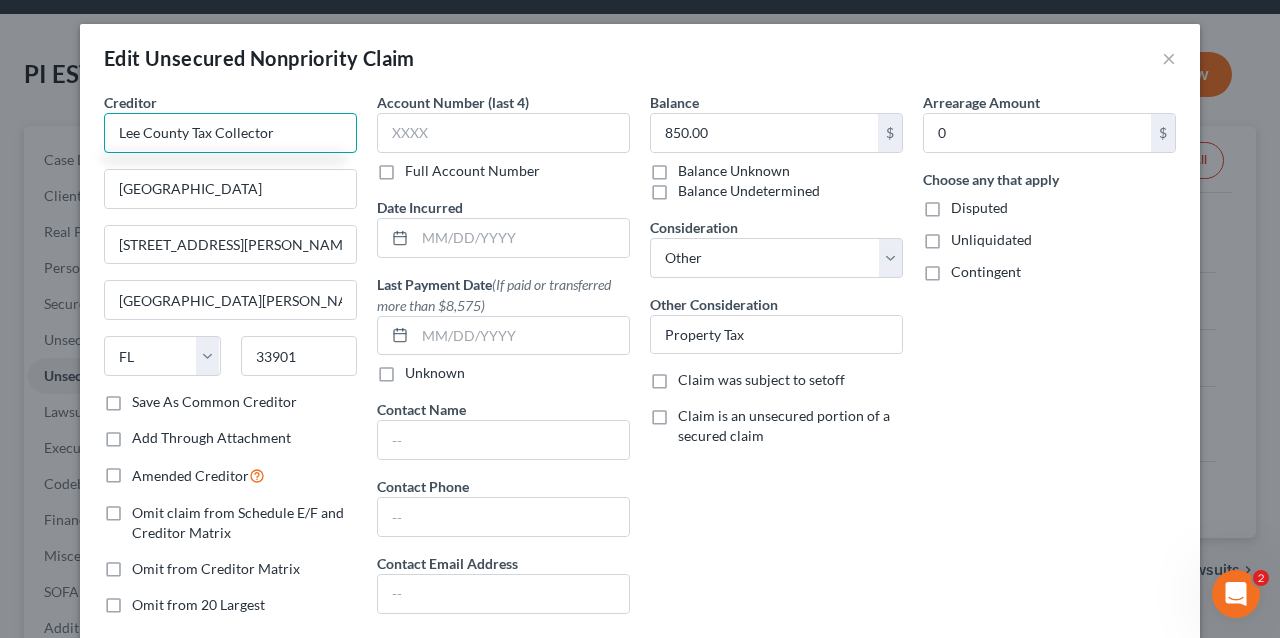 type on "Lee County Tax Collector" 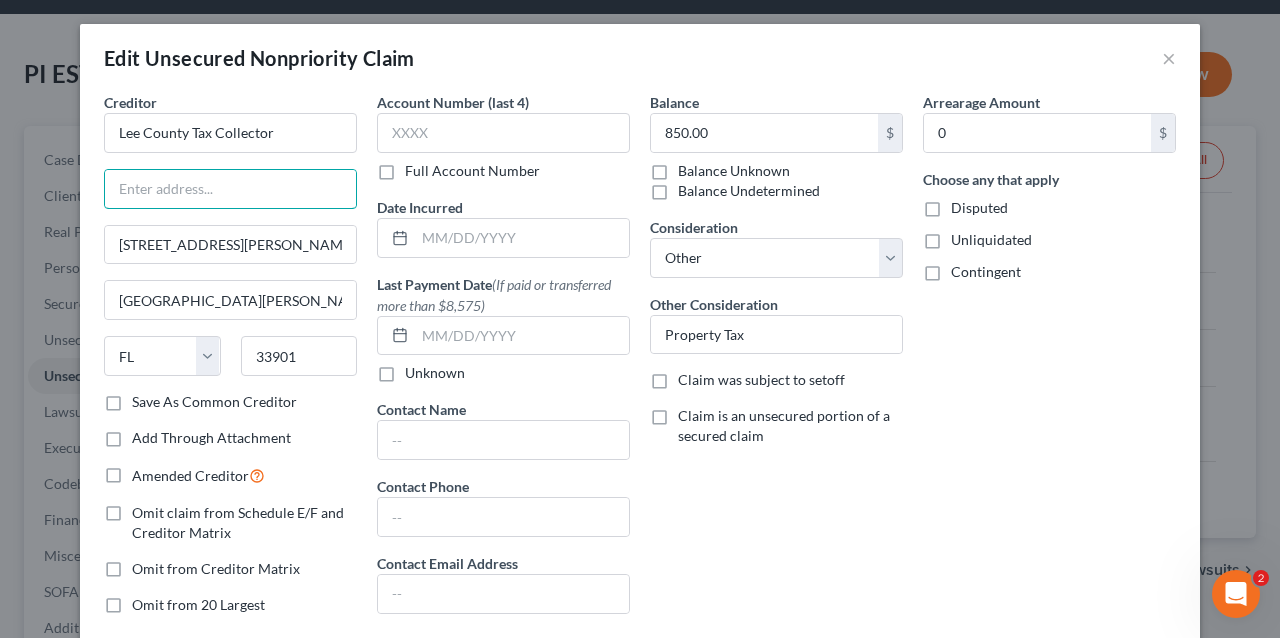 type 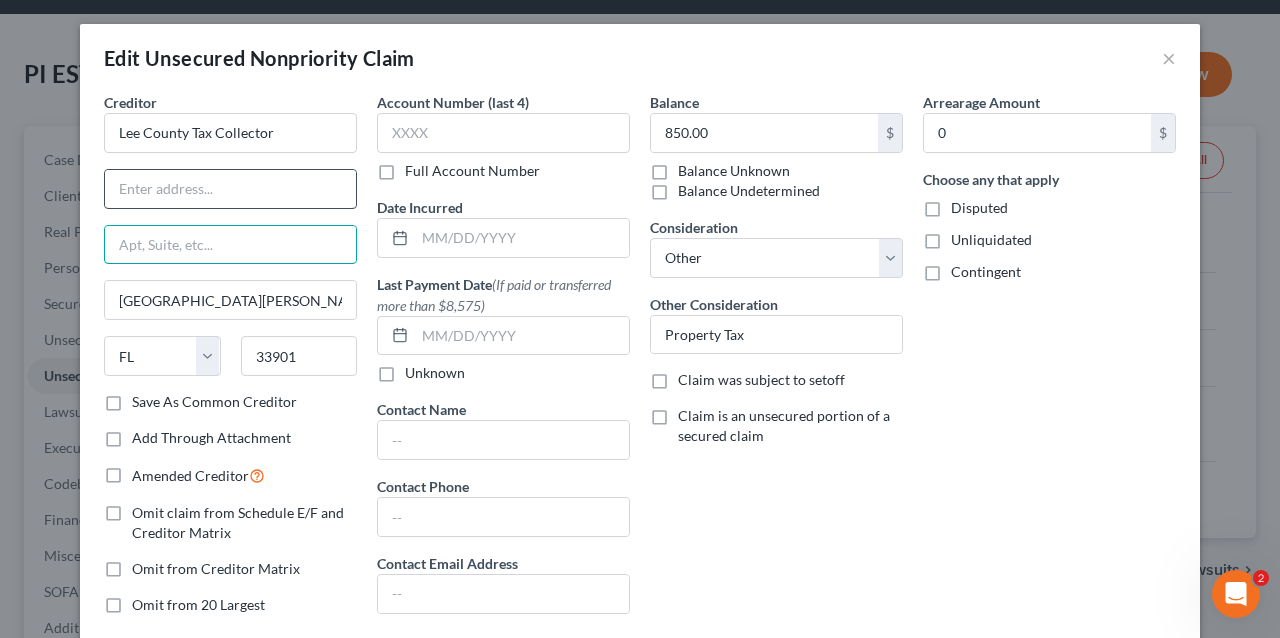 type 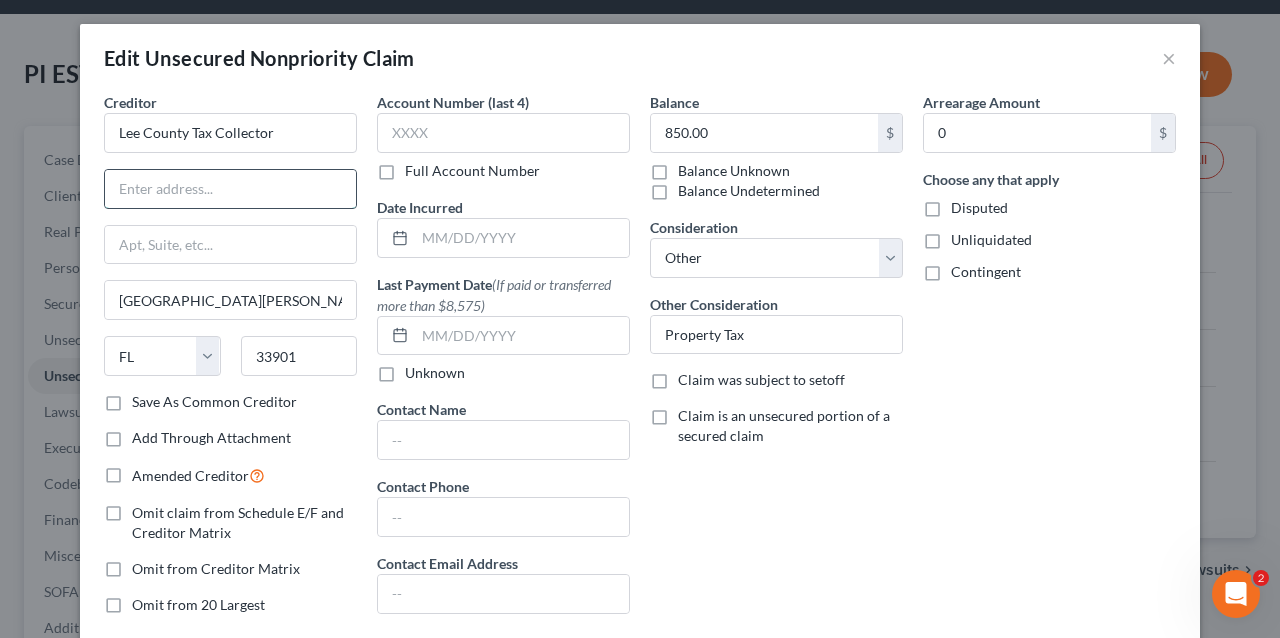 click at bounding box center (230, 189) 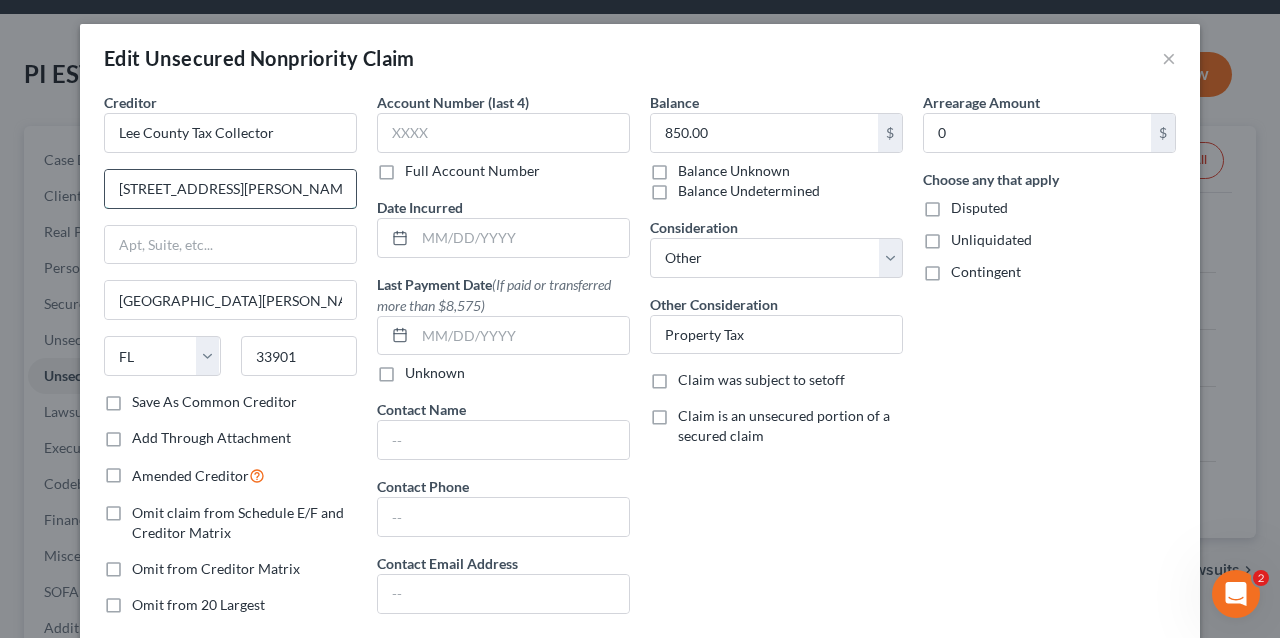click on "2480 Thompson St" at bounding box center (230, 189) 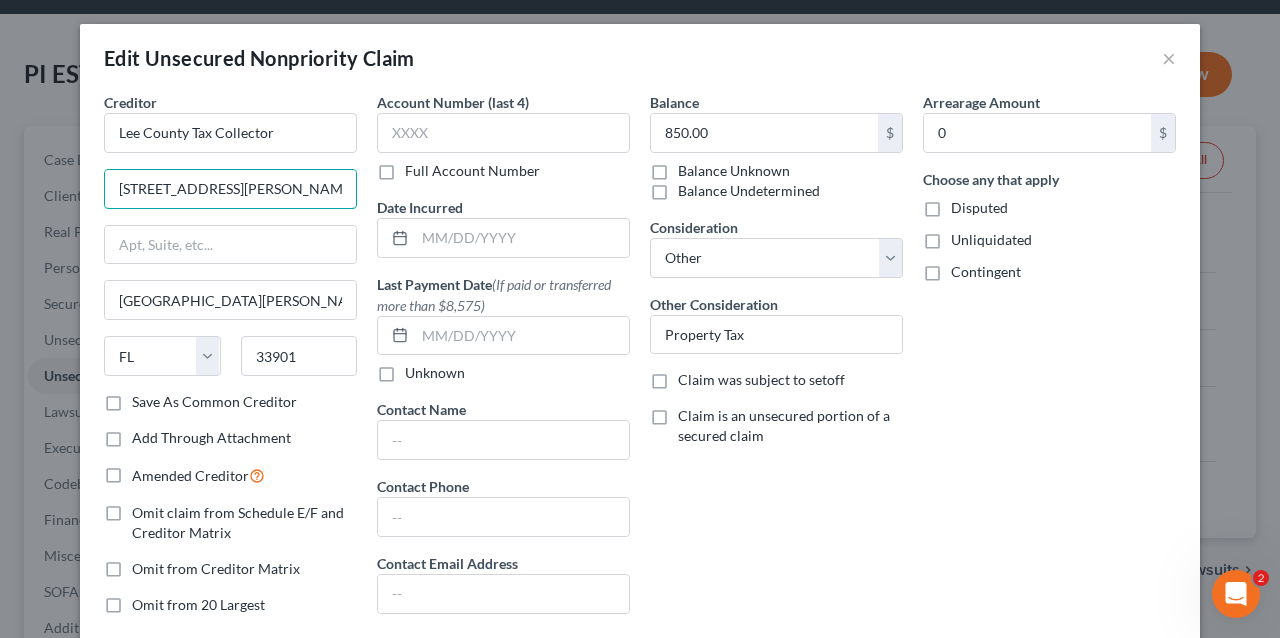 drag, startPoint x: 305, startPoint y: 186, endPoint x: 6, endPoint y: 110, distance: 308.5077 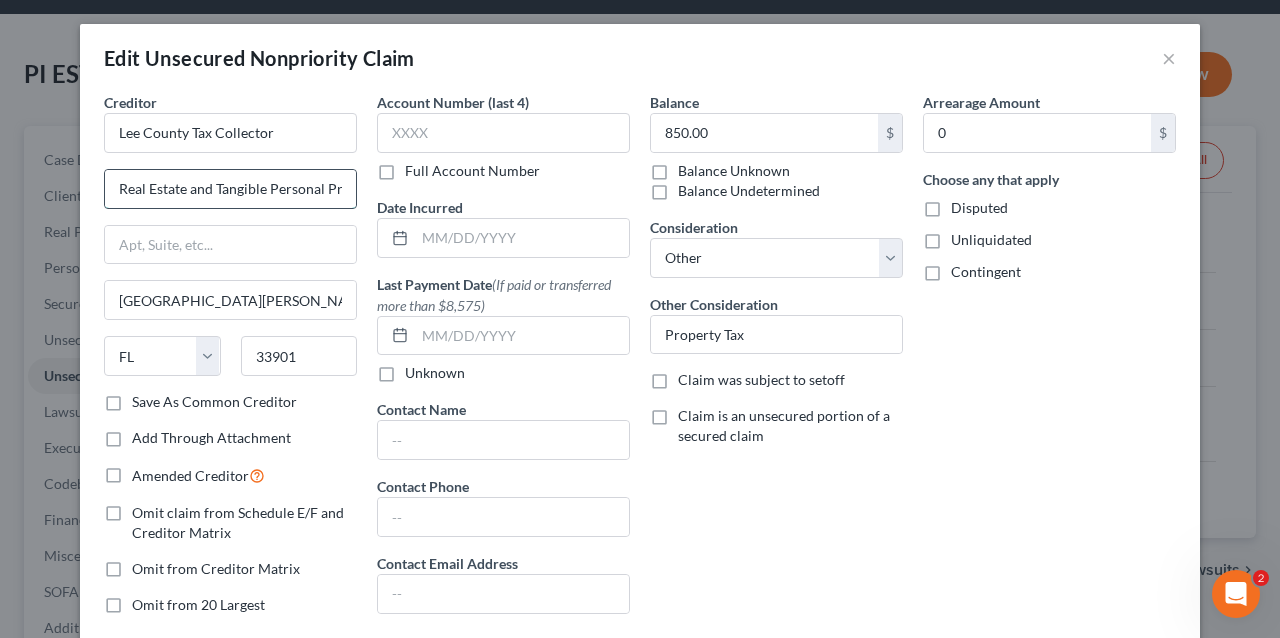 scroll, scrollTop: 0, scrollLeft: 74, axis: horizontal 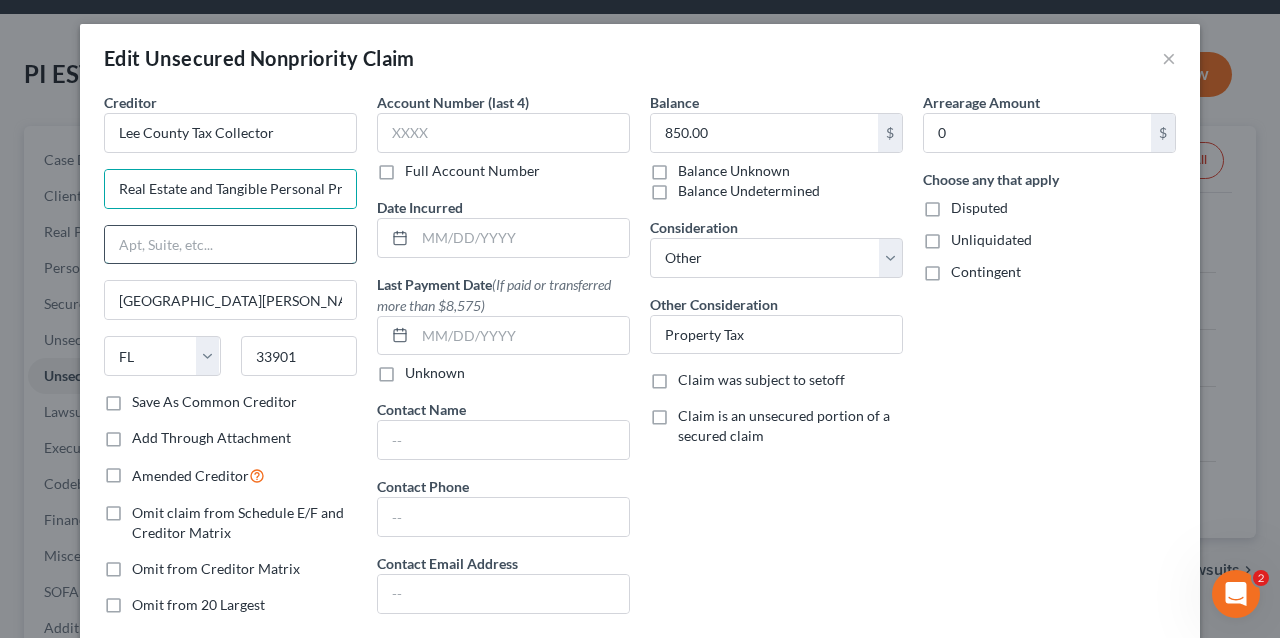 click at bounding box center [230, 245] 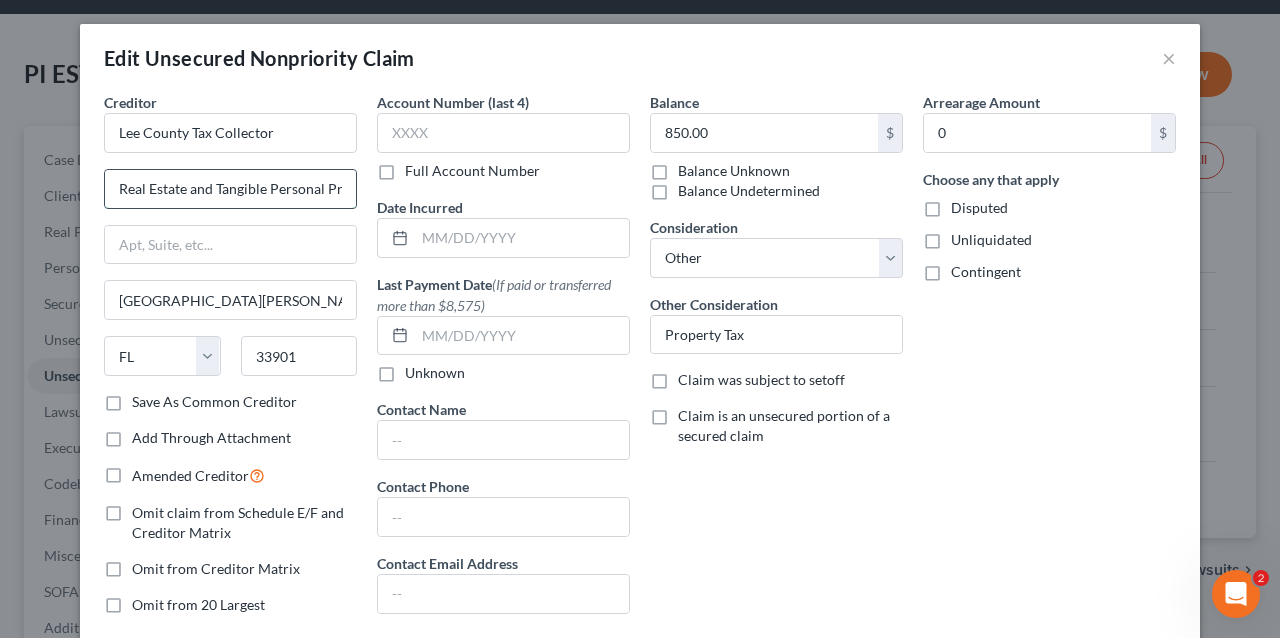 click on "Real Estate and Tangible Personal Property Taxes" at bounding box center (230, 189) 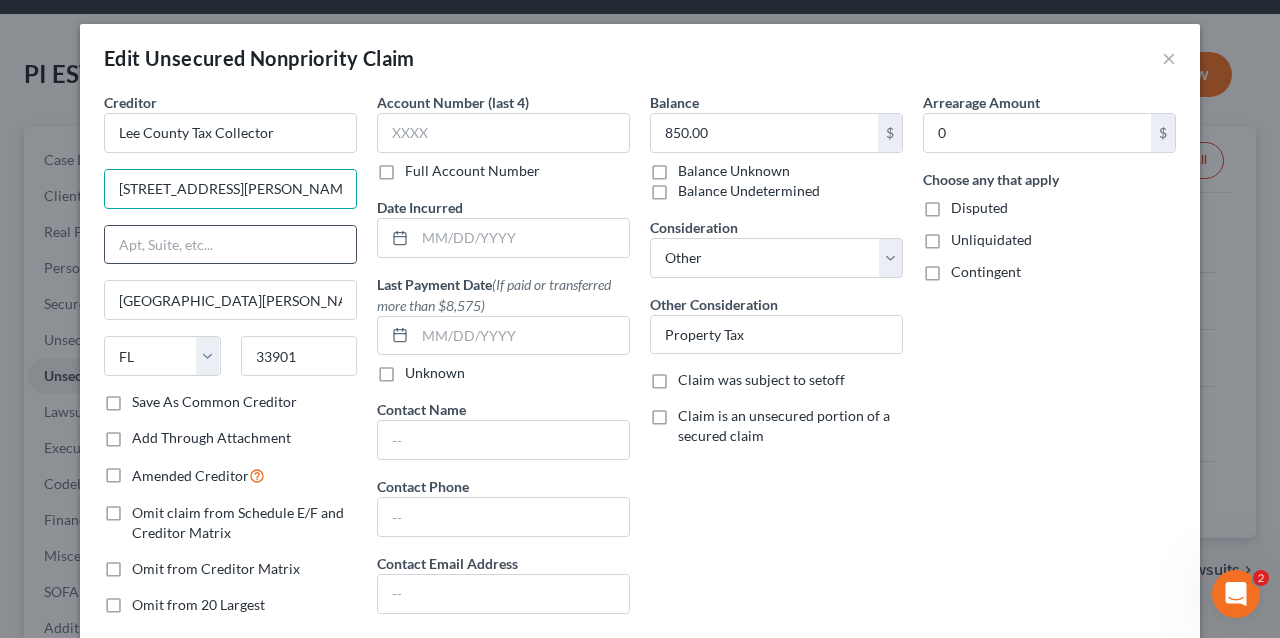 type on "2480 Thompson St" 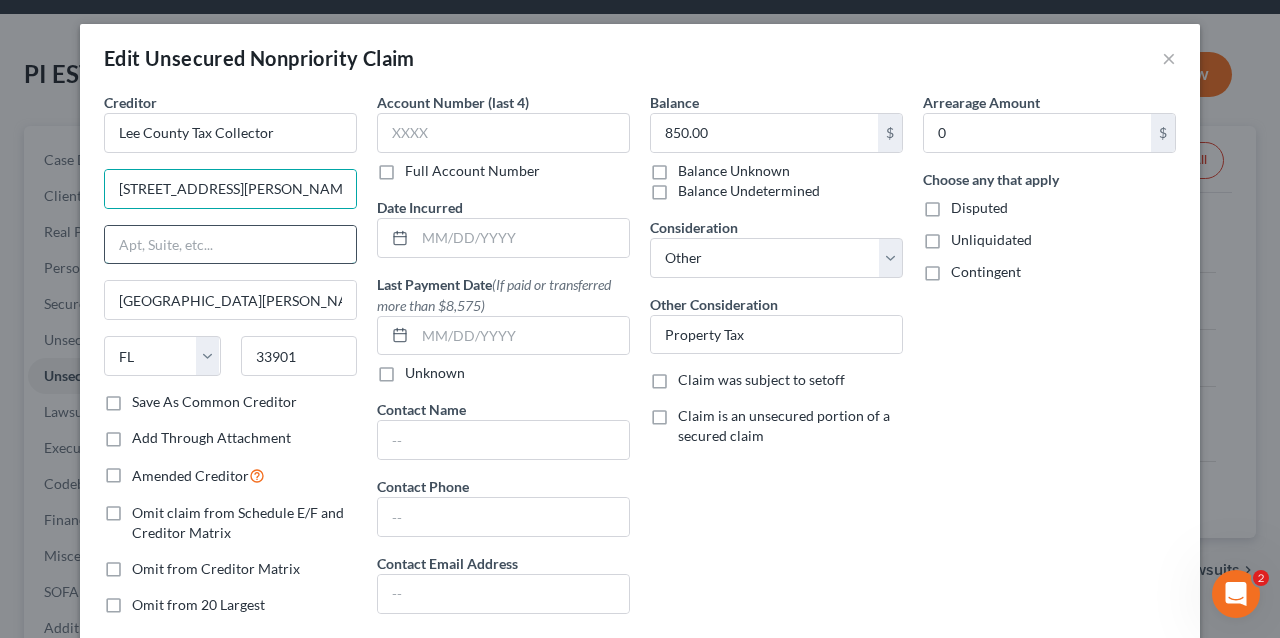 click at bounding box center [230, 245] 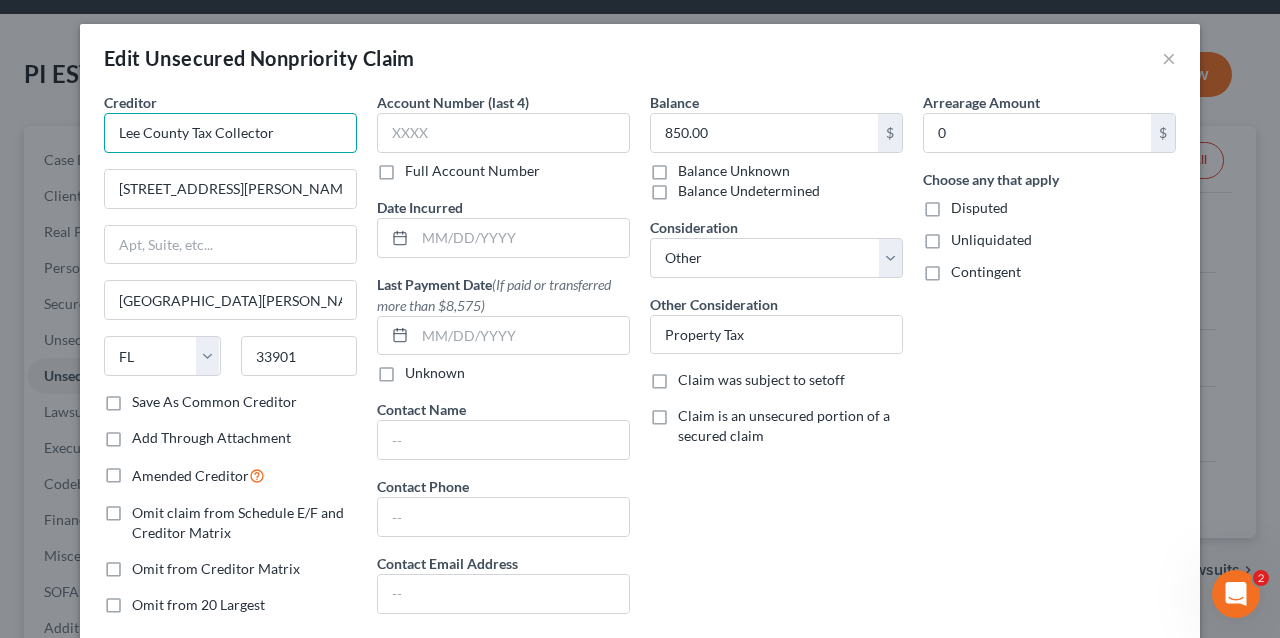 click on "Lee County Tax Collector" at bounding box center (230, 133) 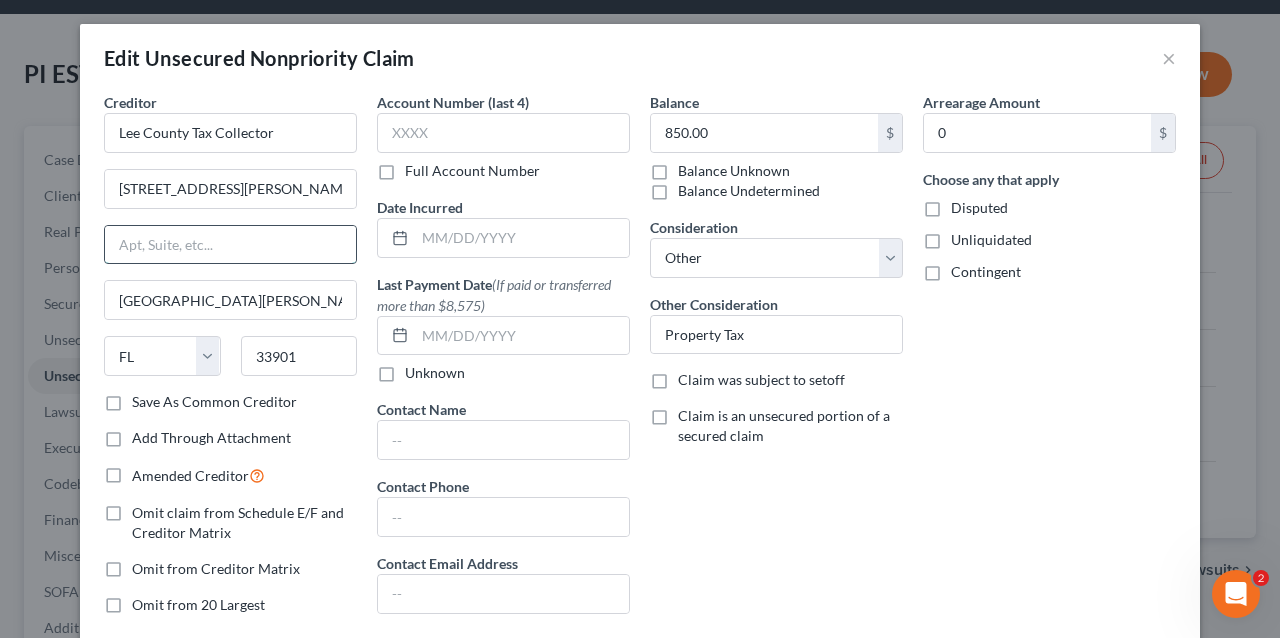 click at bounding box center (230, 245) 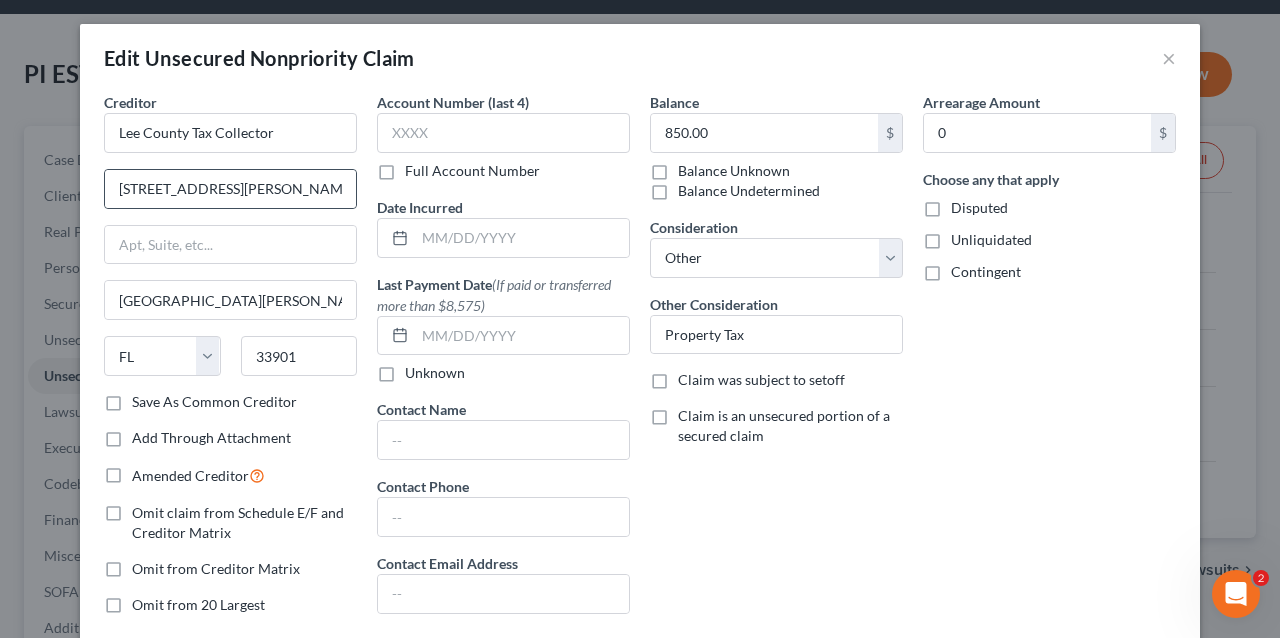 click on "2480 Thompson St" at bounding box center [230, 189] 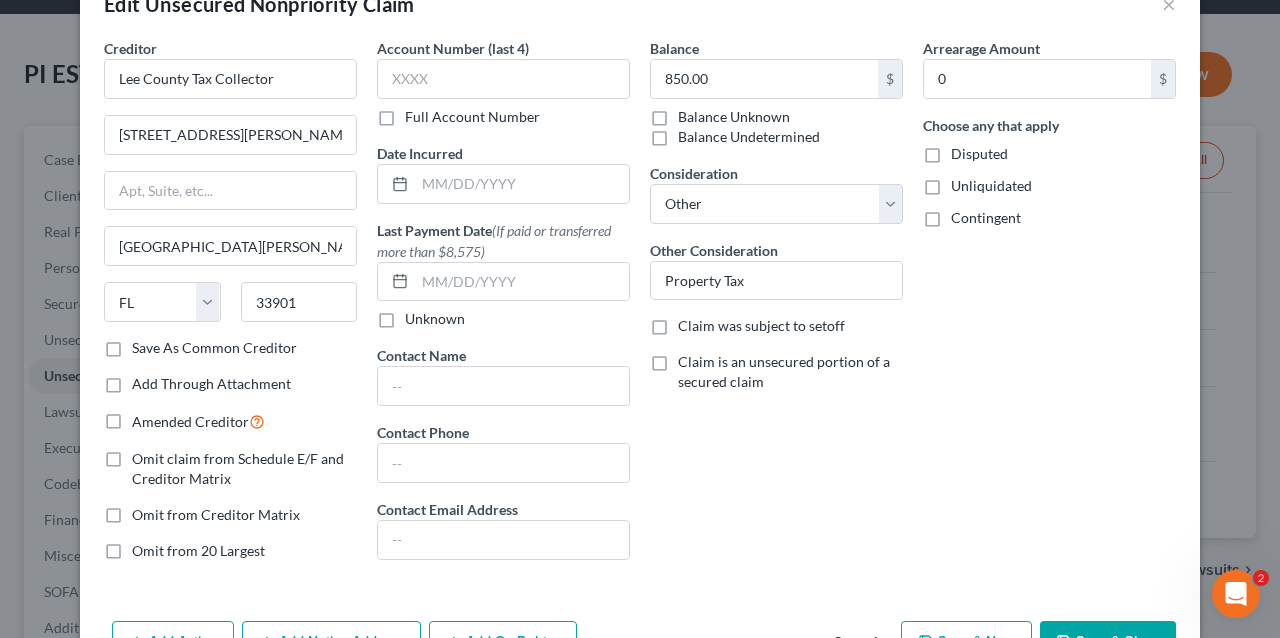scroll, scrollTop: 172, scrollLeft: 0, axis: vertical 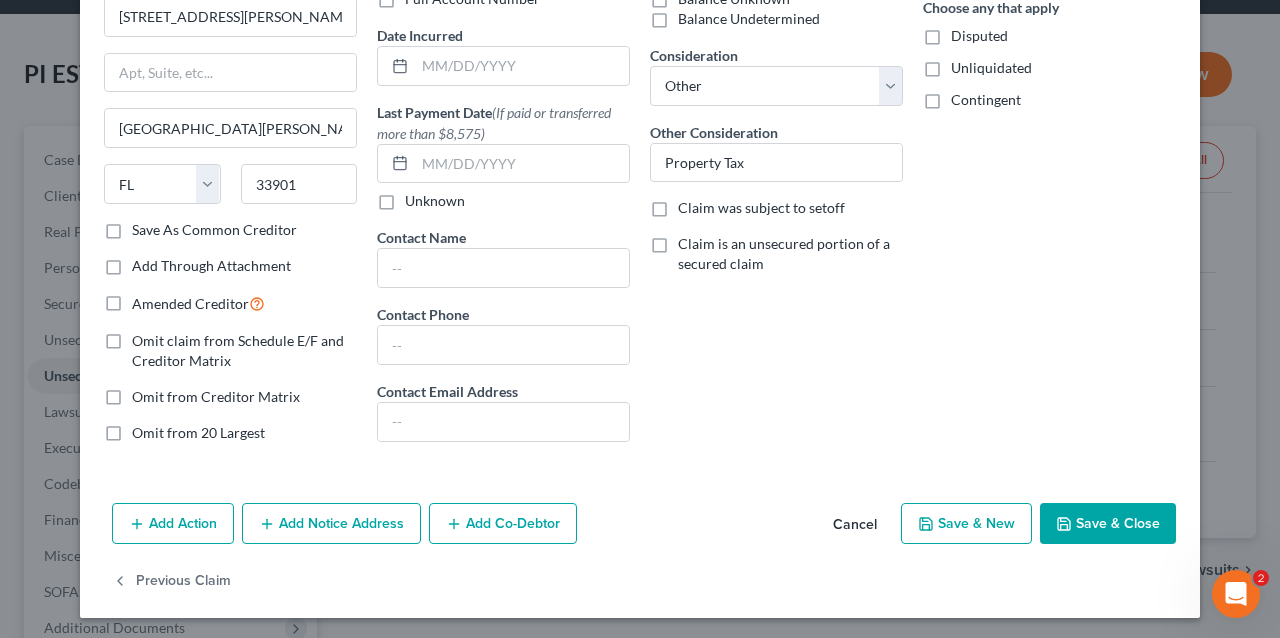 click on "Add Notice Address" at bounding box center (331, 524) 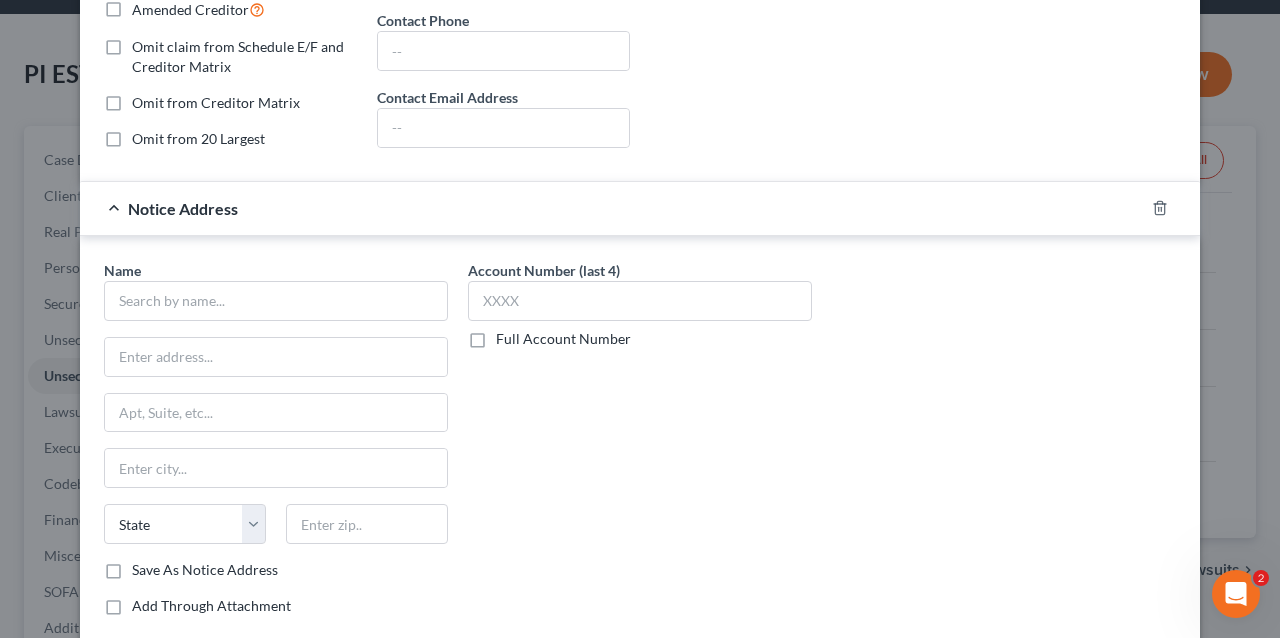 scroll, scrollTop: 636, scrollLeft: 0, axis: vertical 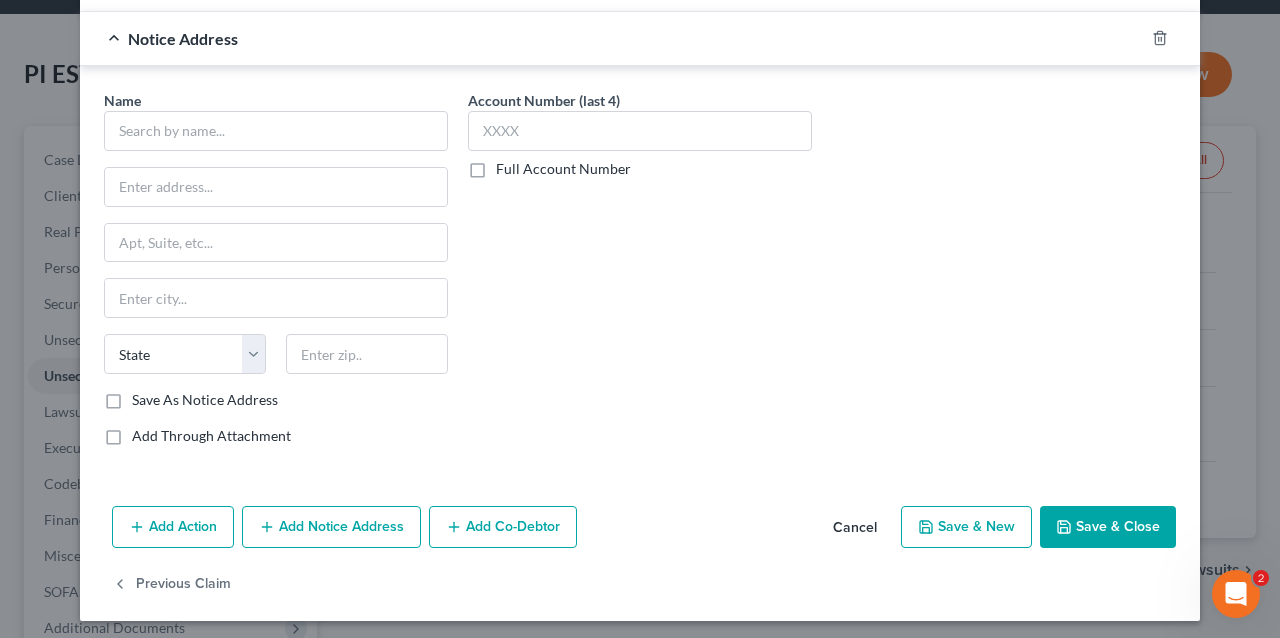 click on "Save & Close" at bounding box center [1108, 527] 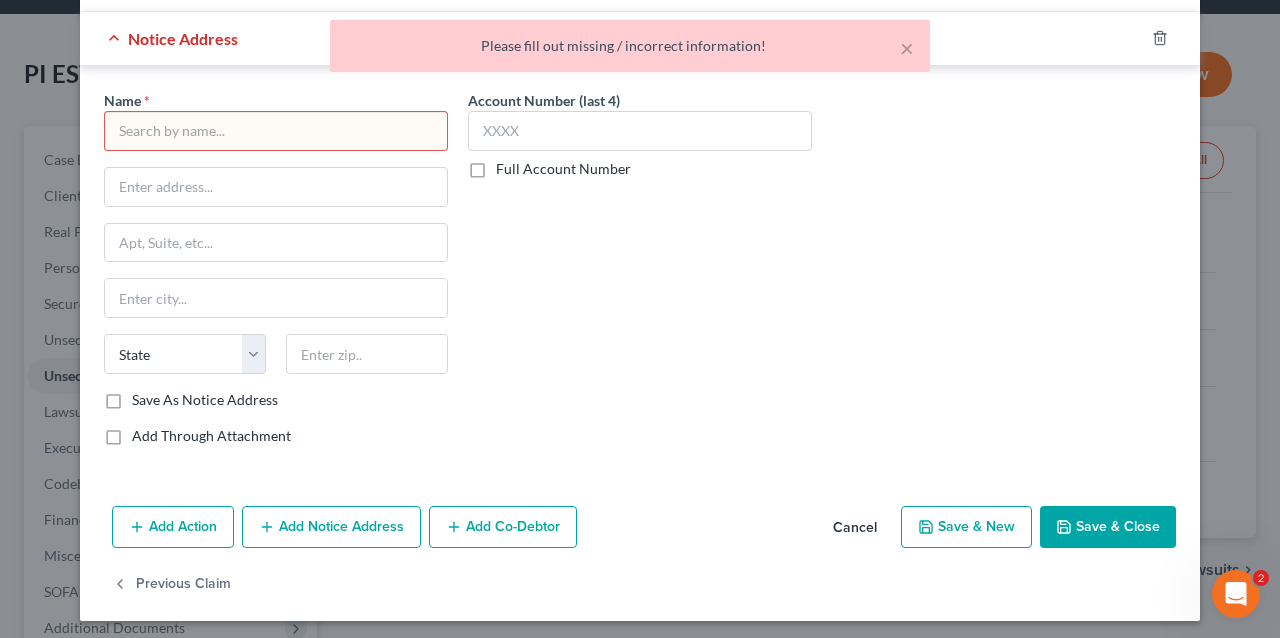 scroll, scrollTop: 302, scrollLeft: 0, axis: vertical 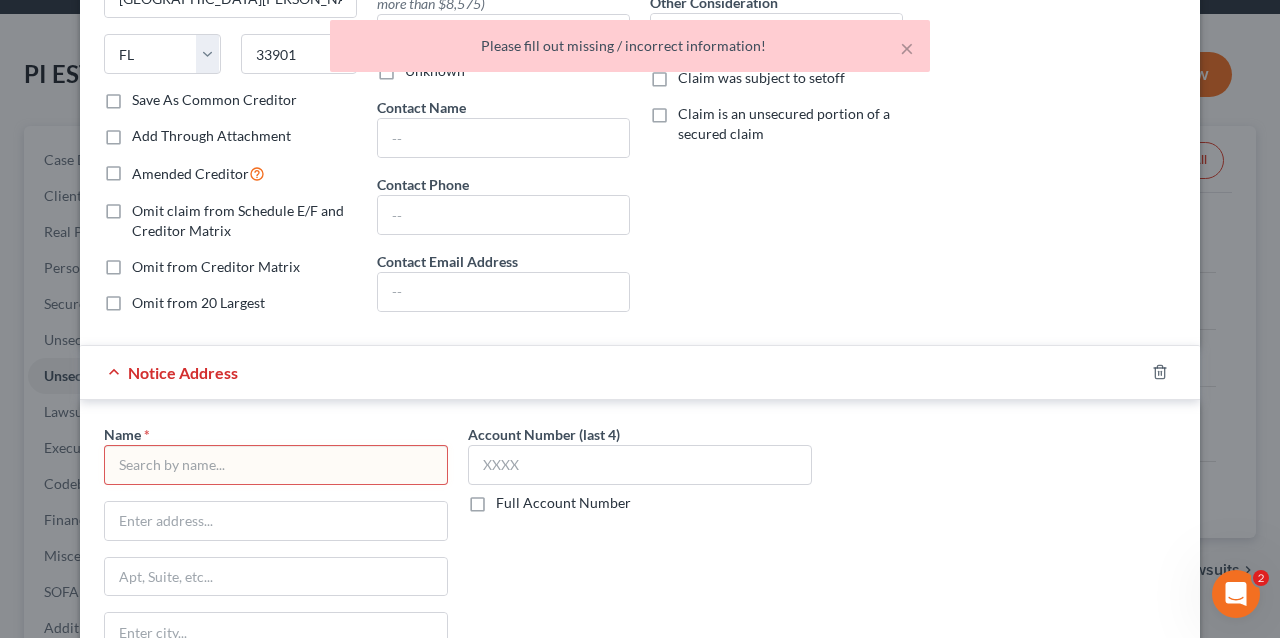 click at bounding box center (276, 465) 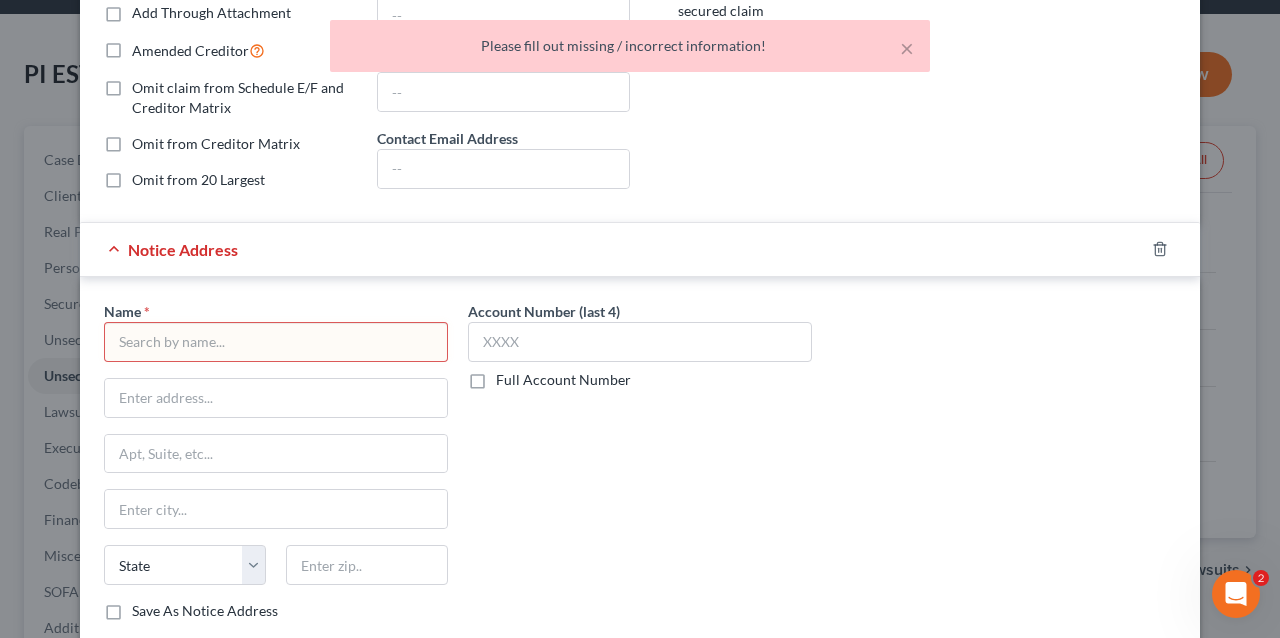 scroll, scrollTop: 569, scrollLeft: 0, axis: vertical 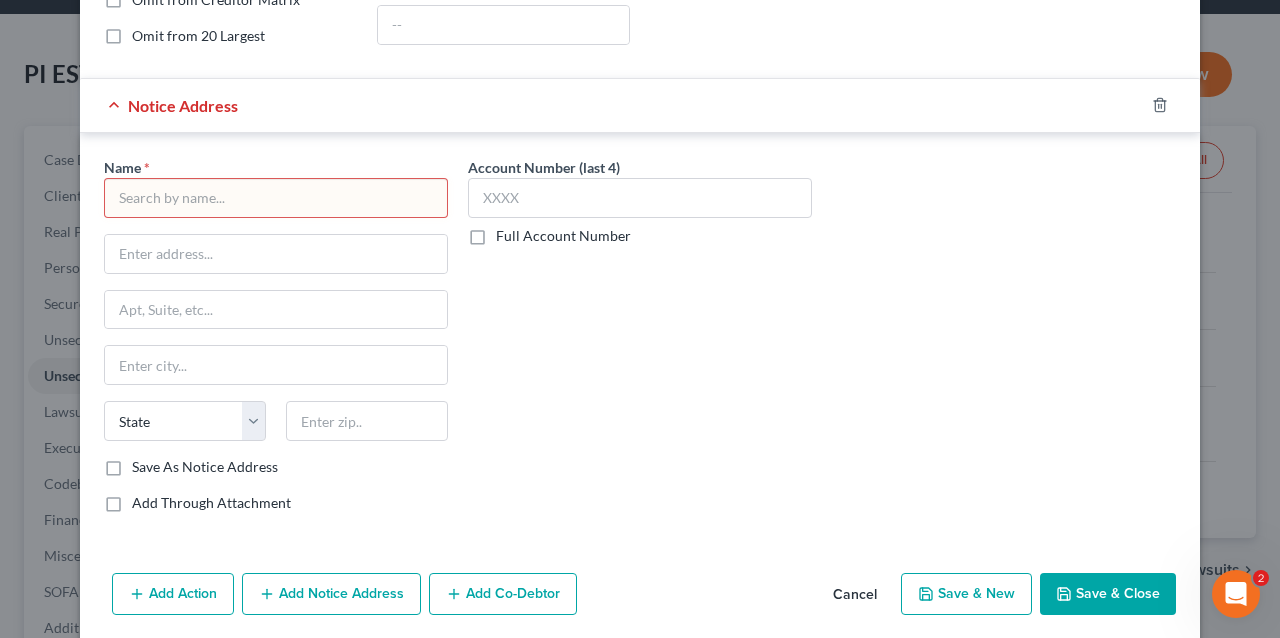 click at bounding box center (276, 198) 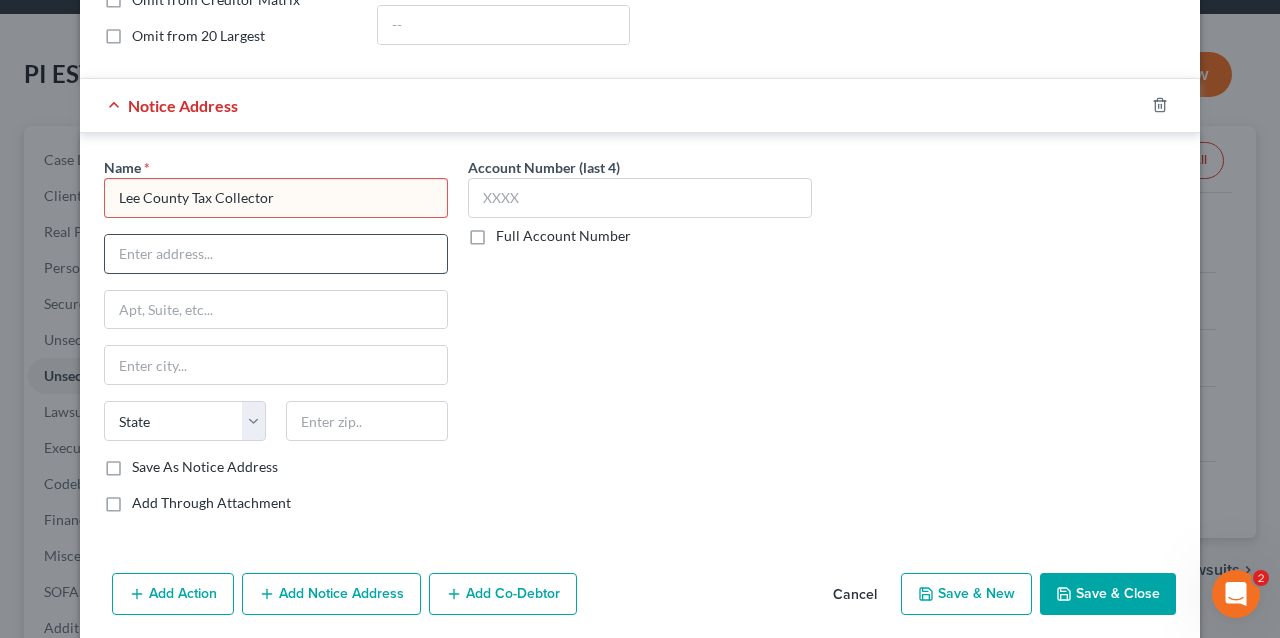 type on "Lee County Tax Collector" 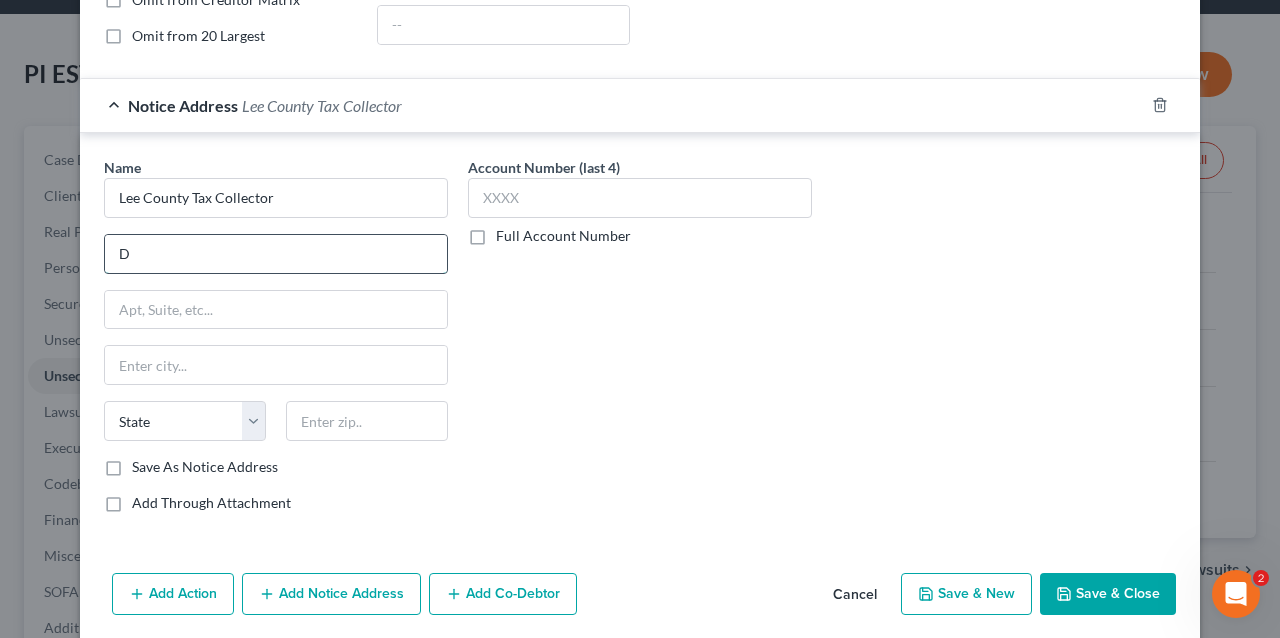 click on "D" at bounding box center (276, 254) 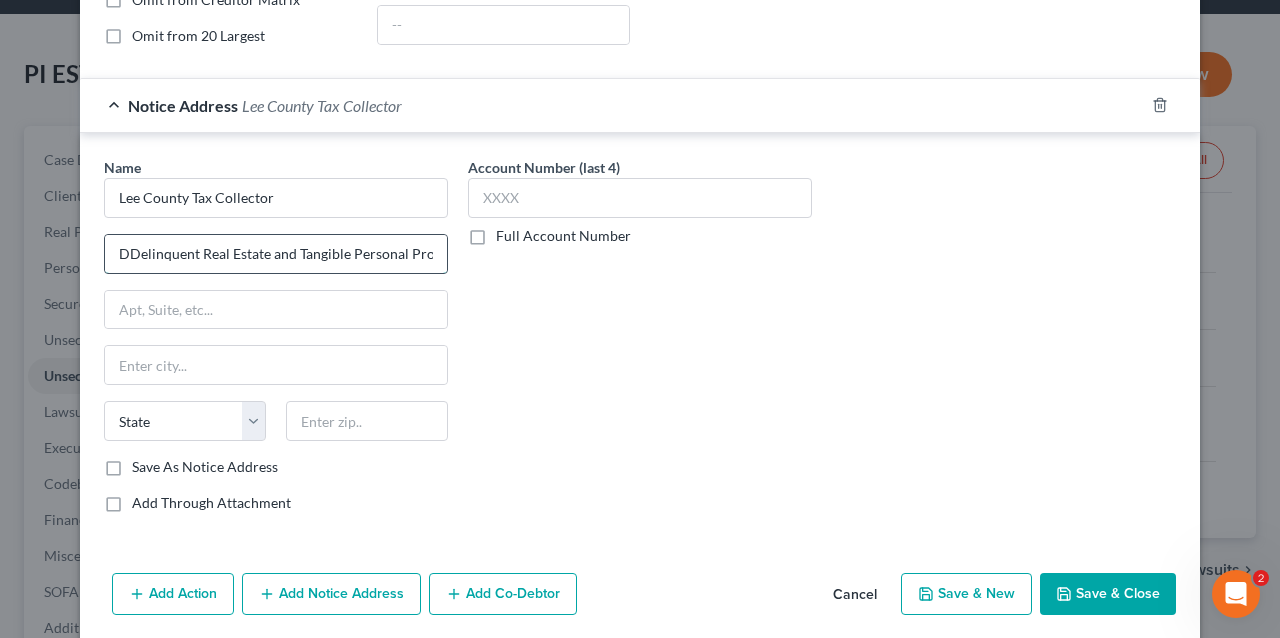 scroll, scrollTop: 0, scrollLeft: 66, axis: horizontal 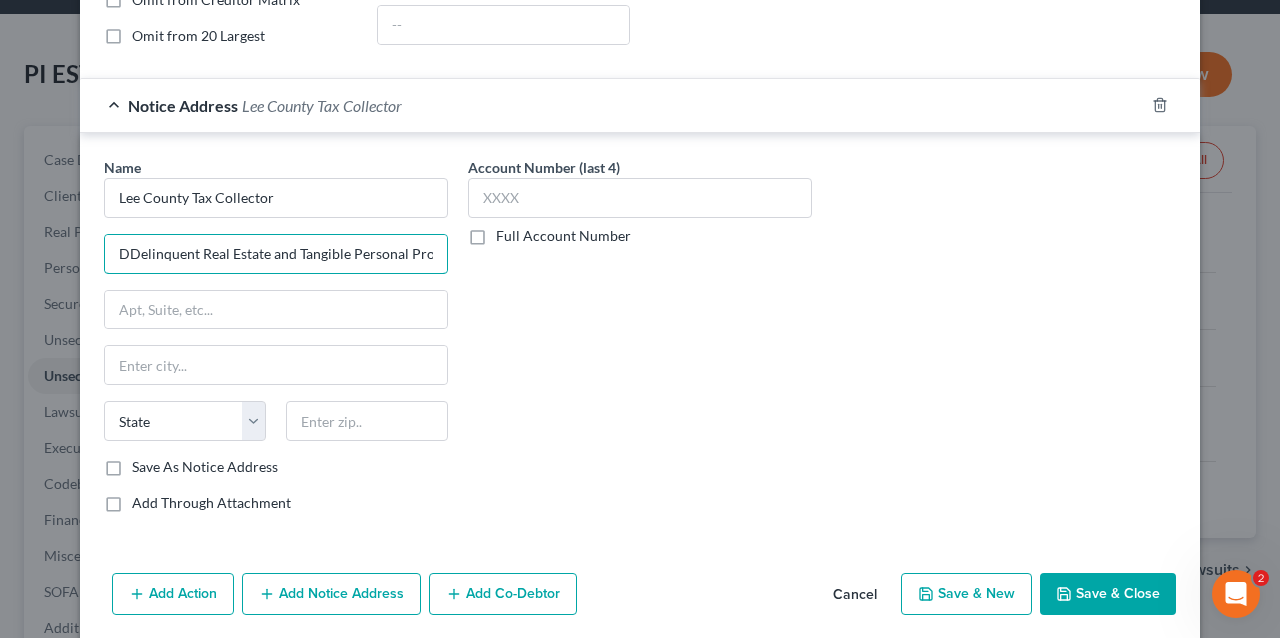 drag, startPoint x: 132, startPoint y: 249, endPoint x: 84, endPoint y: 248, distance: 48.010414 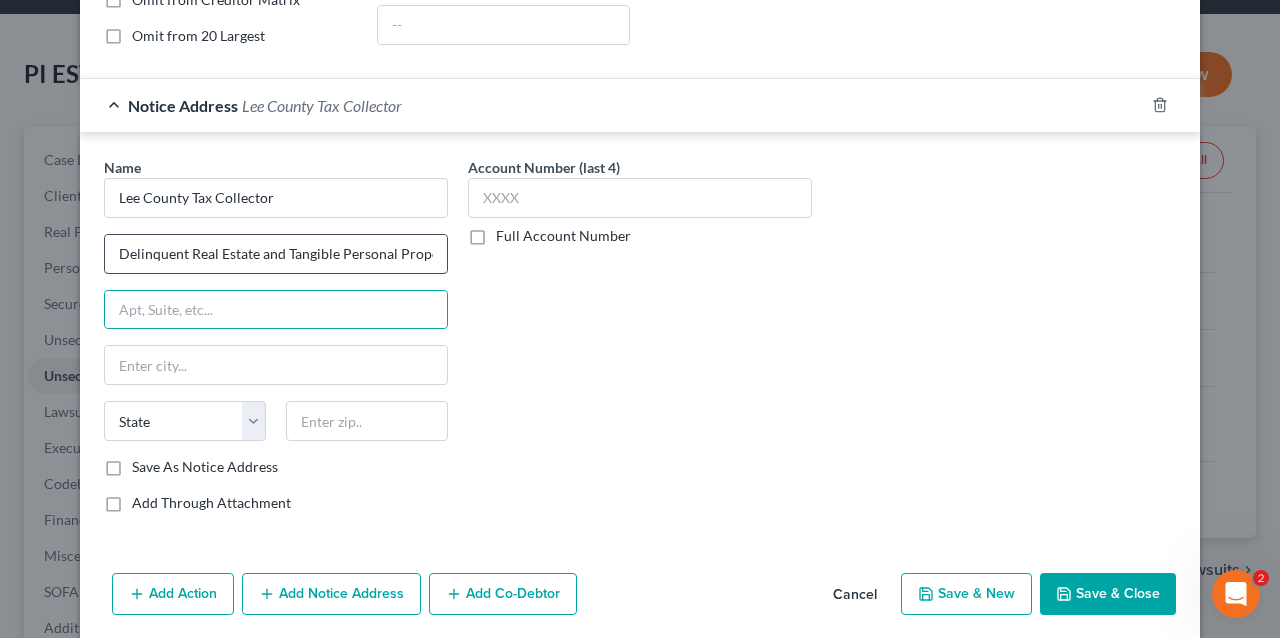 click on "Delinquent Real Estate and Tangible Personal Property Taxes" at bounding box center [276, 254] 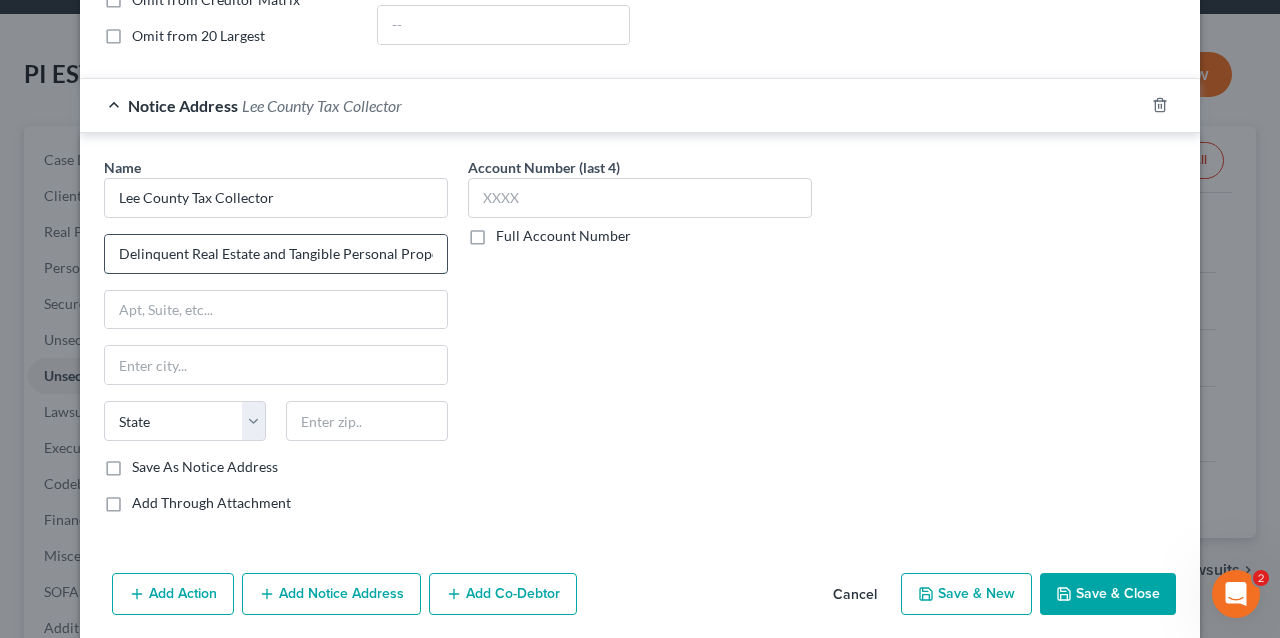 click on "Delinquent Real Estate and Tangible Personal Property Taxes" at bounding box center (276, 254) 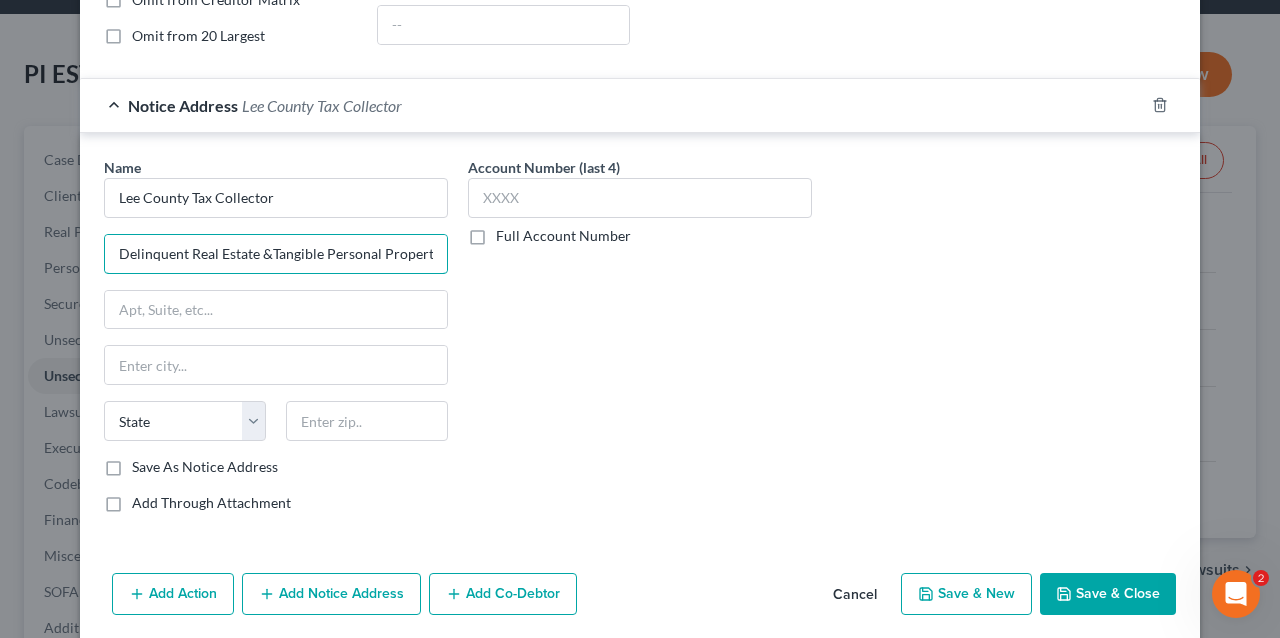 type on "Delinquent Real Estate &Tangible Personal Property Taxes" 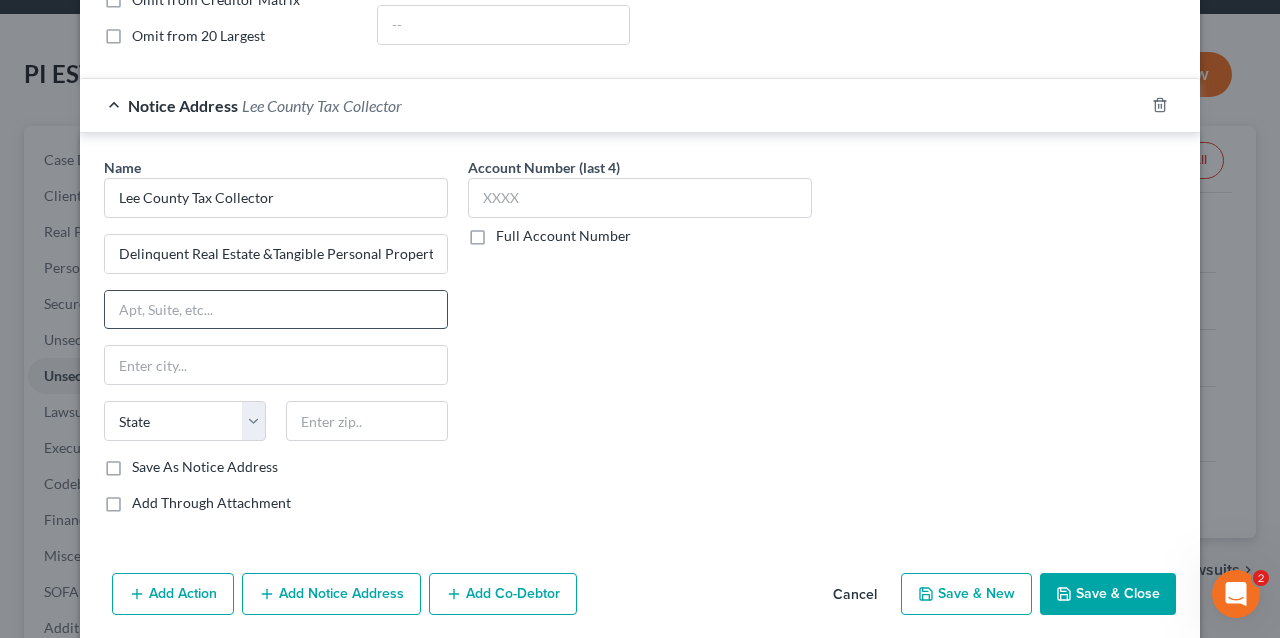 click at bounding box center [276, 310] 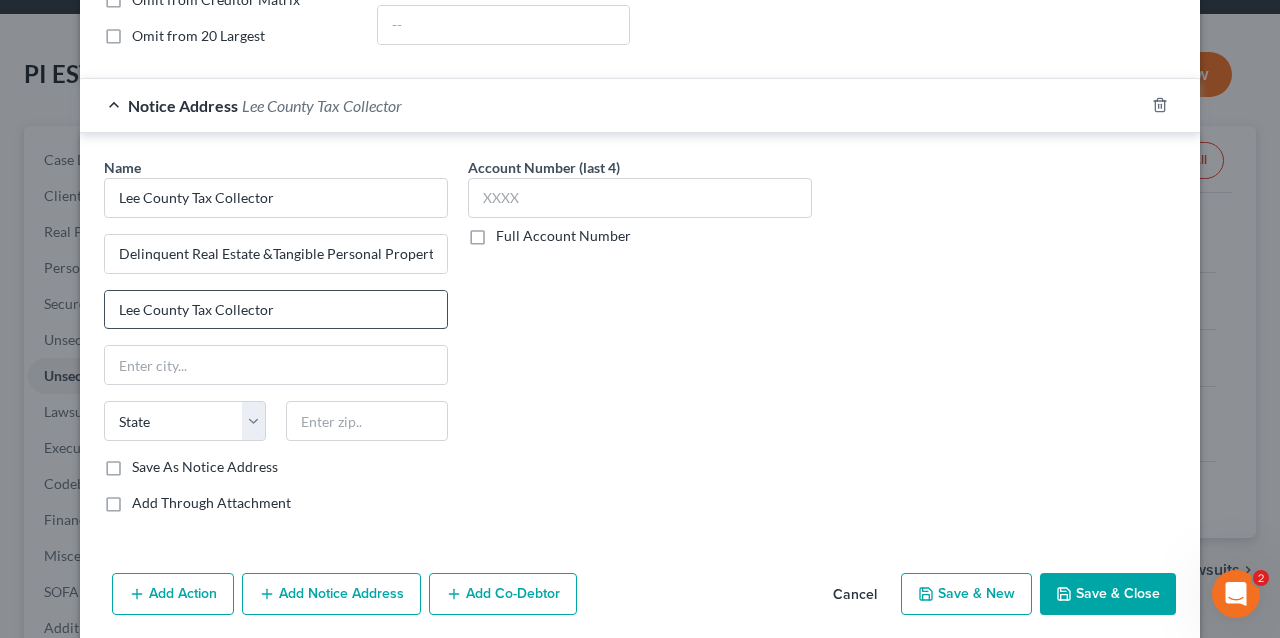 click on "Lee County Tax Collector" at bounding box center (276, 310) 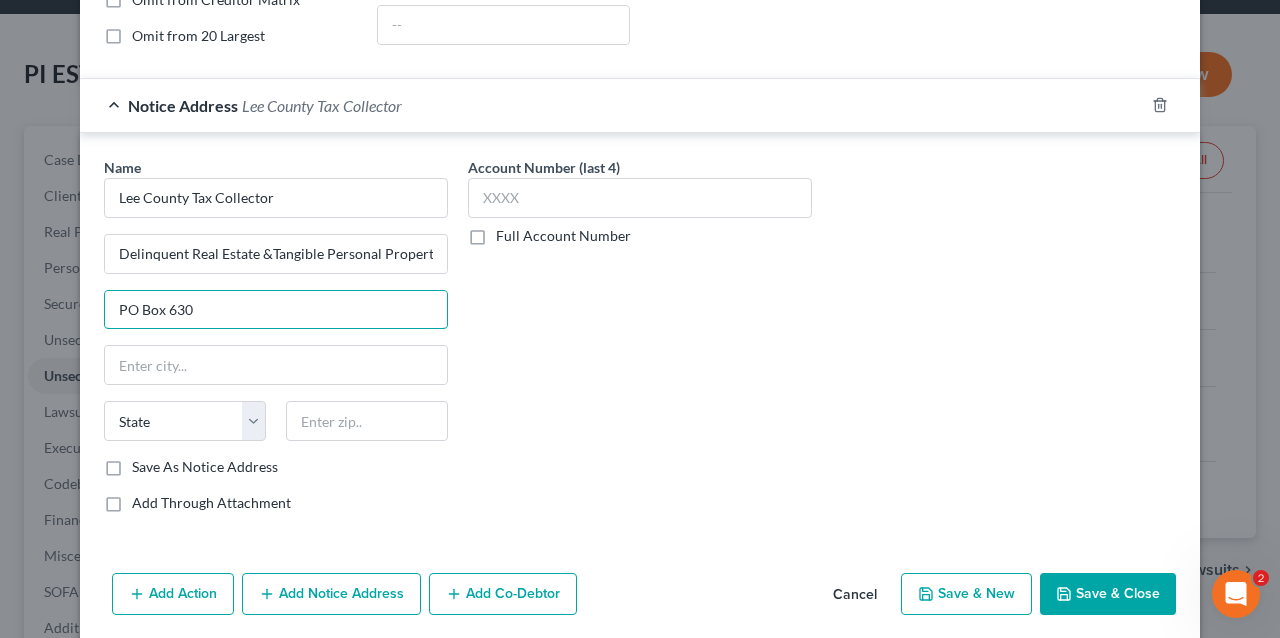 type on "PO Box 630" 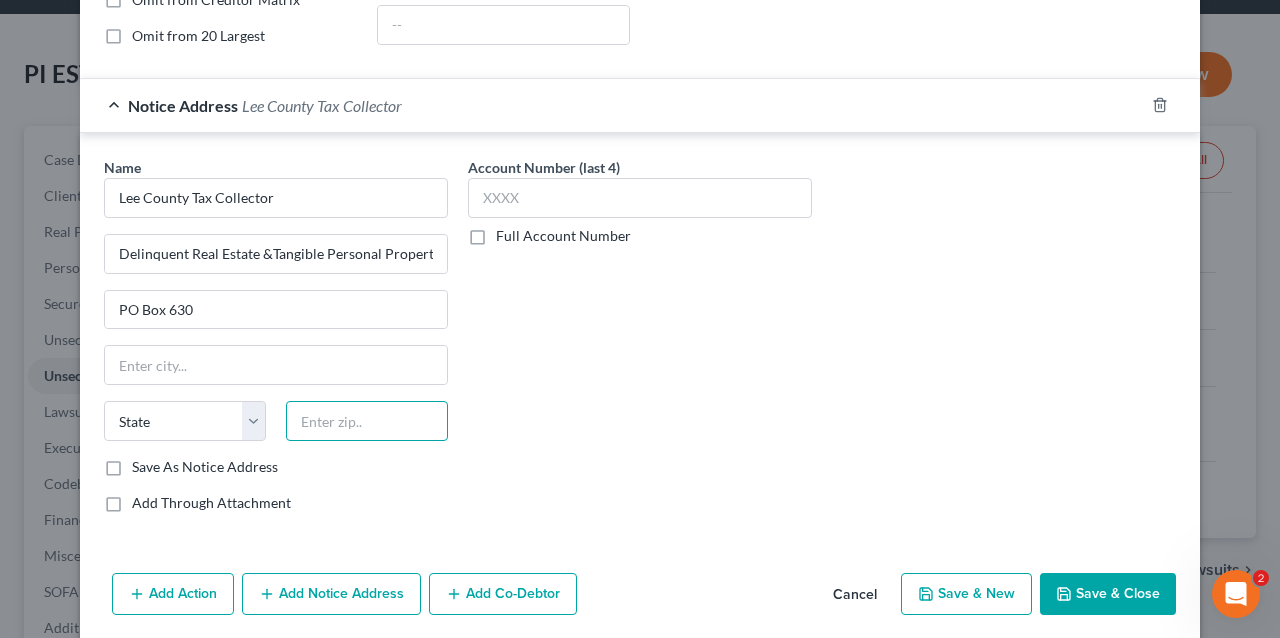 click at bounding box center (367, 421) 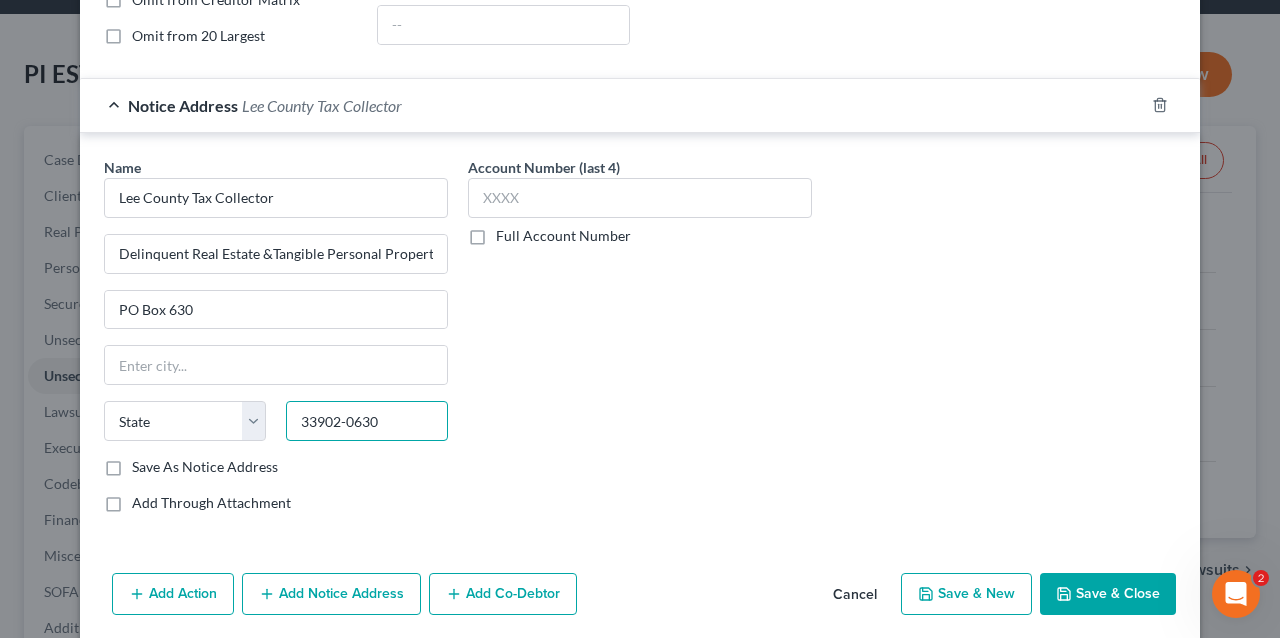 type on "33902-0630" 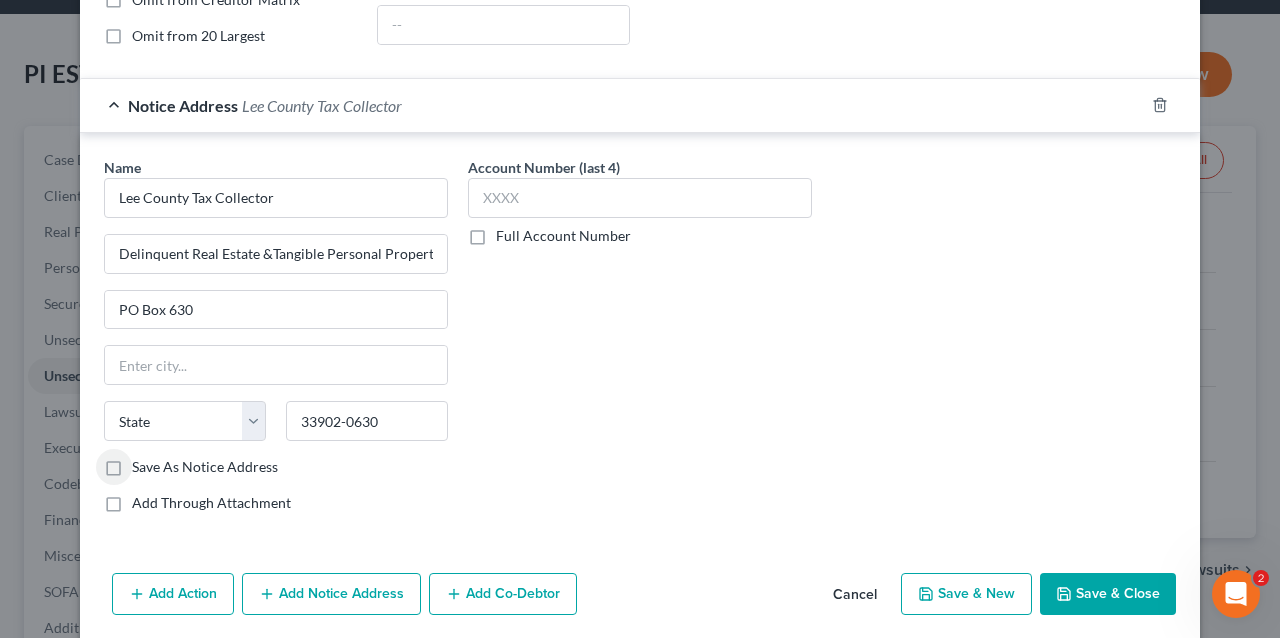 click on "Account Number (last 4)
Full Account Number" at bounding box center (640, 343) 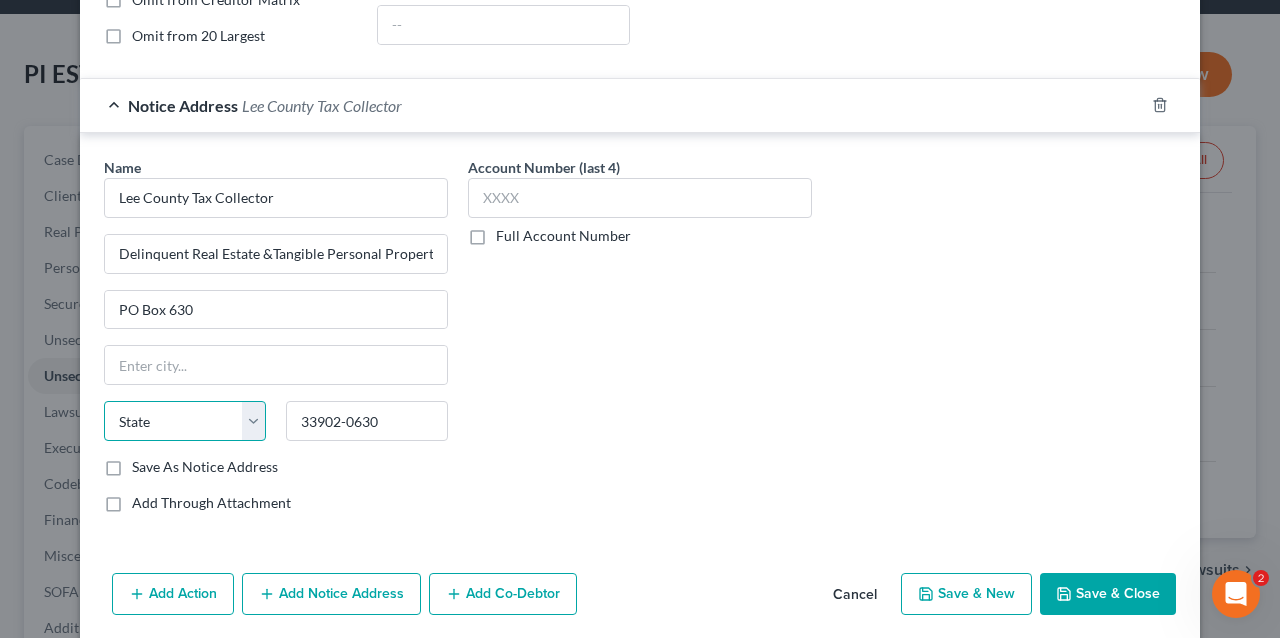 click on "State [US_STATE] AK AR AZ CA CO CT DE DC [GEOGRAPHIC_DATA] [GEOGRAPHIC_DATA] GU HI ID IL IN [GEOGRAPHIC_DATA] [GEOGRAPHIC_DATA] [GEOGRAPHIC_DATA] LA ME MD [GEOGRAPHIC_DATA] [GEOGRAPHIC_DATA] [GEOGRAPHIC_DATA] [GEOGRAPHIC_DATA] [GEOGRAPHIC_DATA] MT NC [GEOGRAPHIC_DATA] [GEOGRAPHIC_DATA] [GEOGRAPHIC_DATA] NH [GEOGRAPHIC_DATA] [GEOGRAPHIC_DATA] [GEOGRAPHIC_DATA] [GEOGRAPHIC_DATA] [GEOGRAPHIC_DATA] [GEOGRAPHIC_DATA] [GEOGRAPHIC_DATA] PR RI SC SD [GEOGRAPHIC_DATA] [GEOGRAPHIC_DATA] [GEOGRAPHIC_DATA] VI [GEOGRAPHIC_DATA] [GEOGRAPHIC_DATA] [GEOGRAPHIC_DATA] WV WI WY" at bounding box center (185, 421) 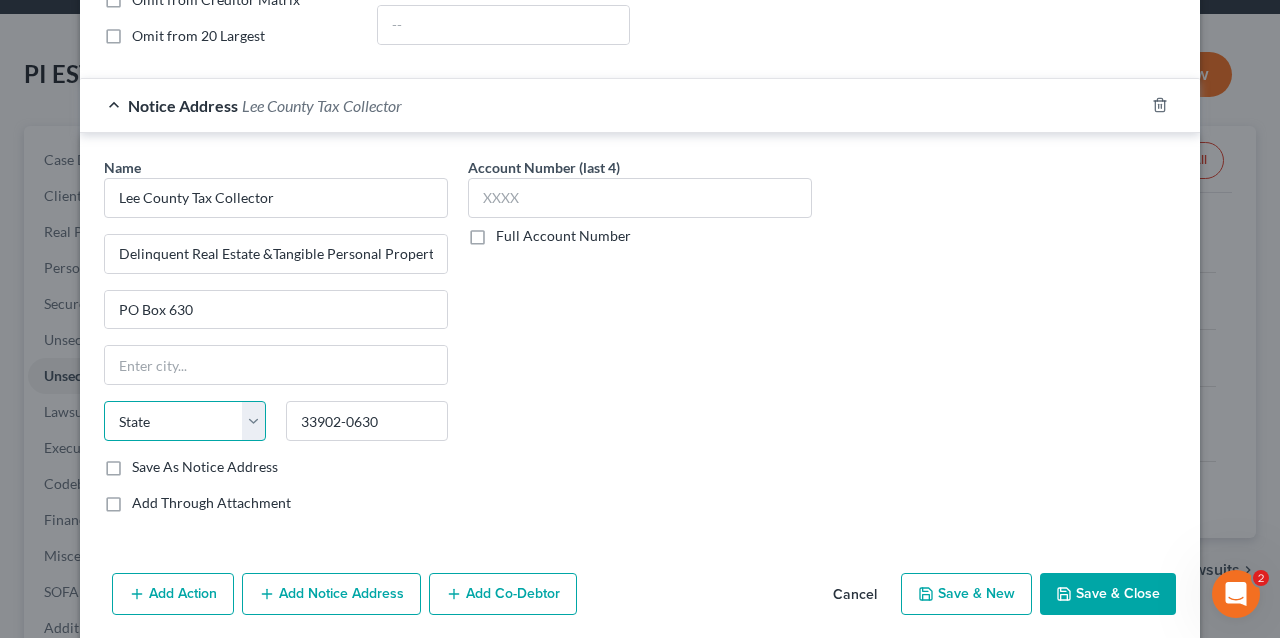 select on "9" 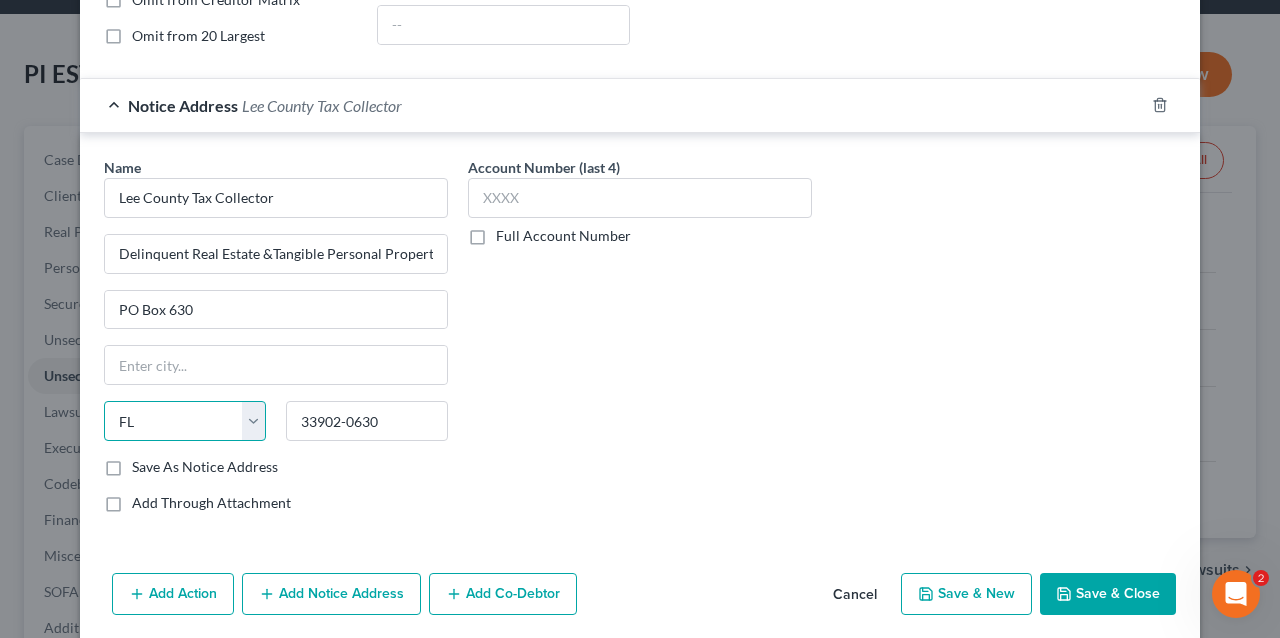 click on "State [US_STATE] AK AR AZ CA CO CT DE DC [GEOGRAPHIC_DATA] [GEOGRAPHIC_DATA] GU HI ID IL IN [GEOGRAPHIC_DATA] [GEOGRAPHIC_DATA] [GEOGRAPHIC_DATA] LA ME MD [GEOGRAPHIC_DATA] [GEOGRAPHIC_DATA] [GEOGRAPHIC_DATA] [GEOGRAPHIC_DATA] [GEOGRAPHIC_DATA] MT NC [GEOGRAPHIC_DATA] [GEOGRAPHIC_DATA] [GEOGRAPHIC_DATA] NH [GEOGRAPHIC_DATA] [GEOGRAPHIC_DATA] [GEOGRAPHIC_DATA] [GEOGRAPHIC_DATA] [GEOGRAPHIC_DATA] [GEOGRAPHIC_DATA] [GEOGRAPHIC_DATA] PR RI SC SD [GEOGRAPHIC_DATA] [GEOGRAPHIC_DATA] [GEOGRAPHIC_DATA] VI [GEOGRAPHIC_DATA] [GEOGRAPHIC_DATA] [GEOGRAPHIC_DATA] WV WI WY" at bounding box center [185, 421] 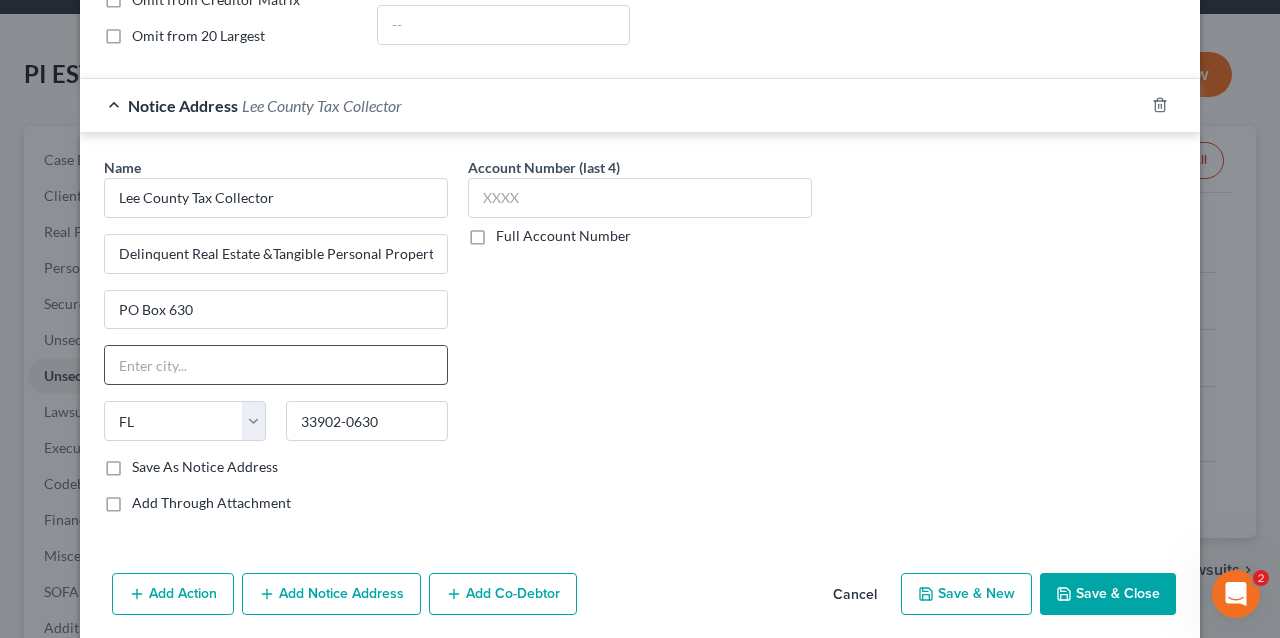 click at bounding box center (276, 365) 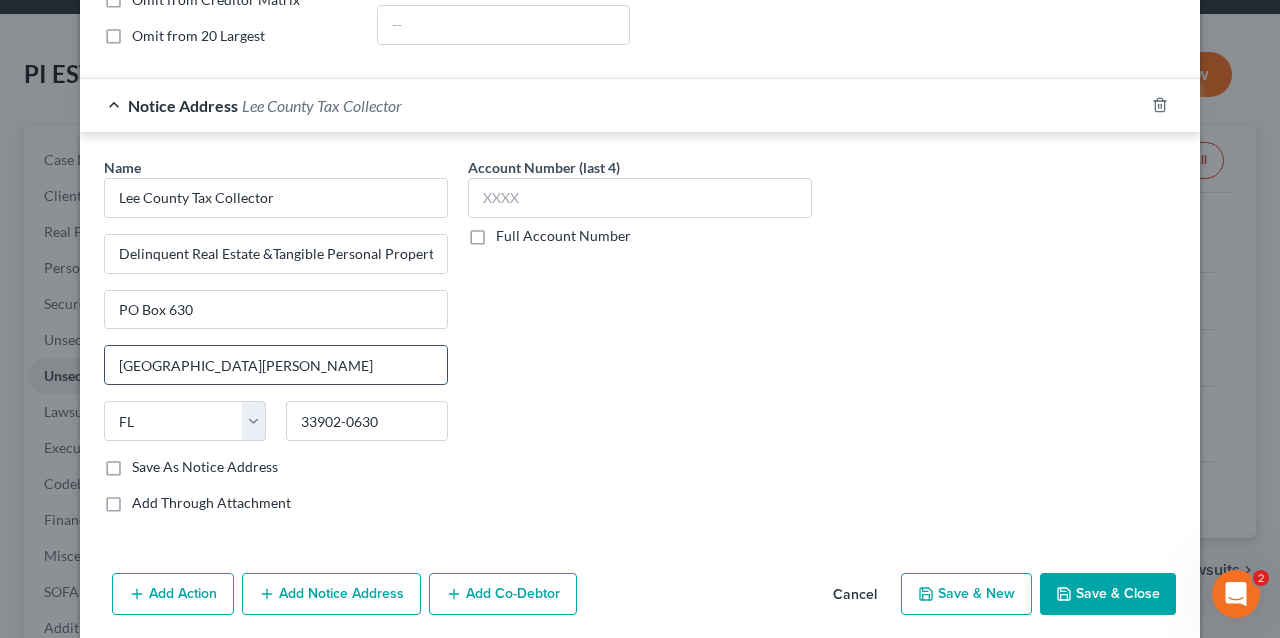 type on "Fort Myers" 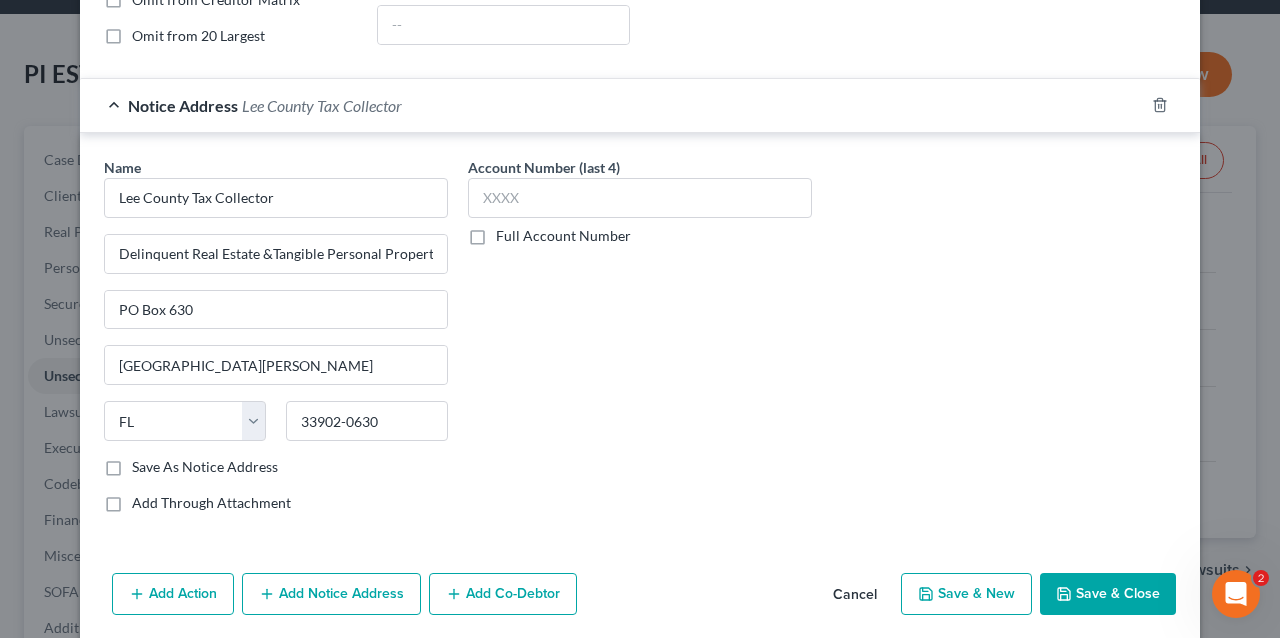 click on "Account Number (last 4)
Full Account Number" at bounding box center (640, 343) 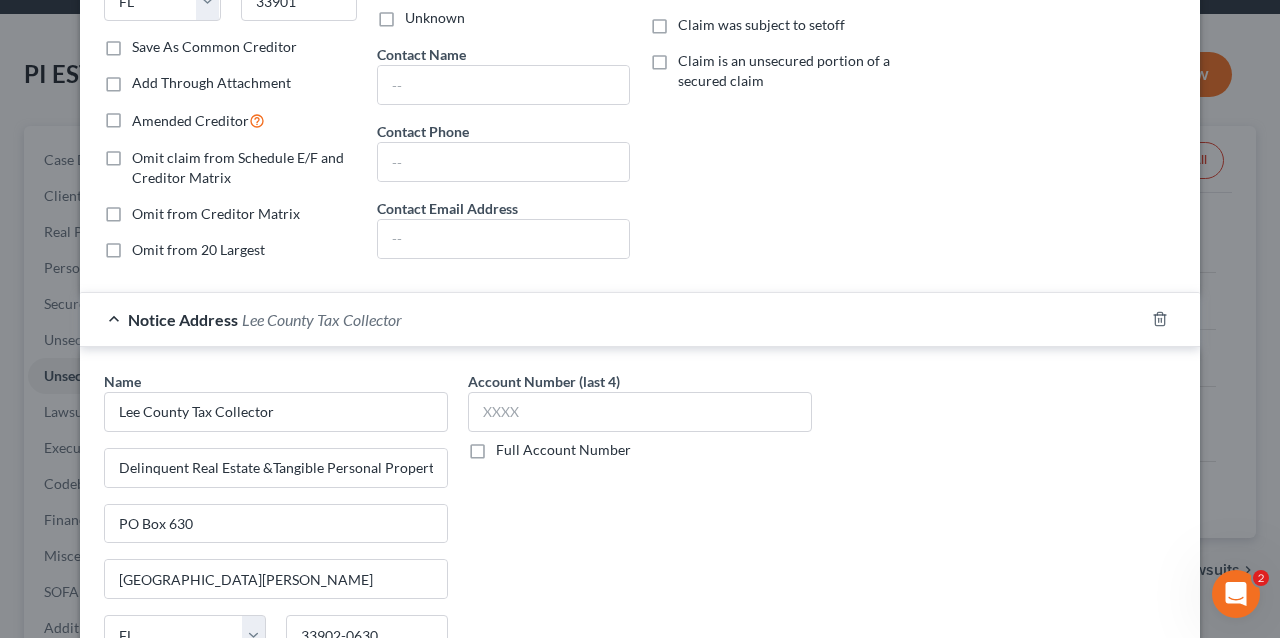 scroll, scrollTop: 636, scrollLeft: 0, axis: vertical 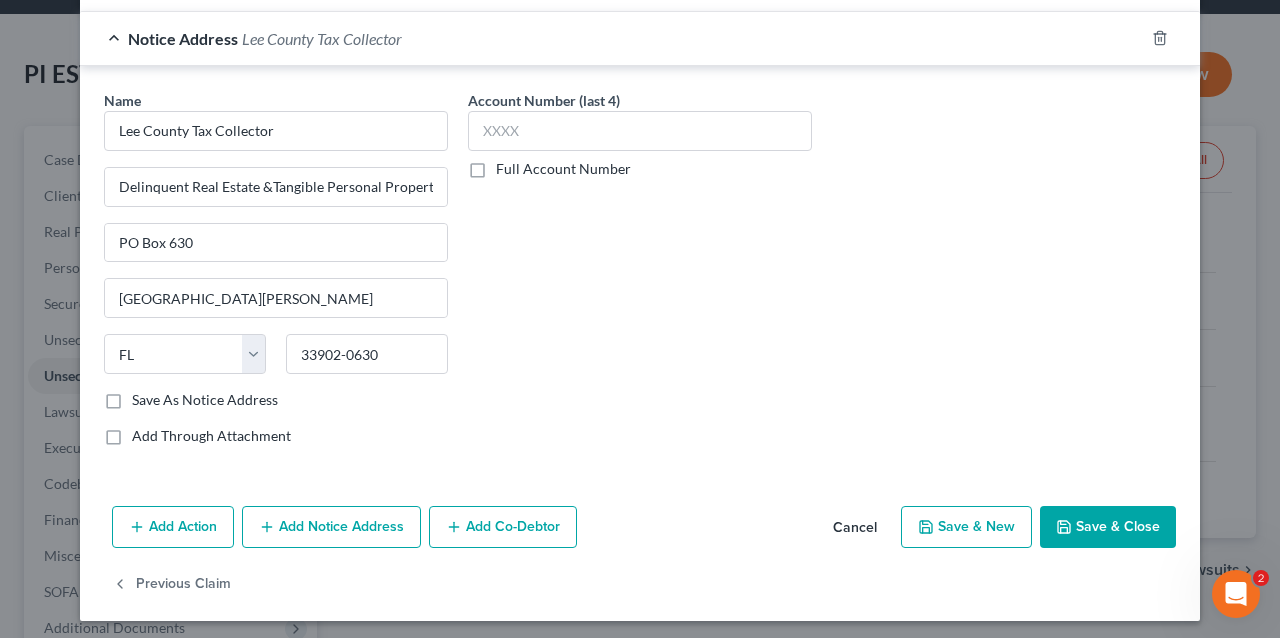 click on "Save & Close" at bounding box center (1108, 527) 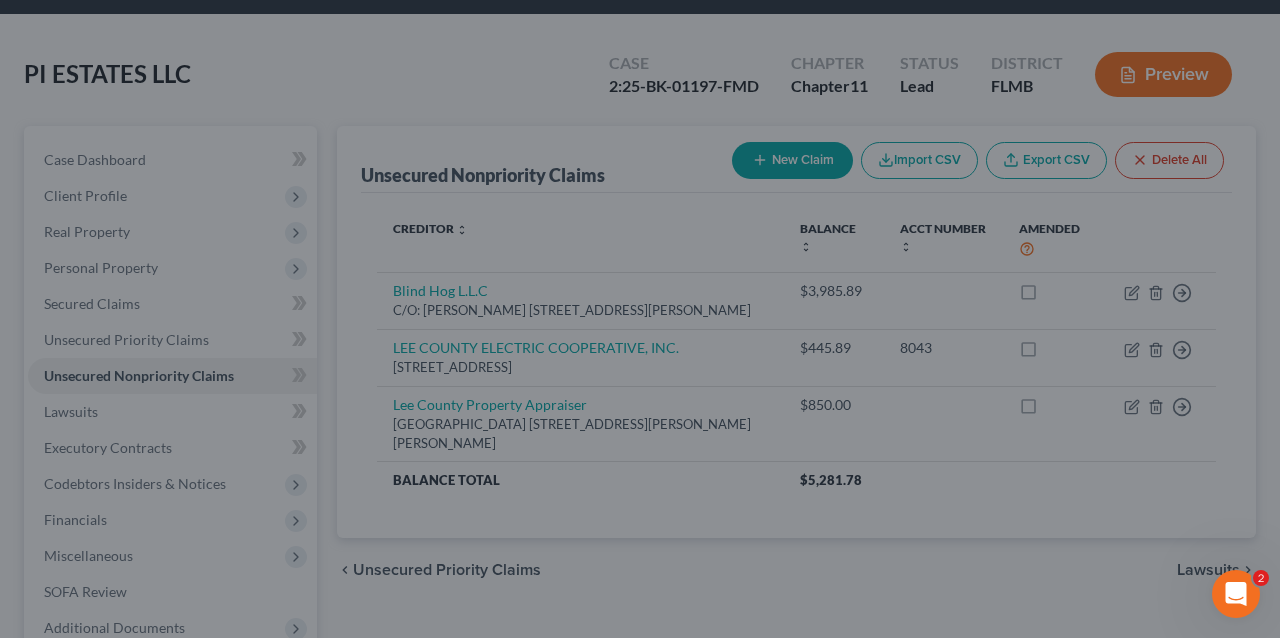 scroll, scrollTop: 0, scrollLeft: 0, axis: both 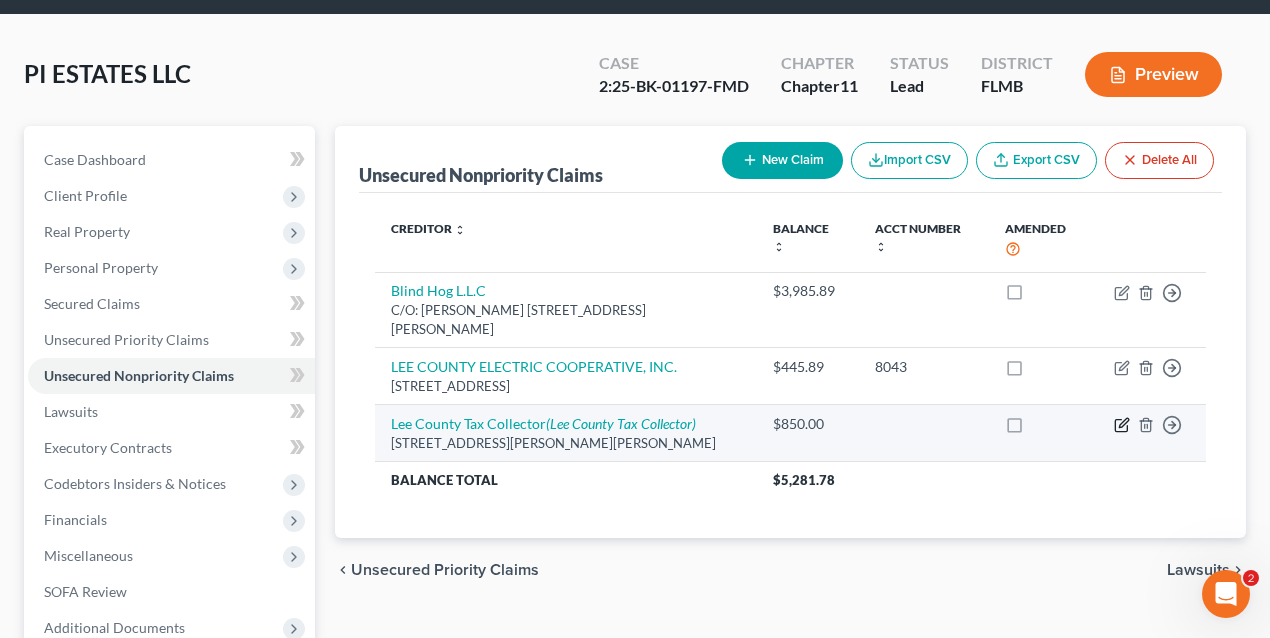 click 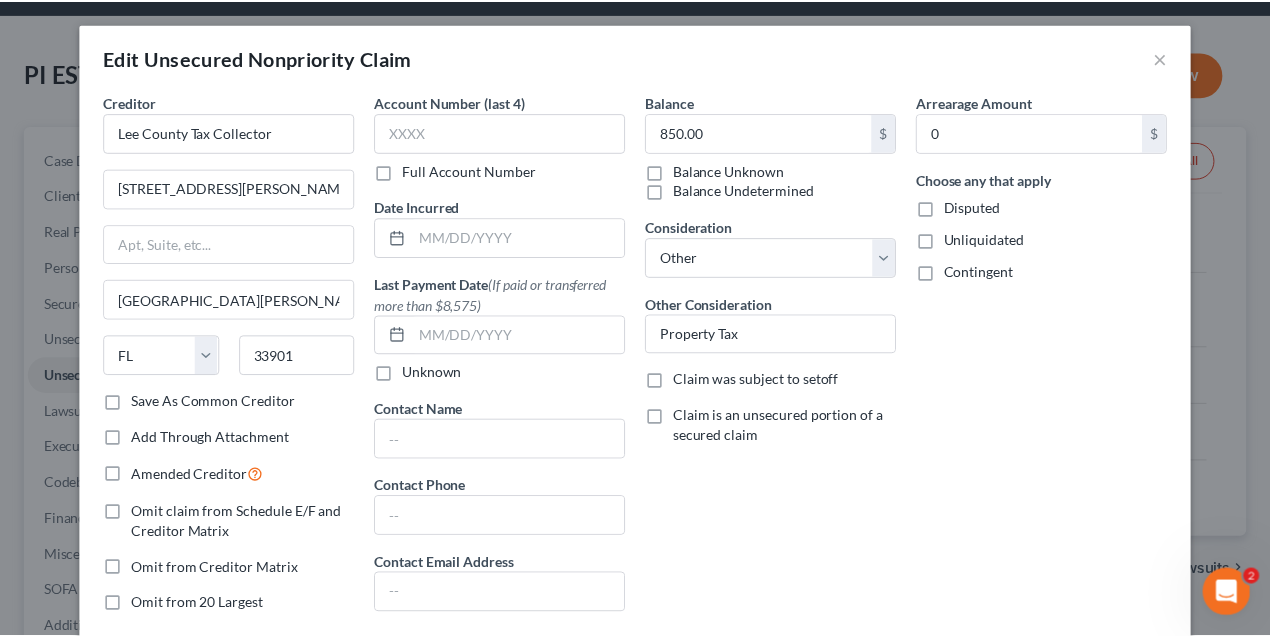 scroll, scrollTop: 227, scrollLeft: 0, axis: vertical 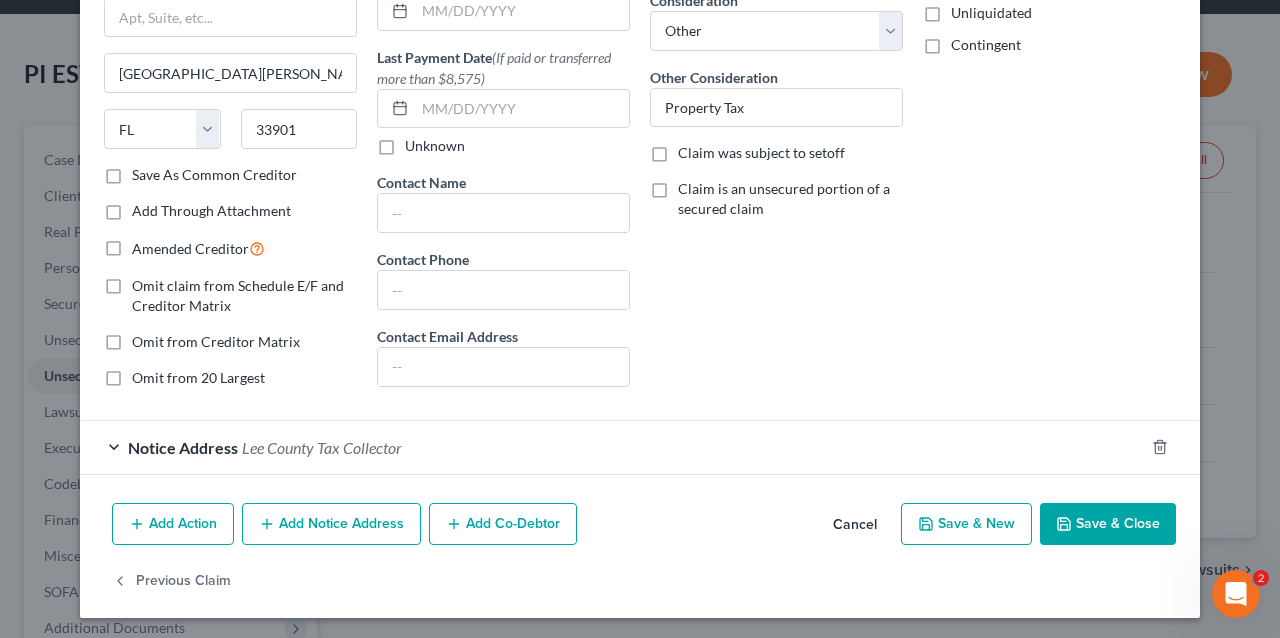 click on "Save & Close" at bounding box center [1108, 524] 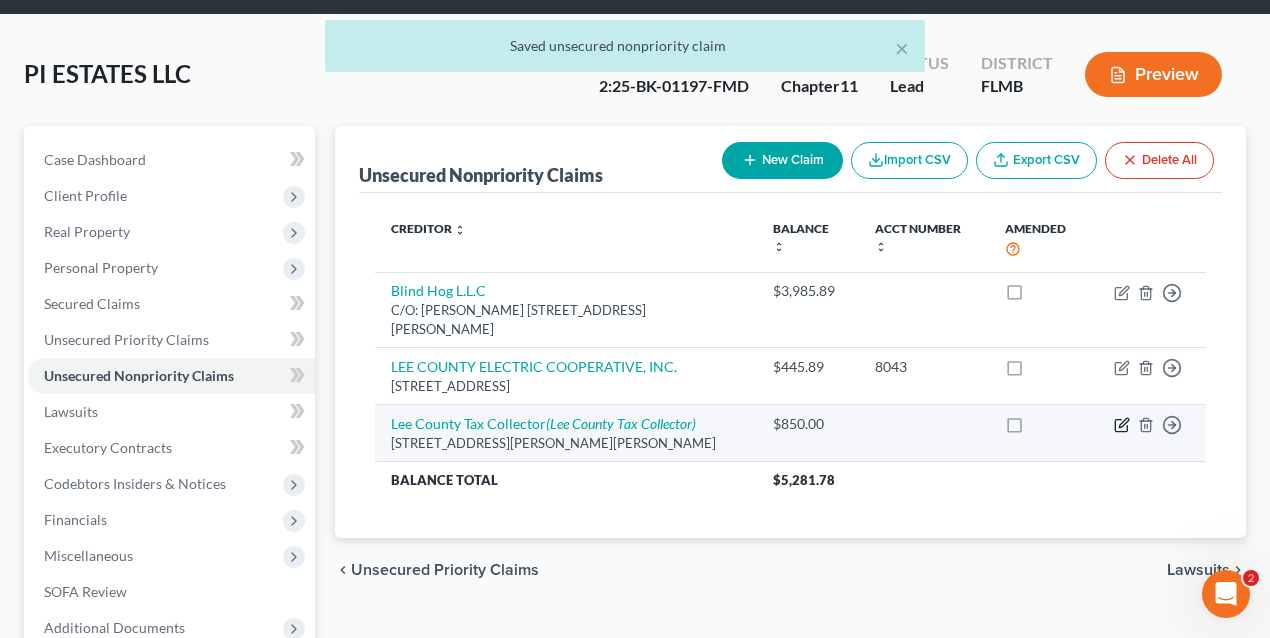 click 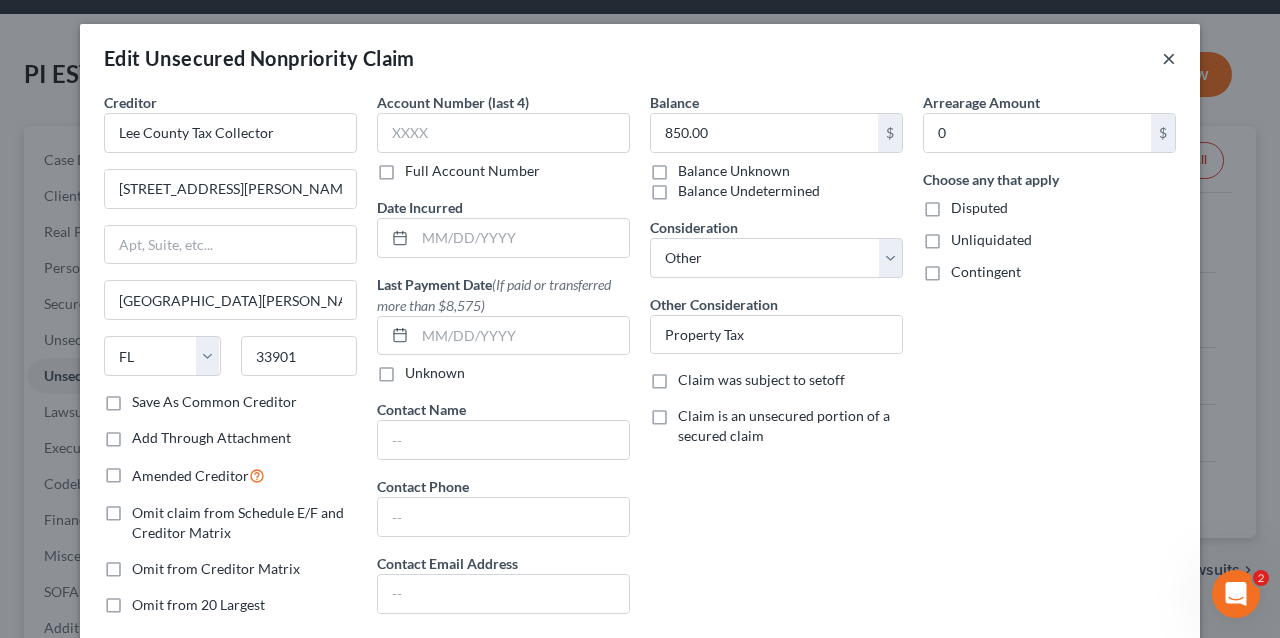 click on "×" at bounding box center (1169, 58) 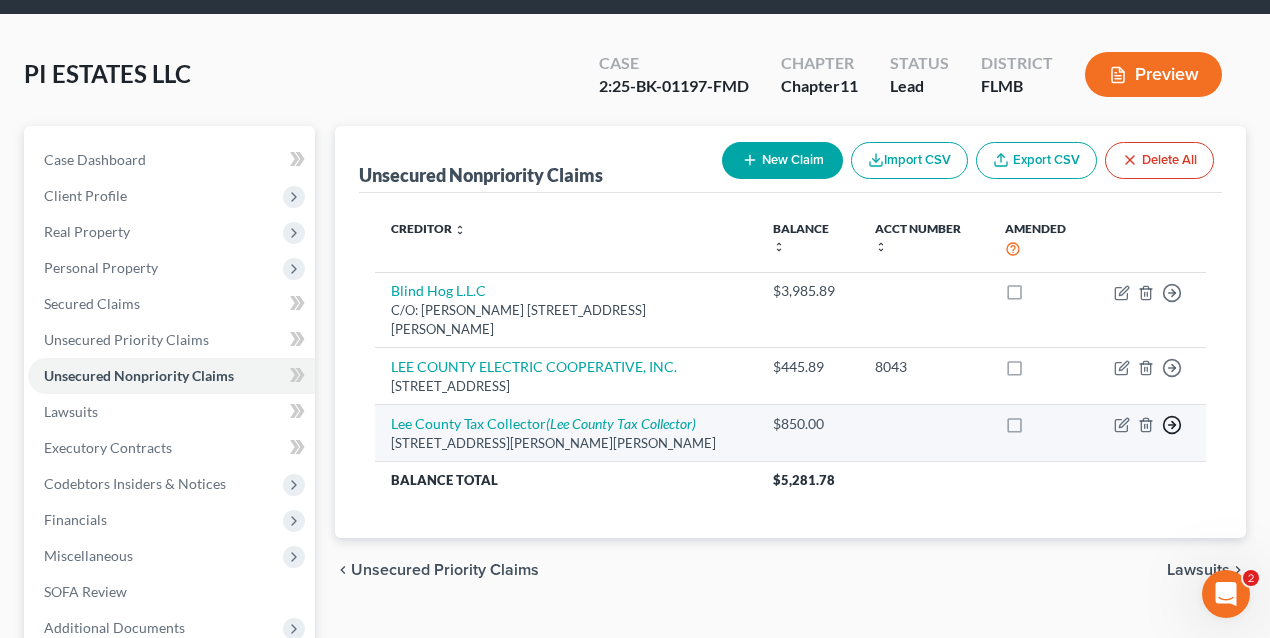 click 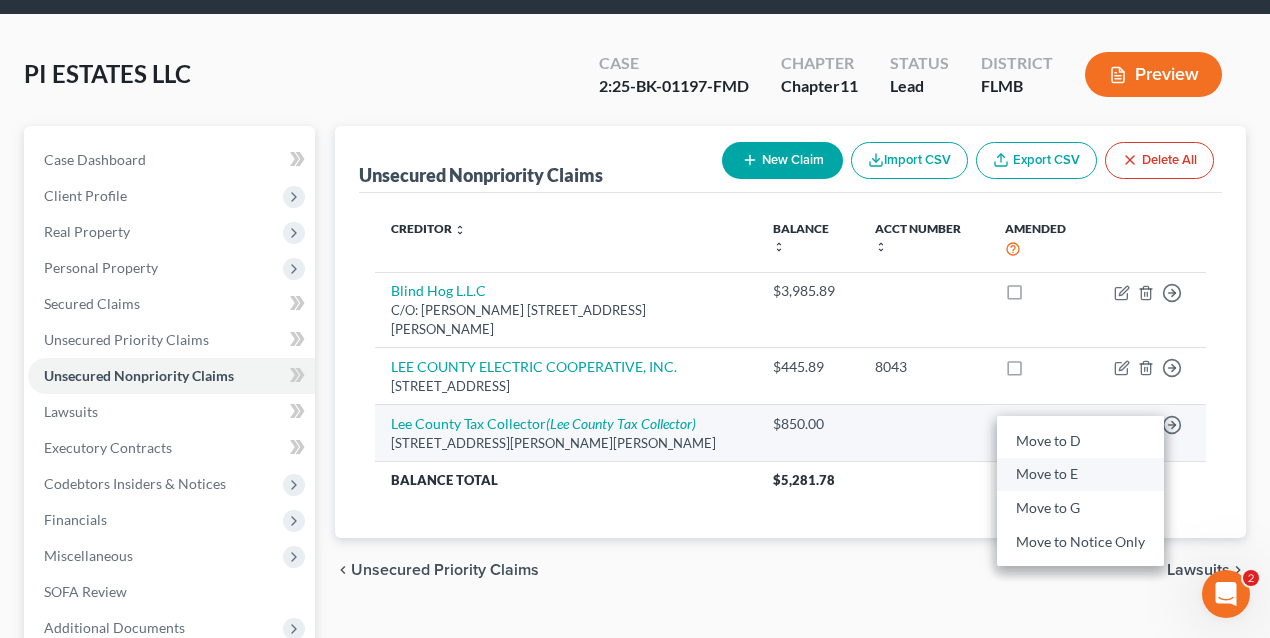 click on "Move to E" at bounding box center [1080, 474] 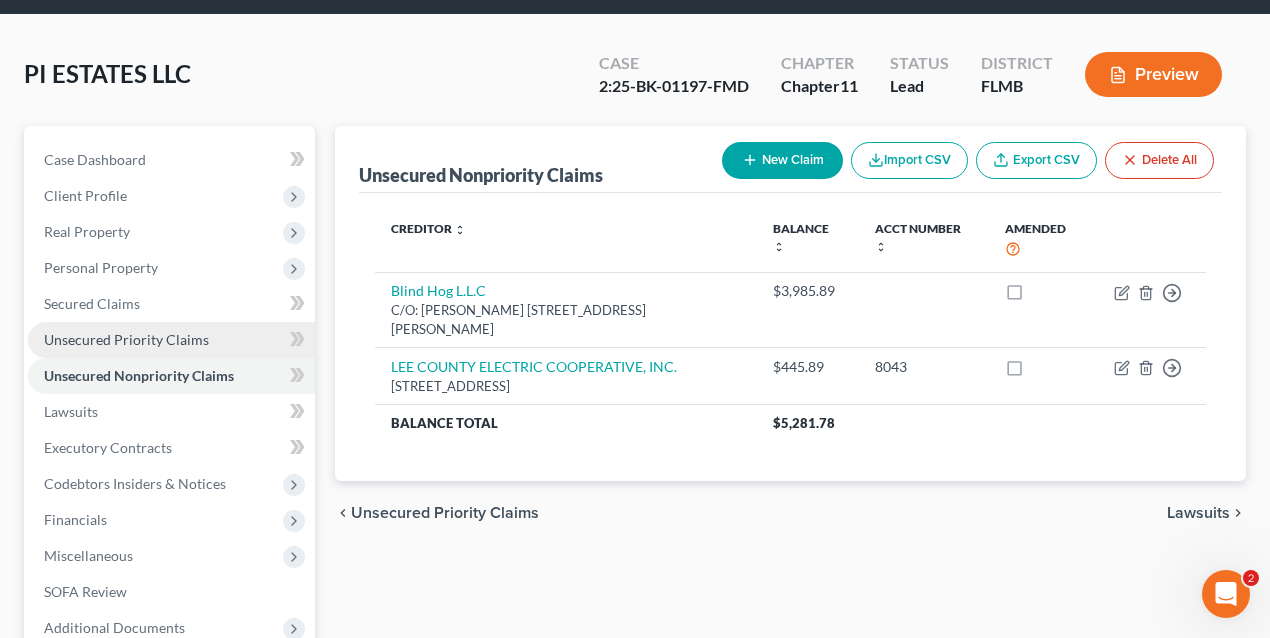 click on "Unsecured Priority Claims" at bounding box center [126, 339] 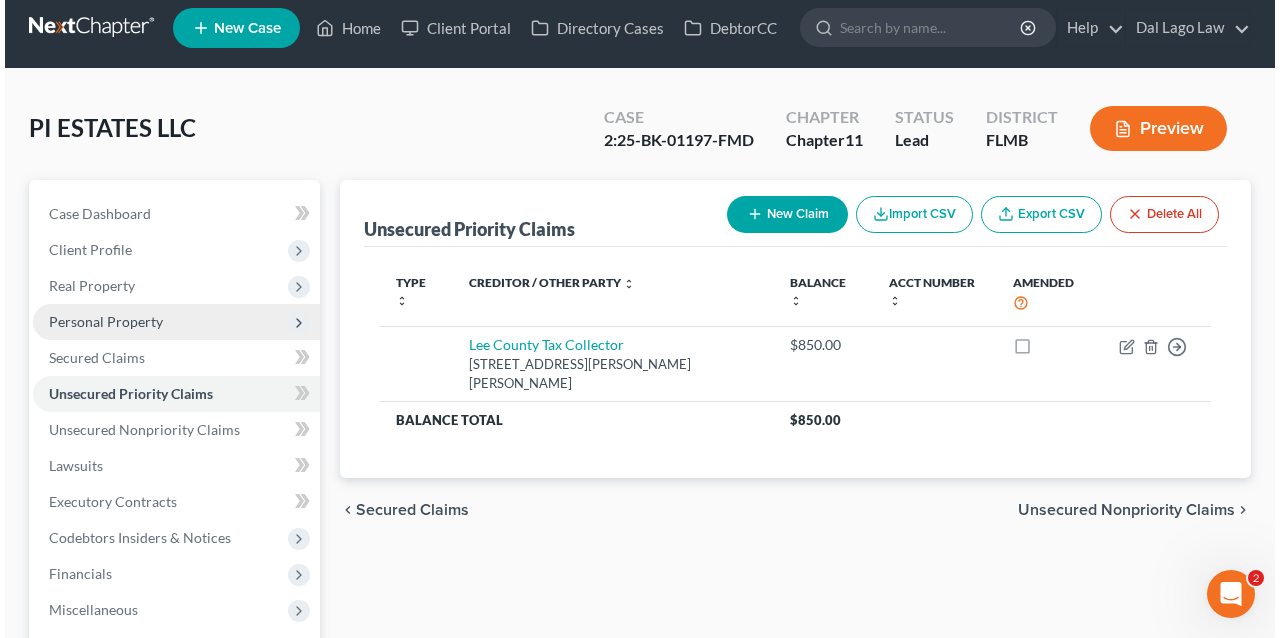 scroll, scrollTop: 0, scrollLeft: 0, axis: both 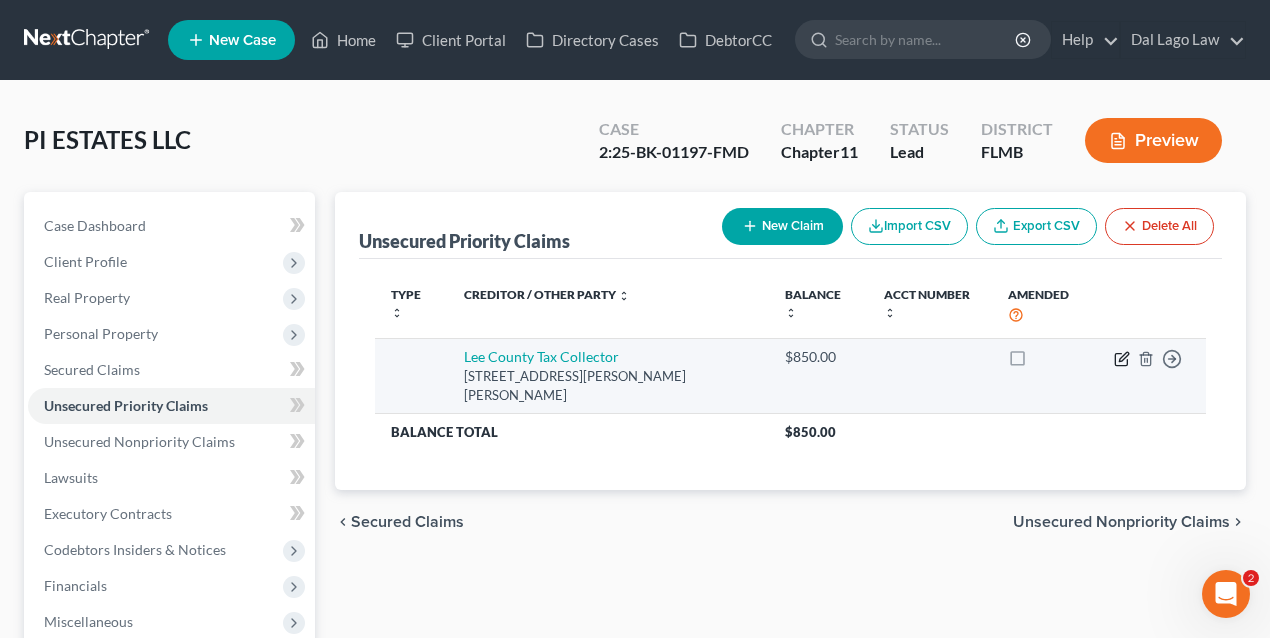 click 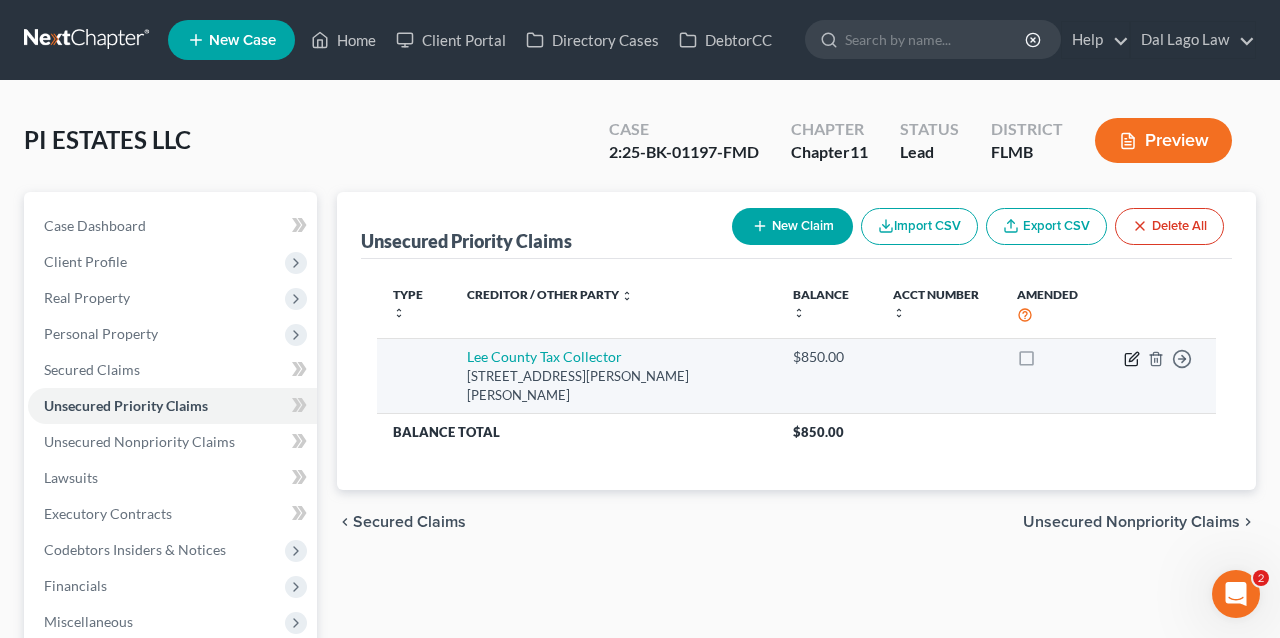 select on "9" 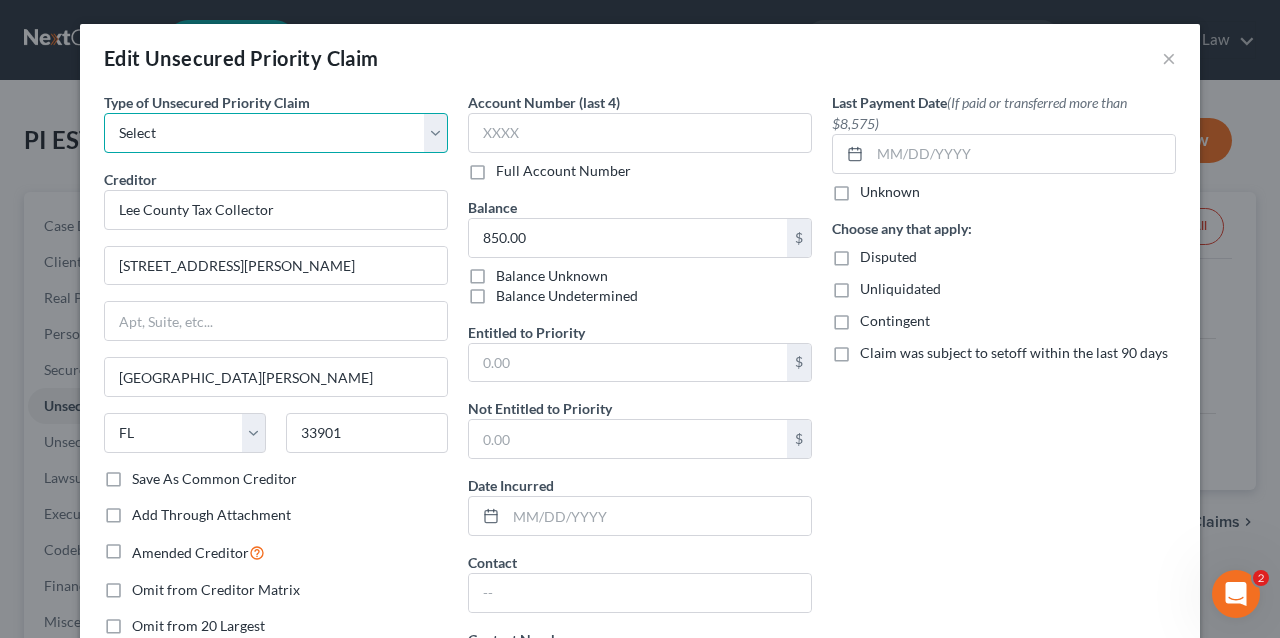 click on "Select Taxes & Other Government Units Domestic Support Obligations Extensions of credit in an involuntary case Wages, Salaries, Commissions Contributions to employee benefits Certain farmers and fisherman Deposits by individuals Commitments to maintain capitals Claims for death or injury while intoxicated Other" at bounding box center (276, 133) 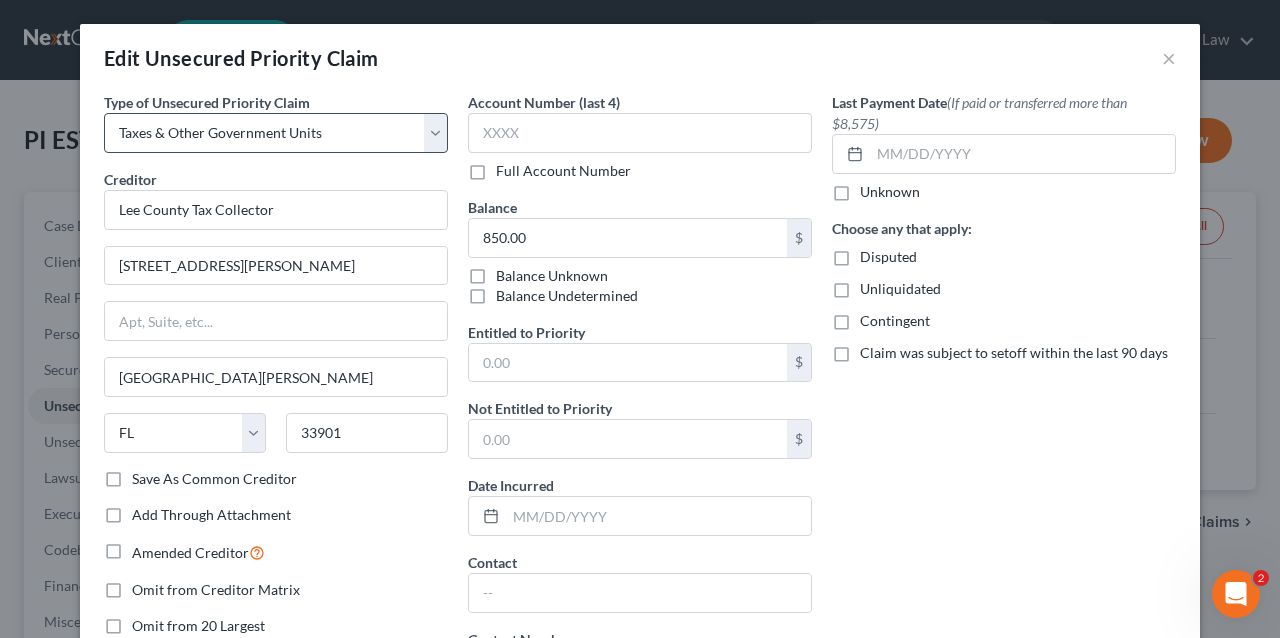 select on "9" 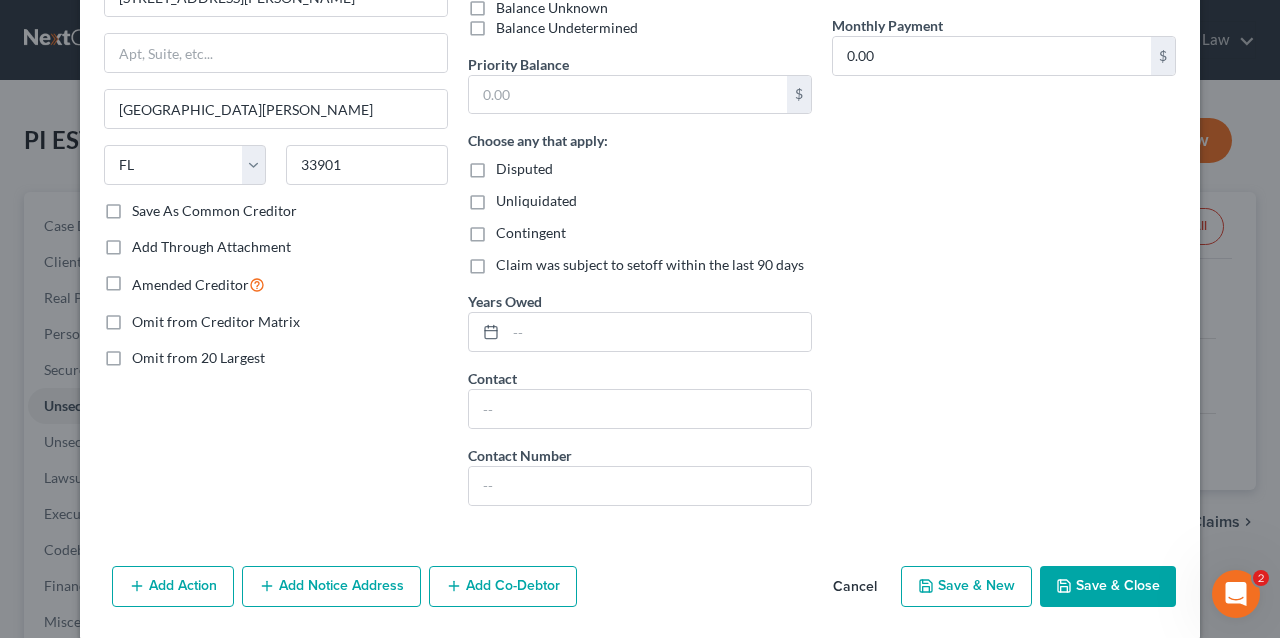 scroll, scrollTop: 289, scrollLeft: 0, axis: vertical 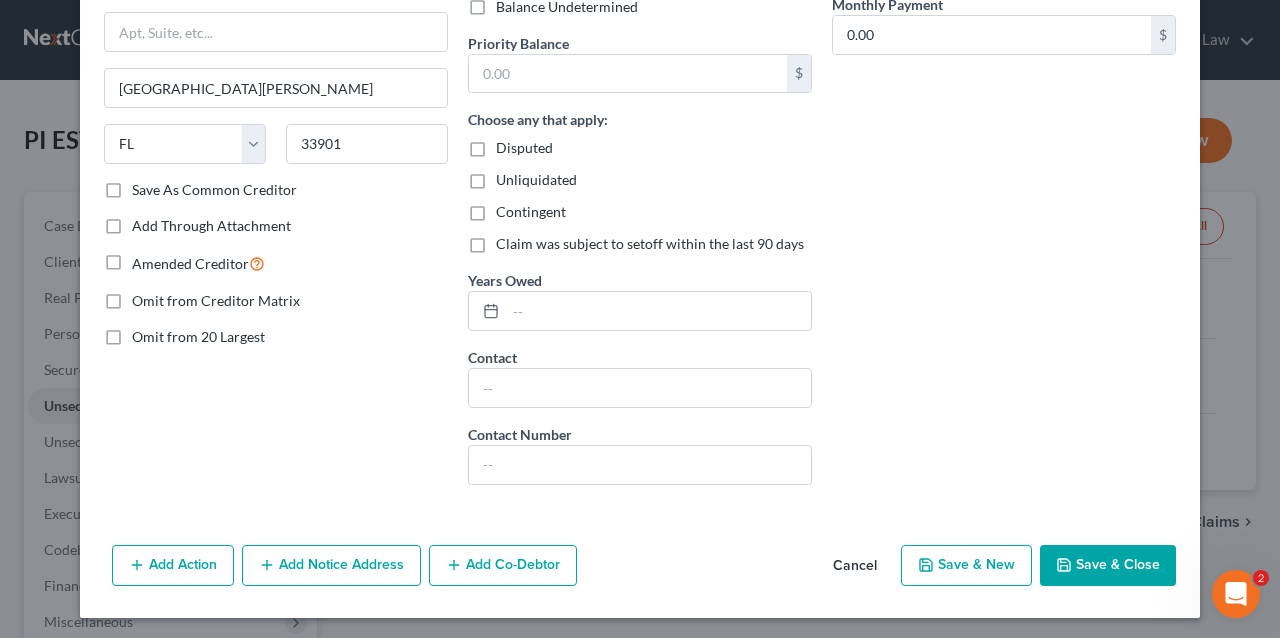 click on "Save & Close" at bounding box center (1108, 566) 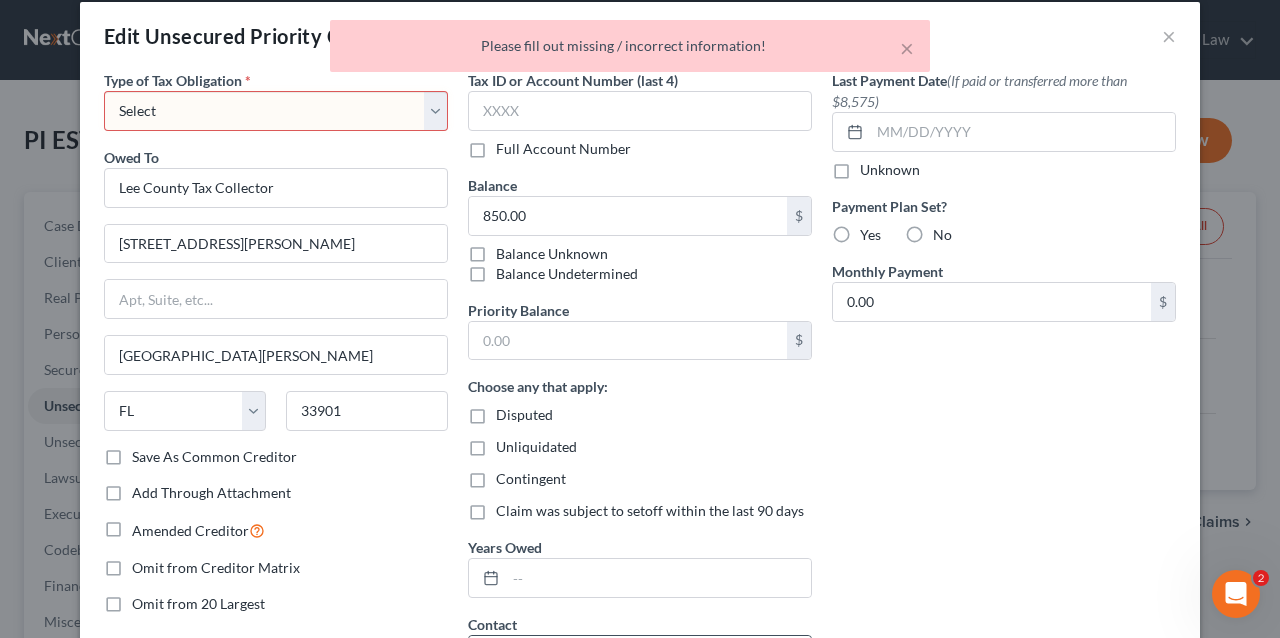 scroll, scrollTop: 0, scrollLeft: 0, axis: both 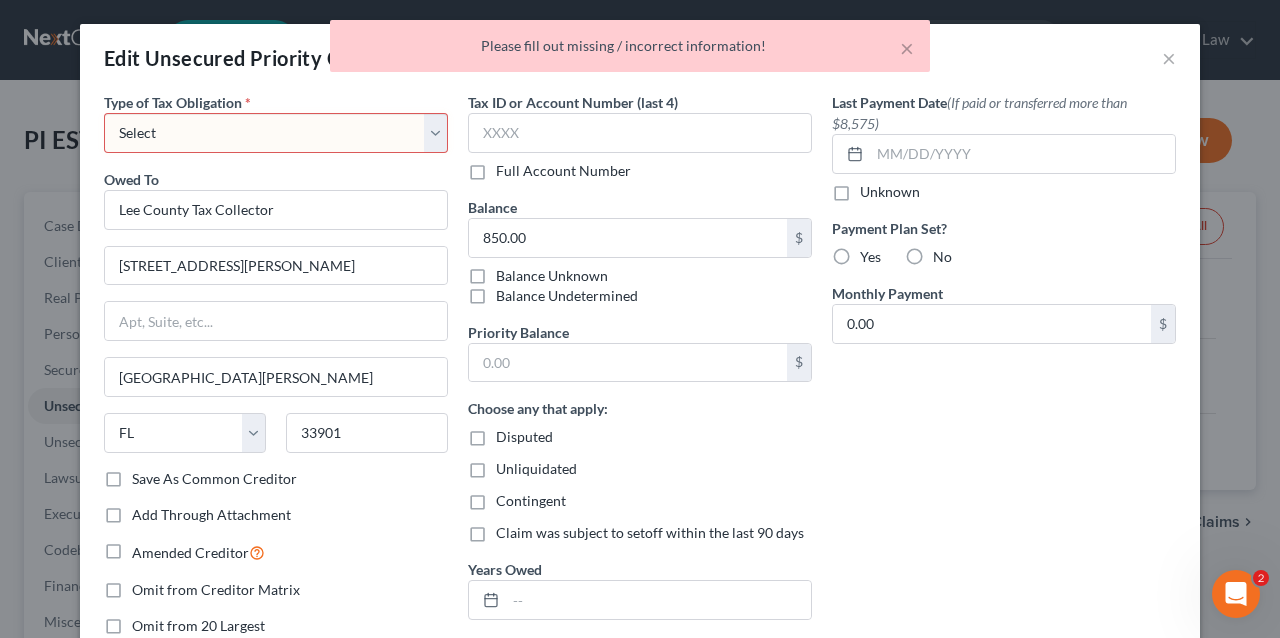 click on "Select Federal City State Franchise Tax Board Other" at bounding box center (276, 133) 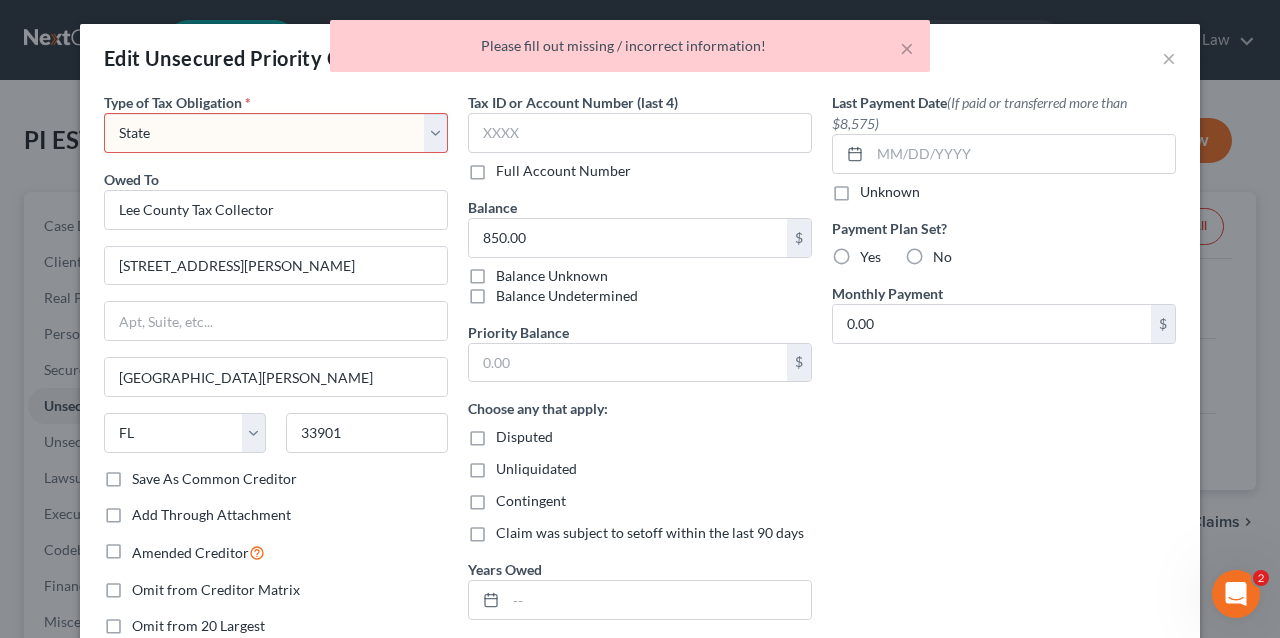 click on "Select Federal City State Franchise Tax Board Other" at bounding box center (276, 133) 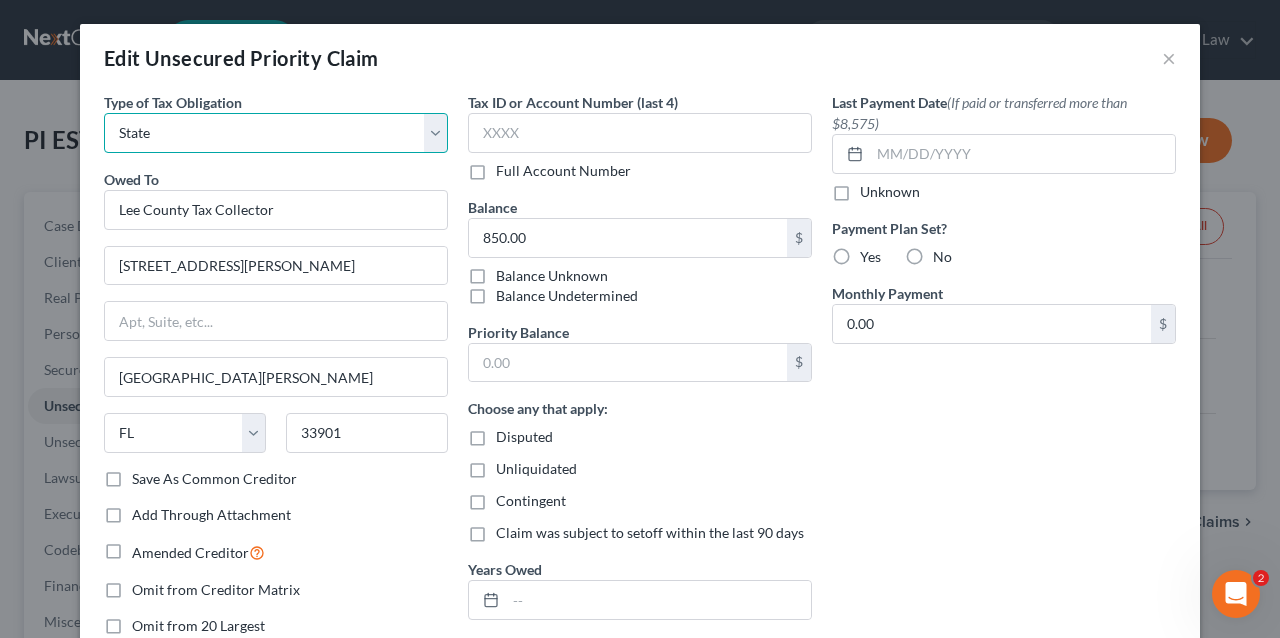 click on "Select Federal City State Franchise Tax Board Other" at bounding box center (276, 133) 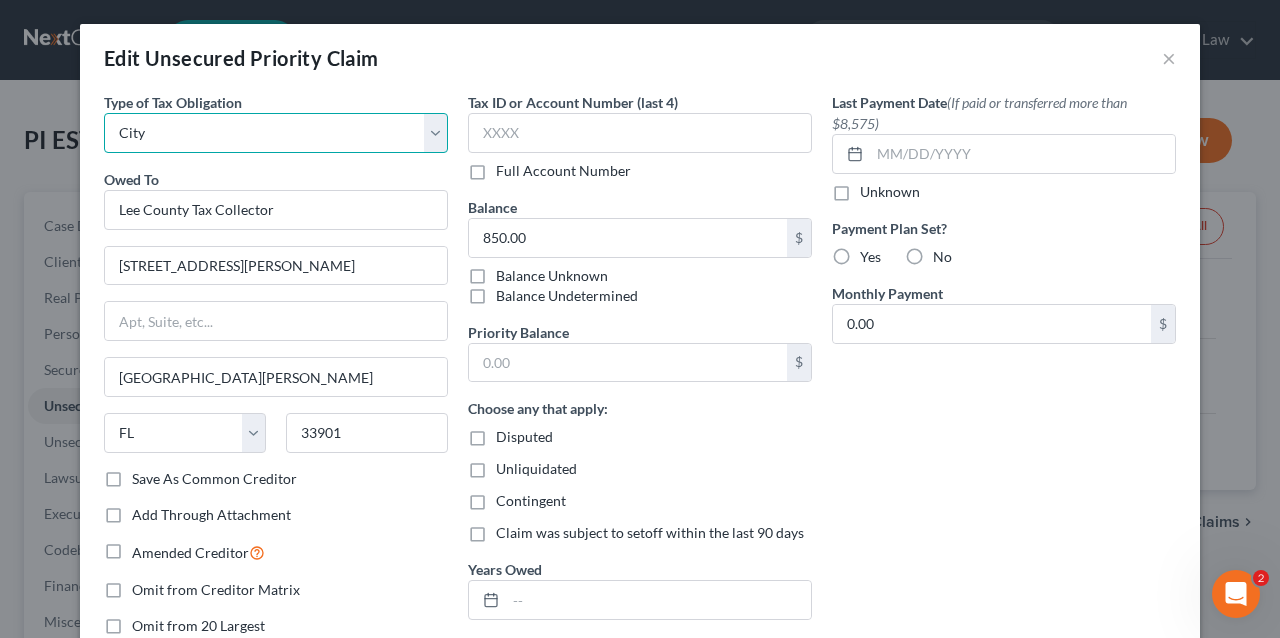click on "Select Federal City State Franchise Tax Board Other" at bounding box center [276, 133] 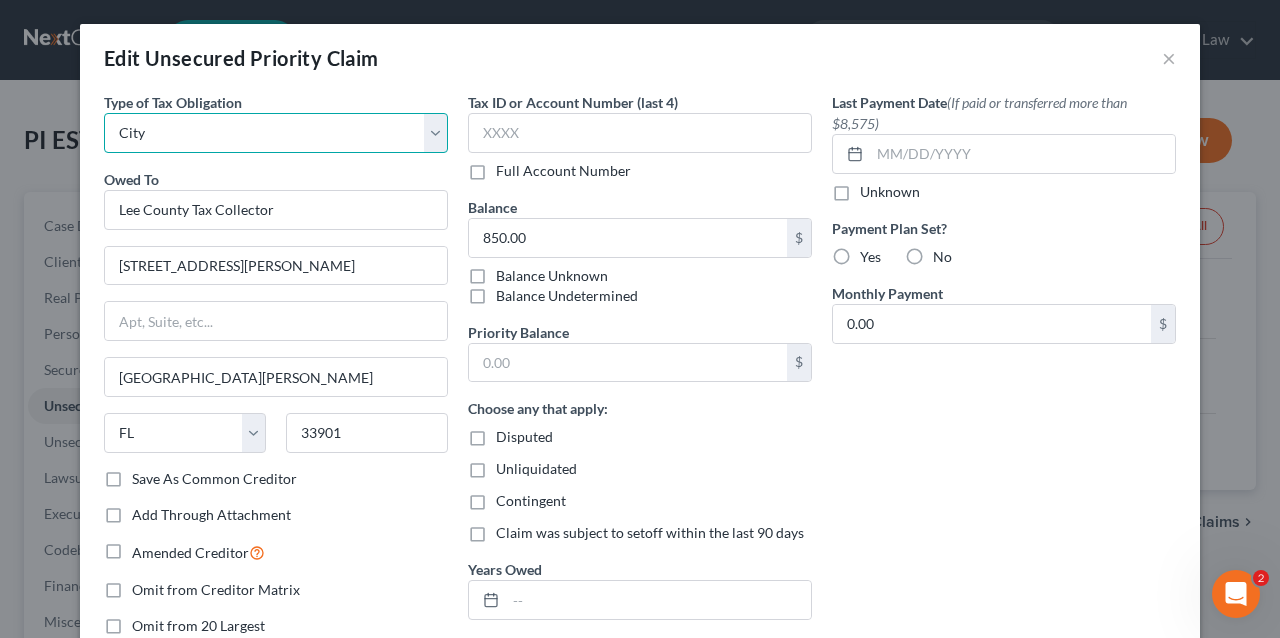 click on "Select Federal City State Franchise Tax Board Other" at bounding box center (276, 133) 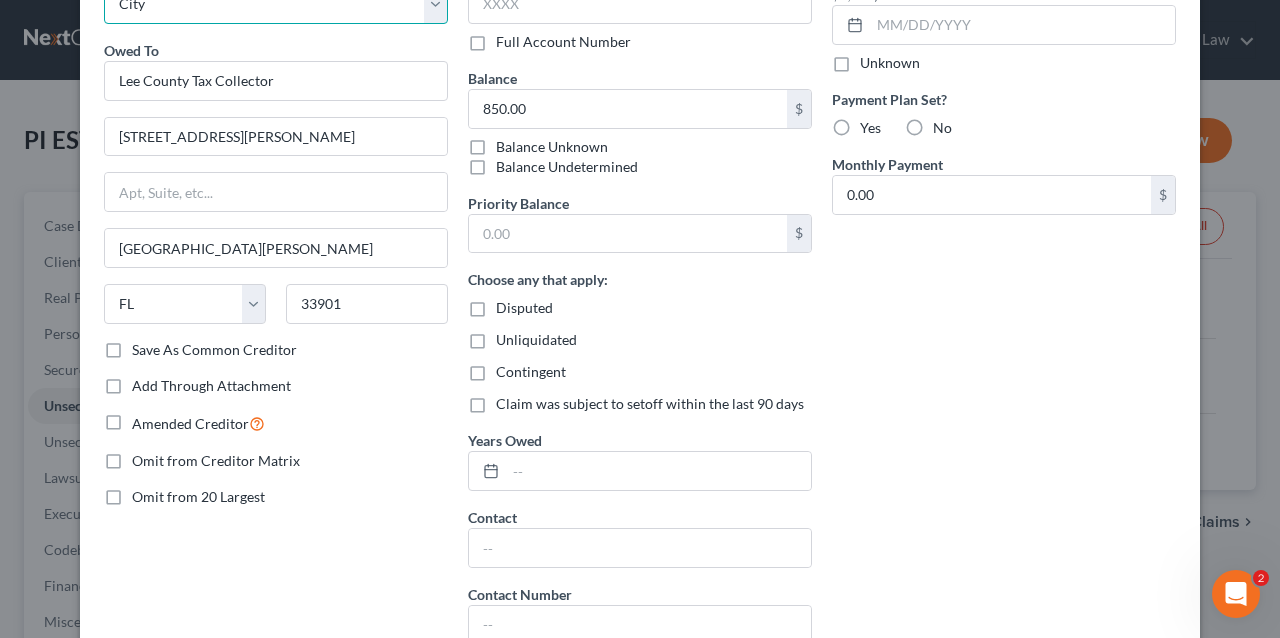scroll, scrollTop: 289, scrollLeft: 0, axis: vertical 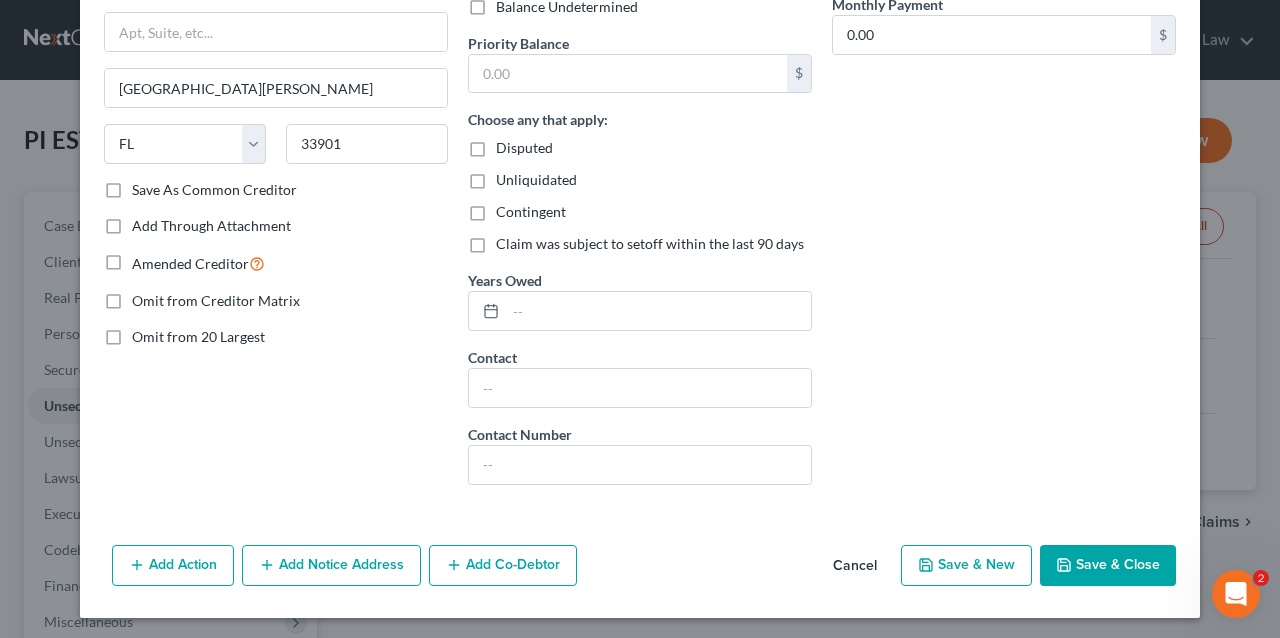 click on "Save & Close" at bounding box center (1108, 566) 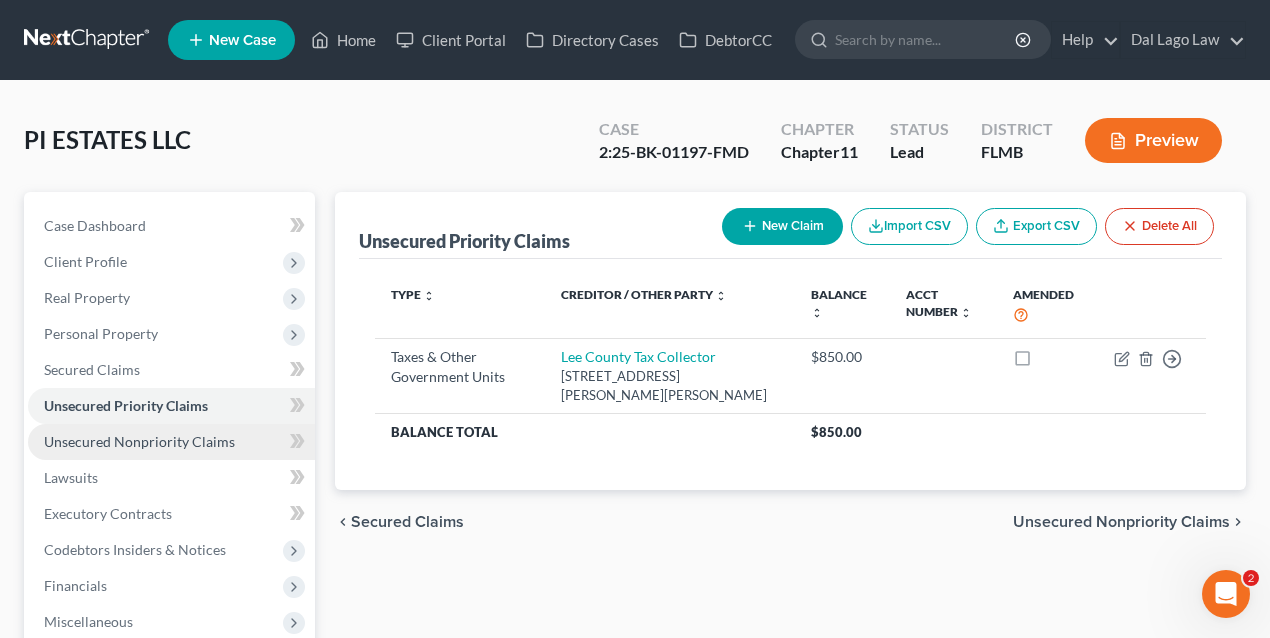 drag, startPoint x: 160, startPoint y: 443, endPoint x: 215, endPoint y: 431, distance: 56.293873 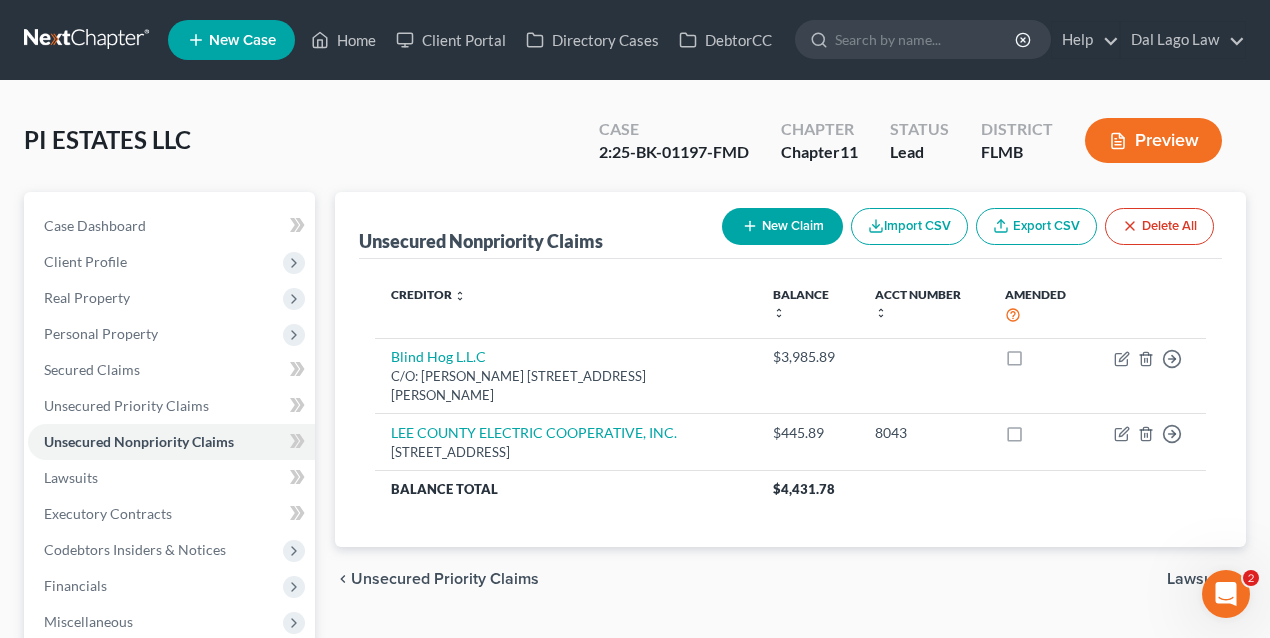 click on "New Claim" at bounding box center [782, 226] 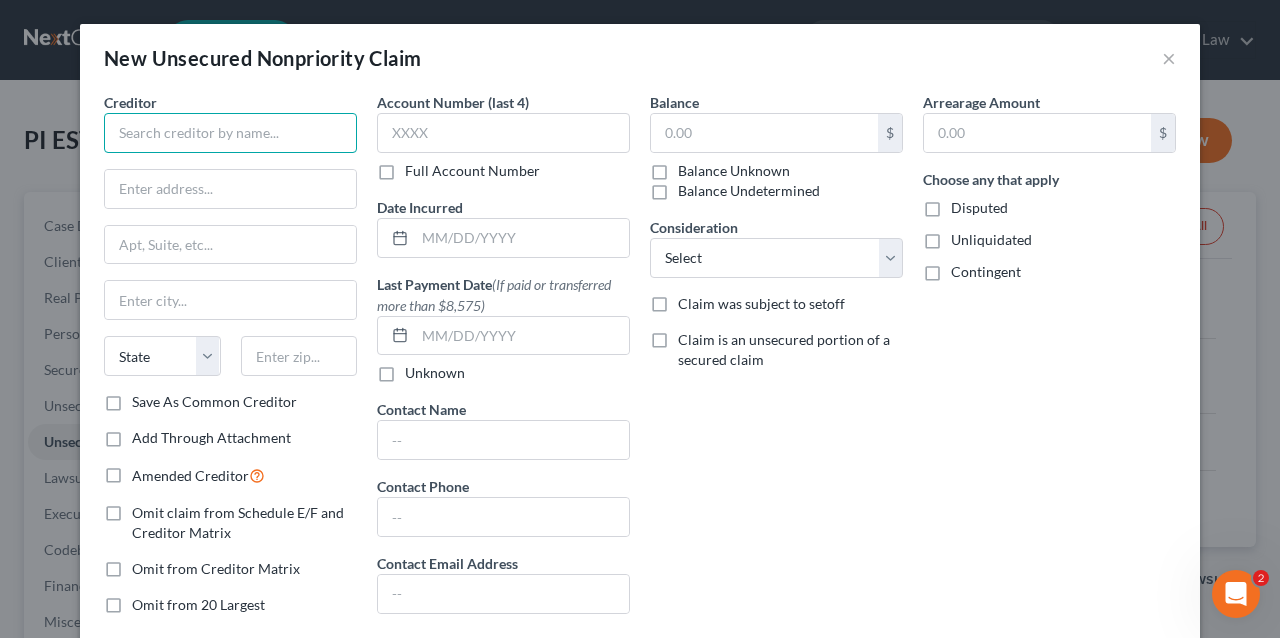 click at bounding box center [230, 133] 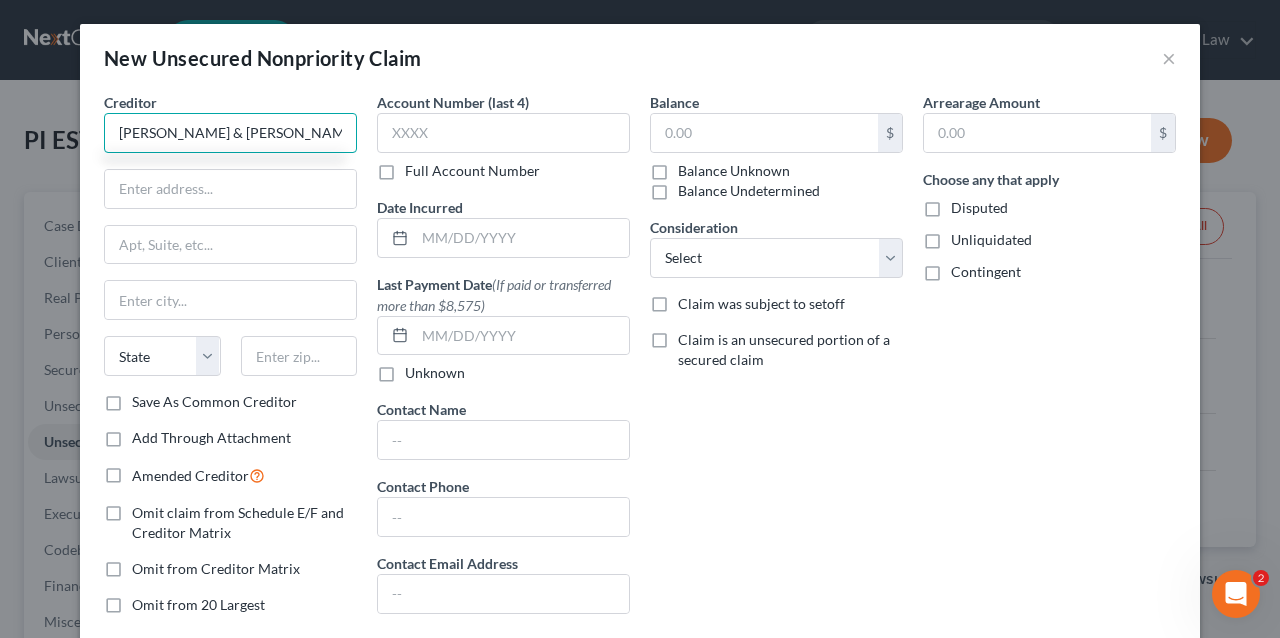 type on "[PERSON_NAME] & [PERSON_NAME] Entertainment, Inc." 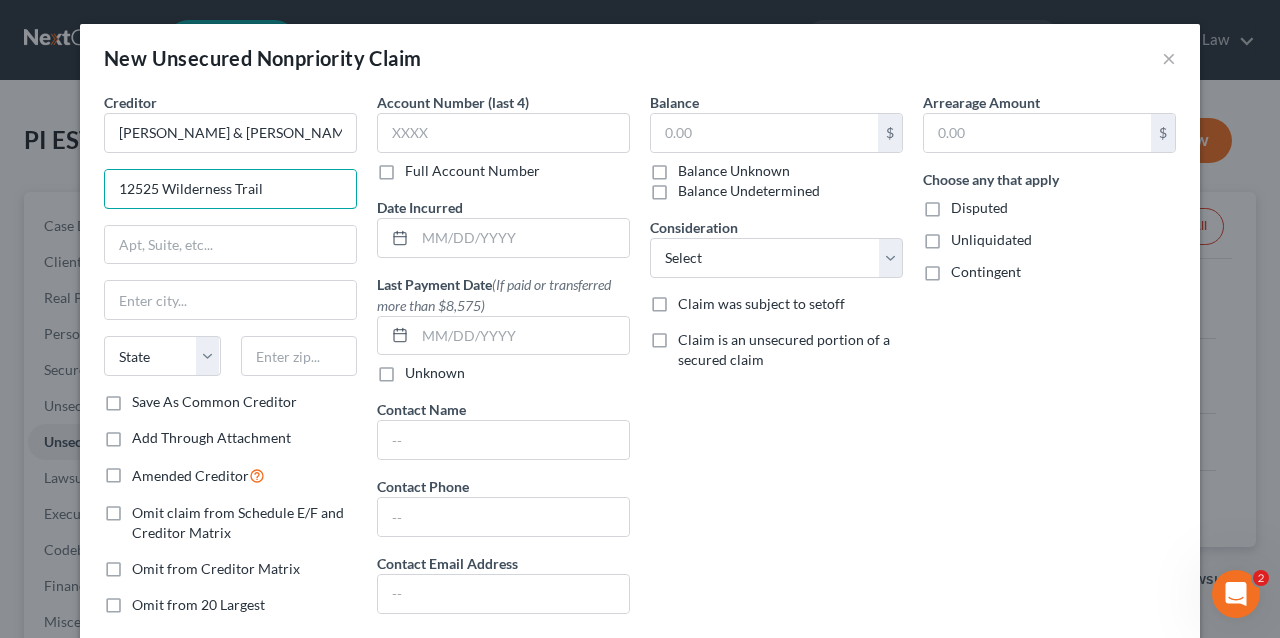 type on "12525 Wilderness Trail" 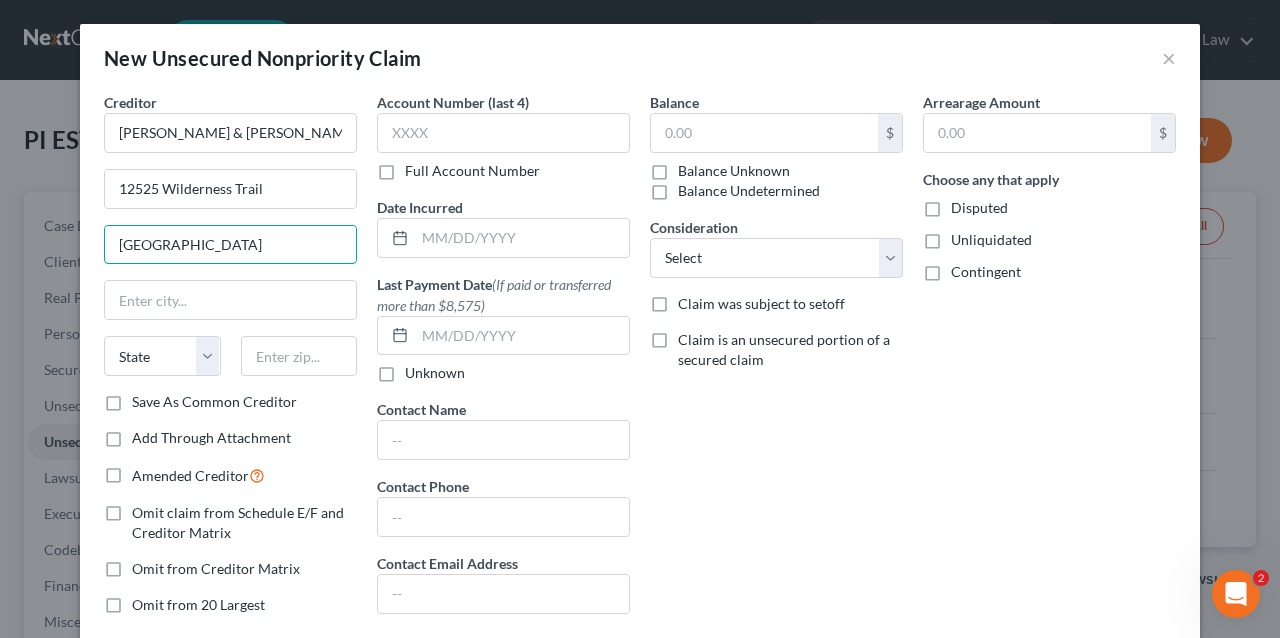 type on "[GEOGRAPHIC_DATA]" 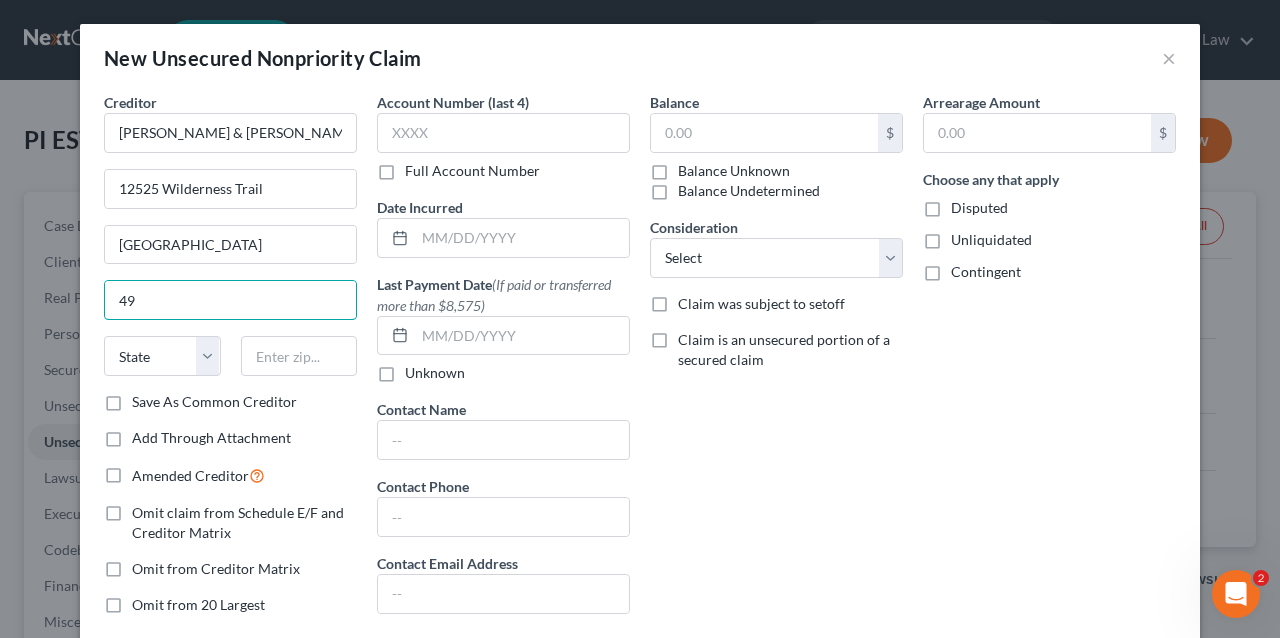 type on "4" 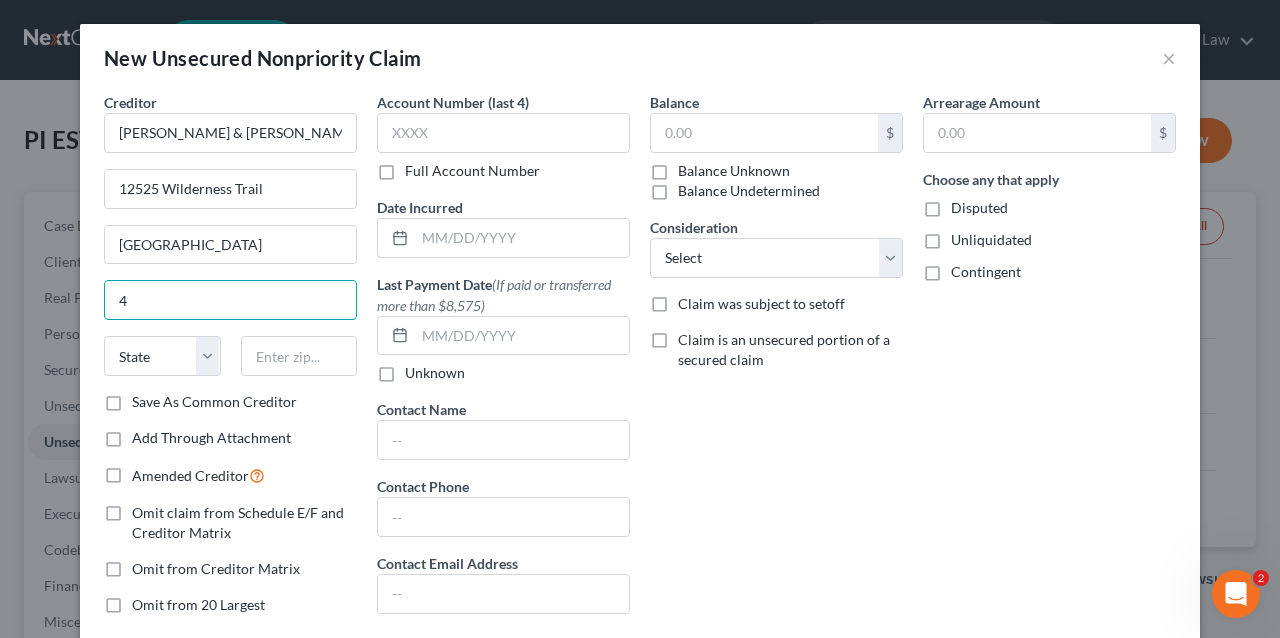 type 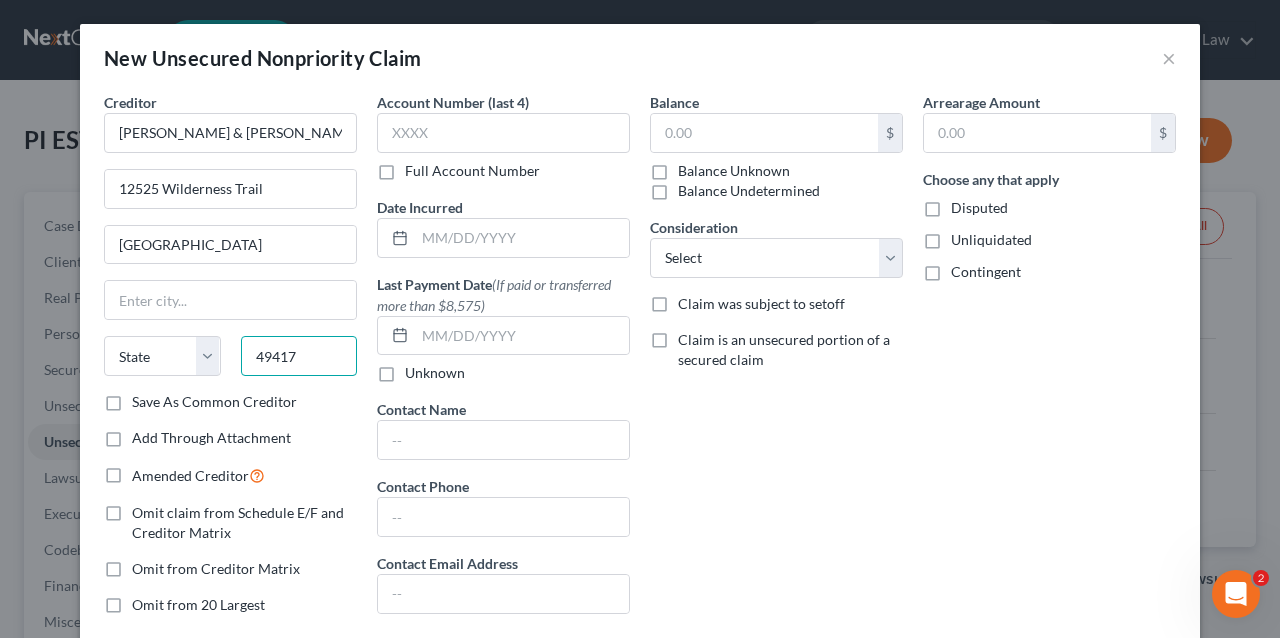 type on "49417" 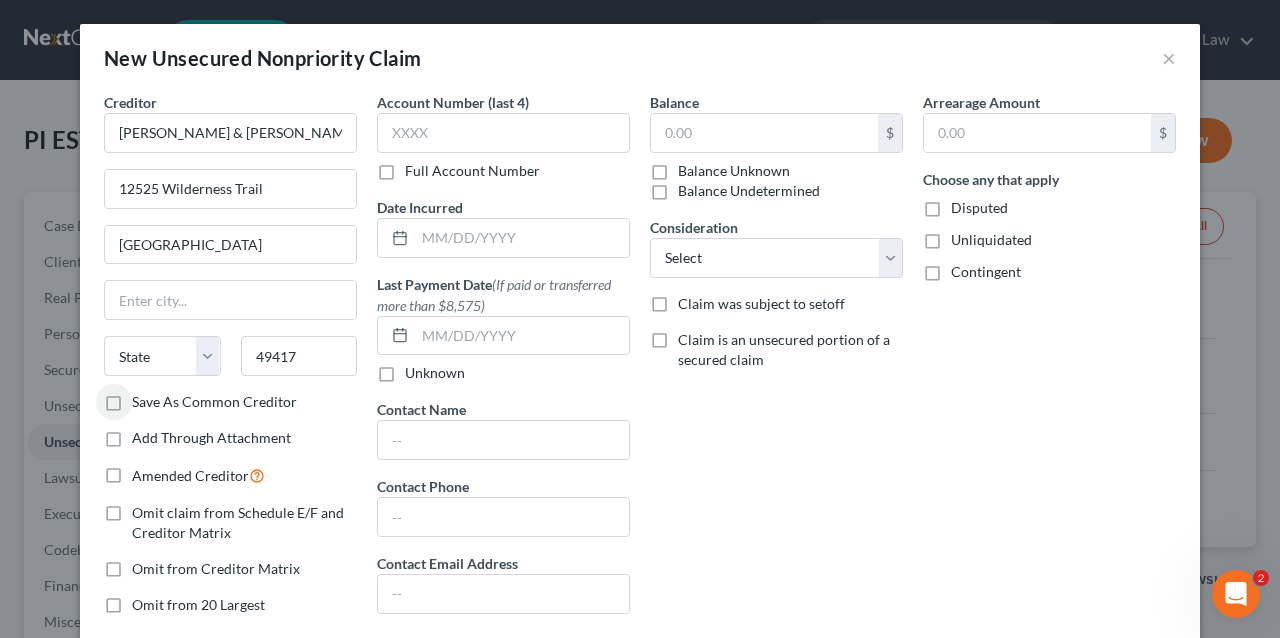 type on "[GEOGRAPHIC_DATA]" 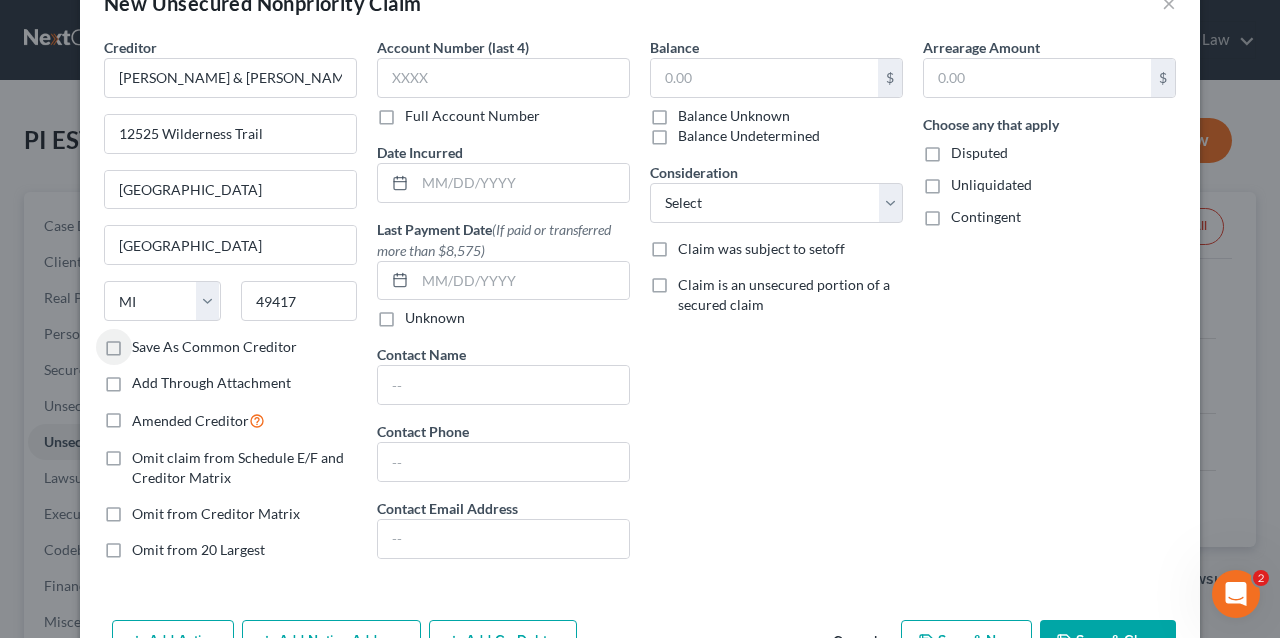 scroll, scrollTop: 0, scrollLeft: 0, axis: both 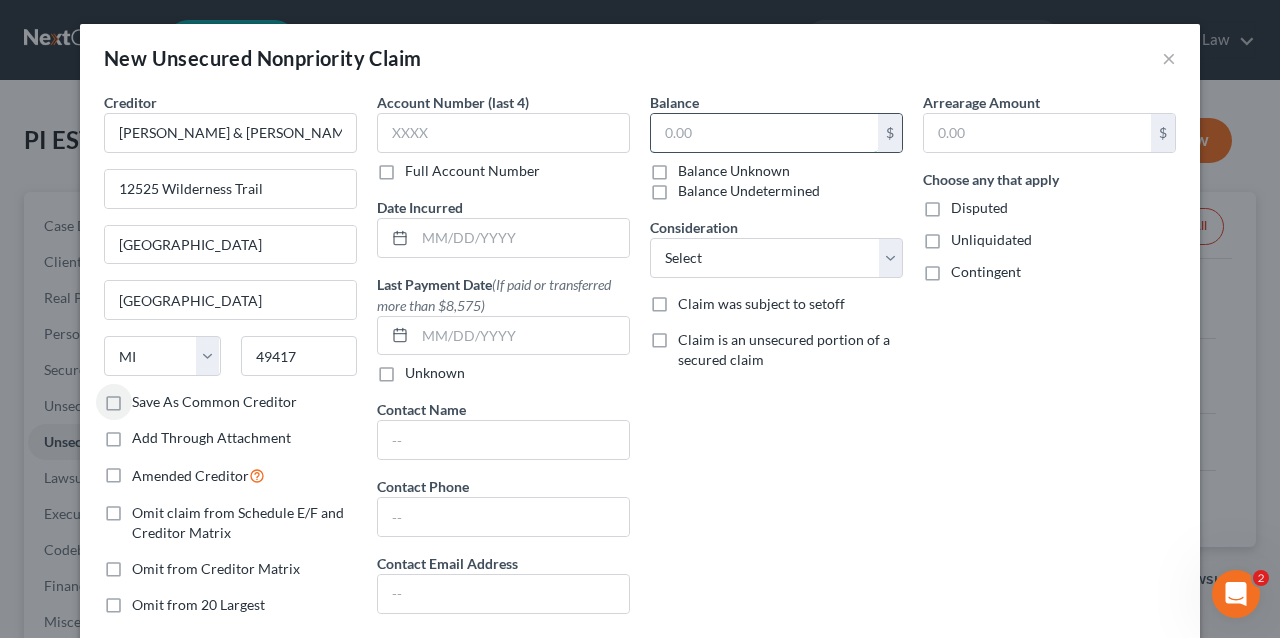 click at bounding box center [764, 133] 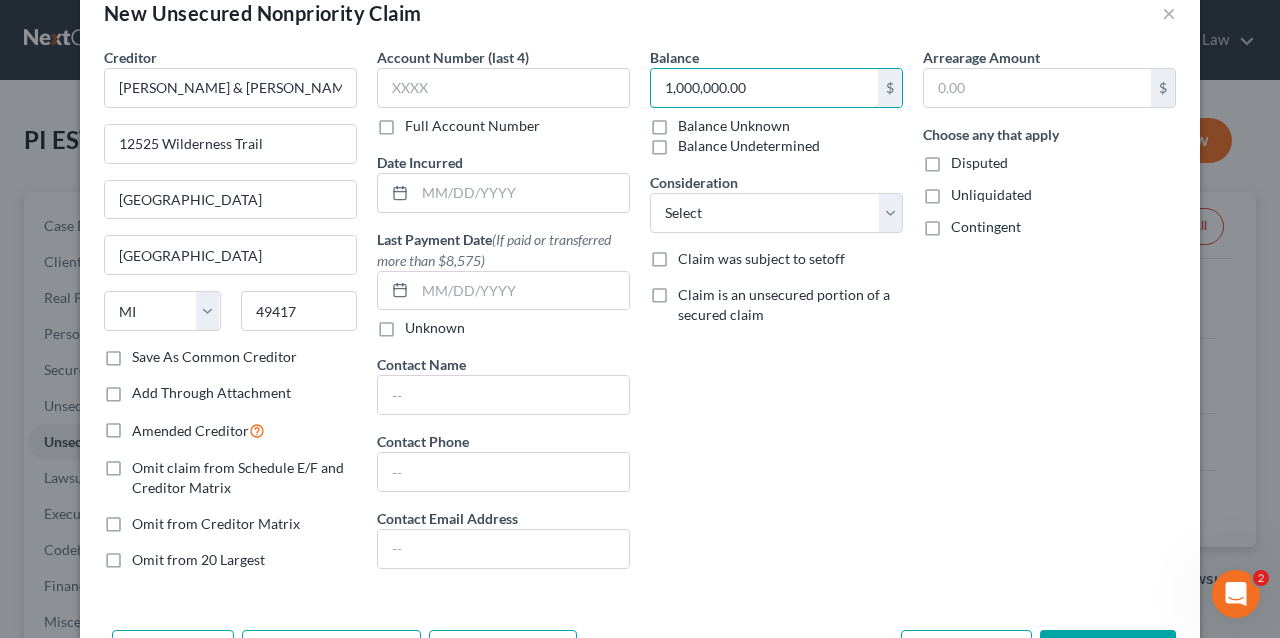 scroll, scrollTop: 115, scrollLeft: 0, axis: vertical 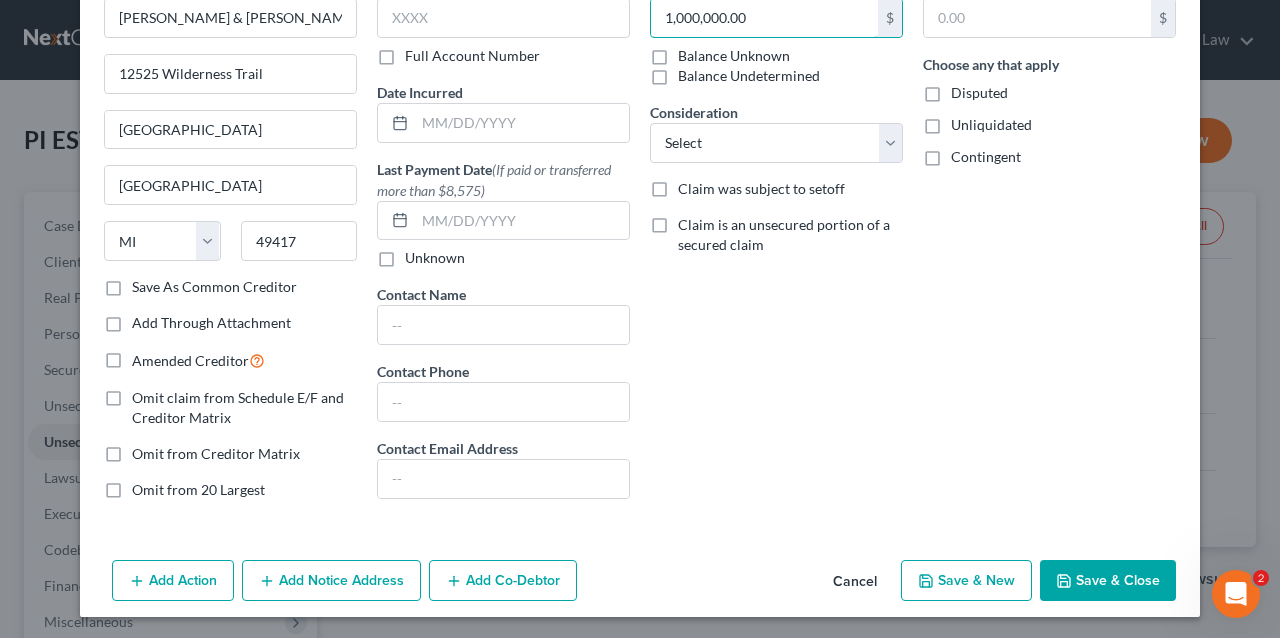 type on "1,000,000.00" 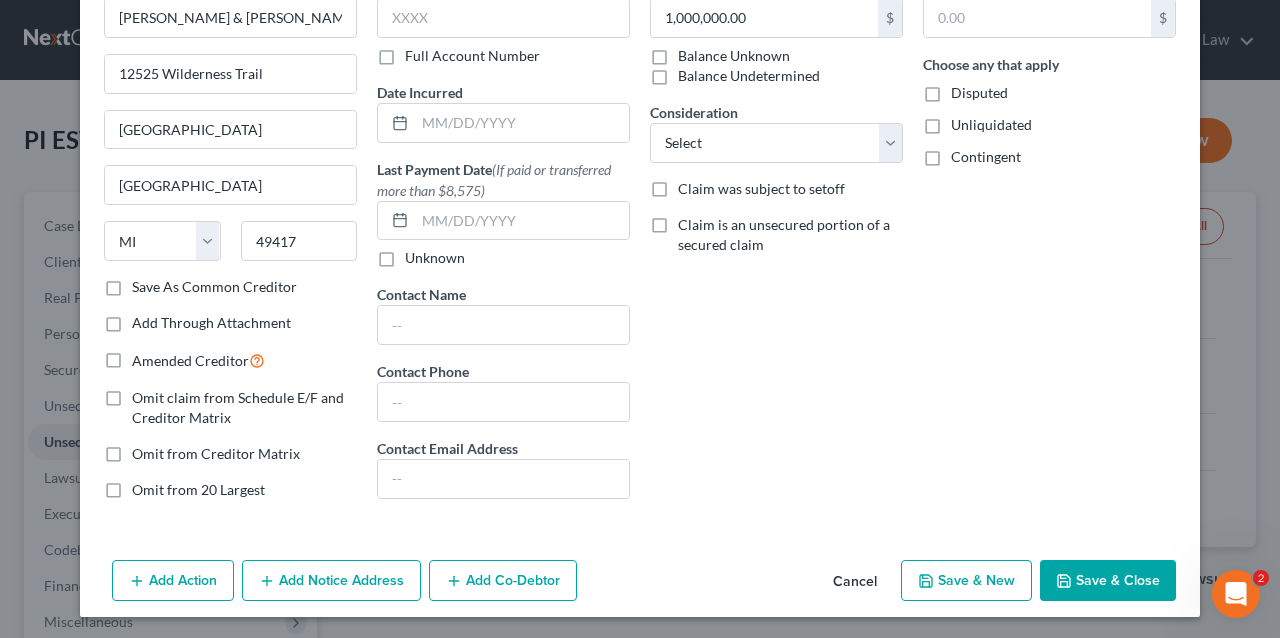 click on "Save & Close" at bounding box center [1108, 581] 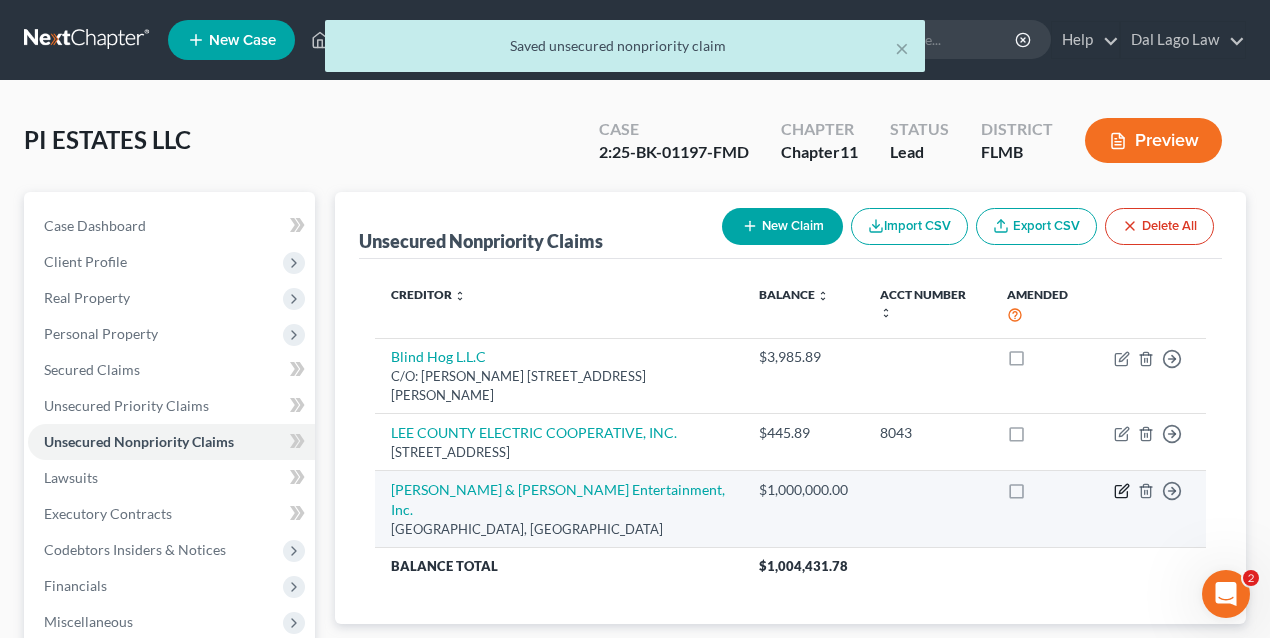 click 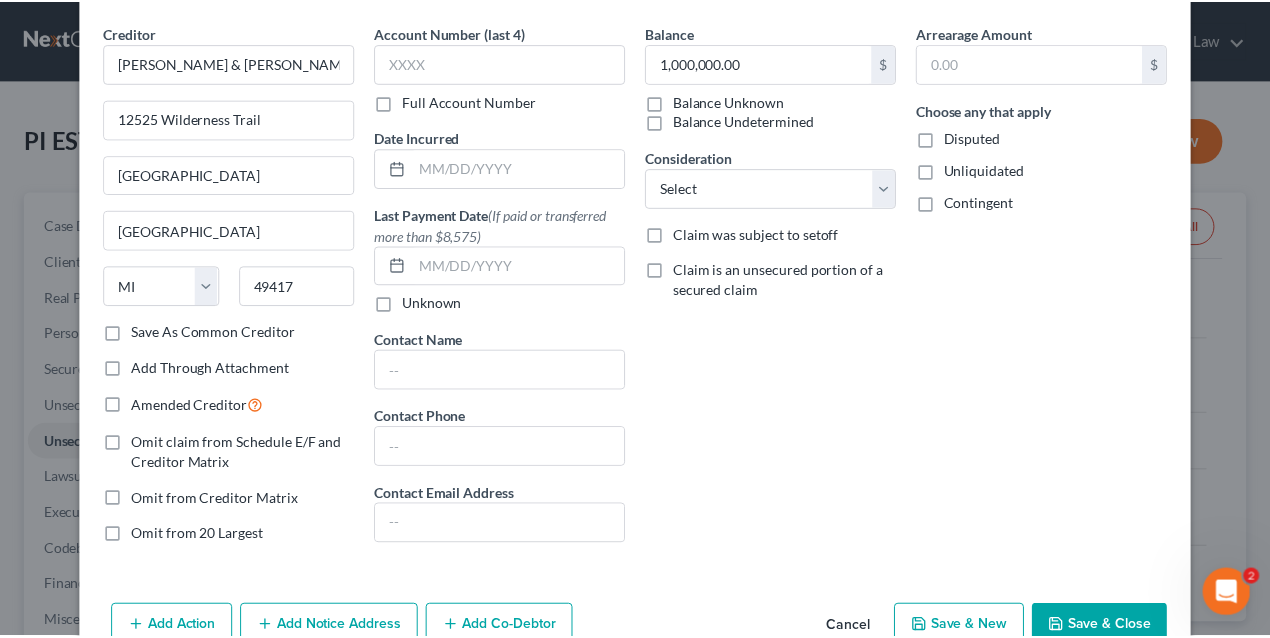 scroll, scrollTop: 0, scrollLeft: 0, axis: both 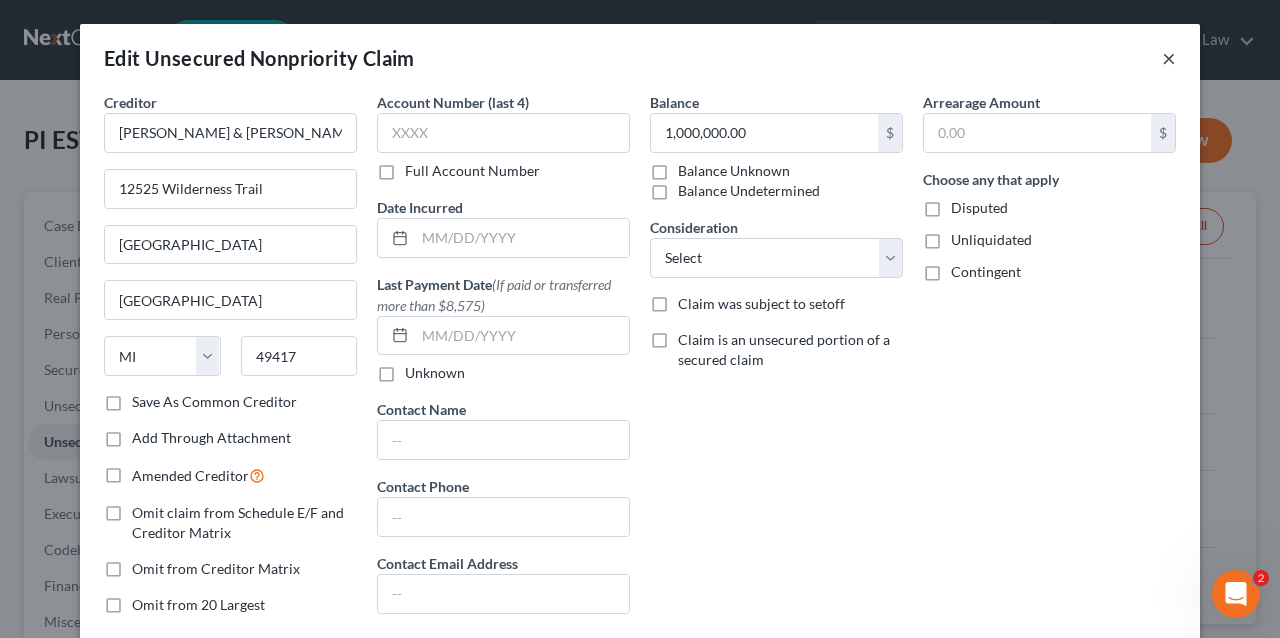 click on "×" at bounding box center (1169, 58) 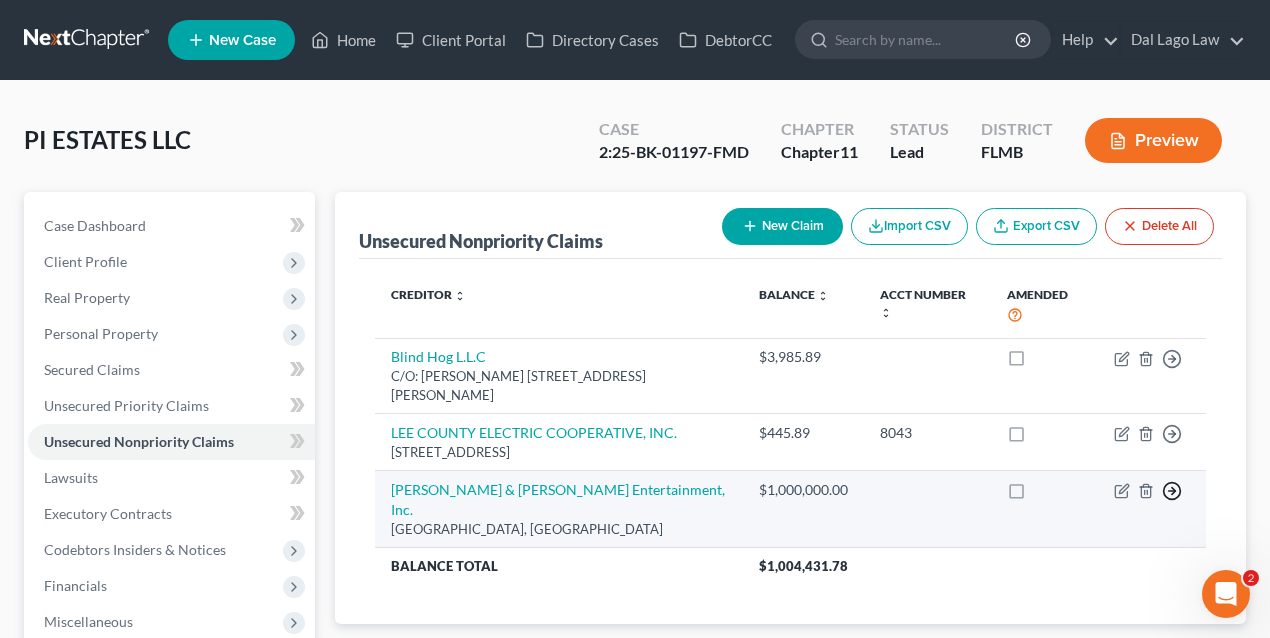 click 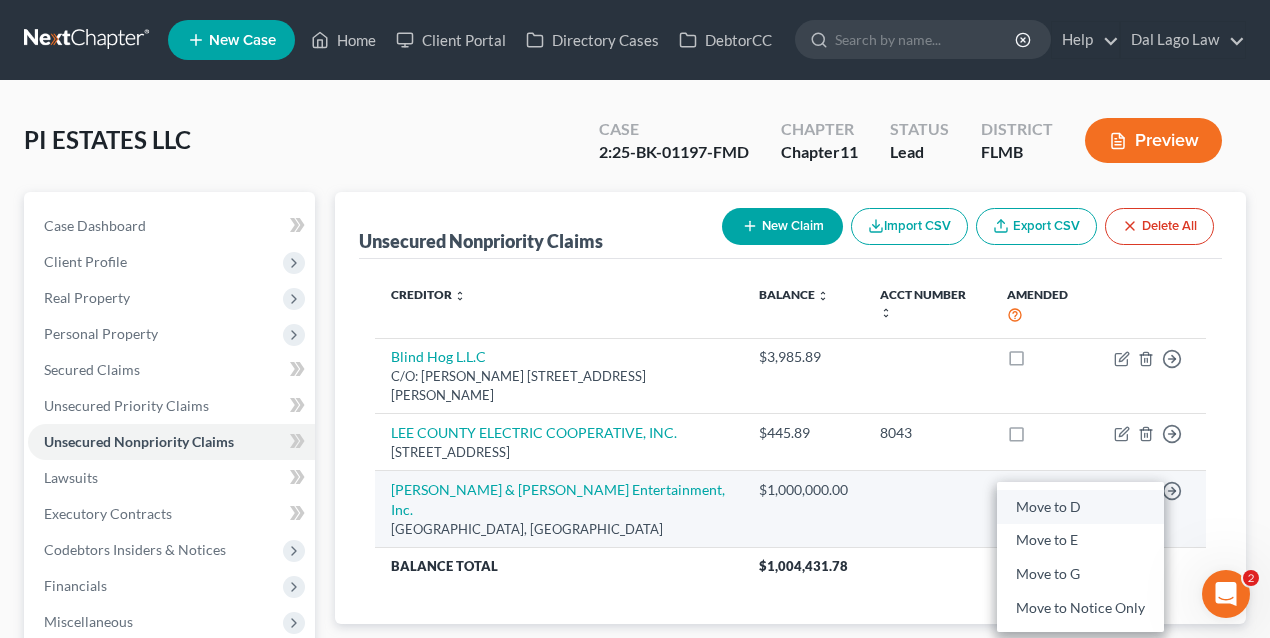 click on "Move to D" at bounding box center [1080, 507] 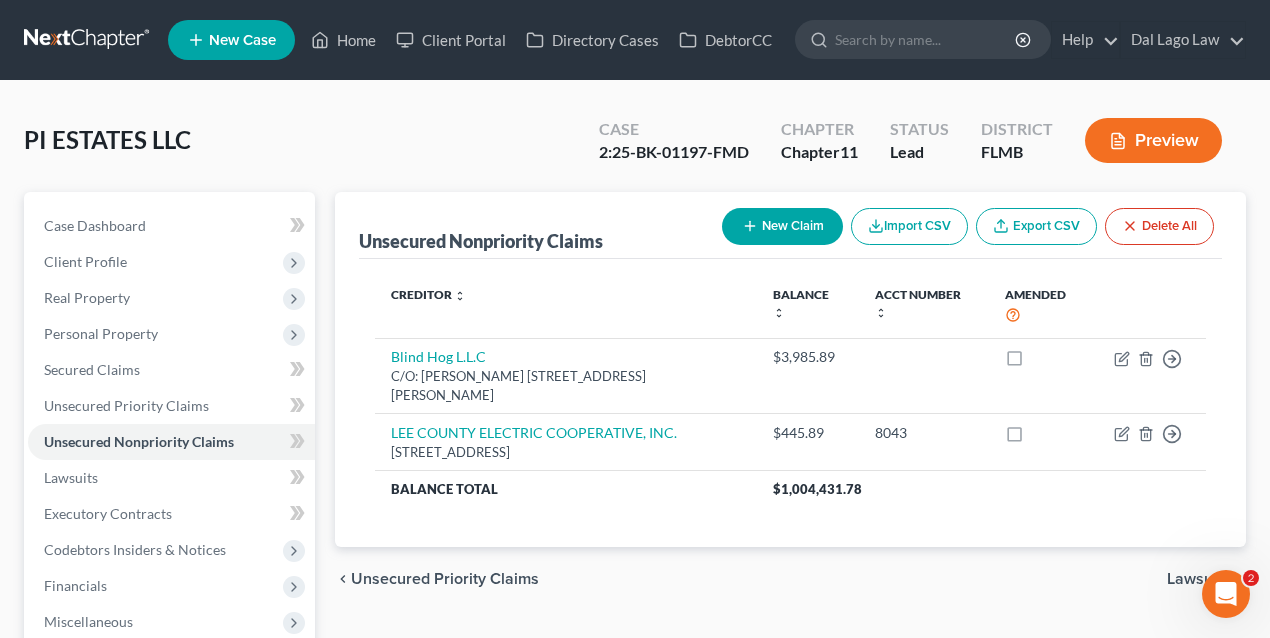click on "Creditor  expand_more   expand_less   unfold_more Balance  expand_more   expand_less   unfold_more Acct Number  expand_more   expand_less   unfold_more Amended  Blind Hog L.L.C C/O: Ms. Paula S. Peck 6060 Rockside Woods Blvd, Suite 125, Independence, OH 44131 $3,985.89 Move to D Move to E Move to G Move to Notice Only LEE COUNTY ELECTRIC COOPERATIVE, INC. 4980 BAYLINE DRIVE, North Fort Myers, FL 33917 $445.89 8043 Move to D Move to E Move to G Move to Notice Only Balance Total $1,004,431.78" at bounding box center (791, 403) 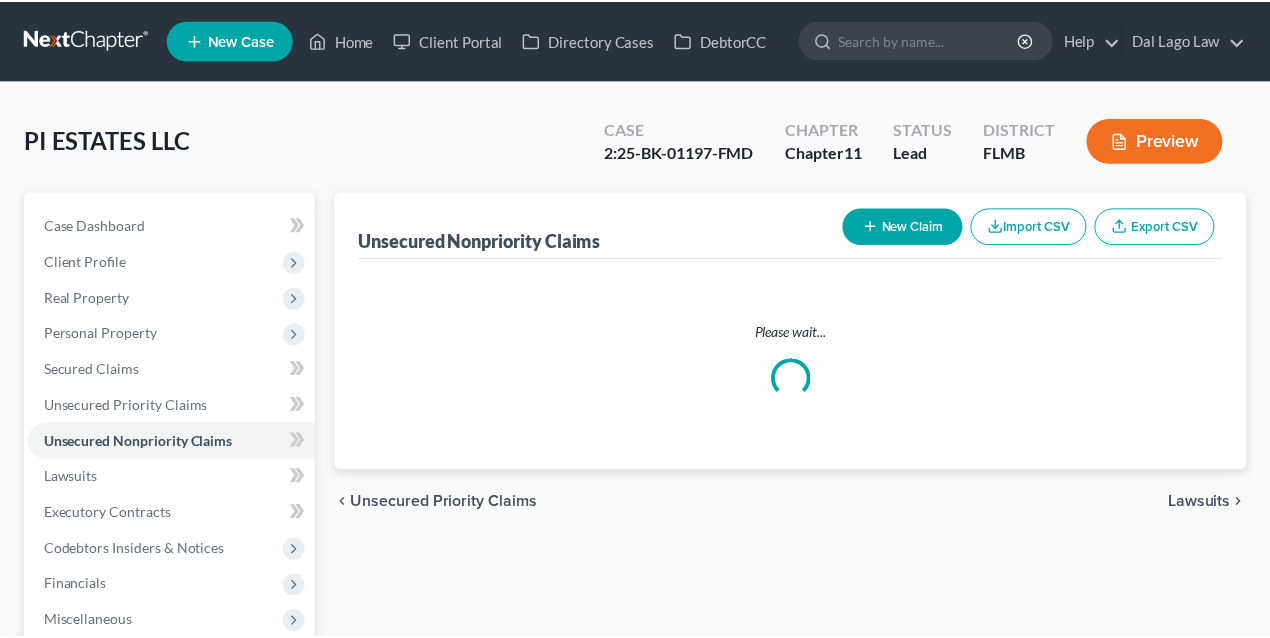 scroll, scrollTop: 0, scrollLeft: 0, axis: both 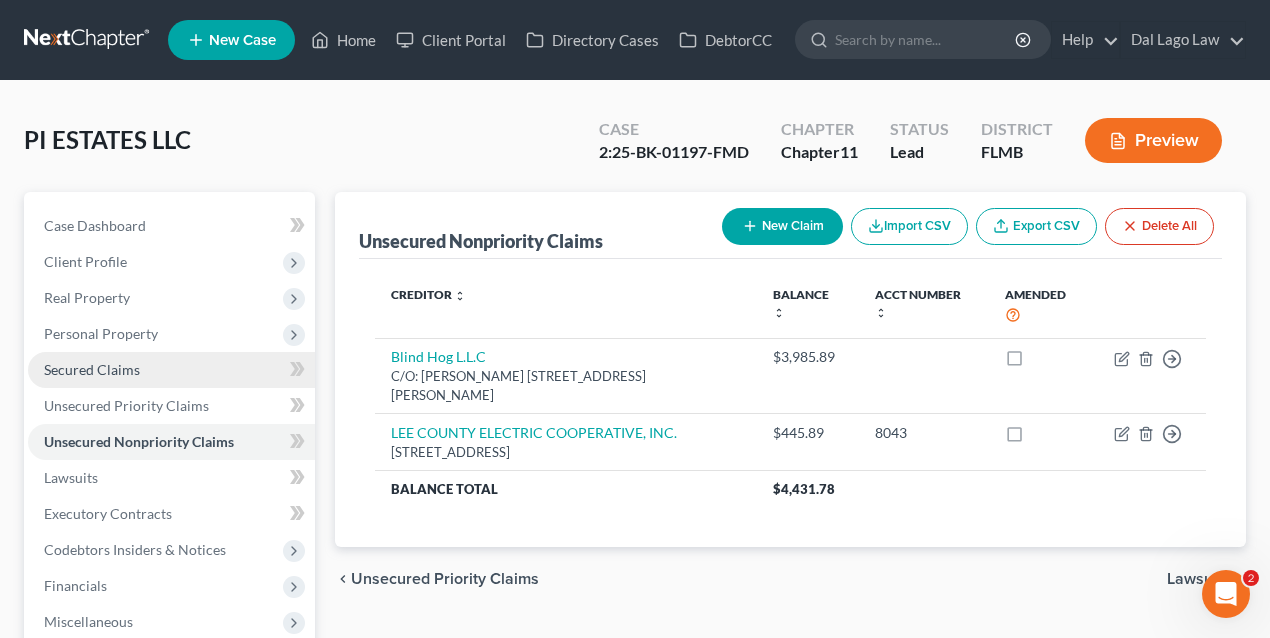 click on "Secured Claims" at bounding box center [171, 370] 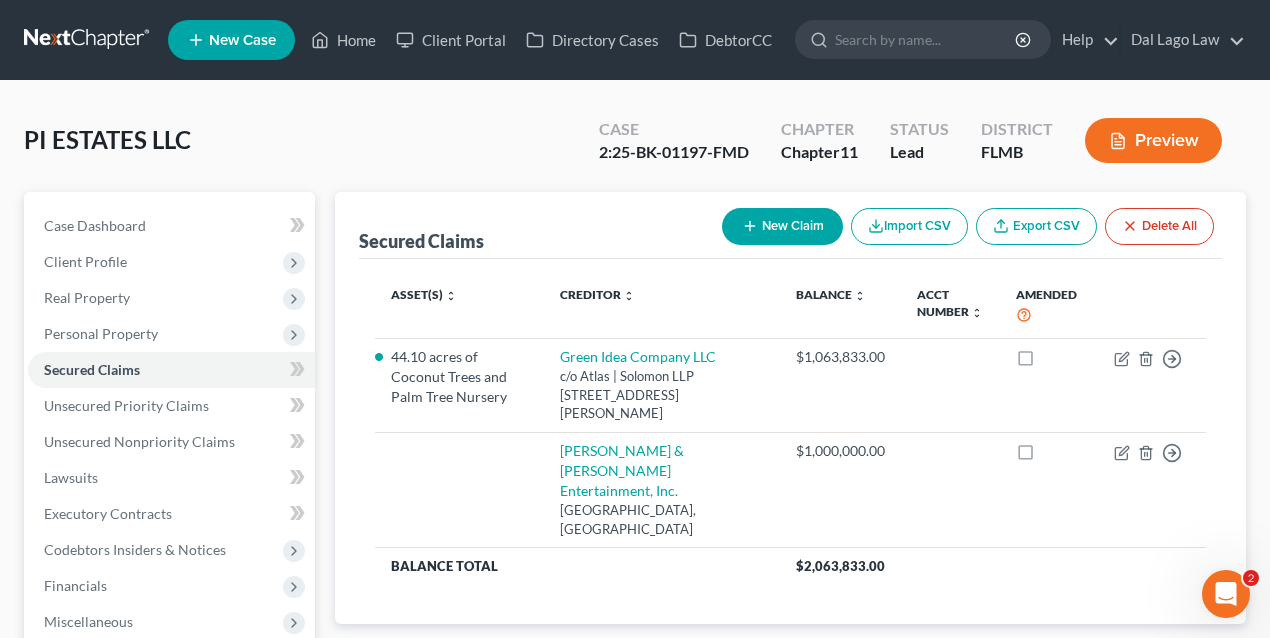 click on "New Claim" at bounding box center (782, 226) 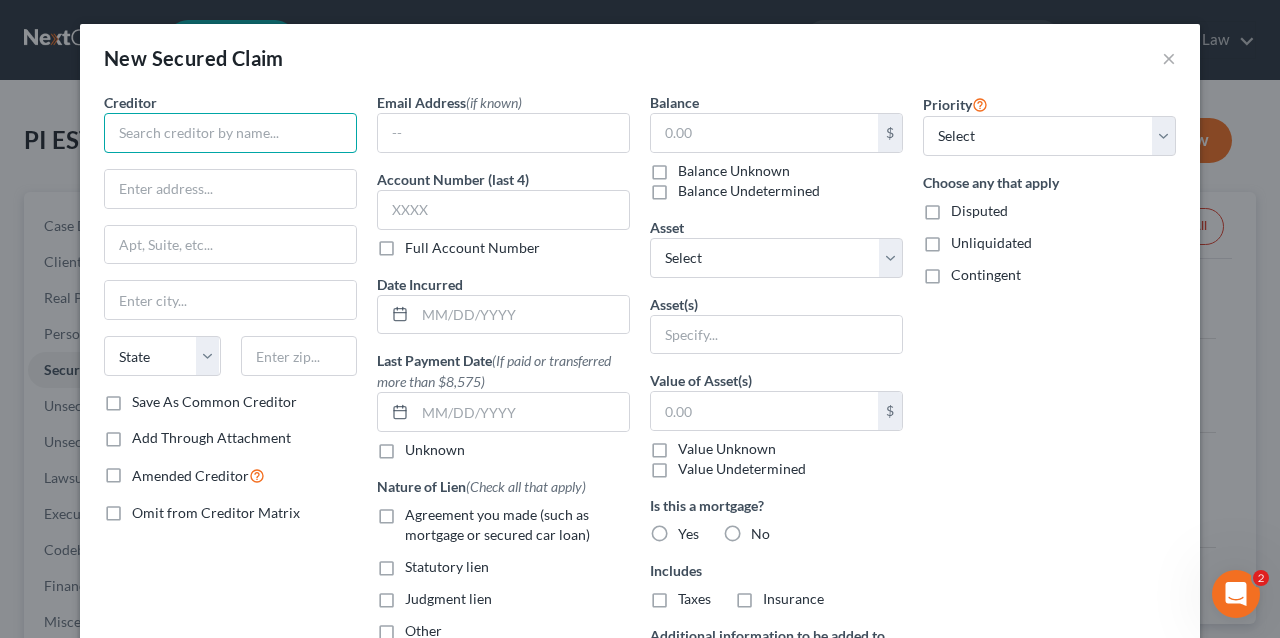 click at bounding box center (230, 133) 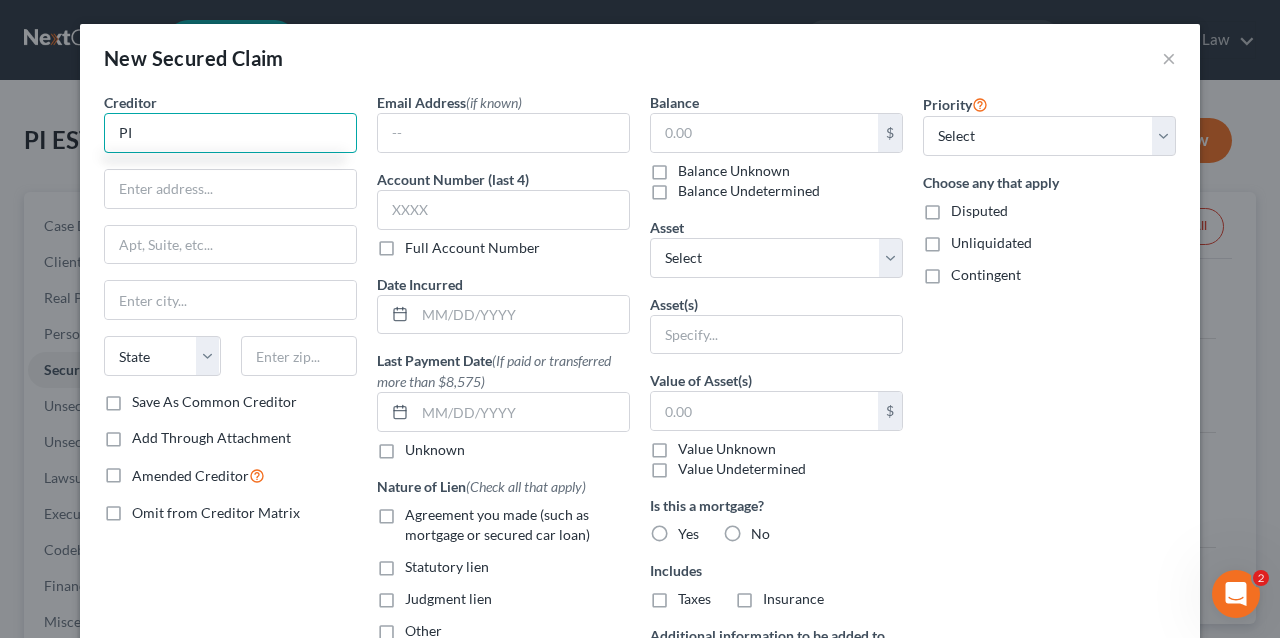 type on "P" 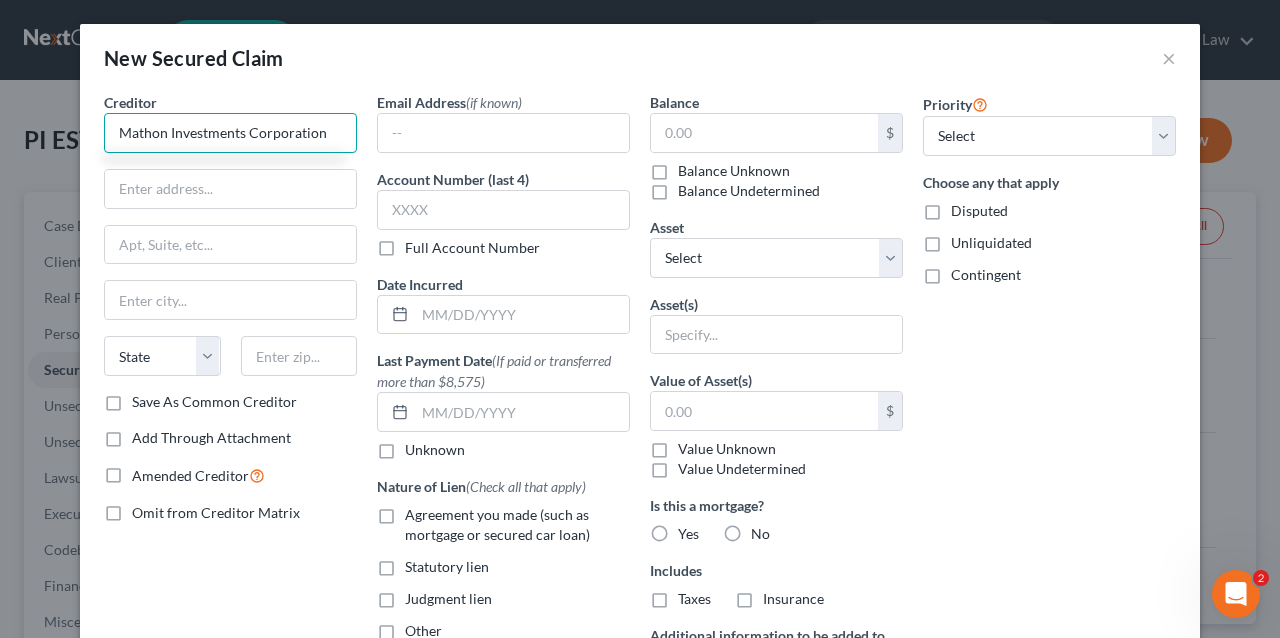 type on "Mathon Investments Corporation" 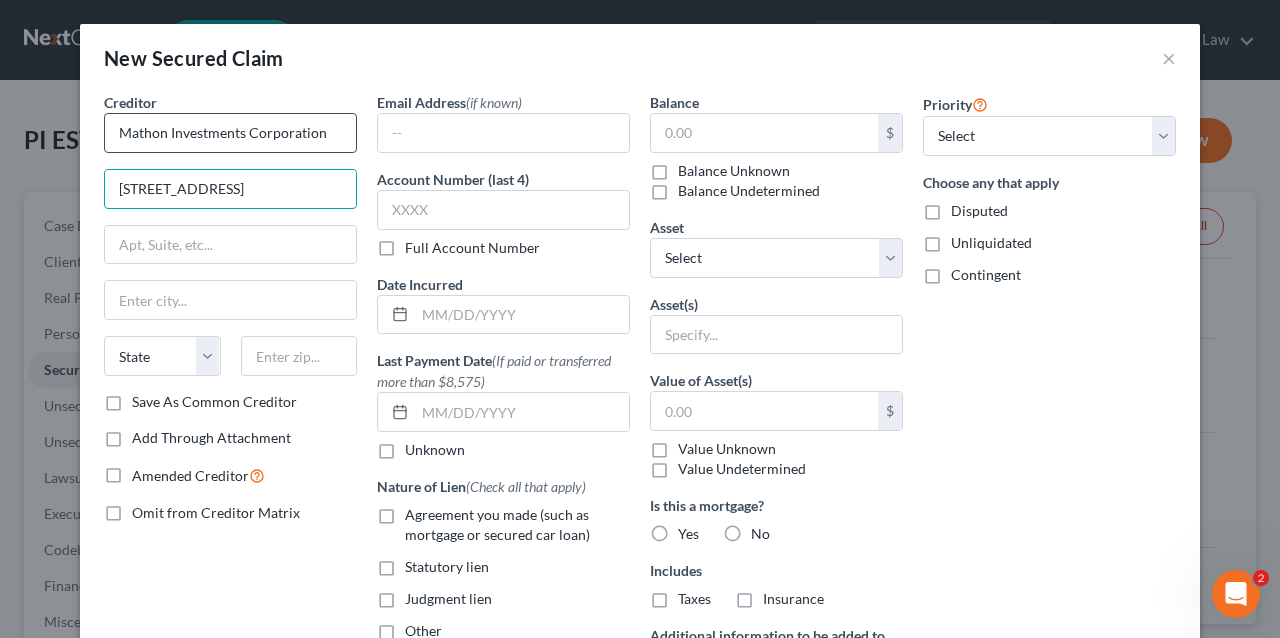 type on "[STREET_ADDRESS]" 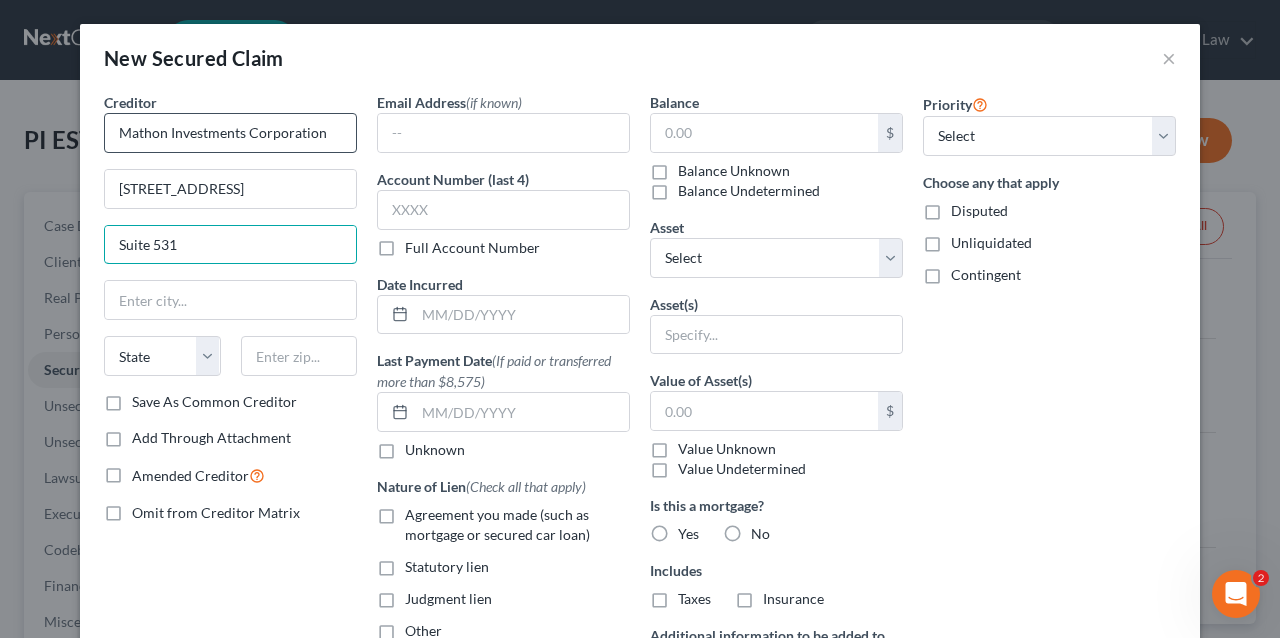 type on "Suite 531" 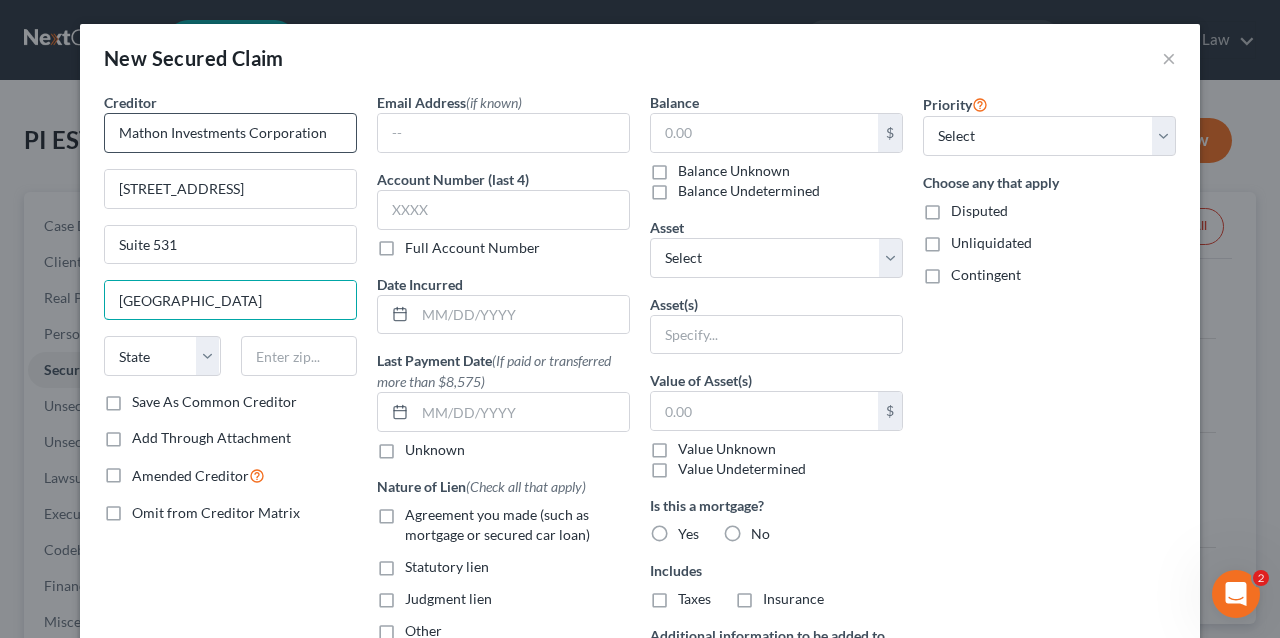 type on "[GEOGRAPHIC_DATA]," 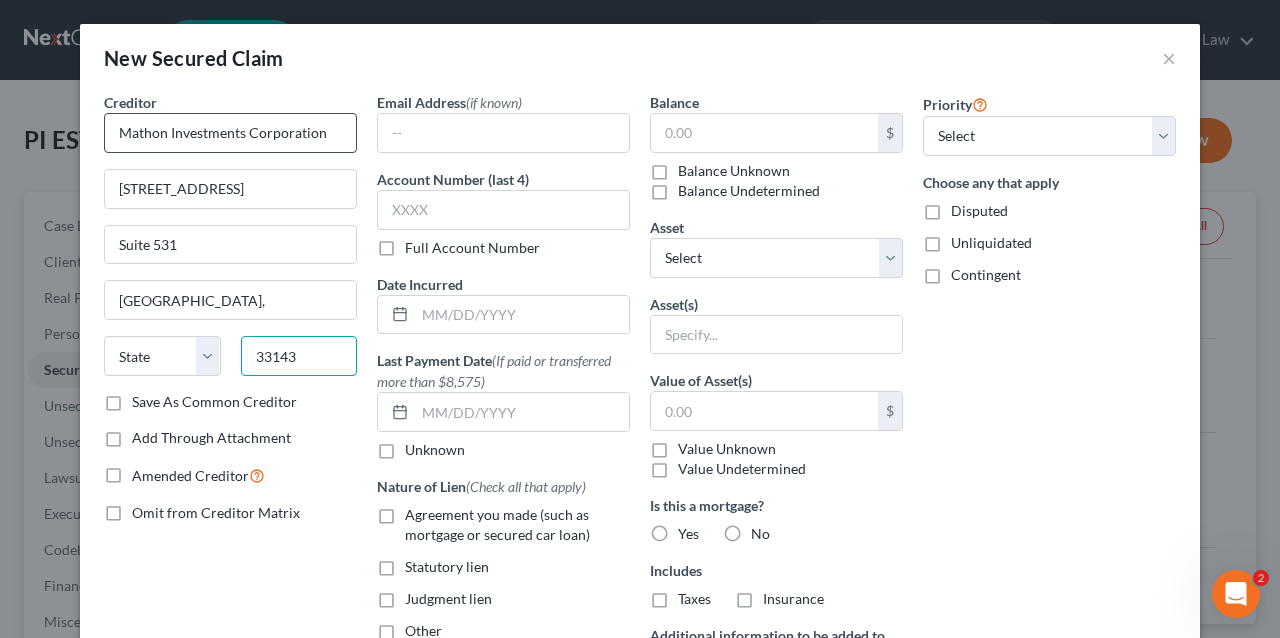 type on "33143" 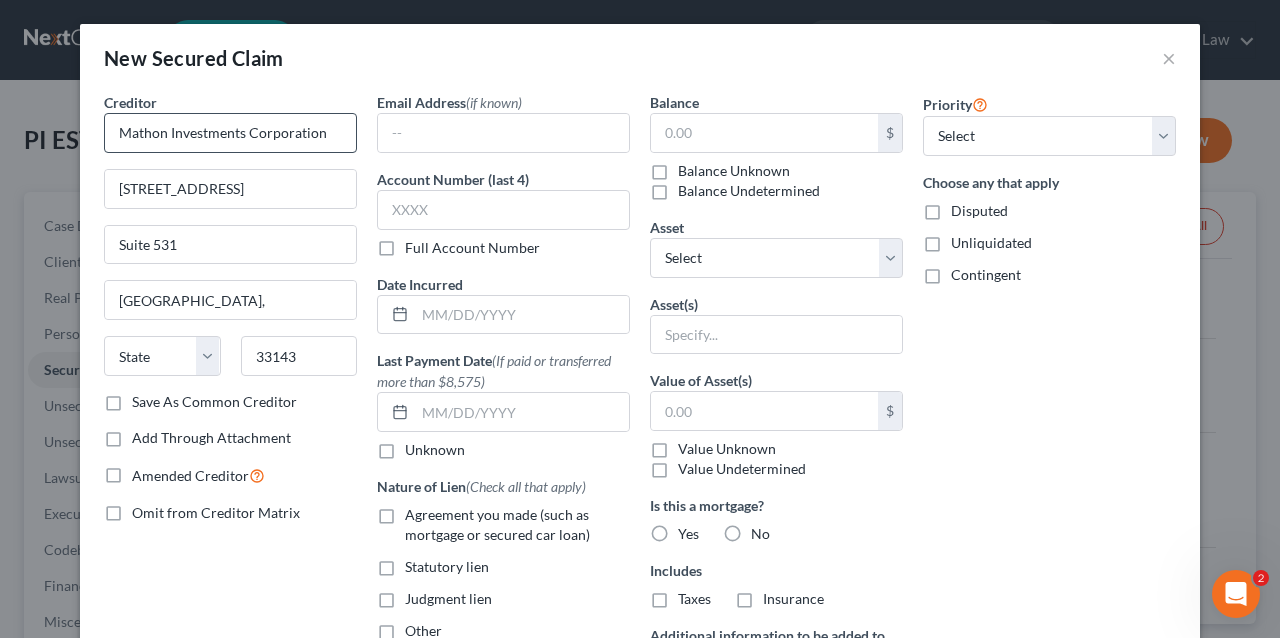 type on "[GEOGRAPHIC_DATA]" 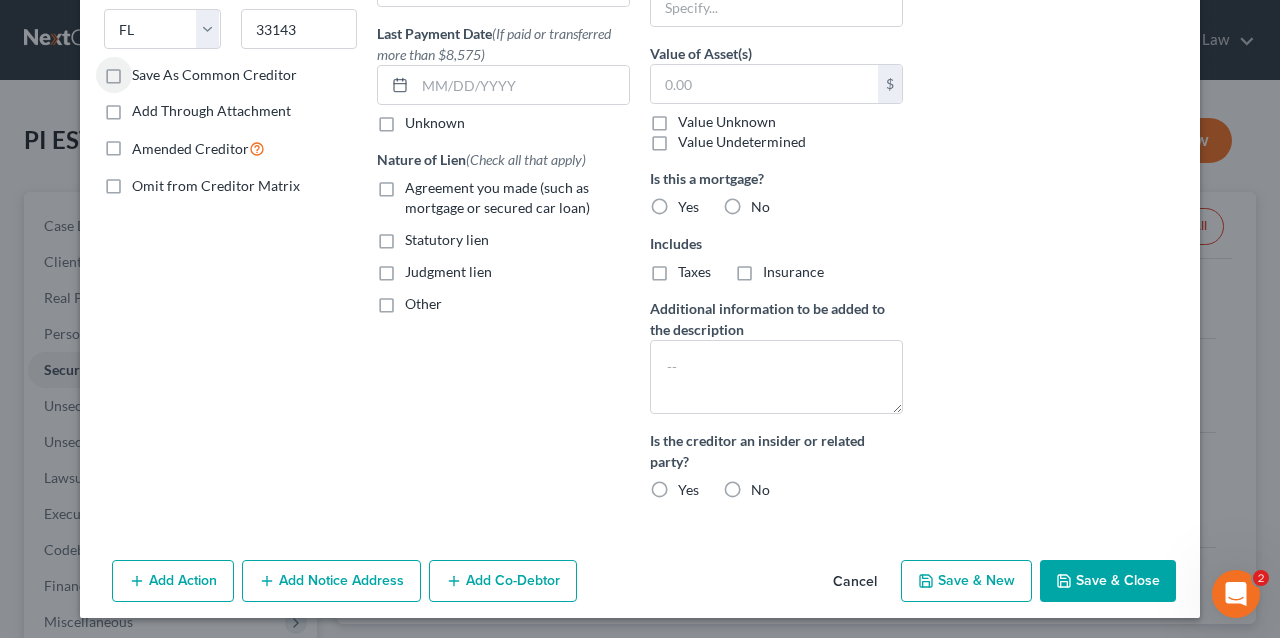 scroll, scrollTop: 0, scrollLeft: 0, axis: both 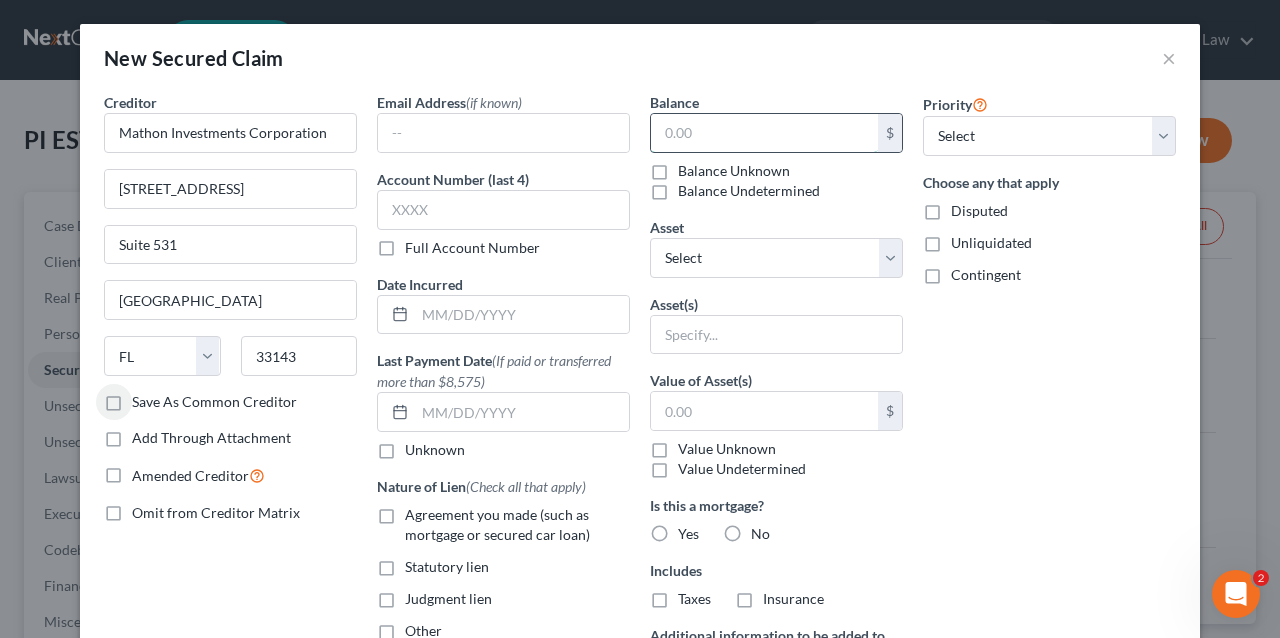 click at bounding box center (764, 133) 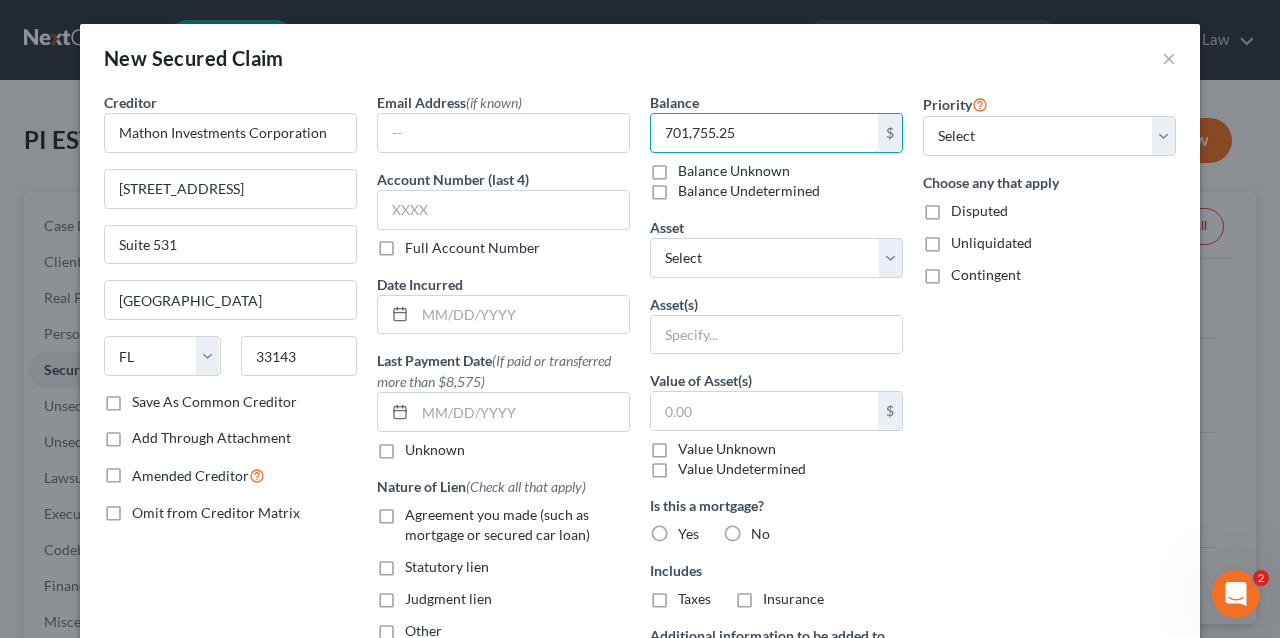 type on "701,755.25" 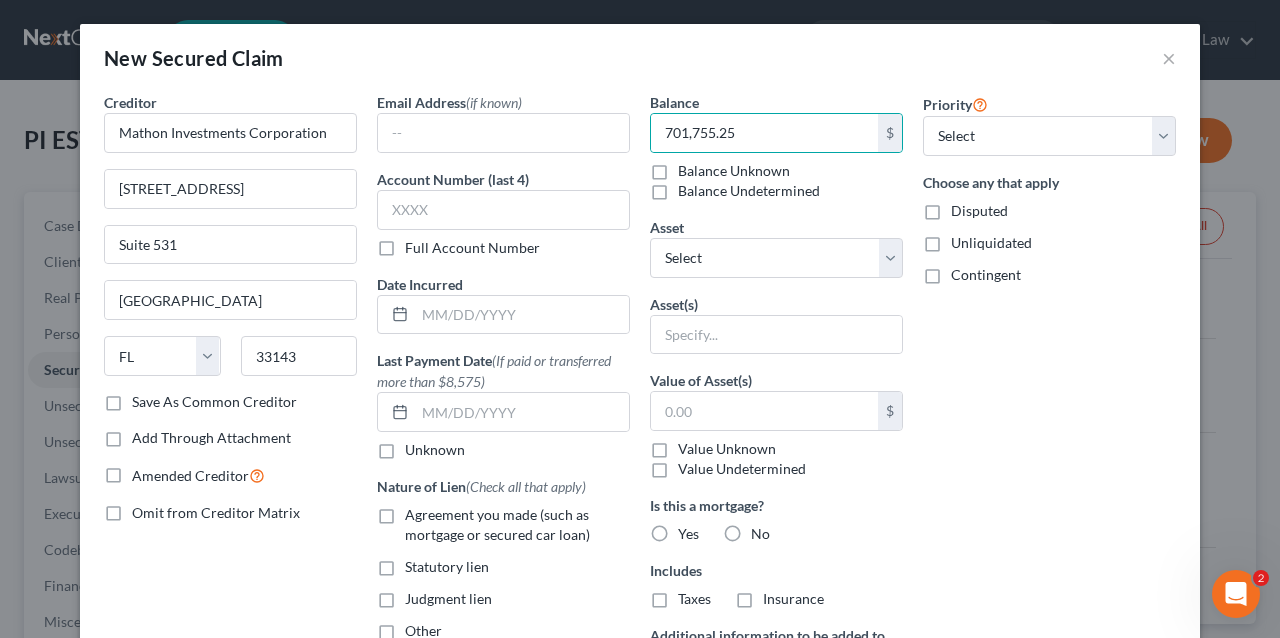 click on "Priority  Select 1st 2nd 3rd 4th 5th 6th 7th 8th 9th 10th 11th 12th 13th 14th 15th 16th 17th 18th 19th 20th 21th 22th 23th 24th 25th 26th 27th 28th 29th 30th Choose any that apply Disputed Unliquidated Contingent" at bounding box center (1049, 467) 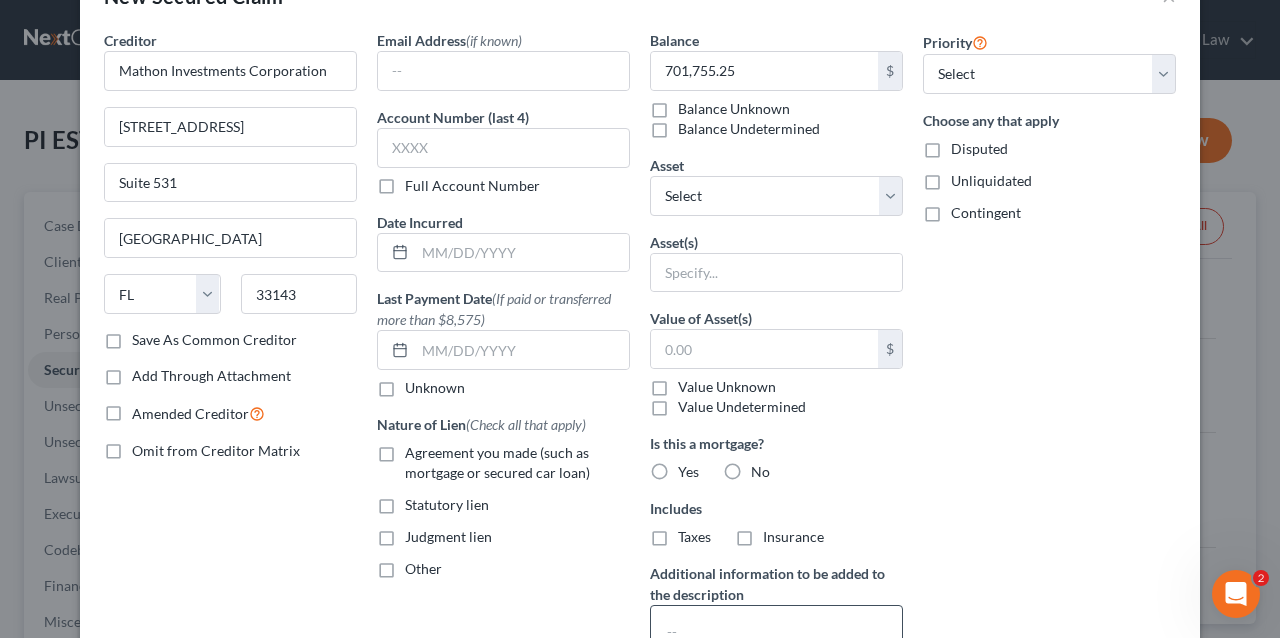 scroll, scrollTop: 60, scrollLeft: 0, axis: vertical 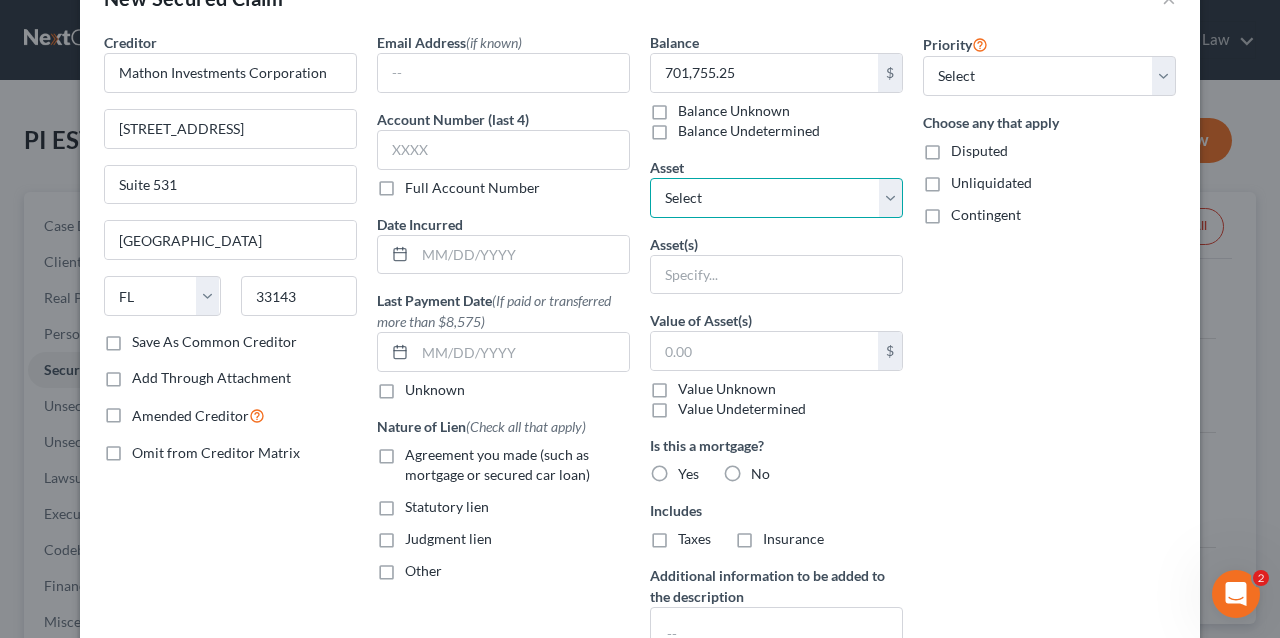 click on "Select Other Multiple Assets 44.10 acres of Coconut Trees and Palm Tree Nursery - $0.0 Coconut Trees - $150000.0 Palm Trees for Sale - $100000.0 [STREET_ADDRESS] (SubD Blk K PB 3 Pg 61 Lot 2) - $0.0 Pineland Rd (Kreamers SubD Blk K PB 3 Pg 61 Lot 4) - $0.0 Pineland Rd (Kreamers SubD Blk K PB 3 Pg 61 Lot 7) - $0.0 [STREET_ADDRESS] (SubD Blk K PB 3 Pg 61 Lot 1) - $0.0 Pineland Rd (Kreamers SubD Blk K PB 3 Pg 61 Lot 3) - $0.0 Pineland Rd (Kreamers SubD Blk K PB 3 Pg 61 Lot 6) - $0.0 Pineland Rd (Kreamers SubD Blk K PB 3 Pg 61 Lot 5) - $0.0 Pineland Rd (Kreamers SubD Blk K PB 3 Pg 61 Lot 8) - $0.0 [STREET_ADDRESS] - $0.0 Irrigation Shed - Water Pump and Irrigation System - $0.0" at bounding box center [776, 198] 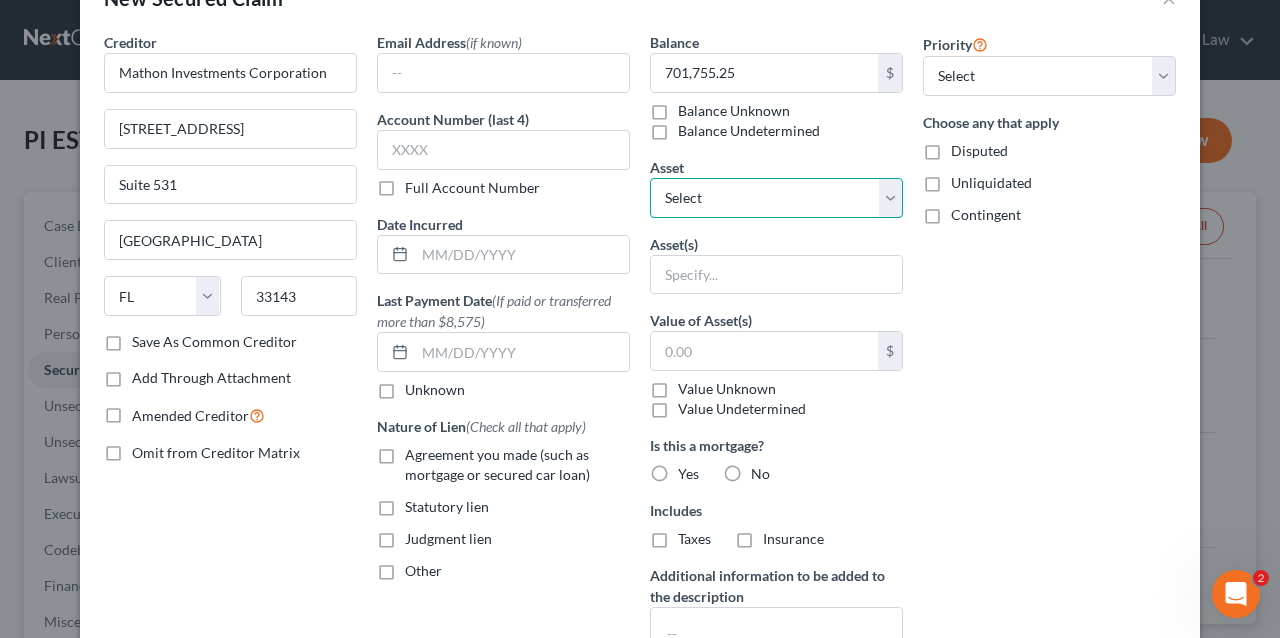 select on "1" 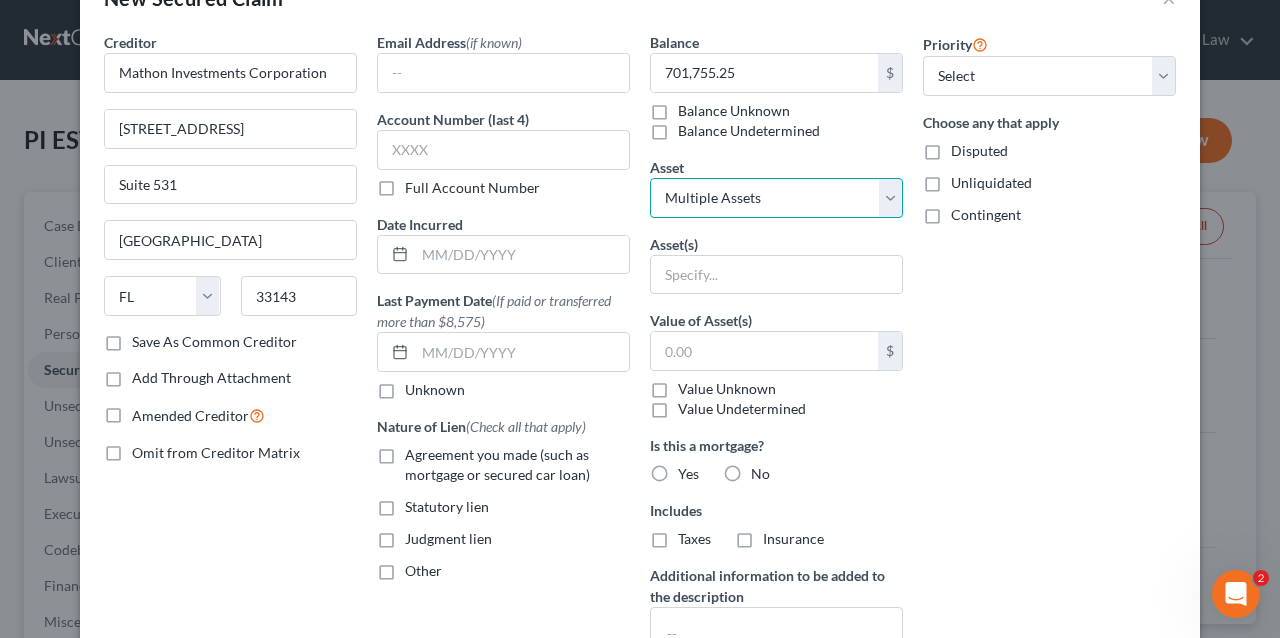 click on "Select Other Multiple Assets 44.10 acres of Coconut Trees and Palm Tree Nursery - $0.0 Coconut Trees - $150000.0 Palm Trees for Sale - $100000.0 [STREET_ADDRESS] (SubD Blk K PB 3 Pg 61 Lot 2) - $0.0 Pineland Rd (Kreamers SubD Blk K PB 3 Pg 61 Lot 4) - $0.0 Pineland Rd (Kreamers SubD Blk K PB 3 Pg 61 Lot 7) - $0.0 [STREET_ADDRESS] (SubD Blk K PB 3 Pg 61 Lot 1) - $0.0 Pineland Rd (Kreamers SubD Blk K PB 3 Pg 61 Lot 3) - $0.0 Pineland Rd (Kreamers SubD Blk K PB 3 Pg 61 Lot 6) - $0.0 Pineland Rd (Kreamers SubD Blk K PB 3 Pg 61 Lot 5) - $0.0 Pineland Rd (Kreamers SubD Blk K PB 3 Pg 61 Lot 8) - $0.0 [STREET_ADDRESS] - $0.0 Irrigation Shed - Water Pump and Irrigation System - $0.0" at bounding box center [776, 198] 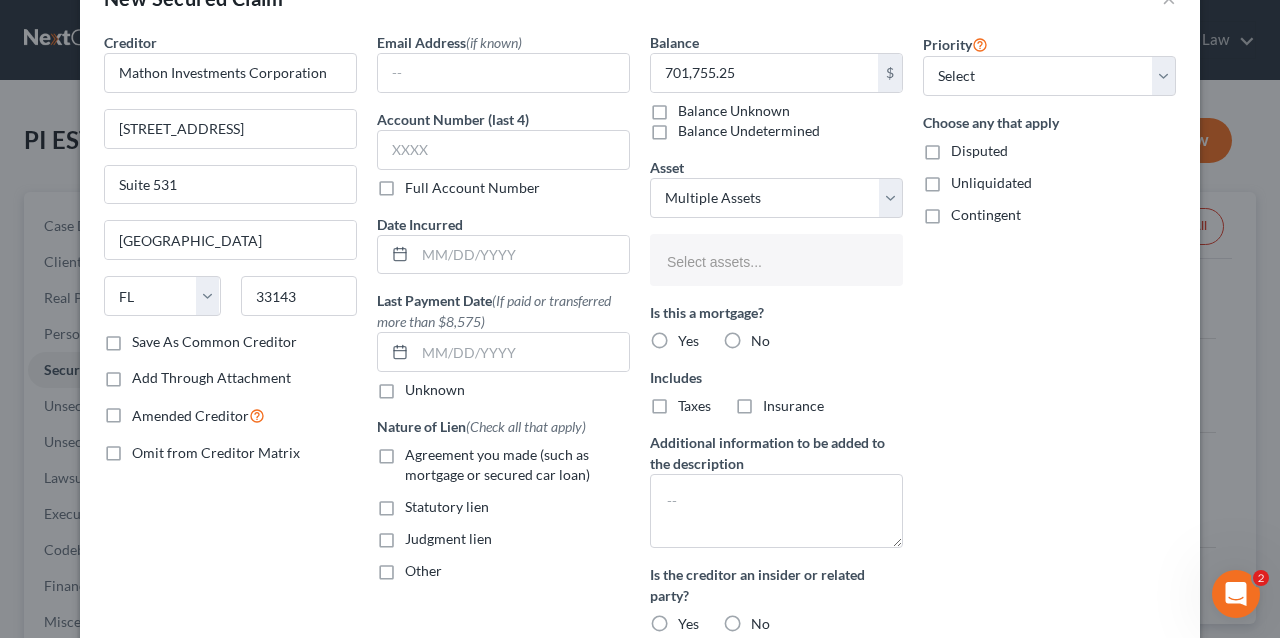 type 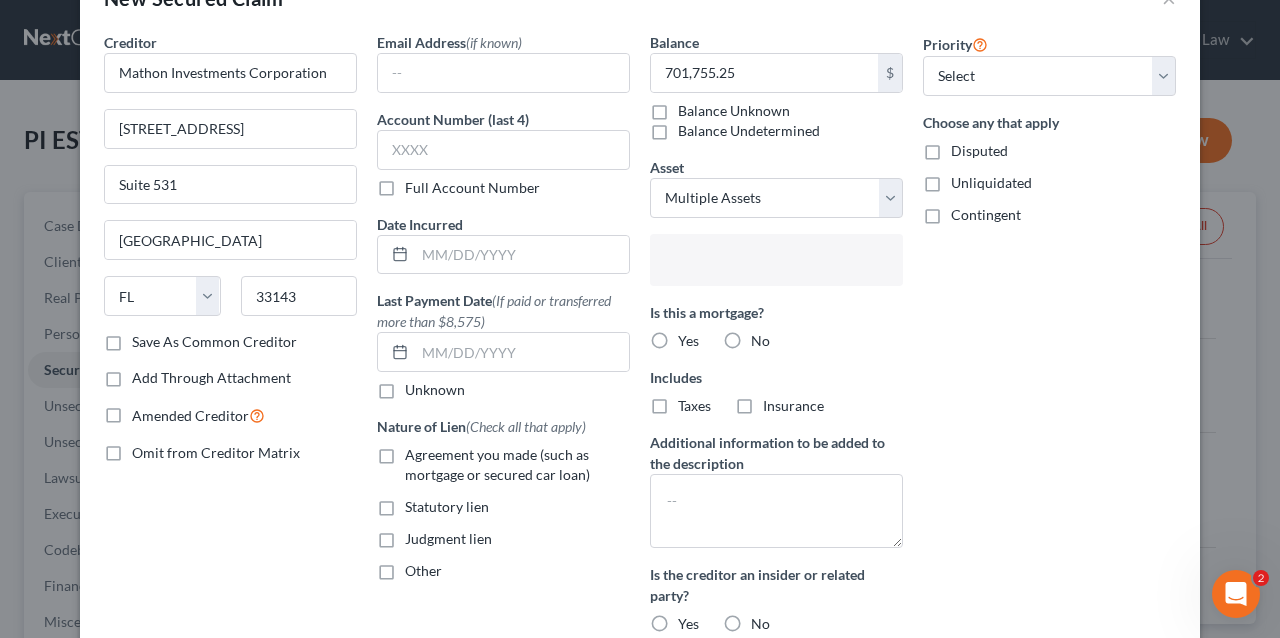 click at bounding box center [774, 262] 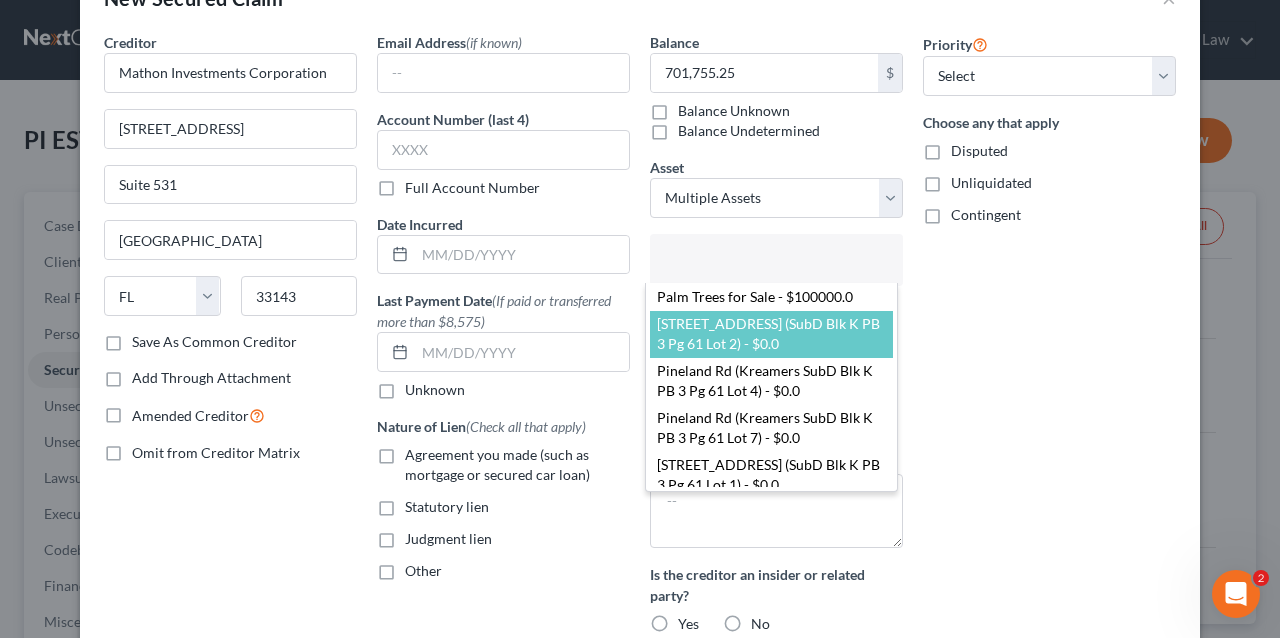 scroll, scrollTop: 66, scrollLeft: 0, axis: vertical 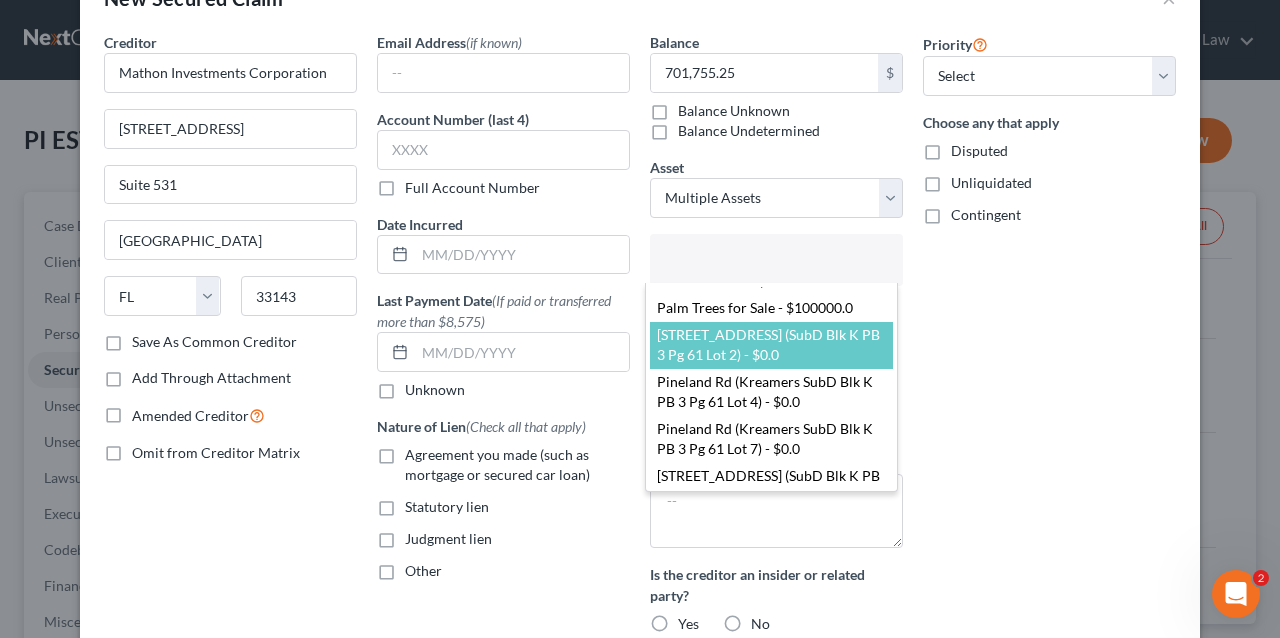 select on "2743018" 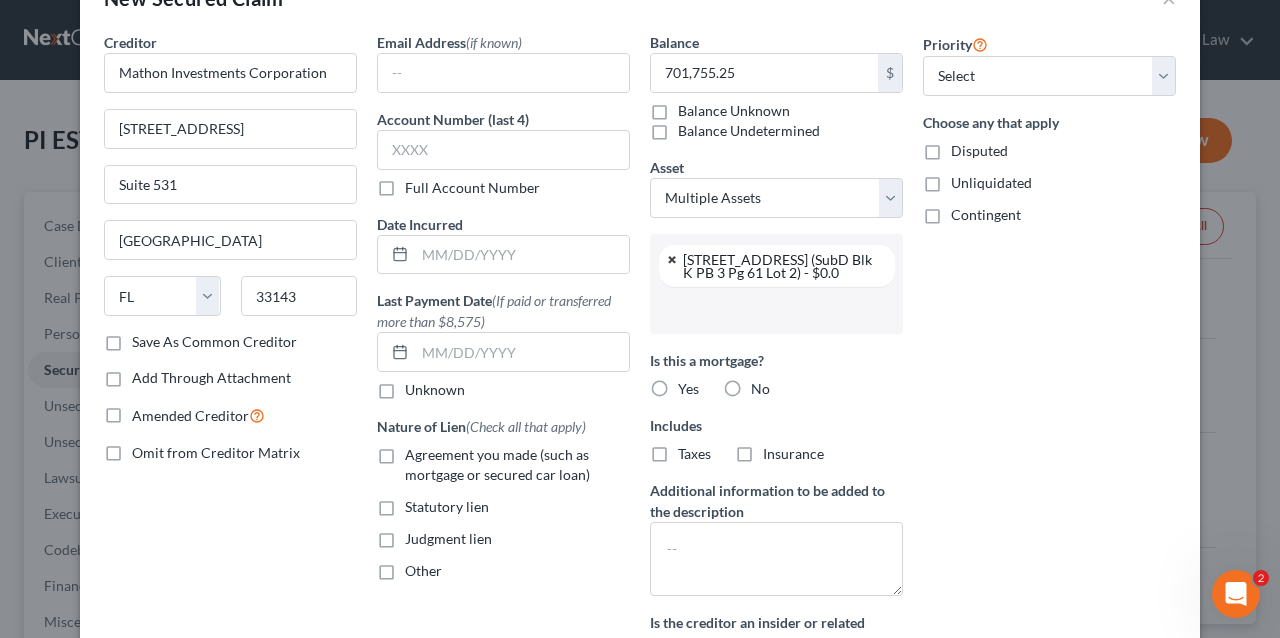 click at bounding box center (673, 259) 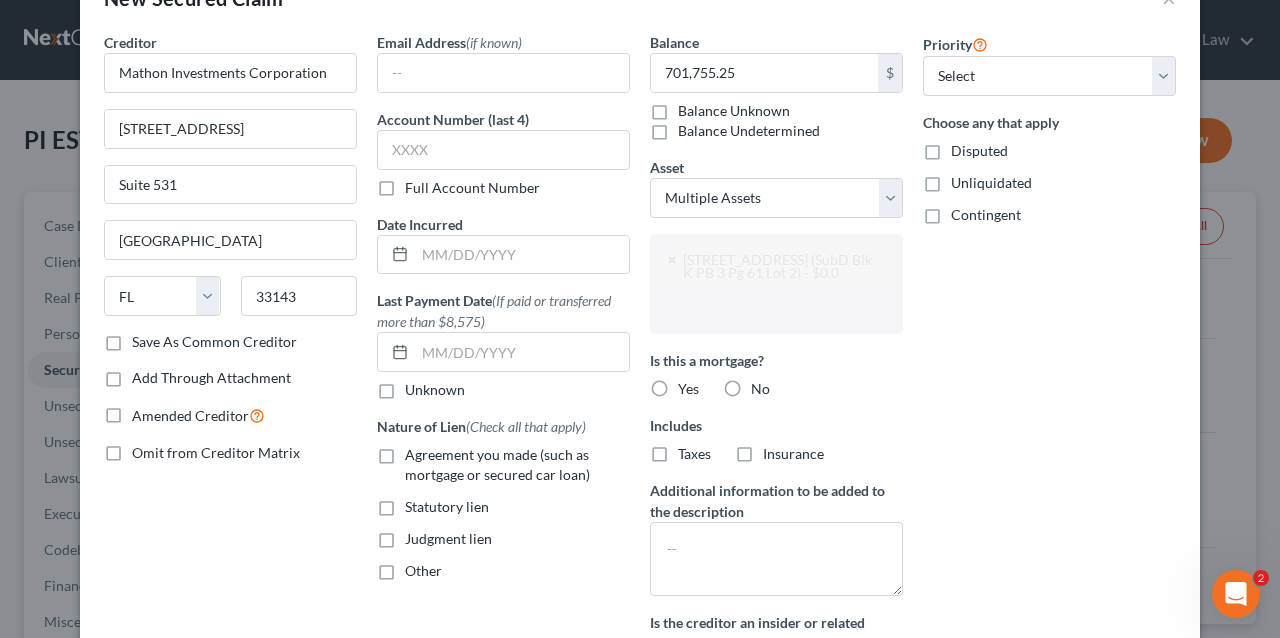 select 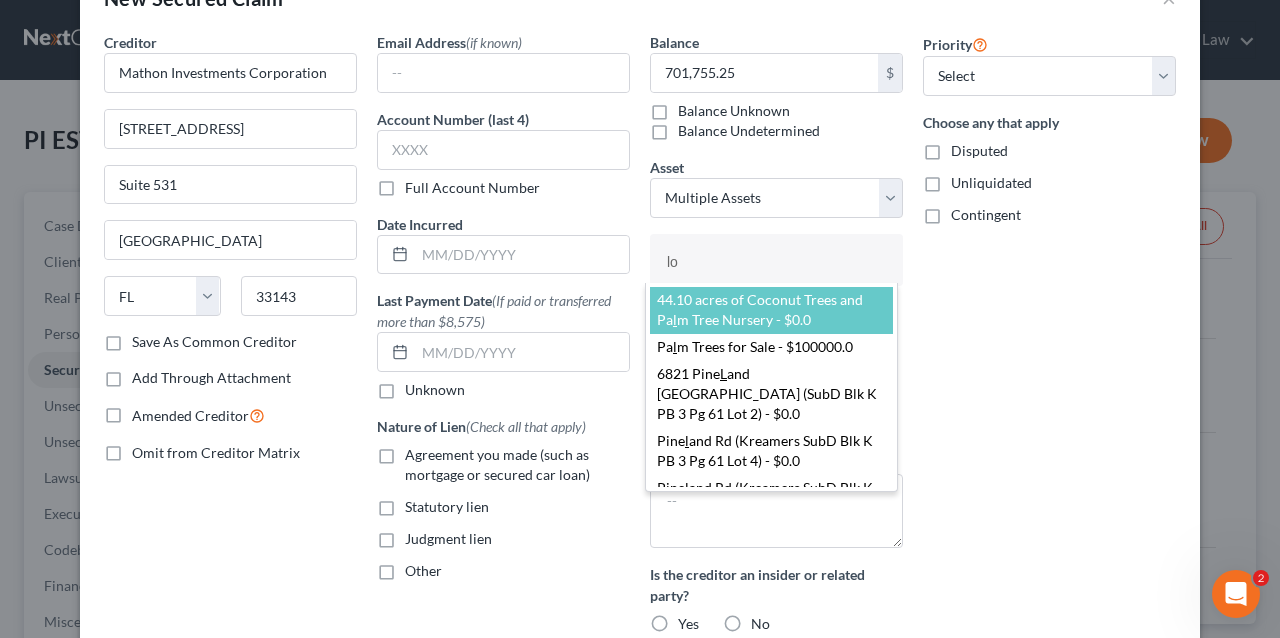 type on "lot" 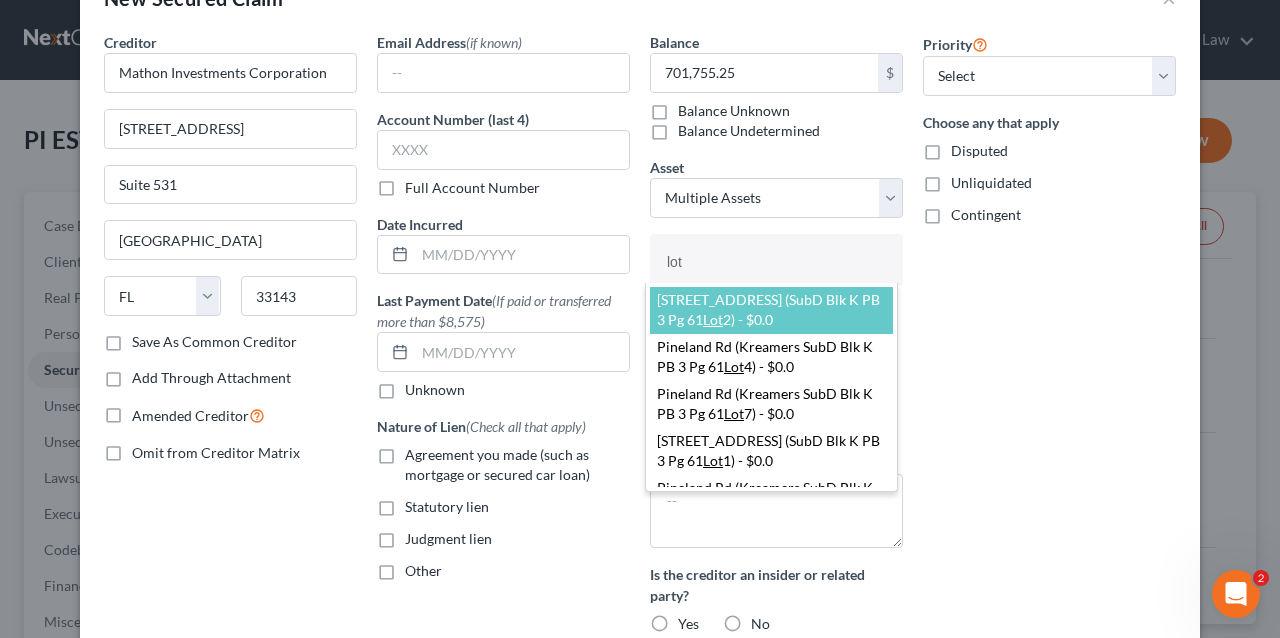 type 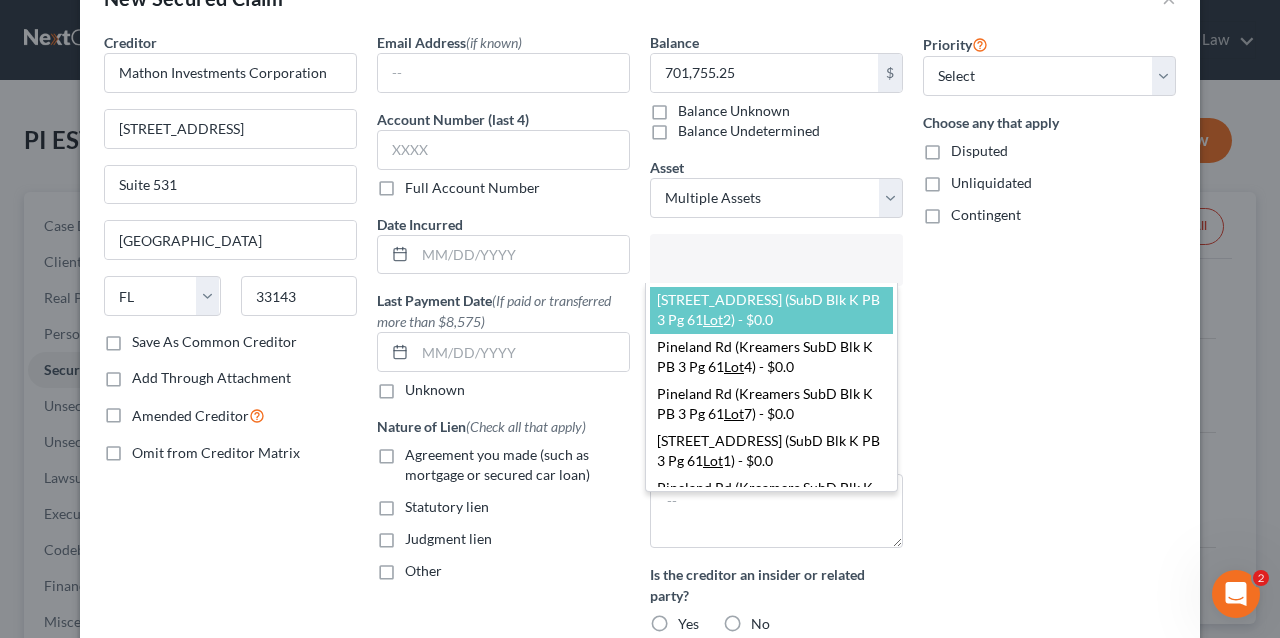 select on "2743018" 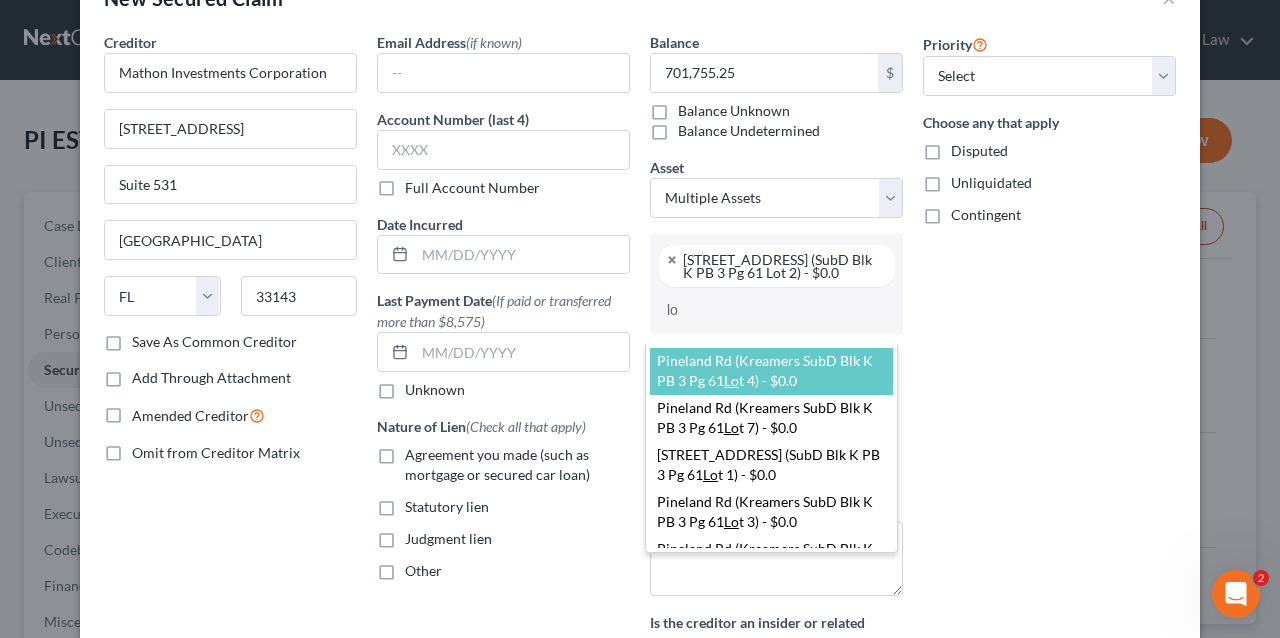 type on "lot" 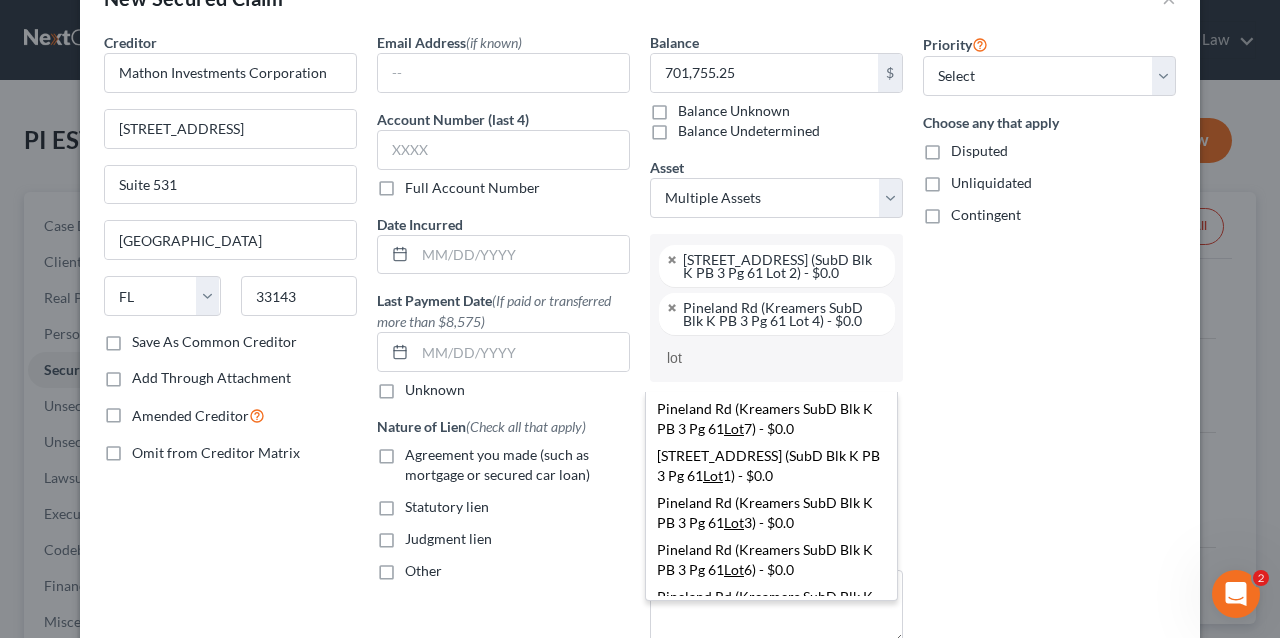 scroll, scrollTop: 0, scrollLeft: 0, axis: both 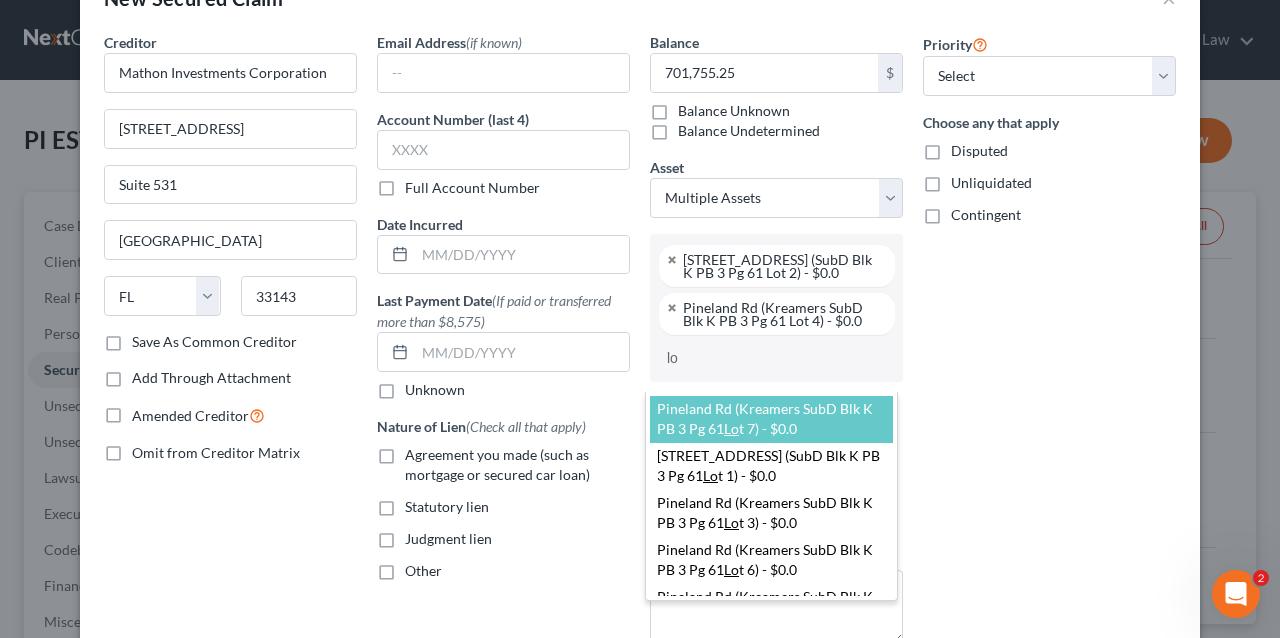 type on "l" 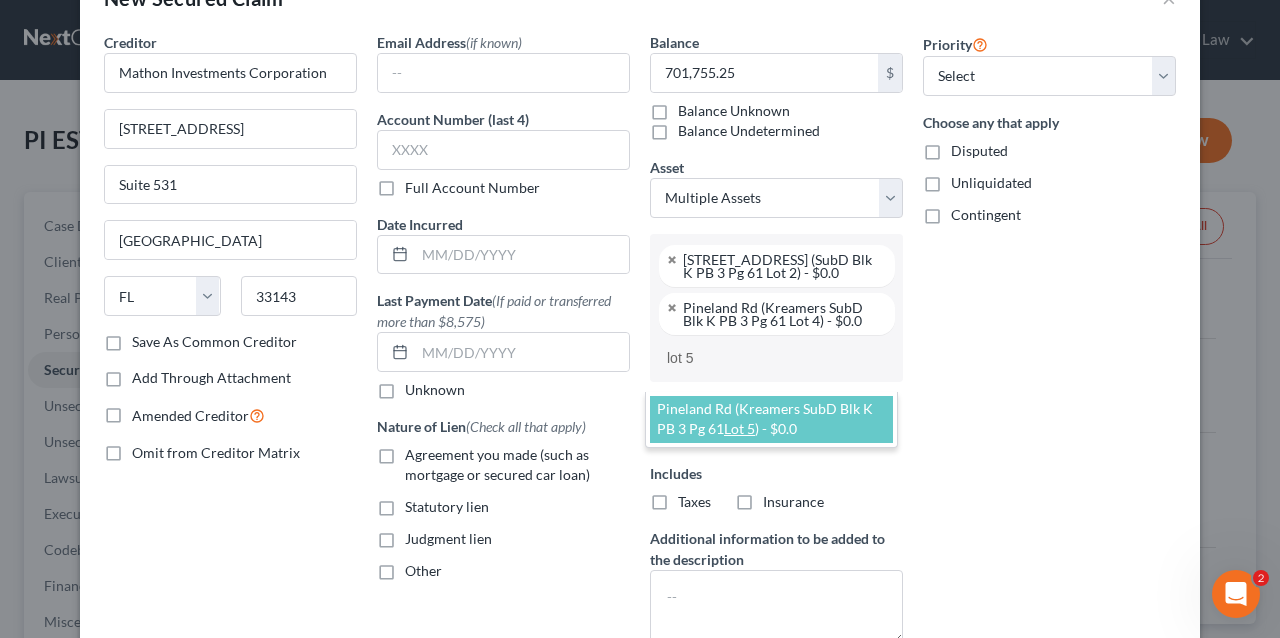 type on "lot 5" 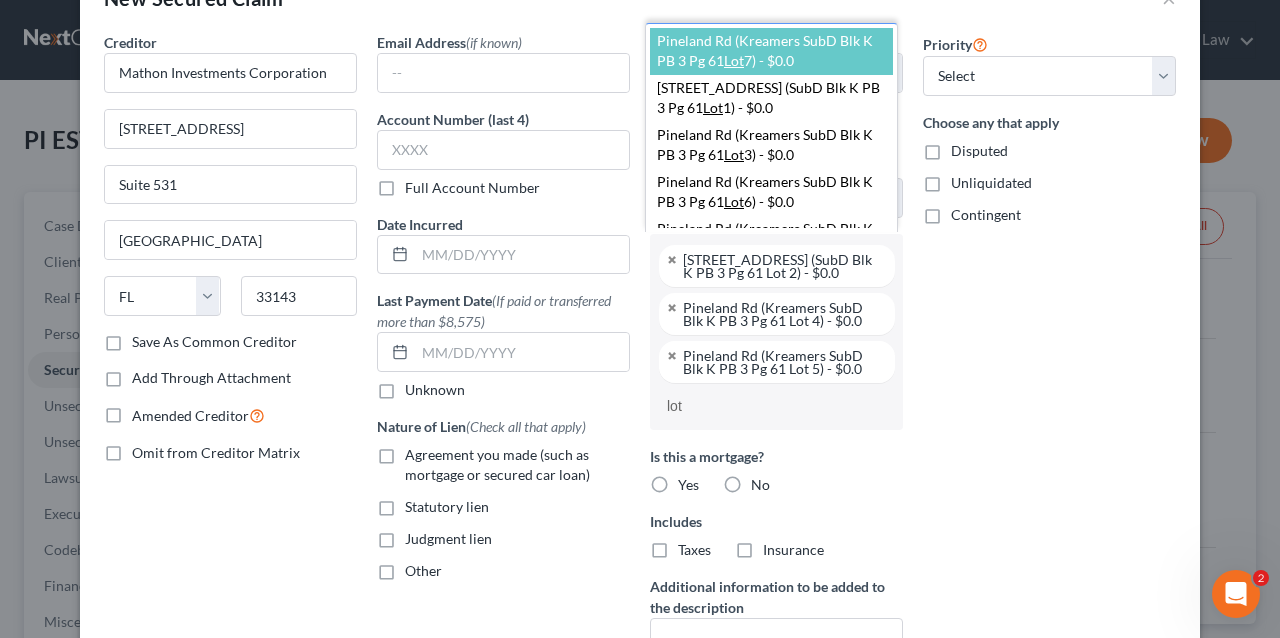 type on "lot 6" 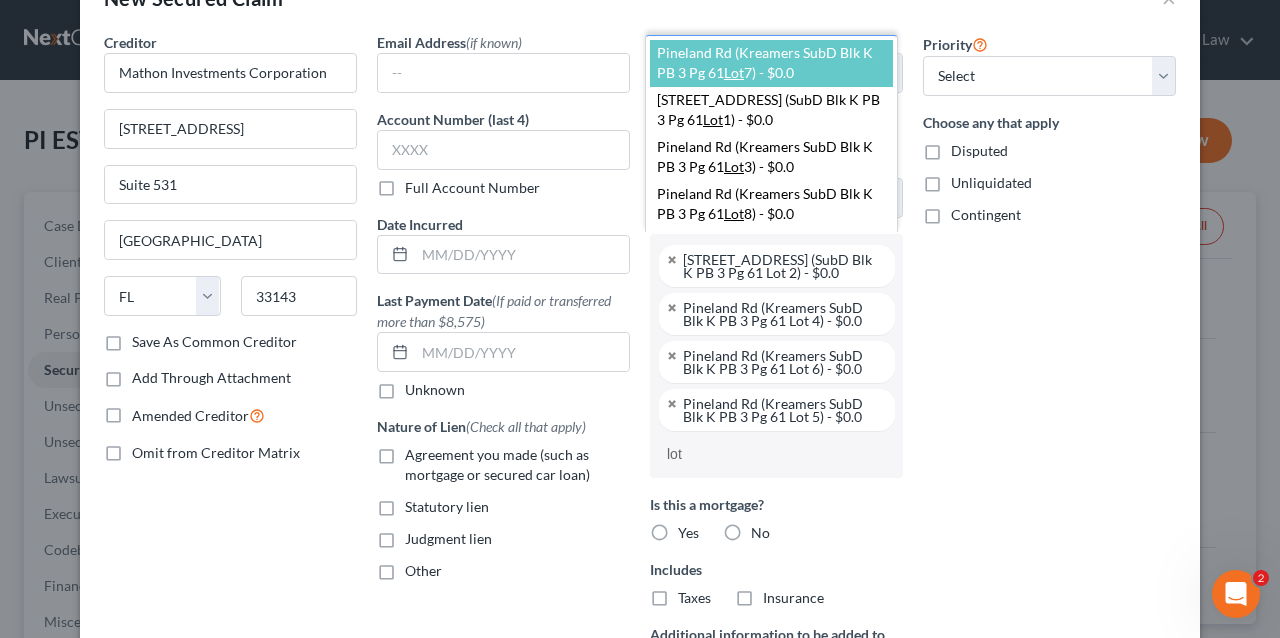 type on "lot 1" 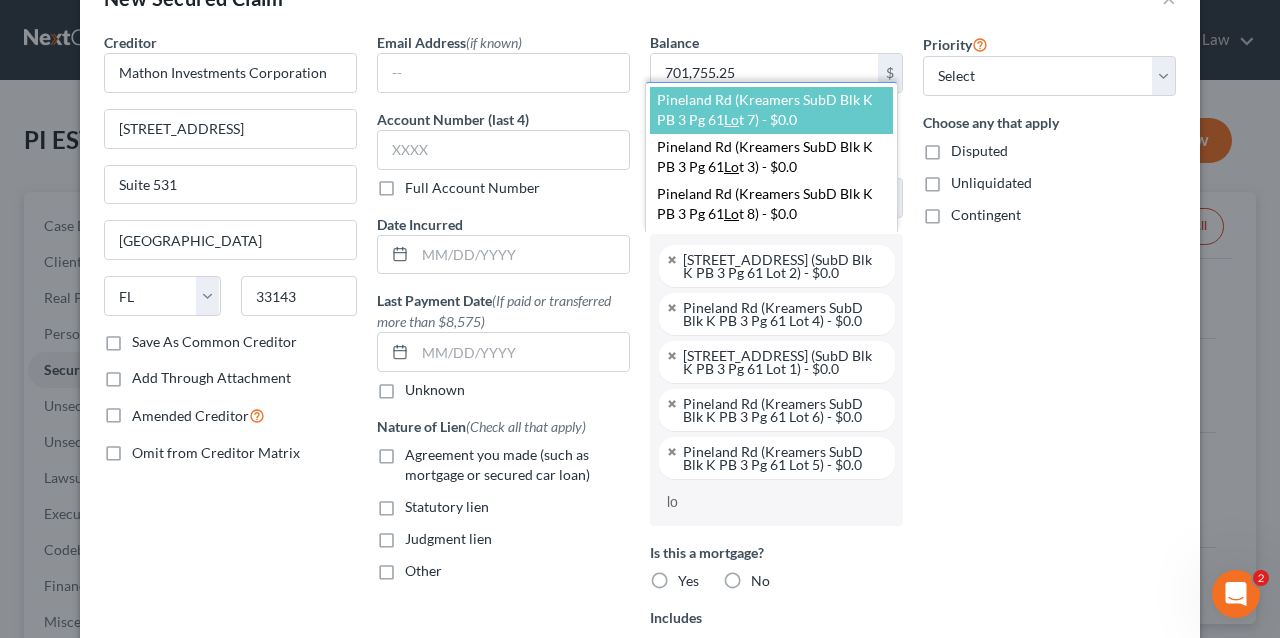 type on "l" 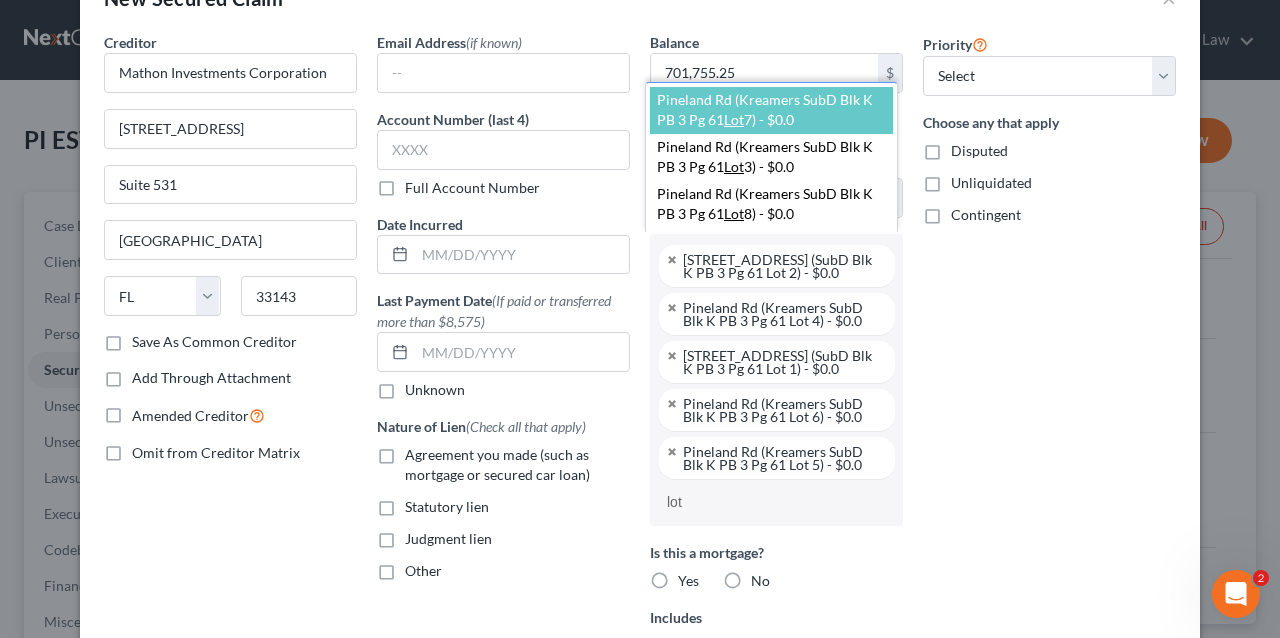 type on "lot 7" 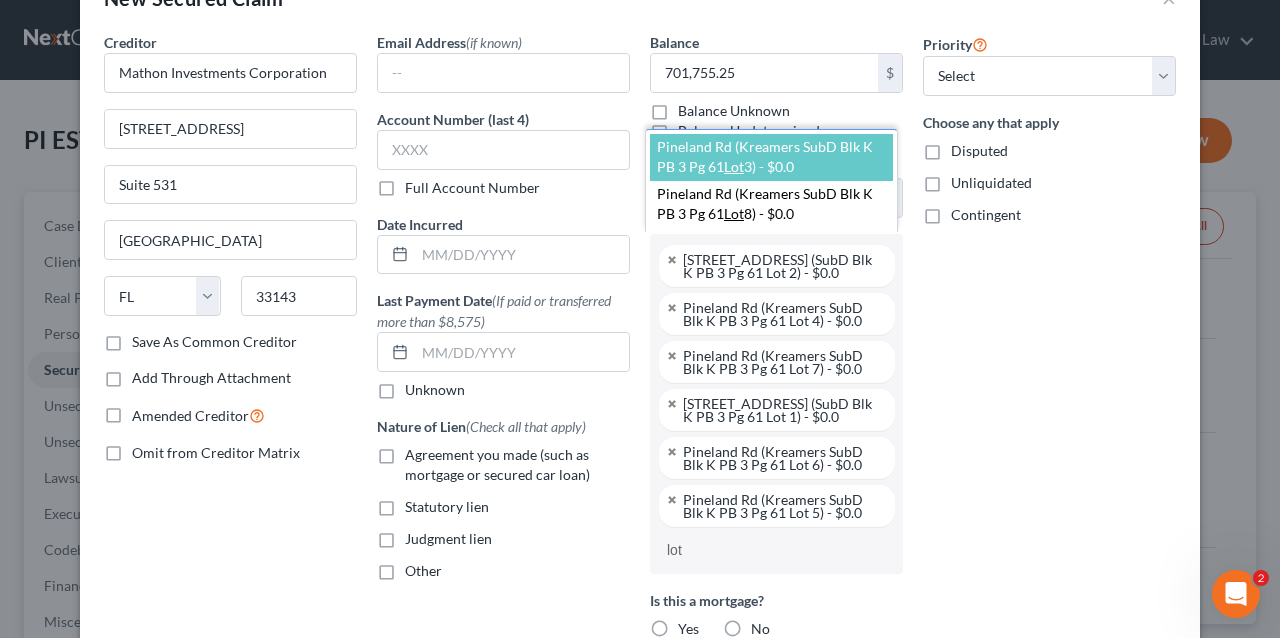 type on "lot 8" 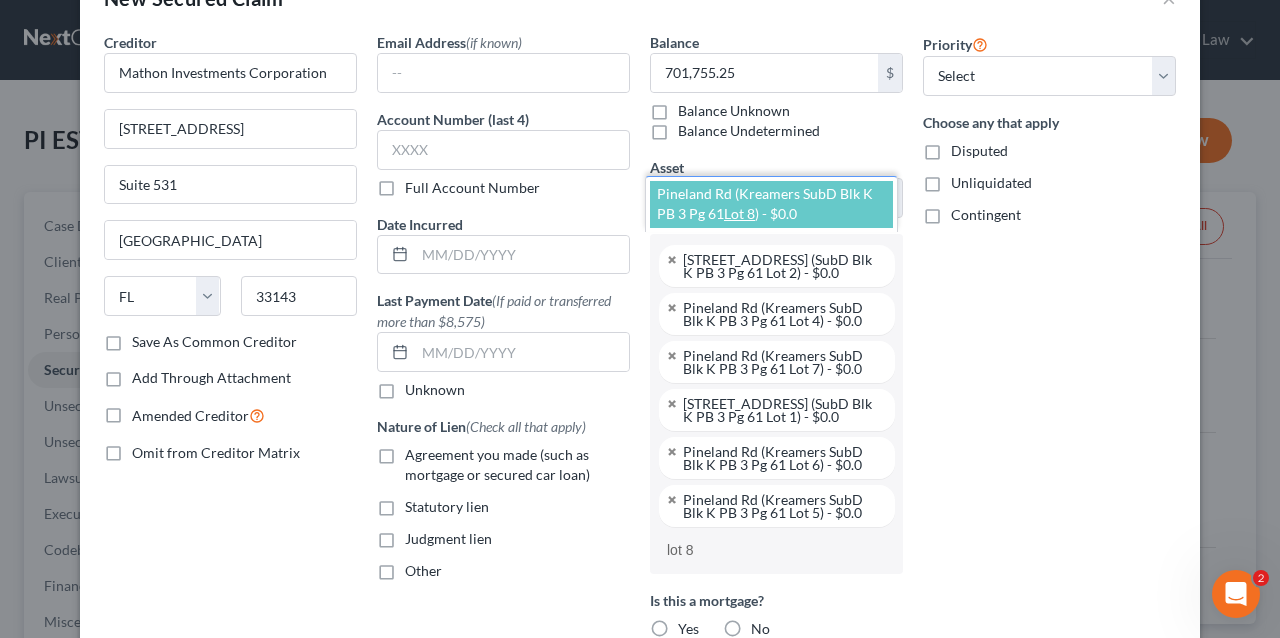 type 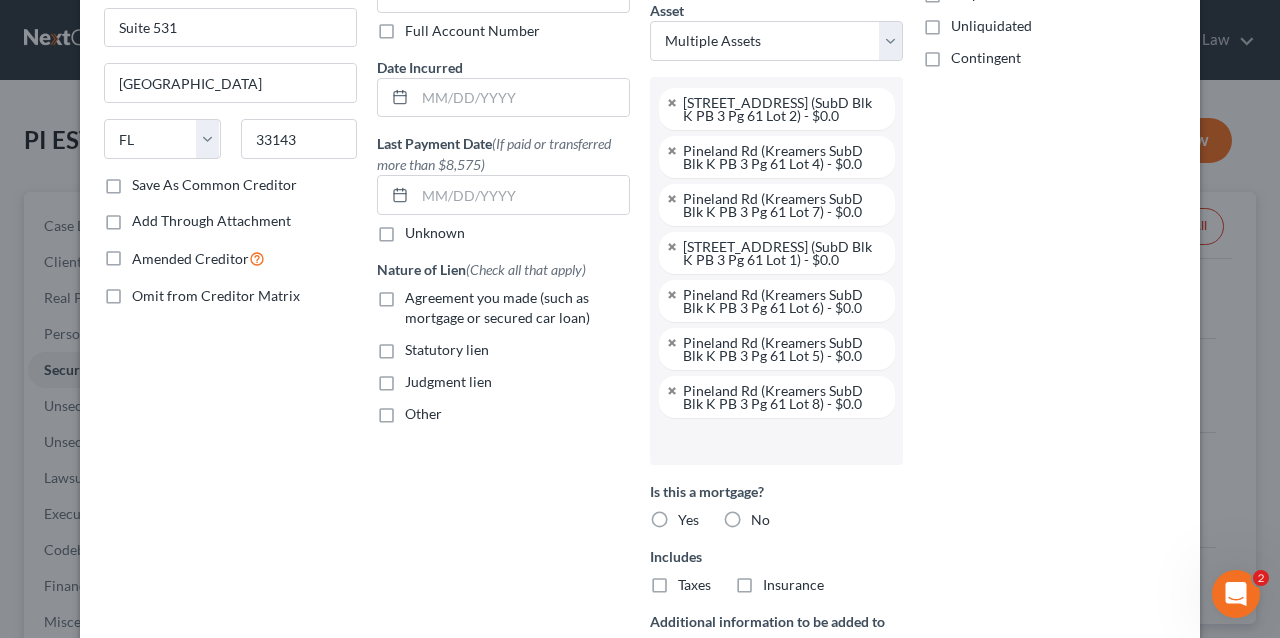 scroll, scrollTop: 194, scrollLeft: 0, axis: vertical 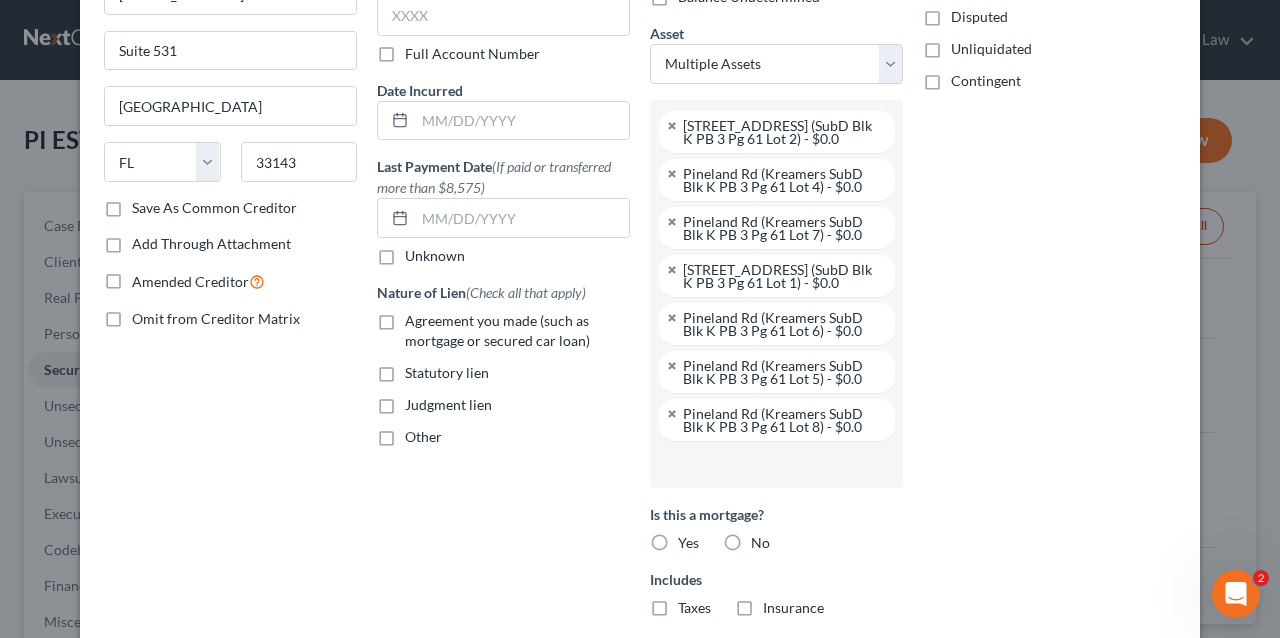 click on "Add Through Attachment" at bounding box center (211, 244) 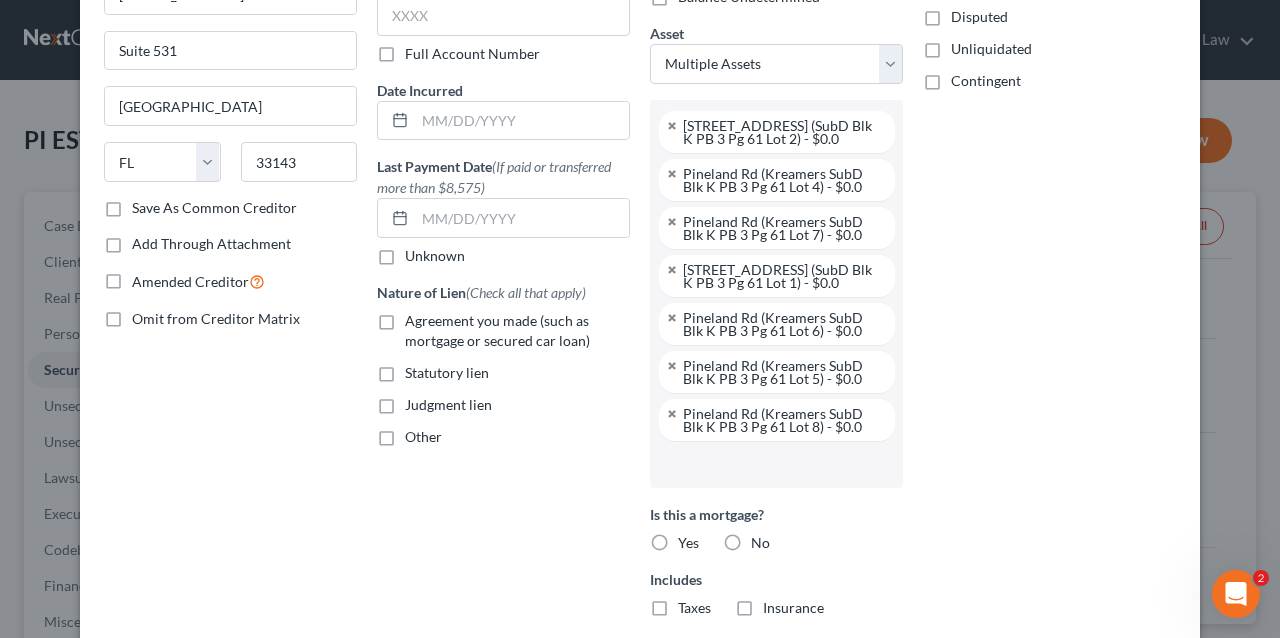 click on "Add Through Attachment" at bounding box center (146, 240) 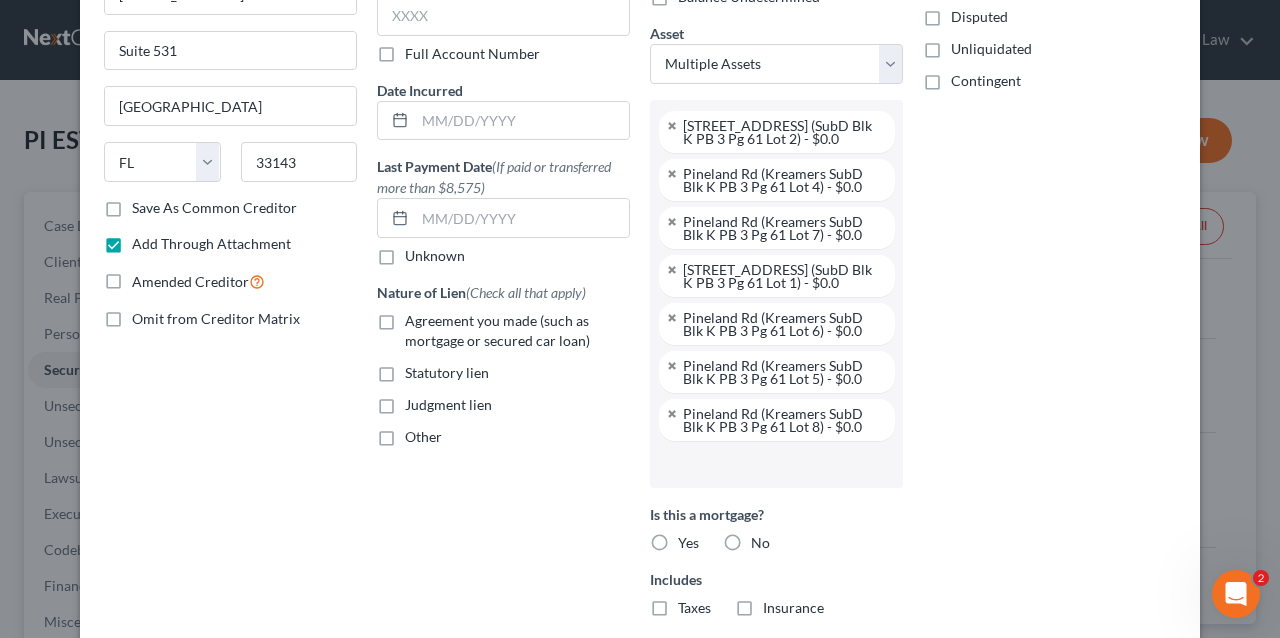 type 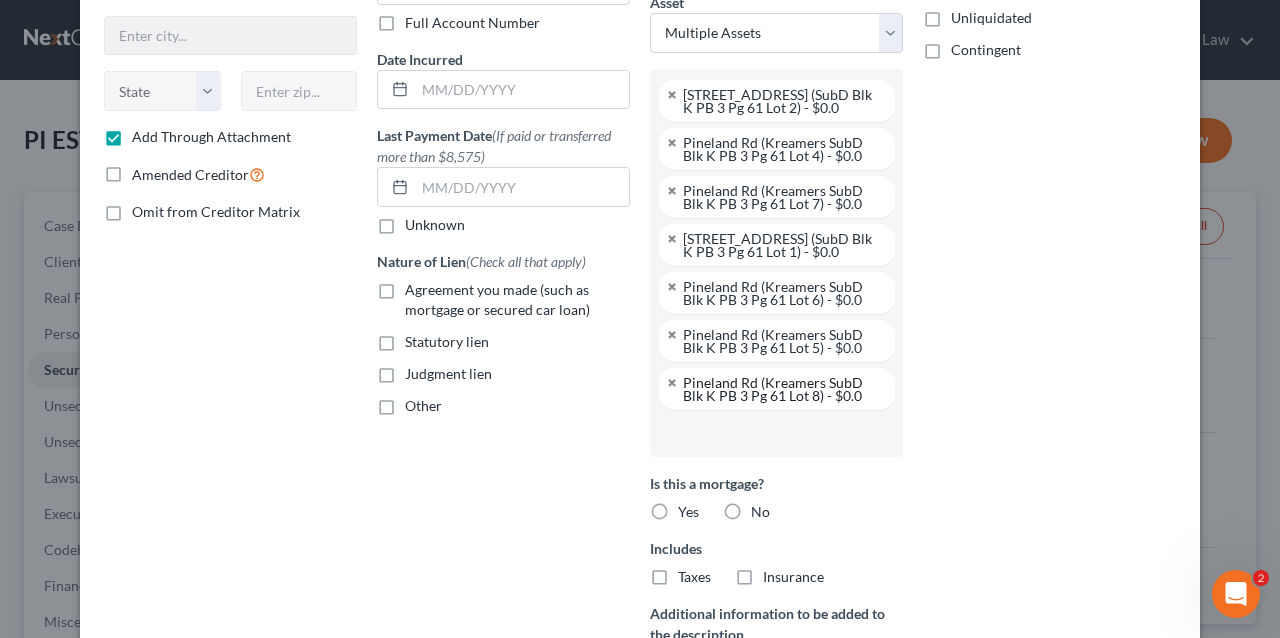 scroll, scrollTop: 266, scrollLeft: 0, axis: vertical 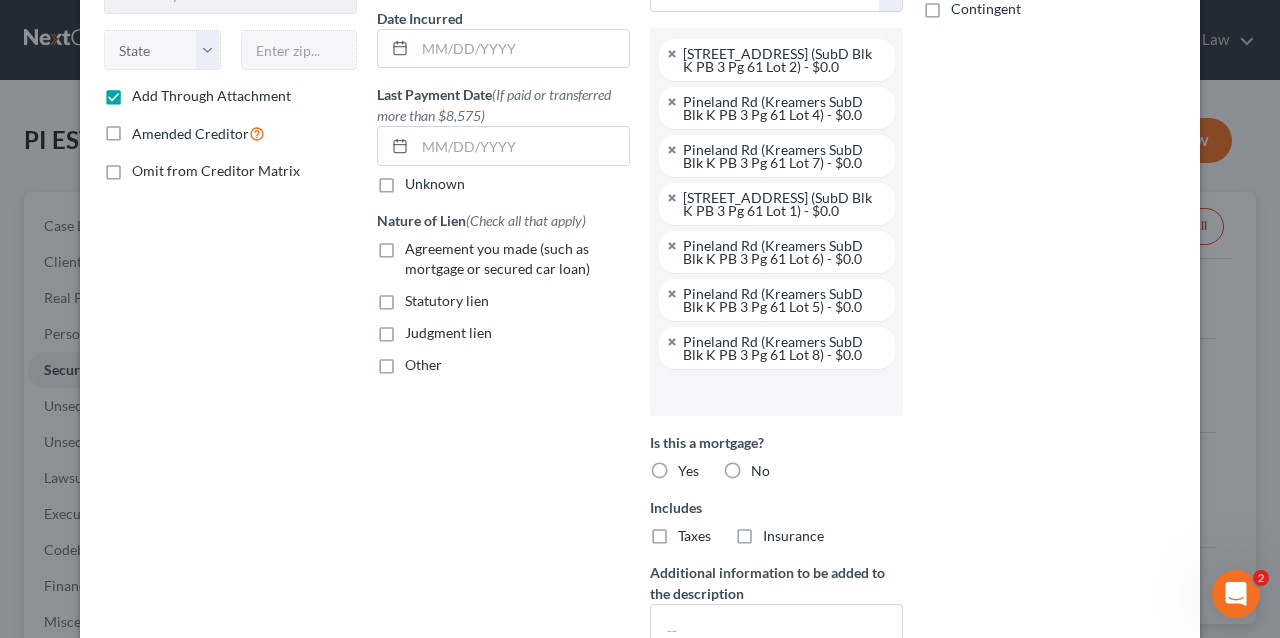click on "Other" at bounding box center [423, 364] 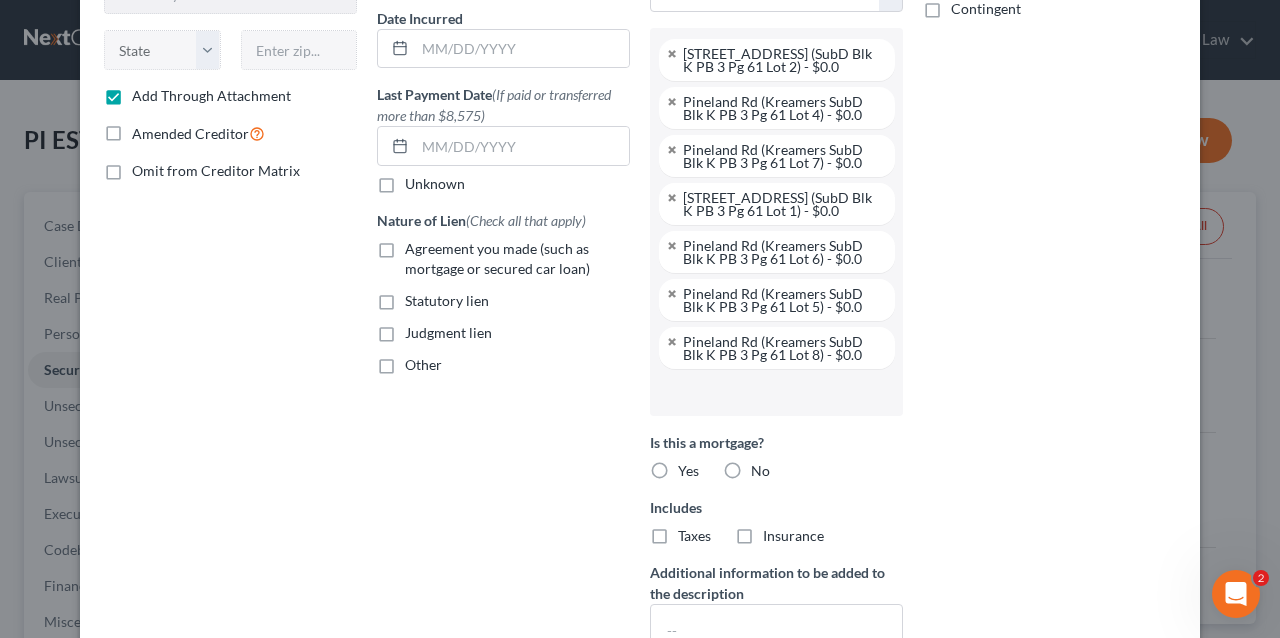 click on "Other" at bounding box center (419, 361) 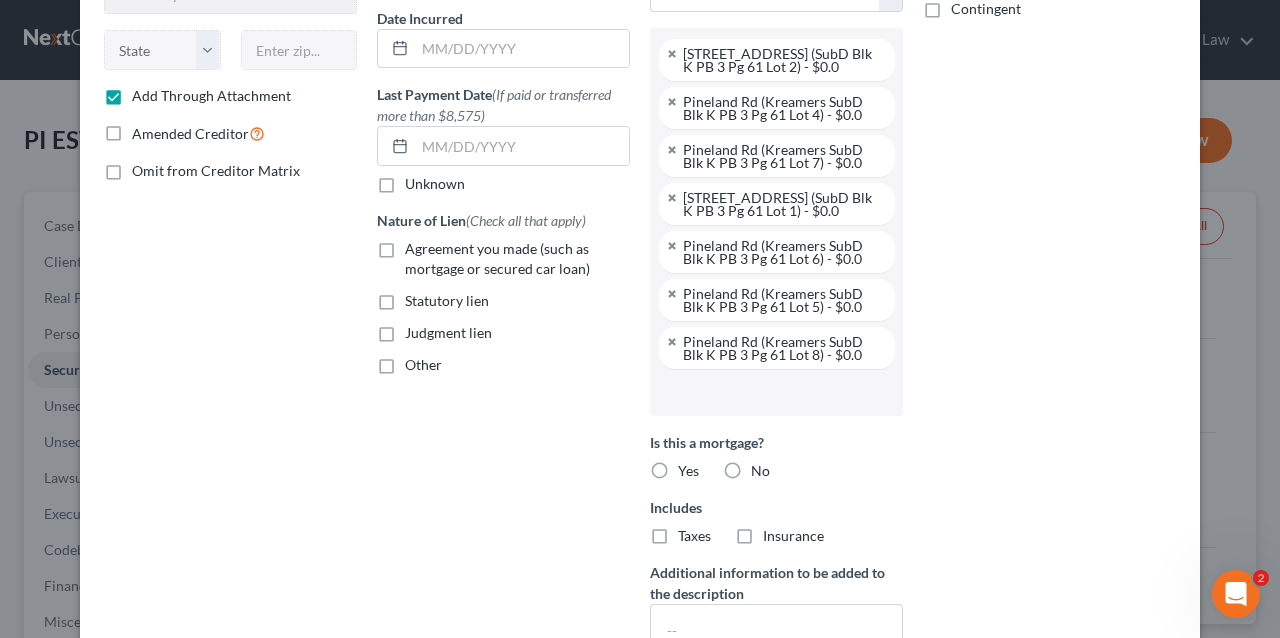 checkbox on "true" 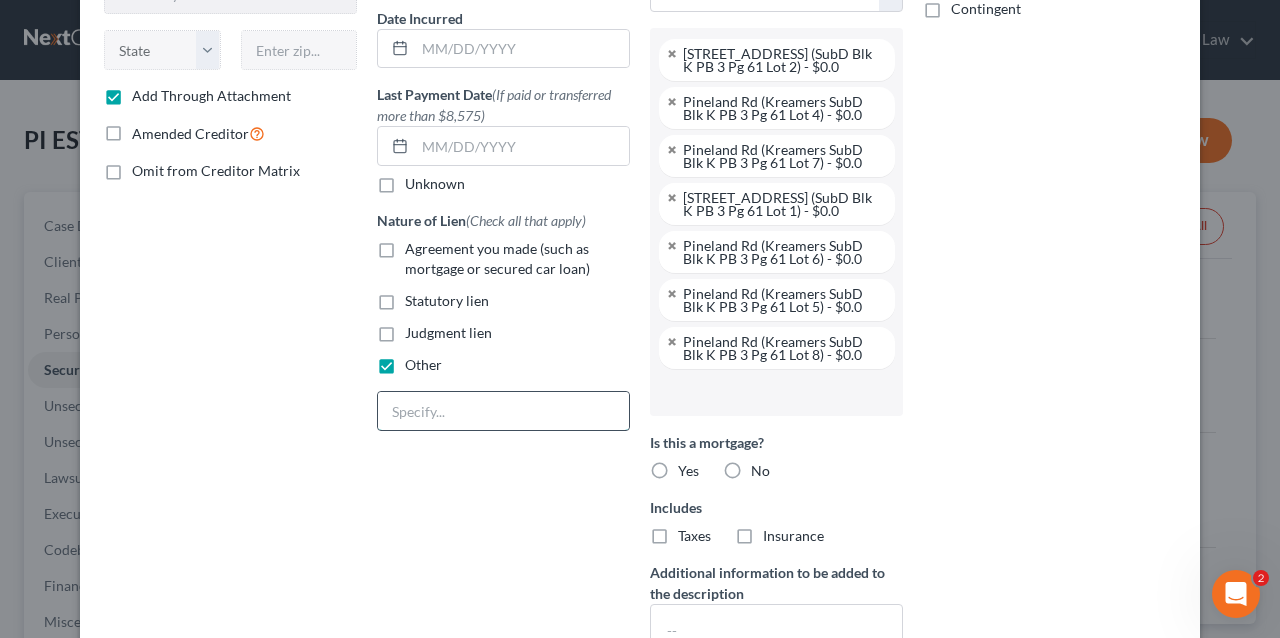 click at bounding box center [503, 411] 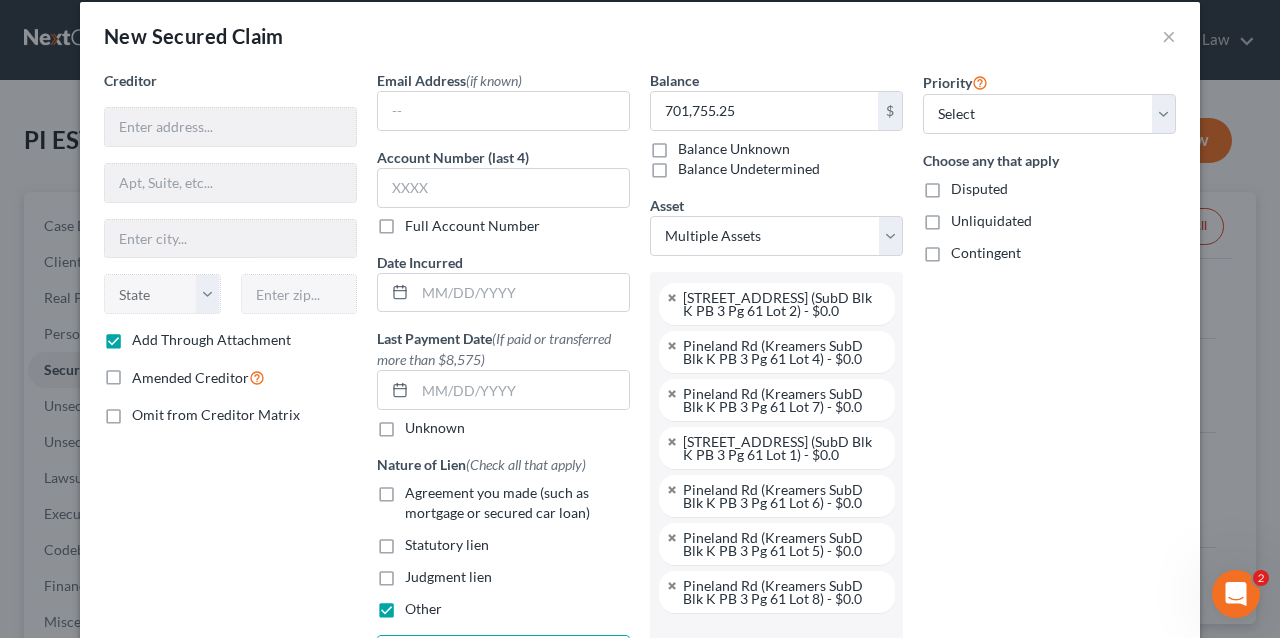 scroll, scrollTop: 0, scrollLeft: 0, axis: both 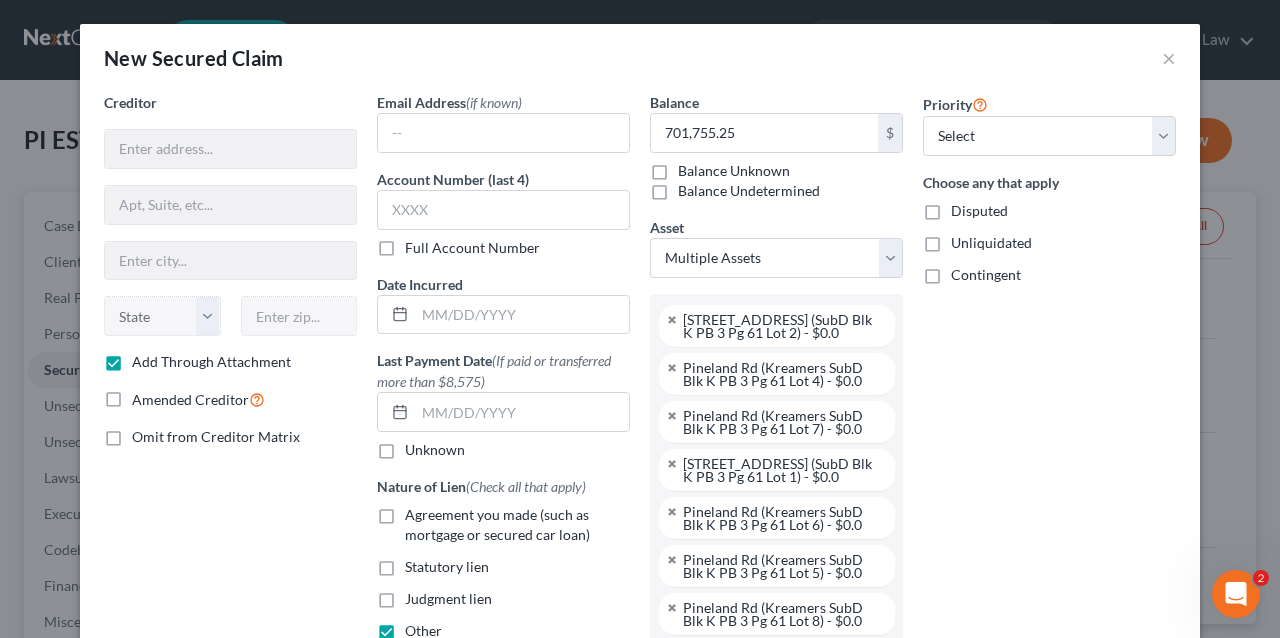 type on "Mortgage" 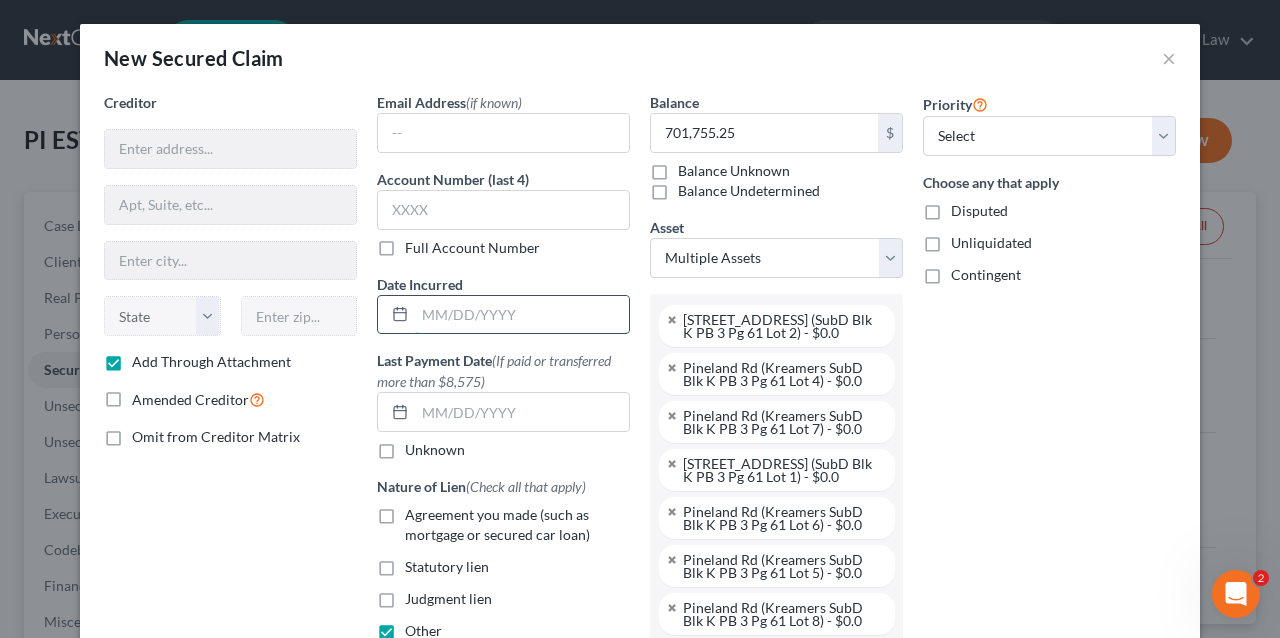 click at bounding box center [522, 315] 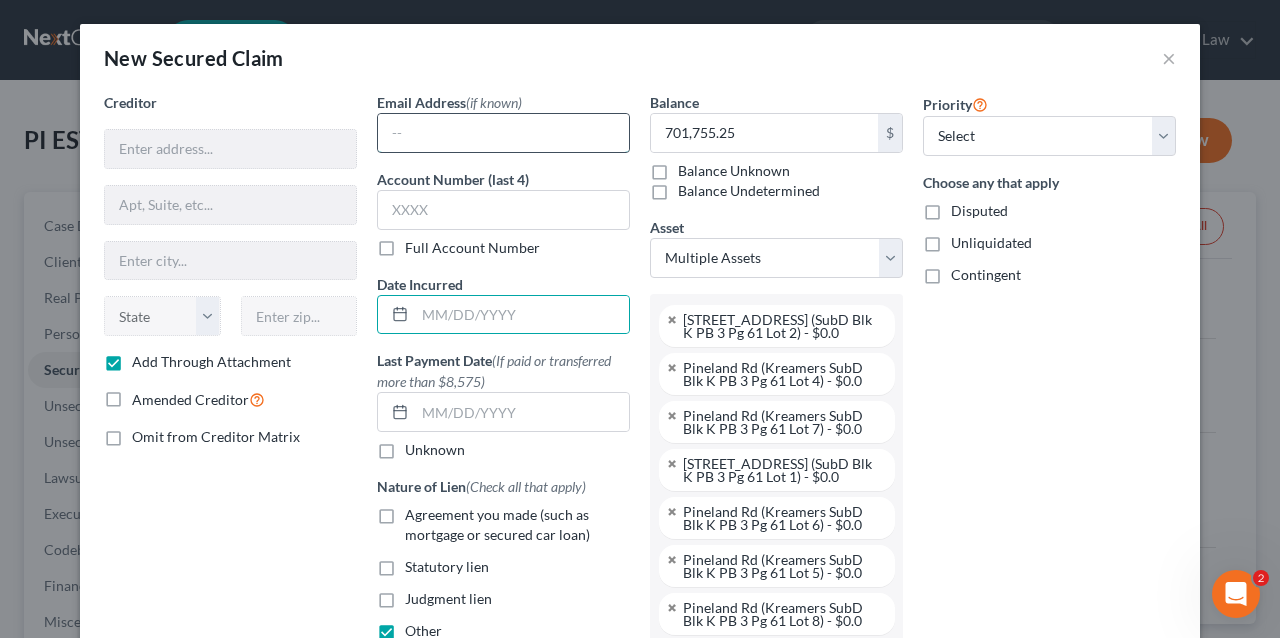 click at bounding box center (503, 133) 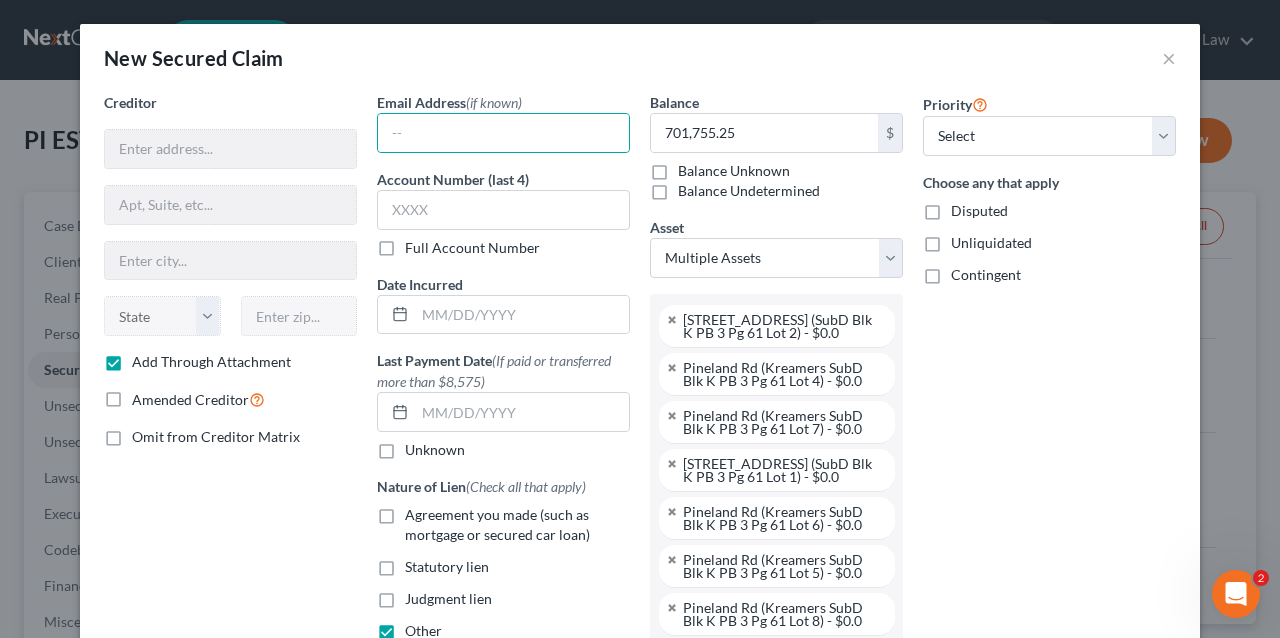 click on "New Secured Claim  ×" at bounding box center [640, 58] 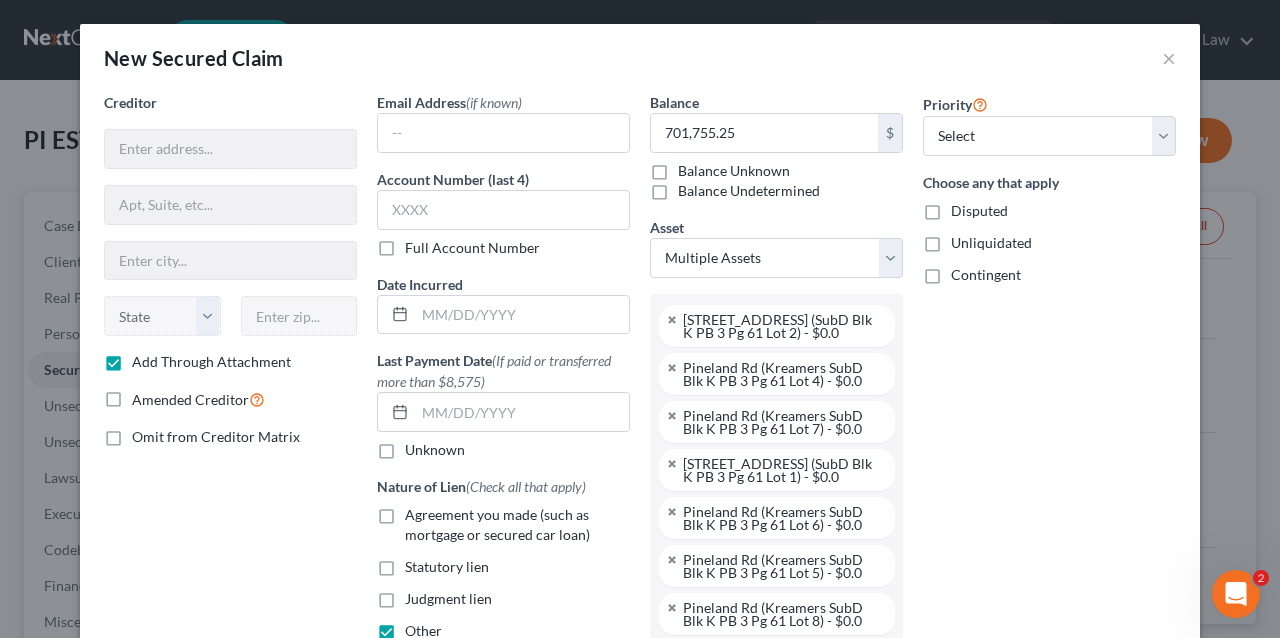 scroll, scrollTop: 66, scrollLeft: 0, axis: vertical 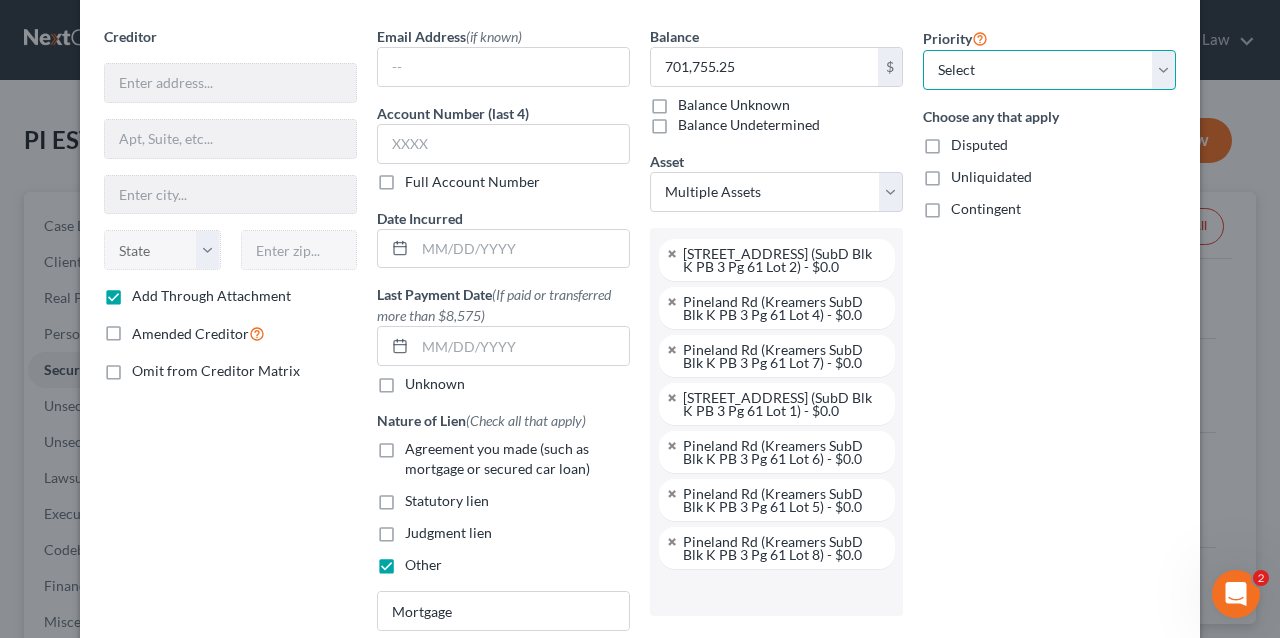 click on "Select 1st 2nd 3rd 4th 5th 6th 7th 8th 9th 10th 11th 12th 13th 14th 15th 16th 17th 18th 19th 20th 21th 22th 23th 24th 25th 26th 27th 28th 29th 30th" at bounding box center (1049, 70) 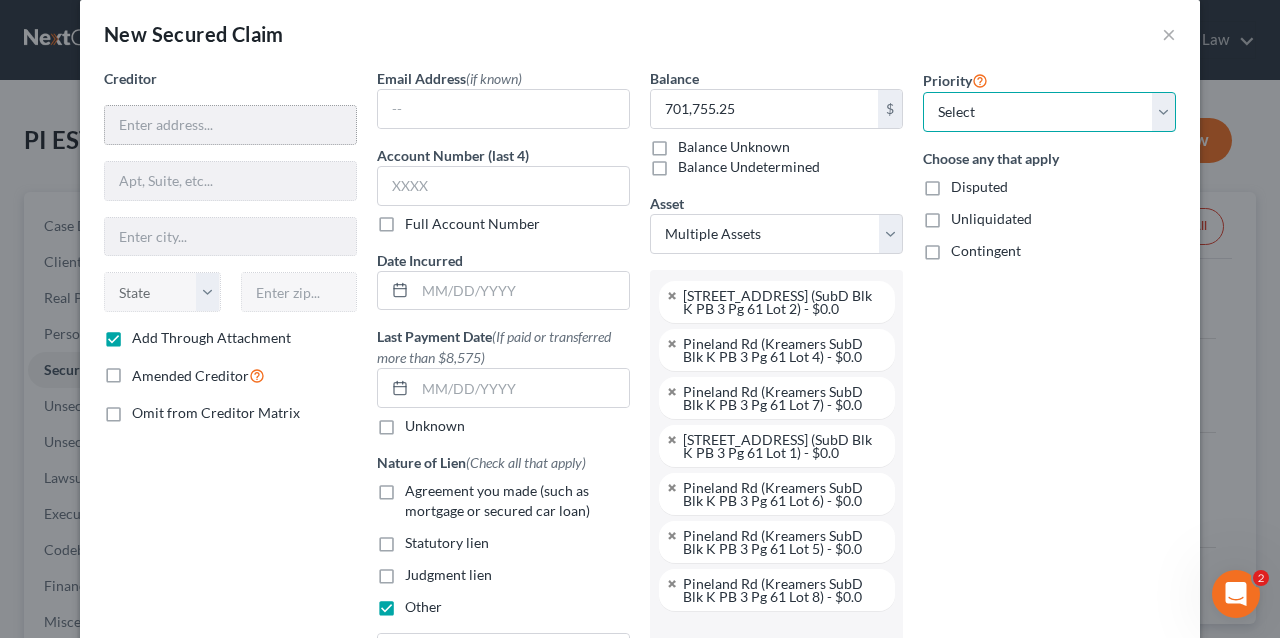 scroll, scrollTop: 0, scrollLeft: 0, axis: both 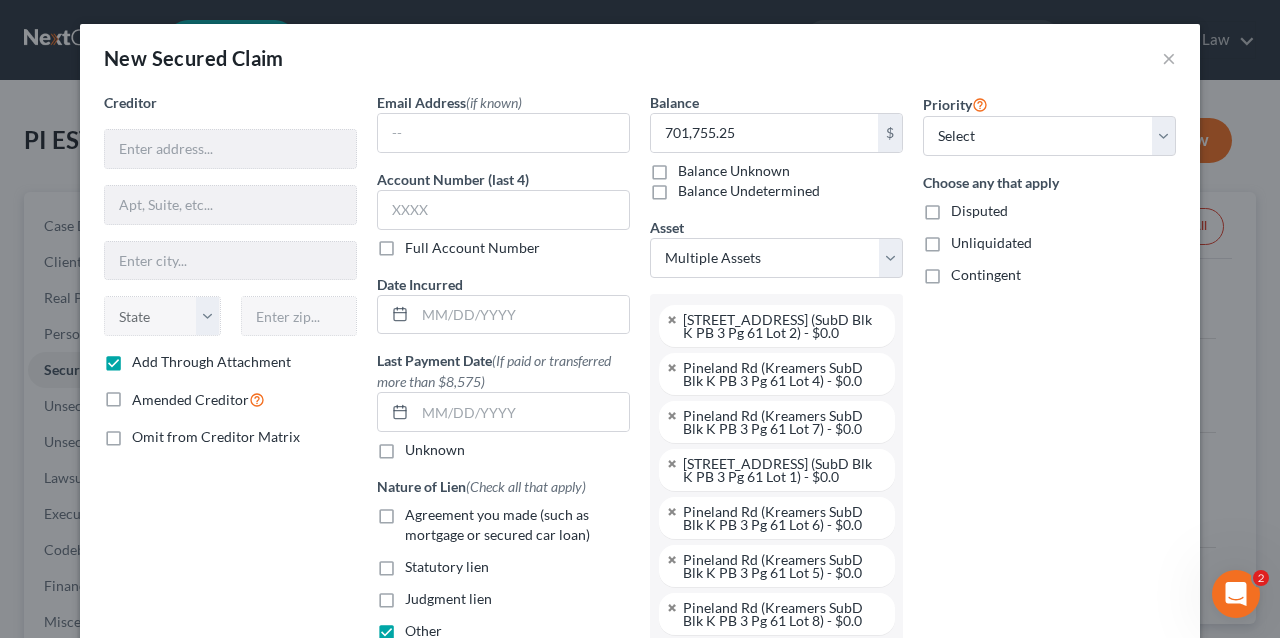 click on "Add Through Attachment" at bounding box center (211, 362) 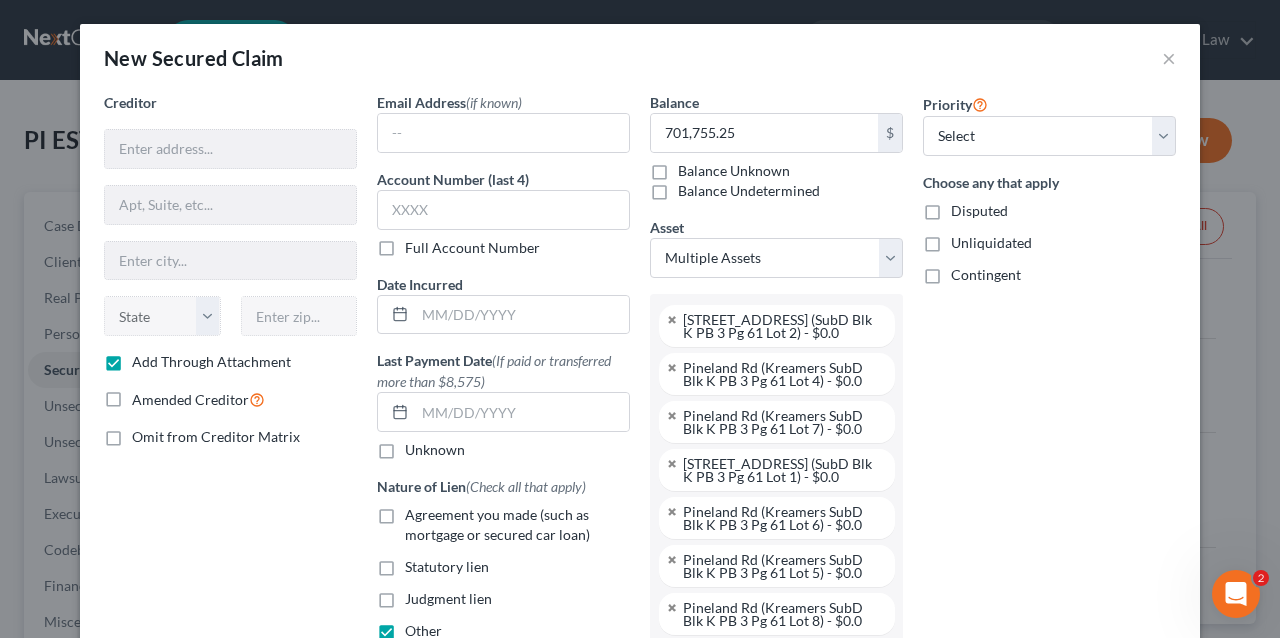 click on "Add Through Attachment" at bounding box center (146, 358) 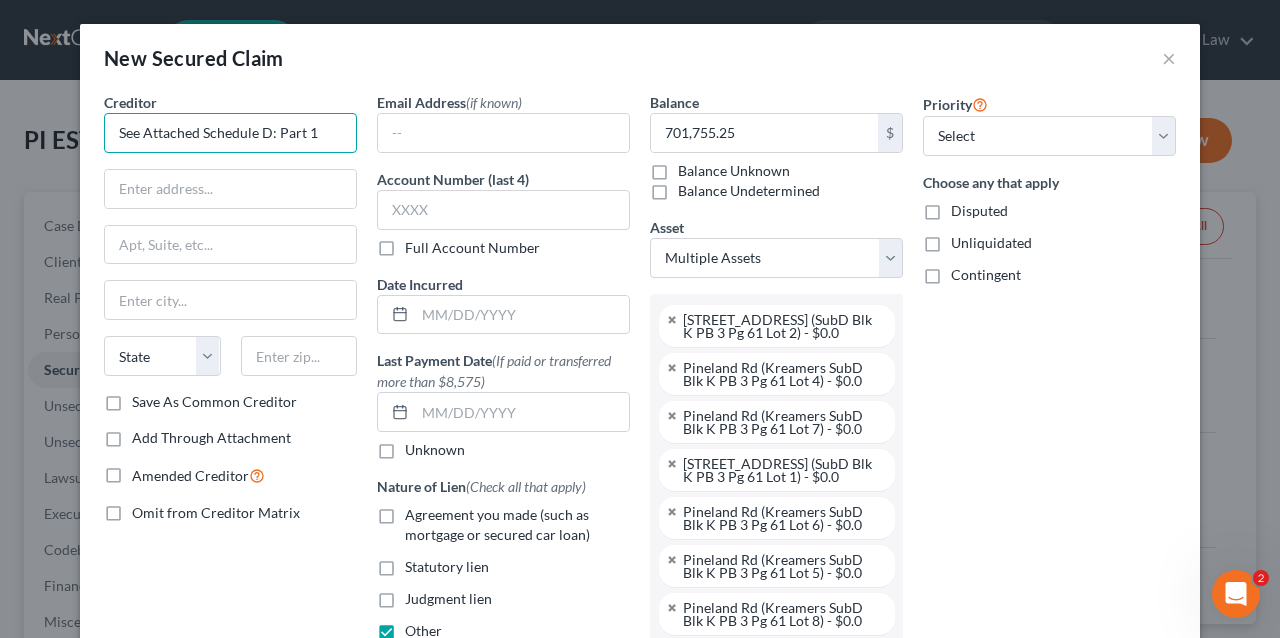 click on "See Attached Schedule D: Part 1" at bounding box center [230, 133] 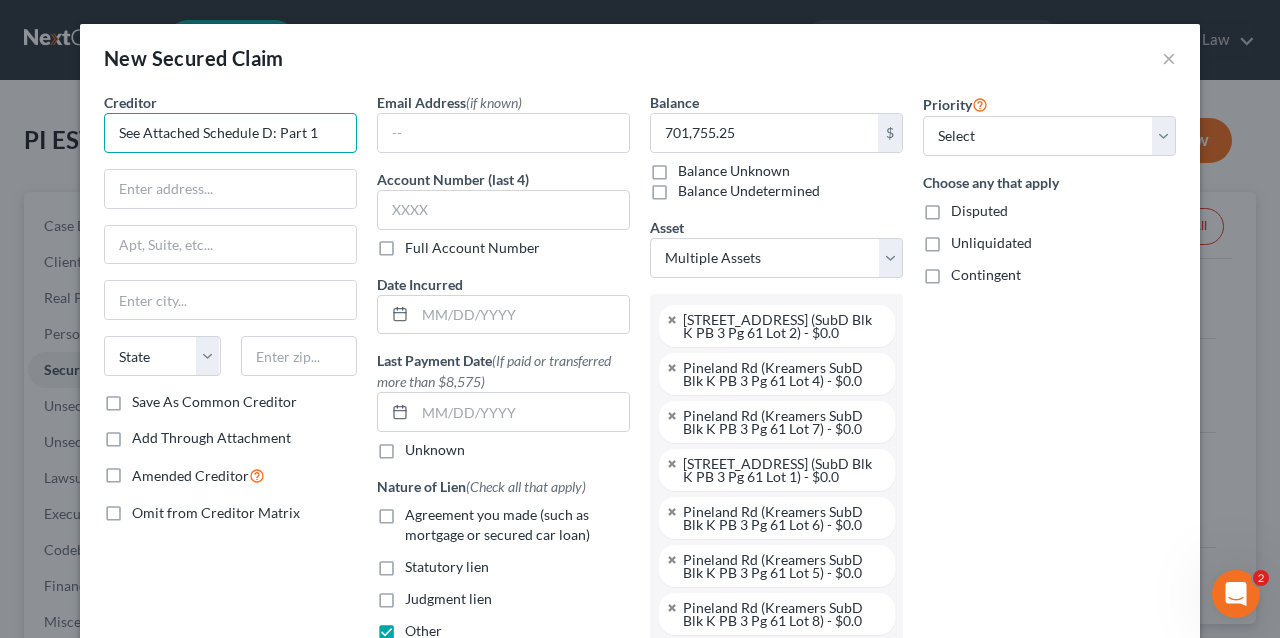 drag, startPoint x: 327, startPoint y: 133, endPoint x: 0, endPoint y: 59, distance: 335.26855 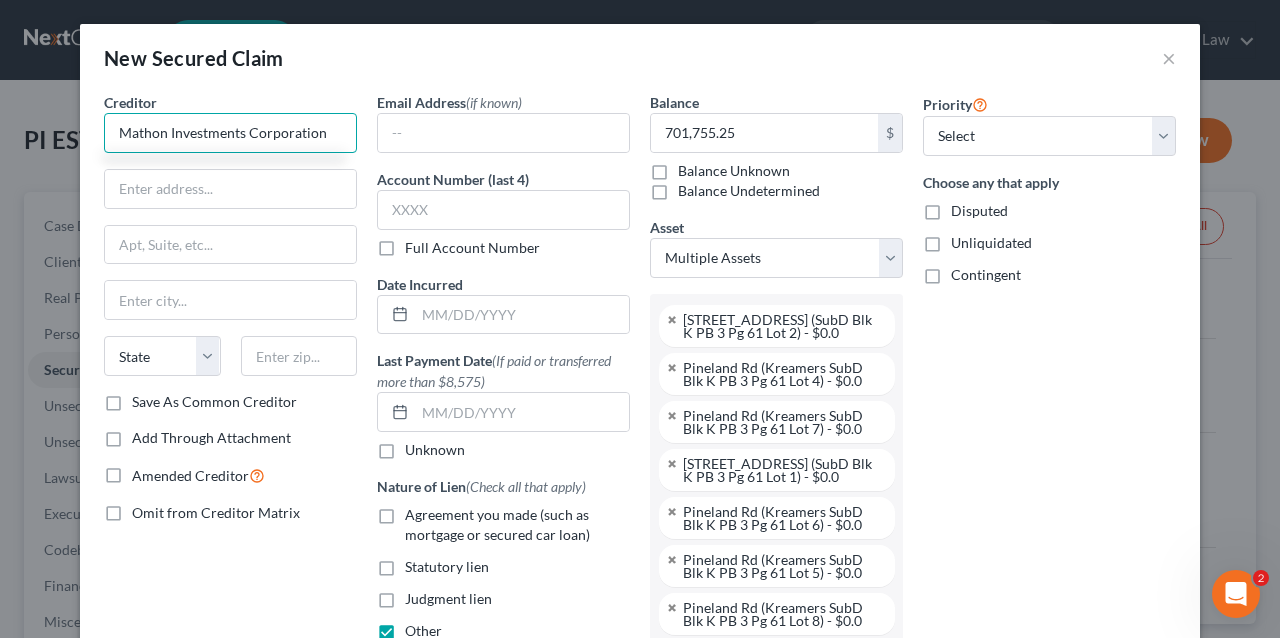 type on "Mathon Investments Corporation" 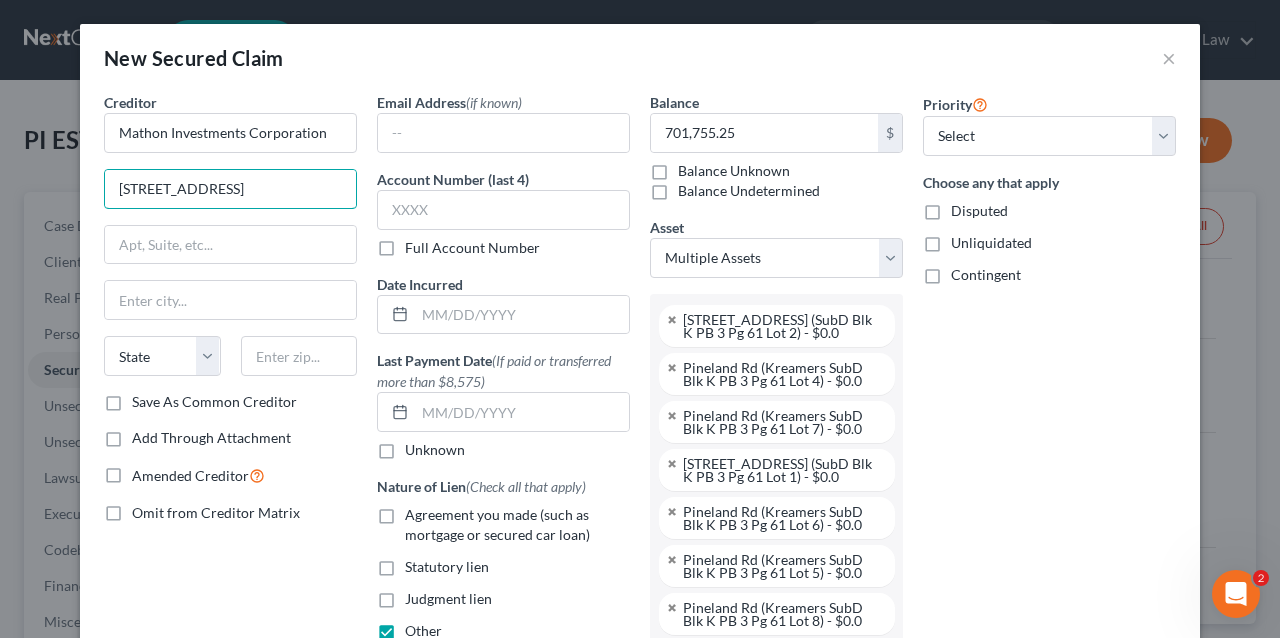 type on "[STREET_ADDRESS]" 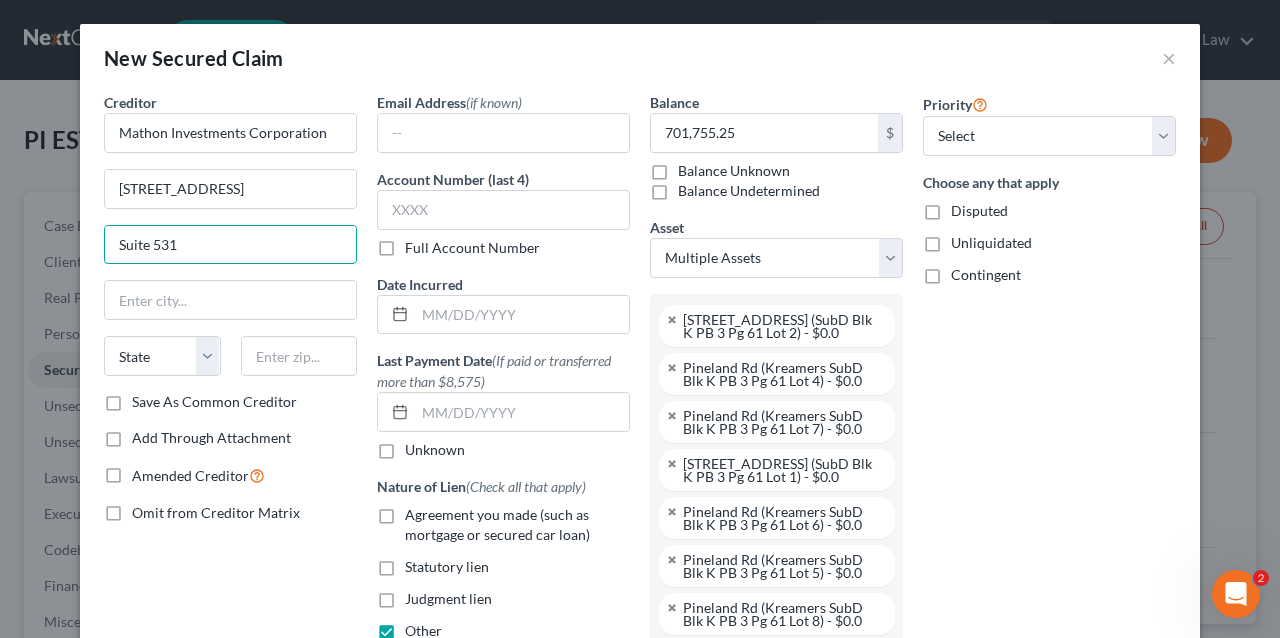 type on "Suite 531" 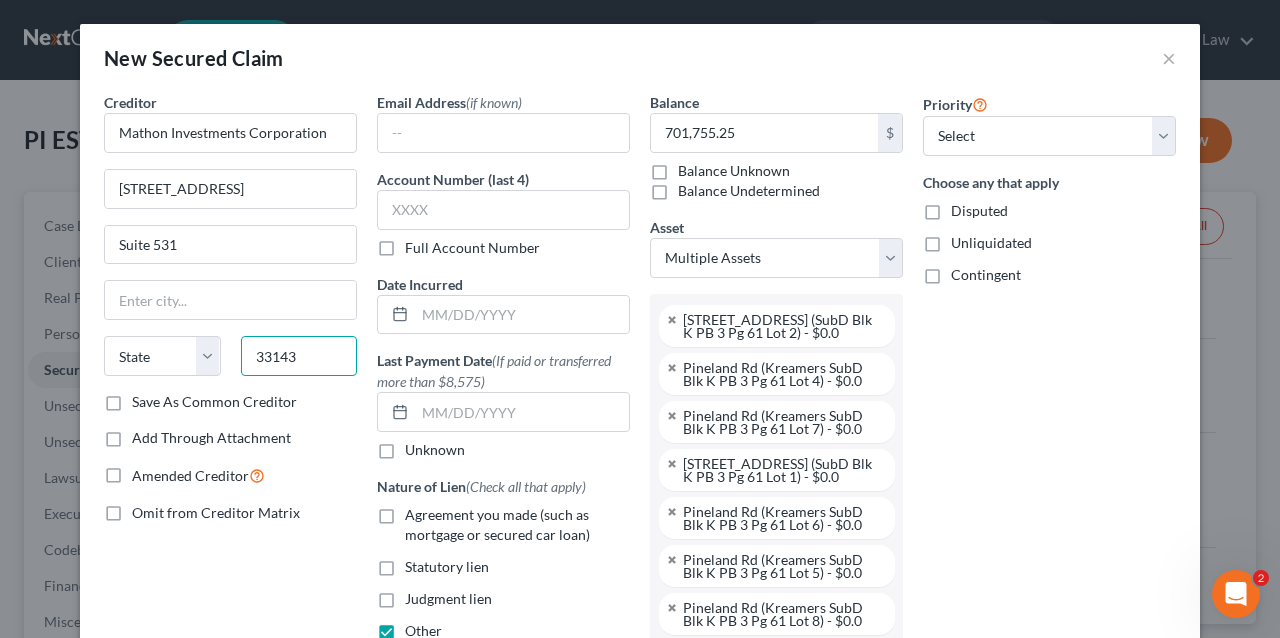type on "33143" 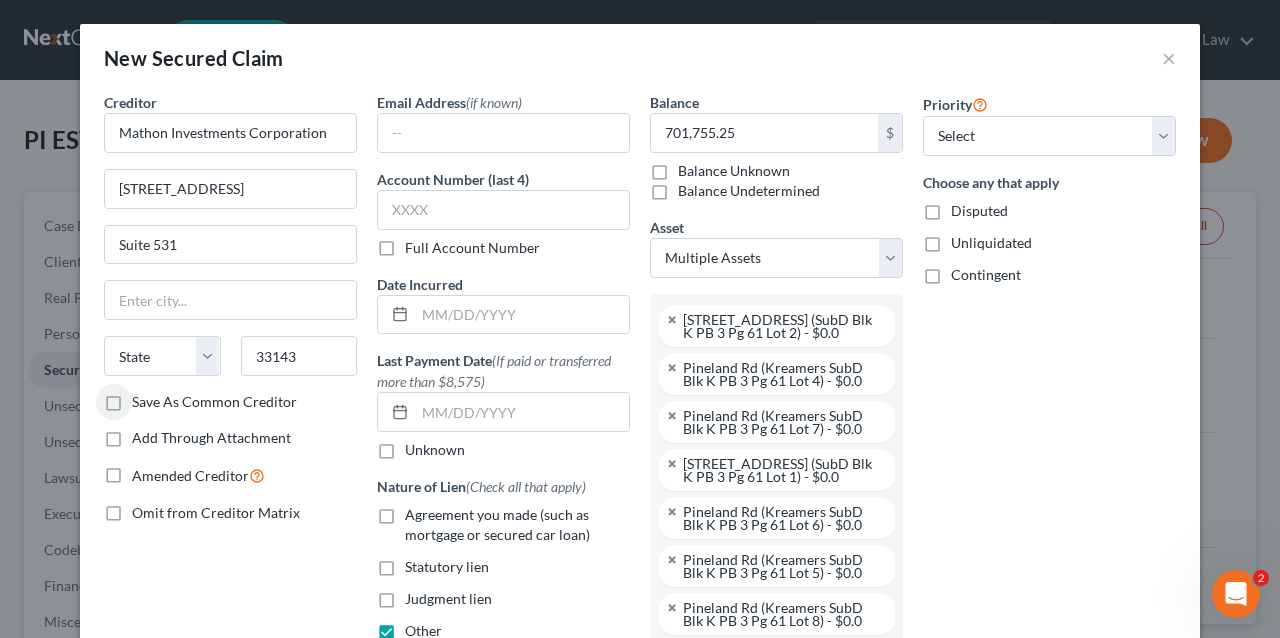 type on "[GEOGRAPHIC_DATA]" 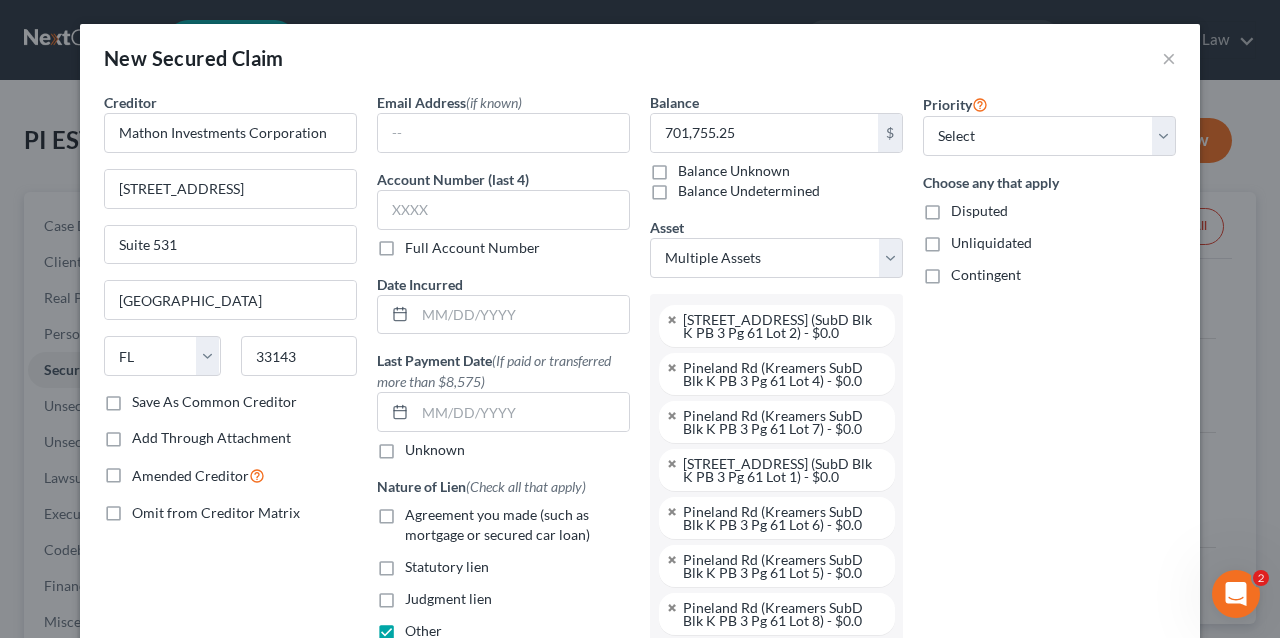 click on "Save As Common Creditor" at bounding box center [214, 402] 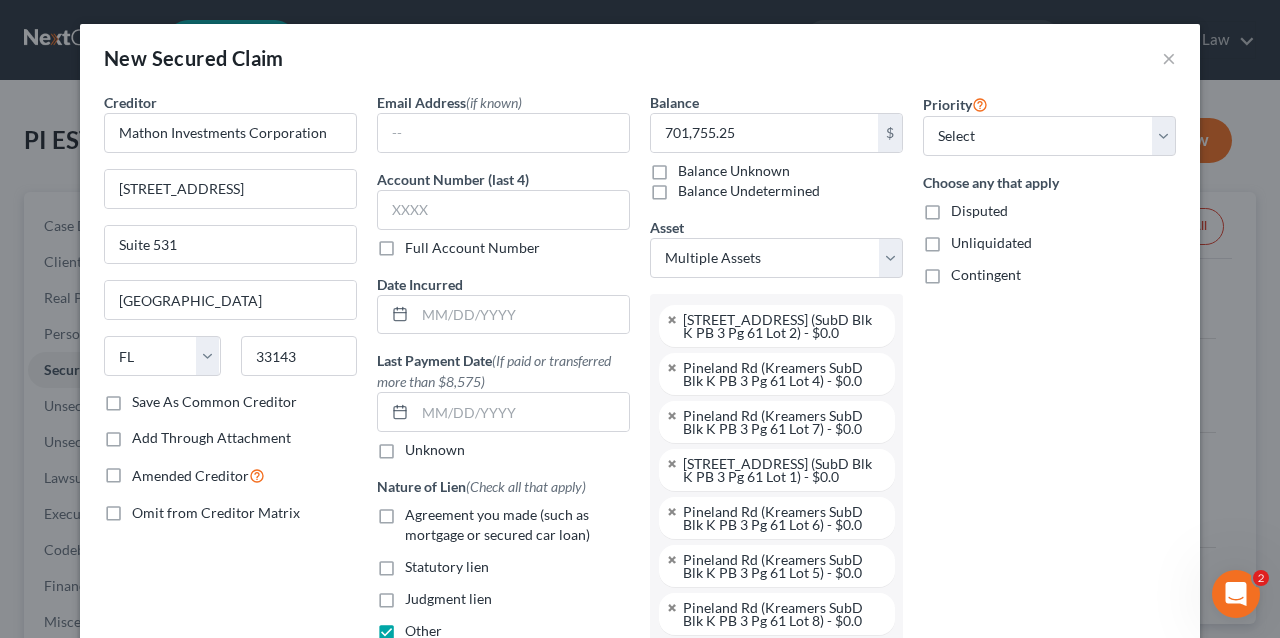 click on "Save As Common Creditor" at bounding box center [146, 398] 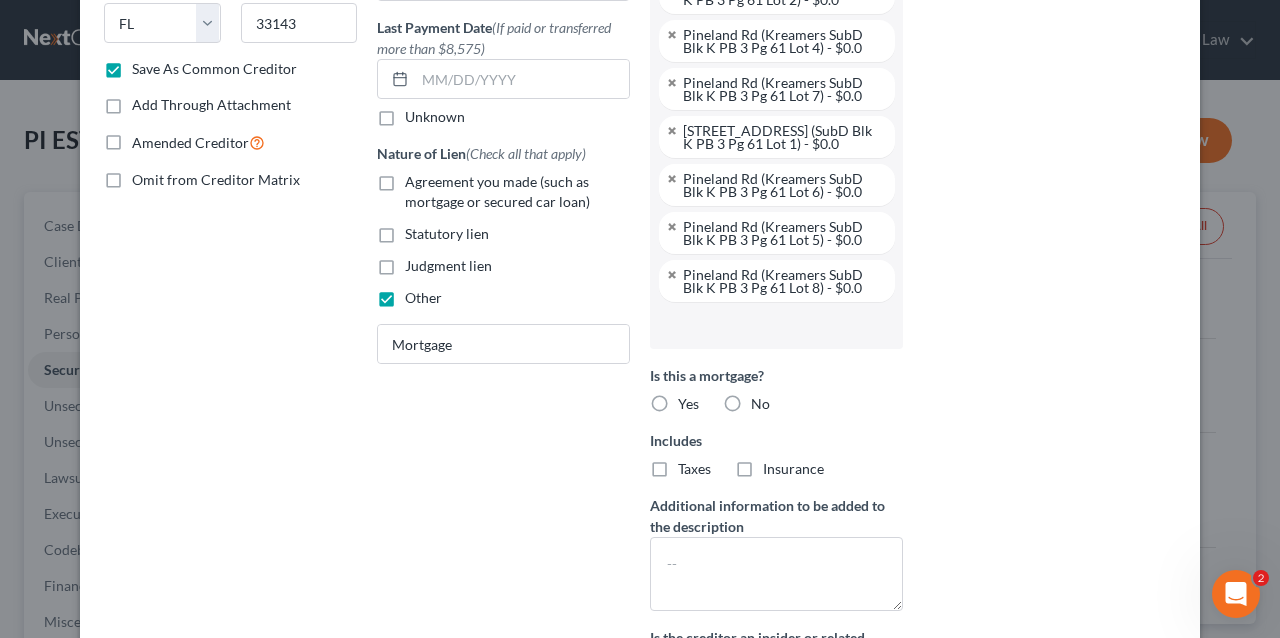 scroll, scrollTop: 557, scrollLeft: 0, axis: vertical 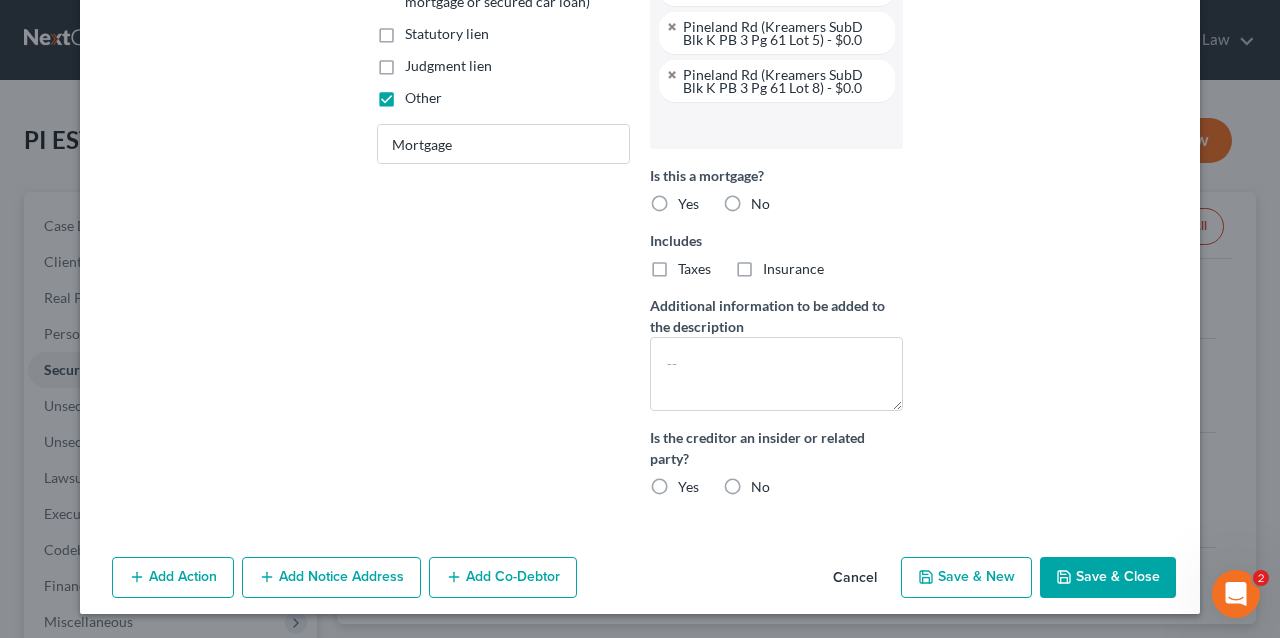 click on "Yes" at bounding box center [688, 204] 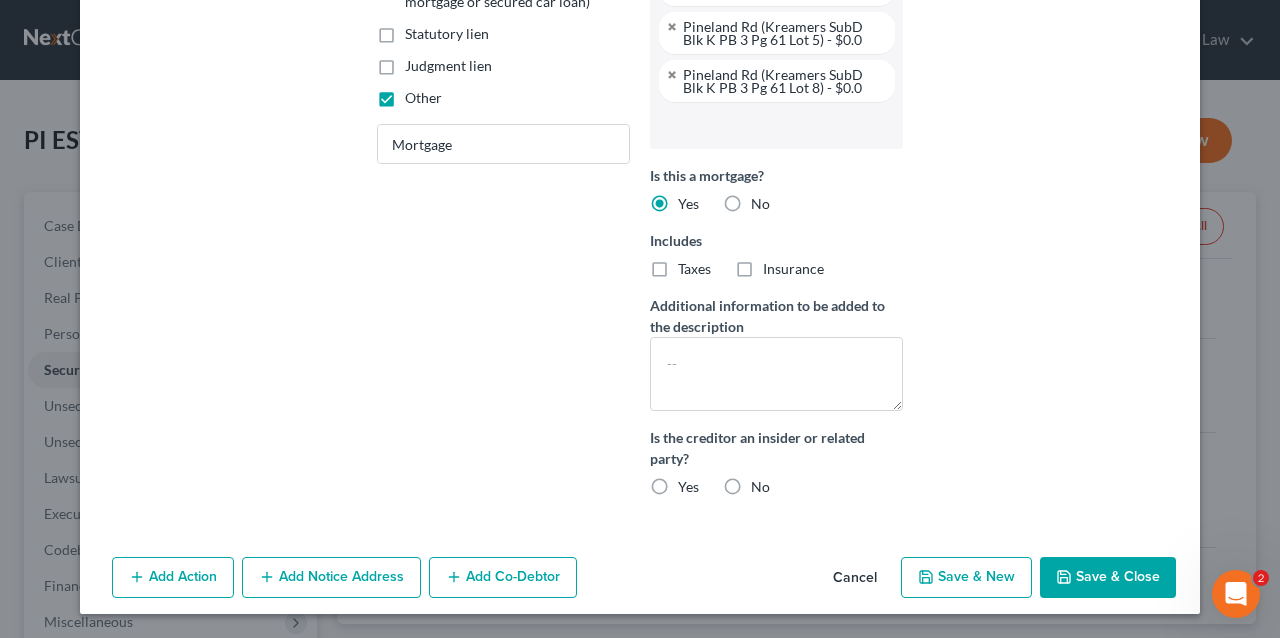 click on "No" at bounding box center (760, 487) 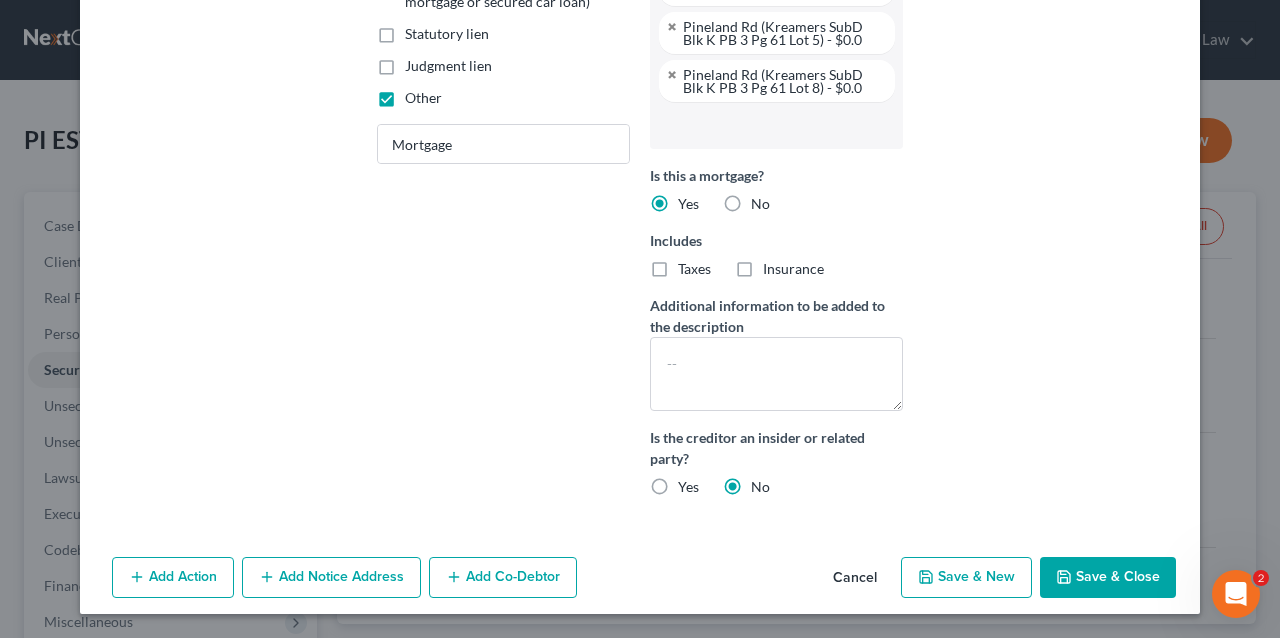 click on "Save & Close" at bounding box center [1108, 578] 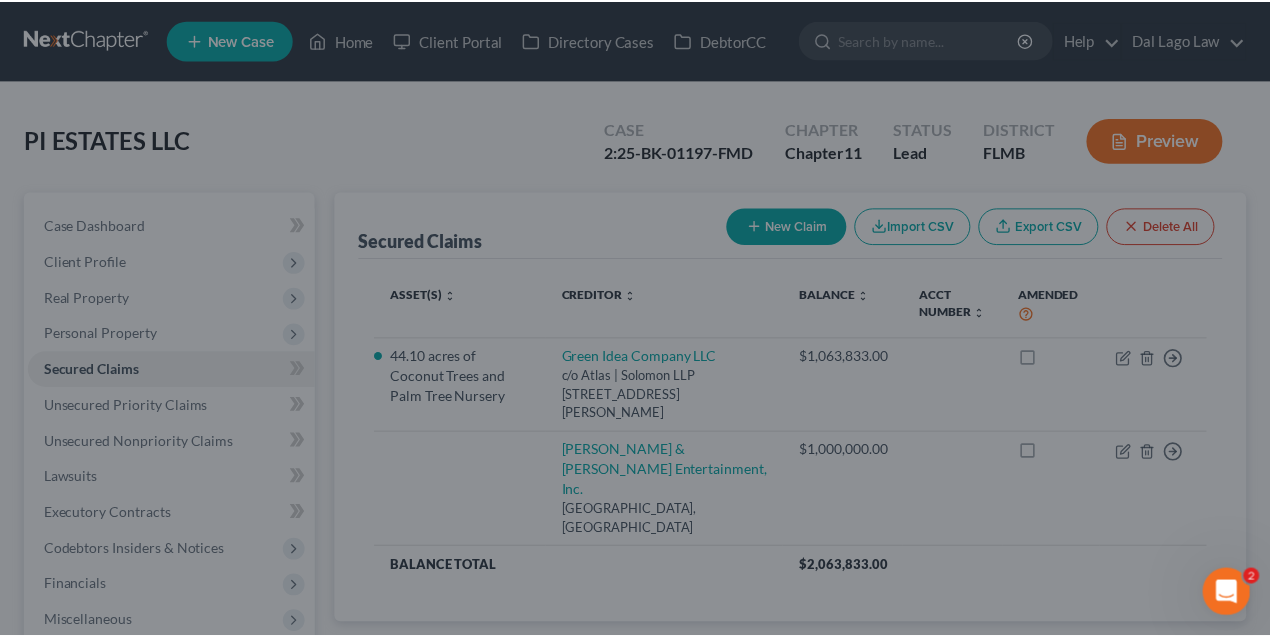 scroll, scrollTop: 197, scrollLeft: 0, axis: vertical 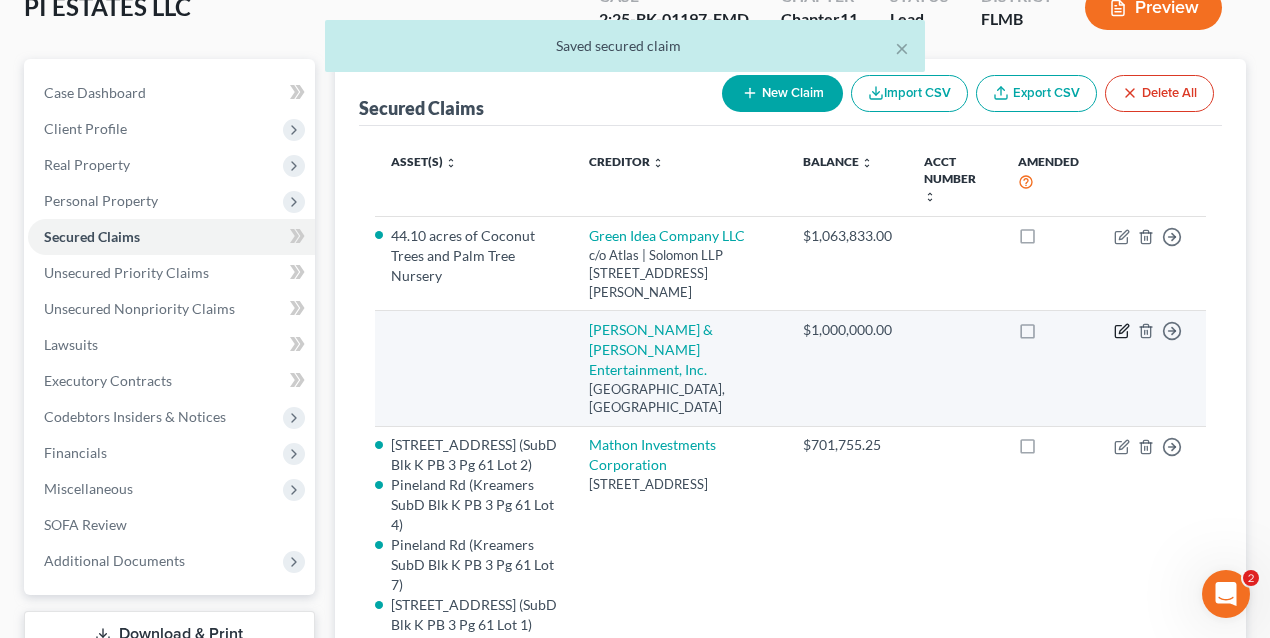 click 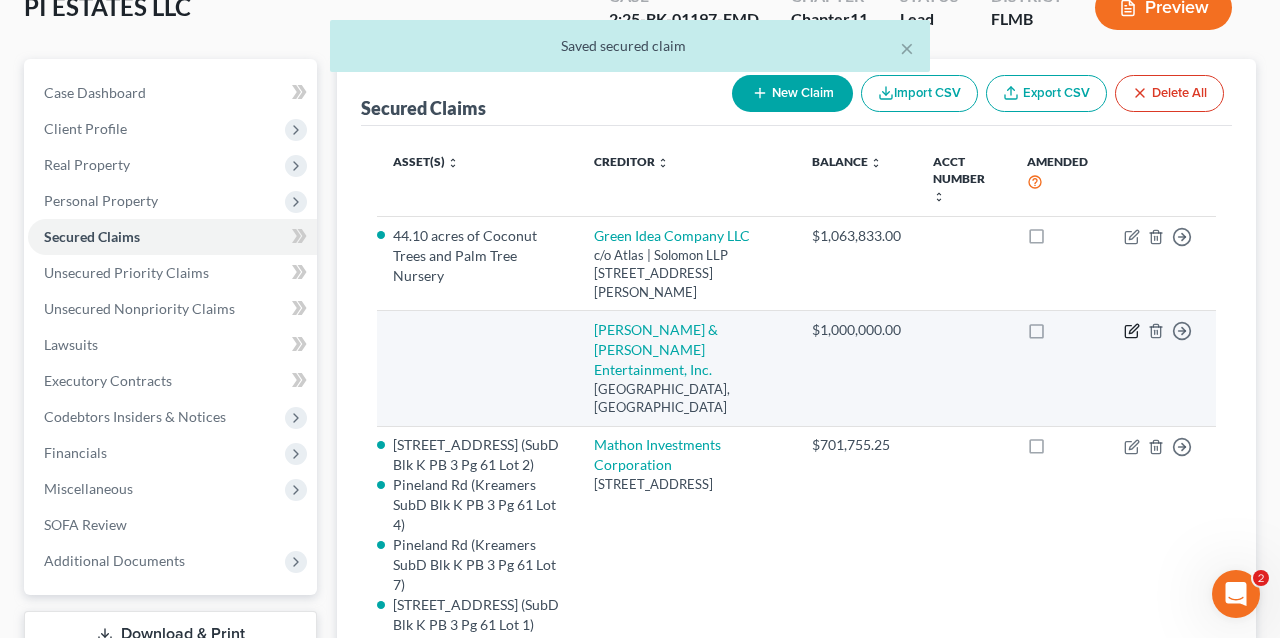 select on "23" 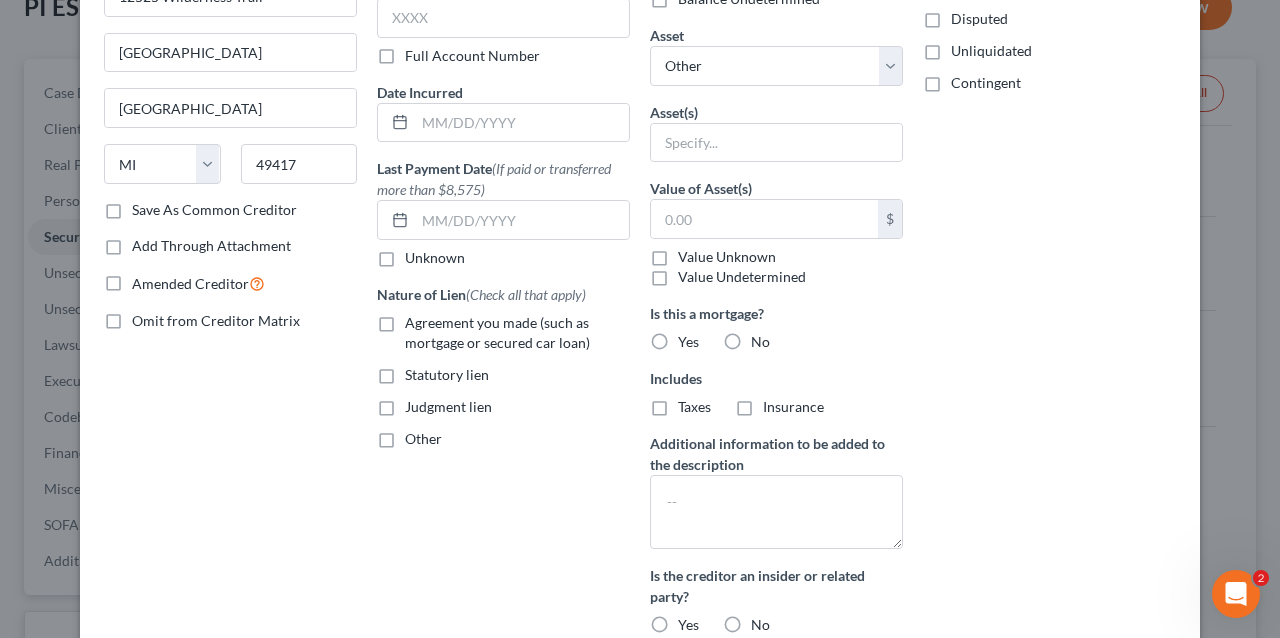 scroll, scrollTop: 200, scrollLeft: 0, axis: vertical 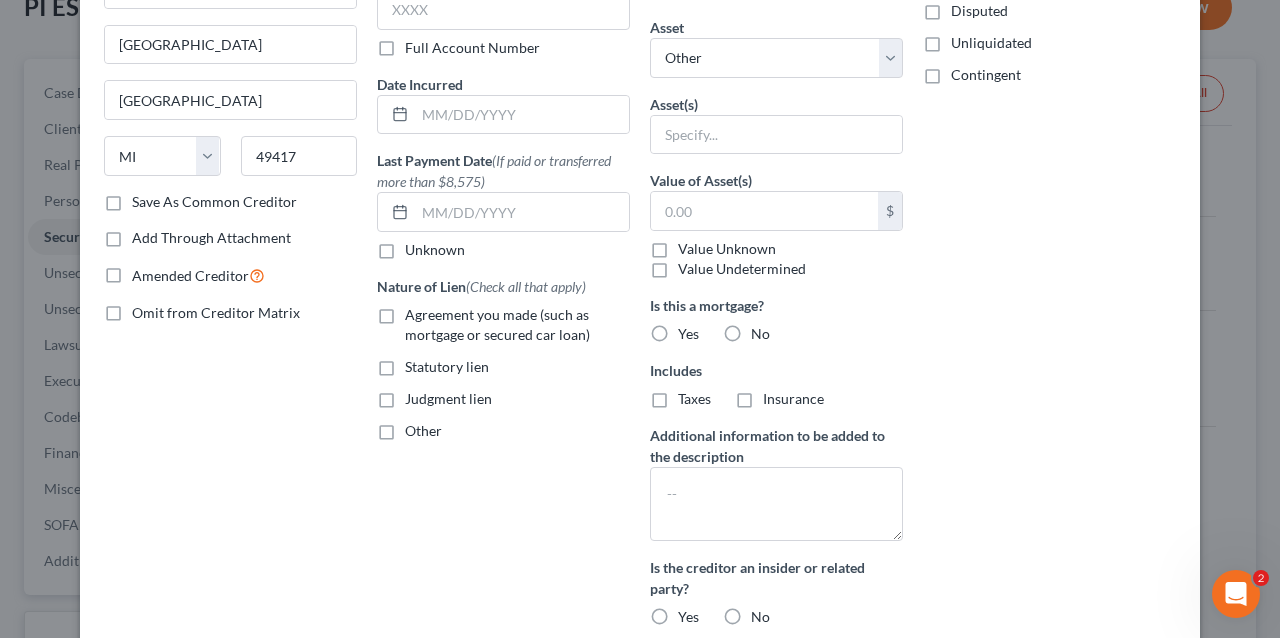 click on "Other" at bounding box center [423, 431] 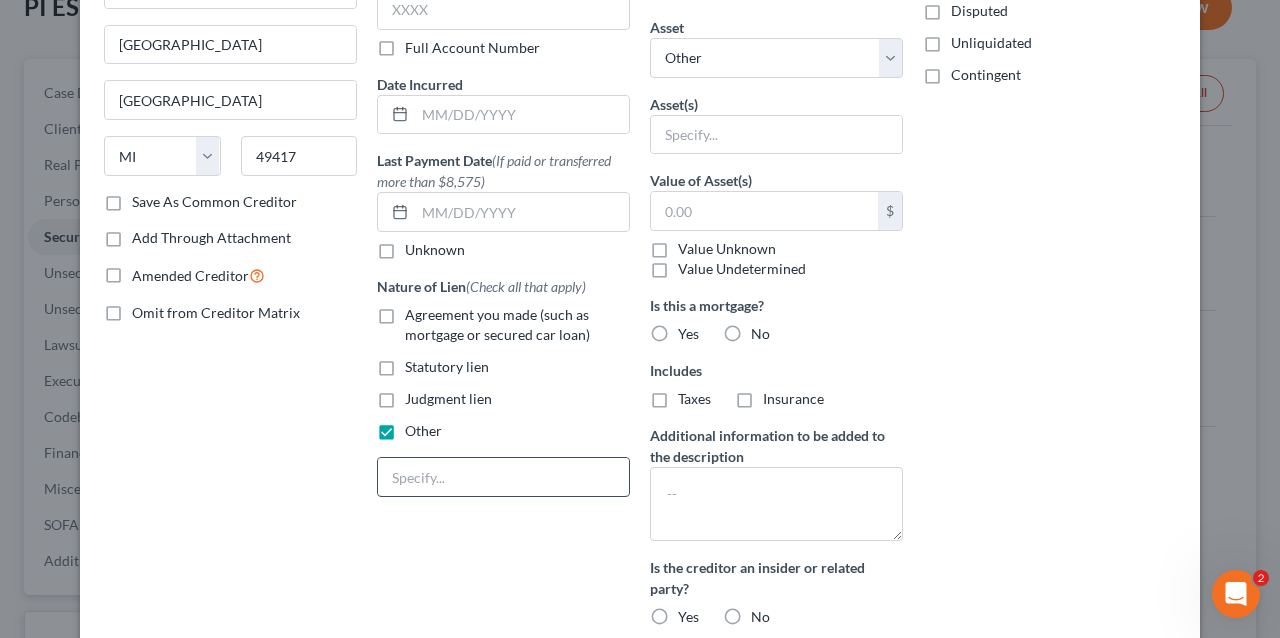 click at bounding box center (503, 477) 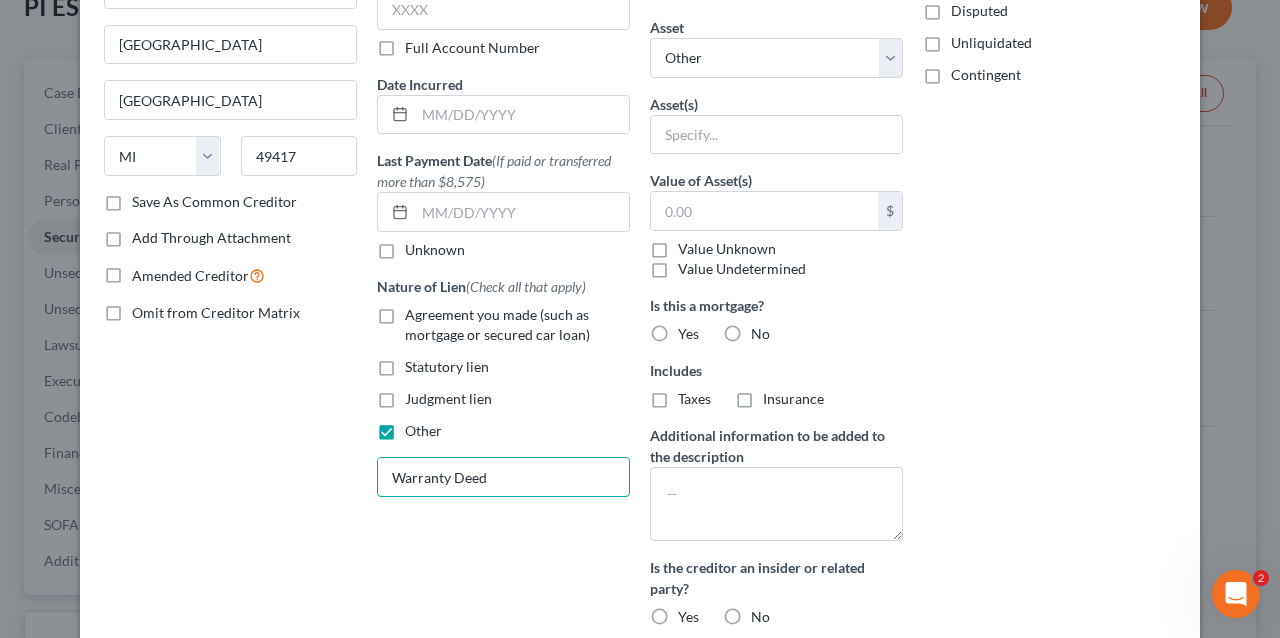 type on "Warranty Deed" 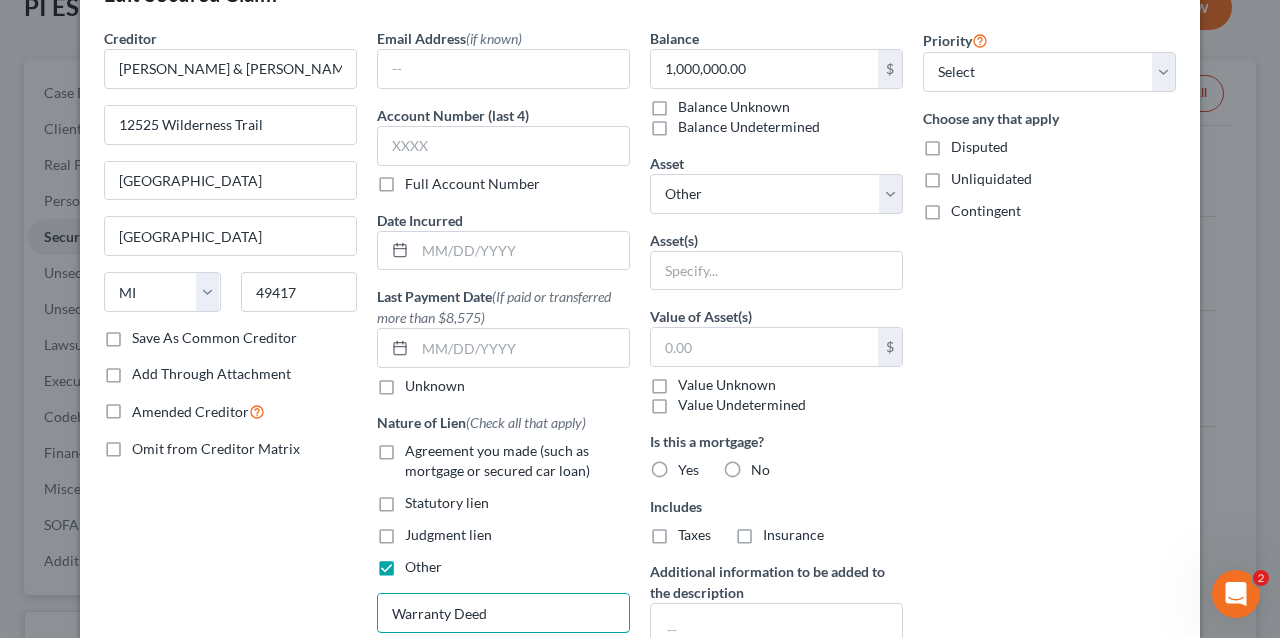 scroll, scrollTop: 0, scrollLeft: 0, axis: both 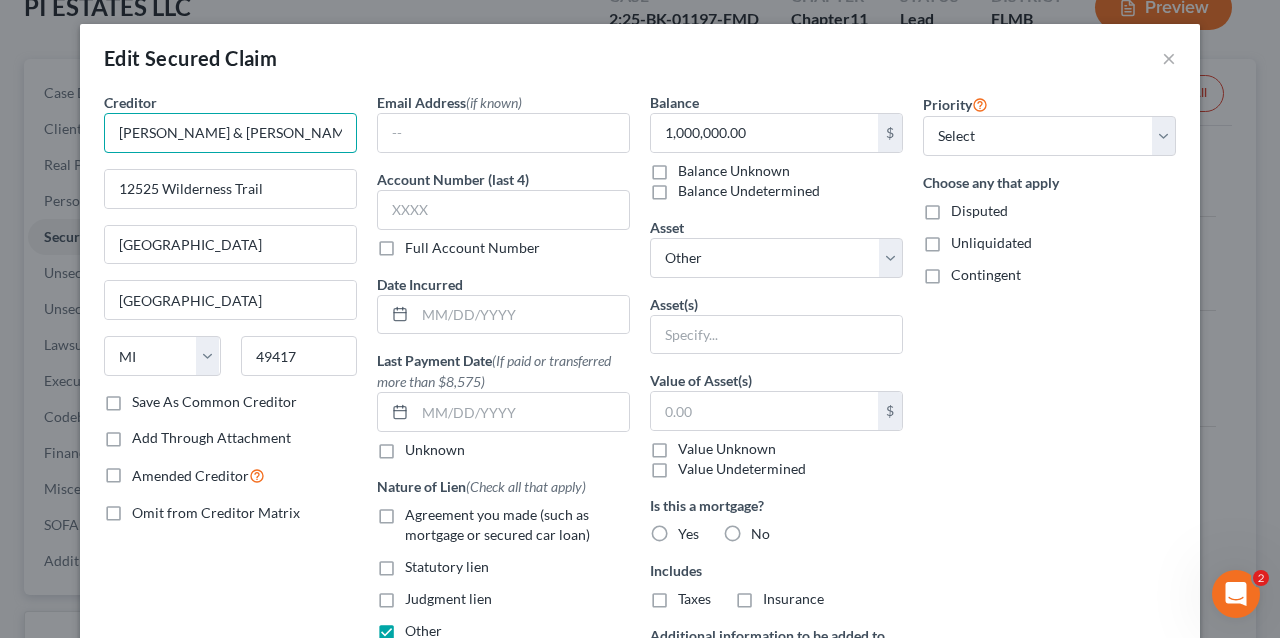 click on "[PERSON_NAME] & [PERSON_NAME] Entertainment, Inc." at bounding box center [230, 133] 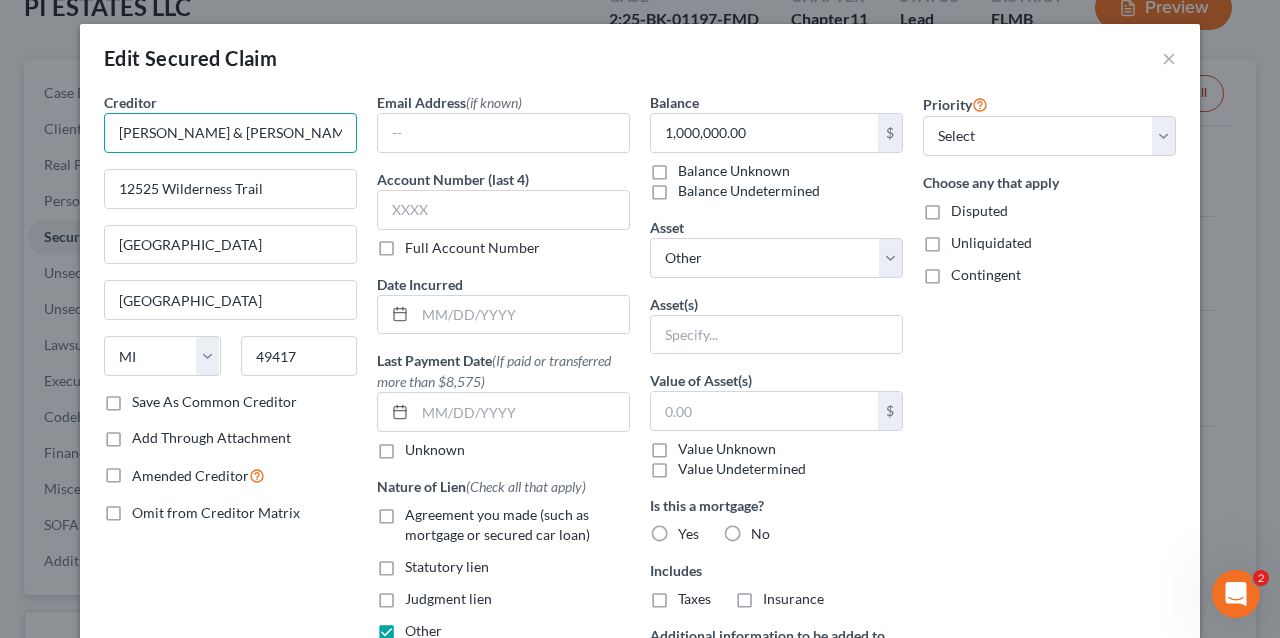 drag, startPoint x: 328, startPoint y: 131, endPoint x: 0, endPoint y: 116, distance: 328.3428 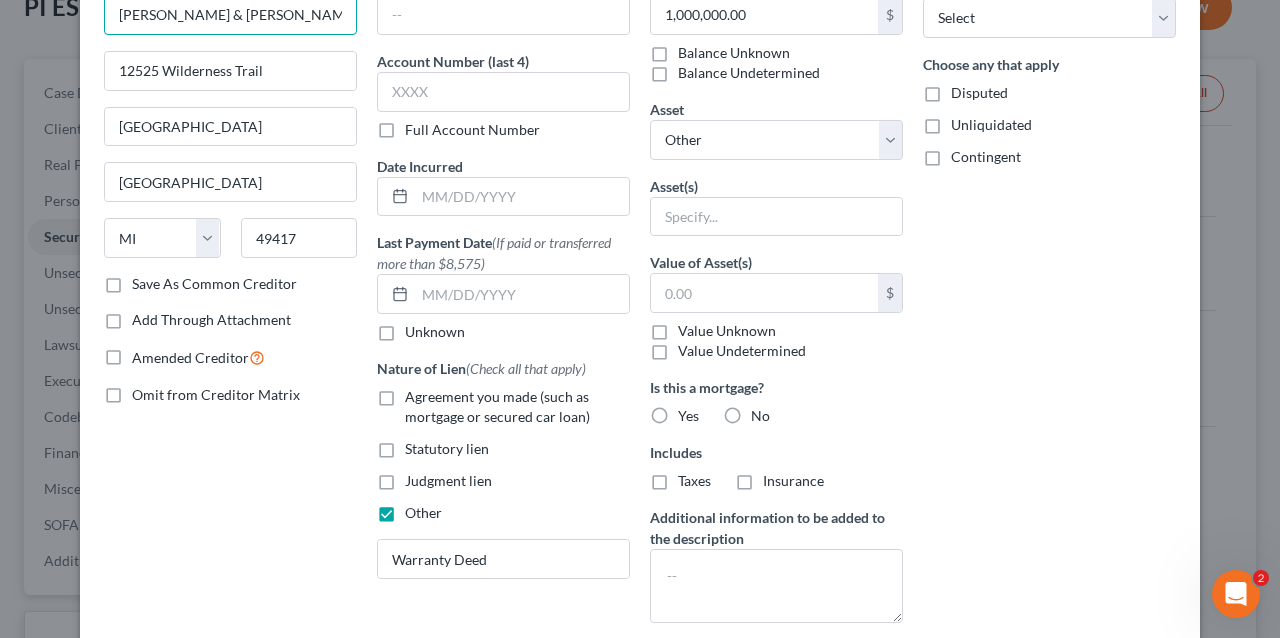 scroll, scrollTop: 0, scrollLeft: 0, axis: both 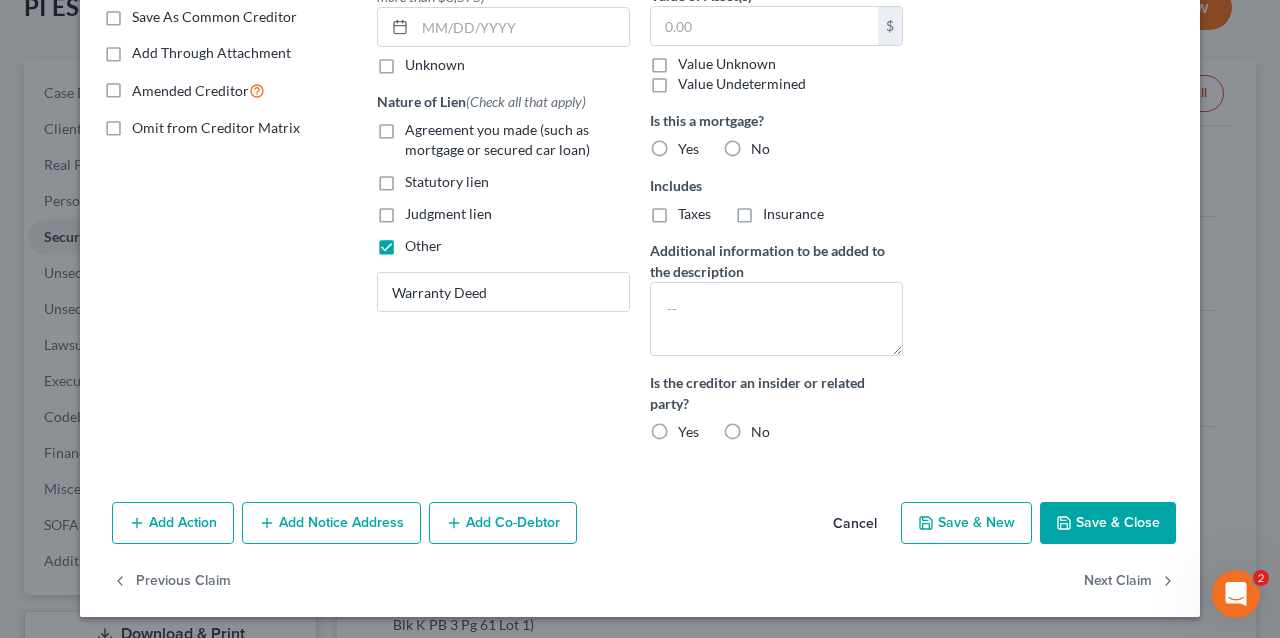 click on "Save & Close" at bounding box center [1108, 523] 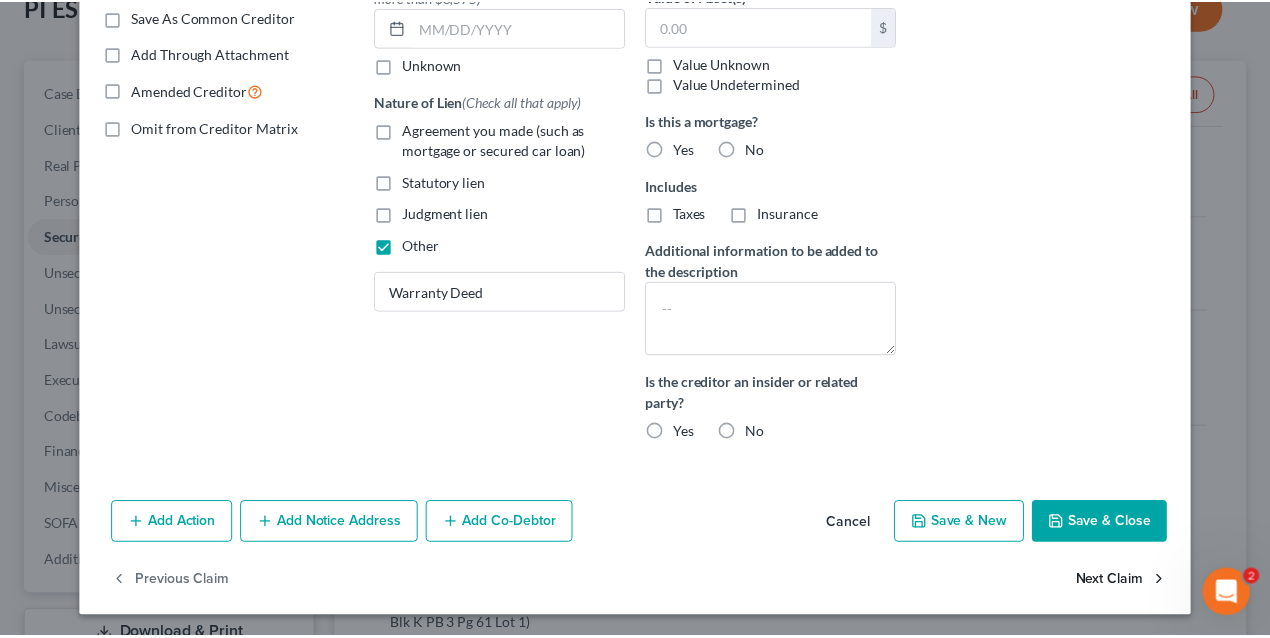 scroll, scrollTop: 254, scrollLeft: 0, axis: vertical 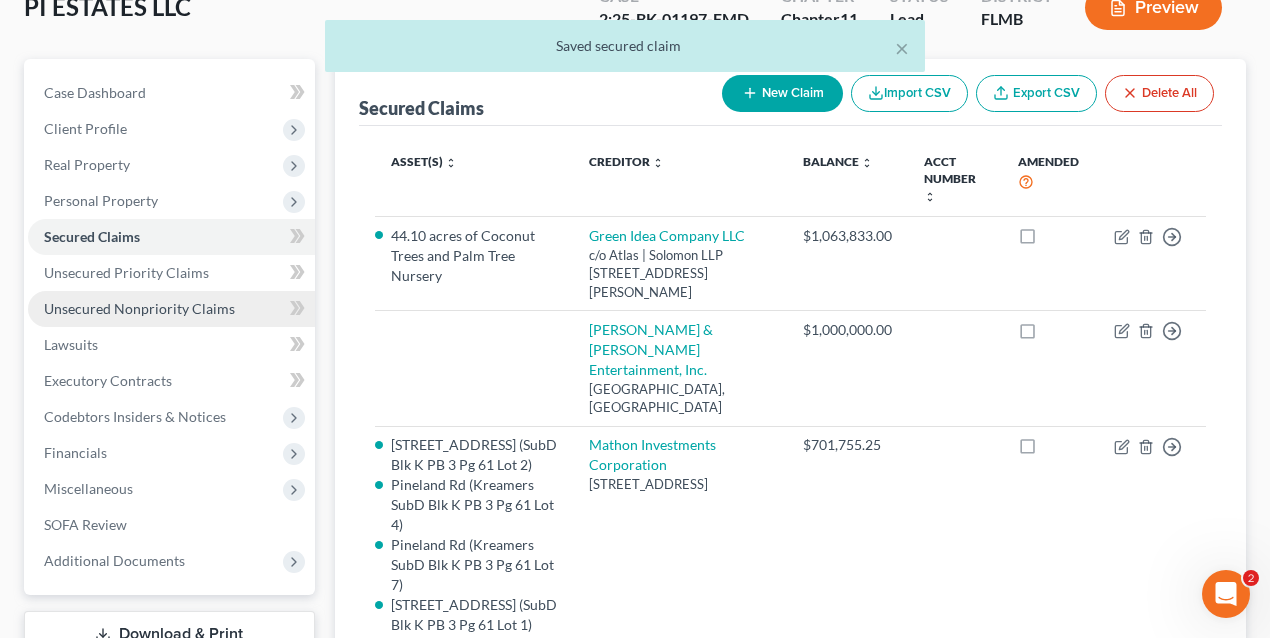 click on "Unsecured Nonpriority Claims" at bounding box center [139, 308] 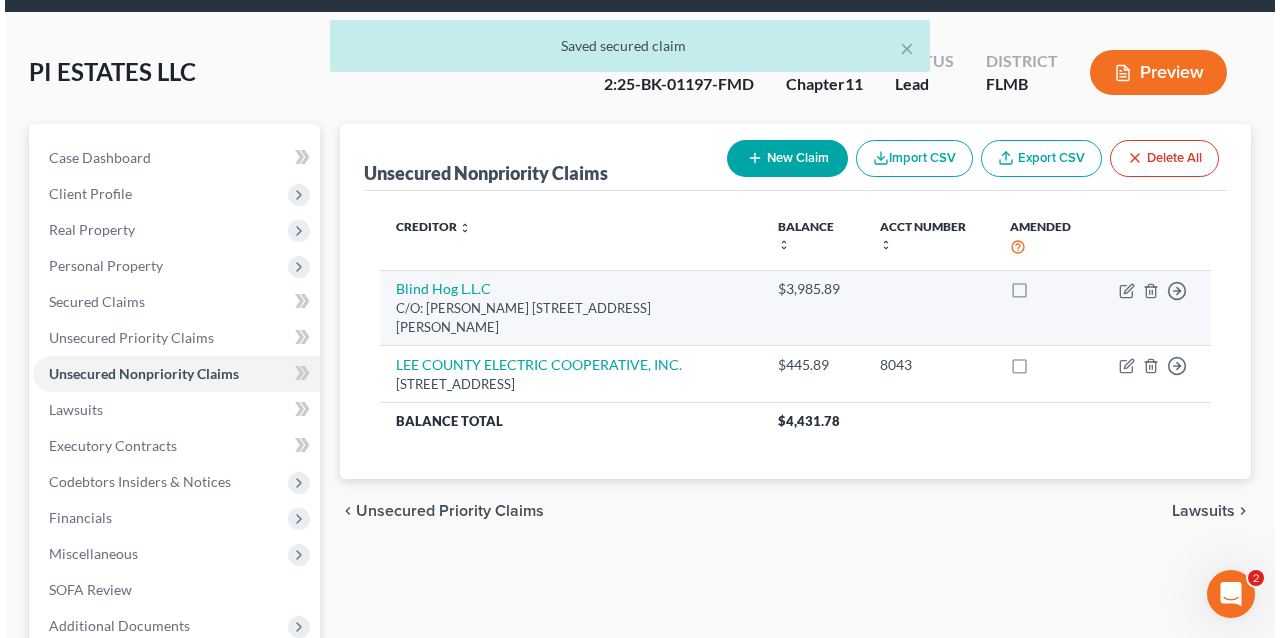 scroll, scrollTop: 0, scrollLeft: 0, axis: both 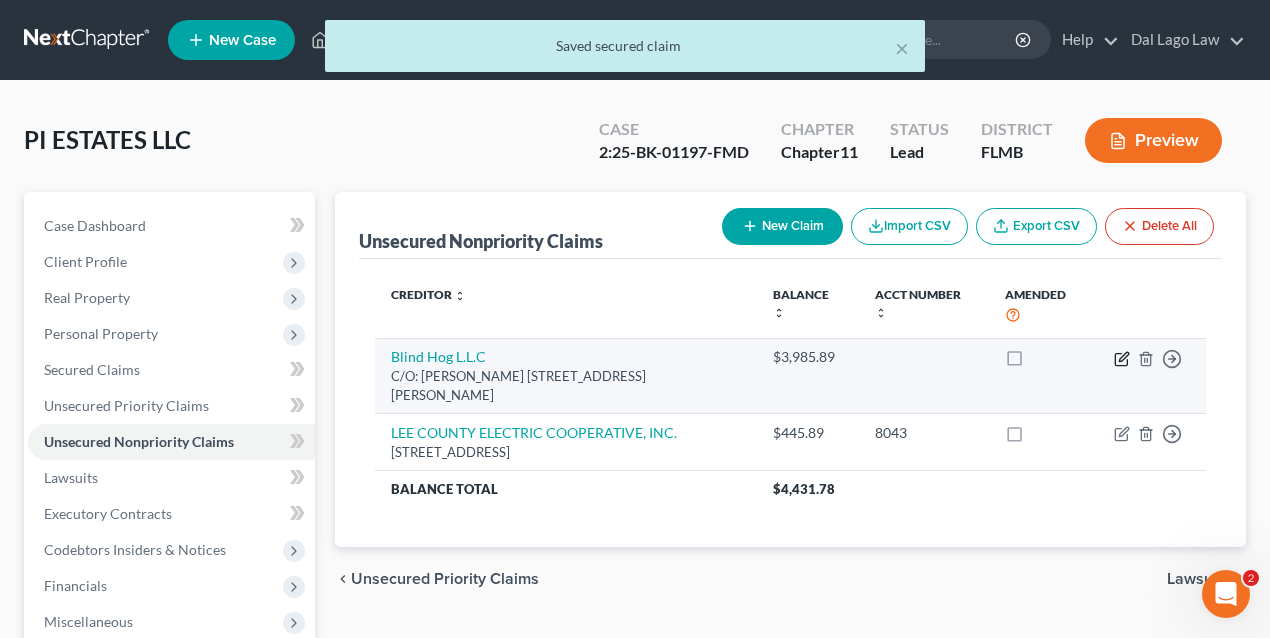 click 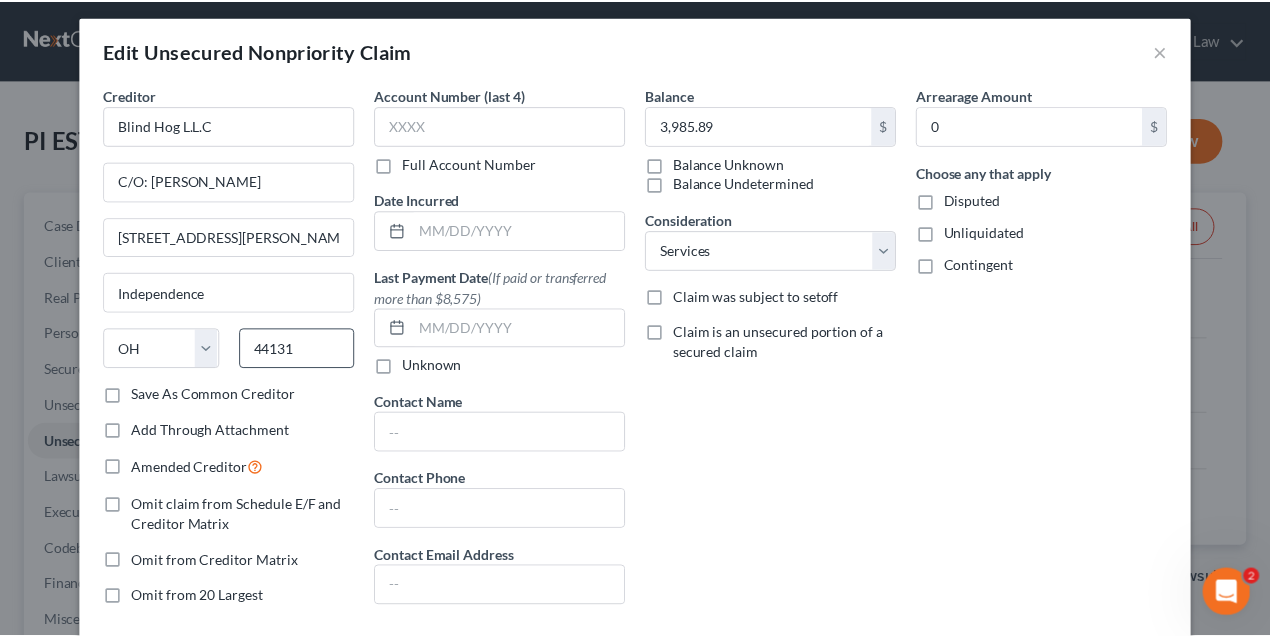 scroll, scrollTop: 0, scrollLeft: 0, axis: both 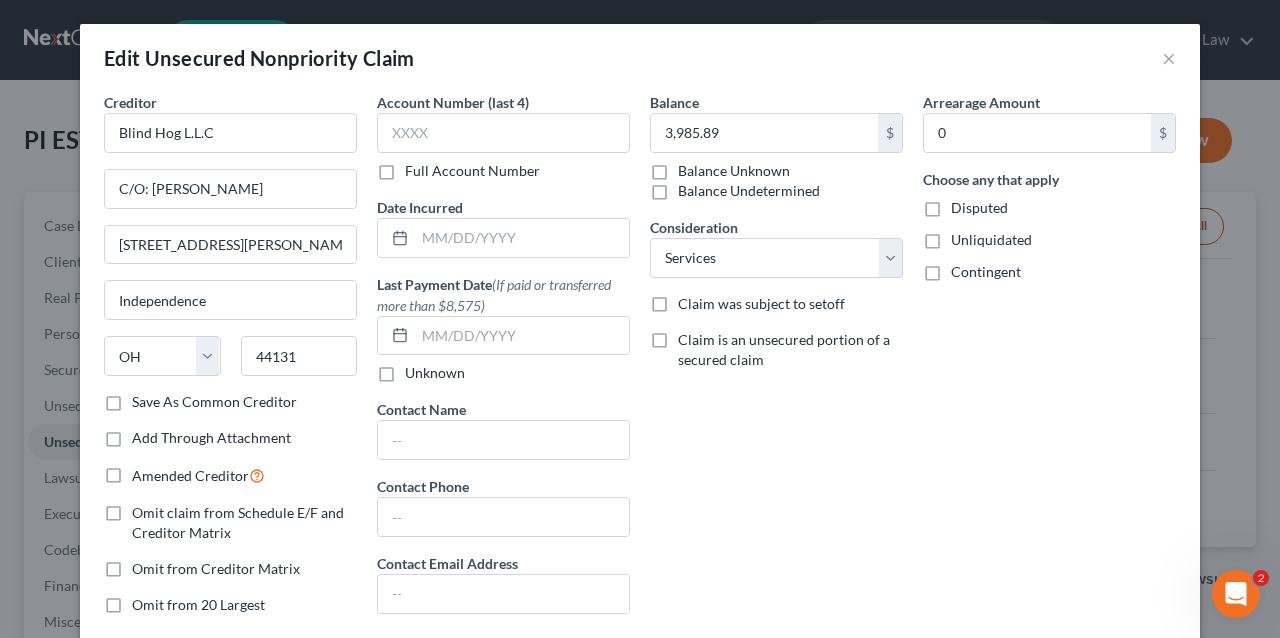 click on "Edit Unsecured Nonpriority Claim  ×" at bounding box center (640, 58) 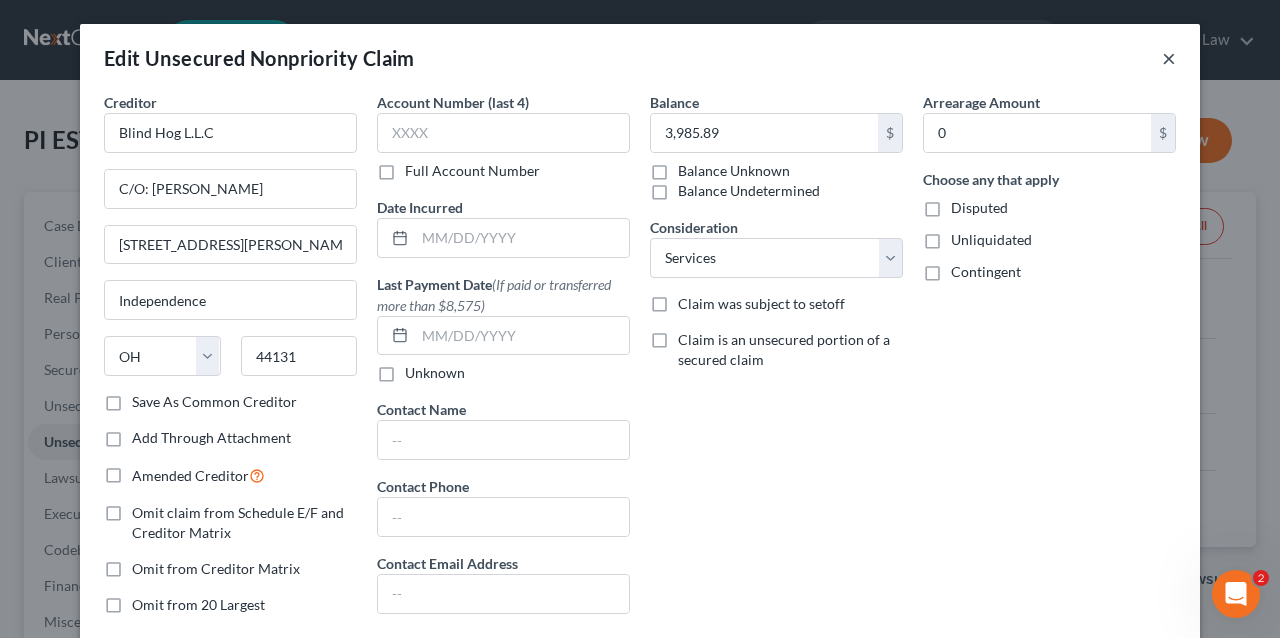click on "×" at bounding box center (1169, 58) 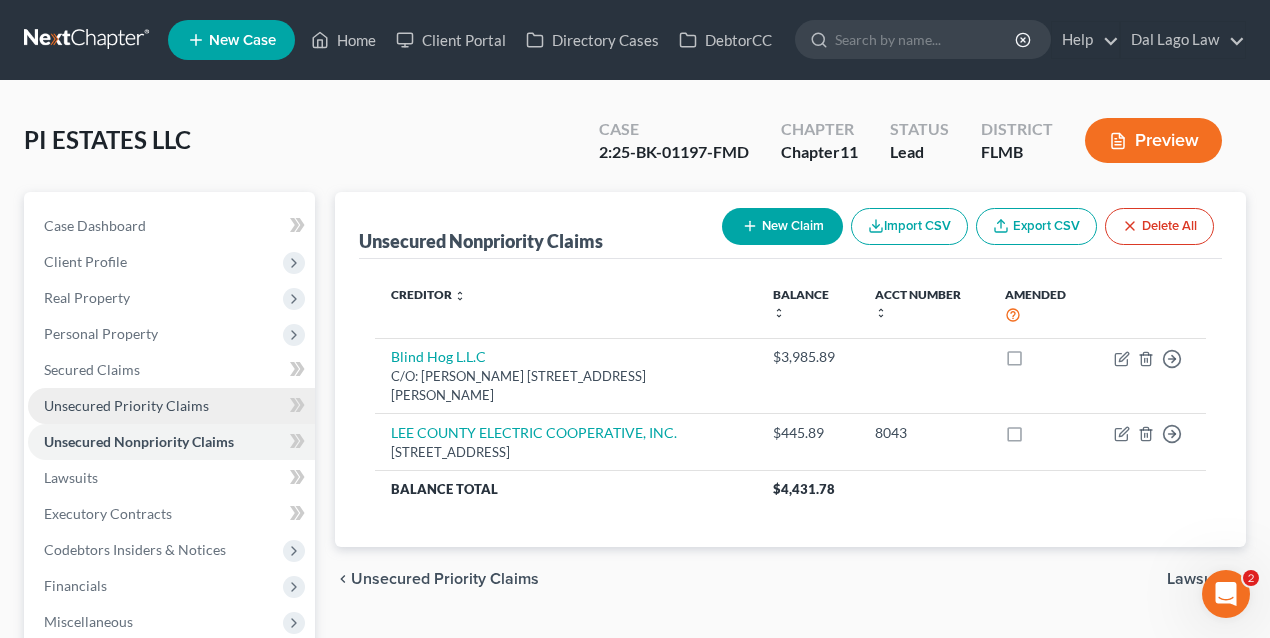 click on "Unsecured Priority Claims" at bounding box center (171, 406) 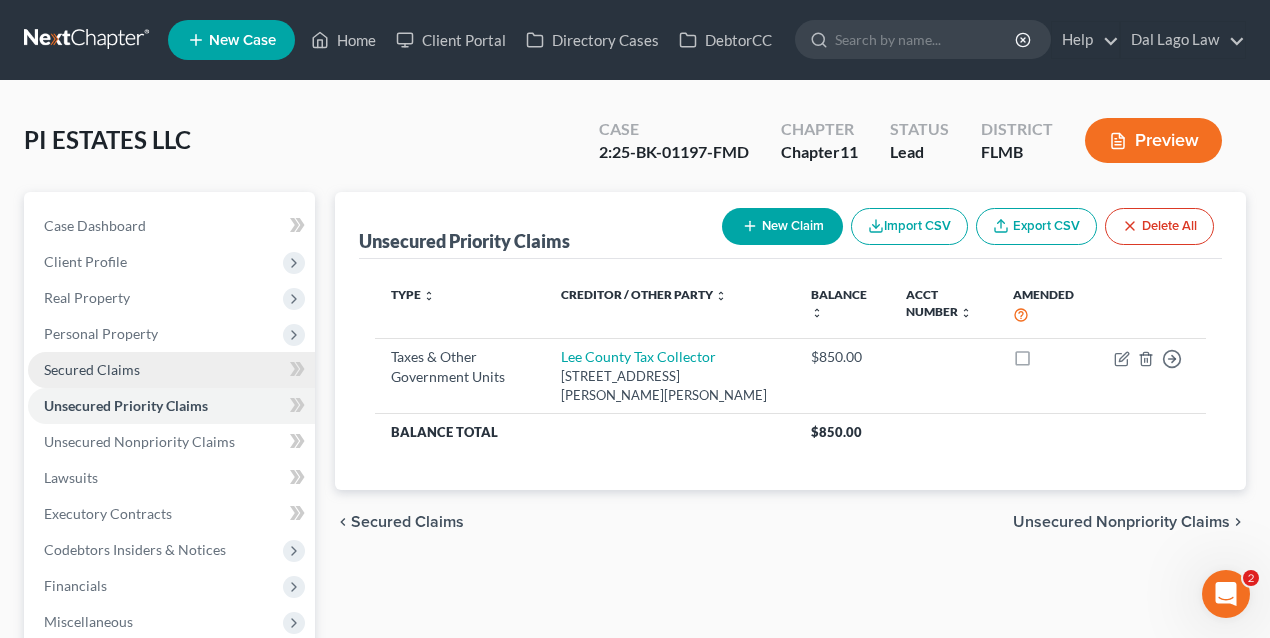 click on "Secured Claims" at bounding box center [171, 370] 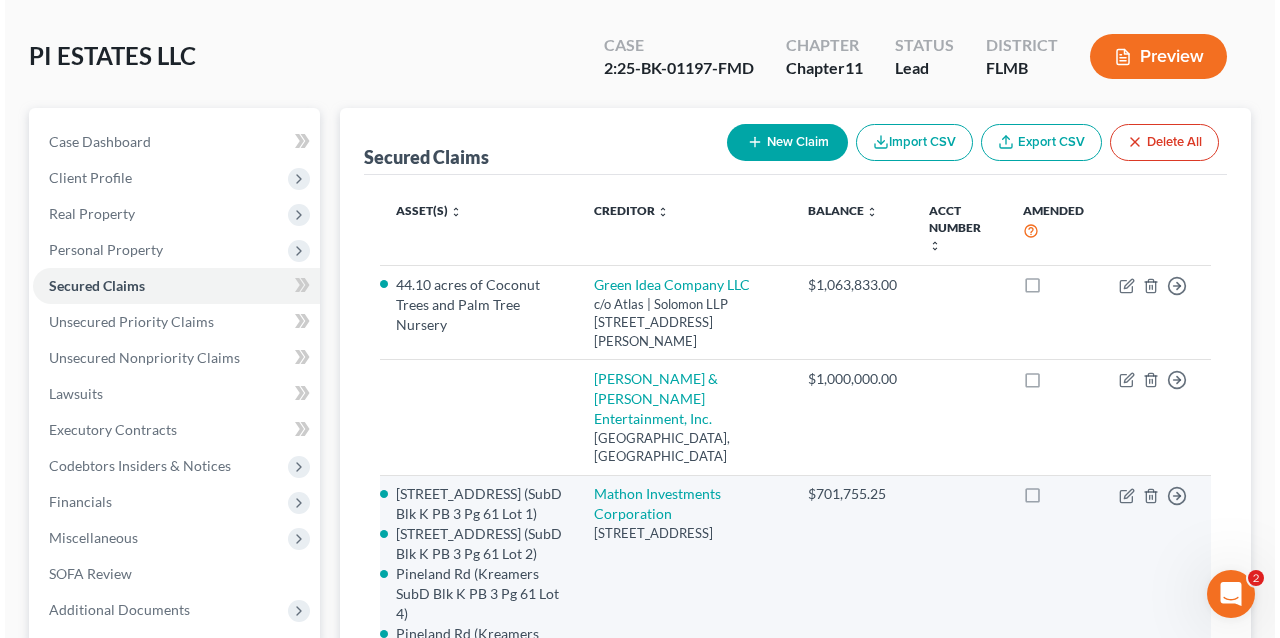 scroll, scrollTop: 200, scrollLeft: 0, axis: vertical 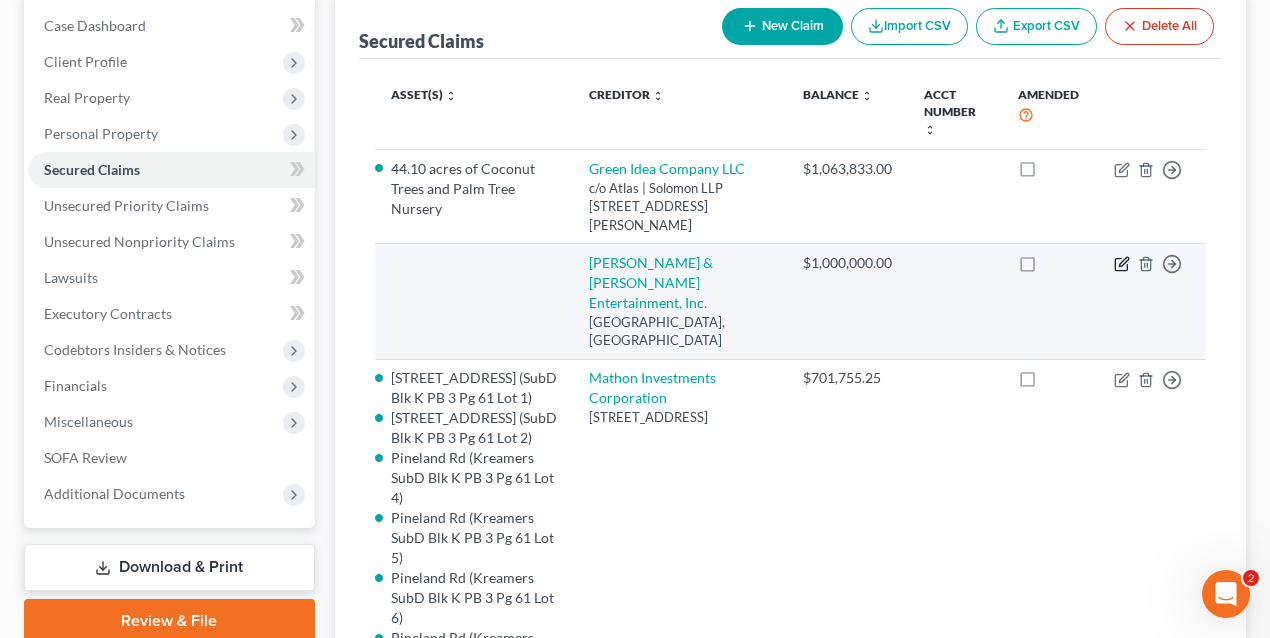click 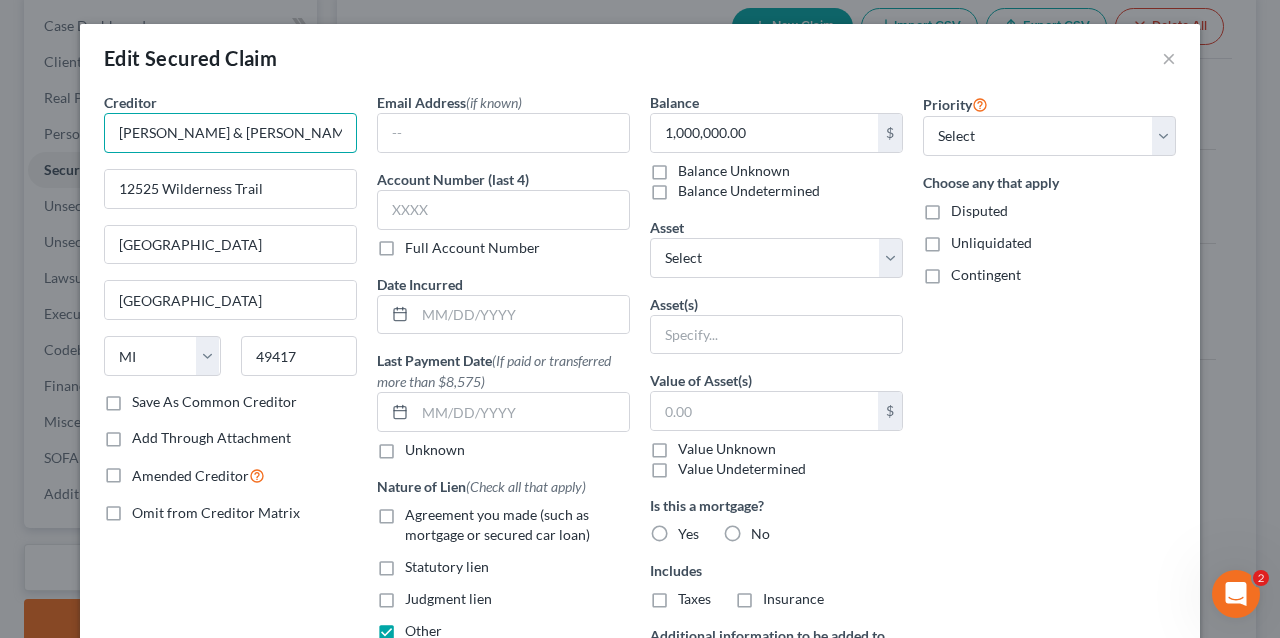 click on "[PERSON_NAME] & [PERSON_NAME] Entertainment, Inc." at bounding box center (230, 133) 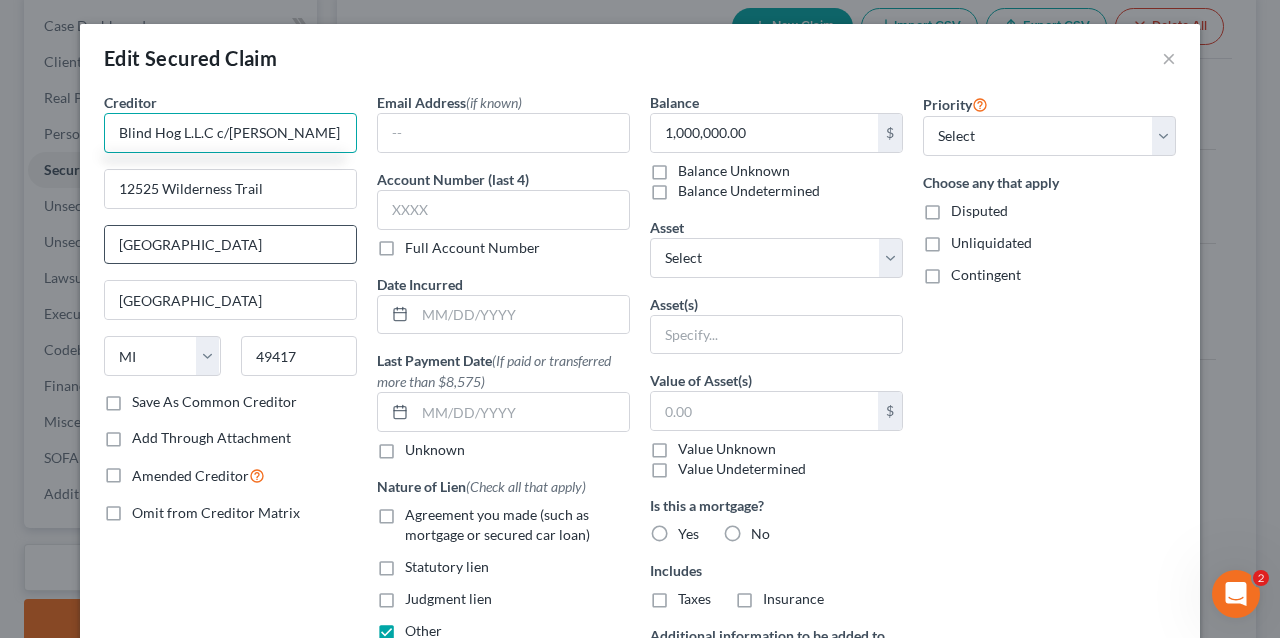 type on "Blind Hog L.L.C c/[PERSON_NAME] & [PERSON_NAME] Entertainment, Inc." 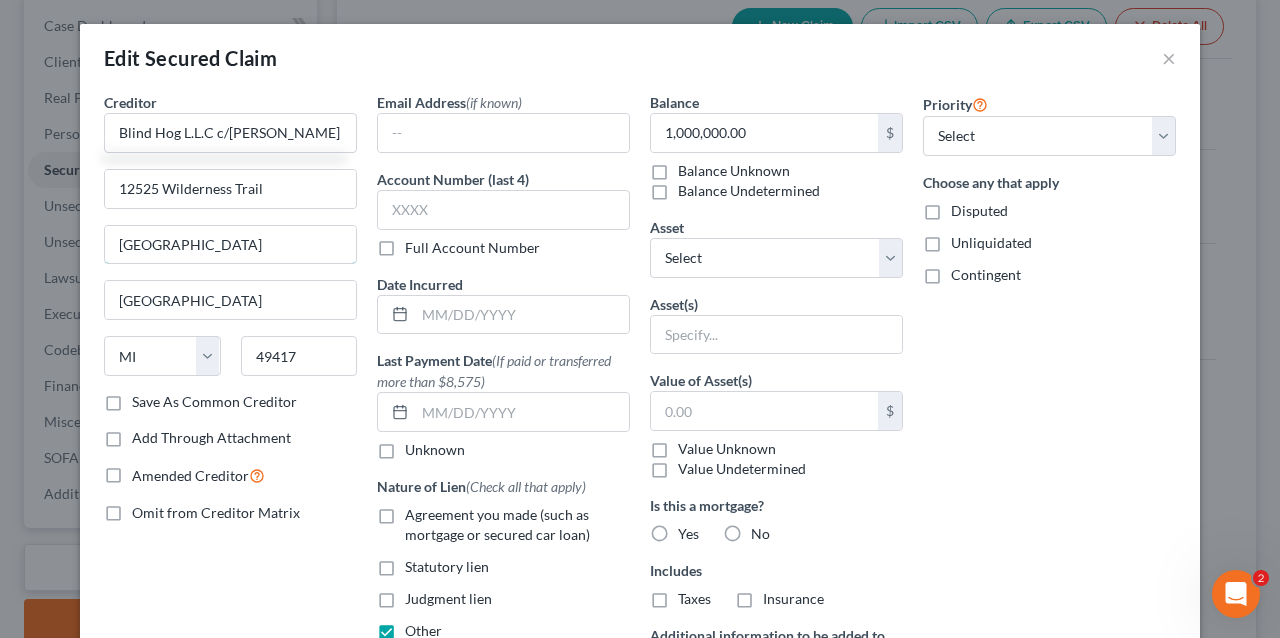 drag, startPoint x: 194, startPoint y: 247, endPoint x: 0, endPoint y: 190, distance: 202.2004 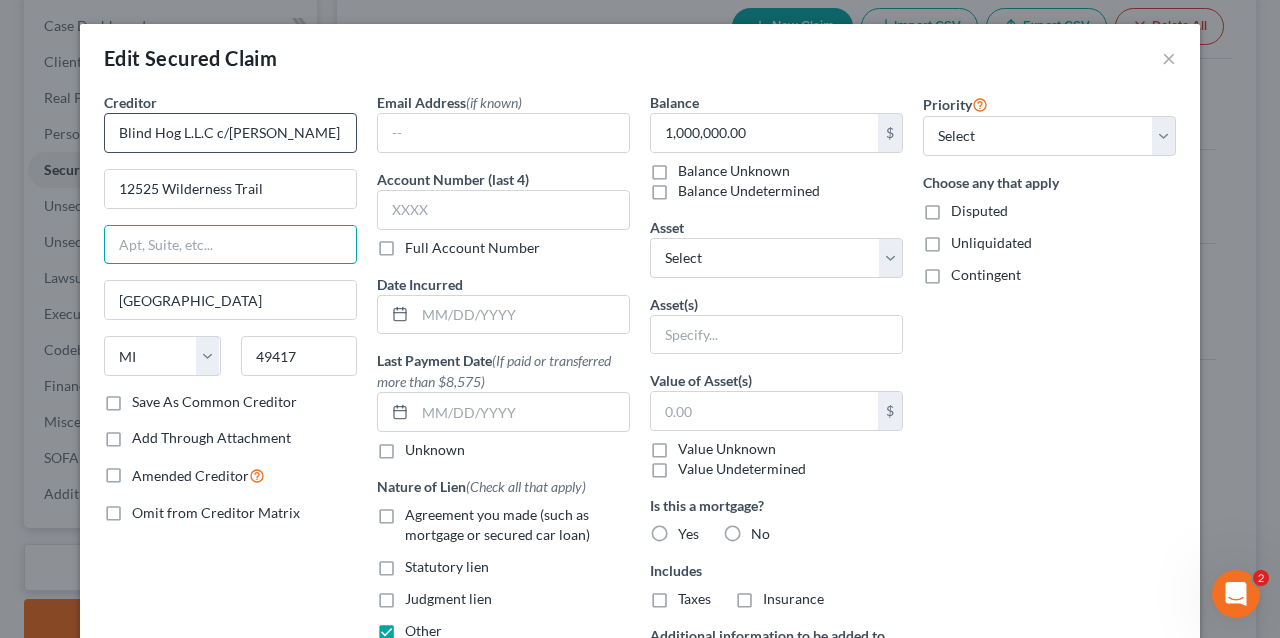 type 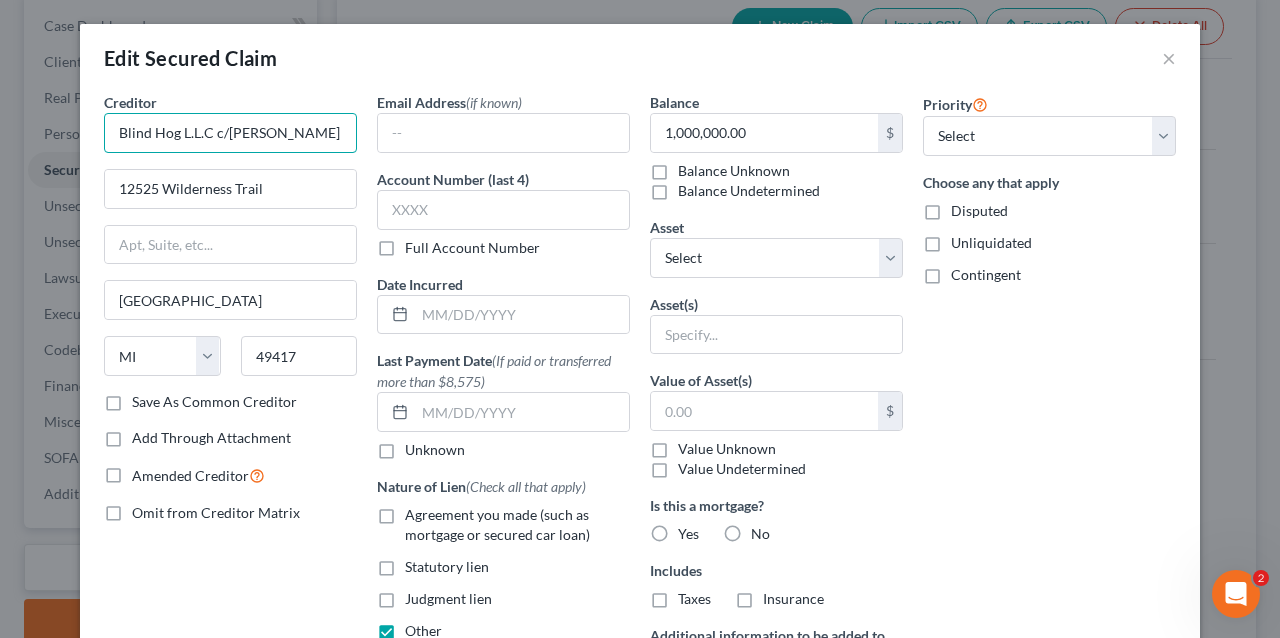 click on "Blind Hog L.L.C c/[PERSON_NAME] & [PERSON_NAME] Entertainment, Inc." at bounding box center (230, 133) 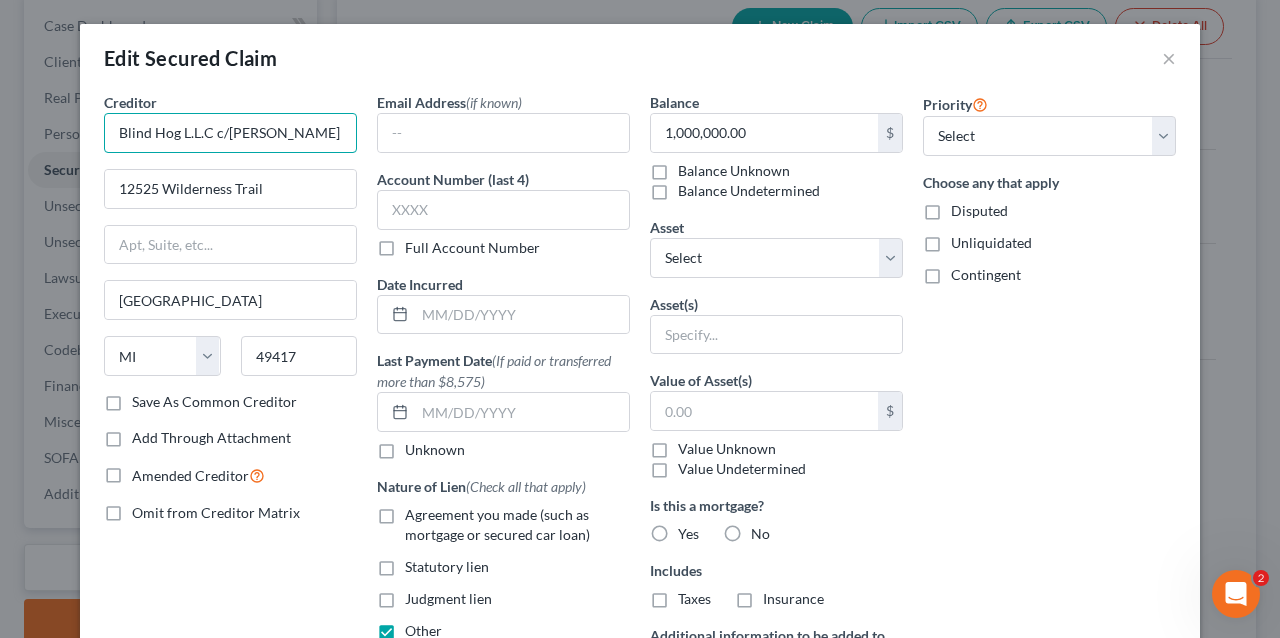 scroll, scrollTop: 0, scrollLeft: 98, axis: horizontal 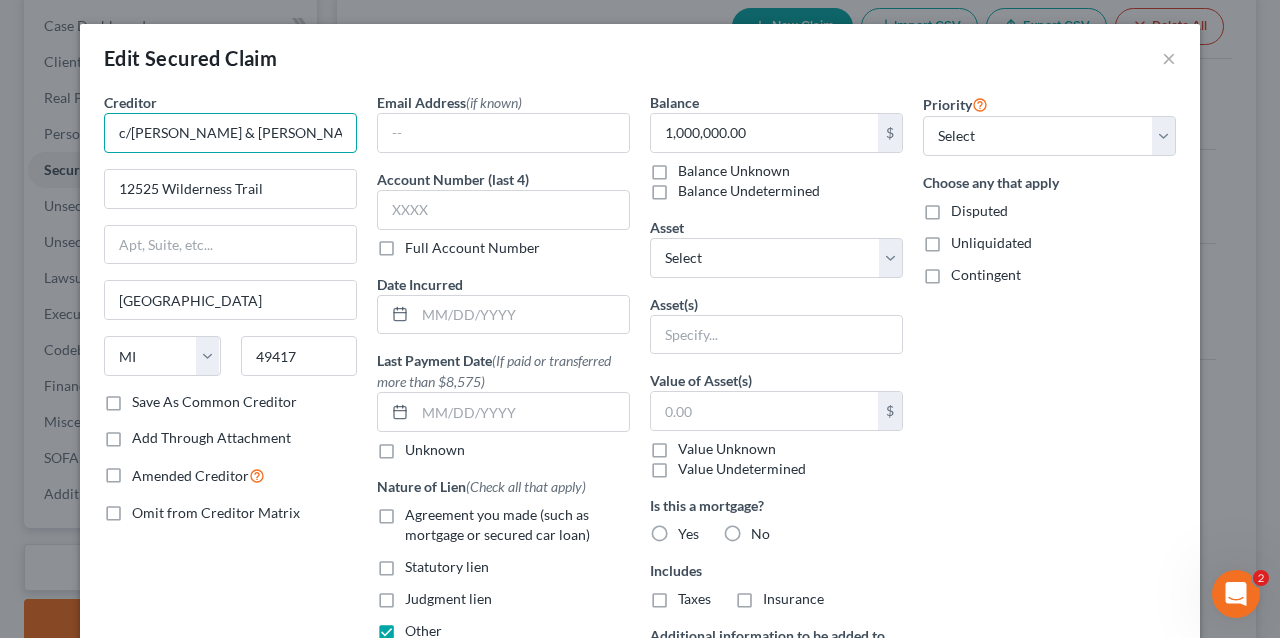 drag, startPoint x: 208, startPoint y: 132, endPoint x: 490, endPoint y: 158, distance: 283.19604 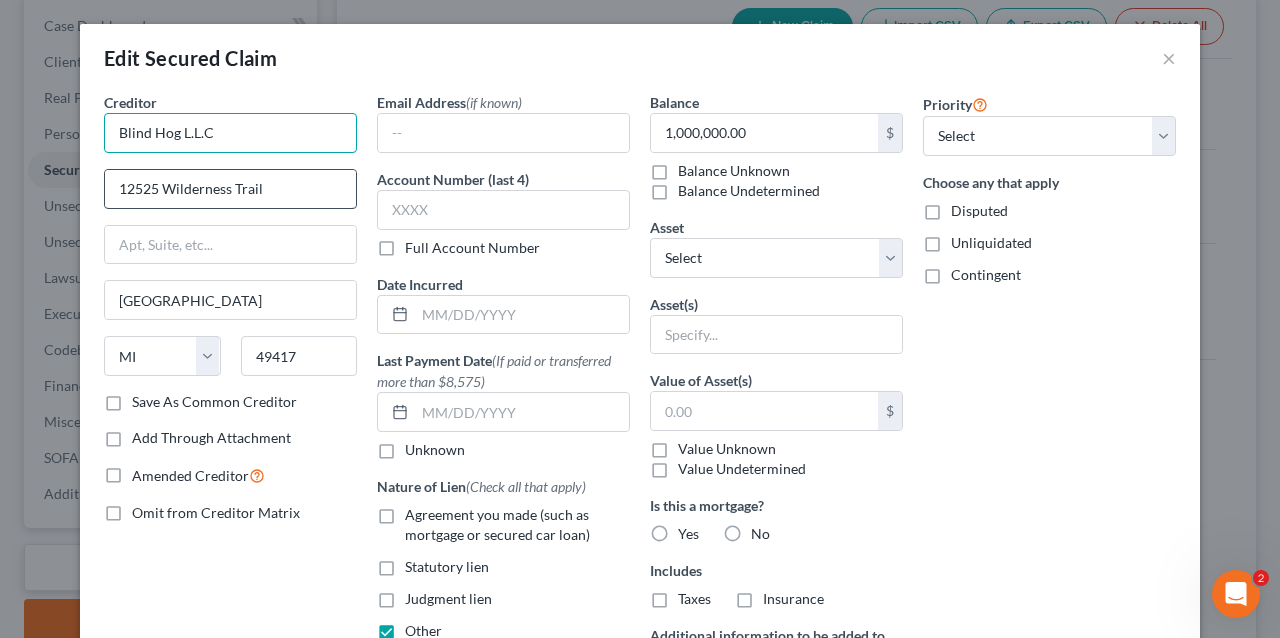 scroll, scrollTop: 0, scrollLeft: 0, axis: both 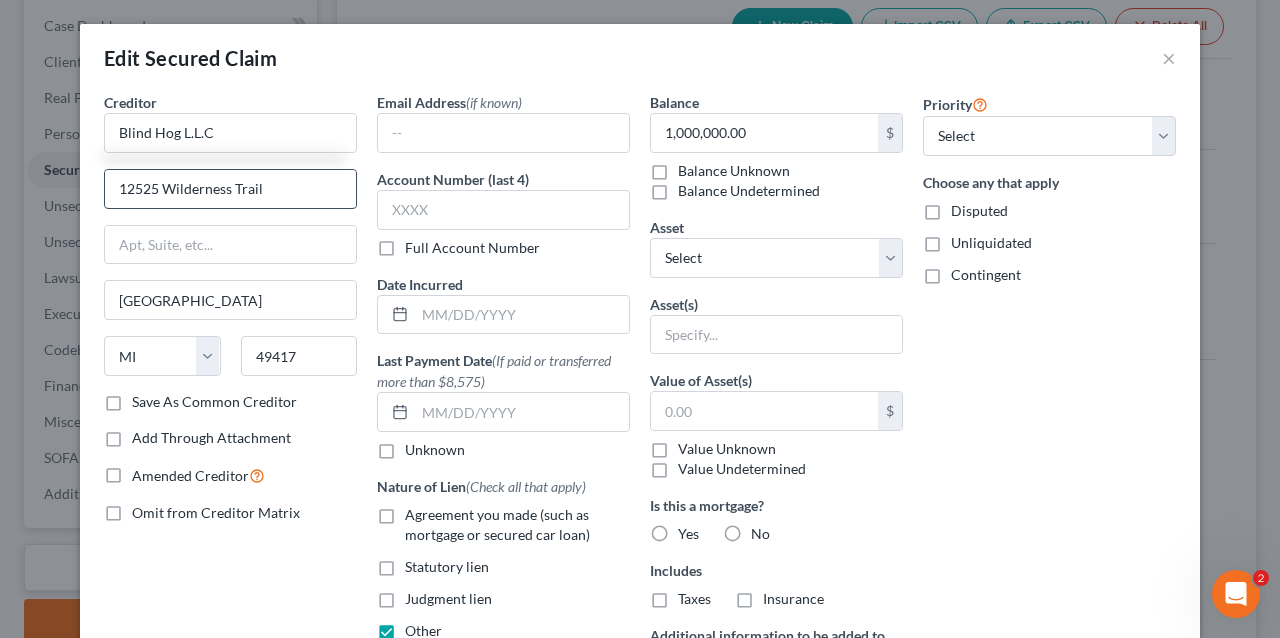 click on "12525 Wilderness Trail" at bounding box center [230, 189] 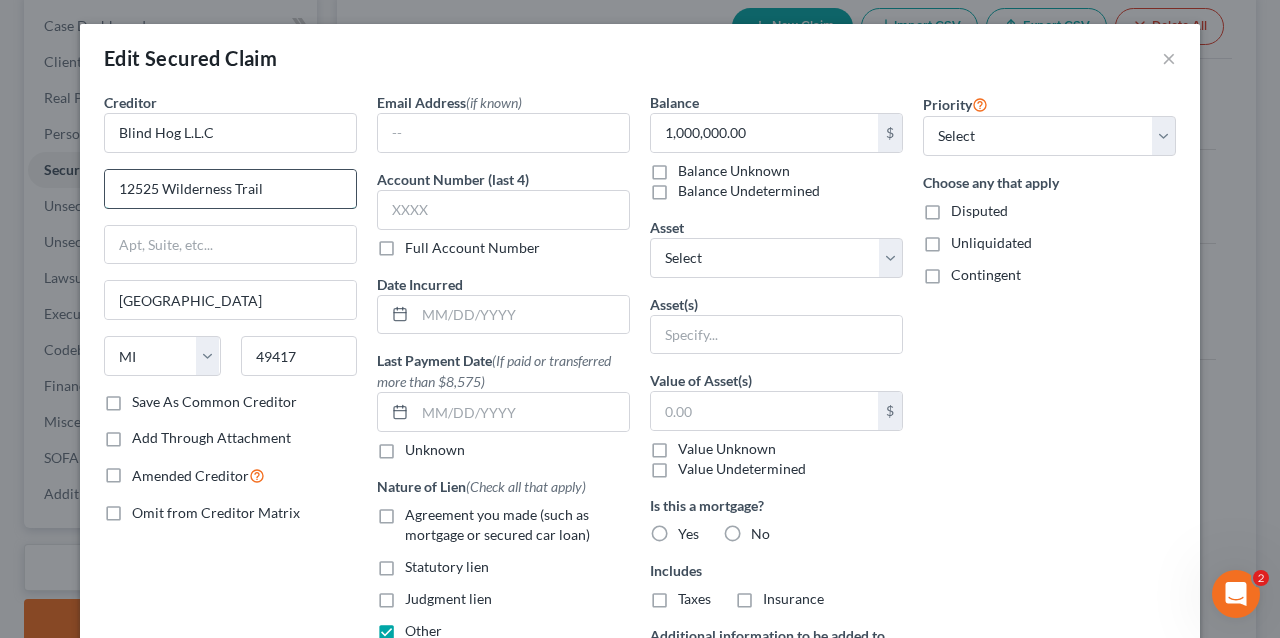 type on "Blind Hog L.L.C" 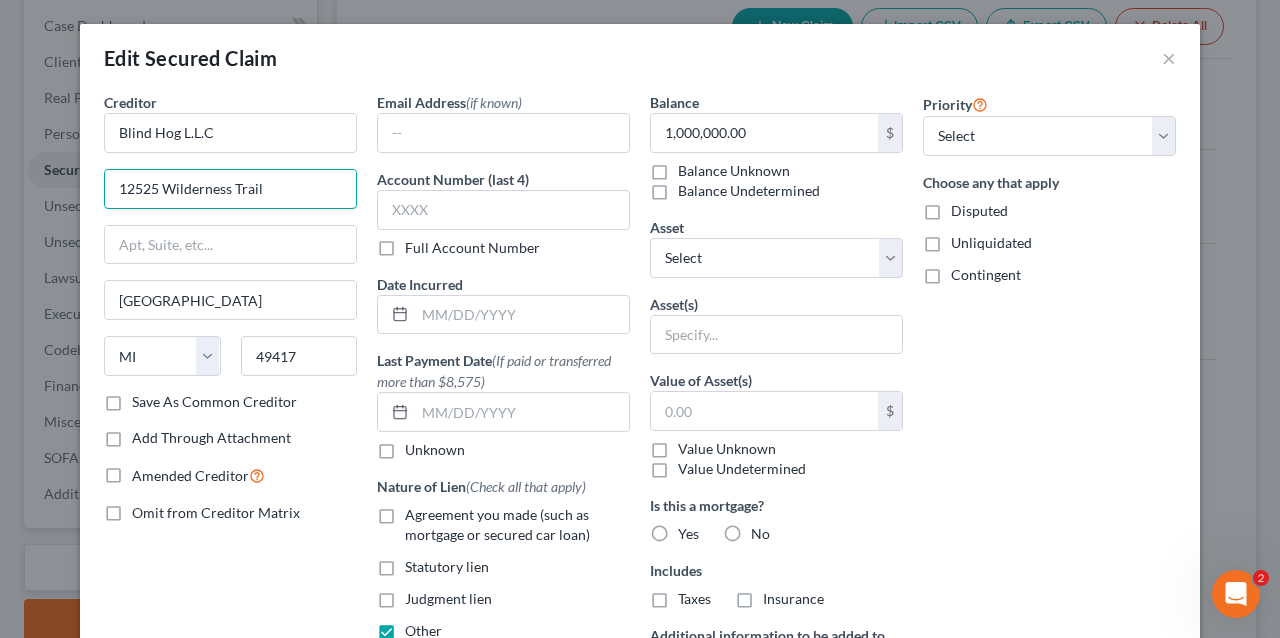 drag, startPoint x: 146, startPoint y: 172, endPoint x: 10, endPoint y: 136, distance: 140.68404 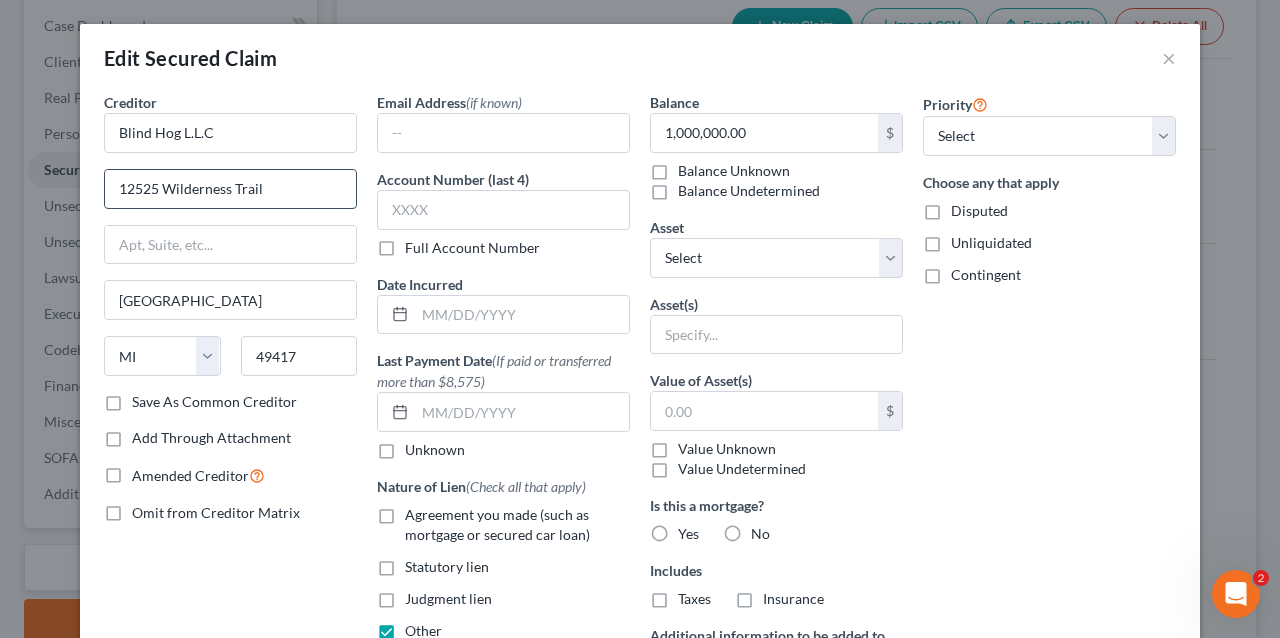 click on "12525 Wilderness Trail" at bounding box center (230, 189) 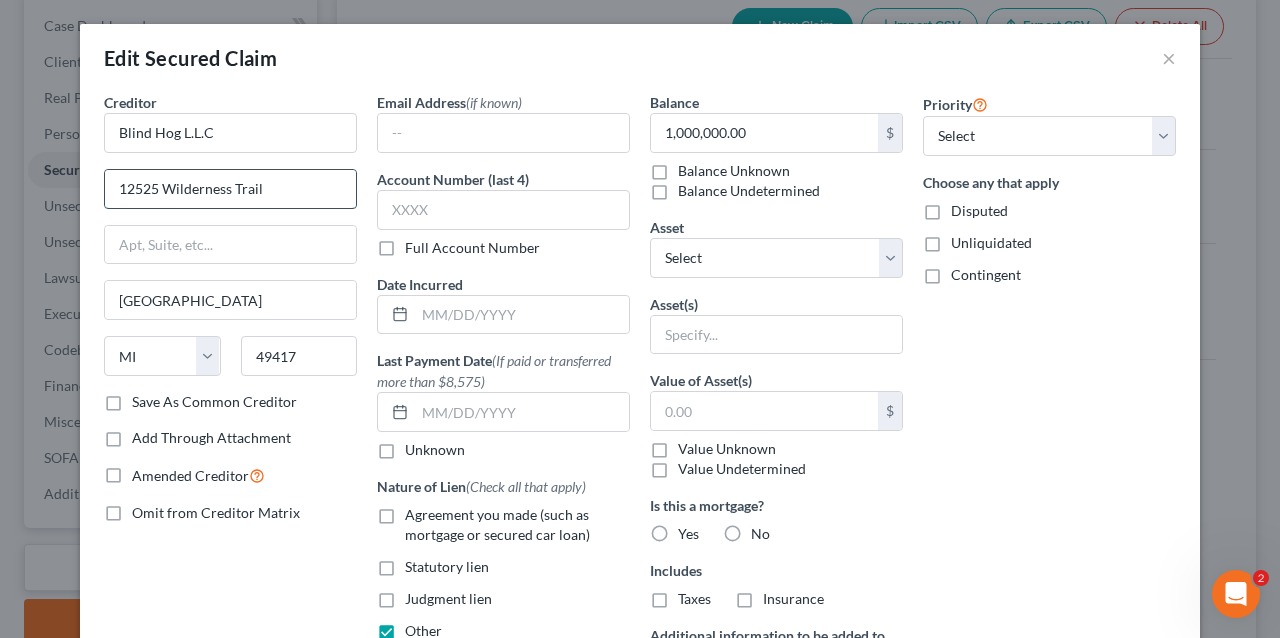 paste on "c/[PERSON_NAME] & [PERSON_NAME] Entertainment, Inc." 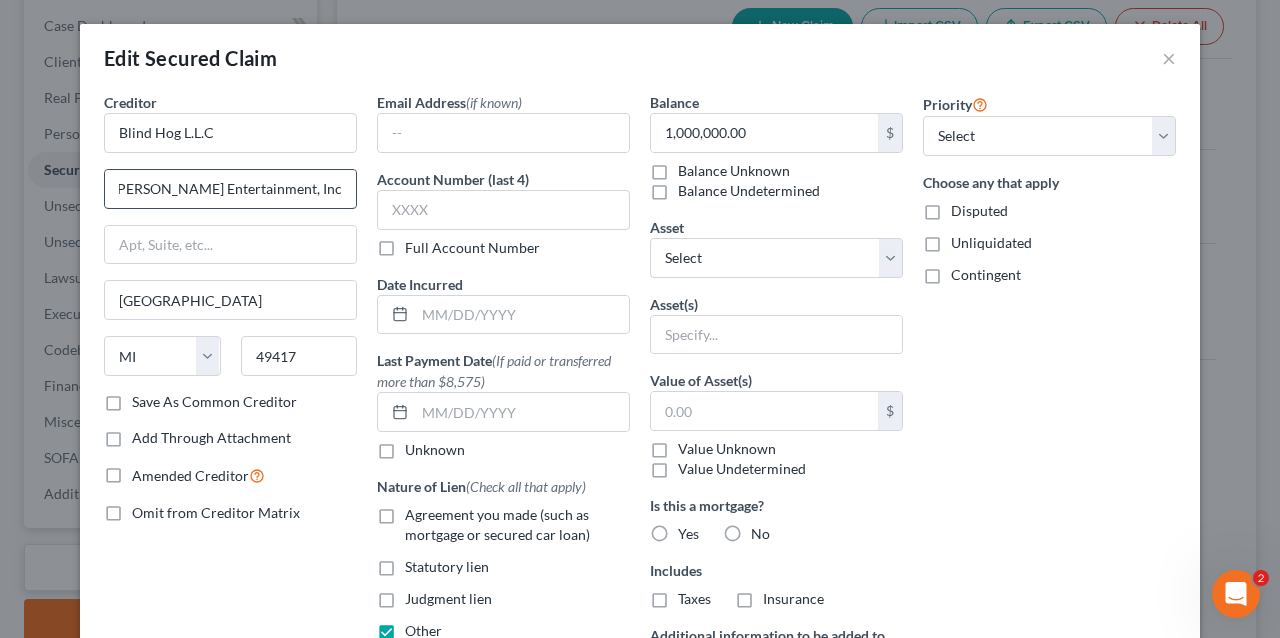 scroll, scrollTop: 0, scrollLeft: 3, axis: horizontal 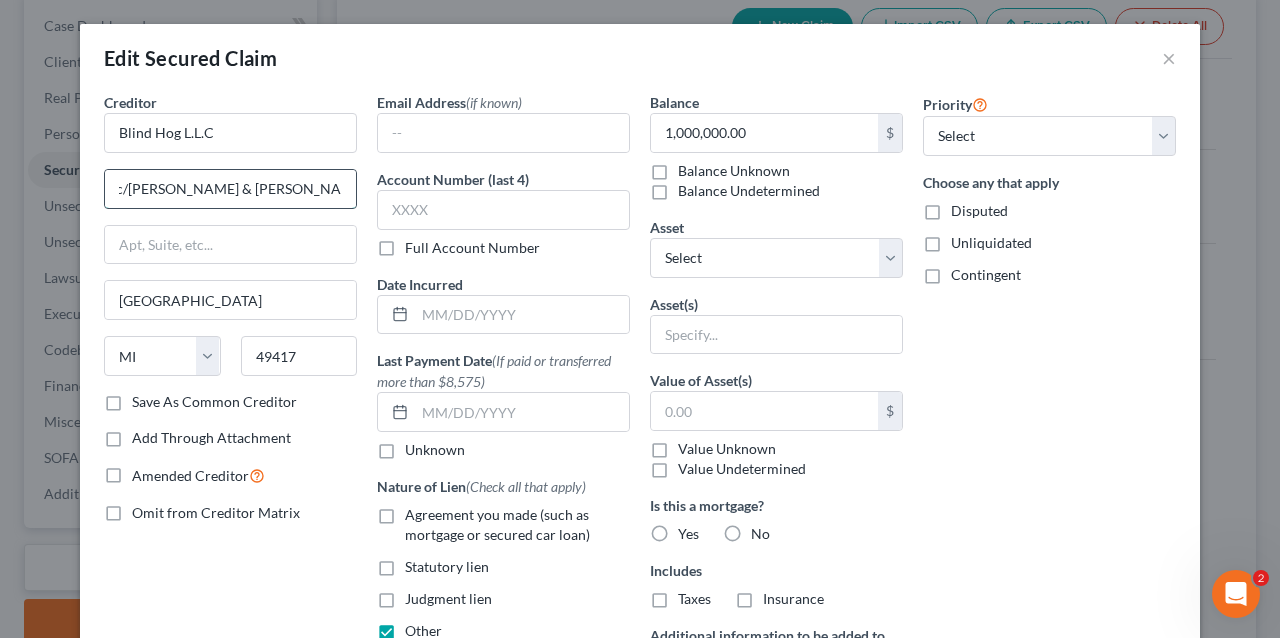 type on "c/[PERSON_NAME] & [PERSON_NAME] Entertainment, Inc." 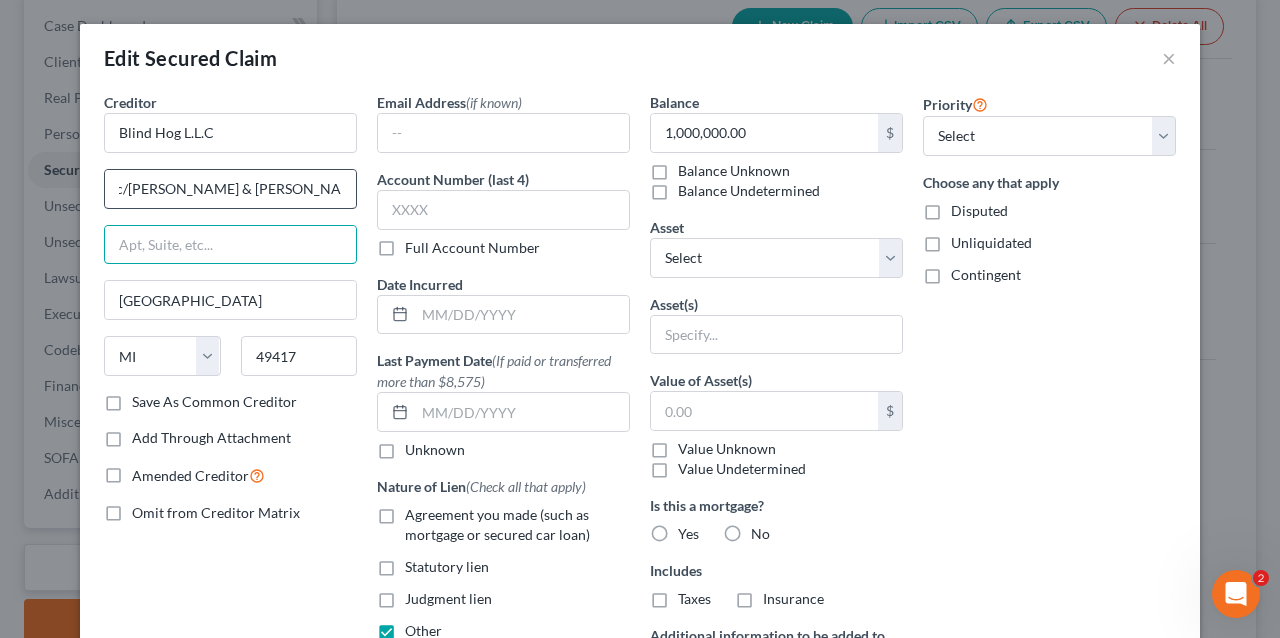 scroll, scrollTop: 0, scrollLeft: 0, axis: both 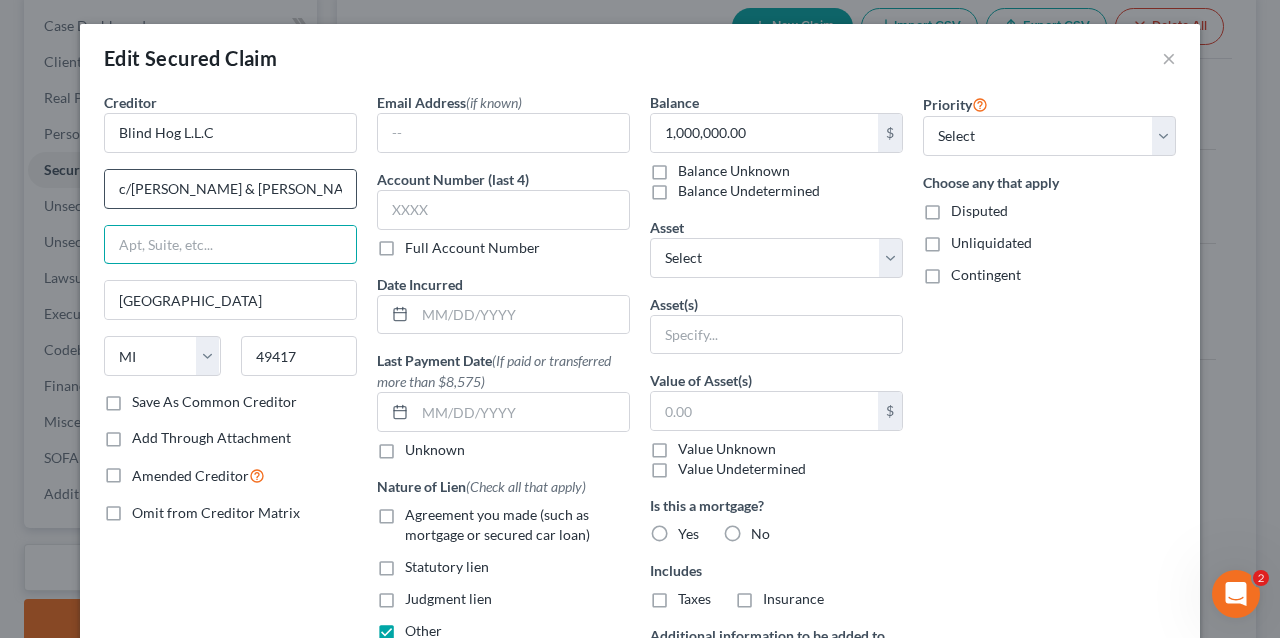 paste on "12525 Wilderness Trail" 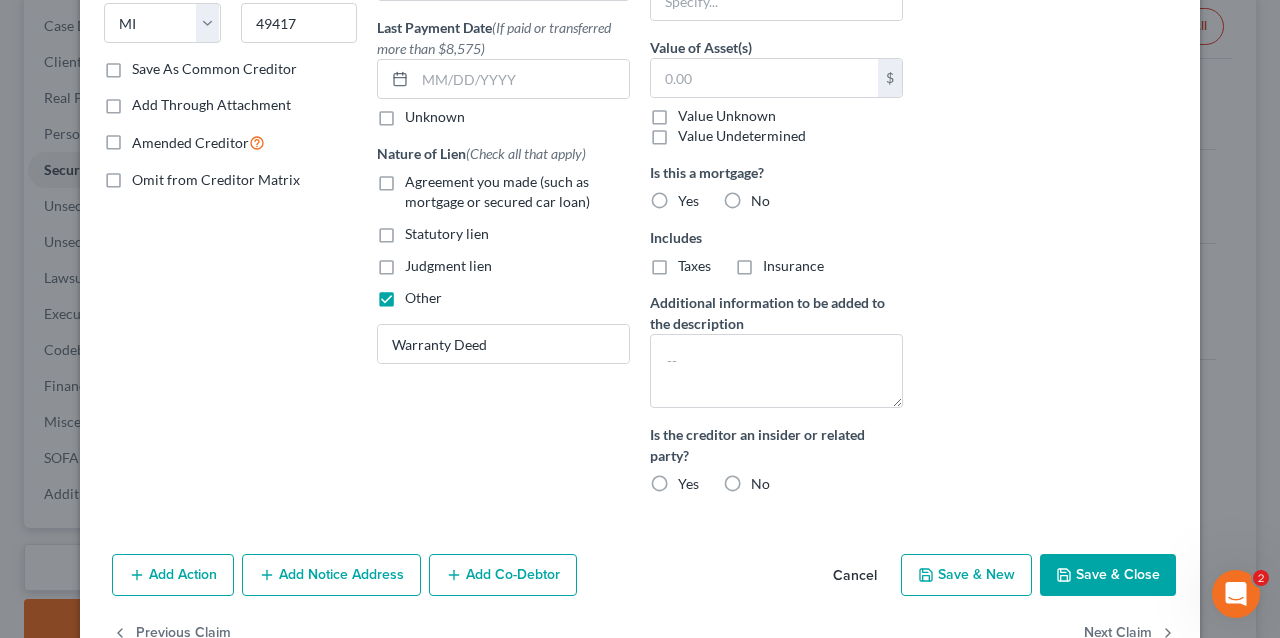 type on "12525 Wilderness Trail" 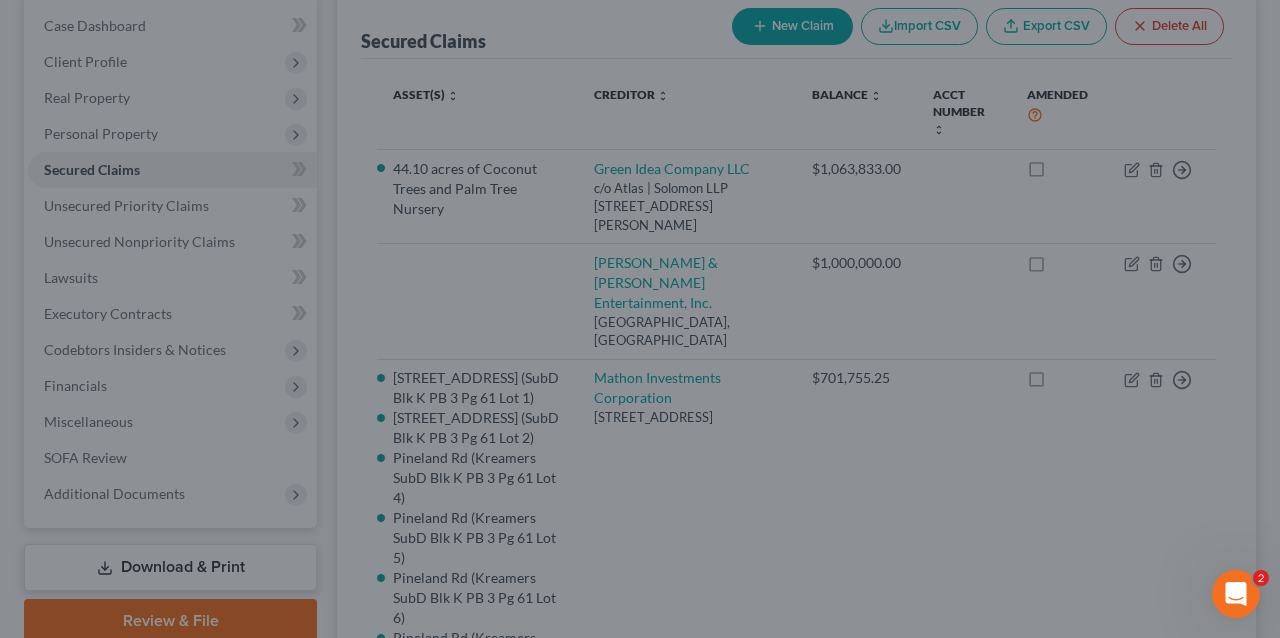 scroll, scrollTop: 254, scrollLeft: 0, axis: vertical 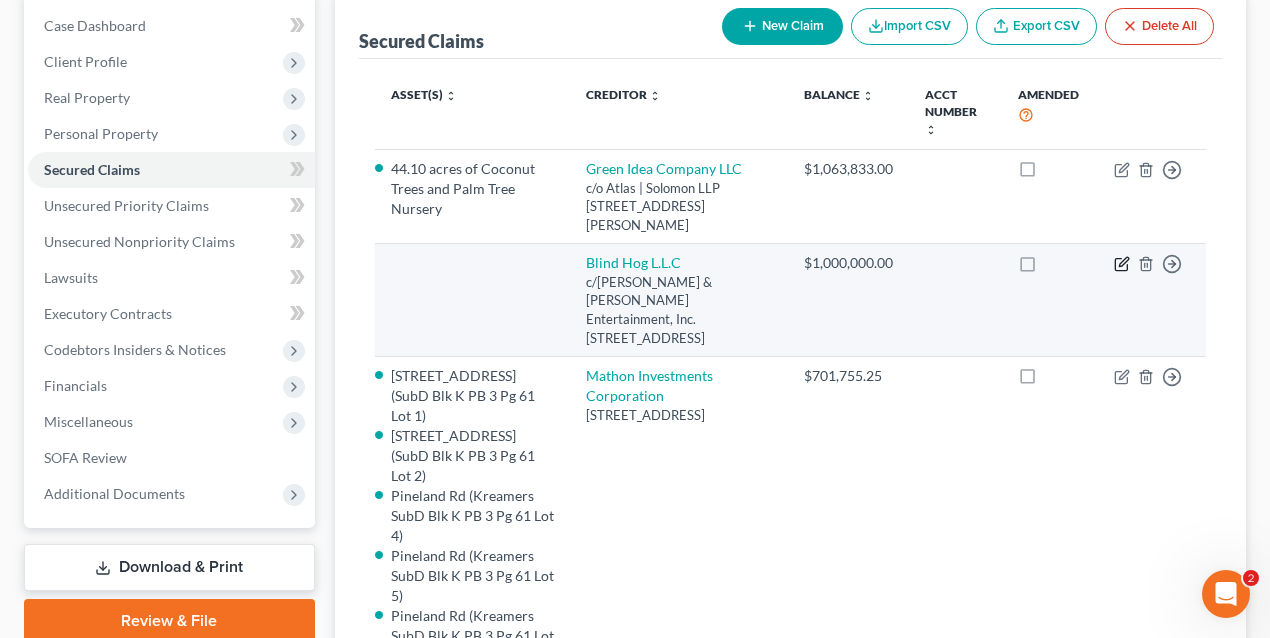 click 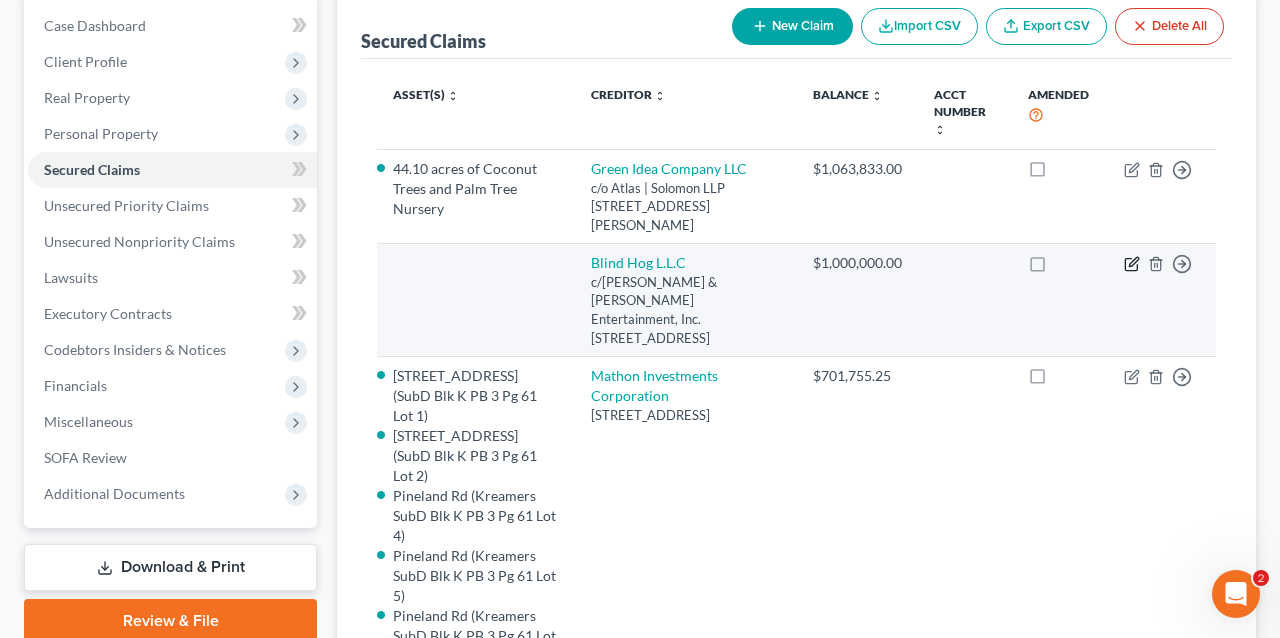 select on "23" 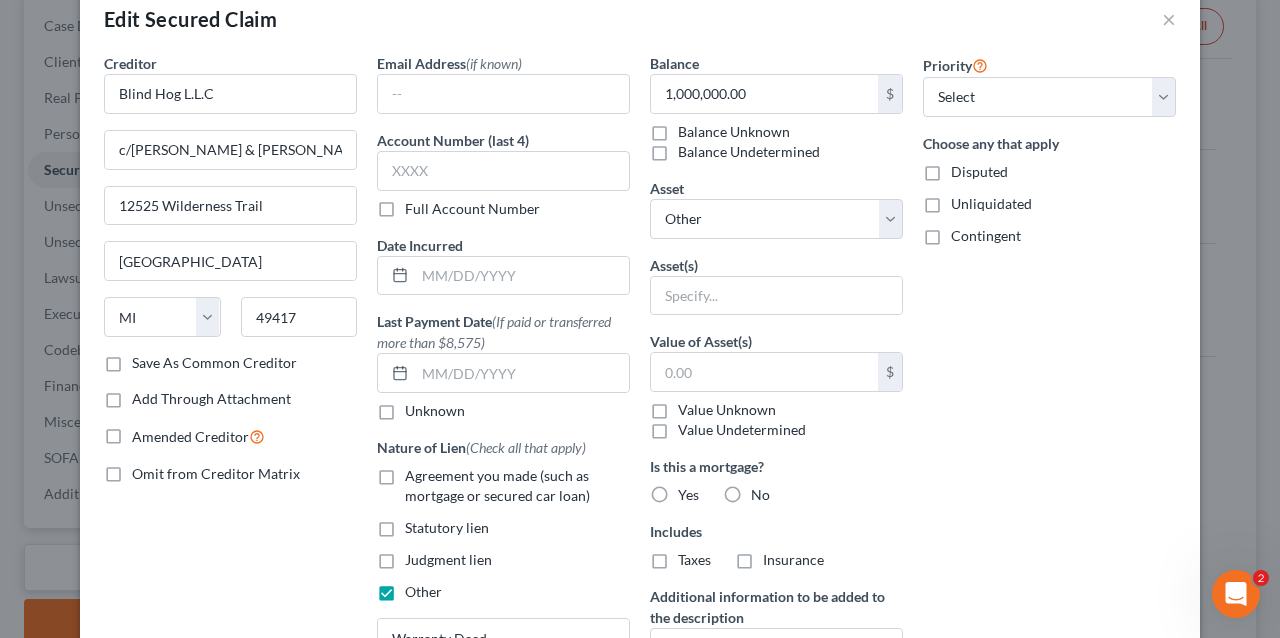 scroll, scrollTop: 0, scrollLeft: 0, axis: both 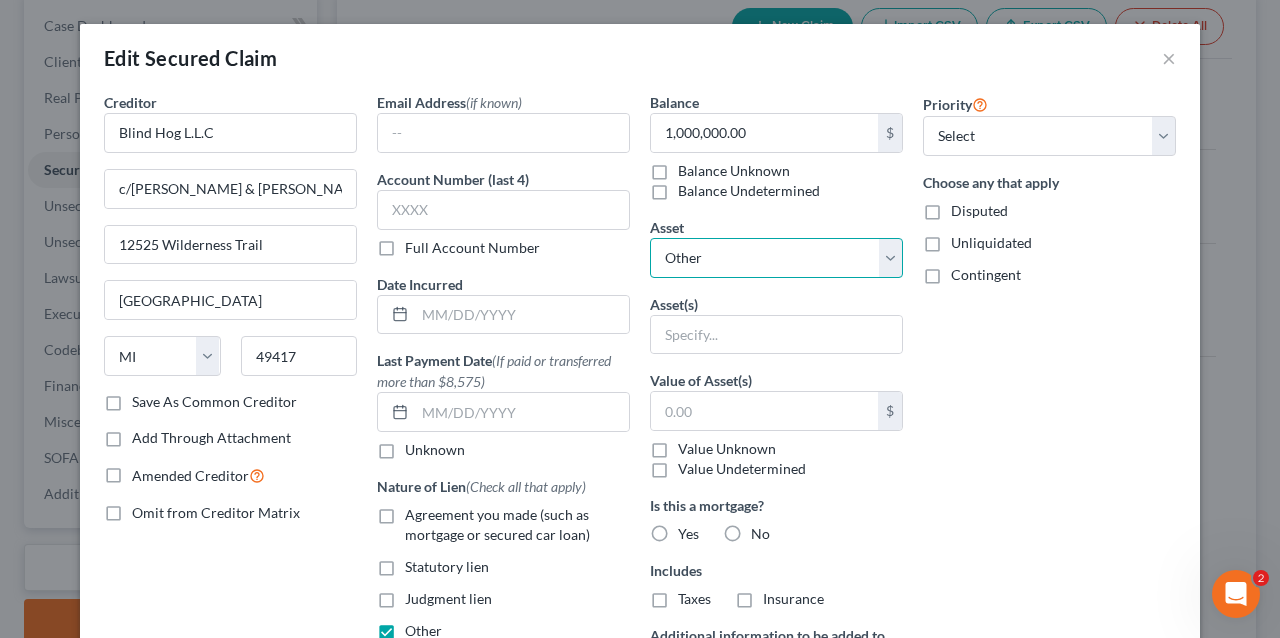 click on "Select Other Multiple Assets 44.10 acres of Coconut Trees and Palm Tree Nursery - $0.0 Coconut Trees - $150000.0 Palm Trees for Sale - $100000.0 [STREET_ADDRESS] (SubD Blk K PB 3 Pg 61 Lot 2) - $0.0 Pineland Rd (Kreamers SubD Blk K PB 3 Pg 61 Lot 4) - $0.0 Pineland Rd (Kreamers SubD Blk K PB 3 Pg 61 Lot 7) - $0.0 [STREET_ADDRESS] (SubD Blk K PB 3 Pg 61 Lot 1) - $0.0 Pineland Rd (Kreamers SubD Blk K PB 3 Pg 61 Lot 3) - $0.0 Pineland Rd (Kreamers SubD Blk K PB 3 Pg 61 Lot 6) - $0.0 Pineland Rd (Kreamers SubD Blk K PB 3 Pg 61 Lot 5) - $0.0 Pineland Rd (Kreamers SubD Blk K PB 3 Pg 61 Lot 8) - $0.0 [STREET_ADDRESS] - $0.0 Irrigation Shed - Water Pump and Irrigation System - $0.0" at bounding box center [776, 258] 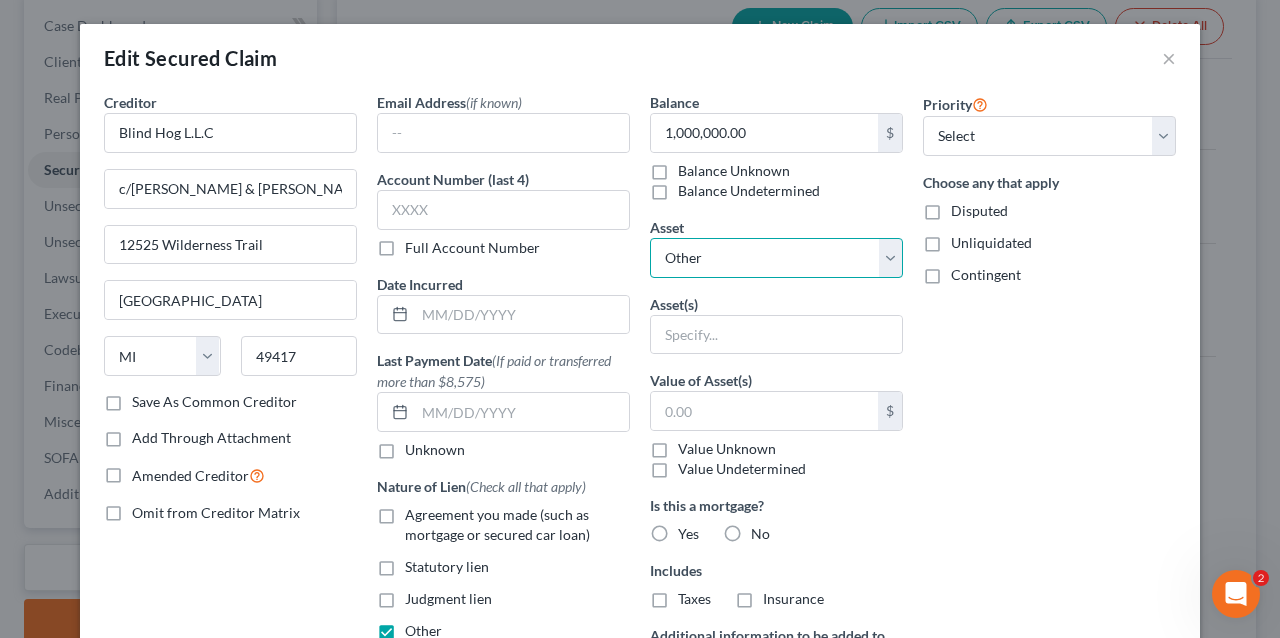 click on "Select Other Multiple Assets 44.10 acres of Coconut Trees and Palm Tree Nursery - $0.0 Coconut Trees - $150000.0 Palm Trees for Sale - $100000.0 [STREET_ADDRESS] (SubD Blk K PB 3 Pg 61 Lot 2) - $0.0 Pineland Rd (Kreamers SubD Blk K PB 3 Pg 61 Lot 4) - $0.0 Pineland Rd (Kreamers SubD Blk K PB 3 Pg 61 Lot 7) - $0.0 [STREET_ADDRESS] (SubD Blk K PB 3 Pg 61 Lot 1) - $0.0 Pineland Rd (Kreamers SubD Blk K PB 3 Pg 61 Lot 3) - $0.0 Pineland Rd (Kreamers SubD Blk K PB 3 Pg 61 Lot 6) - $0.0 Pineland Rd (Kreamers SubD Blk K PB 3 Pg 61 Lot 5) - $0.0 Pineland Rd (Kreamers SubD Blk K PB 3 Pg 61 Lot 8) - $0.0 [STREET_ADDRESS] - $0.0 Irrigation Shed - Water Pump and Irrigation System - $0.0" at bounding box center (776, 258) 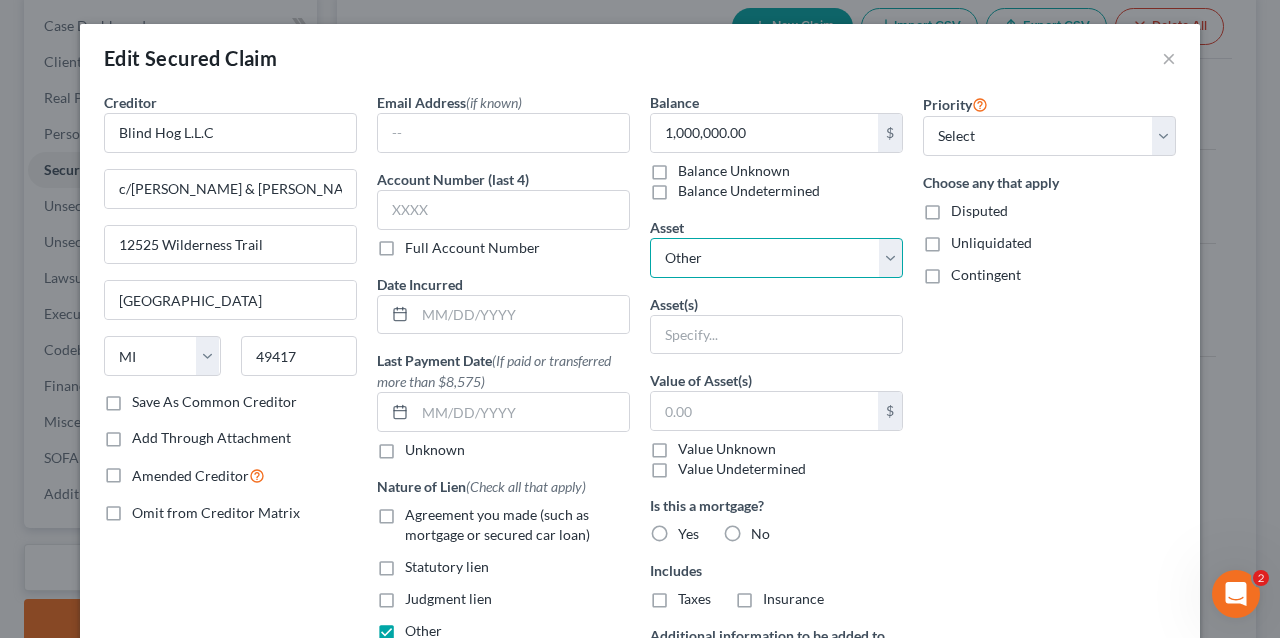 select on "1" 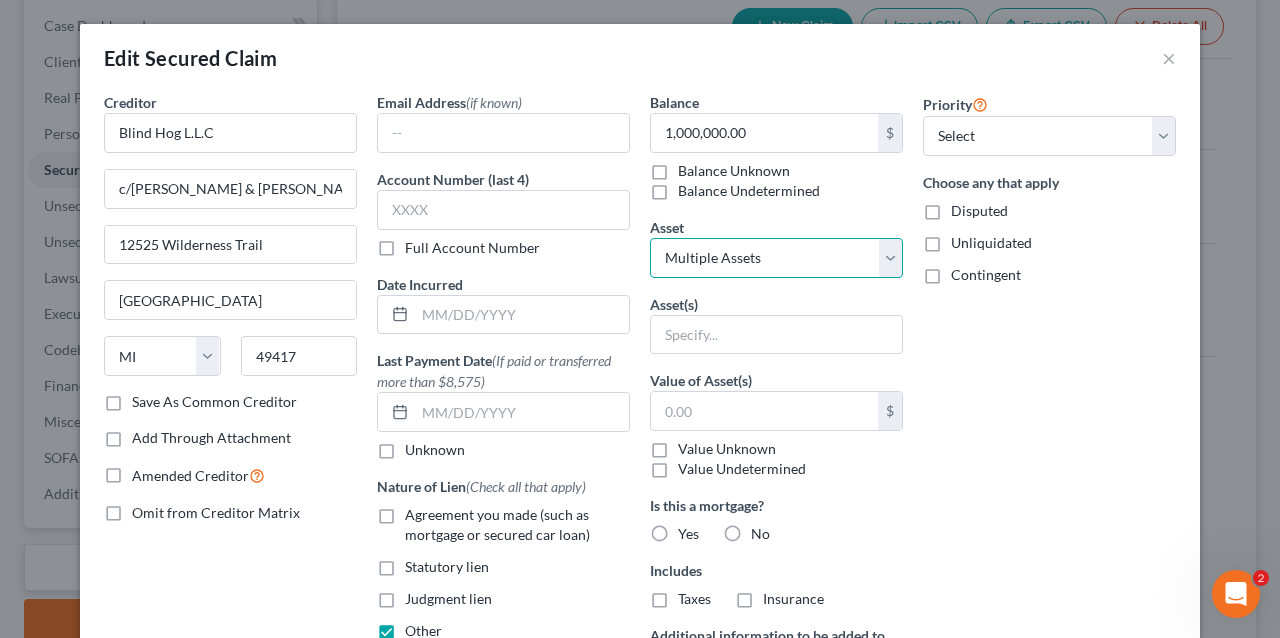 click on "Select Other Multiple Assets 44.10 acres of Coconut Trees and Palm Tree Nursery - $0.0 Coconut Trees - $150000.0 Palm Trees for Sale - $100000.0 [STREET_ADDRESS] (SubD Blk K PB 3 Pg 61 Lot 2) - $0.0 Pineland Rd (Kreamers SubD Blk K PB 3 Pg 61 Lot 4) - $0.0 Pineland Rd (Kreamers SubD Blk K PB 3 Pg 61 Lot 7) - $0.0 [STREET_ADDRESS] (SubD Blk K PB 3 Pg 61 Lot 1) - $0.0 Pineland Rd (Kreamers SubD Blk K PB 3 Pg 61 Lot 3) - $0.0 Pineland Rd (Kreamers SubD Blk K PB 3 Pg 61 Lot 6) - $0.0 Pineland Rd (Kreamers SubD Blk K PB 3 Pg 61 Lot 5) - $0.0 Pineland Rd (Kreamers SubD Blk K PB 3 Pg 61 Lot 8) - $0.0 [STREET_ADDRESS] - $0.0 Irrigation Shed - Water Pump and Irrigation System - $0.0" at bounding box center (776, 258) 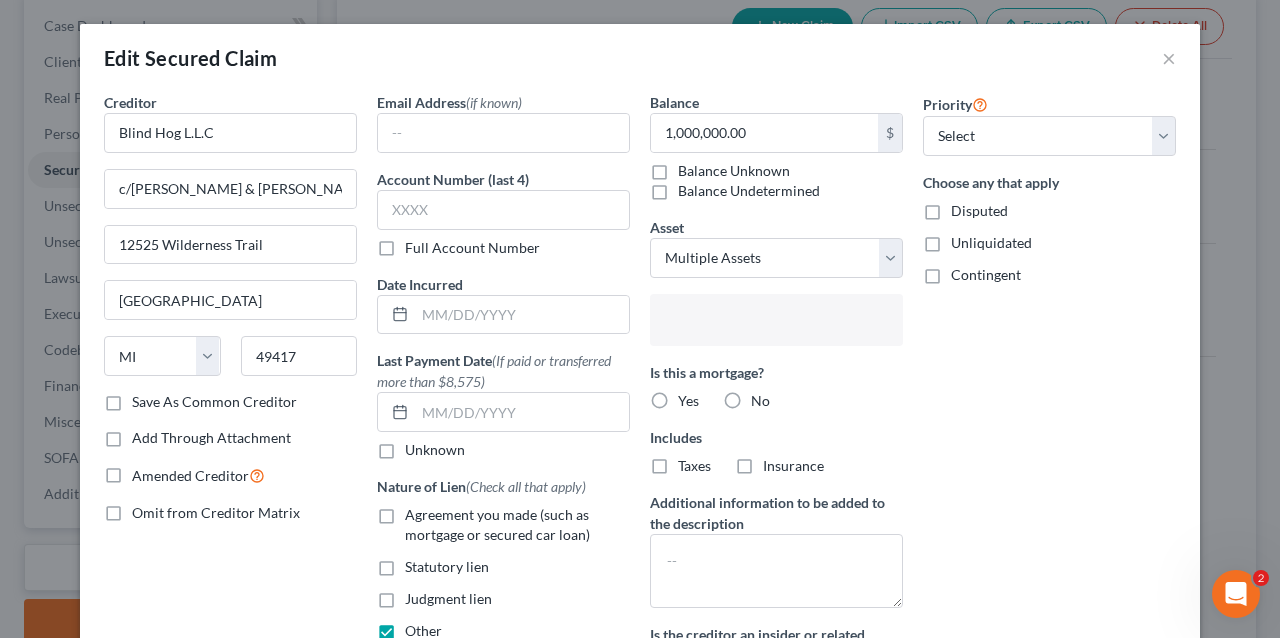 click at bounding box center (774, 322) 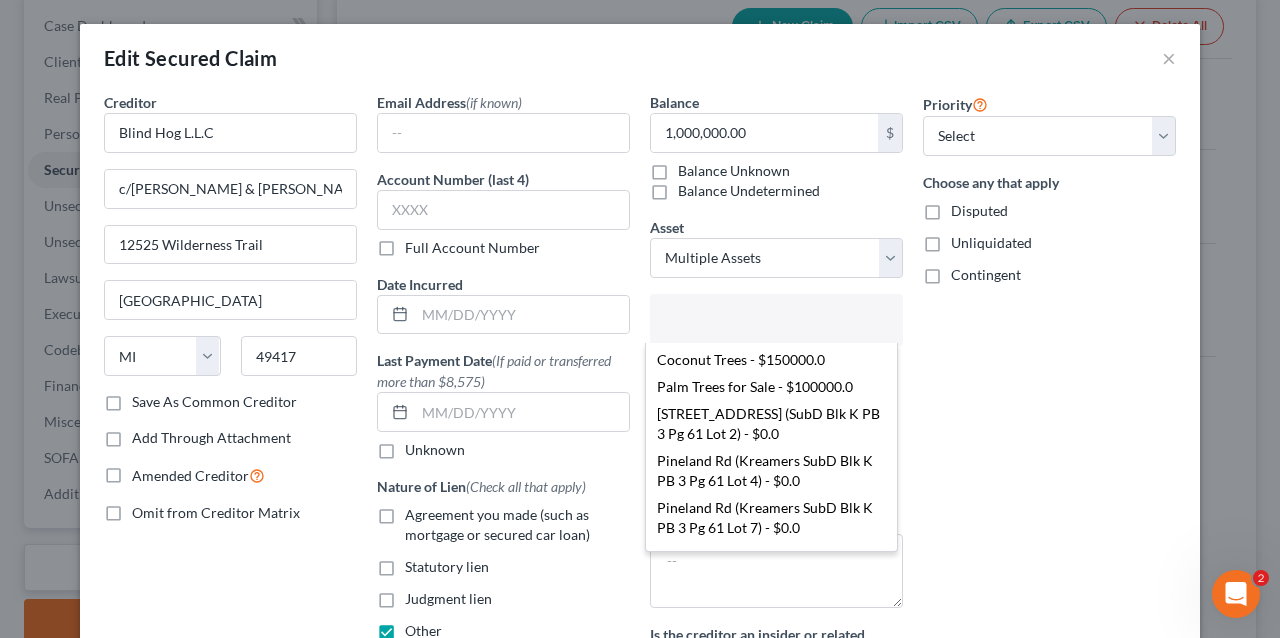 scroll, scrollTop: 0, scrollLeft: 0, axis: both 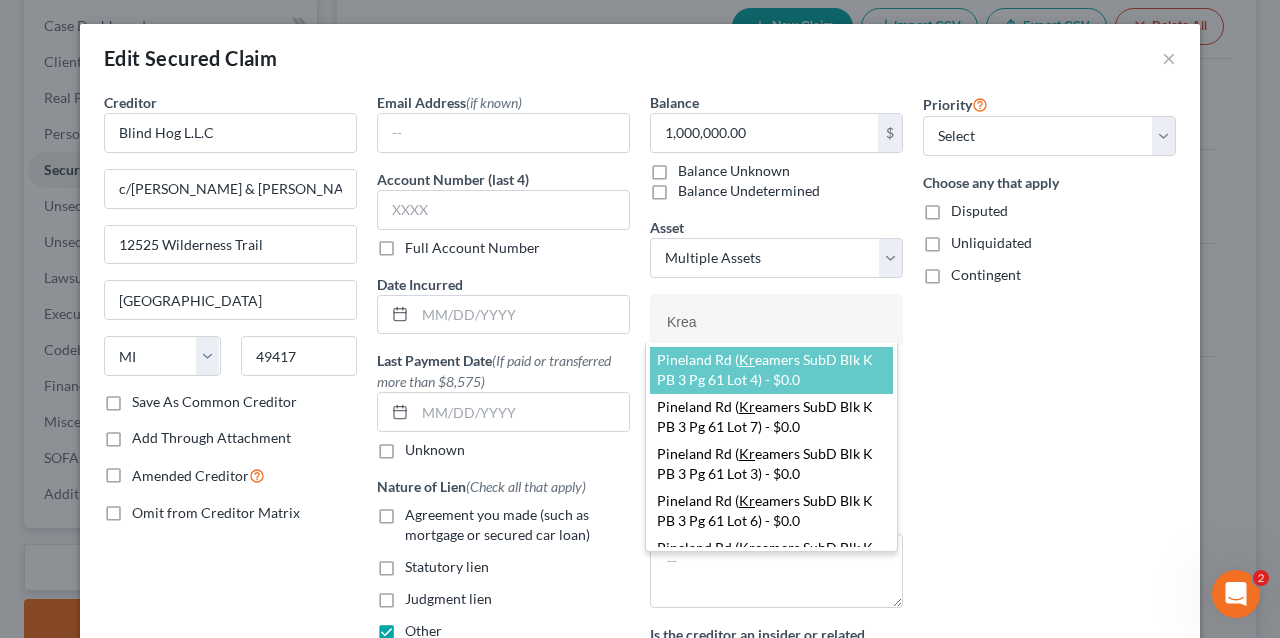 type on "Kream" 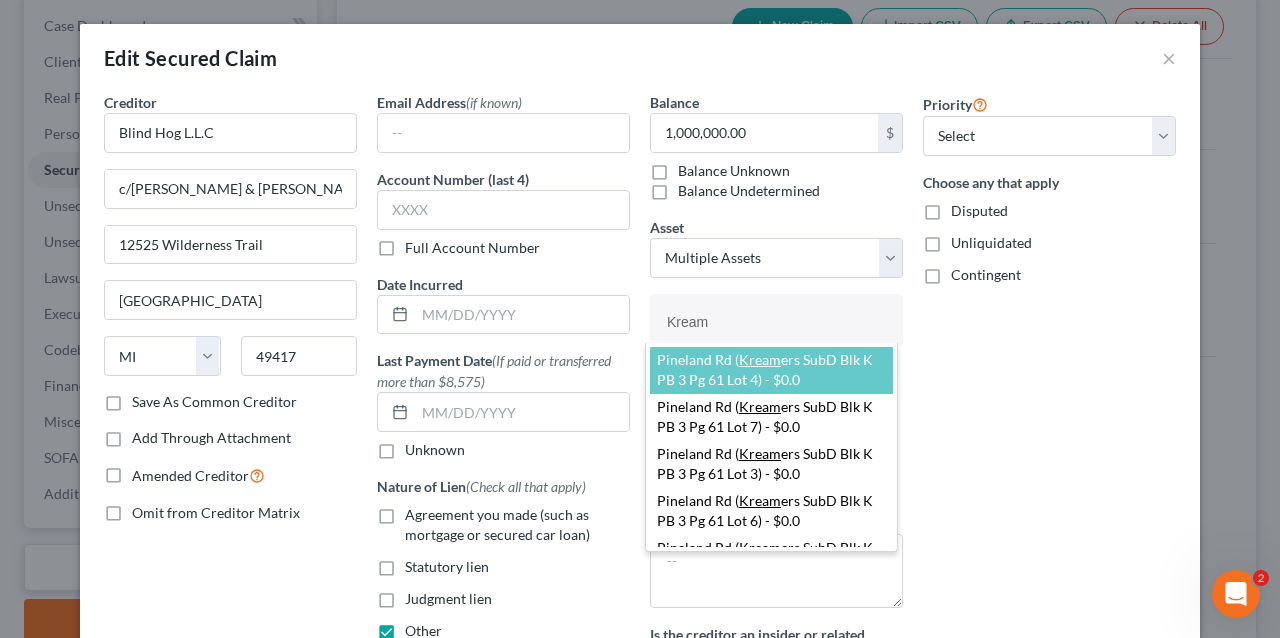 type 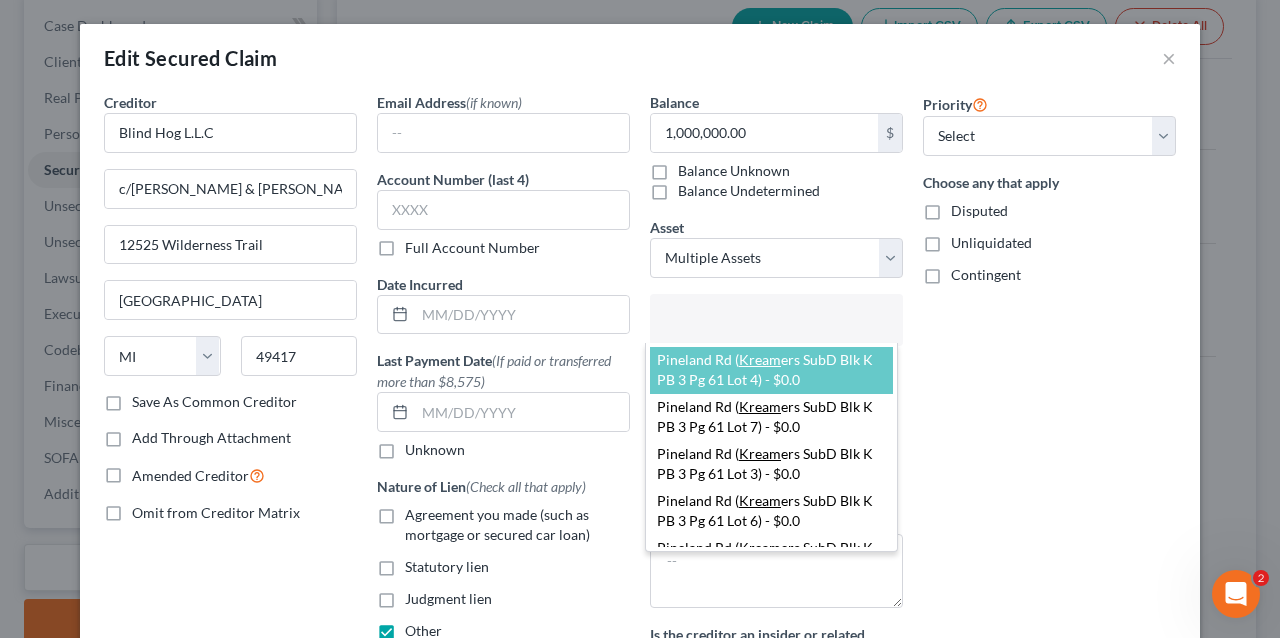 scroll, scrollTop: 70, scrollLeft: 0, axis: vertical 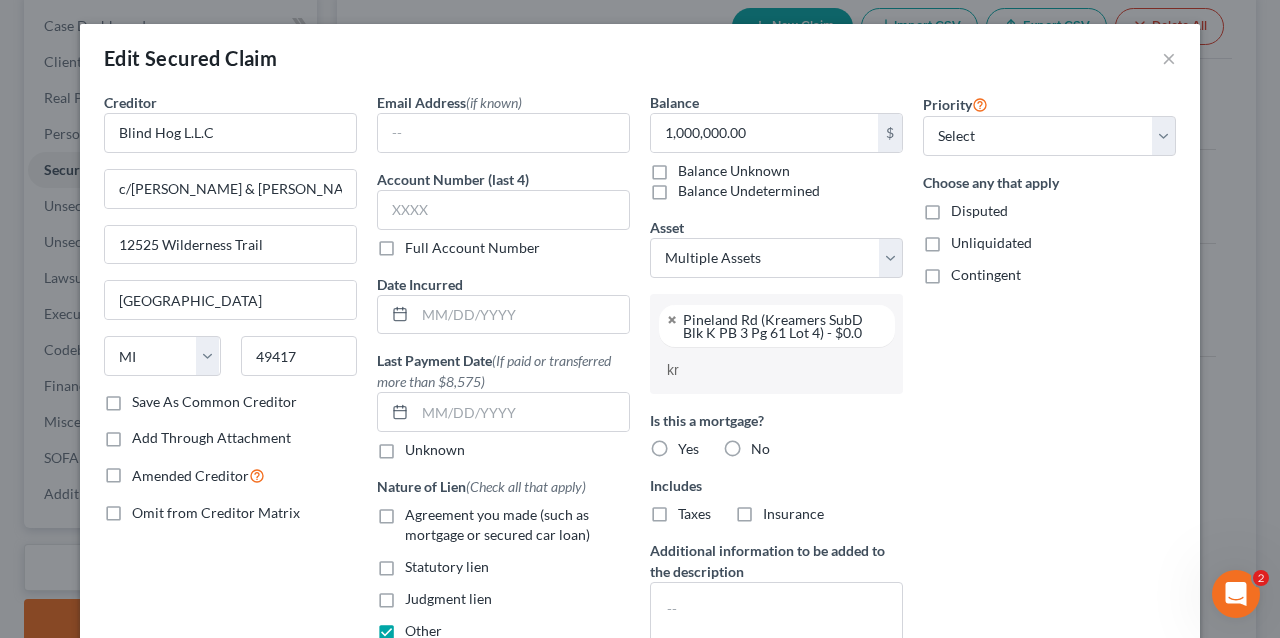 type on "kre" 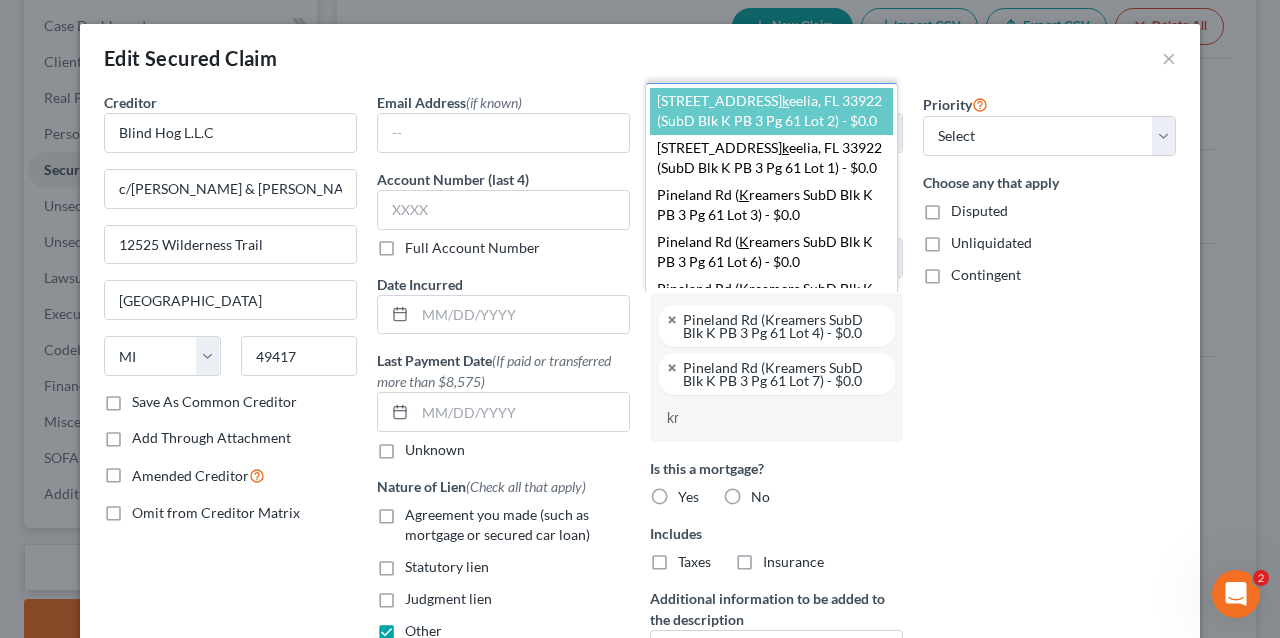 type on "kre" 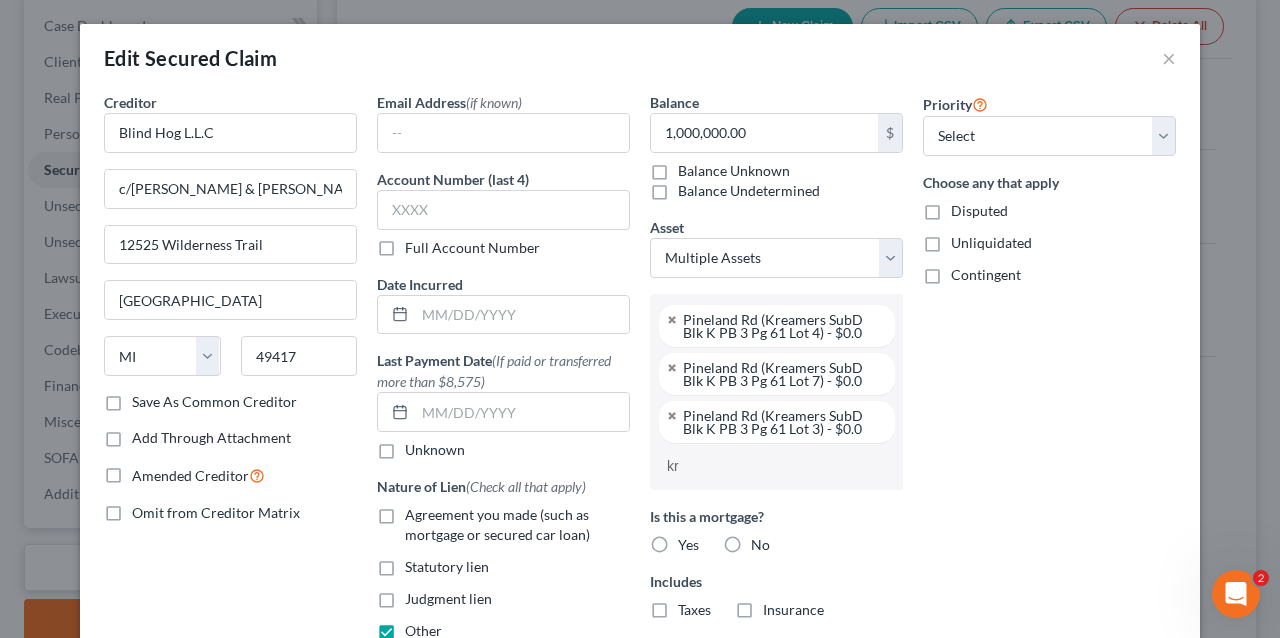 type on "kre" 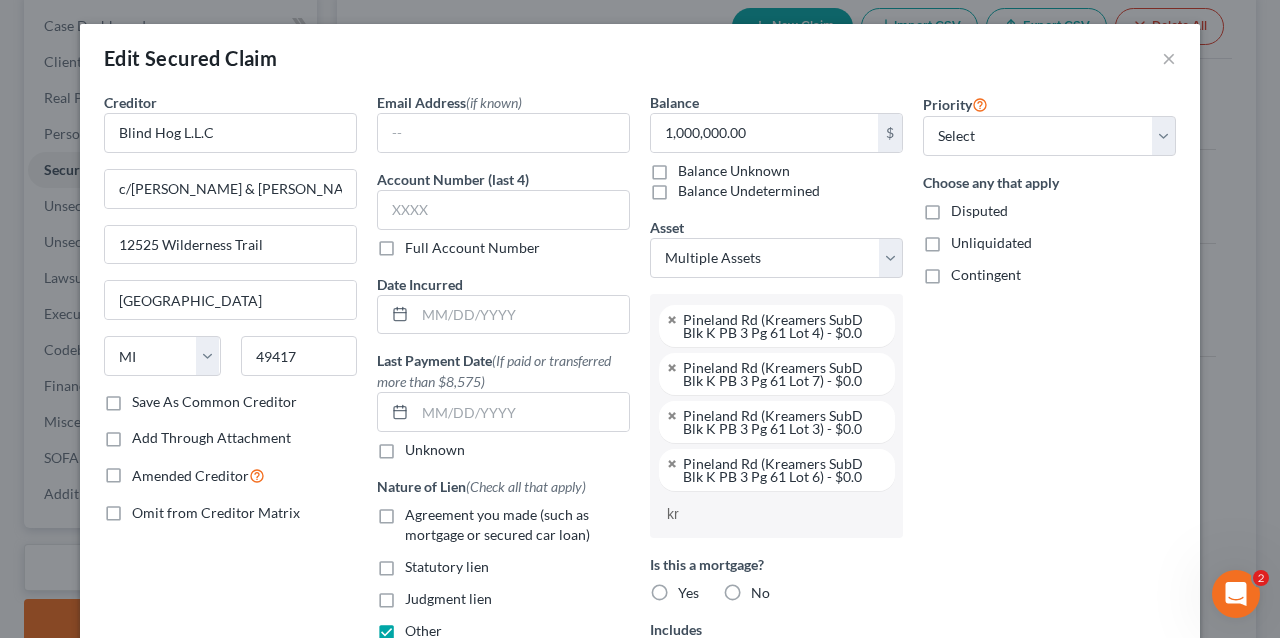 type on "kre" 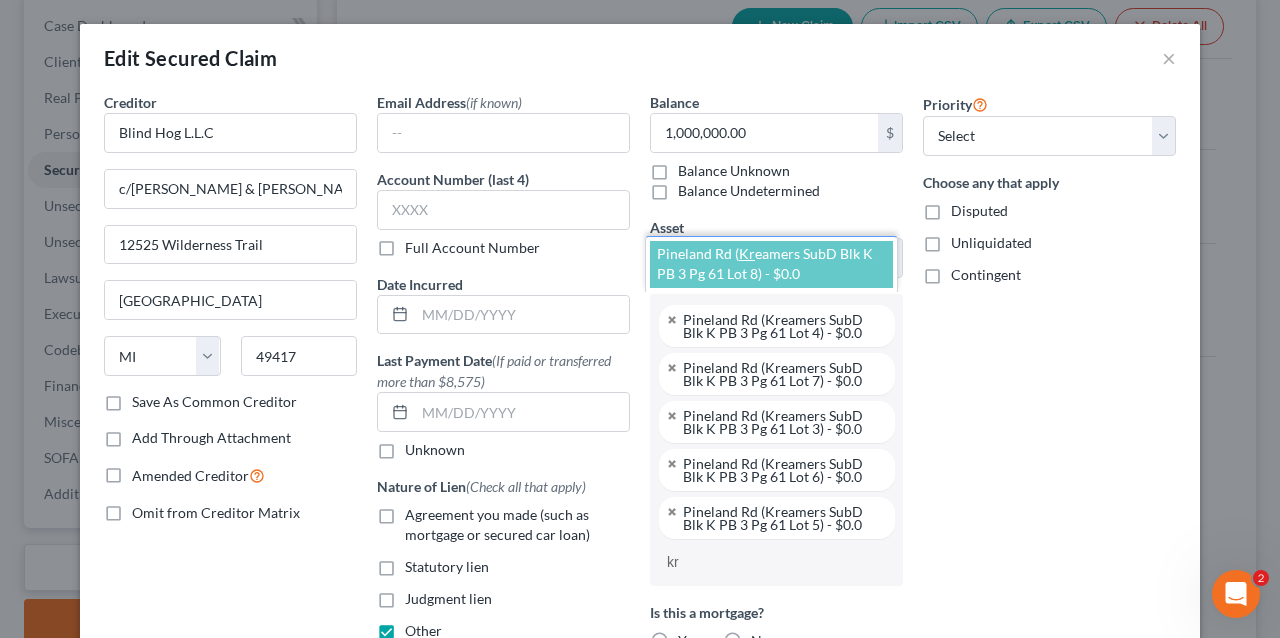 type on "kre" 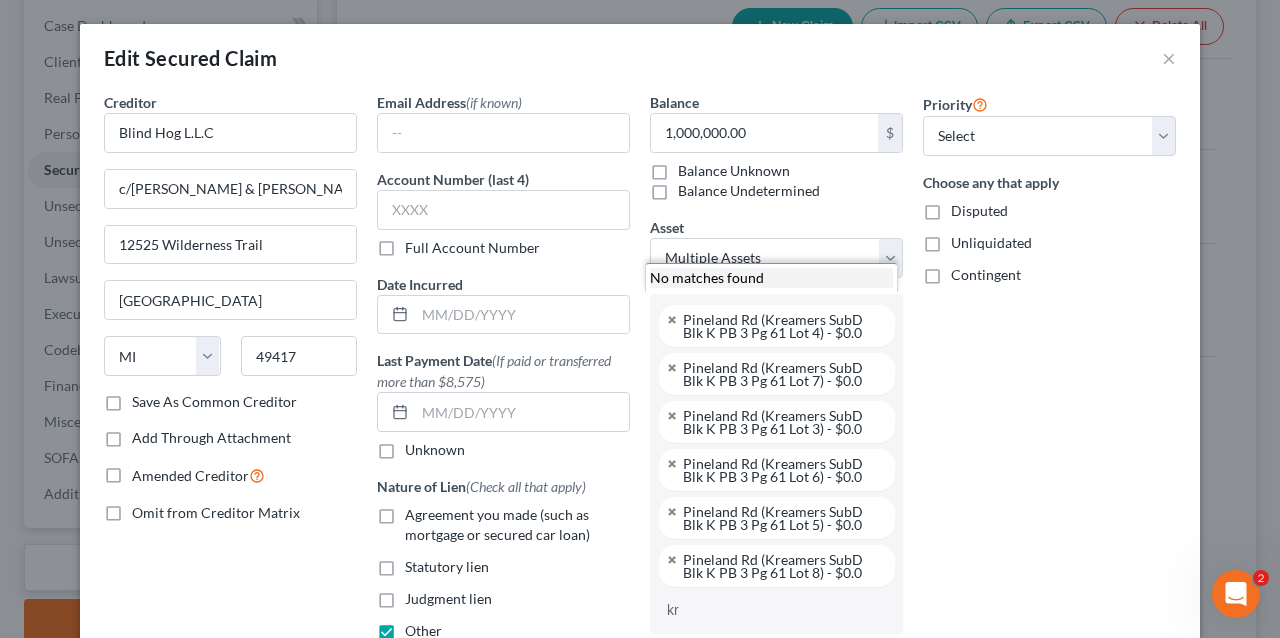 type on "k" 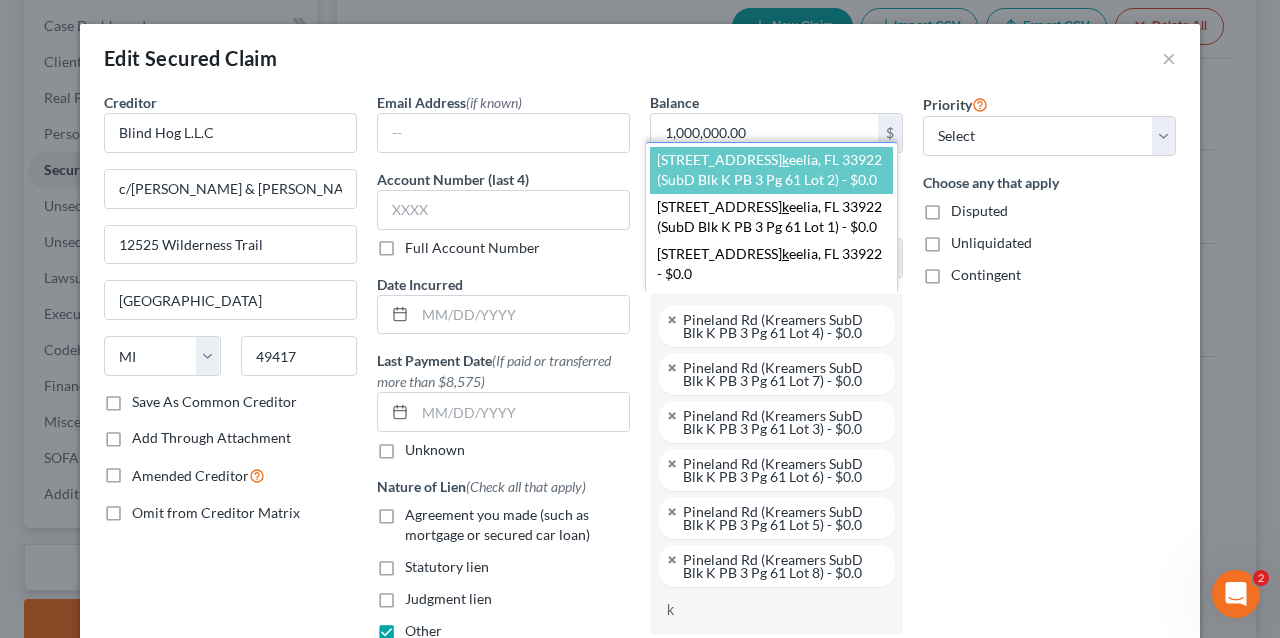 type 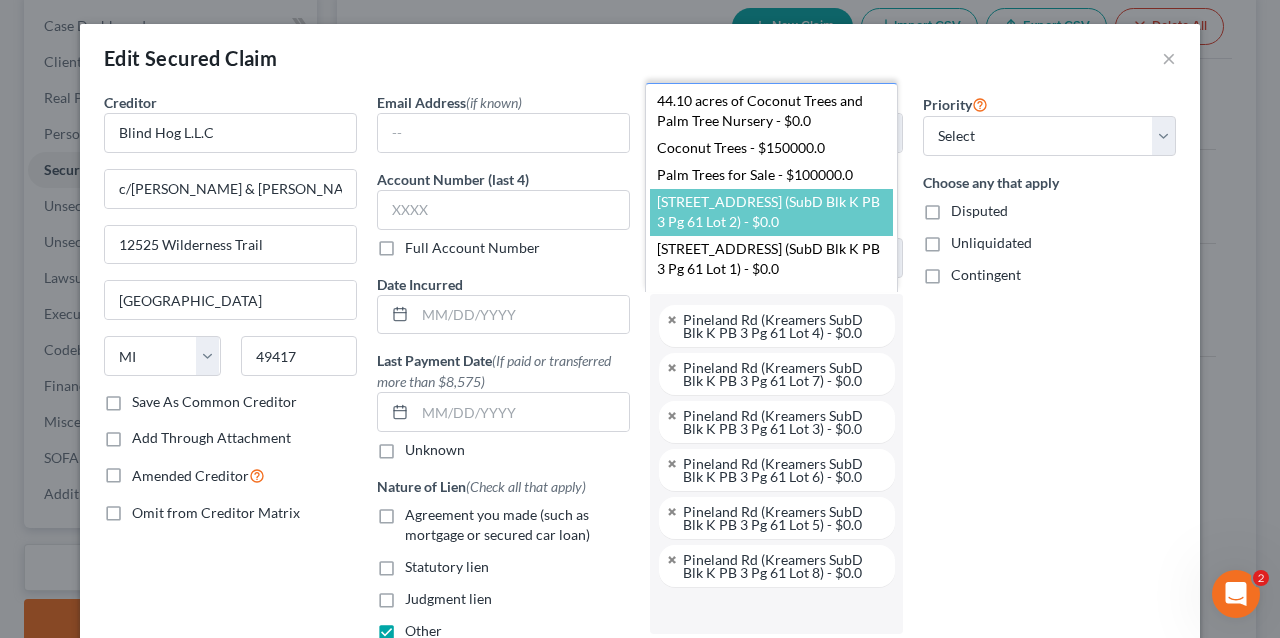 scroll, scrollTop: 27, scrollLeft: 0, axis: vertical 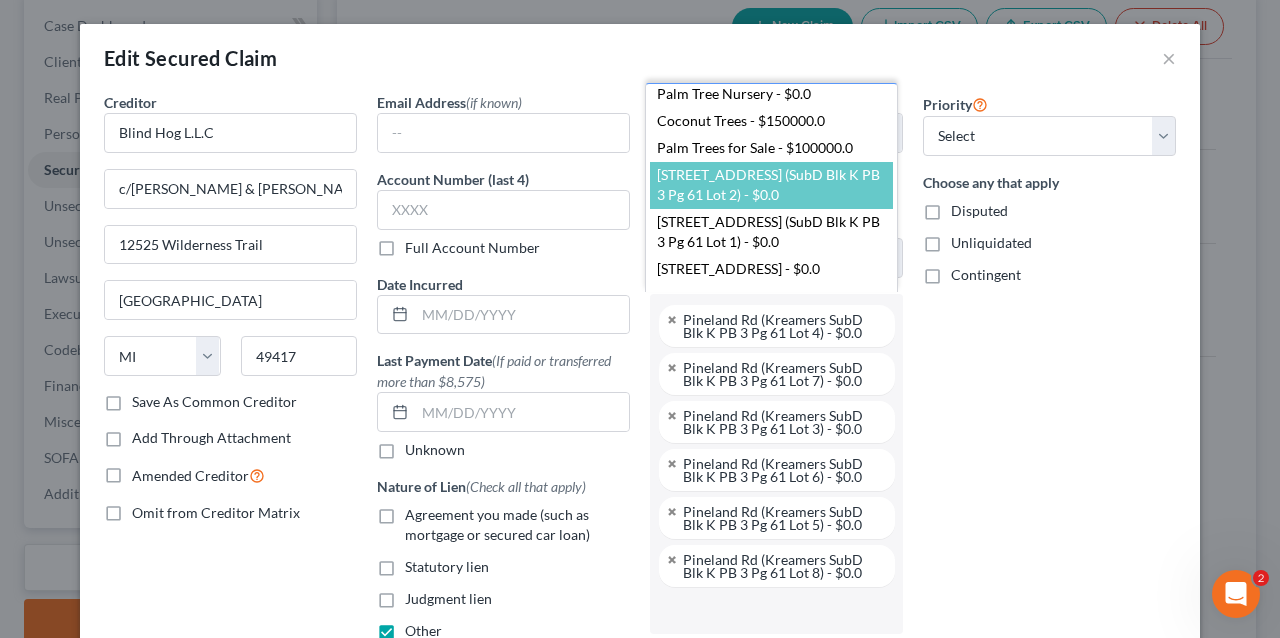 select on "2743018" 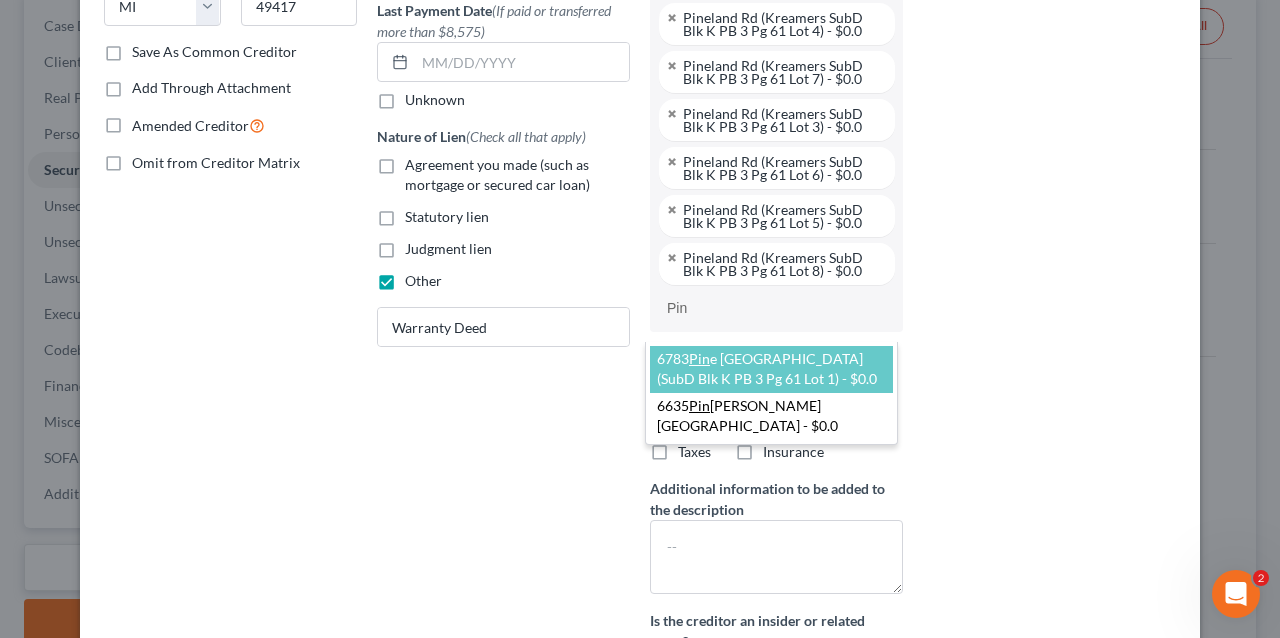 type on "Pin" 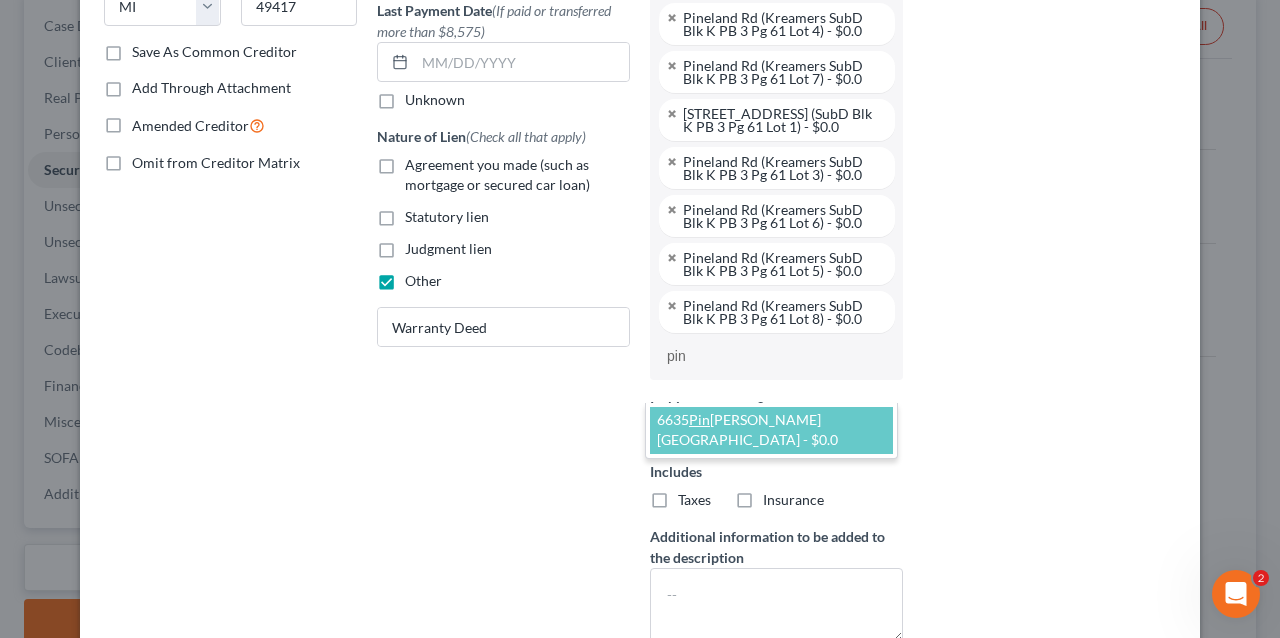 type on "pin" 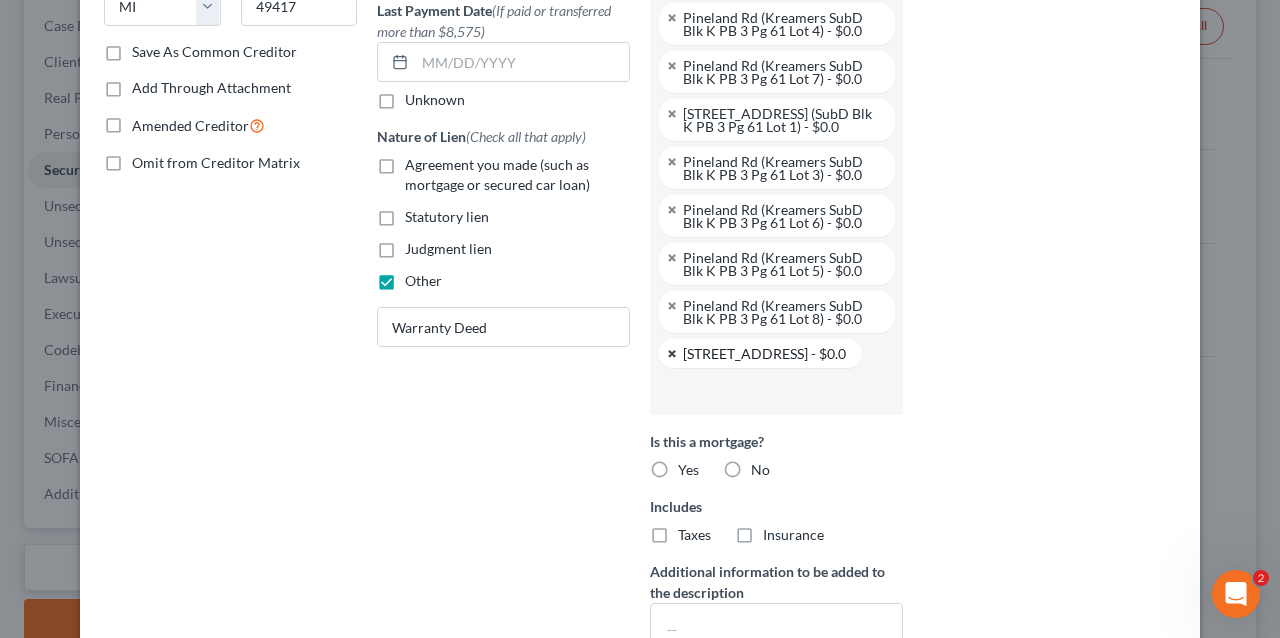 click at bounding box center [673, 353] 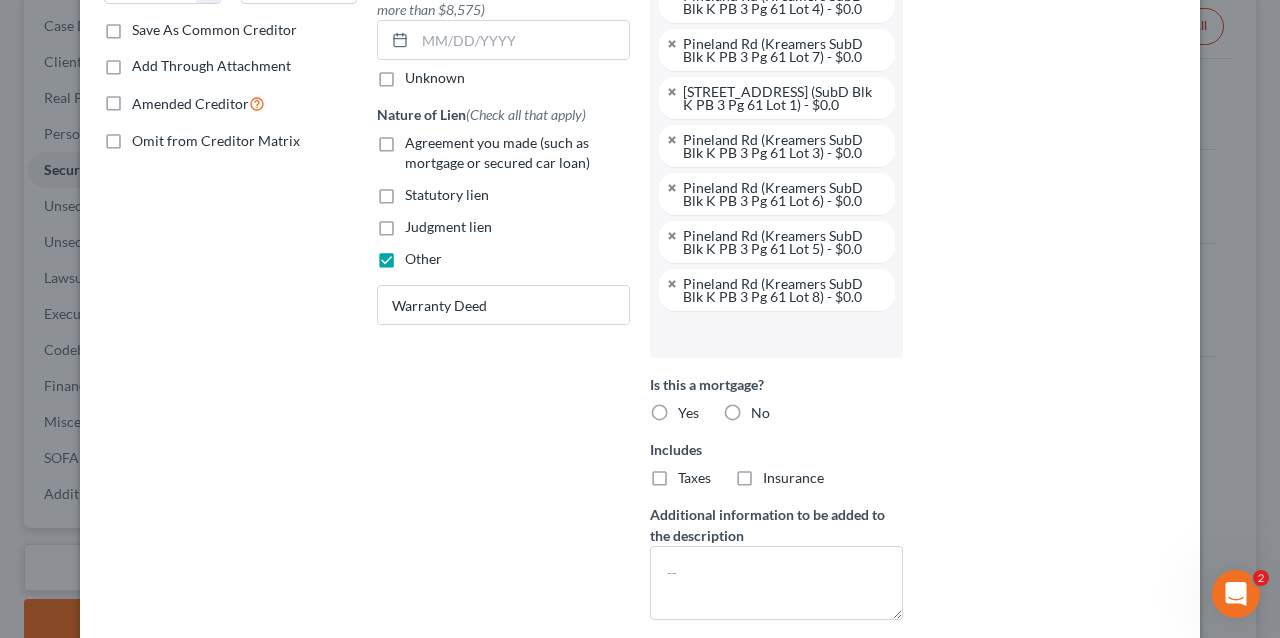 scroll, scrollTop: 416, scrollLeft: 0, axis: vertical 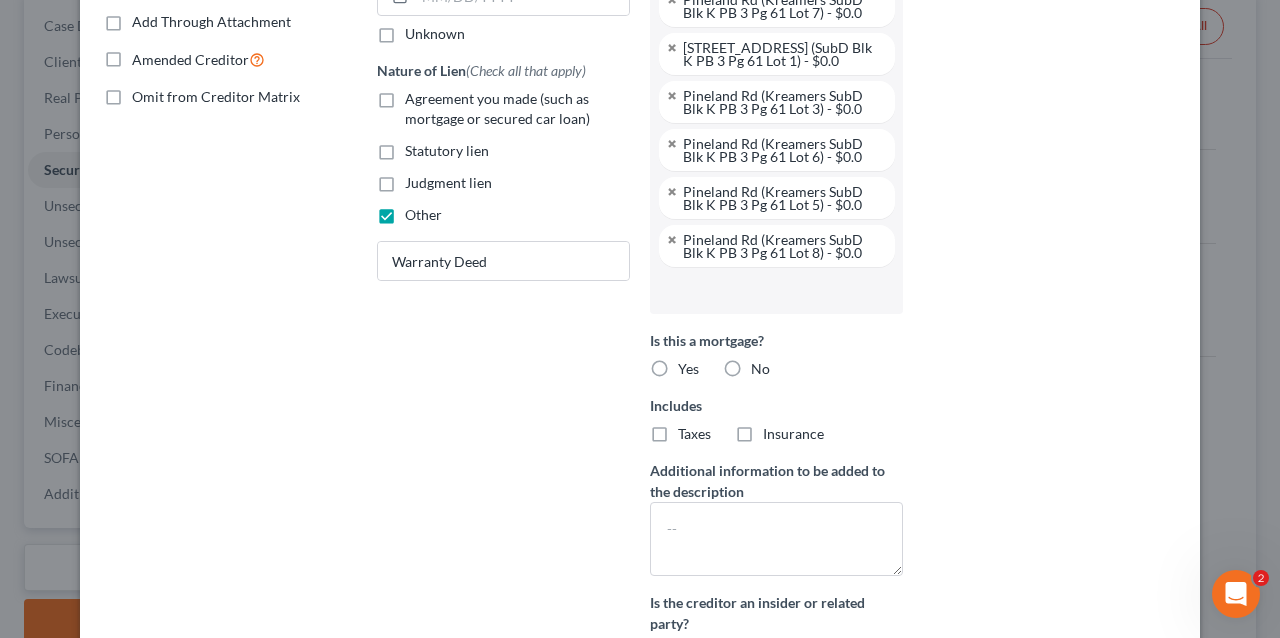 click on "No" at bounding box center [760, 369] 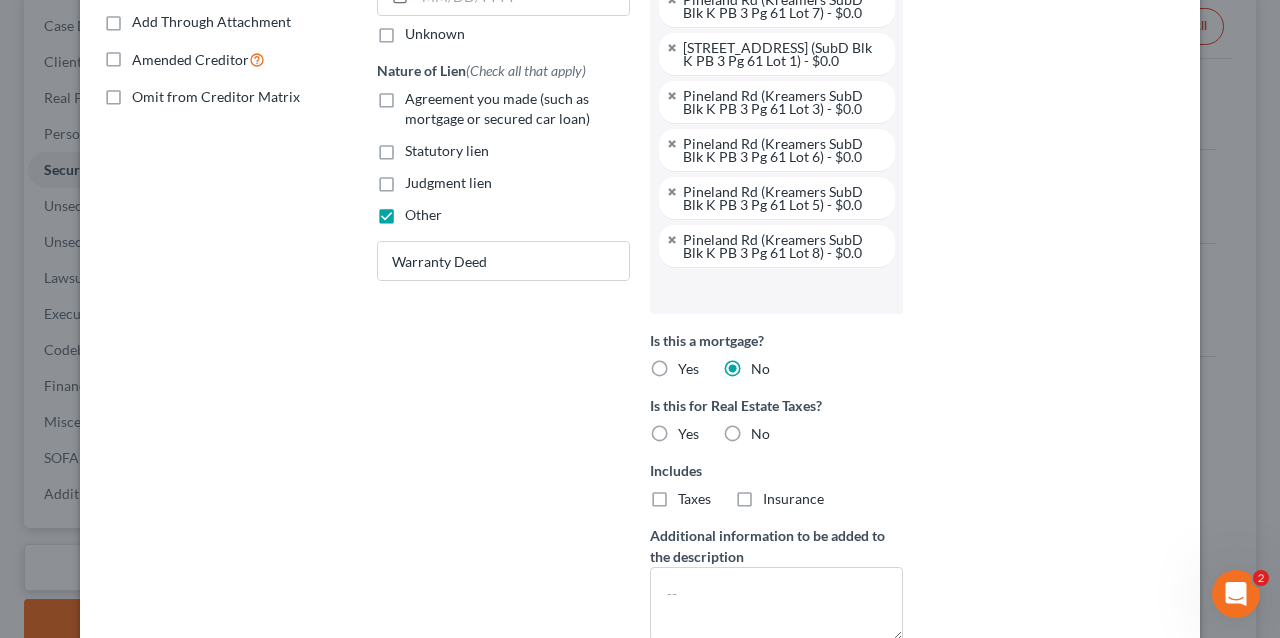 click on "No" at bounding box center [760, 434] 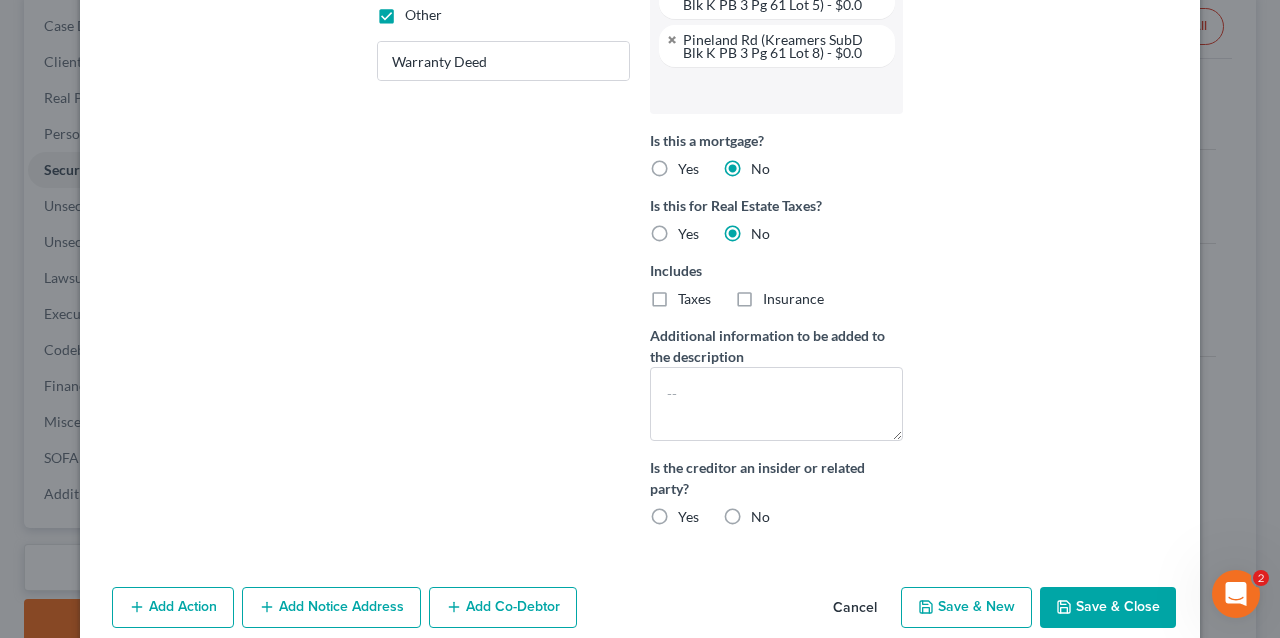 scroll, scrollTop: 728, scrollLeft: 0, axis: vertical 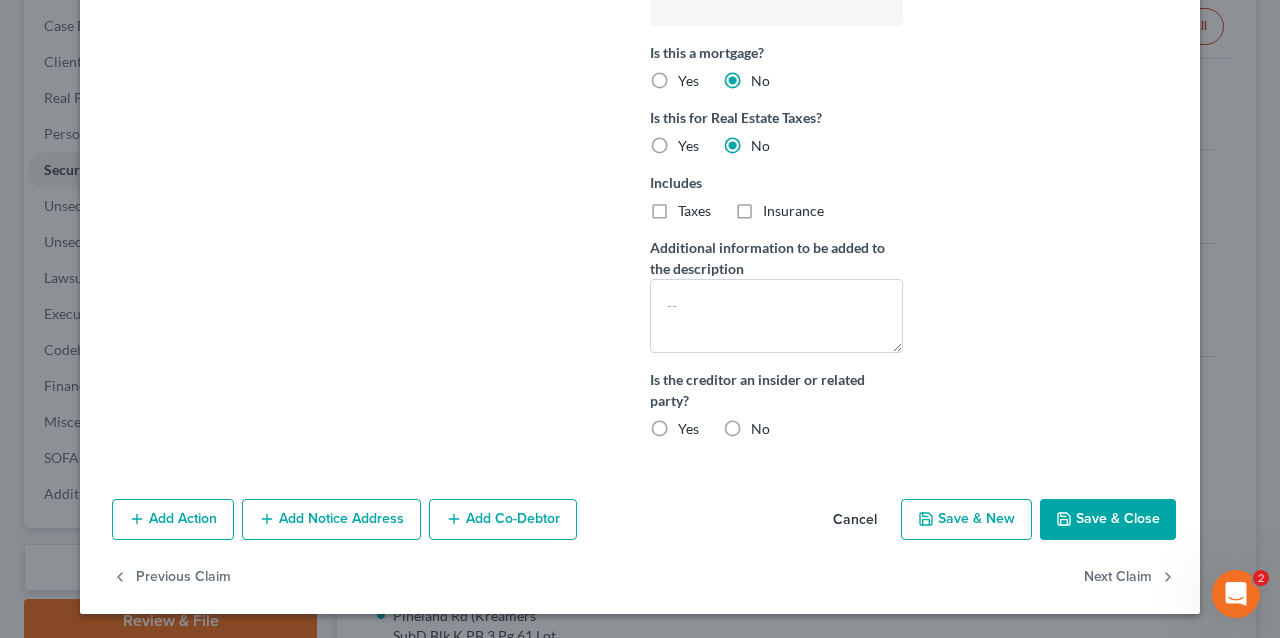 click on "No" at bounding box center (760, 429) 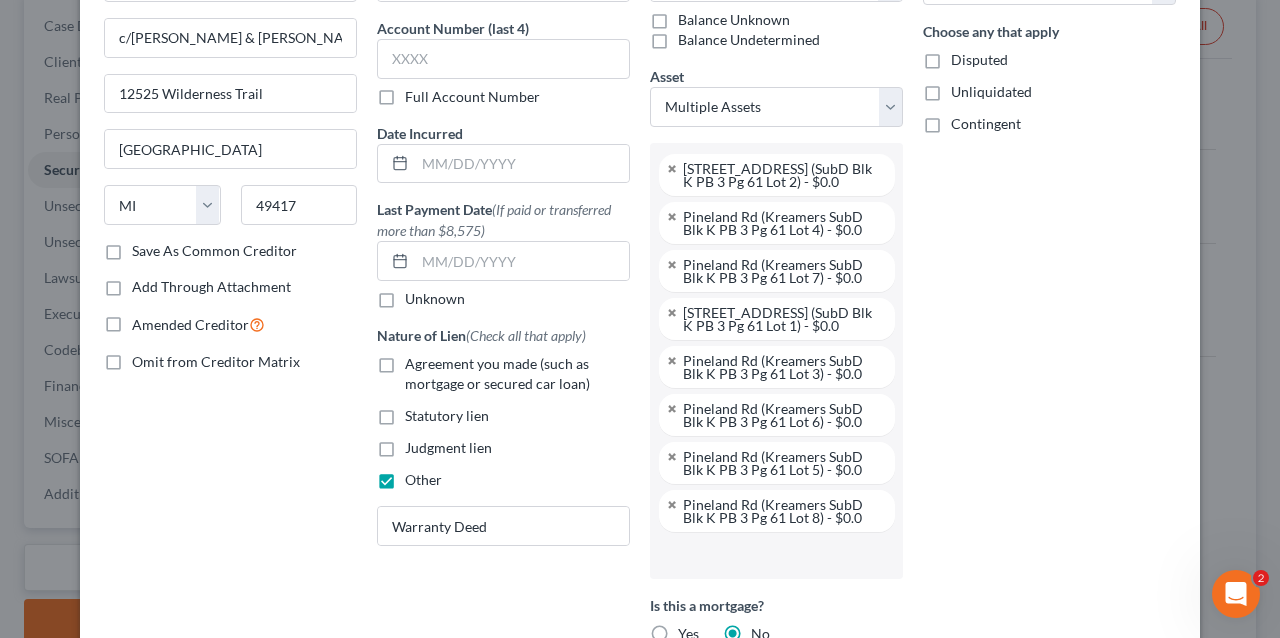 scroll, scrollTop: 128, scrollLeft: 0, axis: vertical 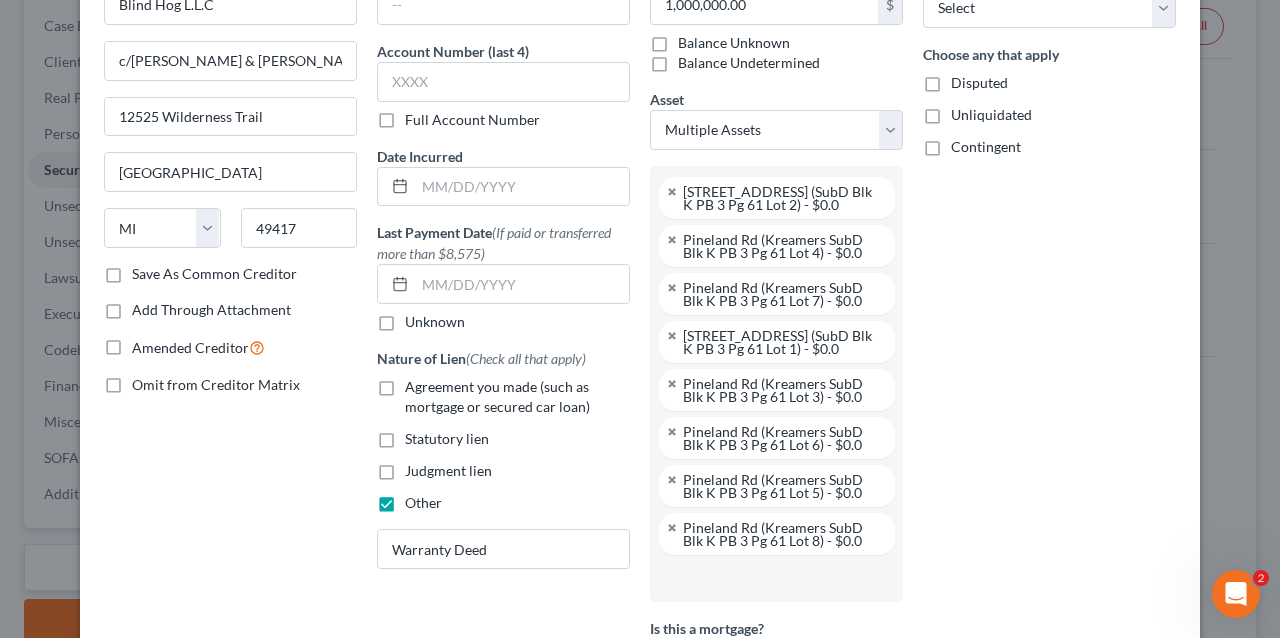 click on "Agreement you made (such as mortgage or secured car loan)" at bounding box center [497, 396] 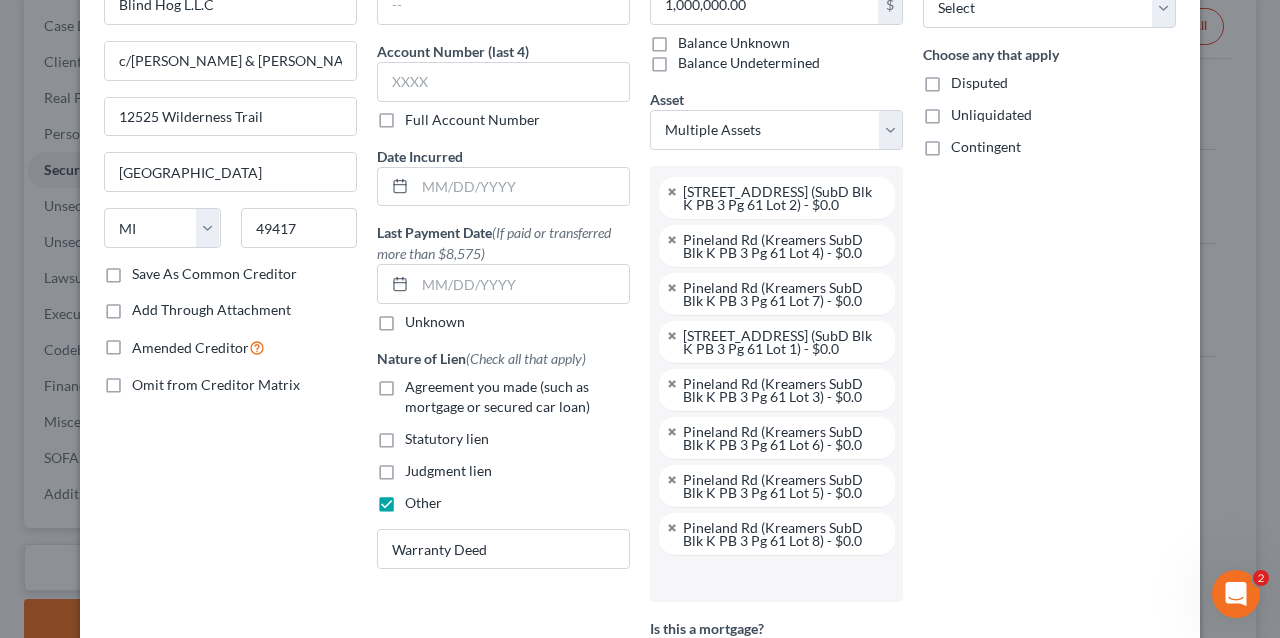 click on "Agreement you made (such as mortgage or secured car loan)" at bounding box center [419, 383] 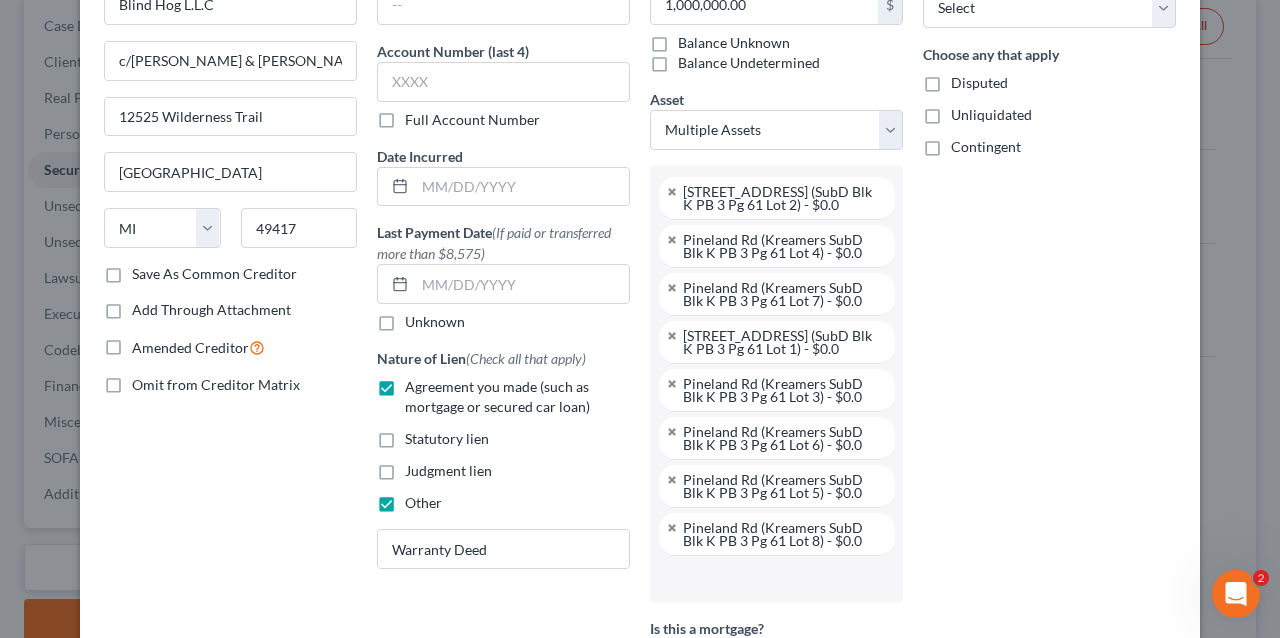click on "Other" at bounding box center [423, 502] 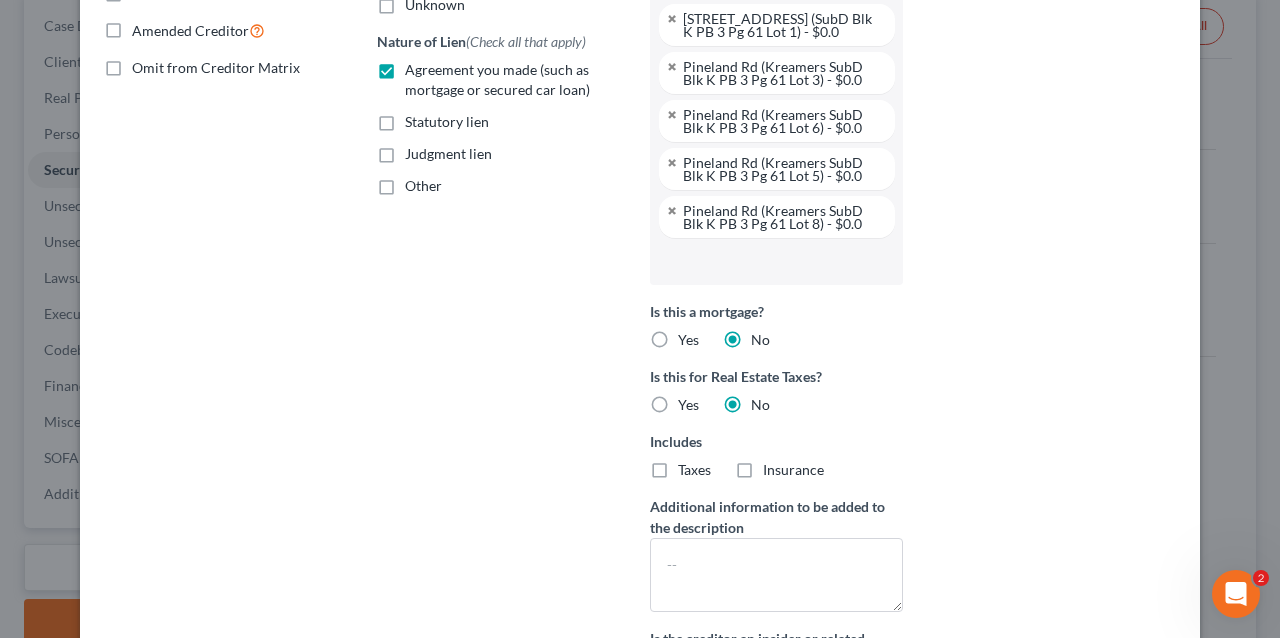 scroll, scrollTop: 528, scrollLeft: 0, axis: vertical 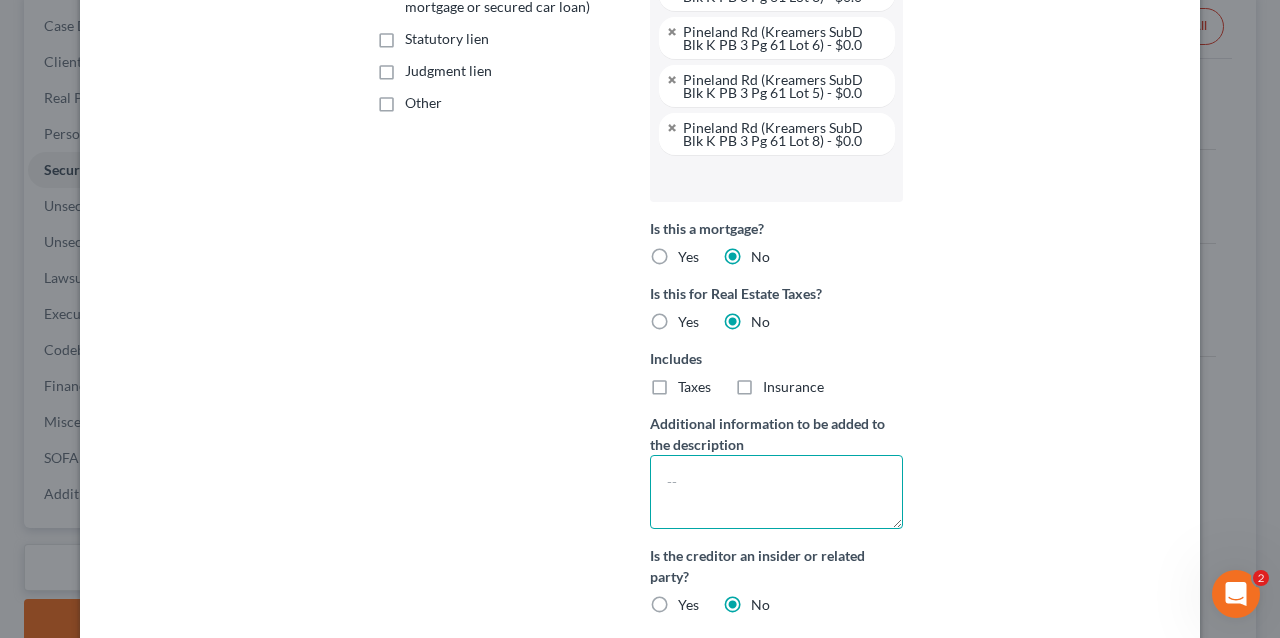 click at bounding box center [776, 492] 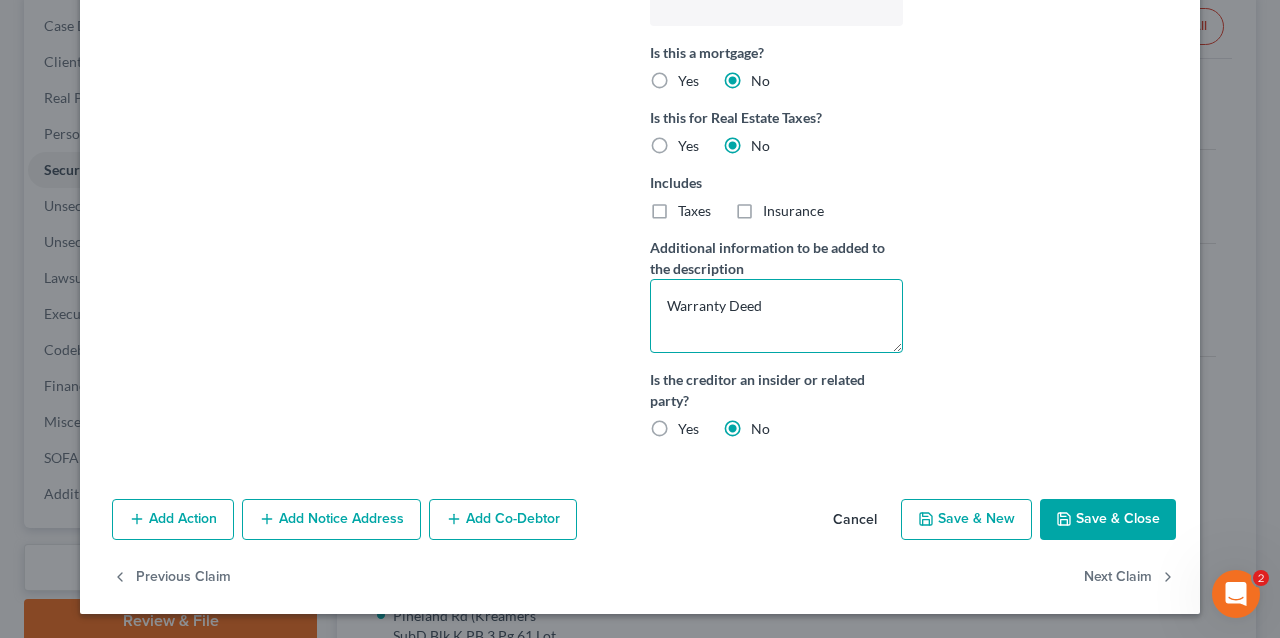 type on "Warranty Deed" 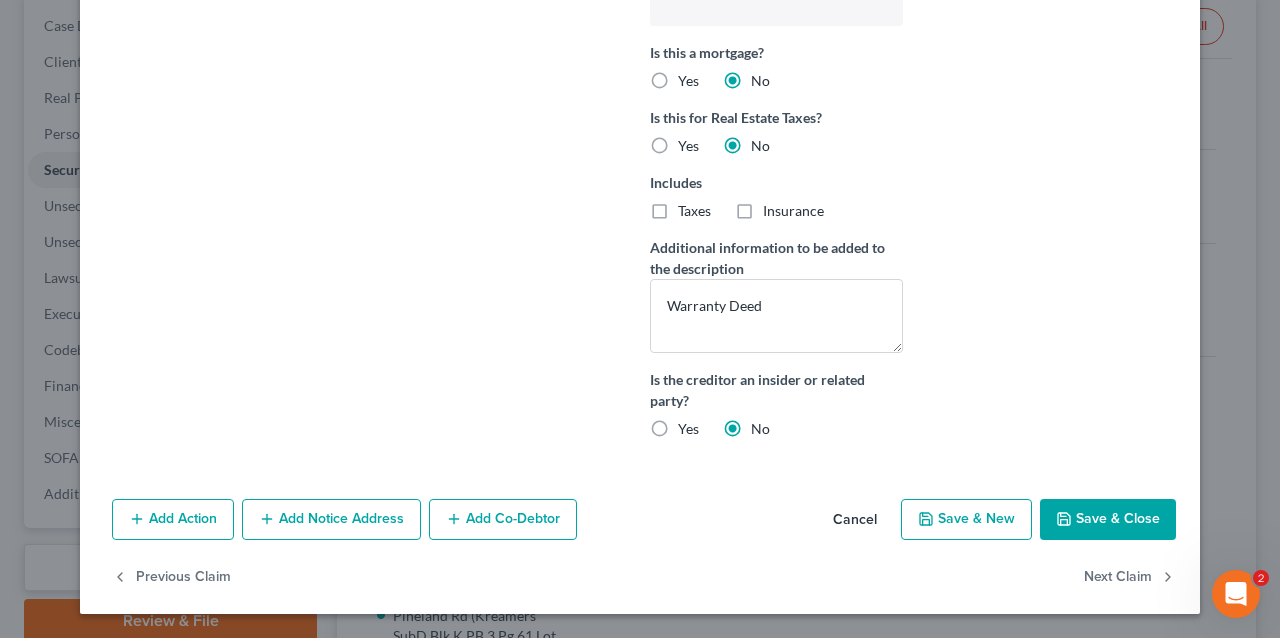click on "Save & Close" at bounding box center (1108, 520) 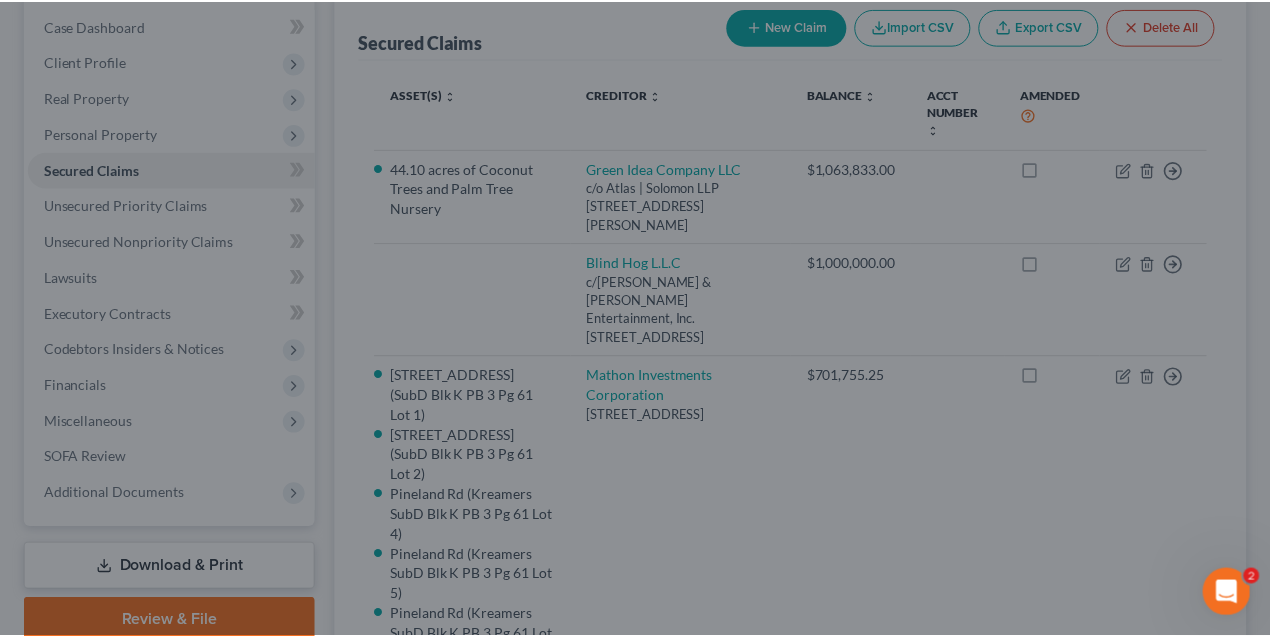 scroll, scrollTop: 250, scrollLeft: 0, axis: vertical 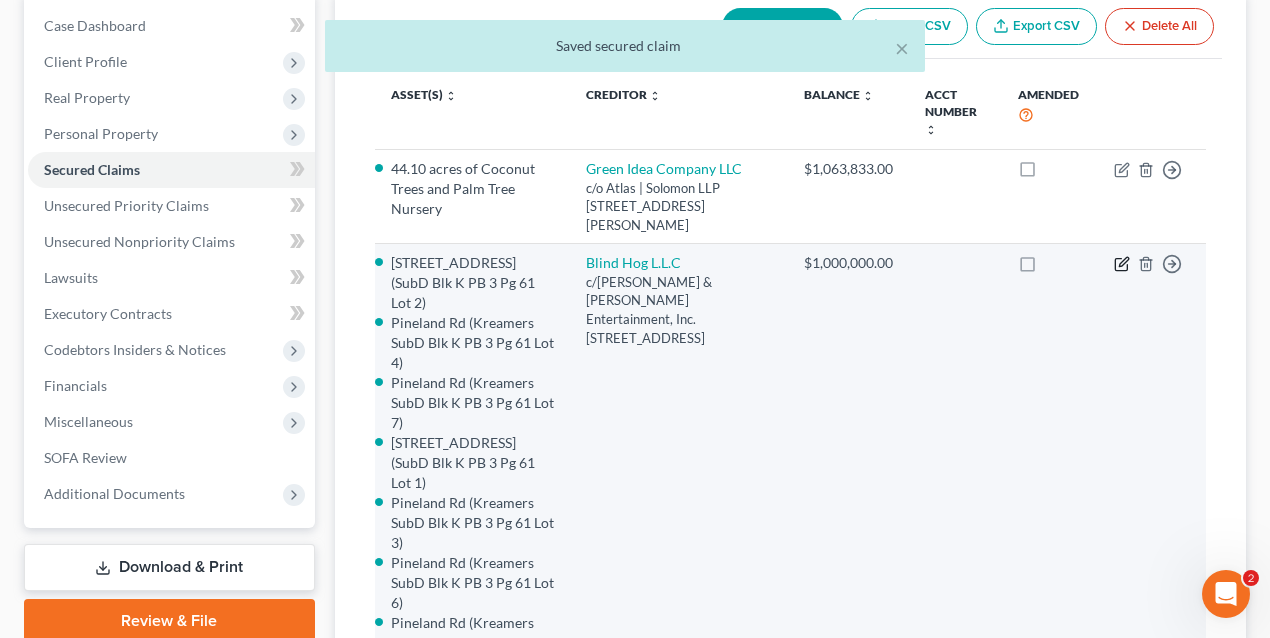 click 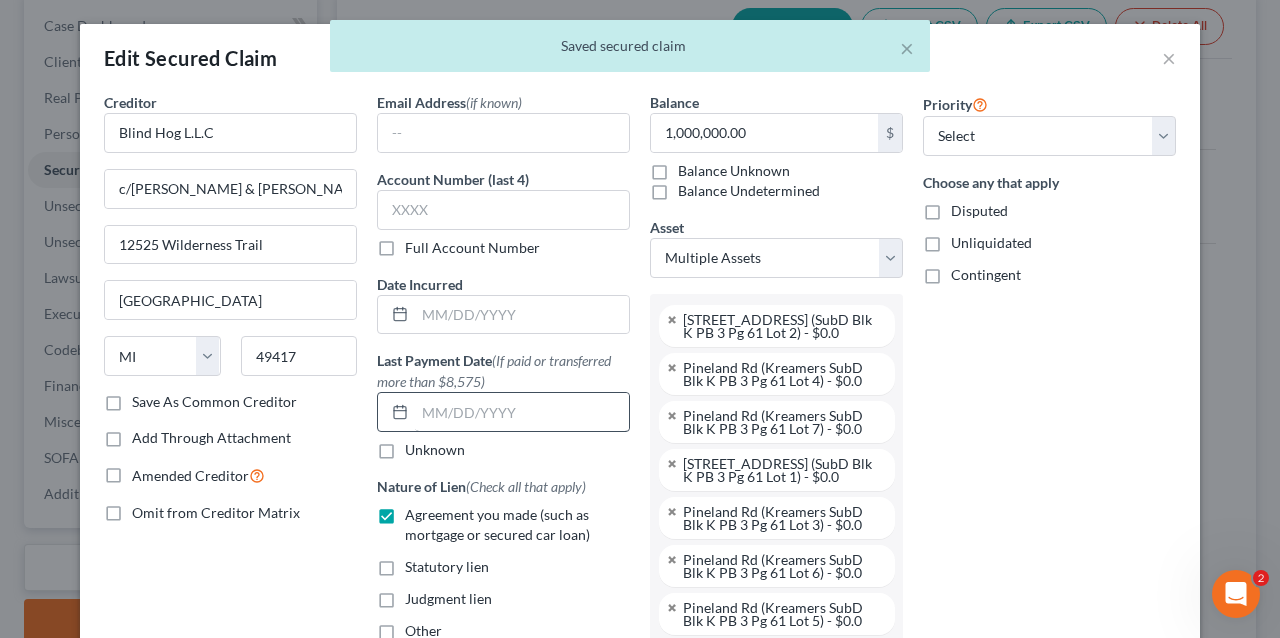 scroll, scrollTop: 176, scrollLeft: 0, axis: vertical 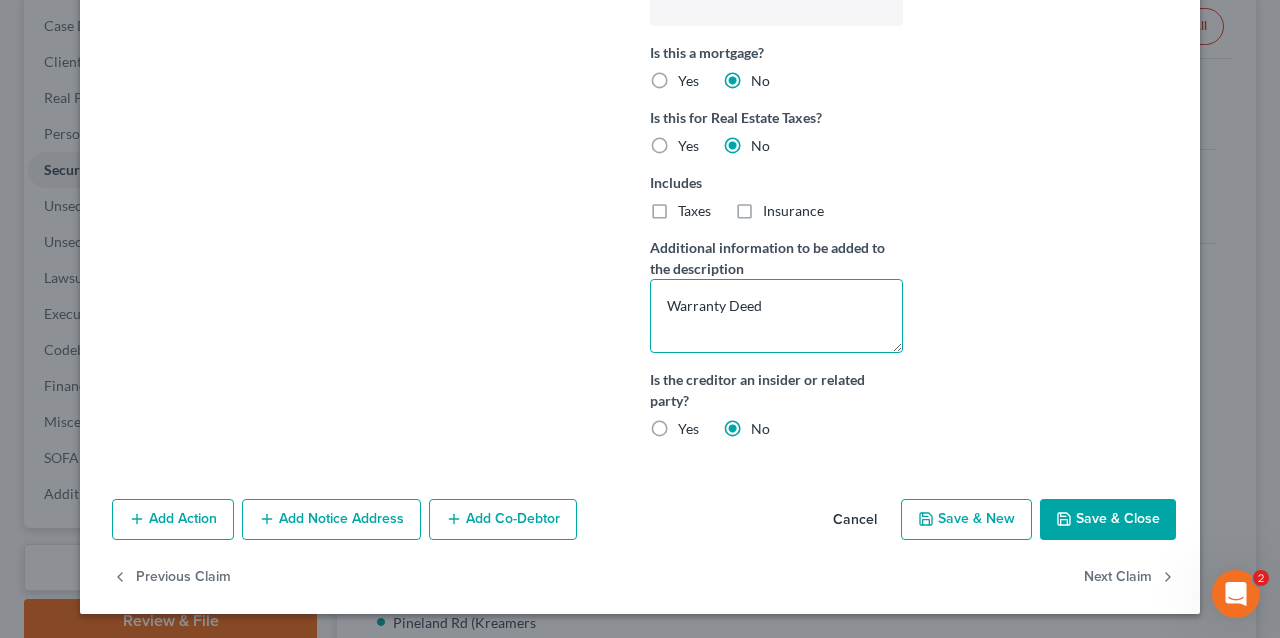 click on "Warranty Deed" at bounding box center (776, 316) 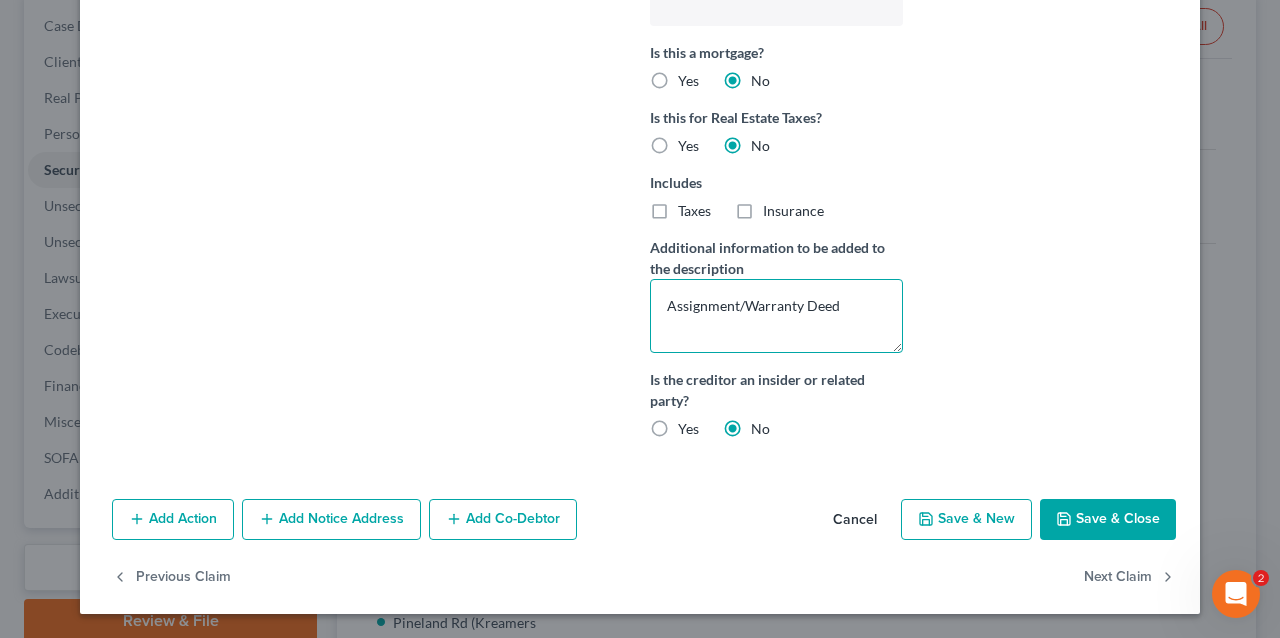 type on "Assignment/Warranty Deed" 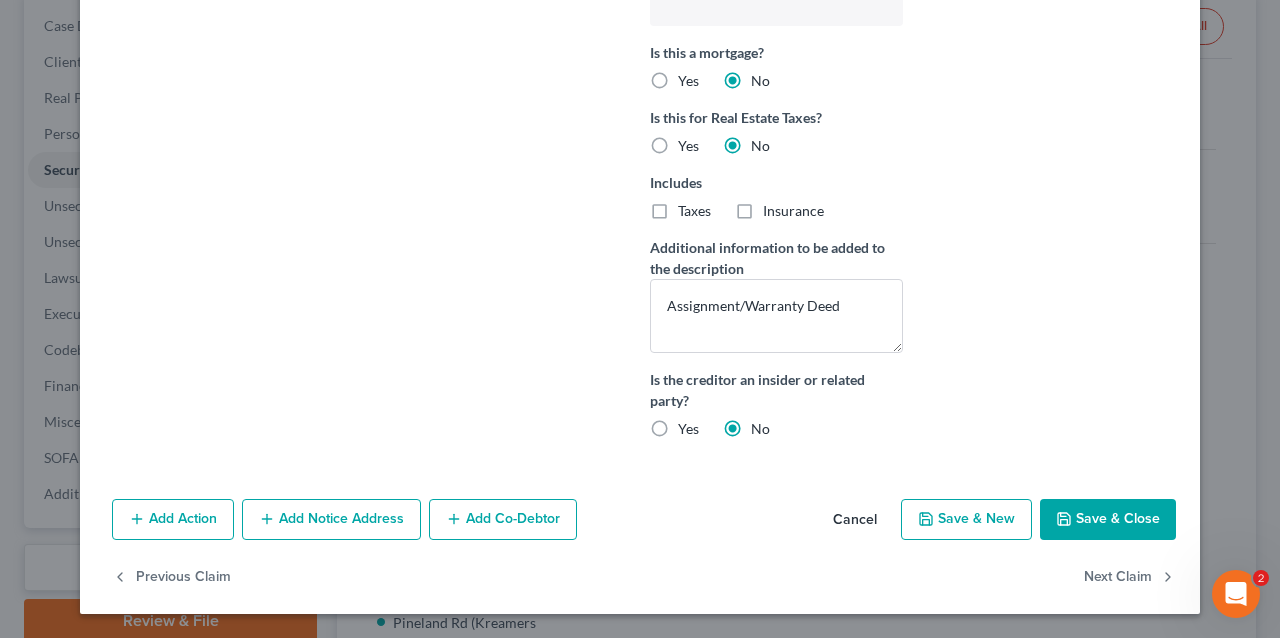 click on "Save & Close" at bounding box center [1108, 520] 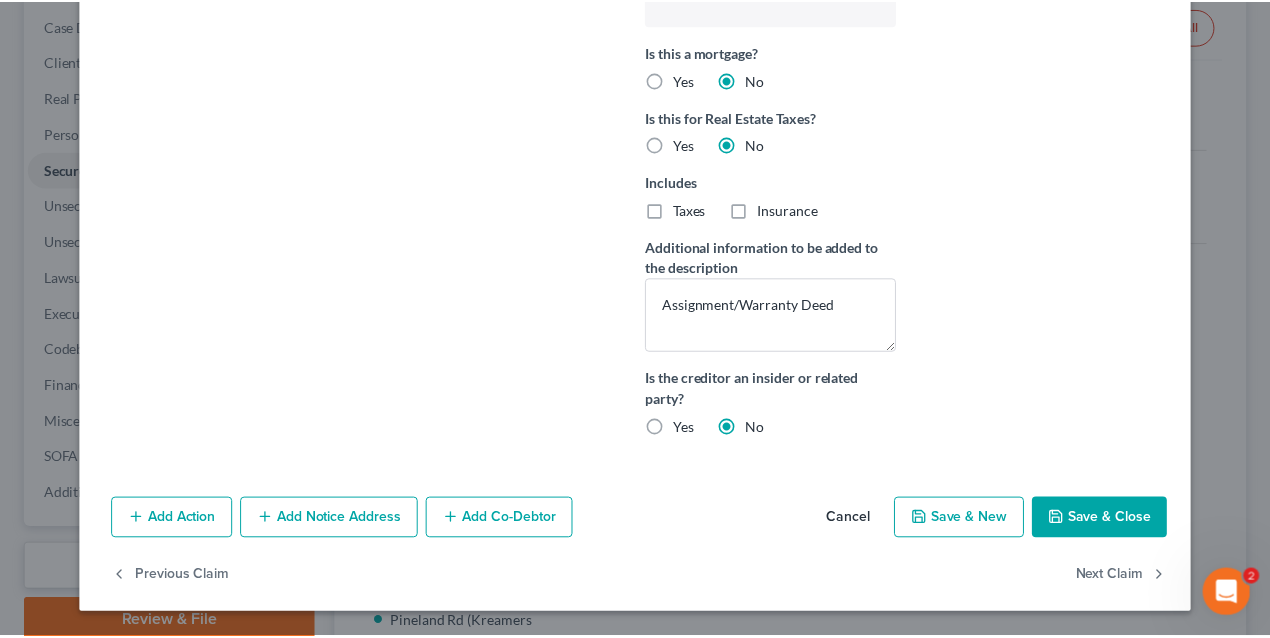 scroll, scrollTop: 250, scrollLeft: 0, axis: vertical 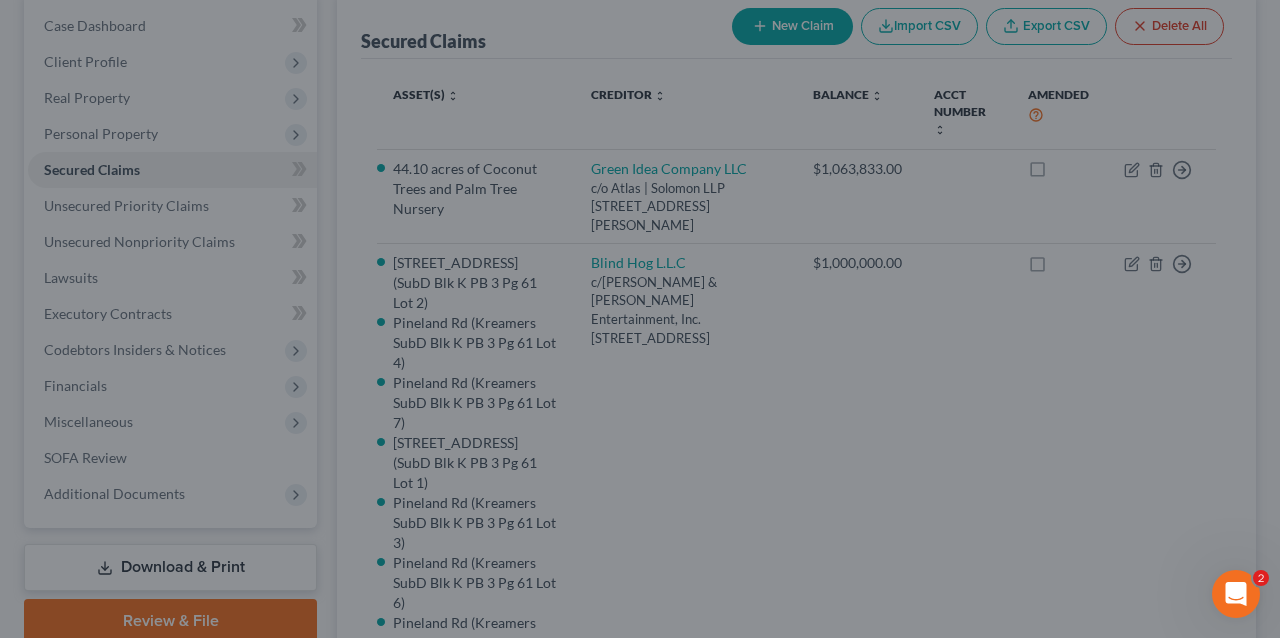 select on "8" 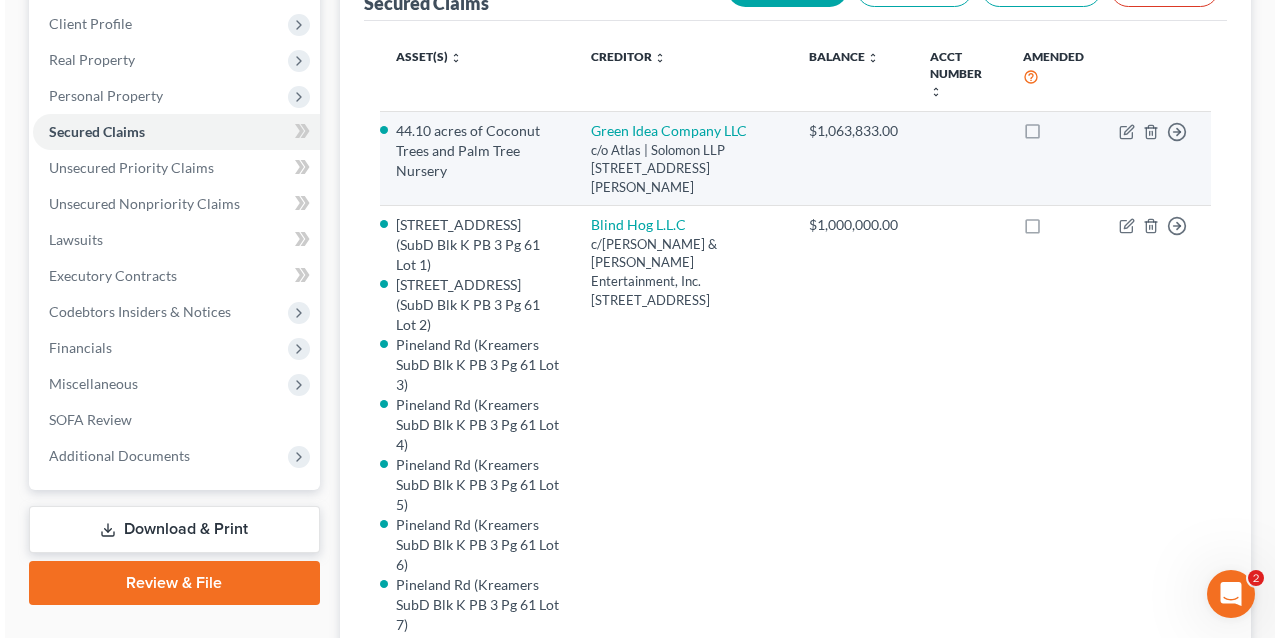 scroll, scrollTop: 170, scrollLeft: 0, axis: vertical 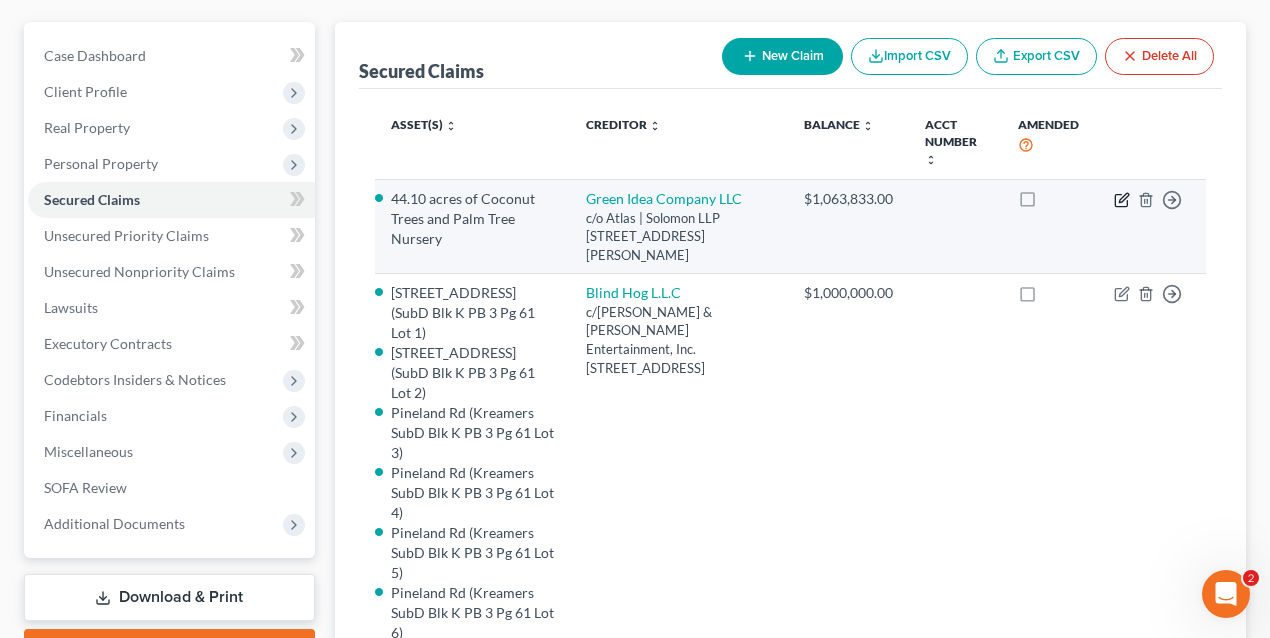 click 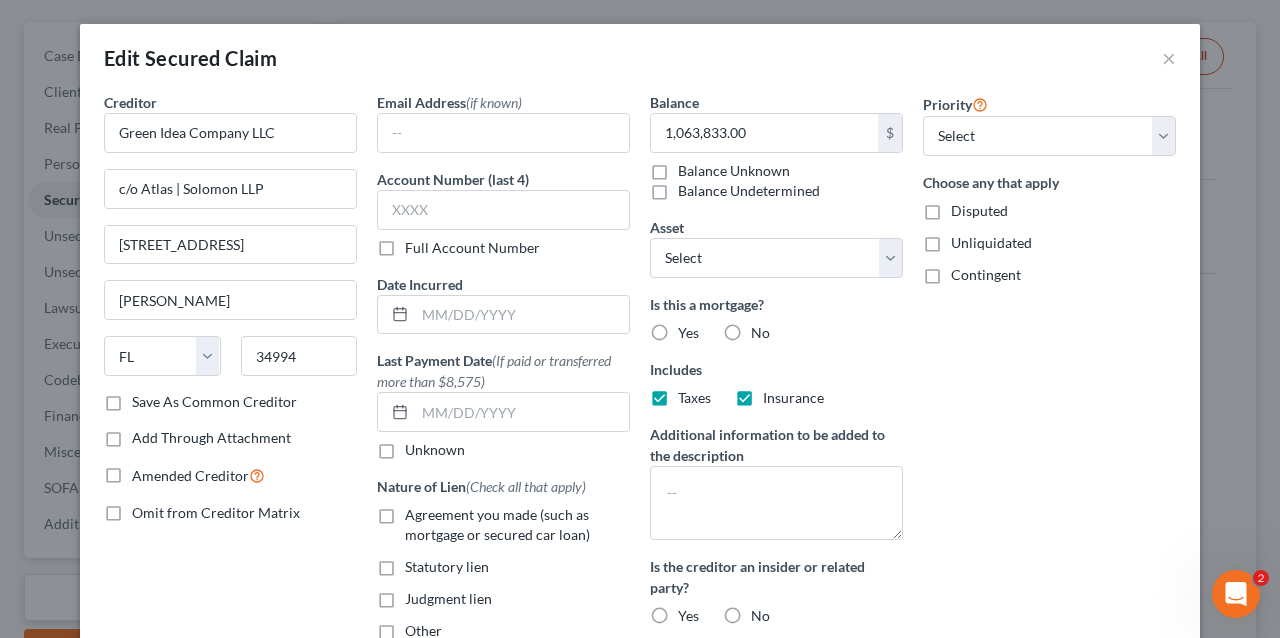 type 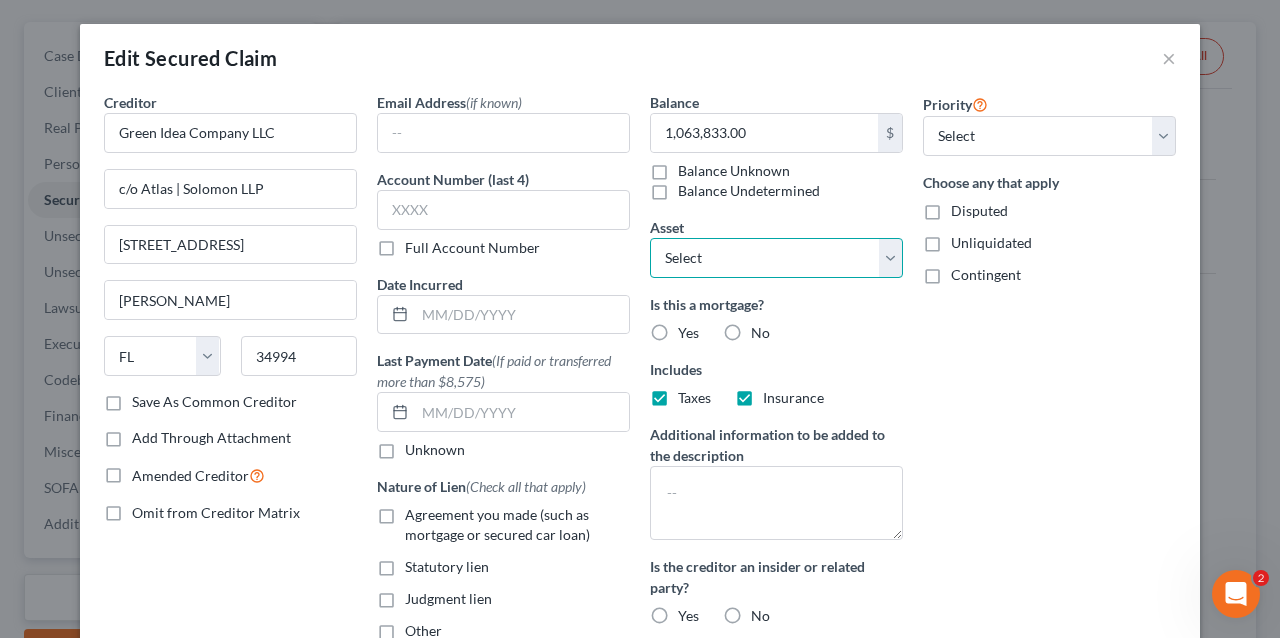 click on "Select Other Multiple Assets 44.10 acres of Coconut Trees and Palm Tree Nursery - $0.0 Coconut Trees - $150000.0 Palm Trees for Sale - $100000.0 [STREET_ADDRESS] (SubD Blk K PB 3 Pg 61 Lot 2) - $0.0 Pineland Rd (Kreamers SubD Blk K PB 3 Pg 61 Lot 4) - $0.0 Pineland Rd (Kreamers SubD Blk K PB 3 Pg 61 Lot 7) - $0.0 [STREET_ADDRESS] (SubD Blk K PB 3 Pg 61 Lot 1) - $0.0 Pineland Rd (Kreamers SubD Blk K PB 3 Pg 61 Lot 3) - $0.0 Pineland Rd (Kreamers SubD Blk K PB 3 Pg 61 Lot 6) - $0.0 Pineland Rd (Kreamers SubD Blk K PB 3 Pg 61 Lot 5) - $0.0 Pineland Rd (Kreamers SubD Blk K PB 3 Pg 61 Lot 8) - $0.0 [STREET_ADDRESS] - $0.0 Irrigation Shed - Water Pump and Irrigation System - $0.0" at bounding box center (776, 258) 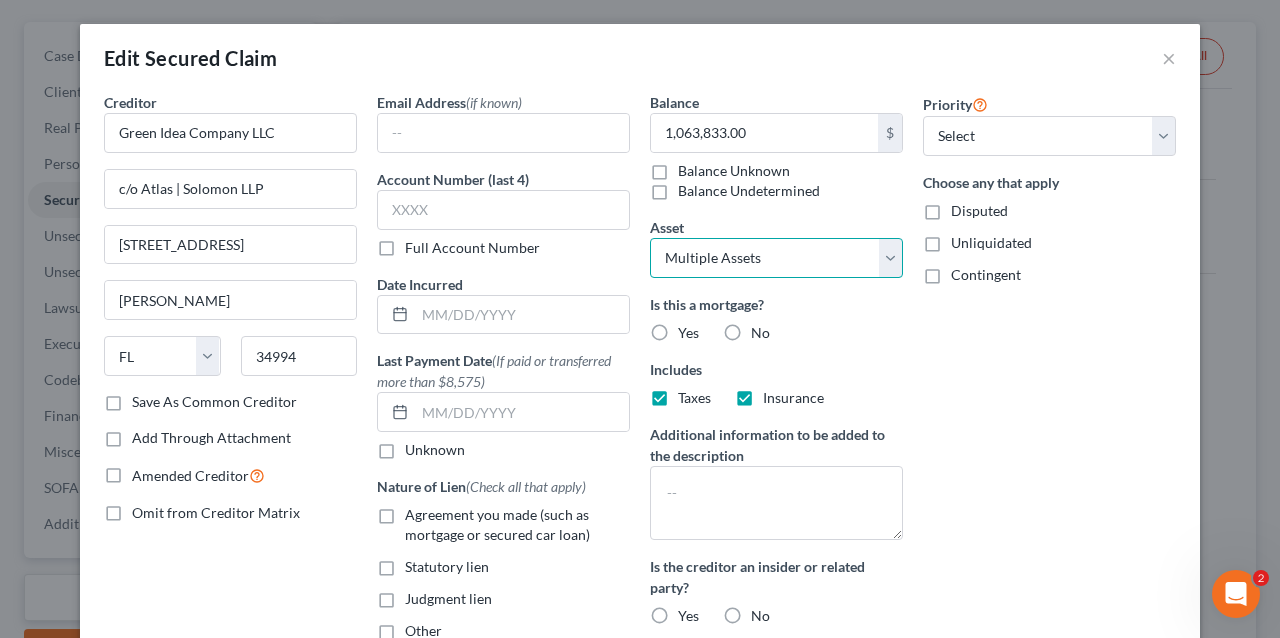 click on "Select Other Multiple Assets 44.10 acres of Coconut Trees and Palm Tree Nursery - $0.0 Coconut Trees - $150000.0 Palm Trees for Sale - $100000.0 [STREET_ADDRESS] (SubD Blk K PB 3 Pg 61 Lot 2) - $0.0 Pineland Rd (Kreamers SubD Blk K PB 3 Pg 61 Lot 4) - $0.0 Pineland Rd (Kreamers SubD Blk K PB 3 Pg 61 Lot 7) - $0.0 [STREET_ADDRESS] (SubD Blk K PB 3 Pg 61 Lot 1) - $0.0 Pineland Rd (Kreamers SubD Blk K PB 3 Pg 61 Lot 3) - $0.0 Pineland Rd (Kreamers SubD Blk K PB 3 Pg 61 Lot 6) - $0.0 Pineland Rd (Kreamers SubD Blk K PB 3 Pg 61 Lot 5) - $0.0 Pineland Rd (Kreamers SubD Blk K PB 3 Pg 61 Lot 8) - $0.0 [STREET_ADDRESS] - $0.0 Irrigation Shed - Water Pump and Irrigation System - $0.0" at bounding box center [776, 258] 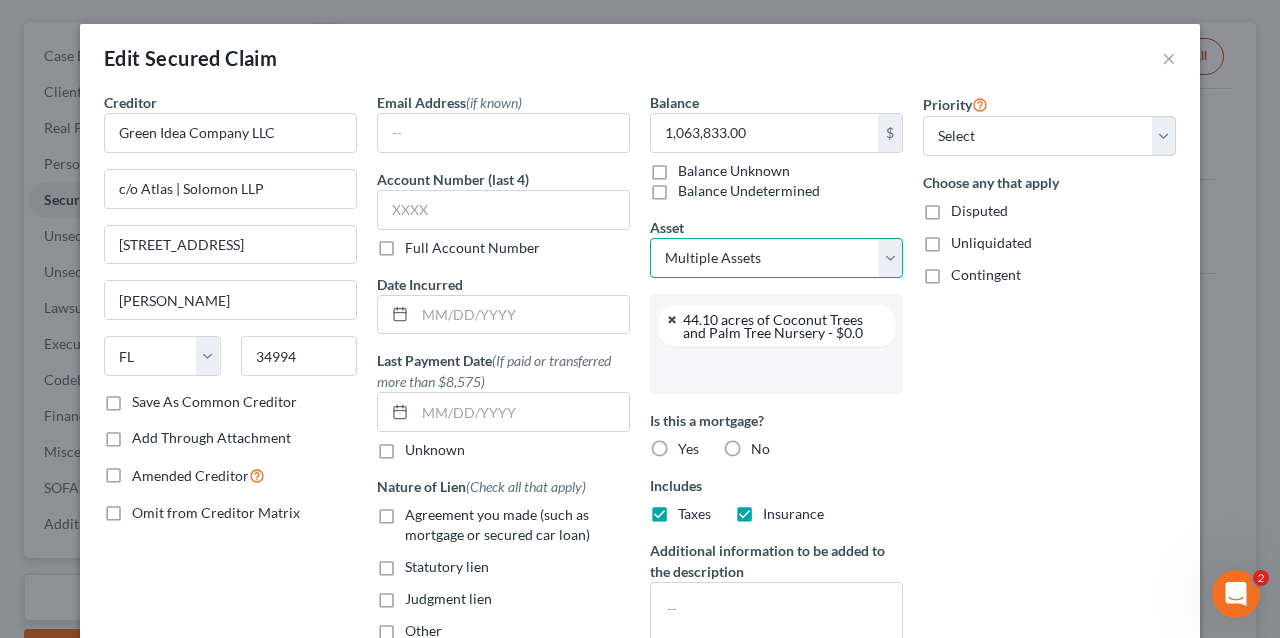 click at bounding box center (673, 319) 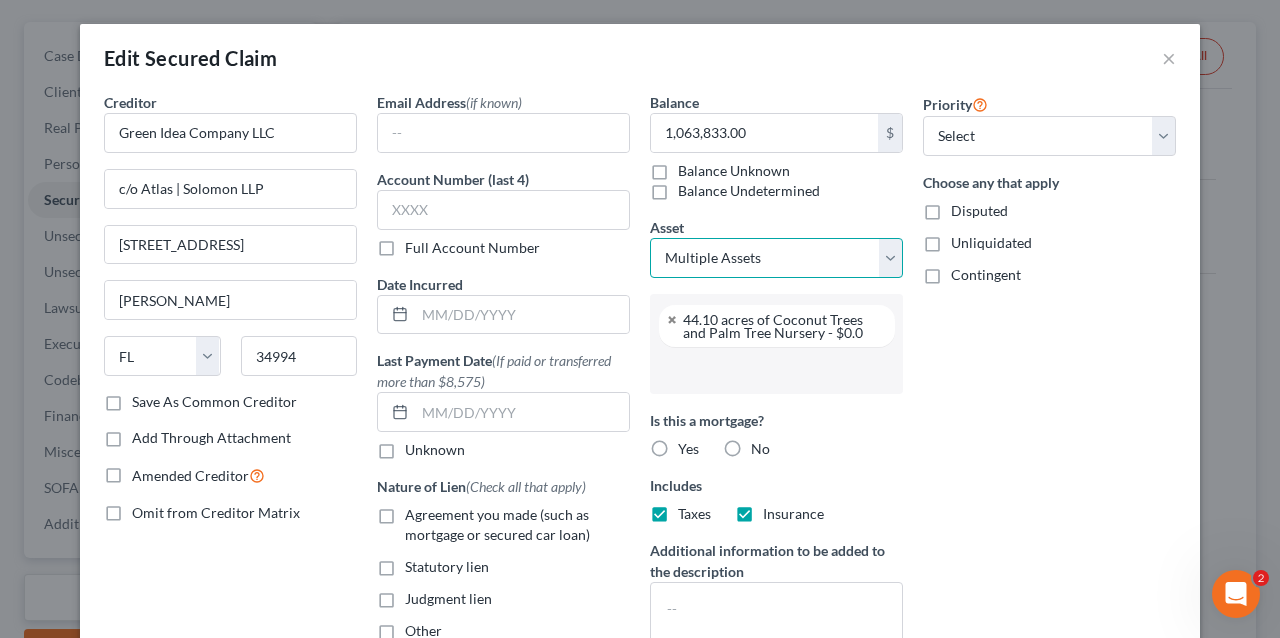 type on "Select assets..." 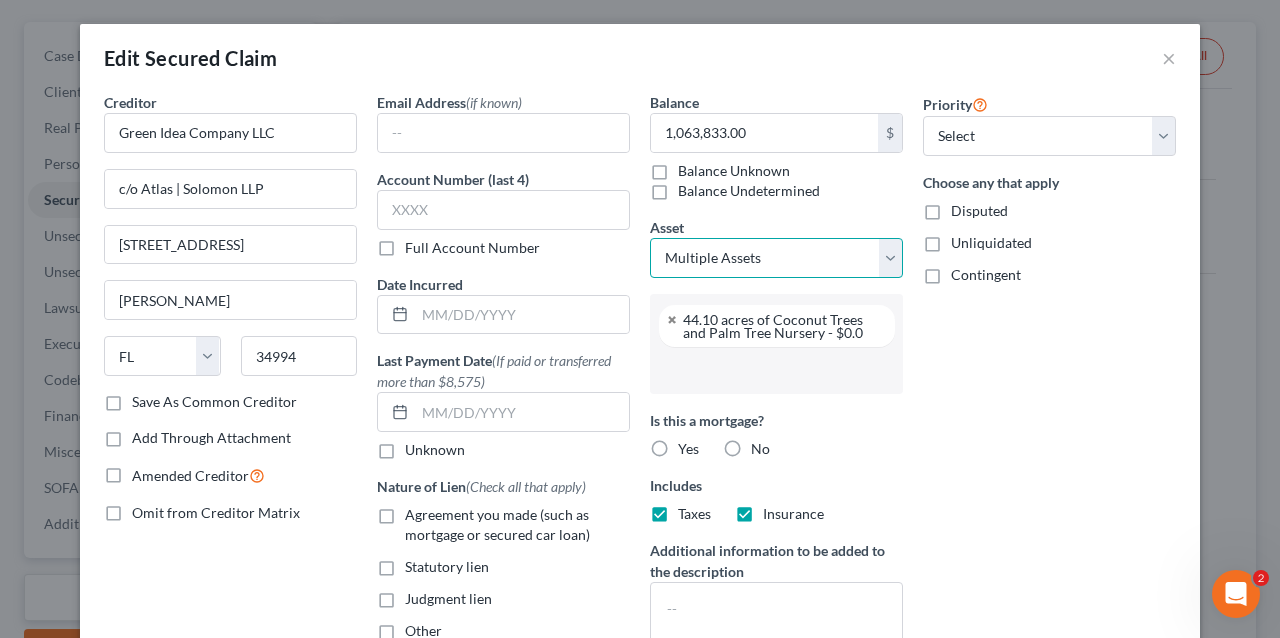 select 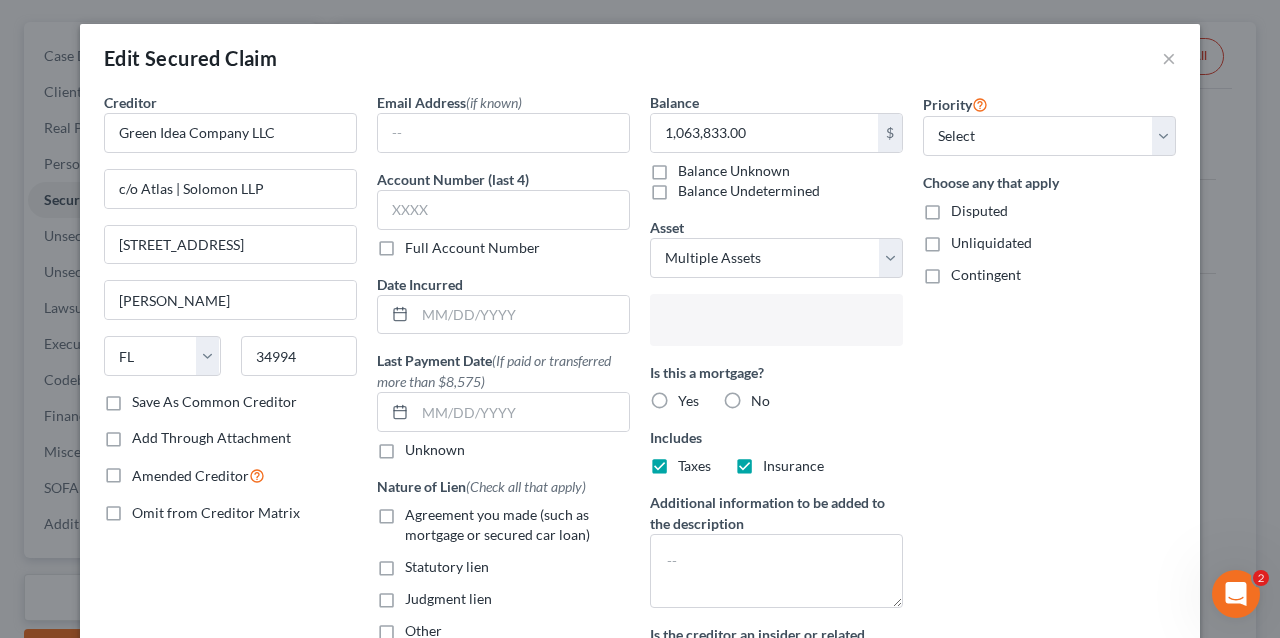 type on "Select assets..." 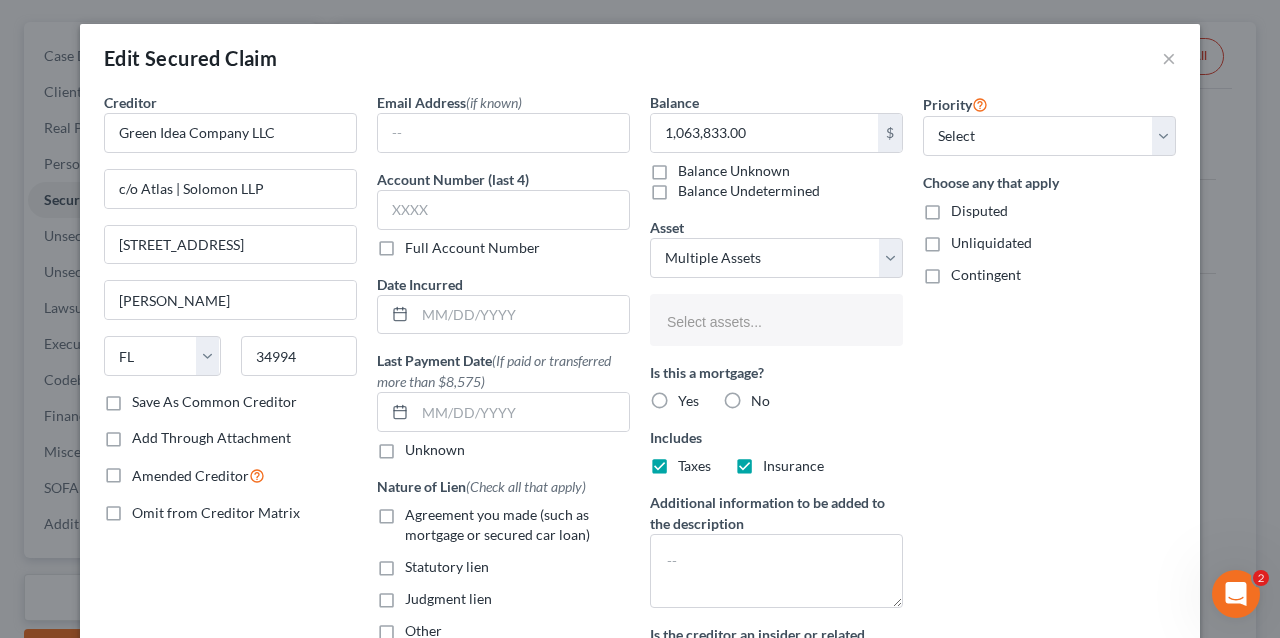 click on "Select assets..." at bounding box center [774, 322] 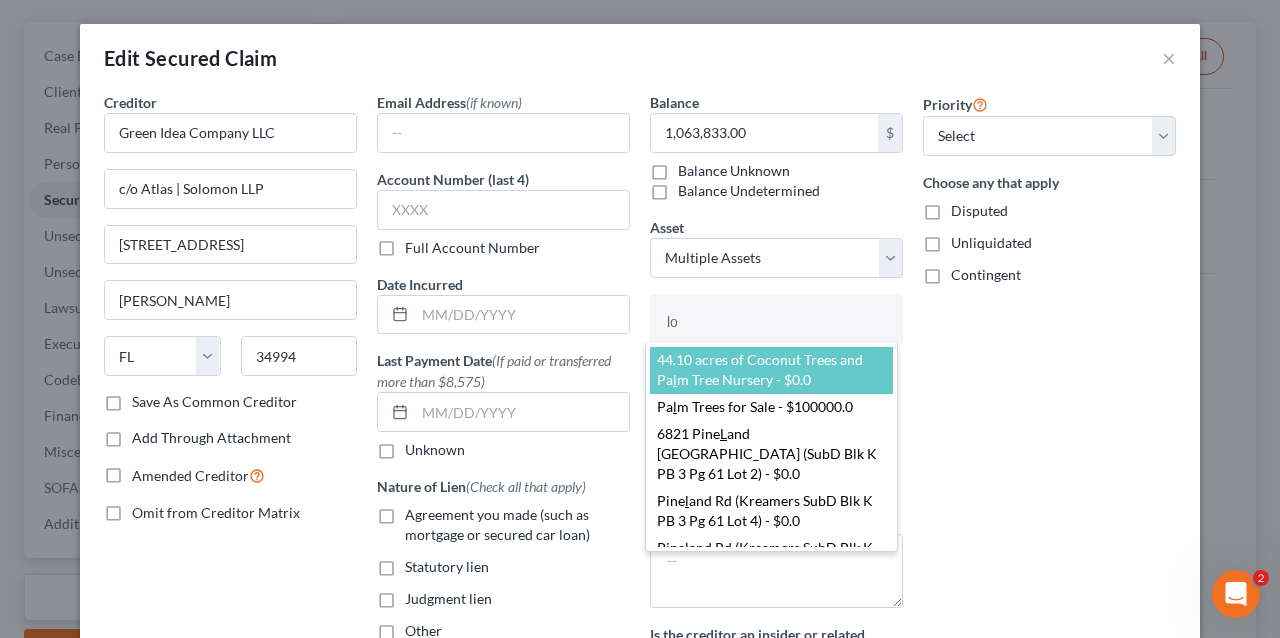 type on "lot" 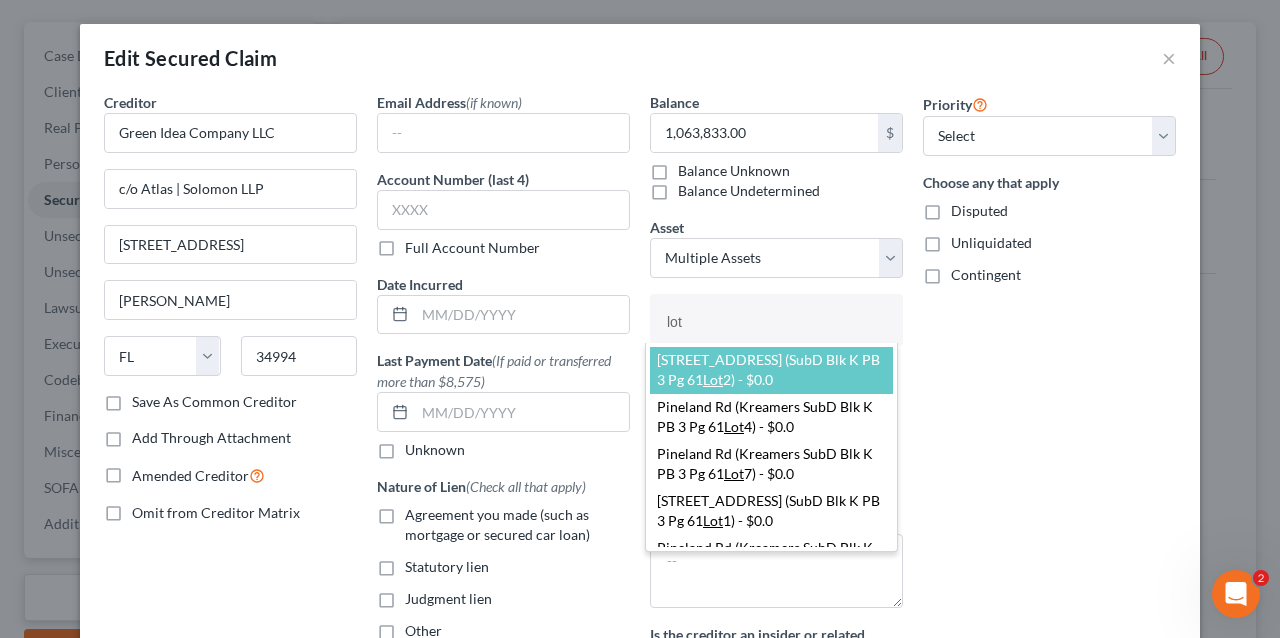 type 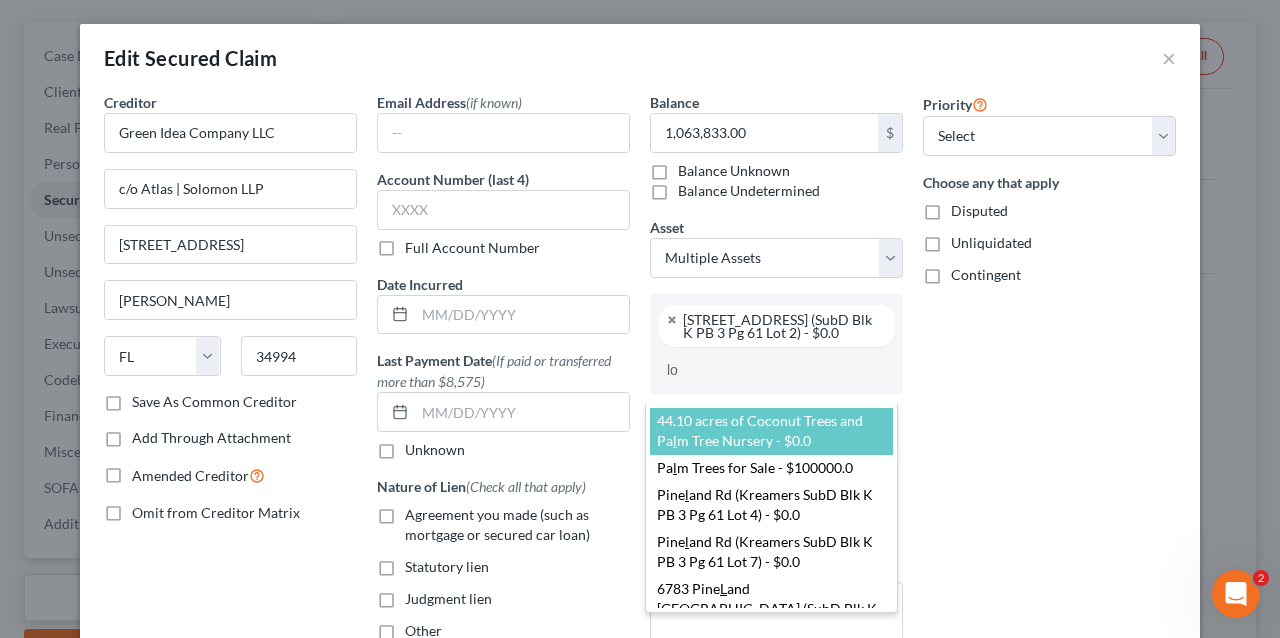 type on "lot" 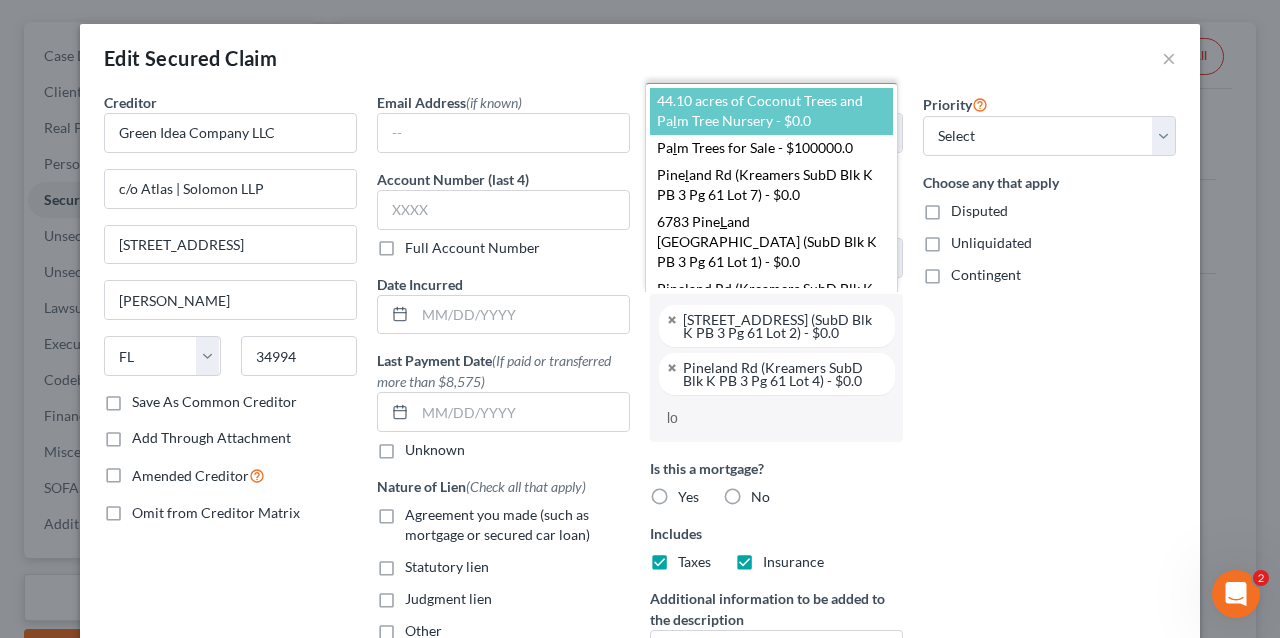 type on "lot" 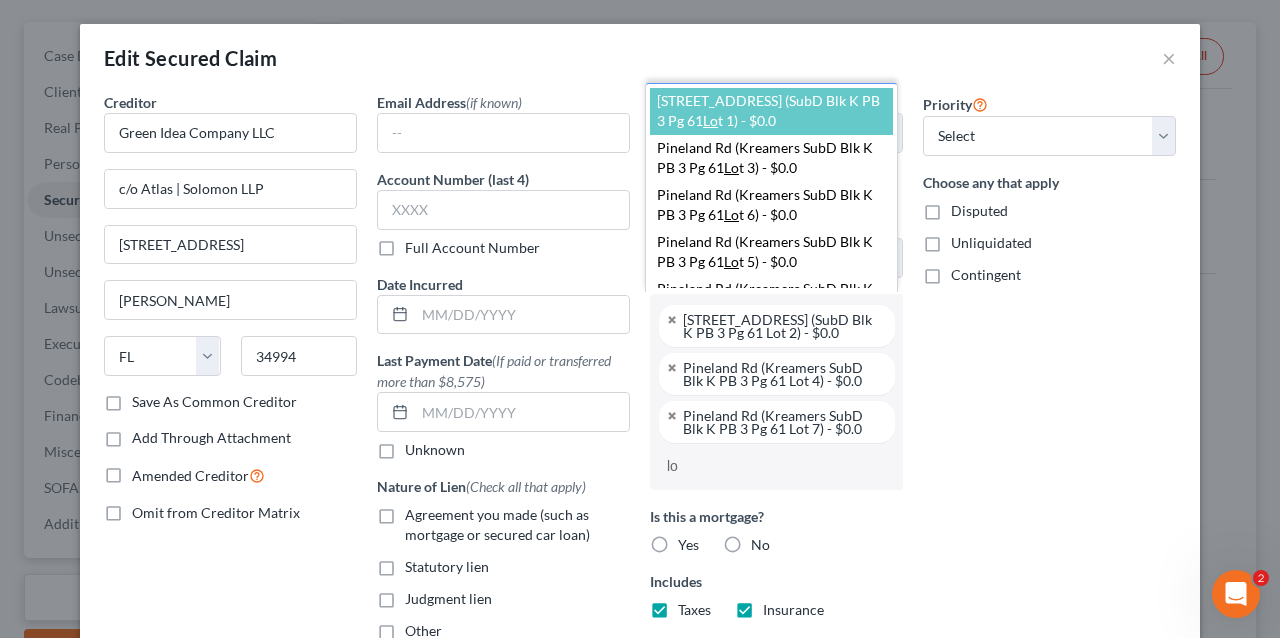 type on "lot" 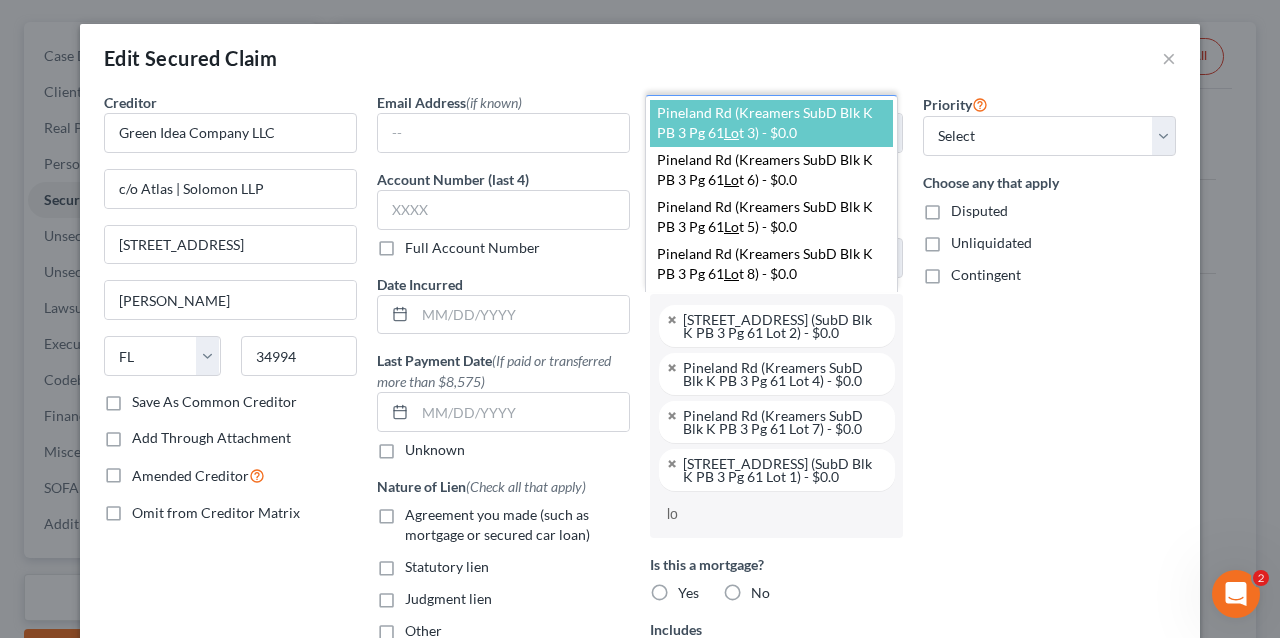 type on "lot" 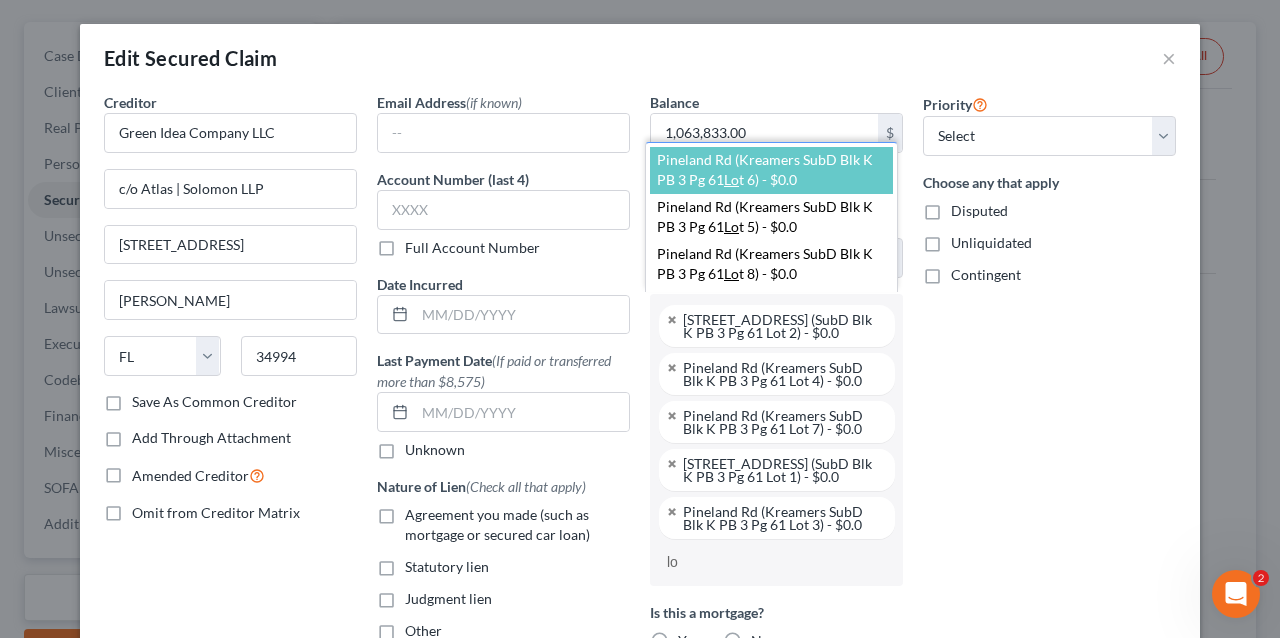 type on "lot" 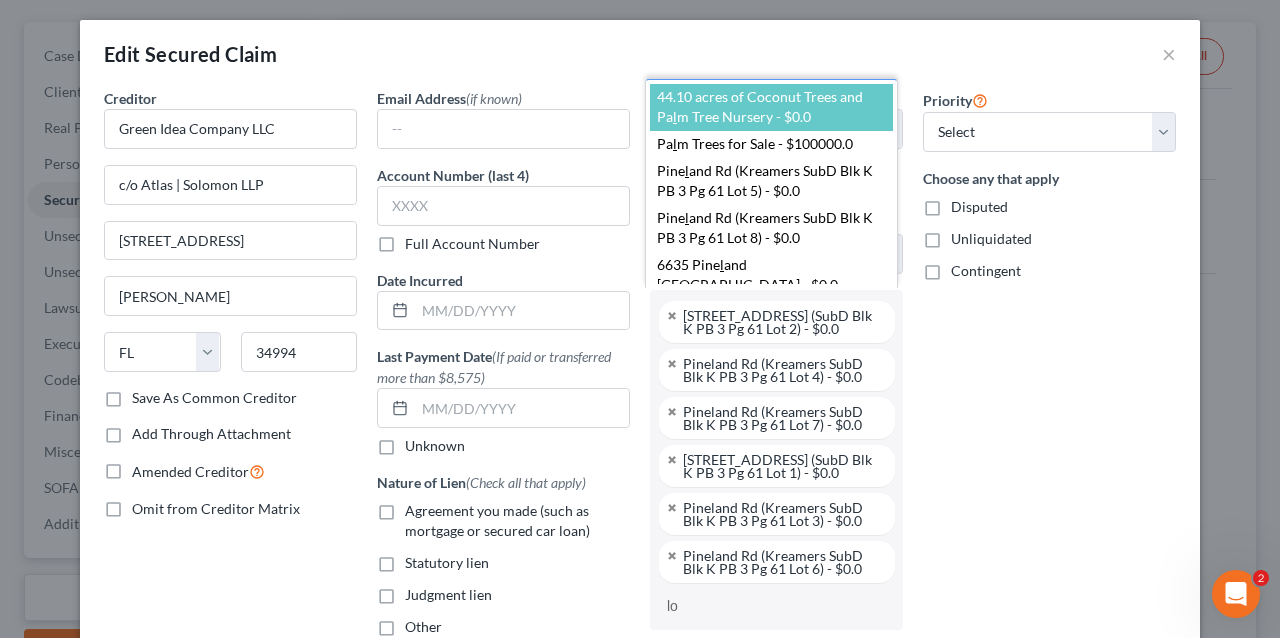 type on "lot" 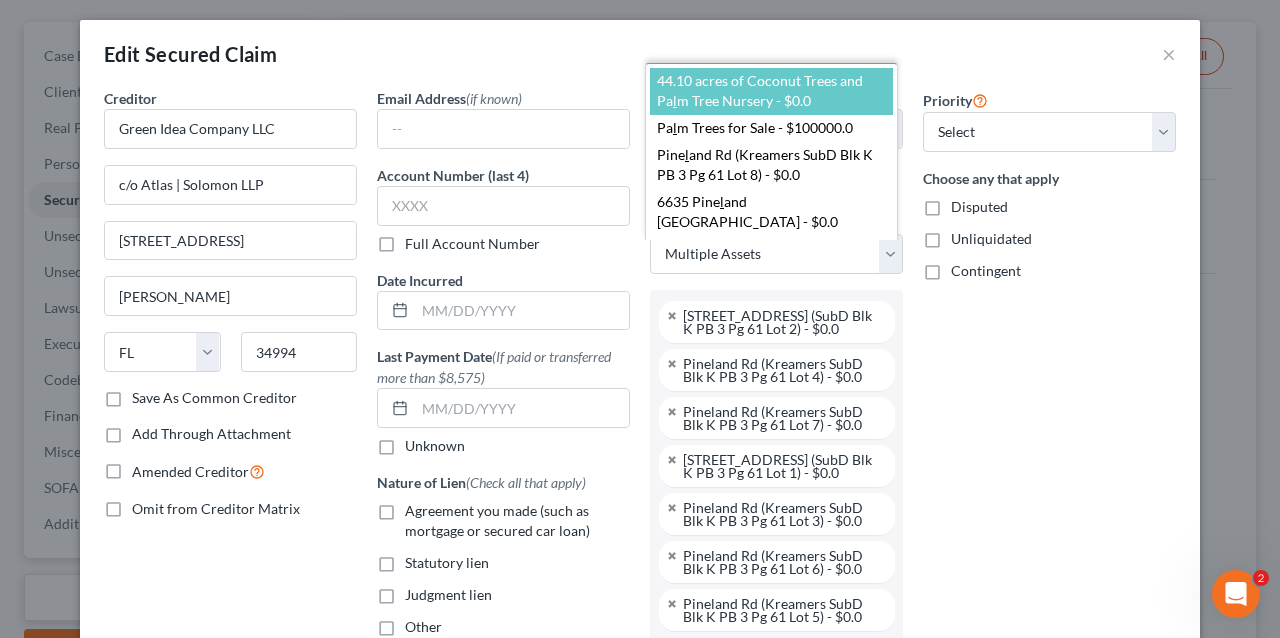 scroll, scrollTop: 52, scrollLeft: 0, axis: vertical 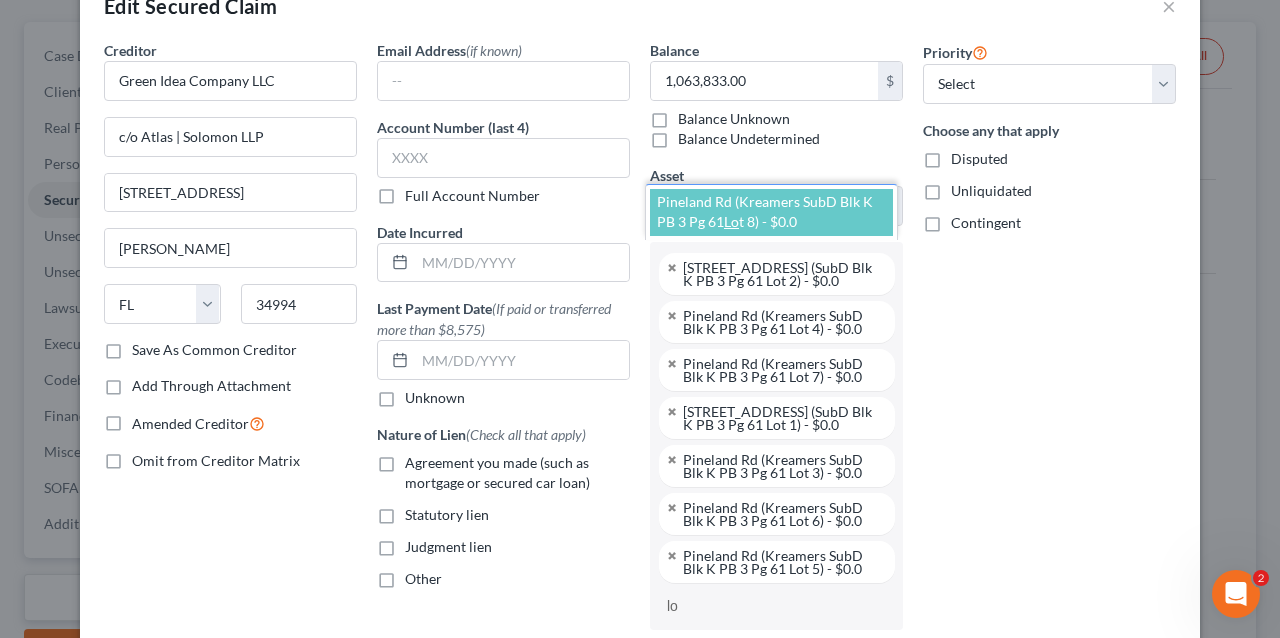 type on "lot" 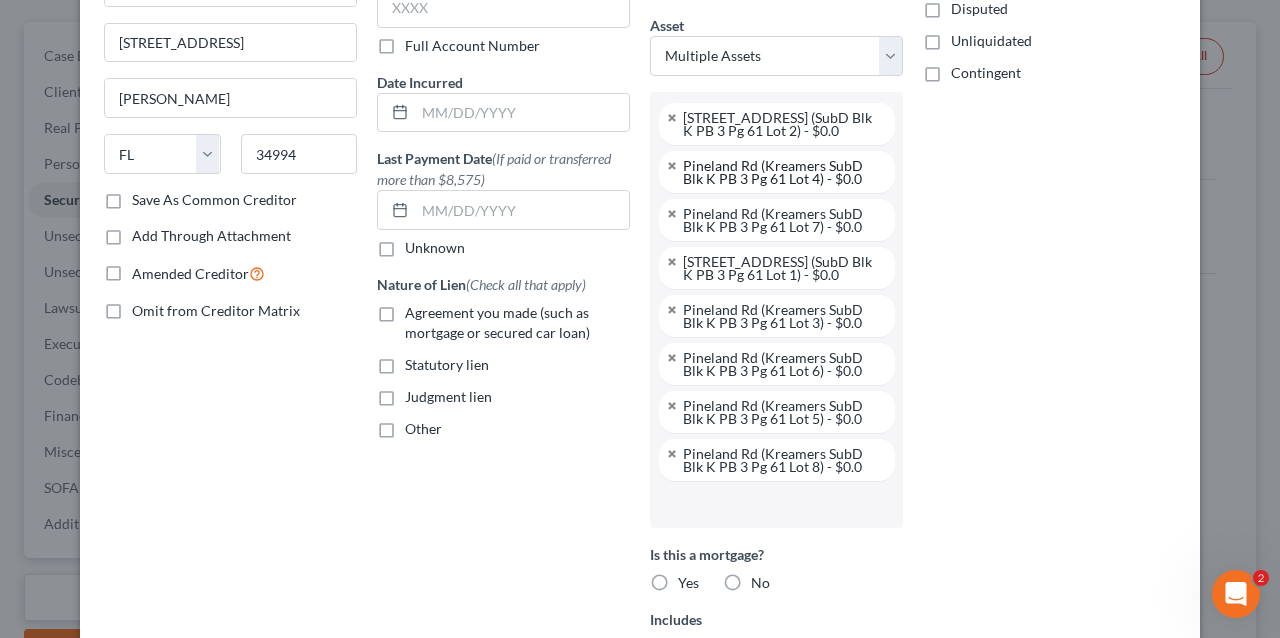scroll, scrollTop: 252, scrollLeft: 0, axis: vertical 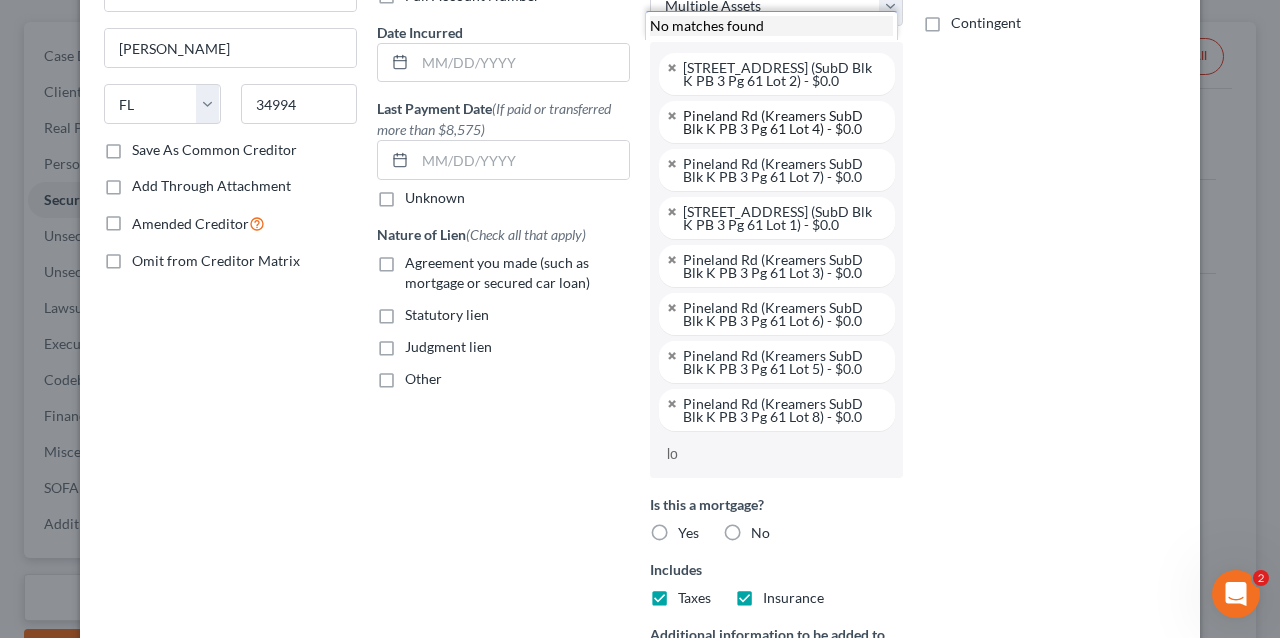 type on "l" 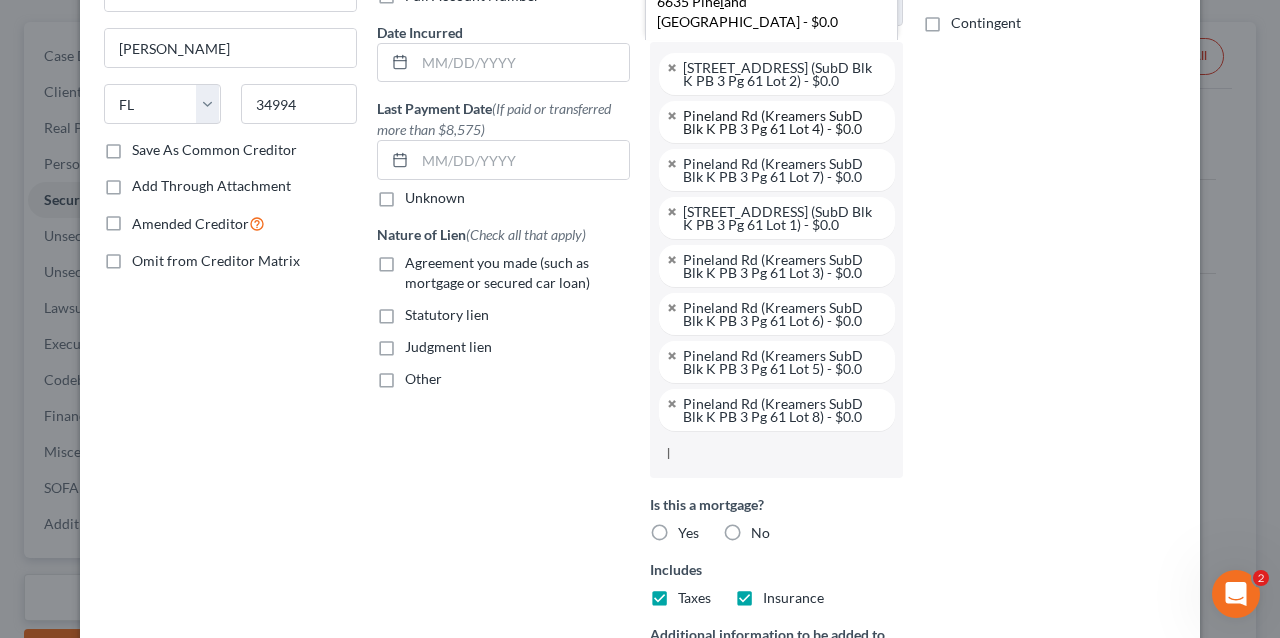 type 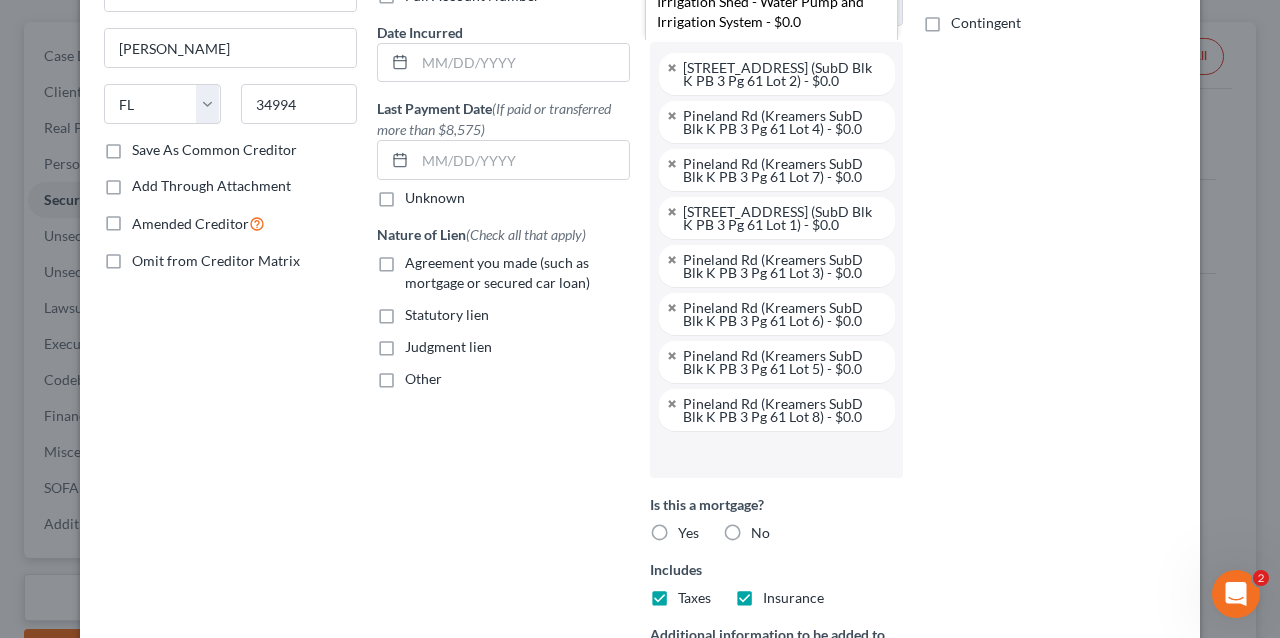 click on "Home New Case Client Portal Directory Cases DebtorCC Dal Lago Law [EMAIL_ADDRESS][DOMAIN_NAME] My Account Settings Plan + Billing Account Add-Ons Upgrade to Whoa Help Center Webinars Training Videos What's new Log out New Case Home Client Portal Directory Cases DebtorCC         - No Result - See all results Or Press Enter... Help Help Center Webinars Training Videos What's new Dal Lago Law Dal Lago Law [EMAIL_ADDRESS][DOMAIN_NAME] My Account Settings Plan + Billing Account Add-Ons Upgrade to Whoa Log out 	 PI ESTATES LLC Upgraded Case 2:25-BK-01197-FMD Chapter Chapter  11 Status Lead District [GEOGRAPHIC_DATA] Preview Petition Navigation
Case Dashboard
Payments
Invoices" at bounding box center [640, 628] 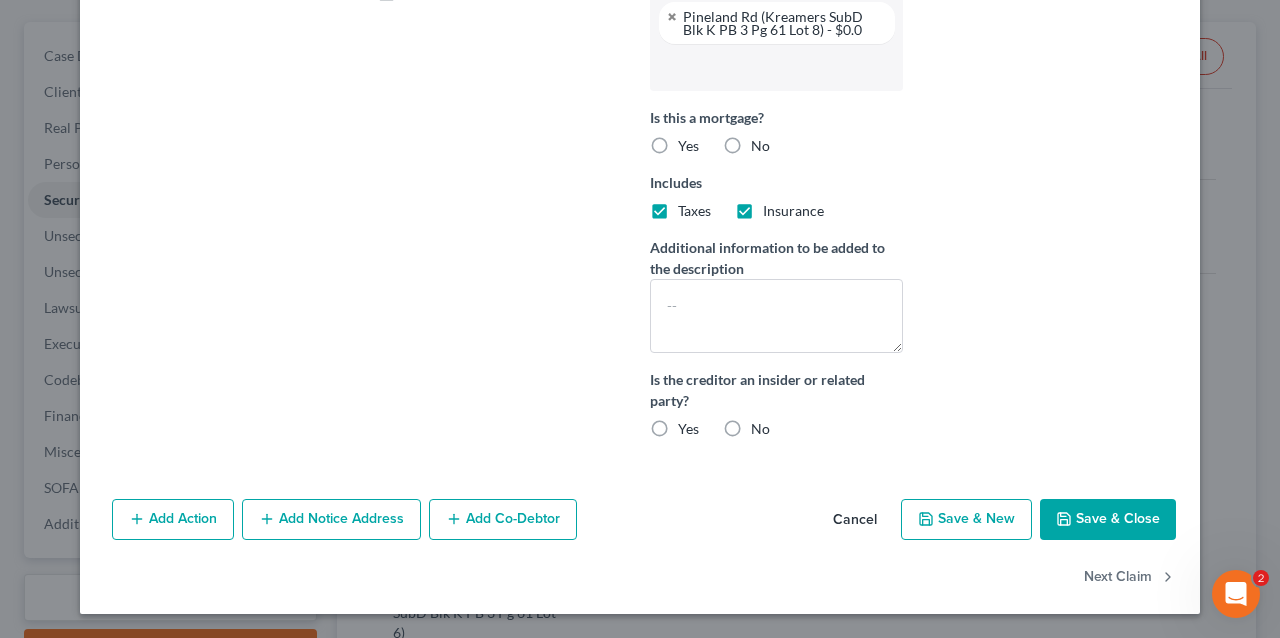 click on "Save & Close" at bounding box center [1108, 520] 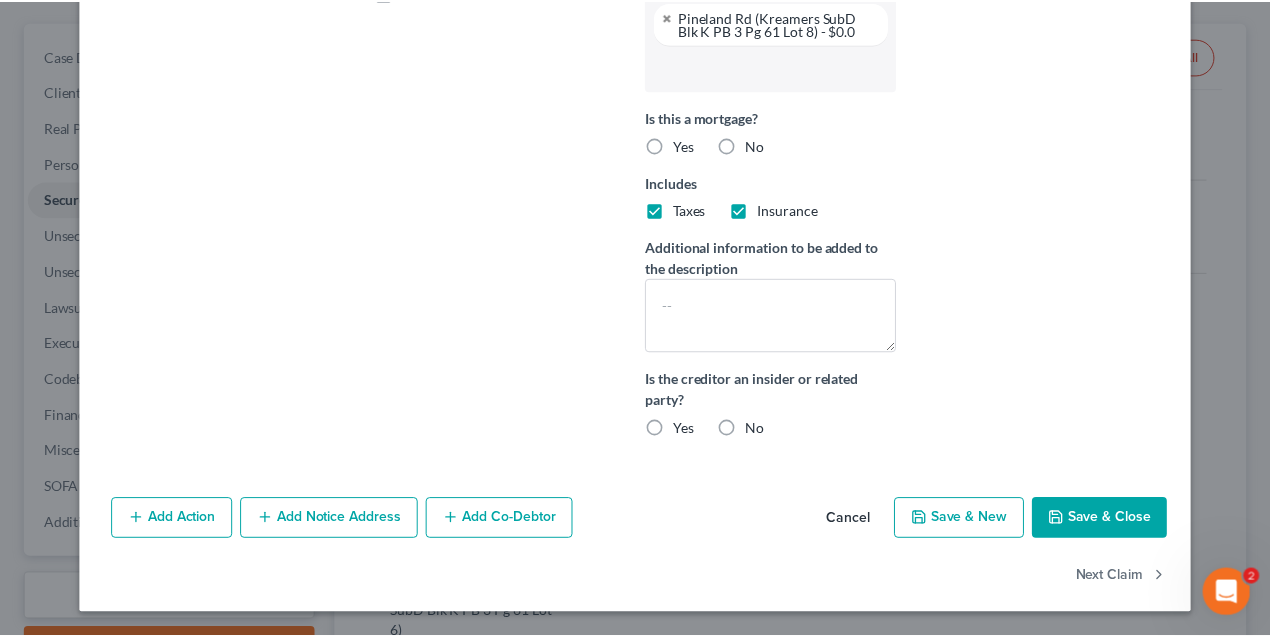 scroll, scrollTop: 200, scrollLeft: 0, axis: vertical 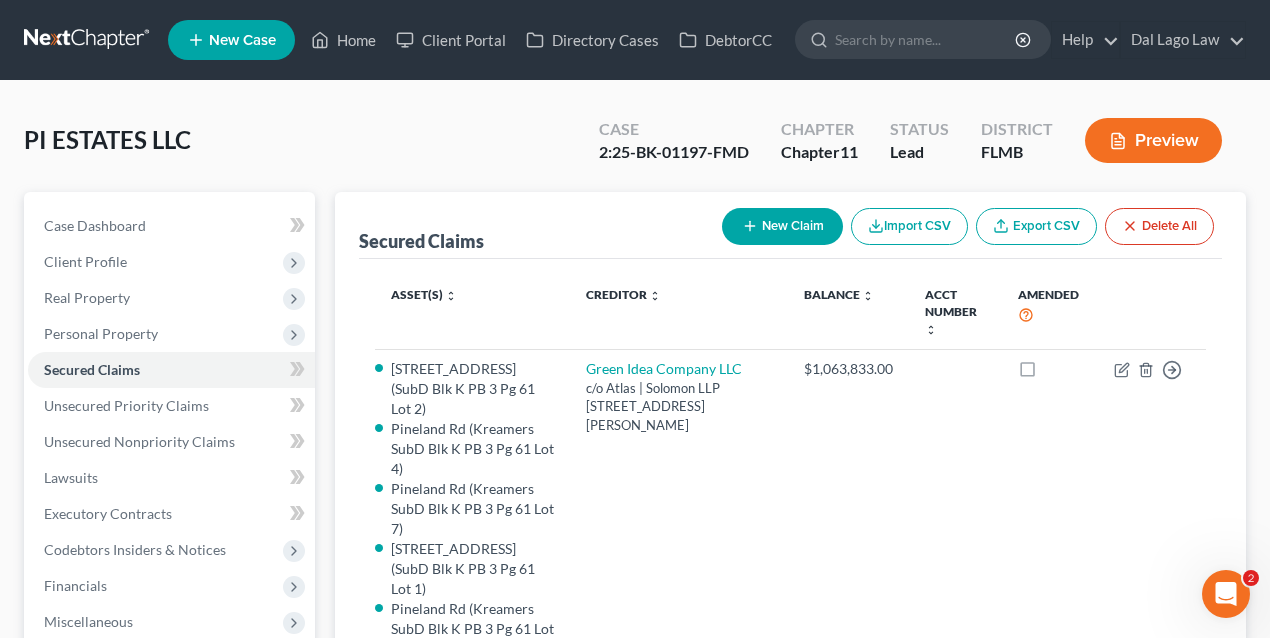 click on "New Claim" at bounding box center [782, 226] 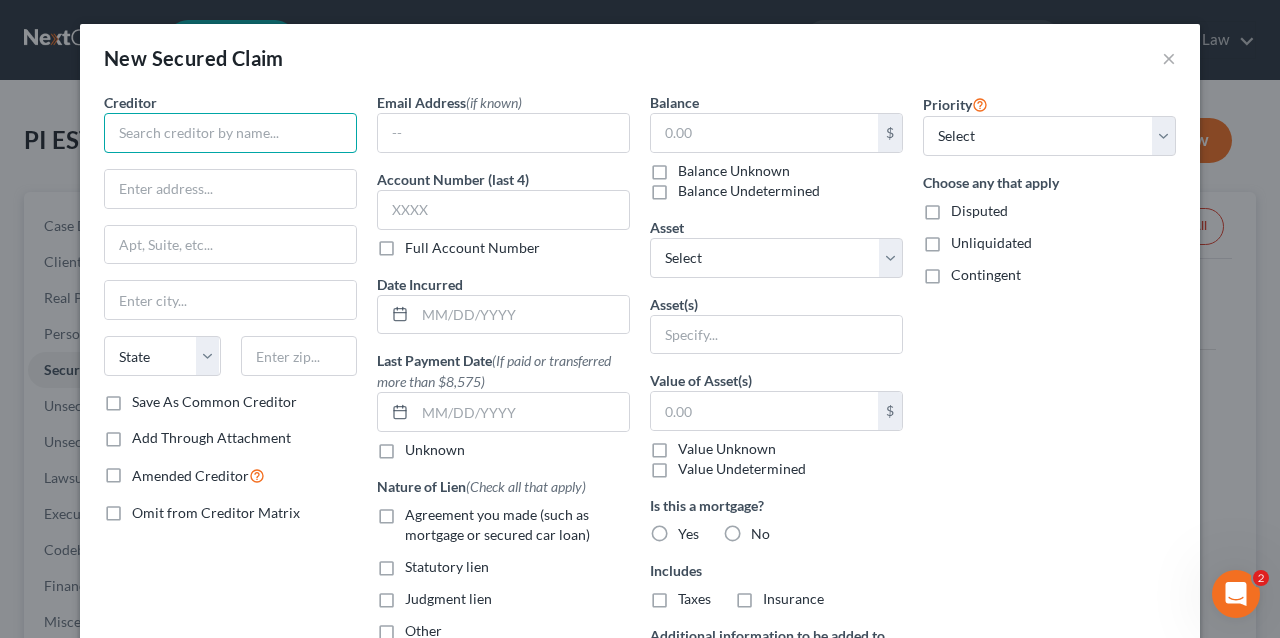click at bounding box center [230, 133] 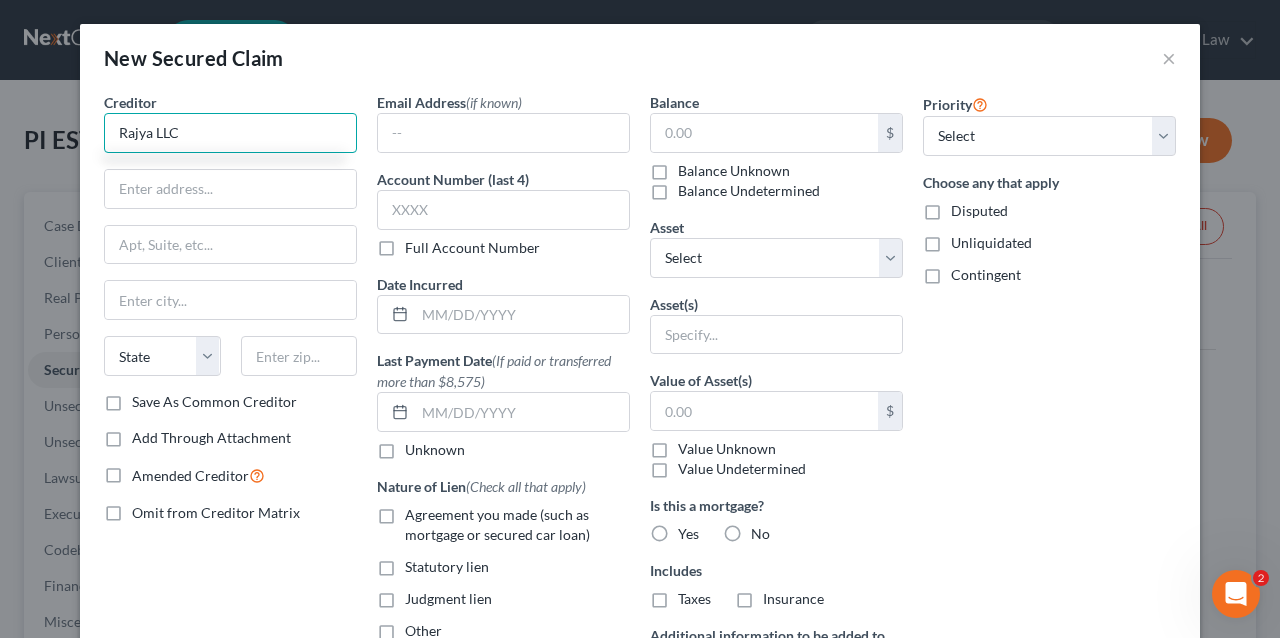 type on "Rajya LLC" 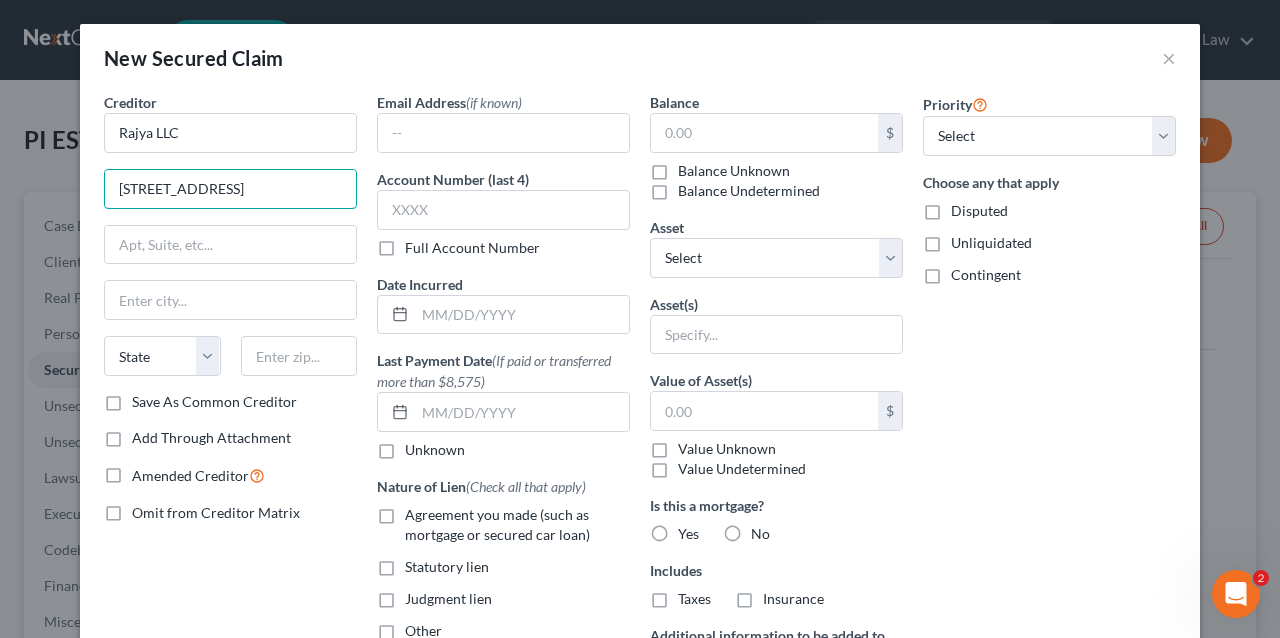 type on "[STREET_ADDRESS]" 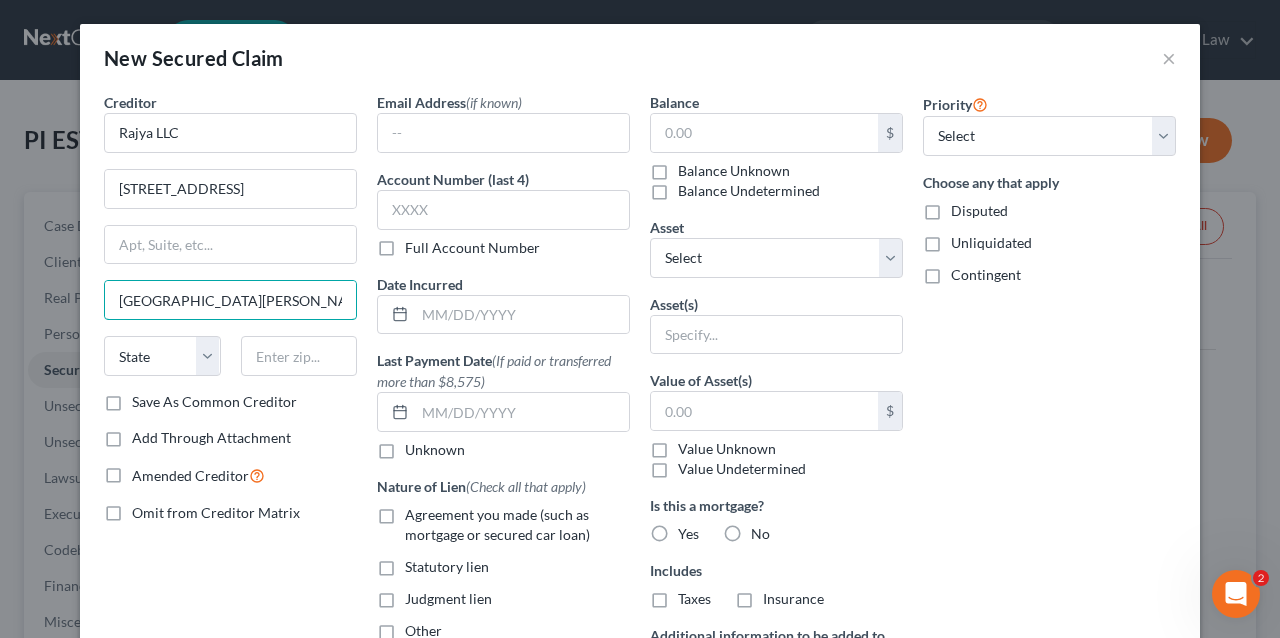 type on "[GEOGRAPHIC_DATA][PERSON_NAME]" 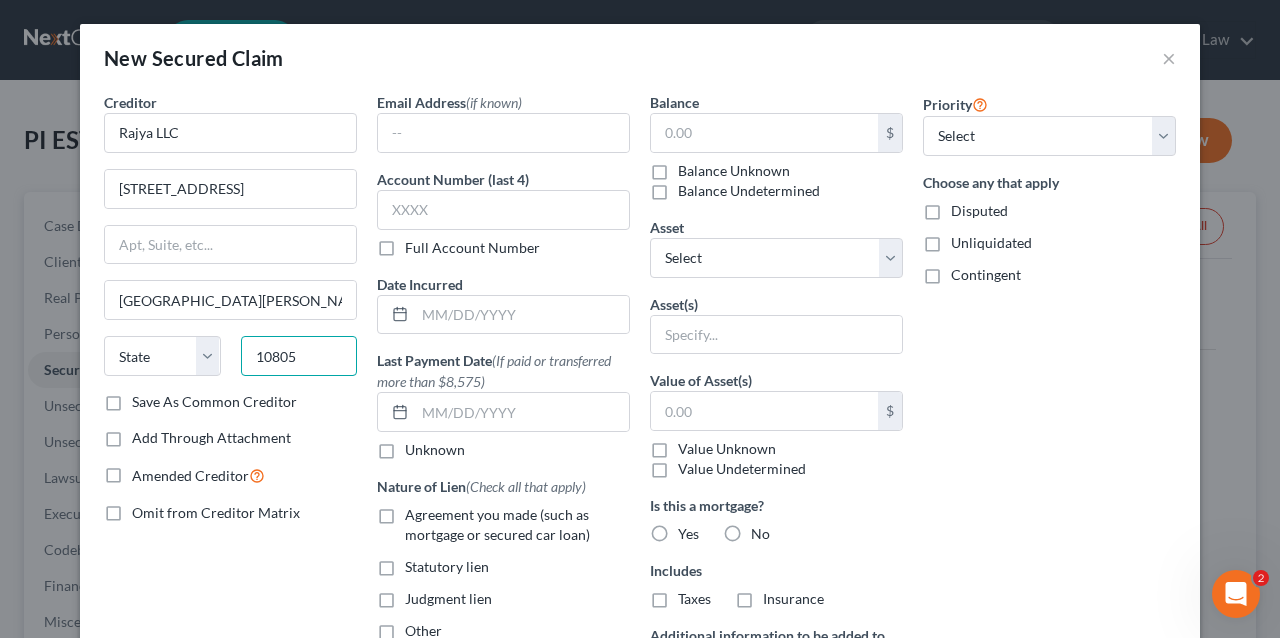 type on "10805" 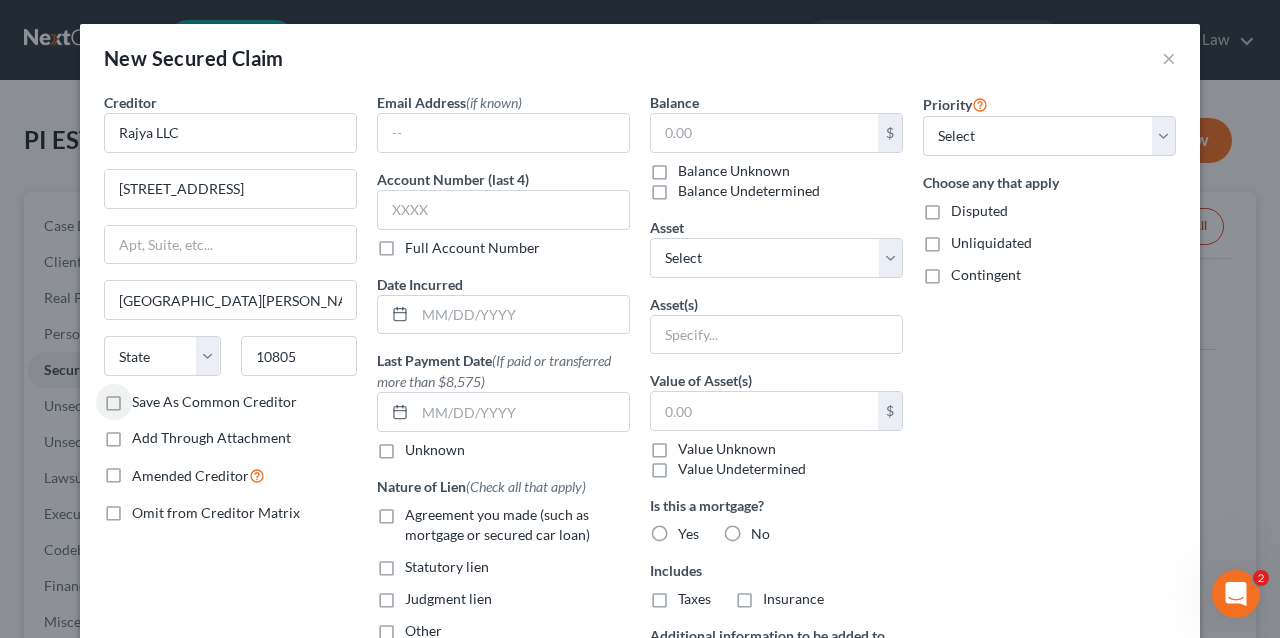 select on "35" 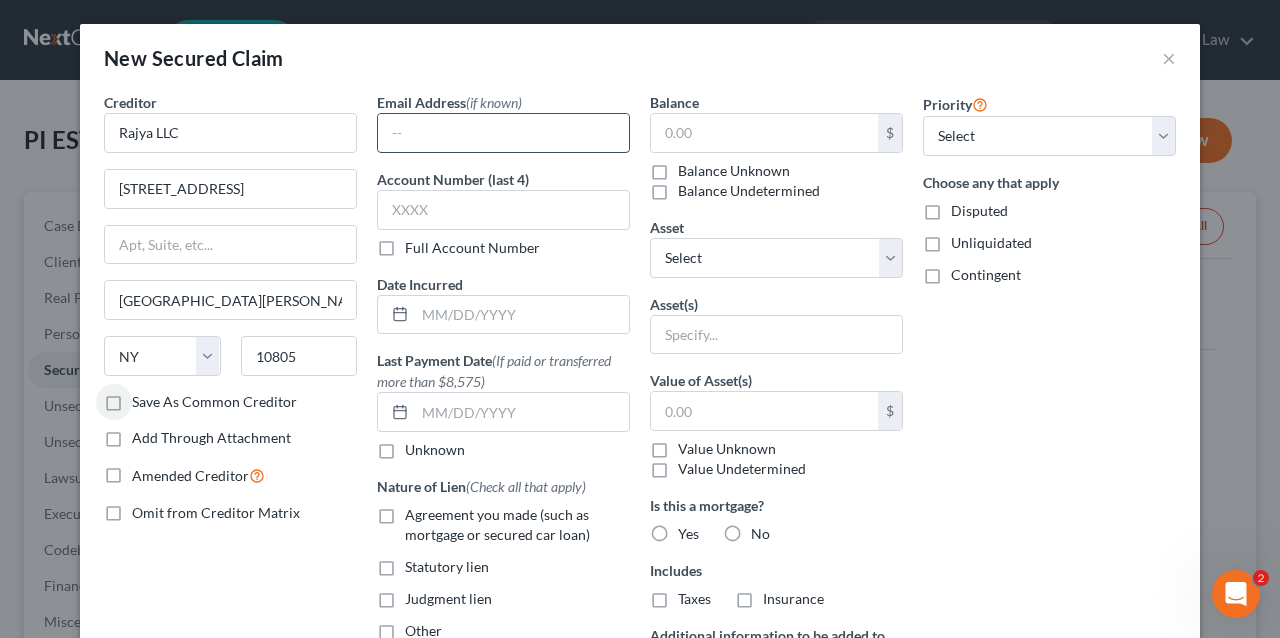 click at bounding box center [503, 133] 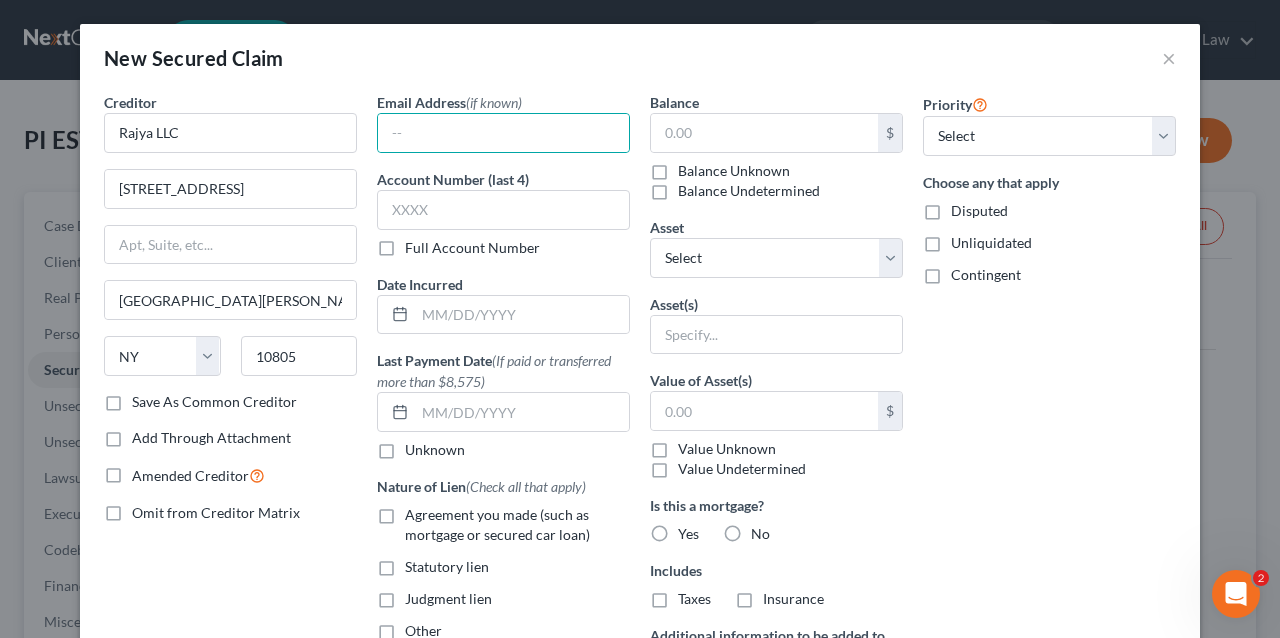 click on "Priority  Select 1st 2nd 3rd 4th 5th 6th 7th 8th 9th 10th 11th 12th 13th 14th 15th 16th 17th 18th 19th 20th 21th 22th 23th 24th 25th 26th 27th 28th 29th 30th Choose any that apply Disputed Unliquidated Contingent" at bounding box center [1049, 467] 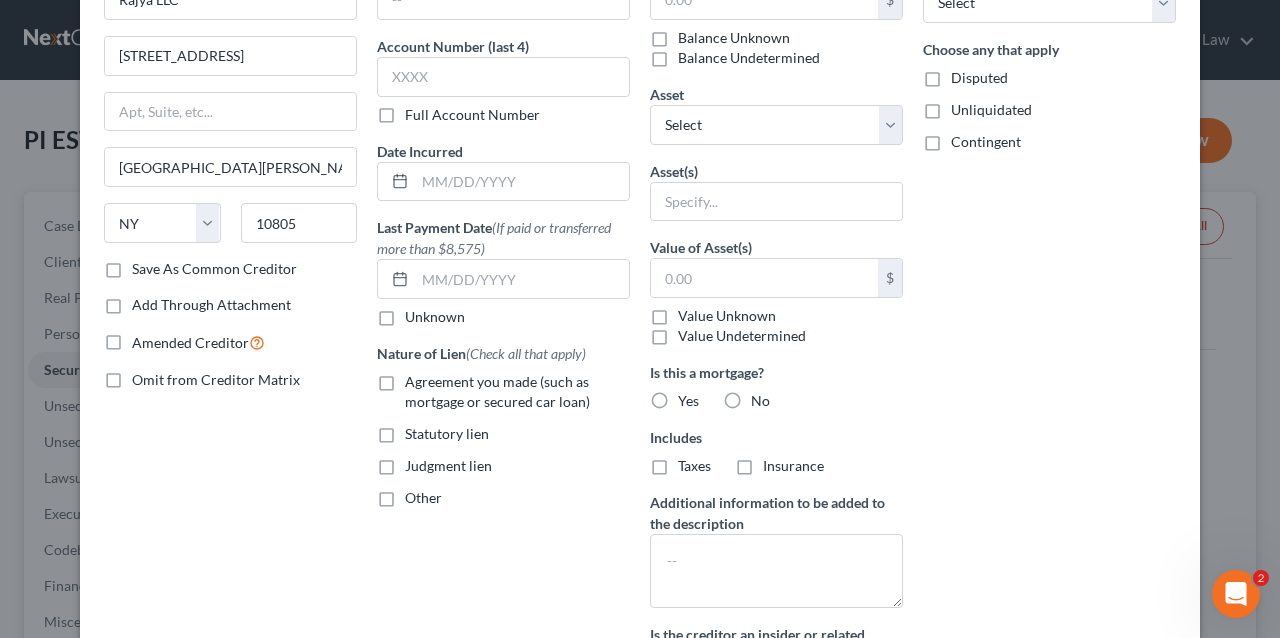 scroll, scrollTop: 66, scrollLeft: 0, axis: vertical 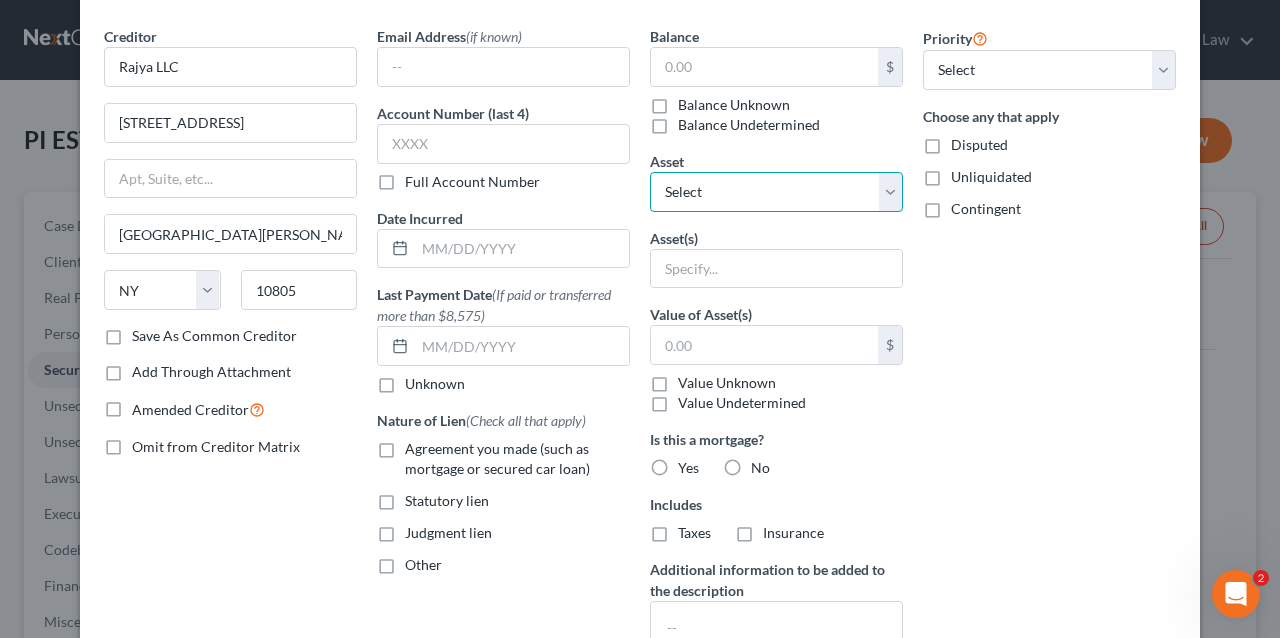 click on "Select Other Multiple Assets 44.10 acres of Coconut Trees and Palm Tree Nursery - $0.0 Coconut Trees - $150000.0 Palm Trees for Sale - $100000.0 [STREET_ADDRESS] (SubD Blk K PB 3 Pg 61 Lot 2) - $0.0 Pineland Rd (Kreamers SubD Blk K PB 3 Pg 61 Lot 4) - $0.0 Pineland Rd (Kreamers SubD Blk K PB 3 Pg 61 Lot 7) - $0.0 [STREET_ADDRESS] (SubD Blk K PB 3 Pg 61 Lot 1) - $0.0 Pineland Rd (Kreamers SubD Blk K PB 3 Pg 61 Lot 3) - $0.0 Pineland Rd (Kreamers SubD Blk K PB 3 Pg 61 Lot 6) - $0.0 Pineland Rd (Kreamers SubD Blk K PB 3 Pg 61 Lot 5) - $0.0 Pineland Rd (Kreamers SubD Blk K PB 3 Pg 61 Lot 8) - $0.0 [STREET_ADDRESS] - $0.0 Irrigation Shed - Water Pump and Irrigation System - $0.0" at bounding box center (776, 192) 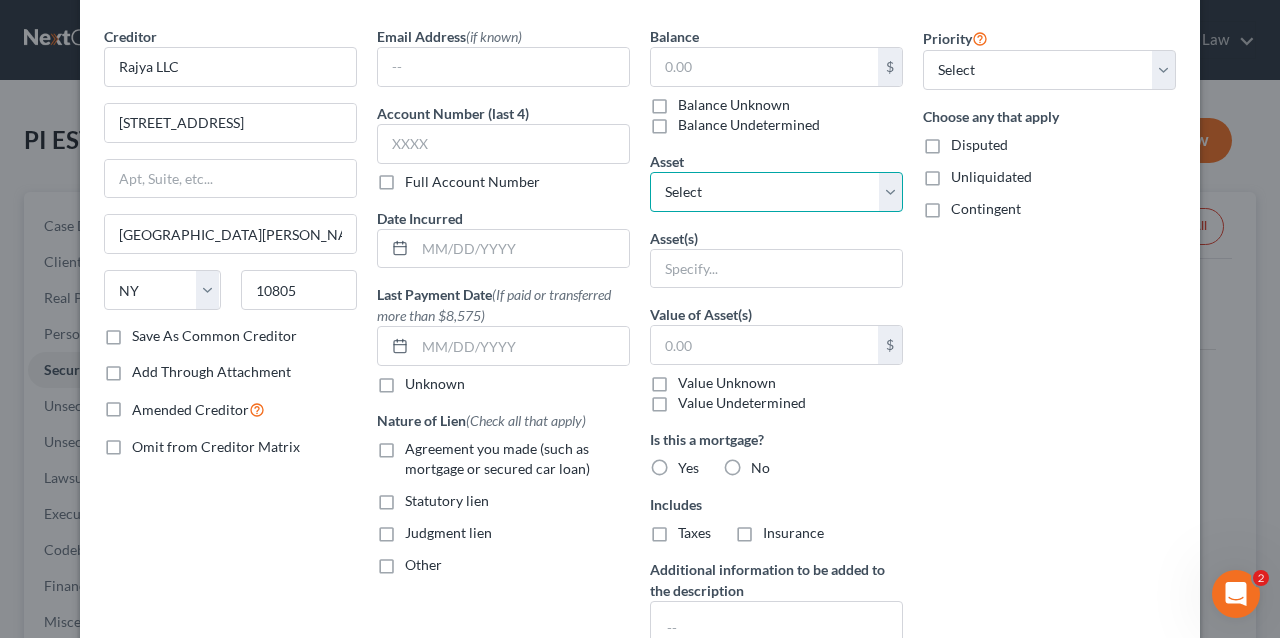 select on "1" 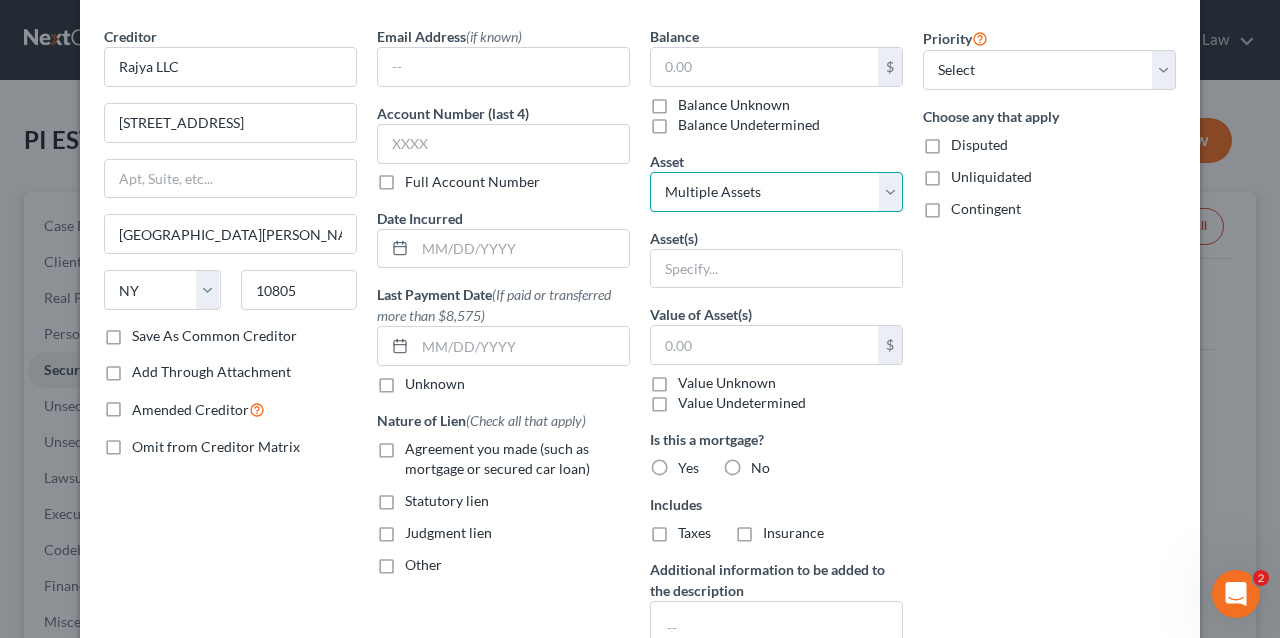 click on "Select Other Multiple Assets 44.10 acres of Coconut Trees and Palm Tree Nursery - $0.0 Coconut Trees - $150000.0 Palm Trees for Sale - $100000.0 [STREET_ADDRESS] (SubD Blk K PB 3 Pg 61 Lot 2) - $0.0 Pineland Rd (Kreamers SubD Blk K PB 3 Pg 61 Lot 4) - $0.0 Pineland Rd (Kreamers SubD Blk K PB 3 Pg 61 Lot 7) - $0.0 [STREET_ADDRESS] (SubD Blk K PB 3 Pg 61 Lot 1) - $0.0 Pineland Rd (Kreamers SubD Blk K PB 3 Pg 61 Lot 3) - $0.0 Pineland Rd (Kreamers SubD Blk K PB 3 Pg 61 Lot 6) - $0.0 Pineland Rd (Kreamers SubD Blk K PB 3 Pg 61 Lot 5) - $0.0 Pineland Rd (Kreamers SubD Blk K PB 3 Pg 61 Lot 8) - $0.0 [STREET_ADDRESS] - $0.0 Irrigation Shed - Water Pump and Irrigation System - $0.0" at bounding box center (776, 192) 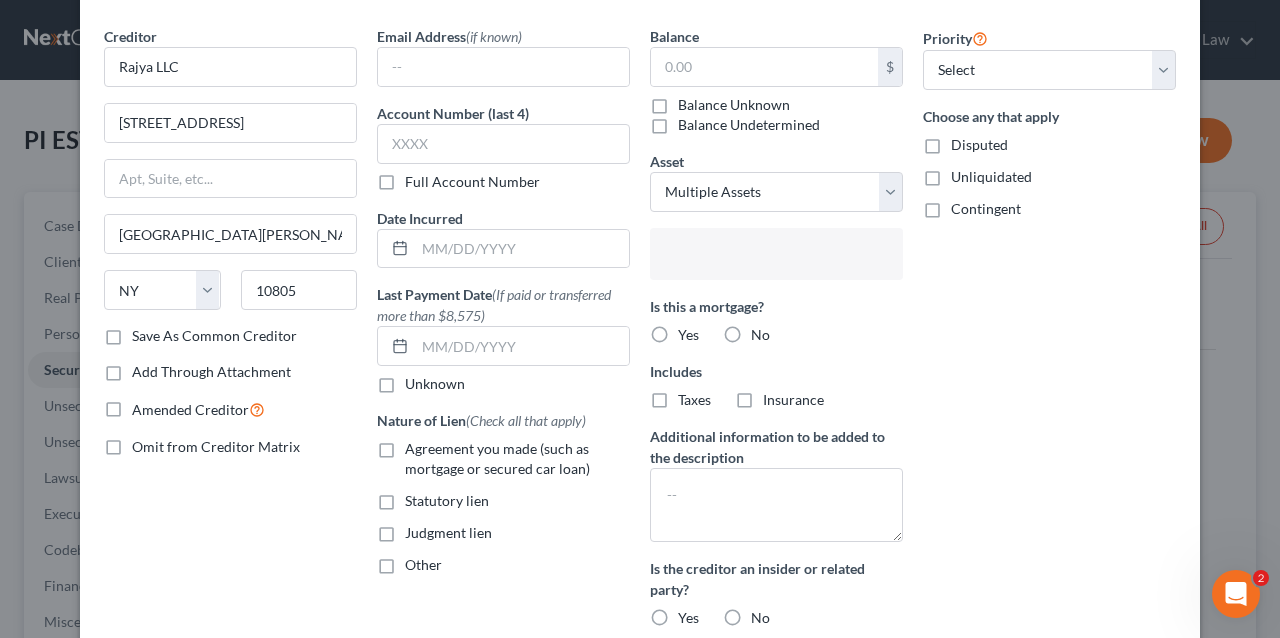 click at bounding box center (774, 256) 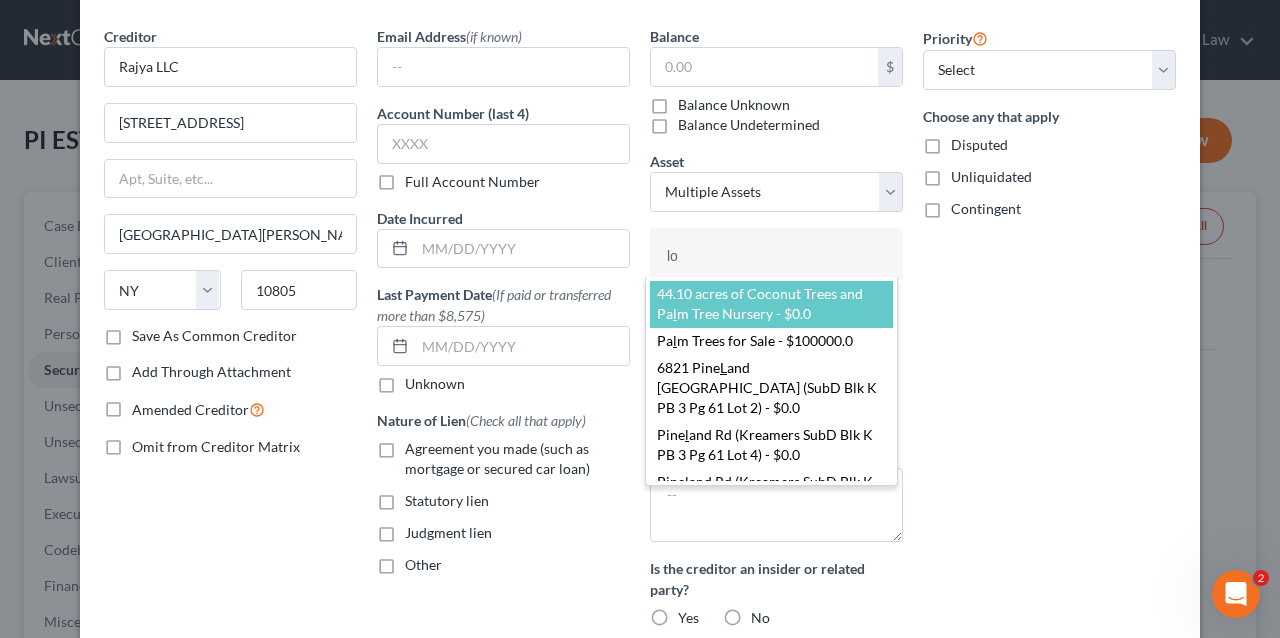 type on "lot" 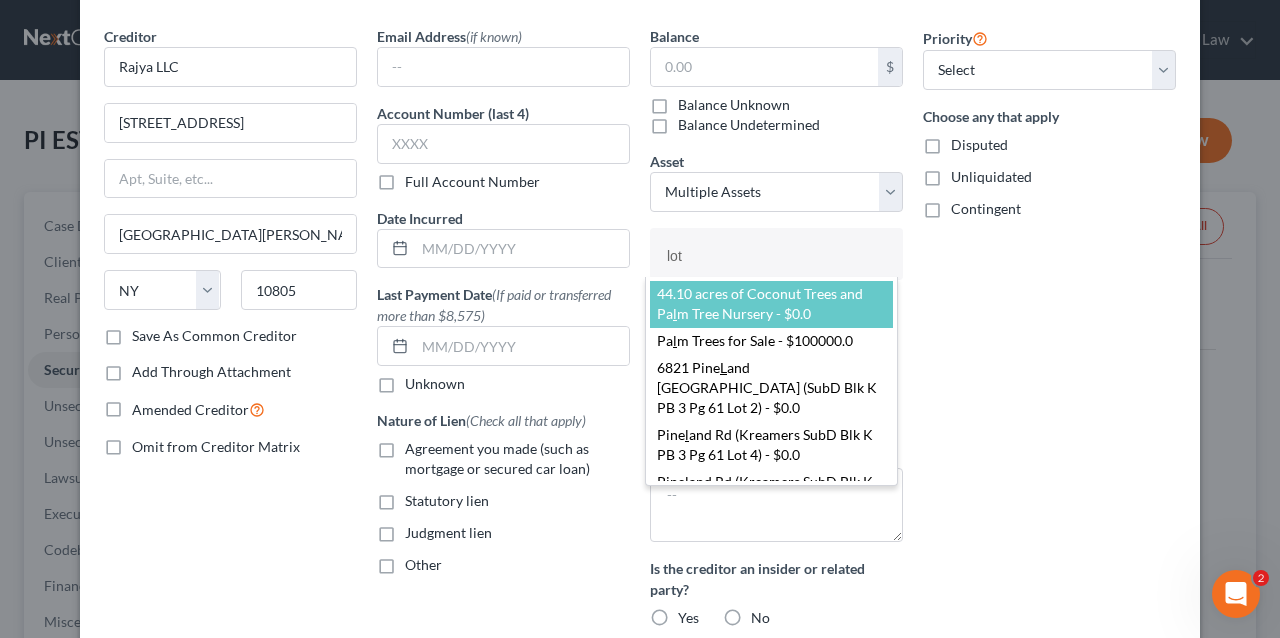 type 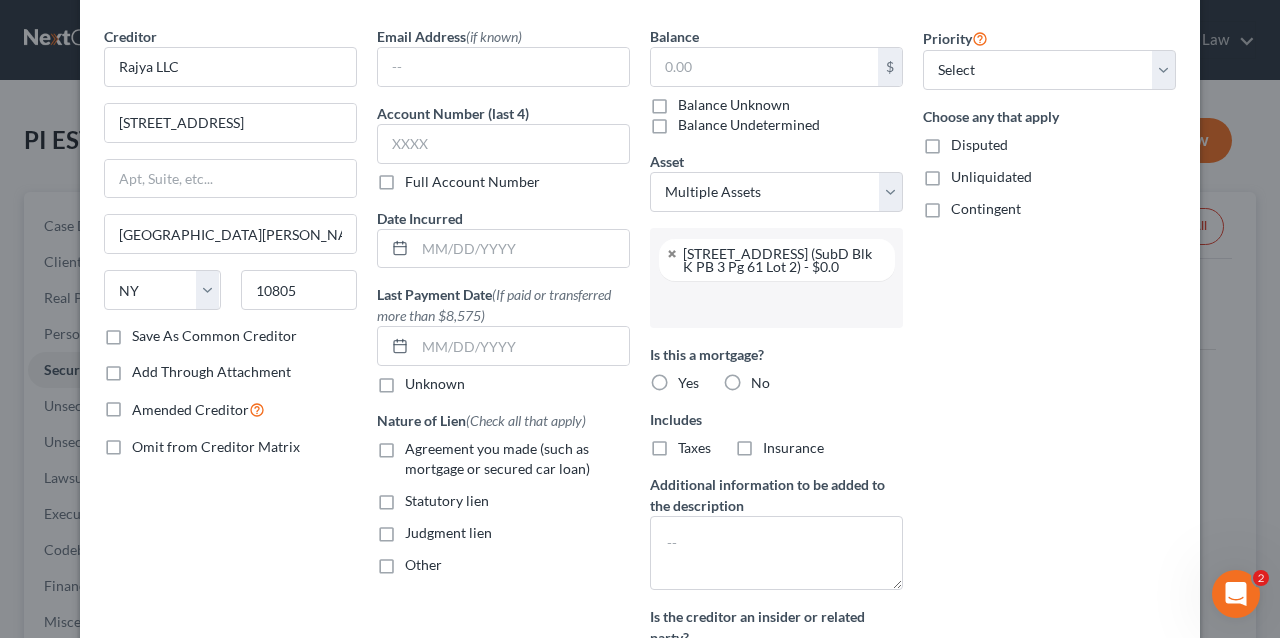 scroll, scrollTop: 53, scrollLeft: 0, axis: vertical 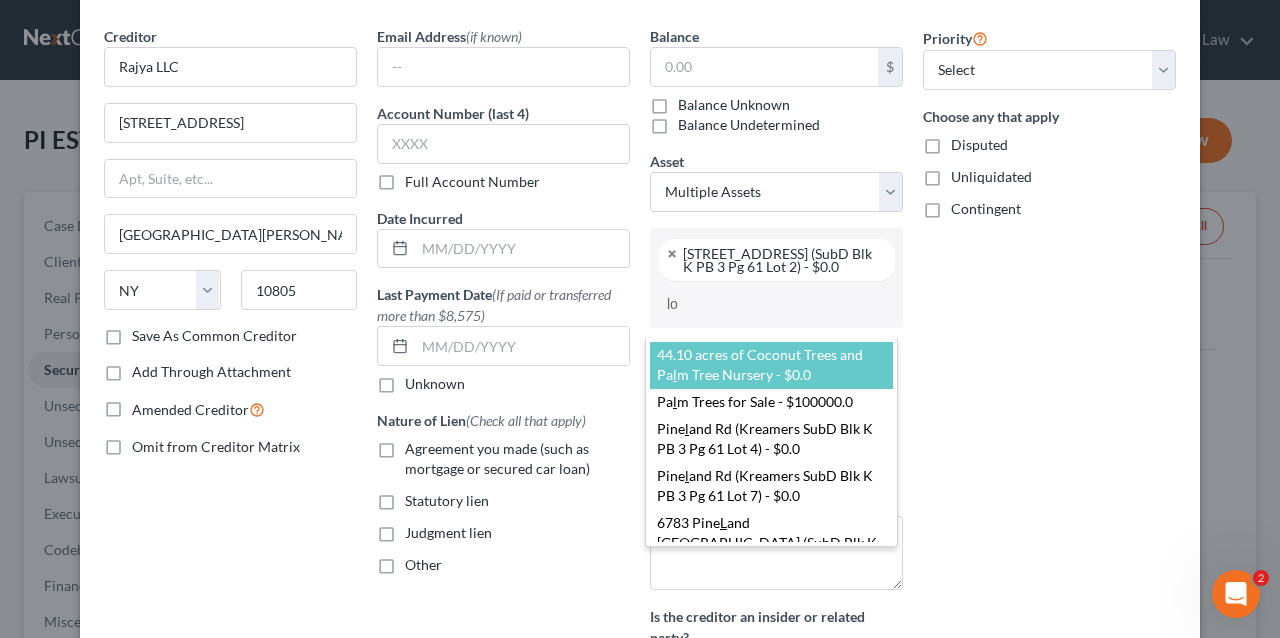 type on "lot" 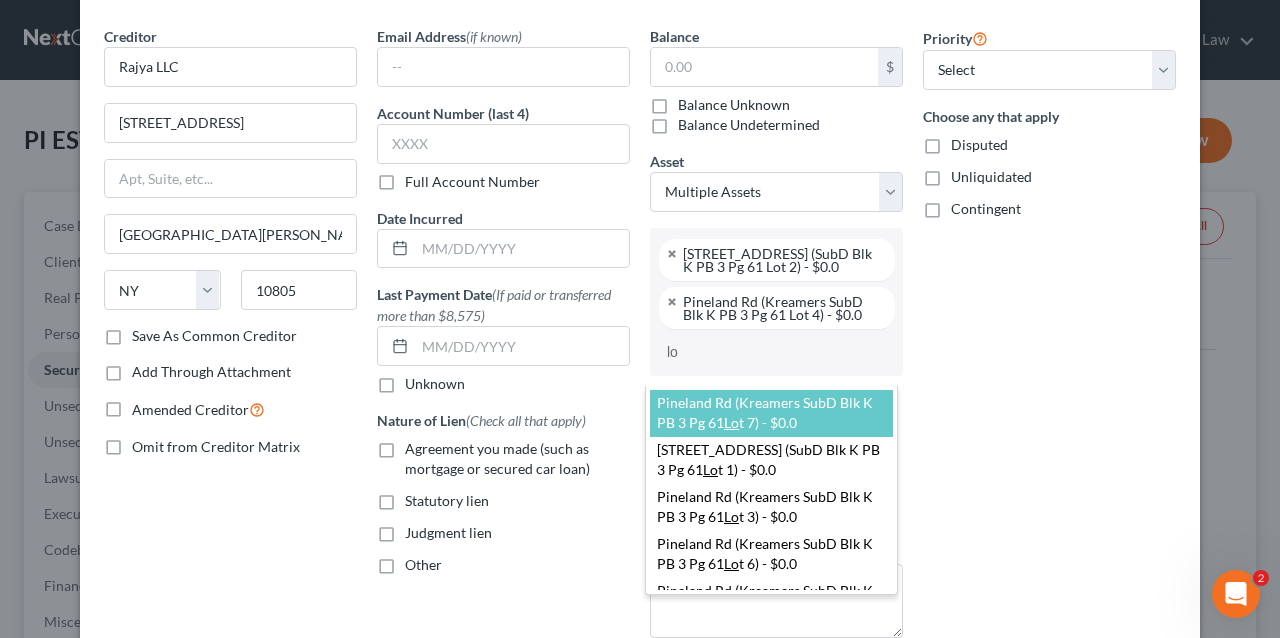type on "lot" 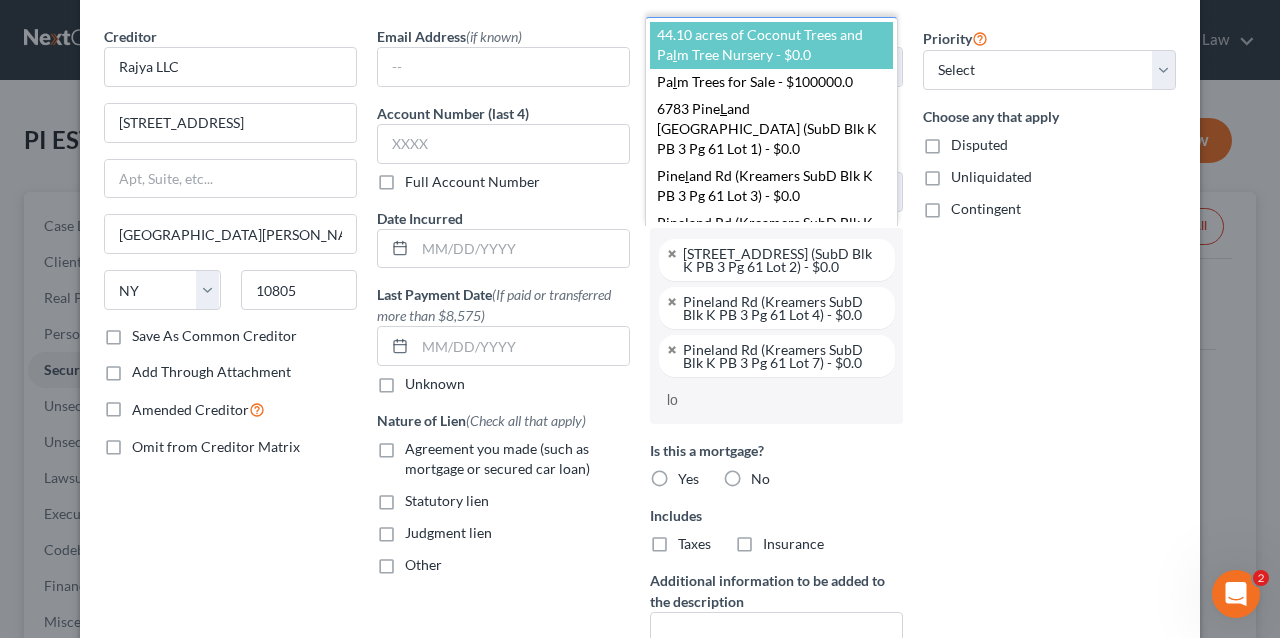type on "lot" 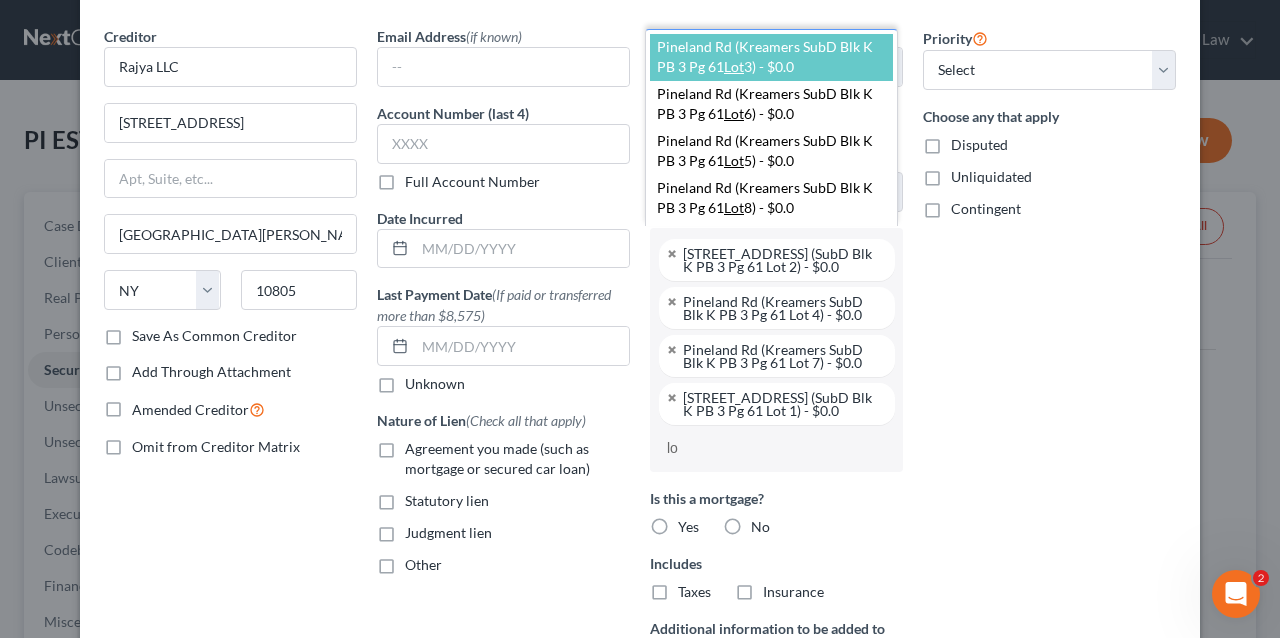 type on "lot" 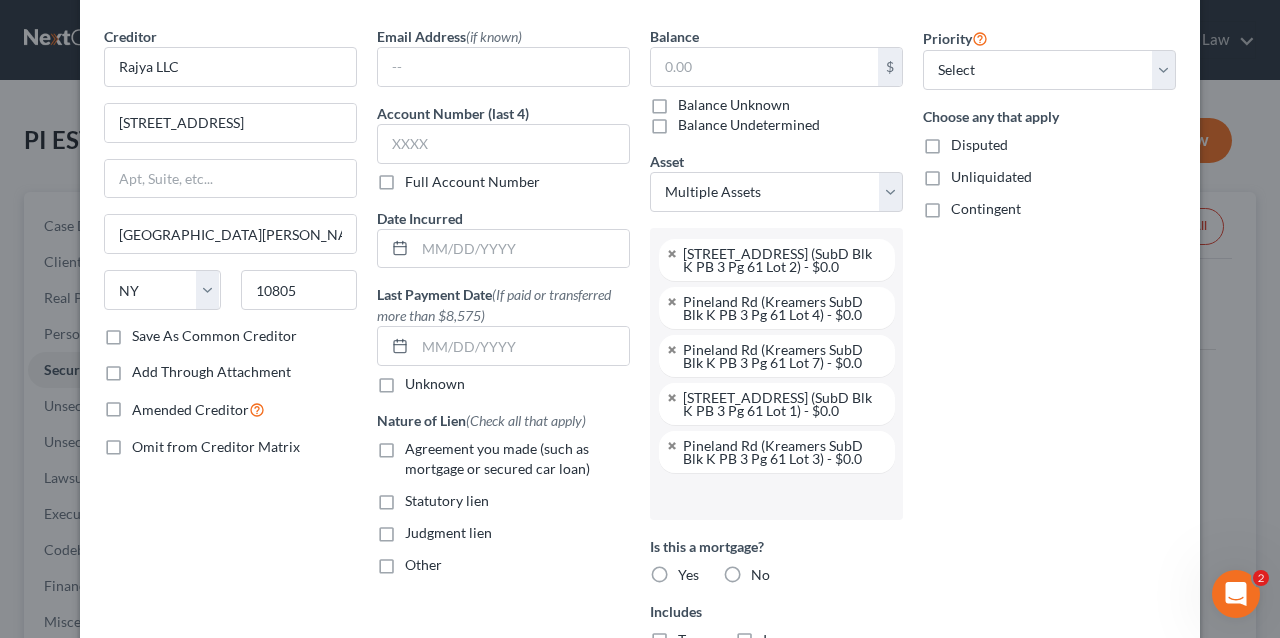 type on "," 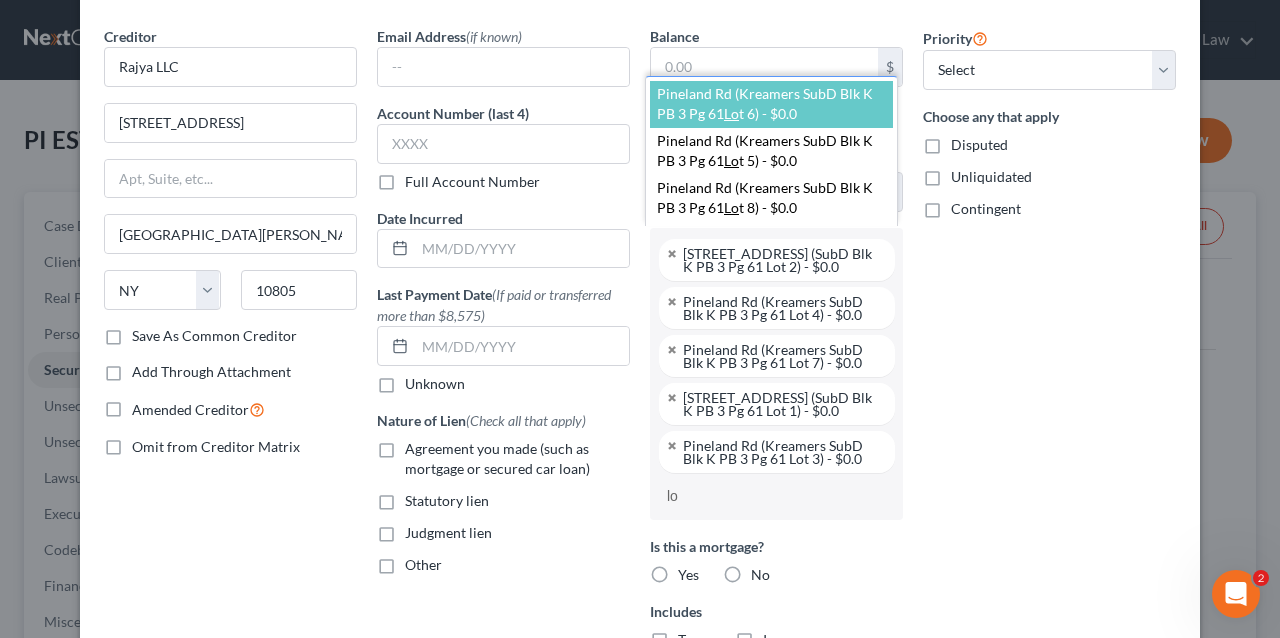 type on "lot" 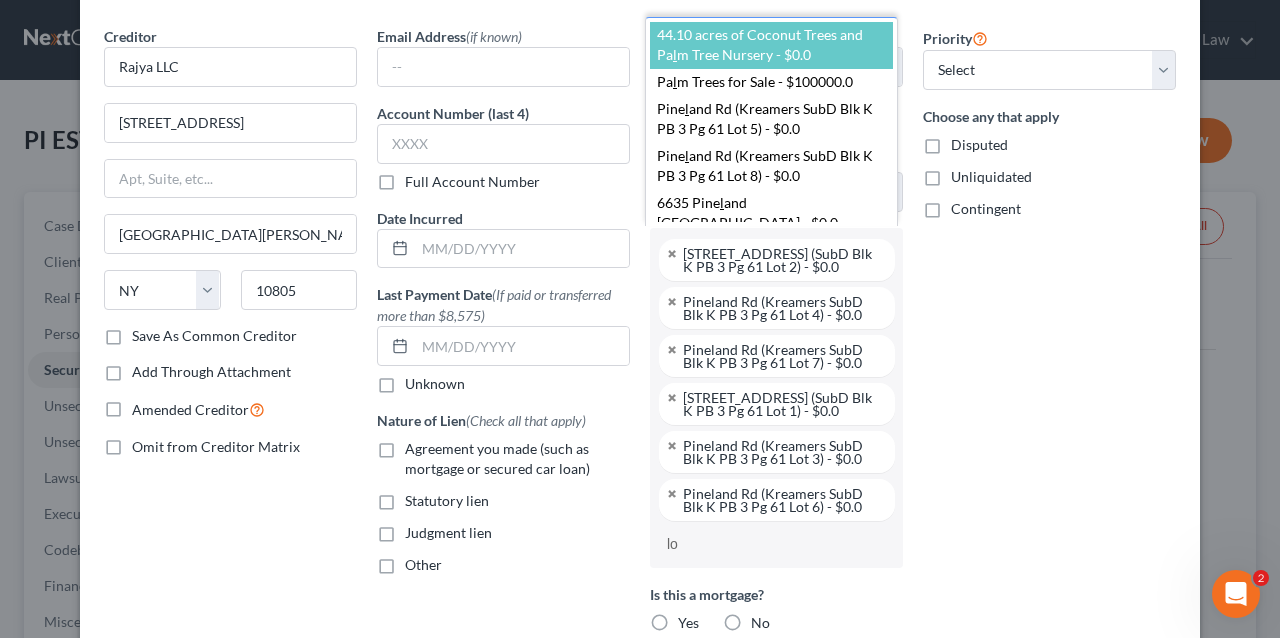 type on "lot" 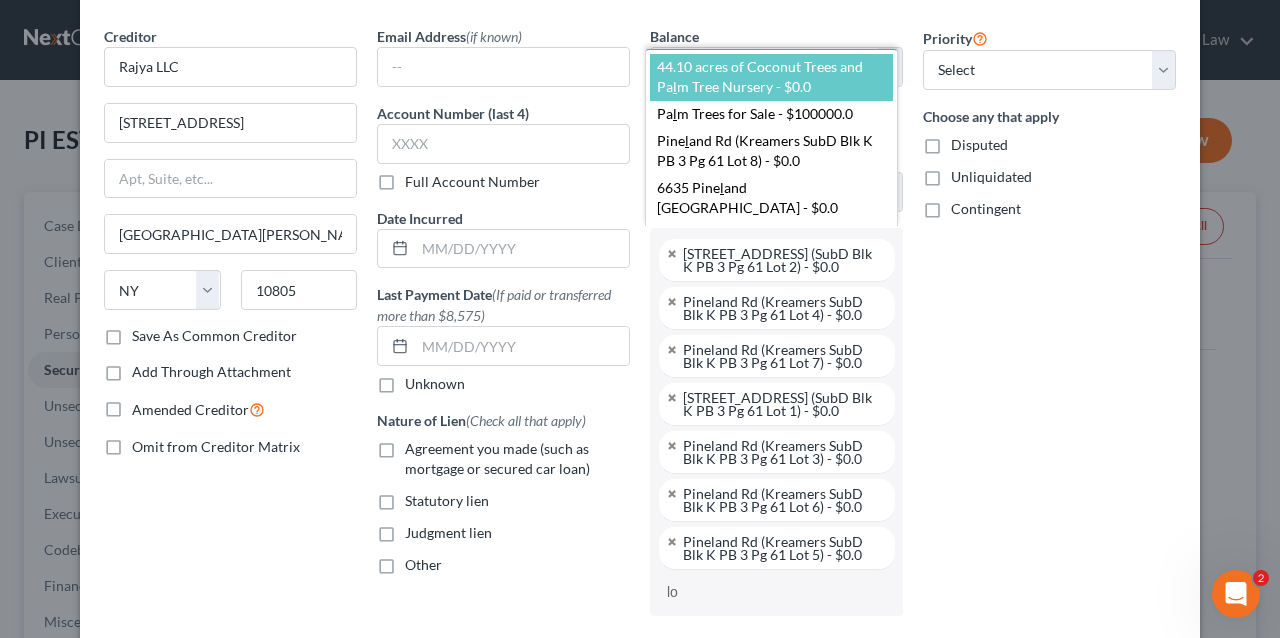 type on "lot" 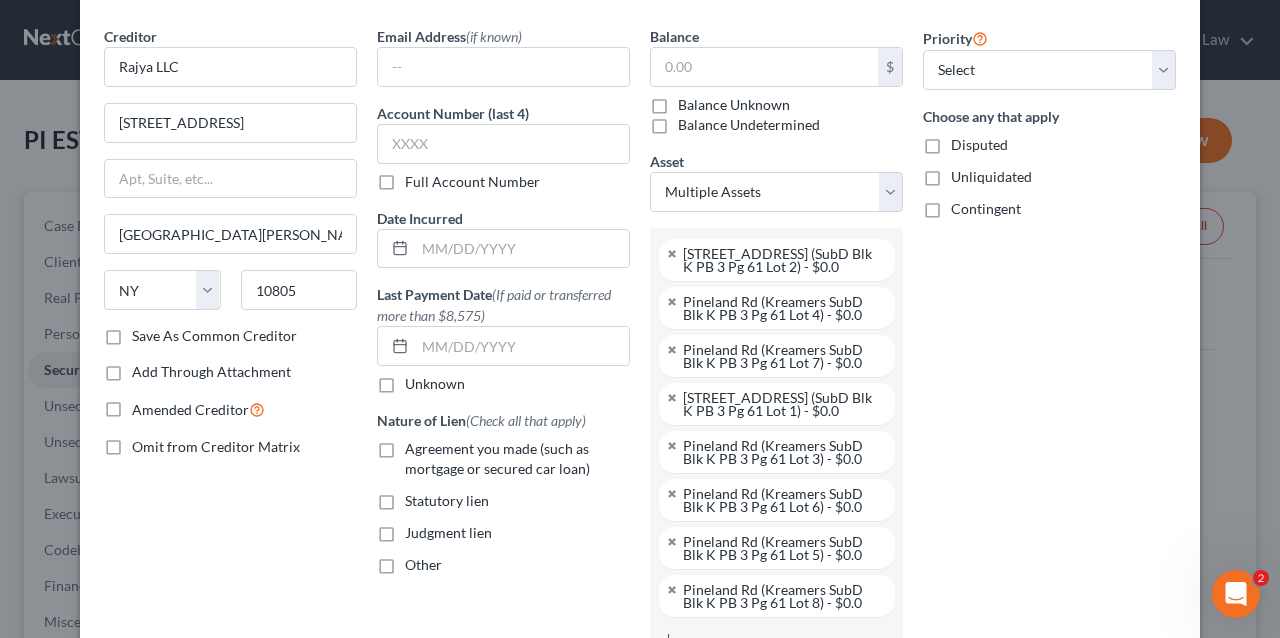 scroll, scrollTop: 100, scrollLeft: 0, axis: vertical 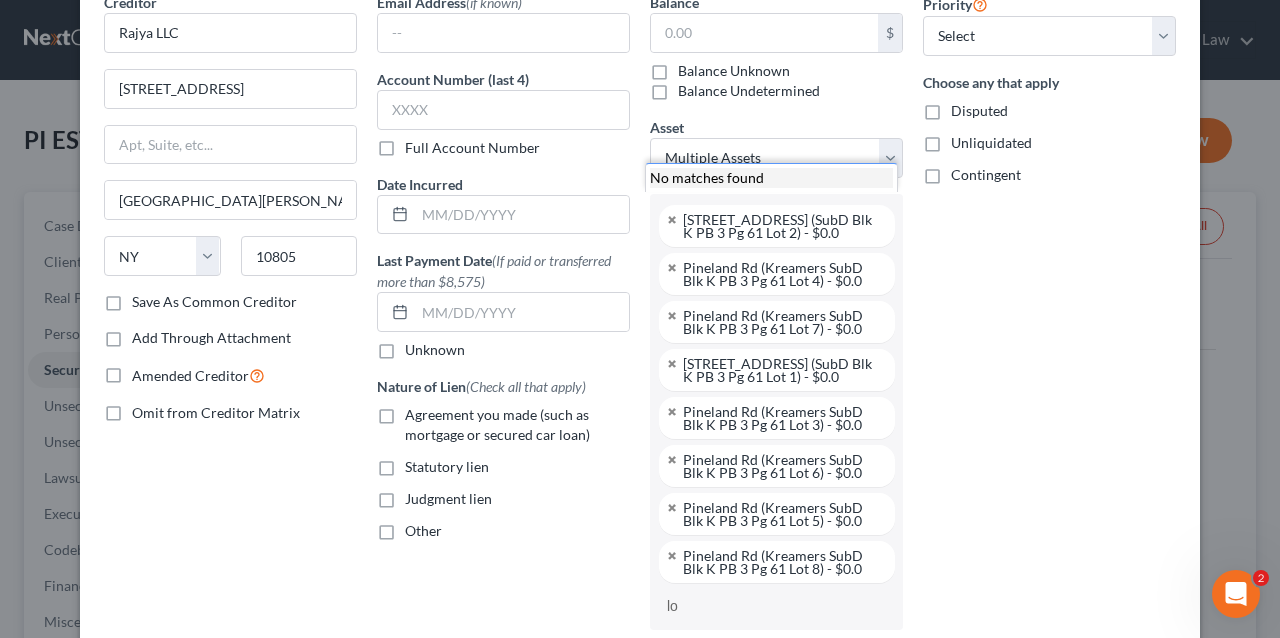 type on "l" 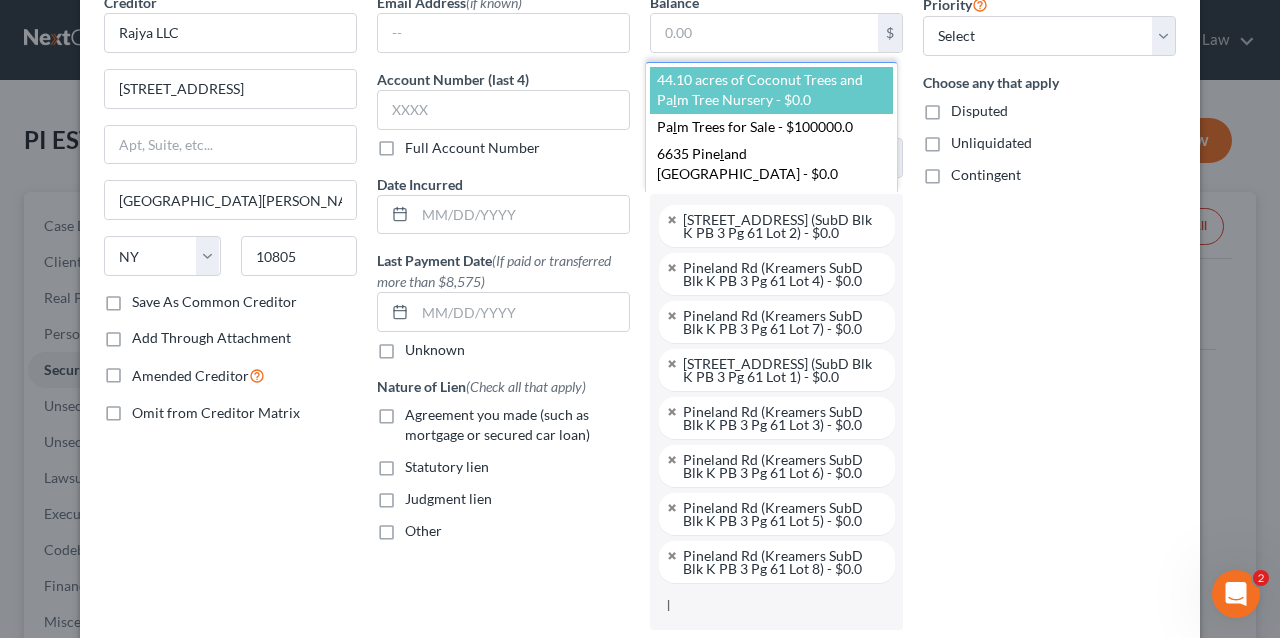 type 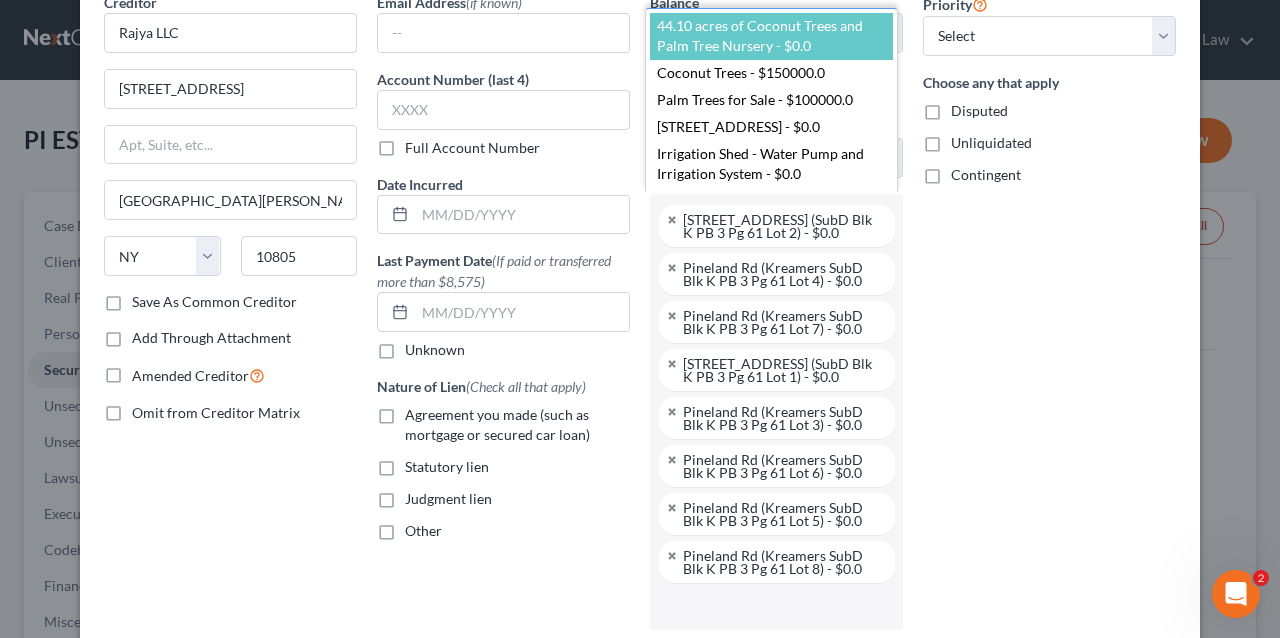 click on "Home New Case Client Portal Directory Cases DebtorCC Dal Lago Law [EMAIL_ADDRESS][DOMAIN_NAME] My Account Settings Plan + Billing Account Add-Ons Upgrade to Whoa Help Center Webinars Training Videos What's new Log out New Case Home Client Portal Directory Cases DebtorCC         - No Result - See all results Or Press Enter... Help Help Center Webinars Training Videos What's new Dal Lago Law Dal Lago Law [EMAIL_ADDRESS][DOMAIN_NAME] My Account Settings Plan + Billing Account Add-Ons Upgrade to Whoa Log out 	 PI ESTATES LLC Upgraded Case 2:25-BK-01197-FMD Chapter Chapter  11 Status Lead District [GEOGRAPHIC_DATA] Preview Petition Navigation
Case Dashboard
Payments
Invoices" at bounding box center [640, 1000] 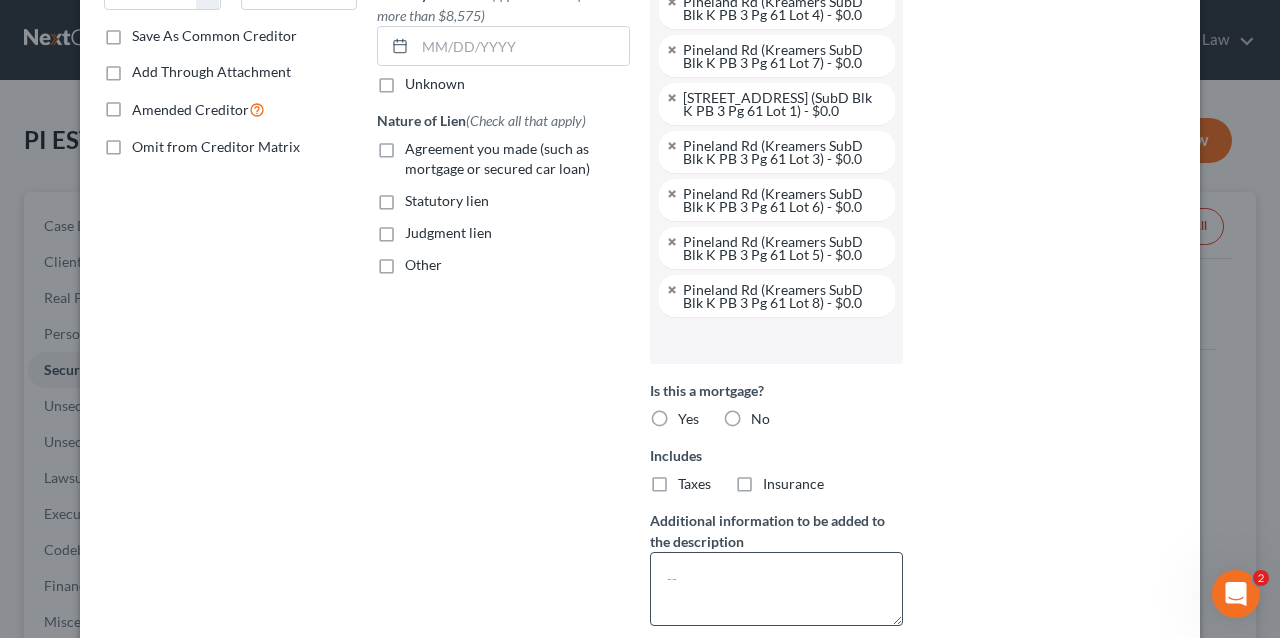 scroll, scrollTop: 605, scrollLeft: 0, axis: vertical 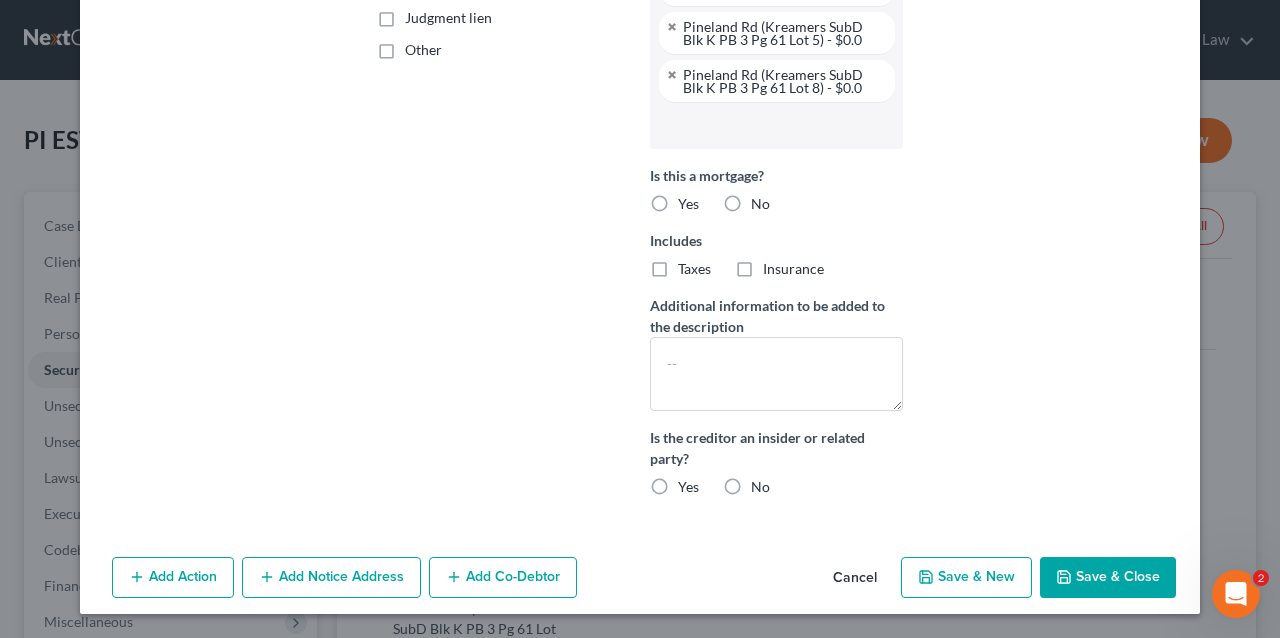 click on "Yes" at bounding box center (688, 203) 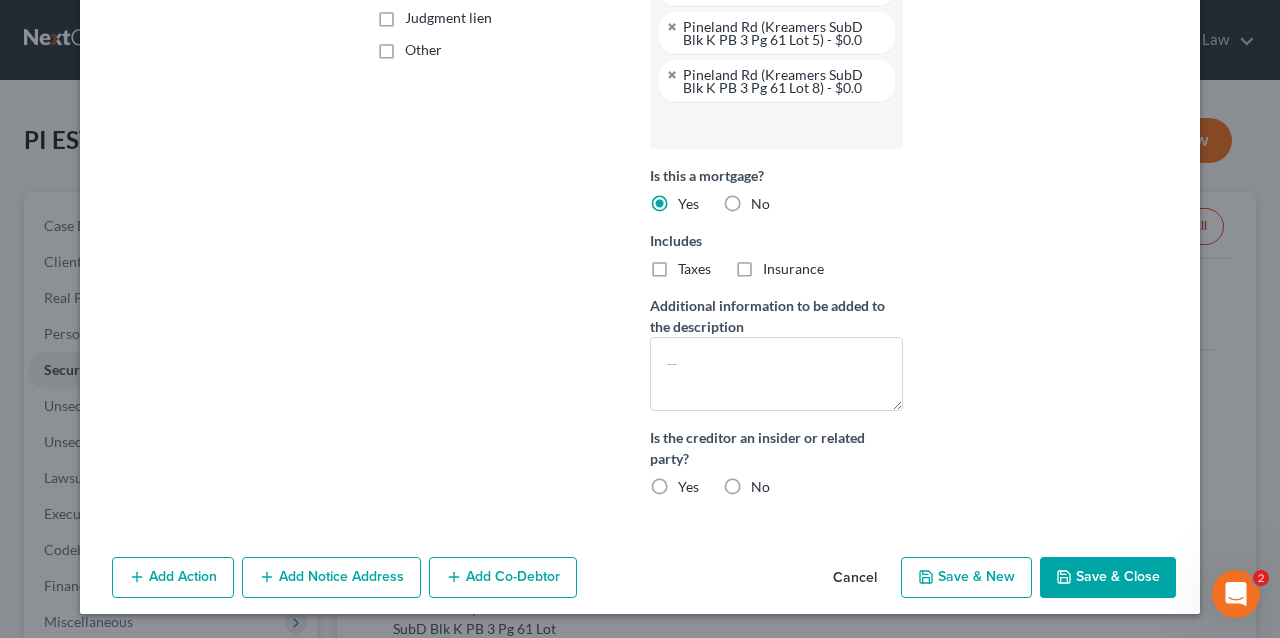 click on "No" at bounding box center [760, 487] 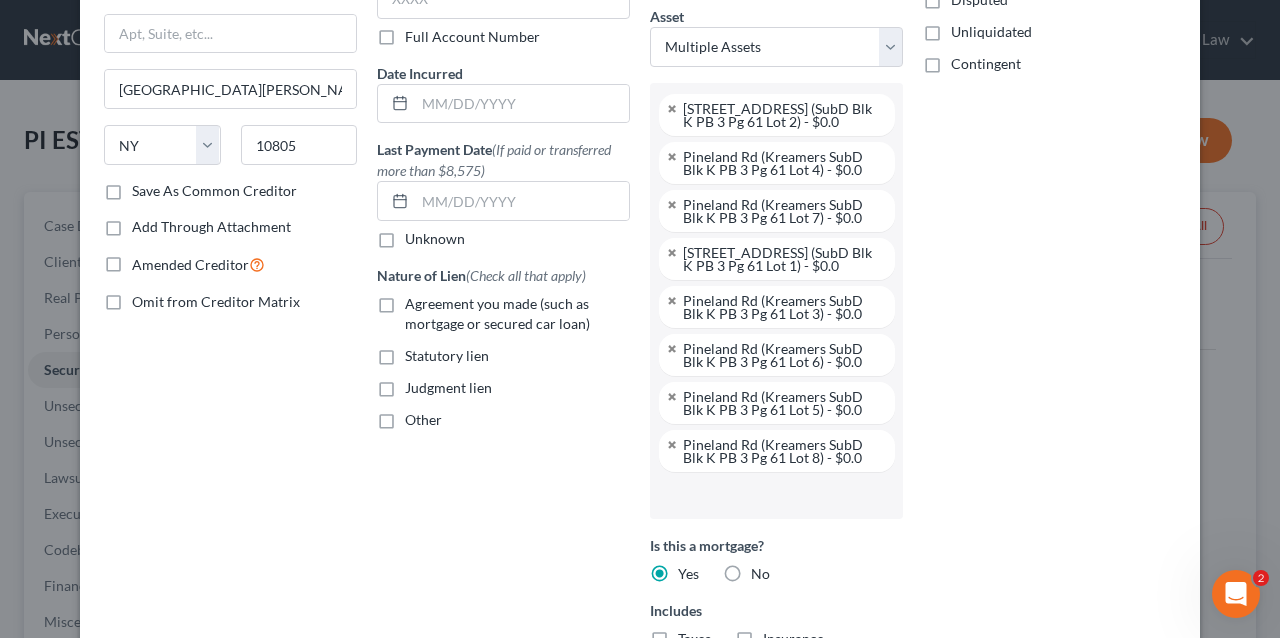 scroll, scrollTop: 138, scrollLeft: 0, axis: vertical 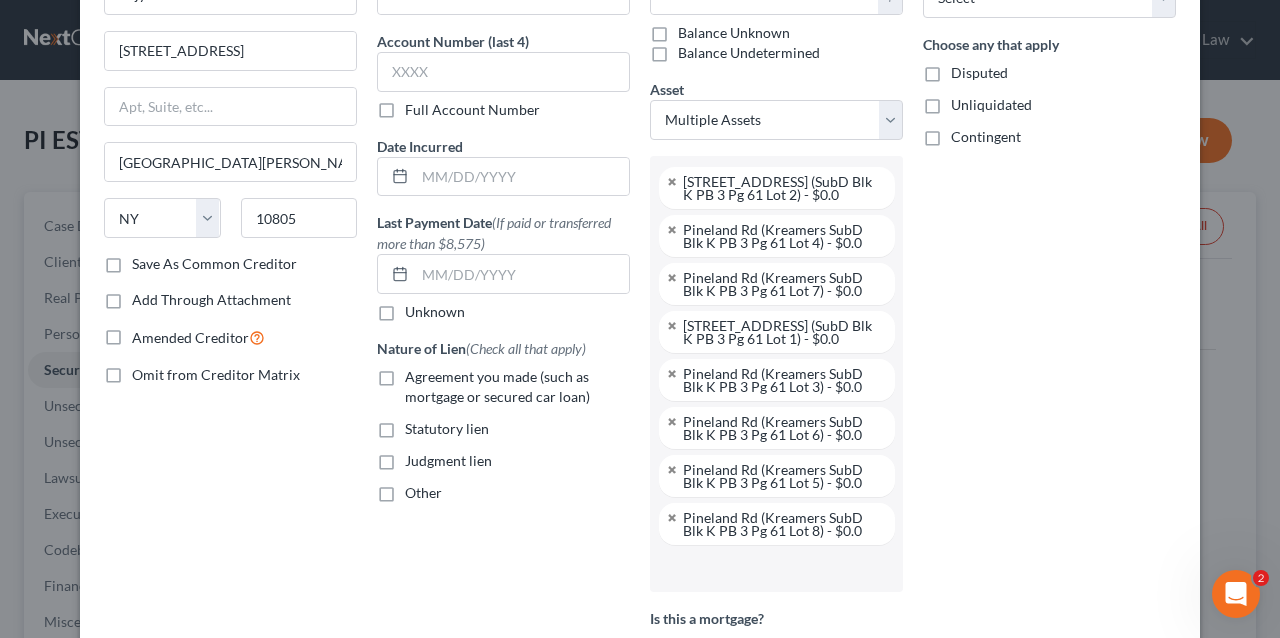 click on "Other" at bounding box center (423, 492) 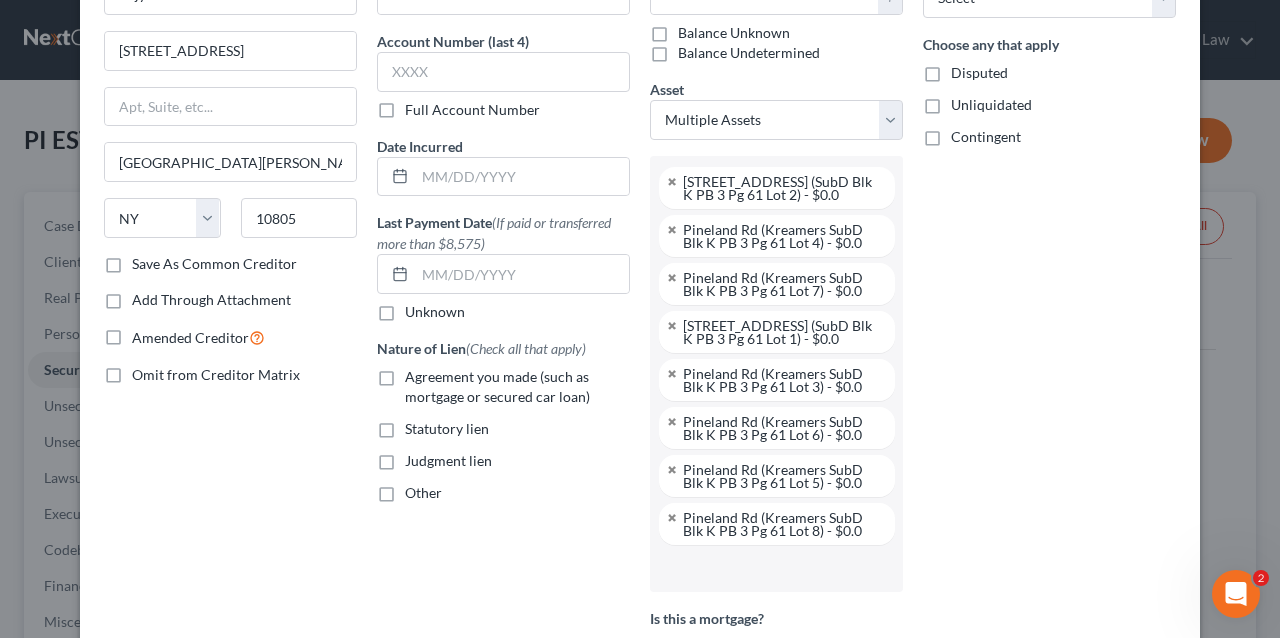 click on "Other" at bounding box center (419, 489) 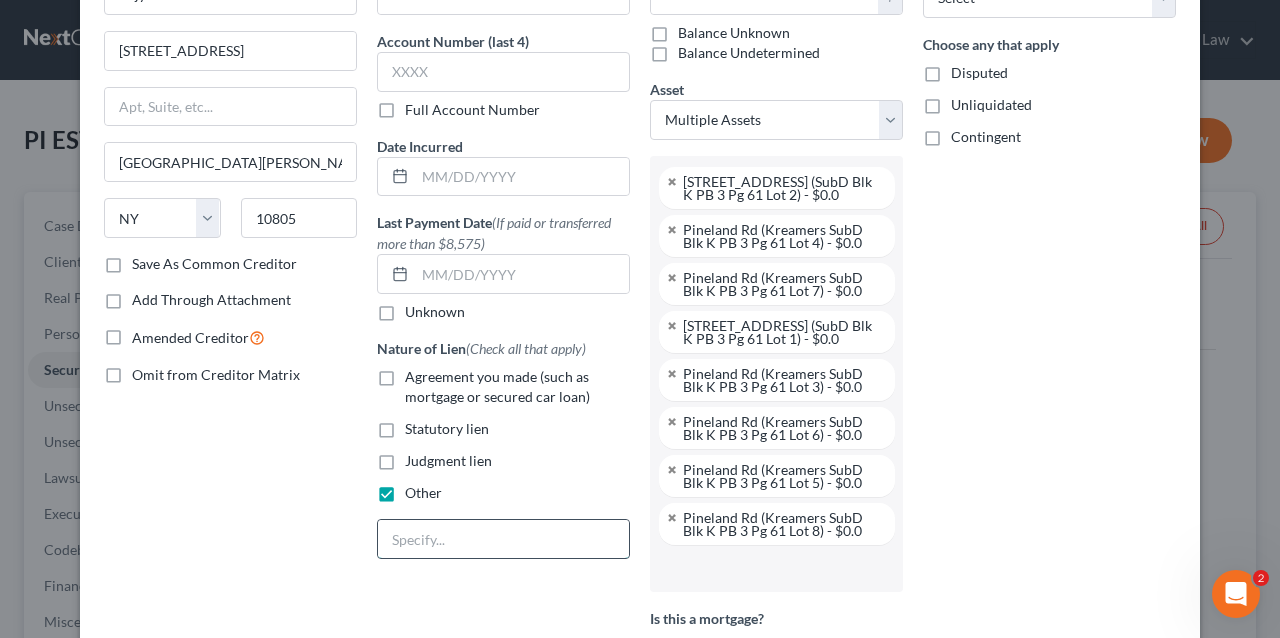 click at bounding box center [503, 539] 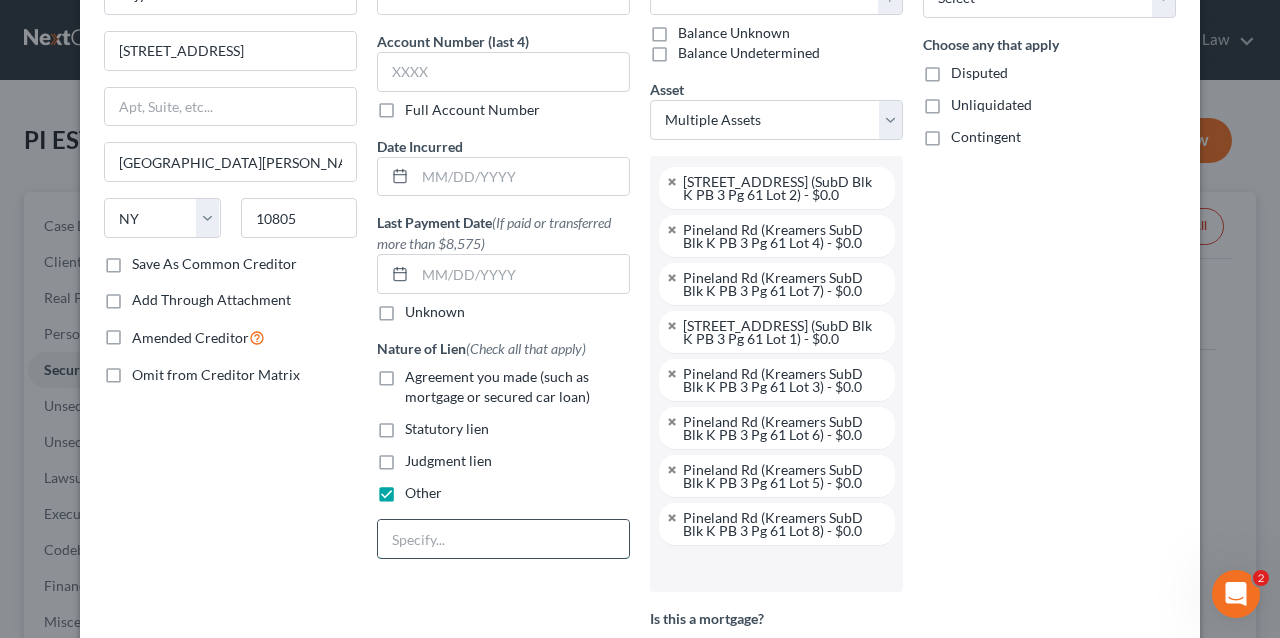 click at bounding box center (503, 539) 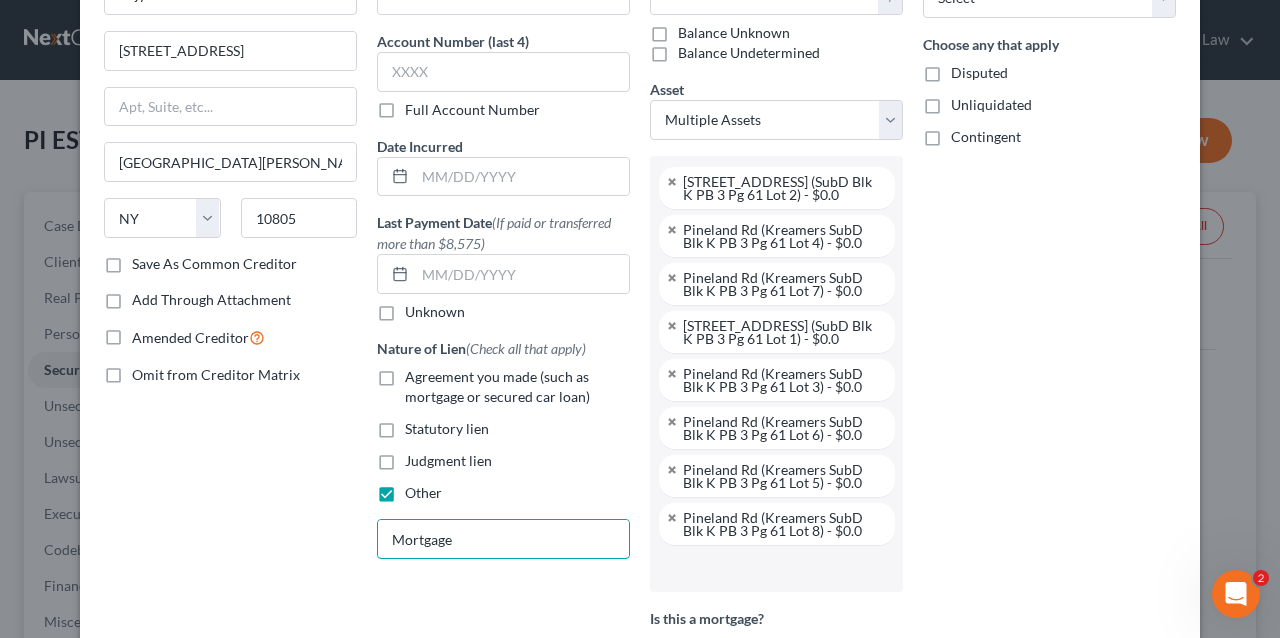 scroll, scrollTop: 605, scrollLeft: 0, axis: vertical 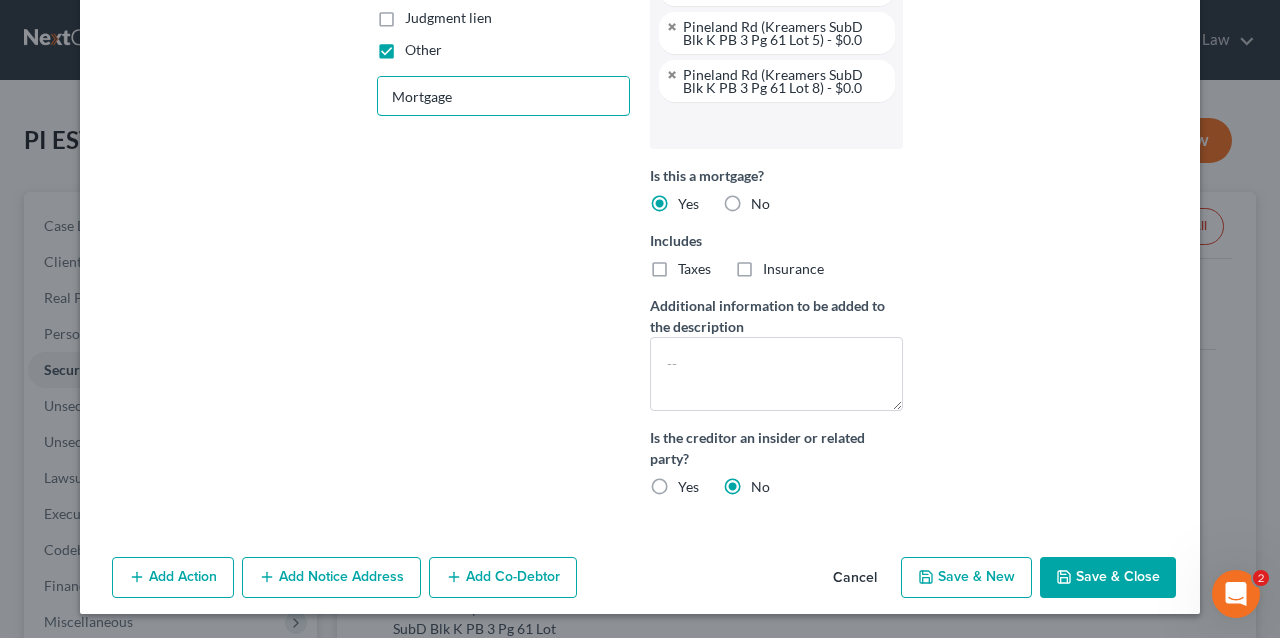 type on "Mortgage" 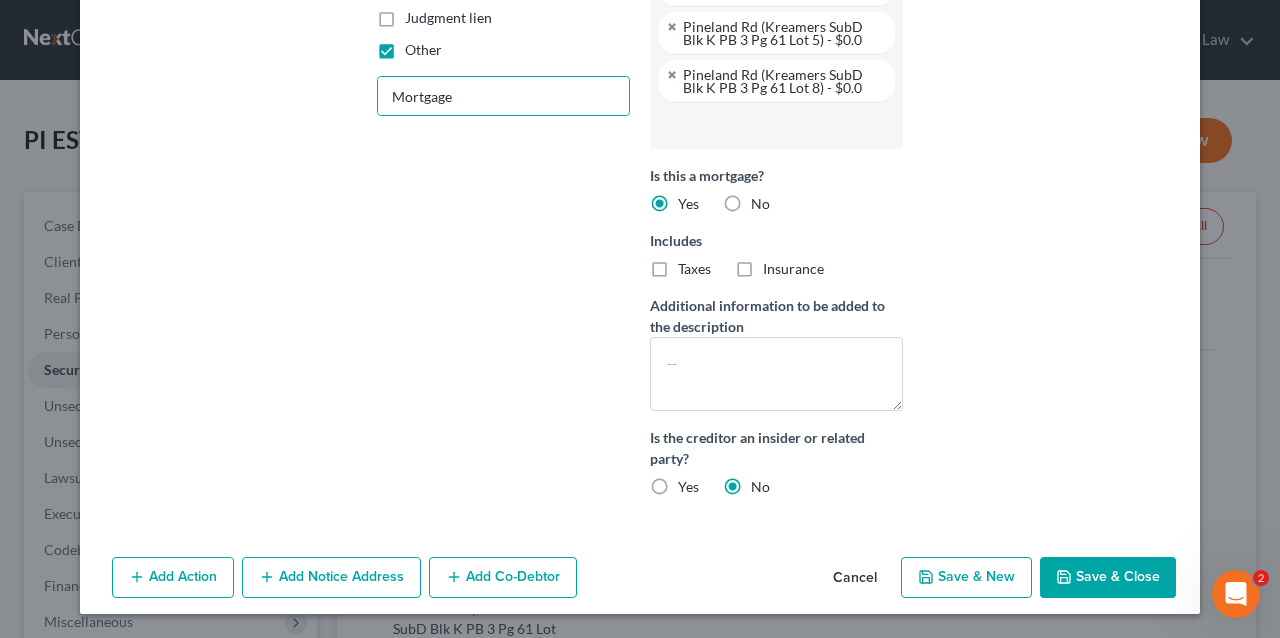 click on "Save & Close" at bounding box center (1108, 578) 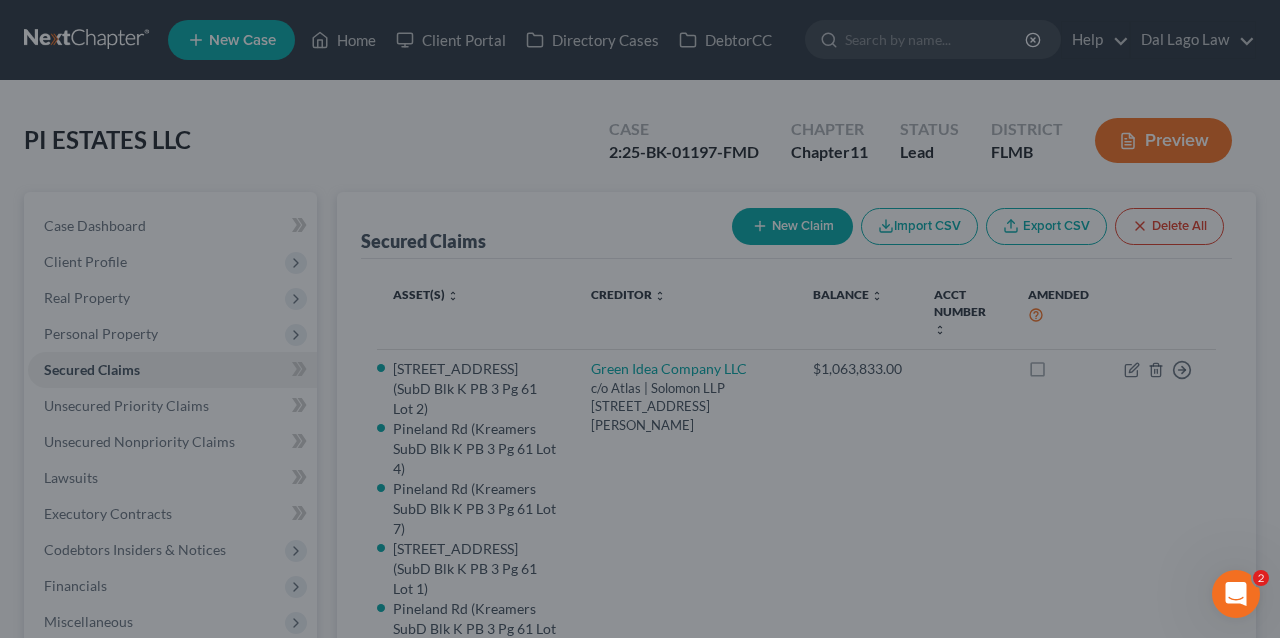 scroll, scrollTop: 197, scrollLeft: 0, axis: vertical 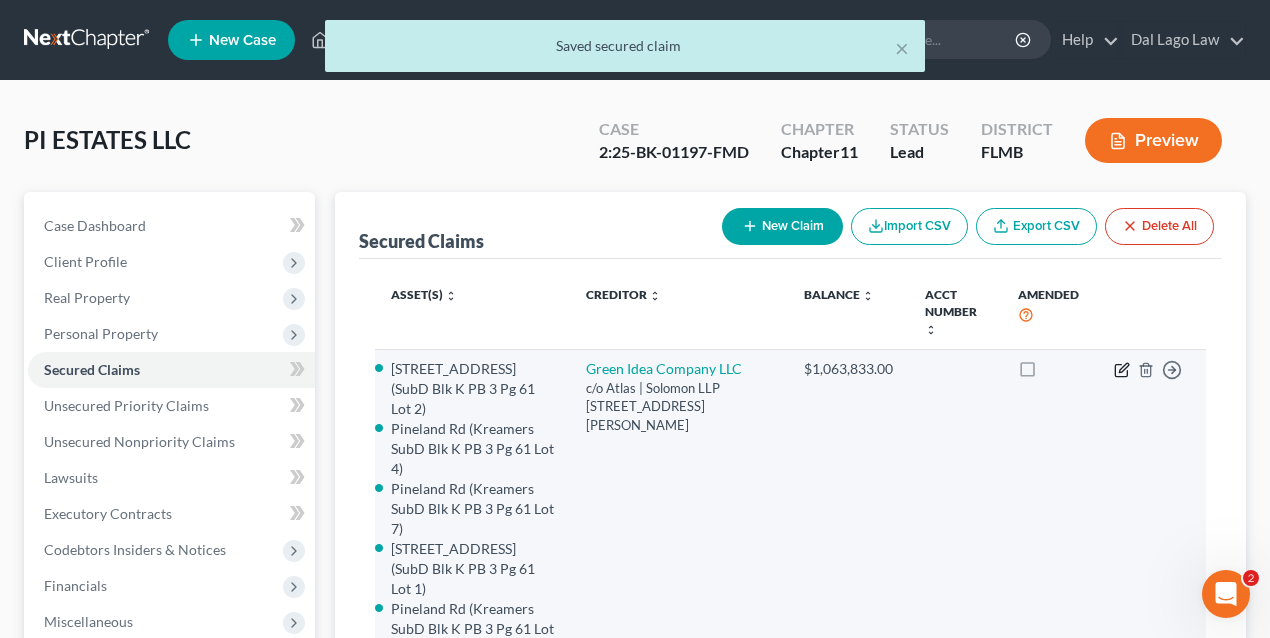 click 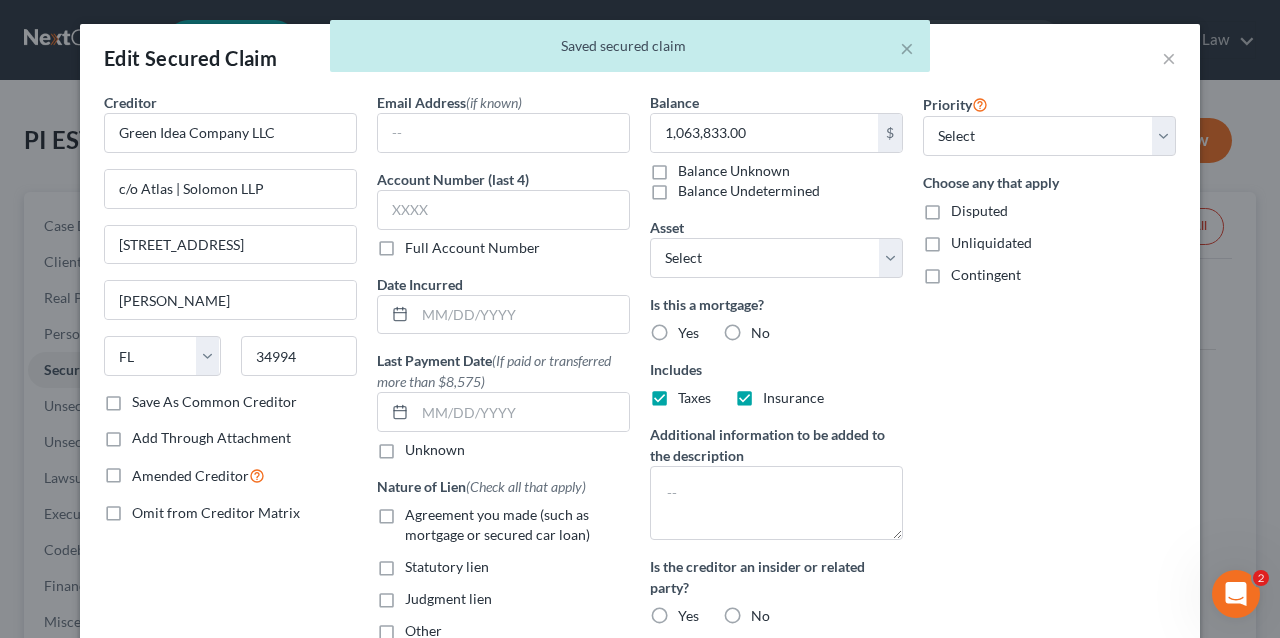 type 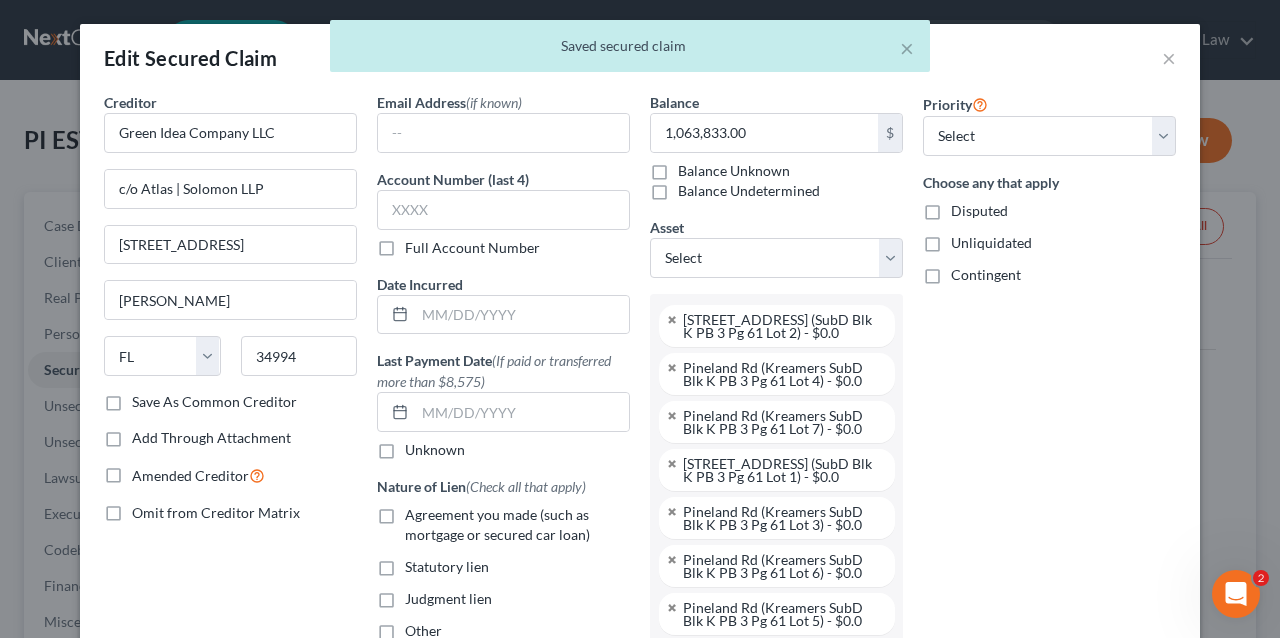 scroll, scrollTop: 176, scrollLeft: 0, axis: vertical 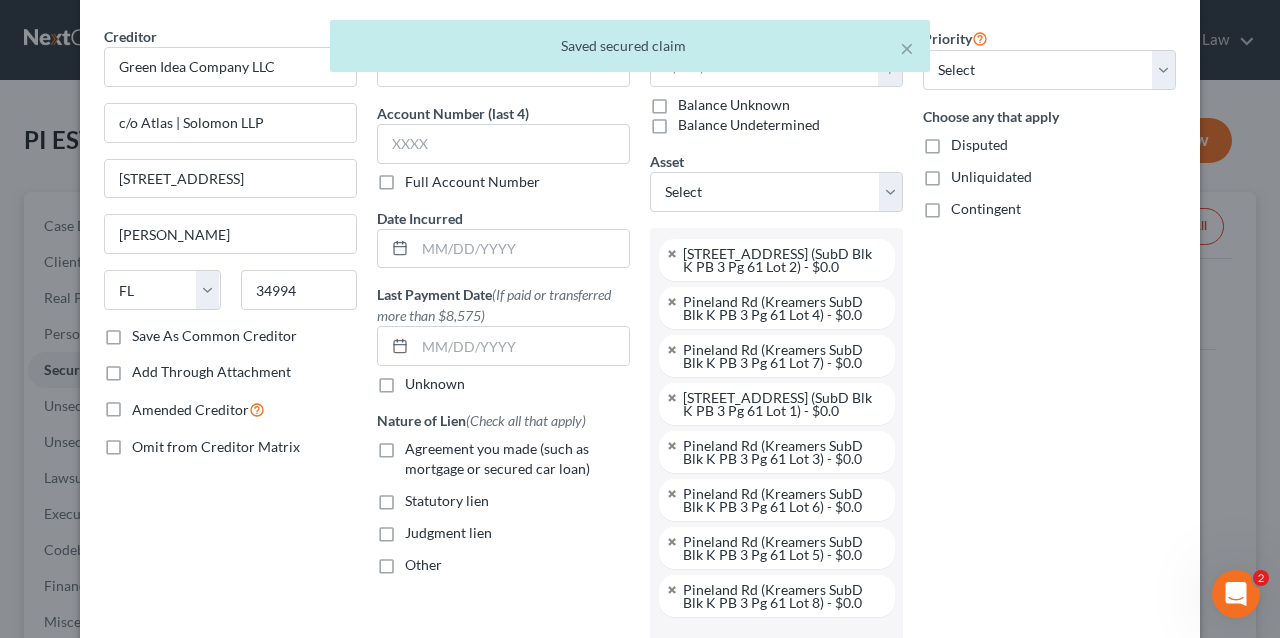 click on "Judgment lien" at bounding box center [448, 532] 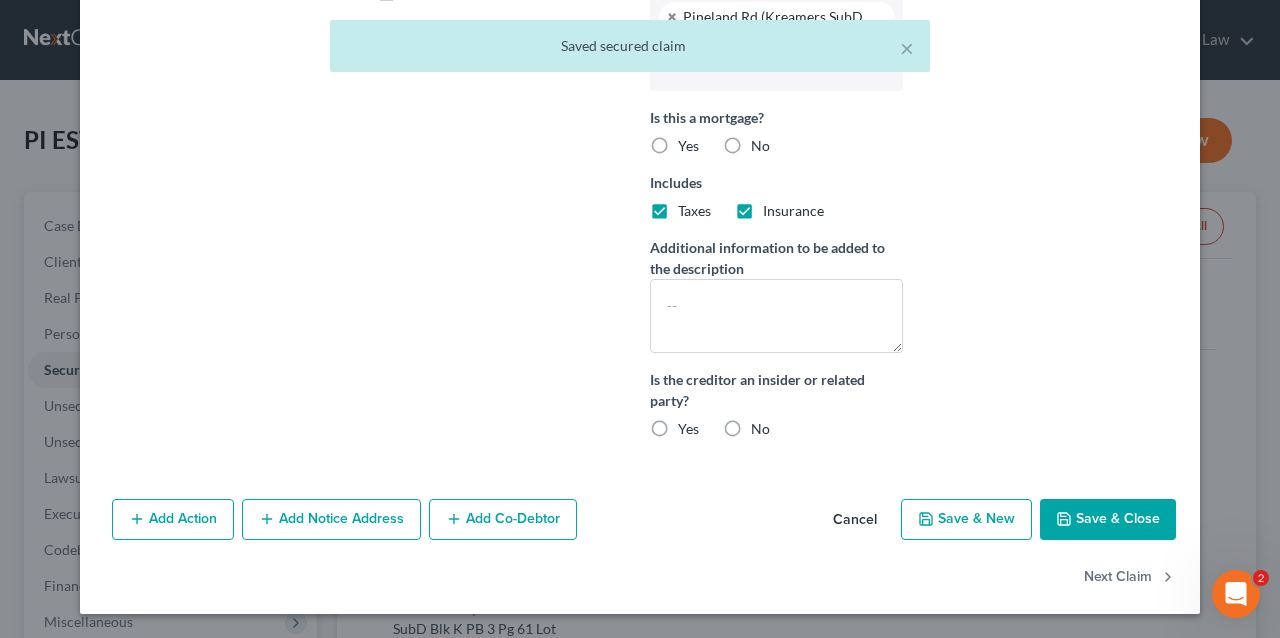click on "Save & Close" at bounding box center [1108, 520] 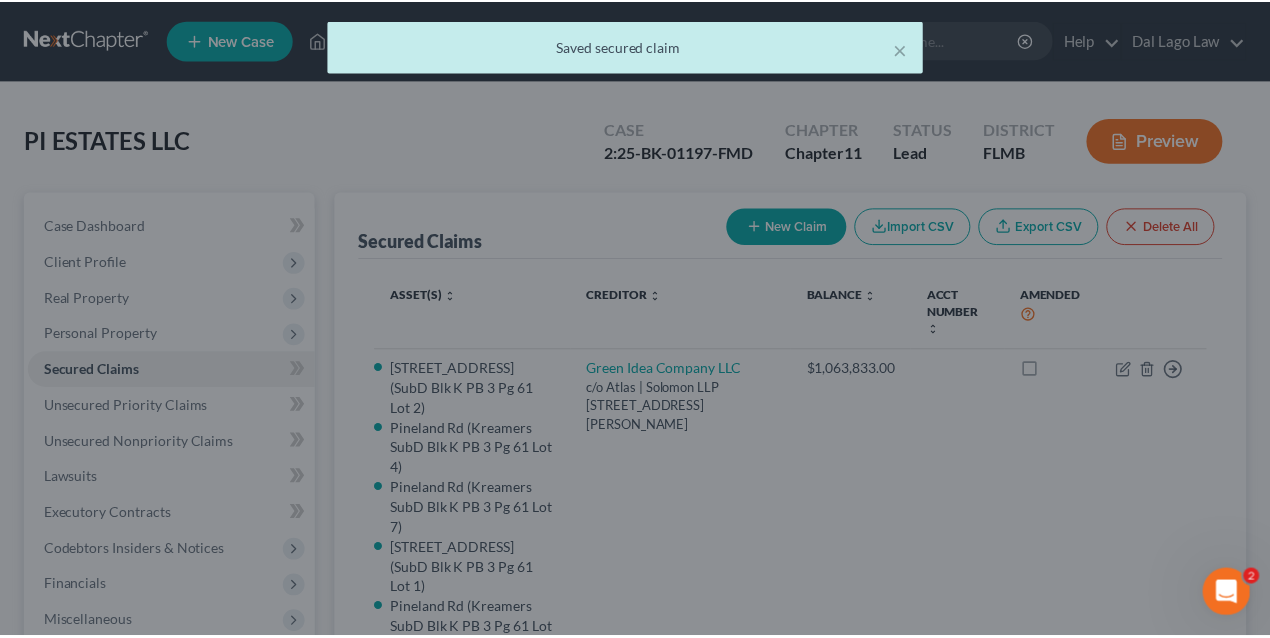 scroll, scrollTop: 200, scrollLeft: 0, axis: vertical 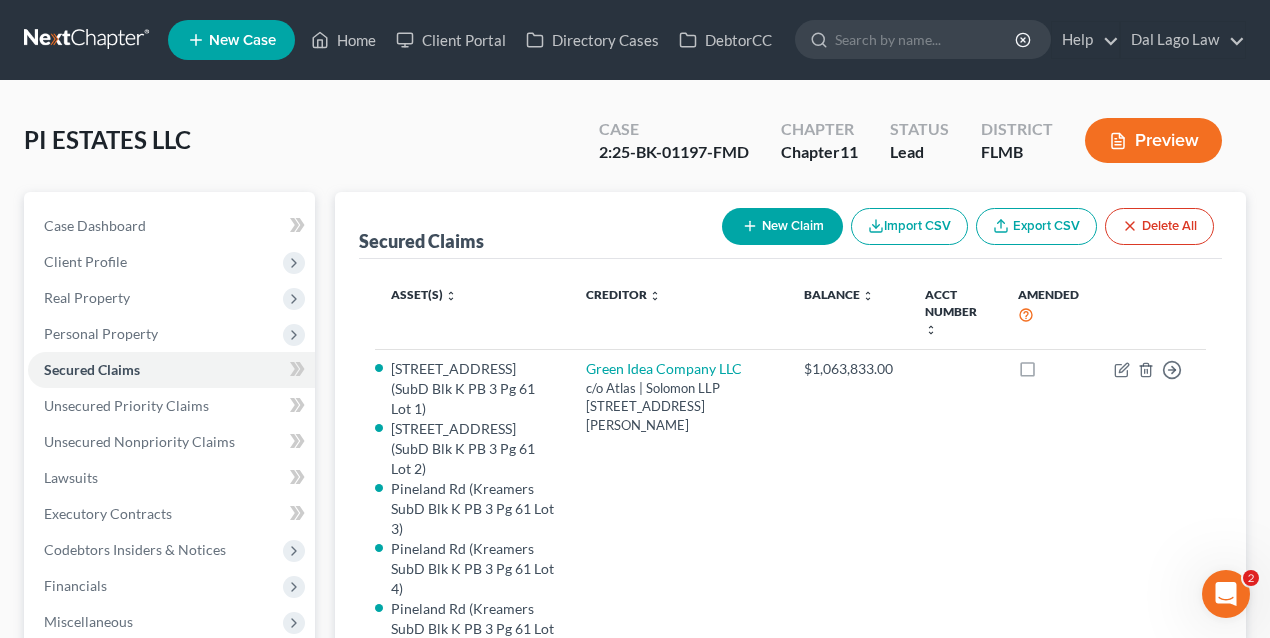 click on "New Claim" at bounding box center [782, 226] 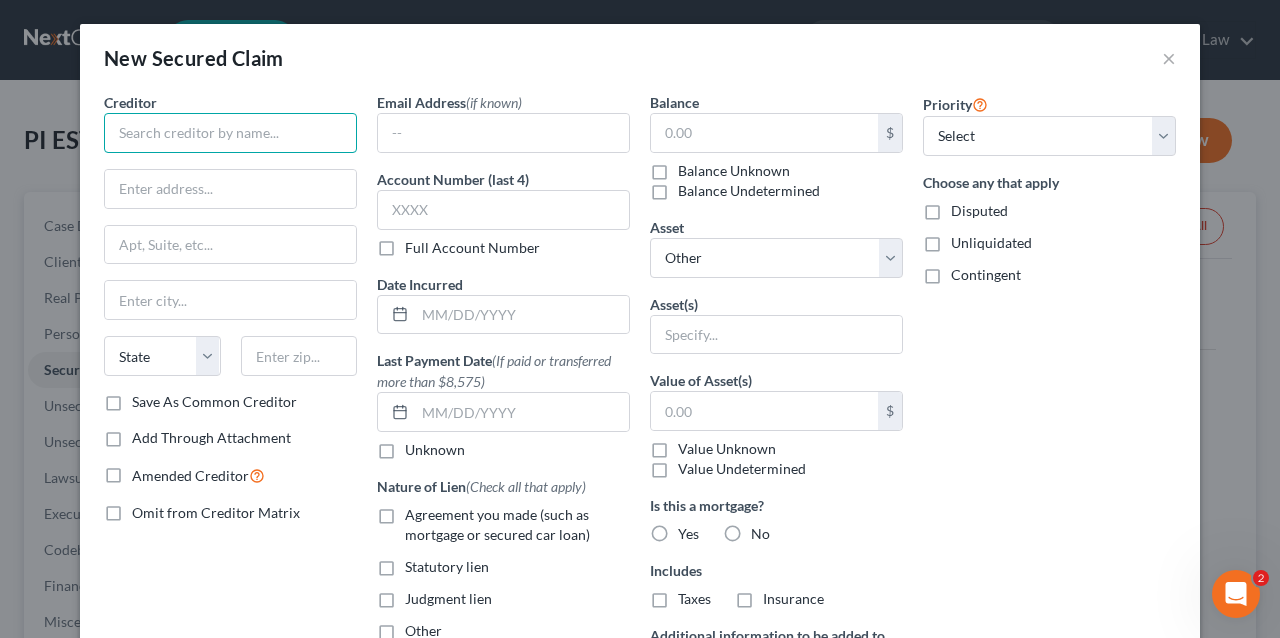 click at bounding box center [230, 133] 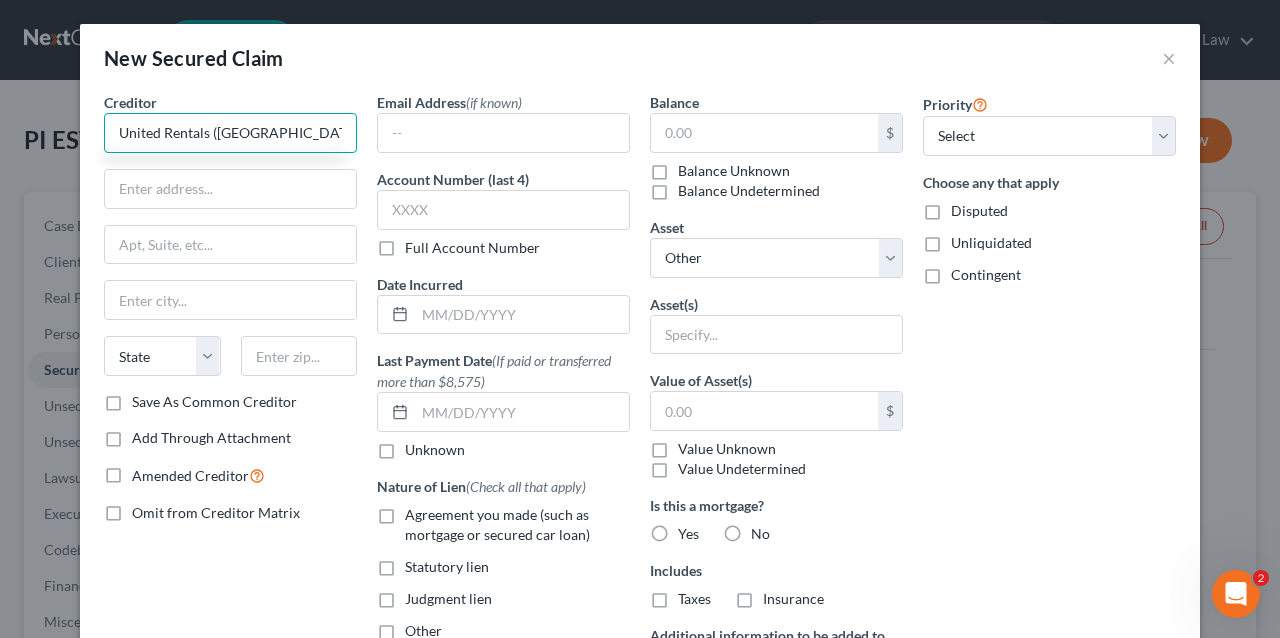 type on "United Rentals ([GEOGRAPHIC_DATA]), Inc." 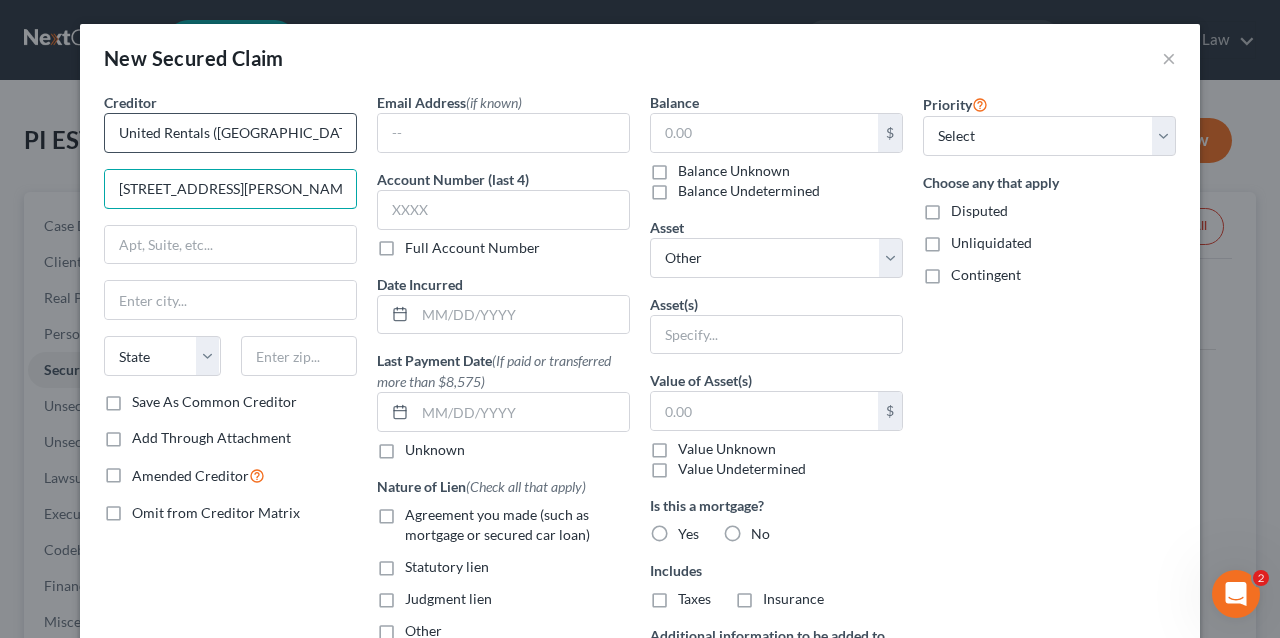 type on "[STREET_ADDRESS][PERSON_NAME]" 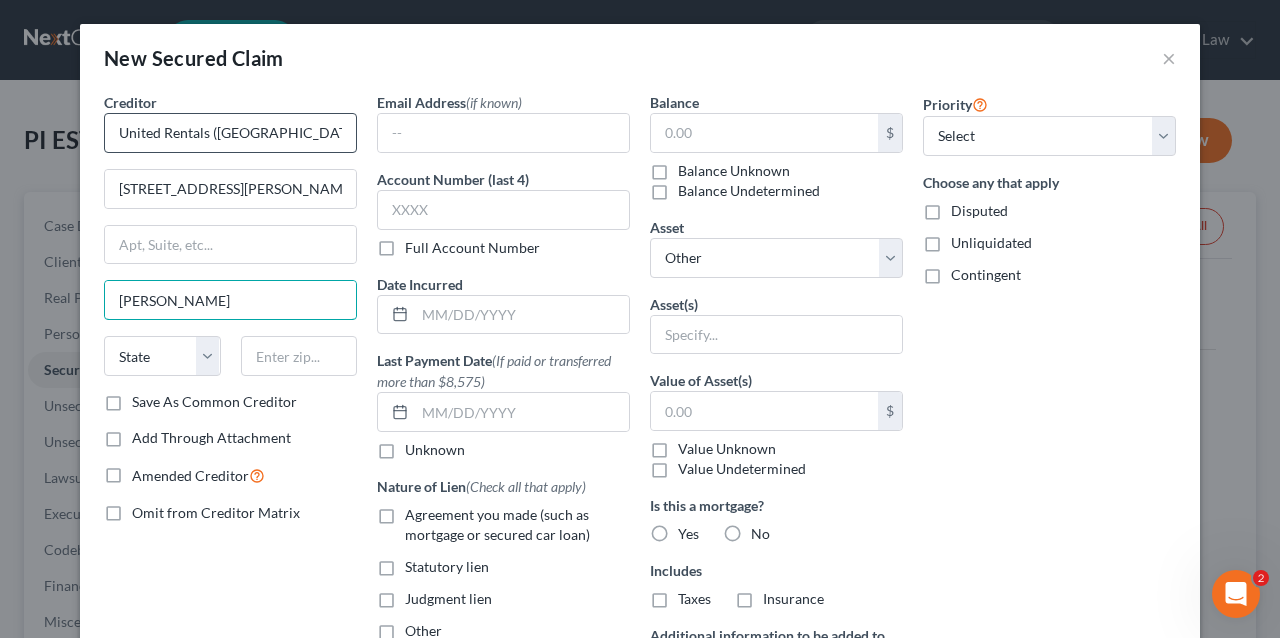 type on "[PERSON_NAME]" 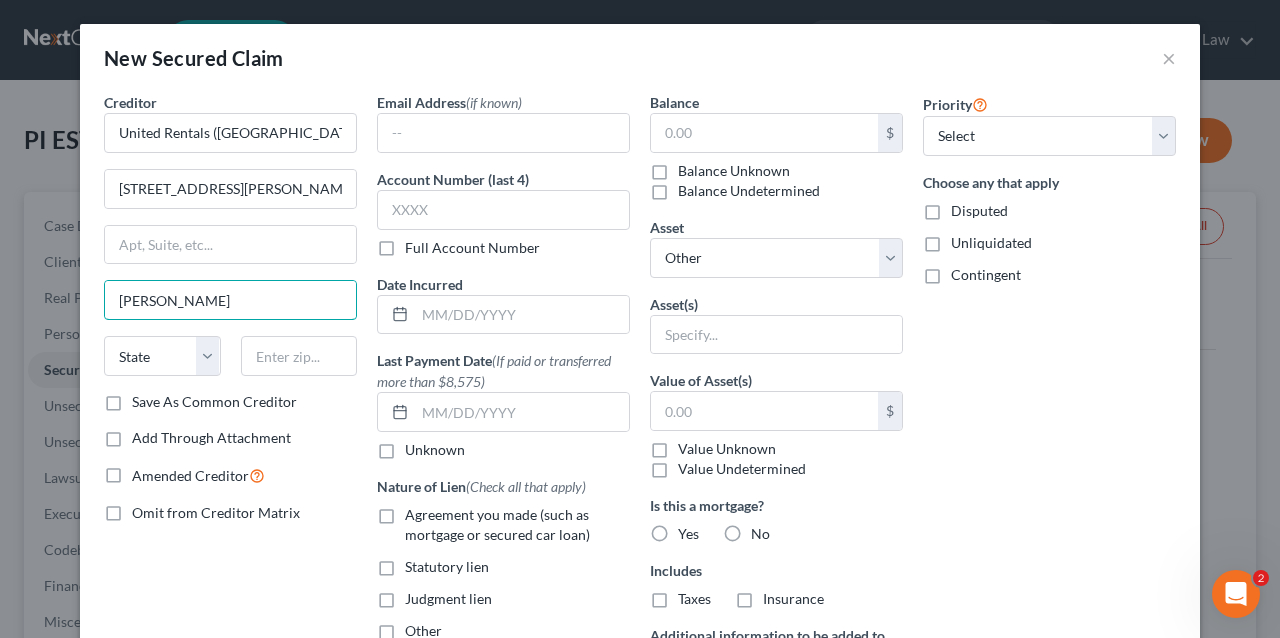 type 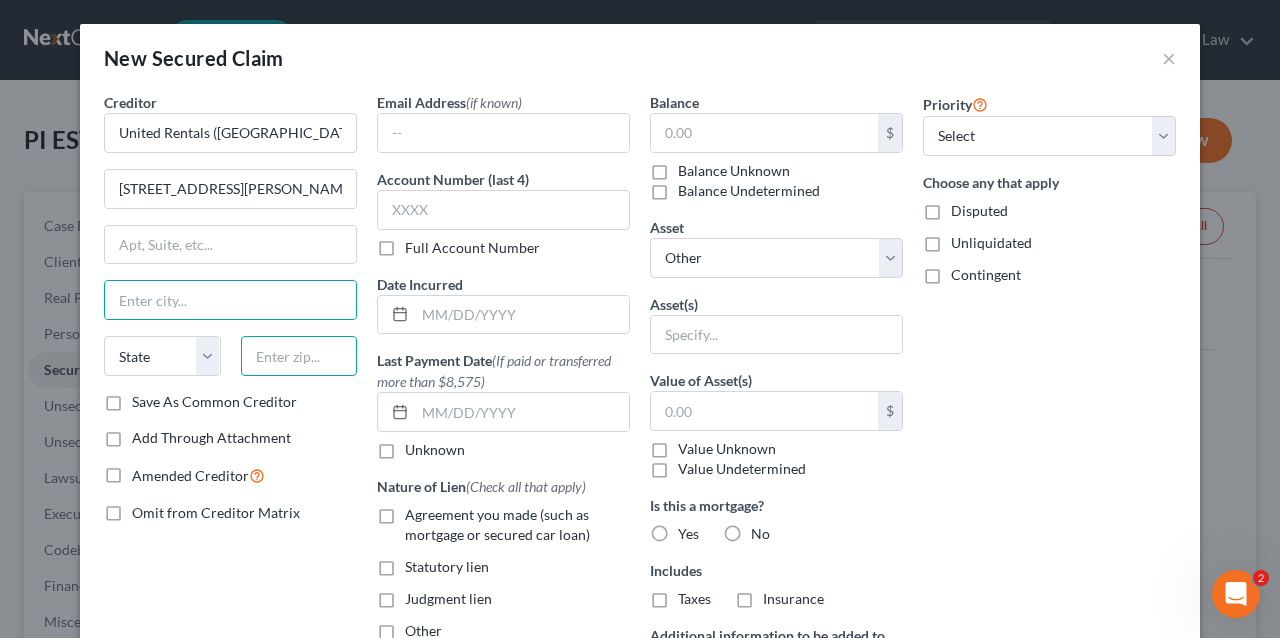 click at bounding box center (299, 356) 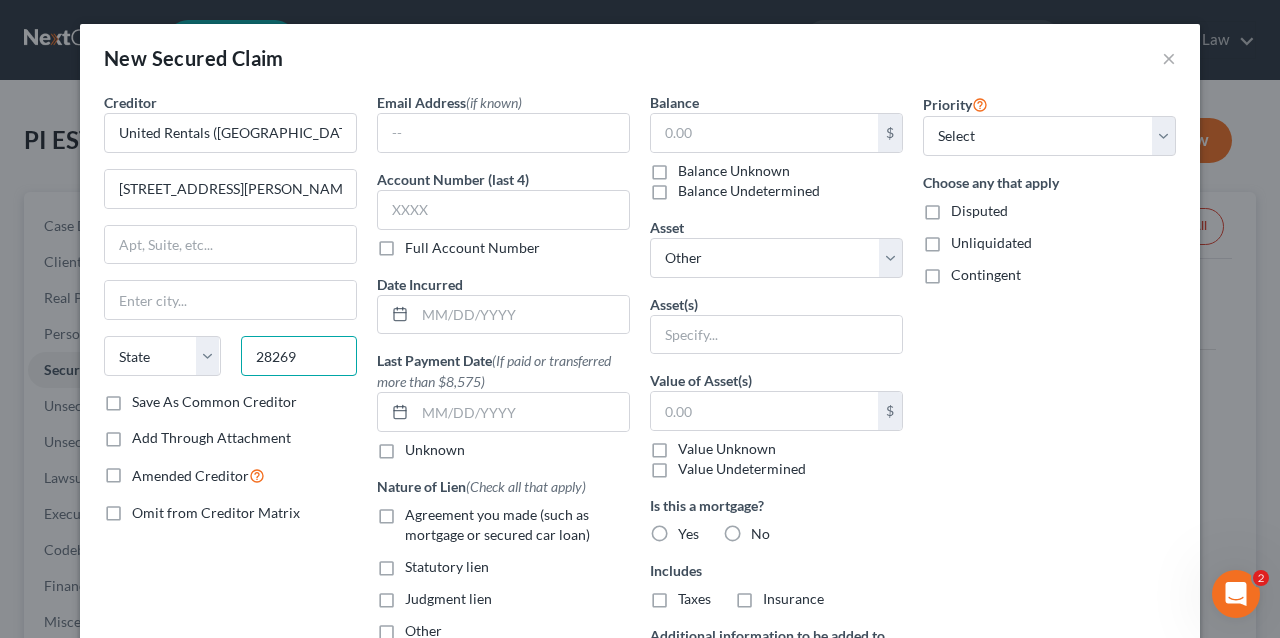type on "28269" 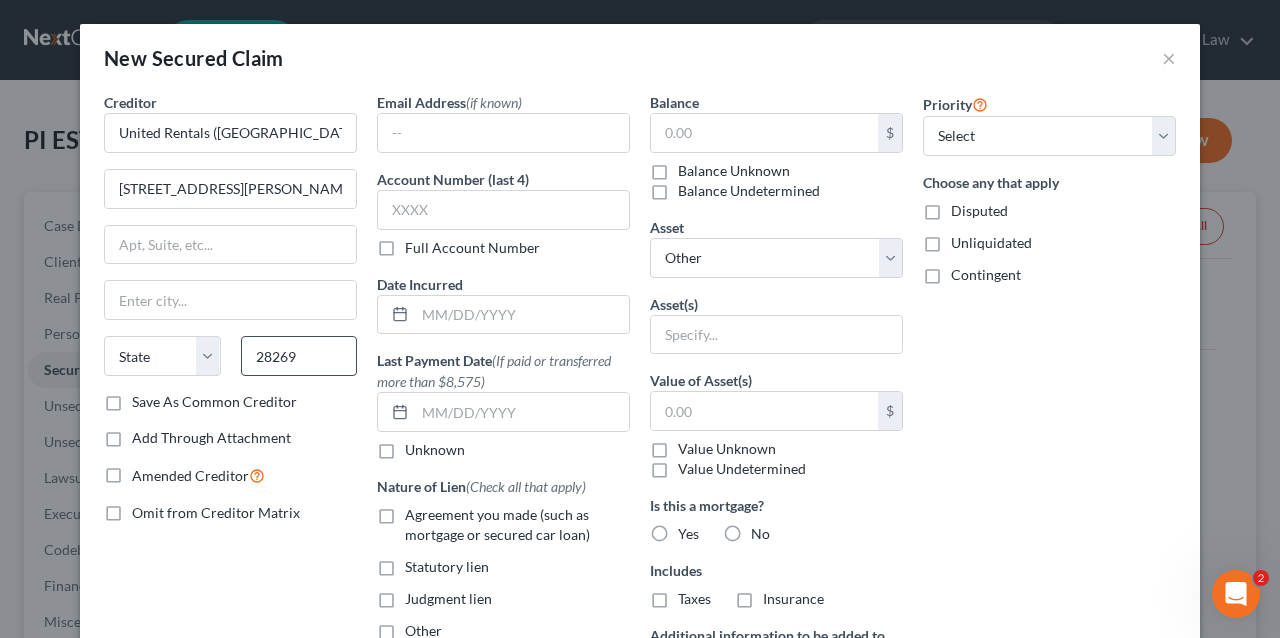 type on "Charlotte" 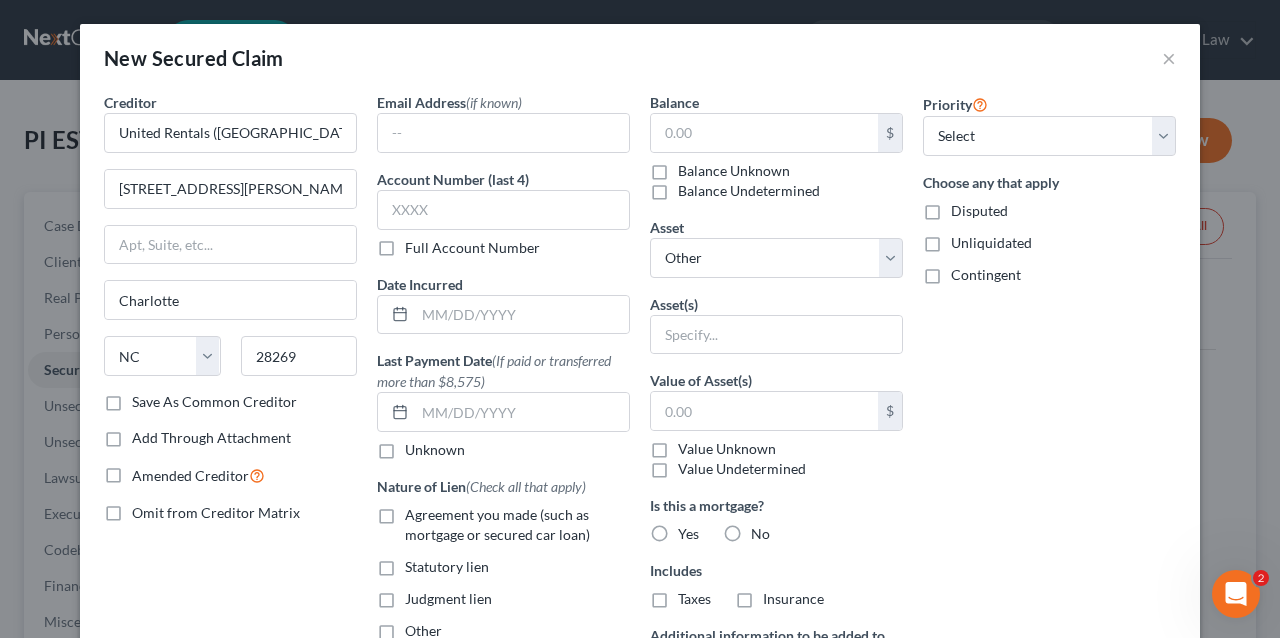 click on "Creditor *    United Rentals ([GEOGRAPHIC_DATA]), Inc.                      [STREET_ADDRESS][PERSON_NAME] [PERSON_NAME][GEOGRAPHIC_DATA] [US_STATE][GEOGRAPHIC_DATA] AZ [GEOGRAPHIC_DATA] CO [GEOGRAPHIC_DATA] DE DC [GEOGRAPHIC_DATA] [GEOGRAPHIC_DATA] GU HI ID IL IN [GEOGRAPHIC_DATA] [GEOGRAPHIC_DATA] [GEOGRAPHIC_DATA] [GEOGRAPHIC_DATA] MD [GEOGRAPHIC_DATA] [GEOGRAPHIC_DATA] [GEOGRAPHIC_DATA] [GEOGRAPHIC_DATA] [GEOGRAPHIC_DATA] MT [GEOGRAPHIC_DATA] [GEOGRAPHIC_DATA] [GEOGRAPHIC_DATA] [GEOGRAPHIC_DATA] [GEOGRAPHIC_DATA] [GEOGRAPHIC_DATA] [GEOGRAPHIC_DATA] [GEOGRAPHIC_DATA] [GEOGRAPHIC_DATA] [GEOGRAPHIC_DATA] OR [GEOGRAPHIC_DATA] PR RI SC SD [GEOGRAPHIC_DATA] [GEOGRAPHIC_DATA] [GEOGRAPHIC_DATA] VI [GEOGRAPHIC_DATA] [GEOGRAPHIC_DATA] [GEOGRAPHIC_DATA] WV [GEOGRAPHIC_DATA] WY 28269 Save As Common Creditor Add Through Attachment Amended Creditor  Omit from Creditor Matrix" at bounding box center (230, 467) 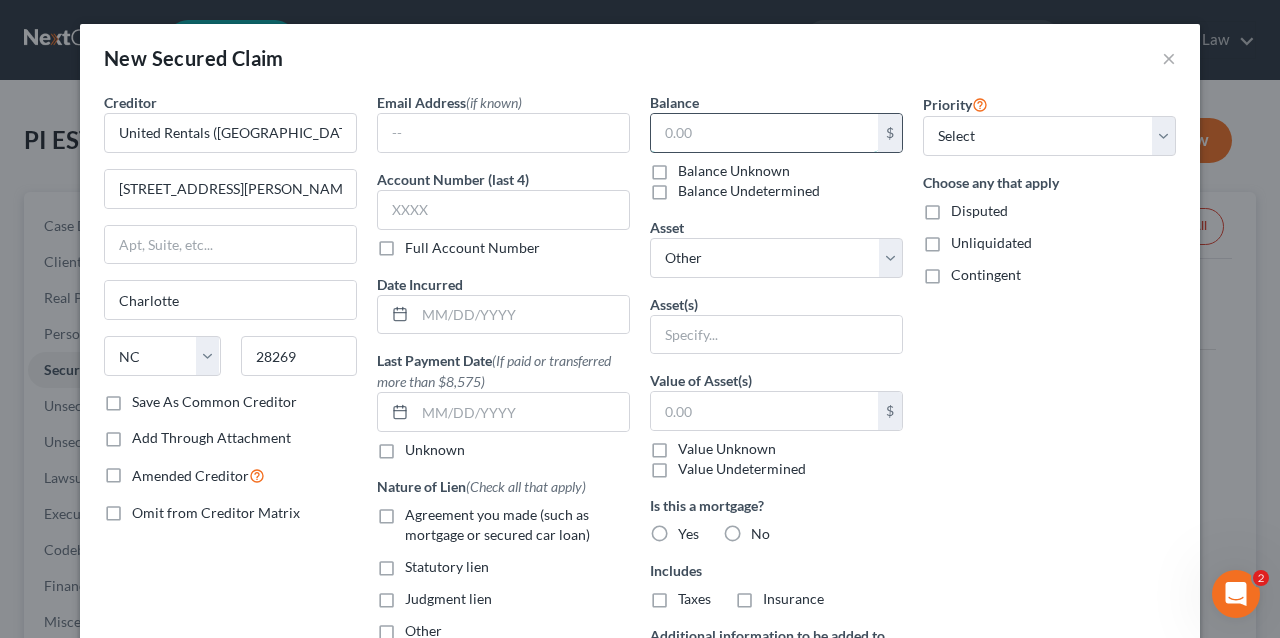 click at bounding box center [764, 133] 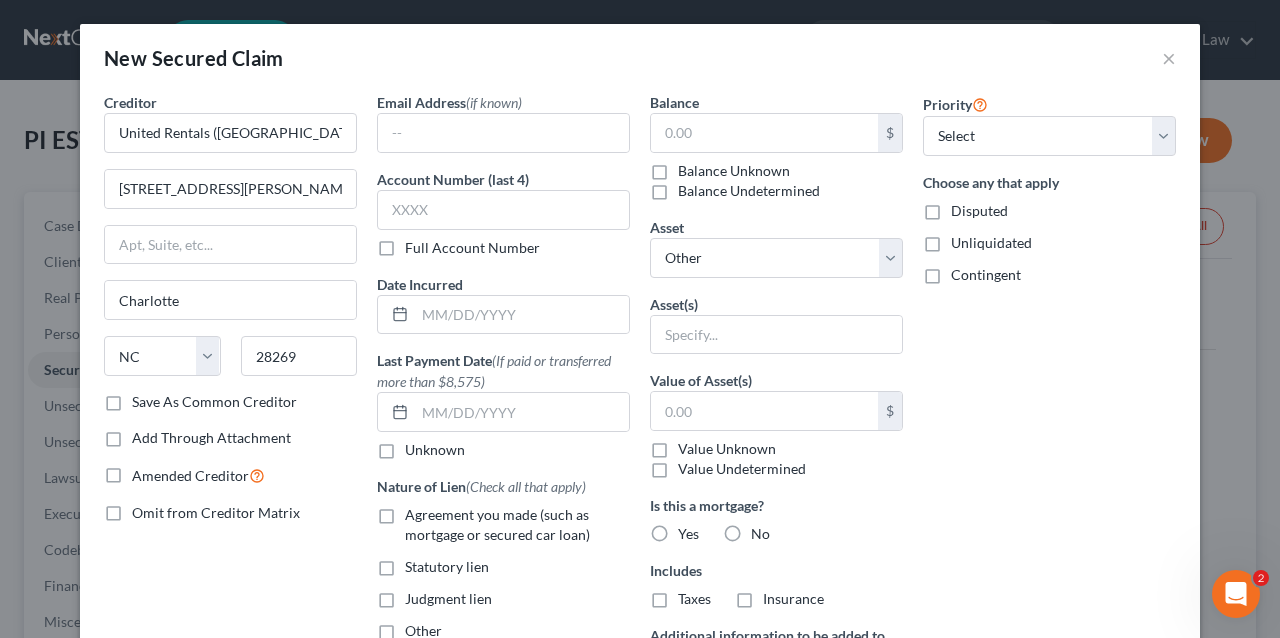 click on "Balance Unknown" at bounding box center [734, 171] 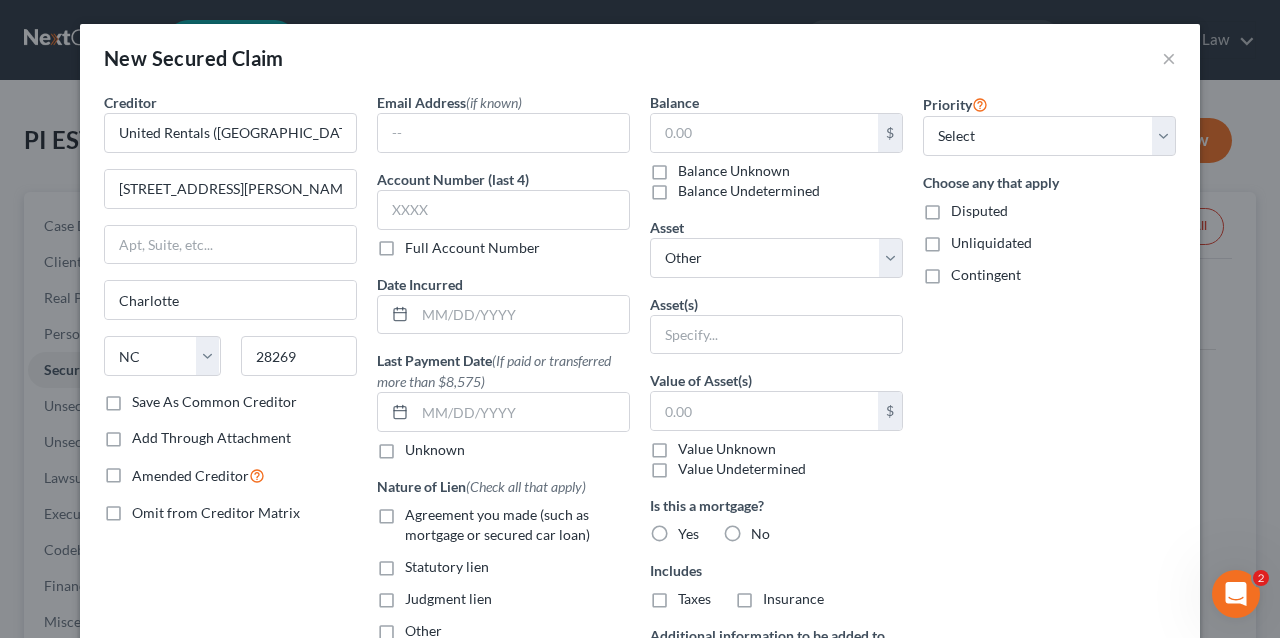 click on "Balance Unknown" at bounding box center [692, 167] 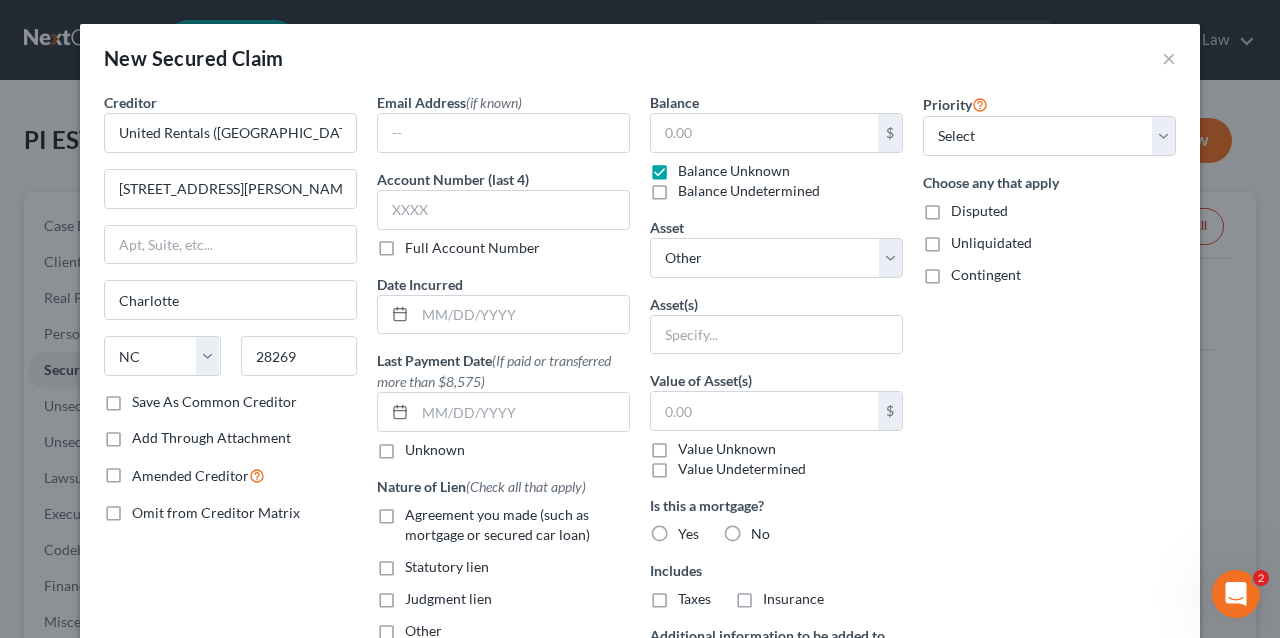 type on "0.00" 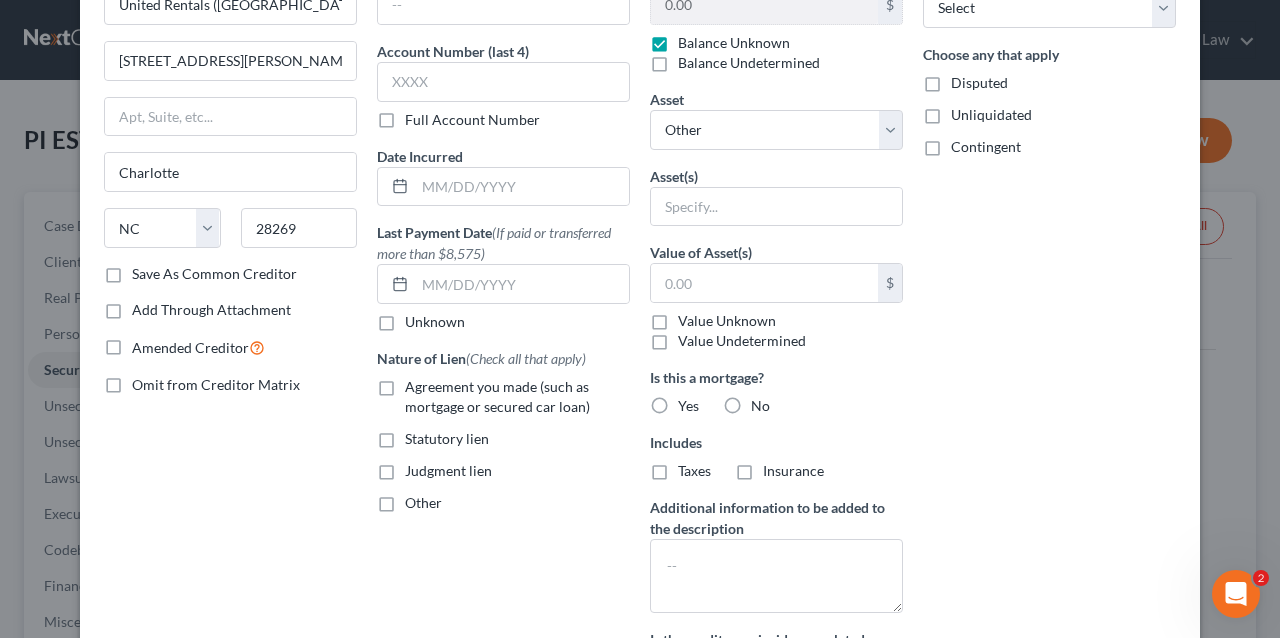 scroll, scrollTop: 133, scrollLeft: 0, axis: vertical 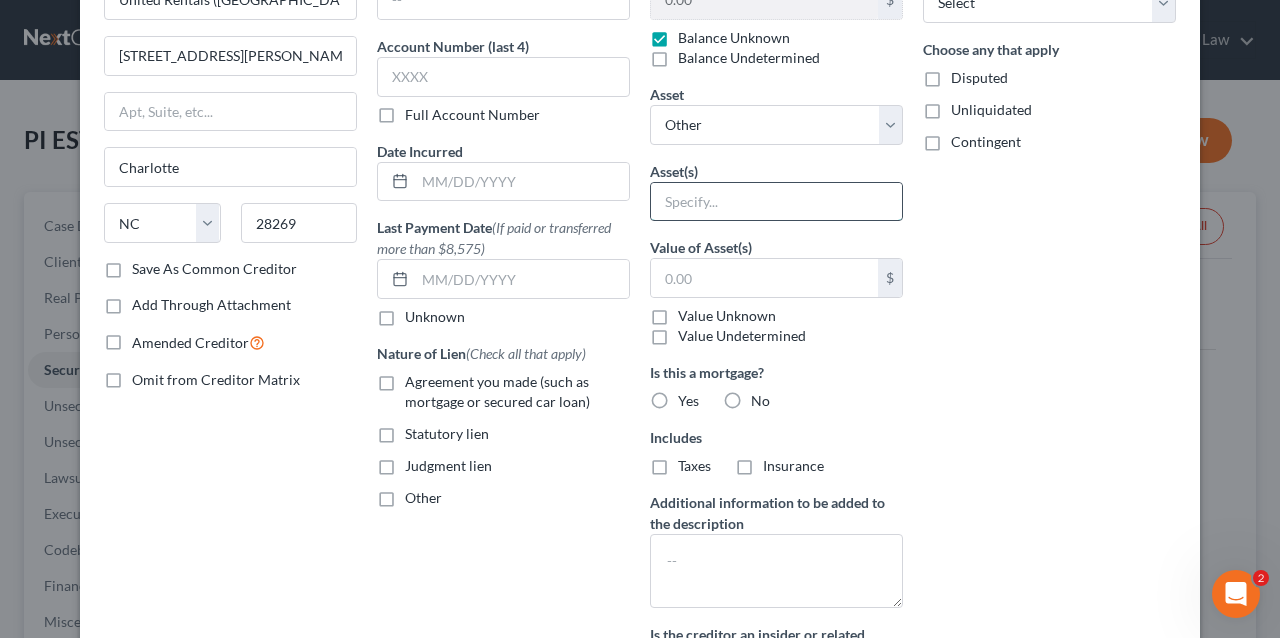 click at bounding box center (776, 202) 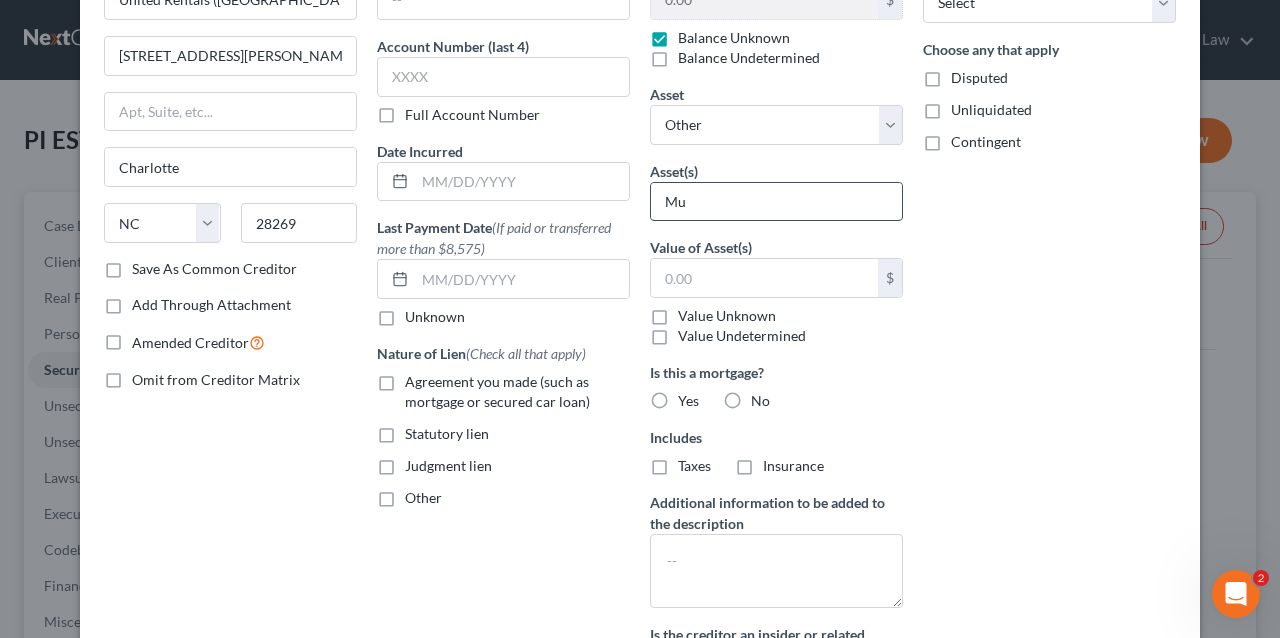 type on "M" 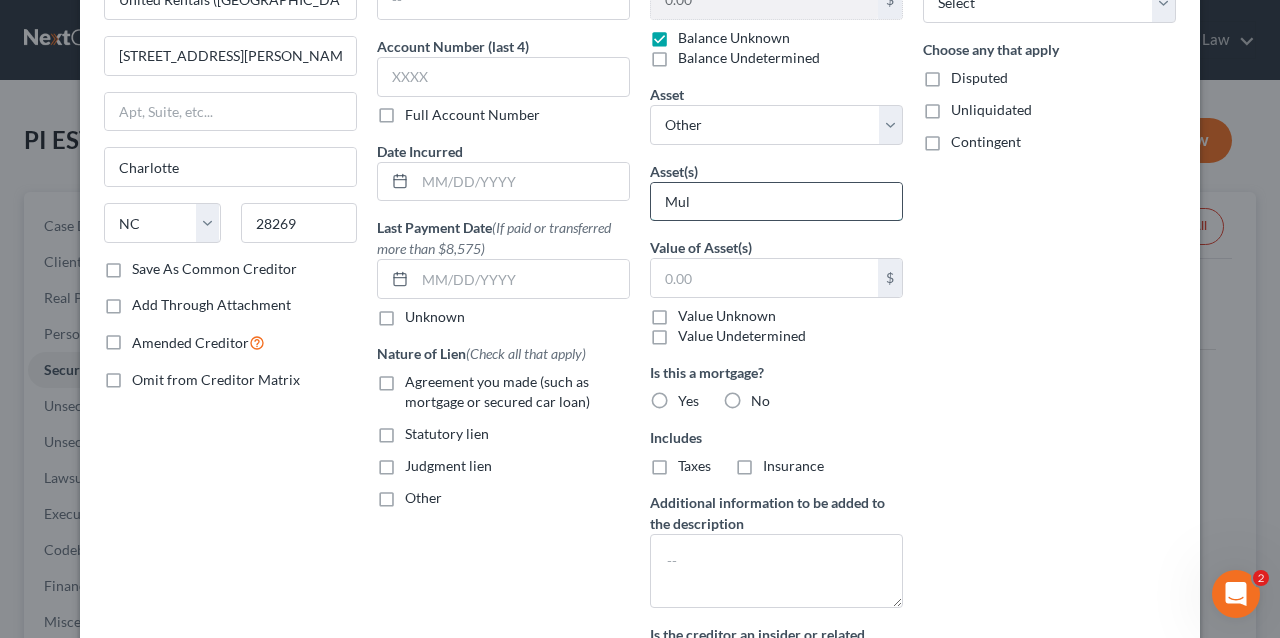 type 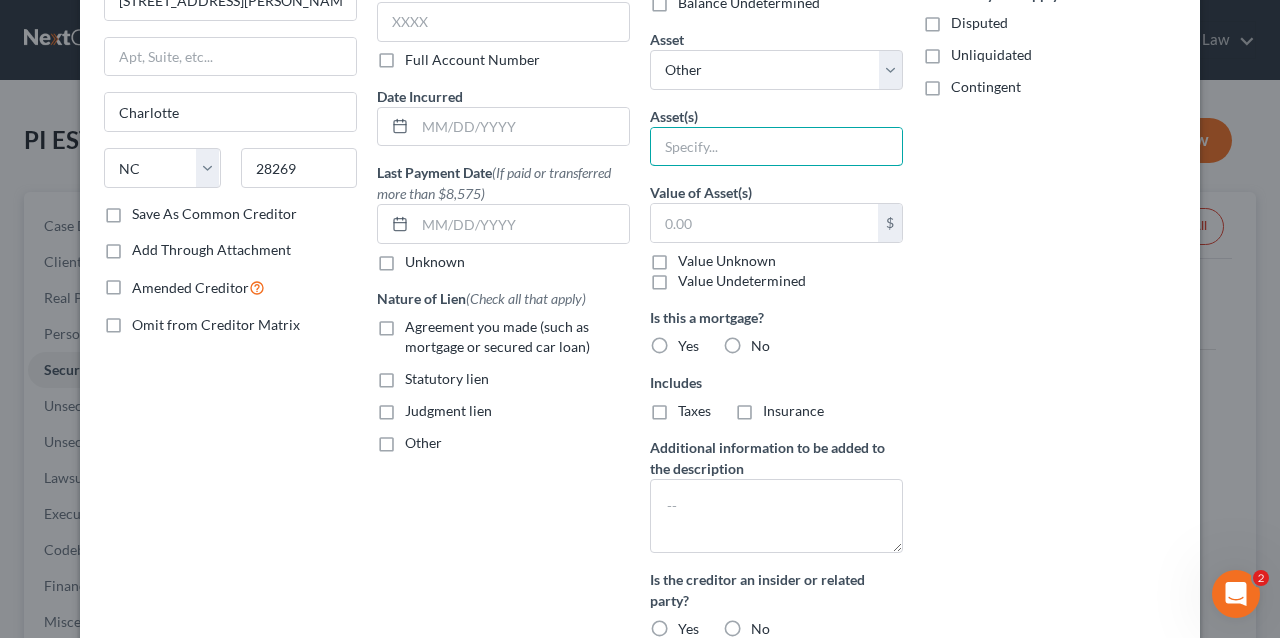 scroll, scrollTop: 327, scrollLeft: 0, axis: vertical 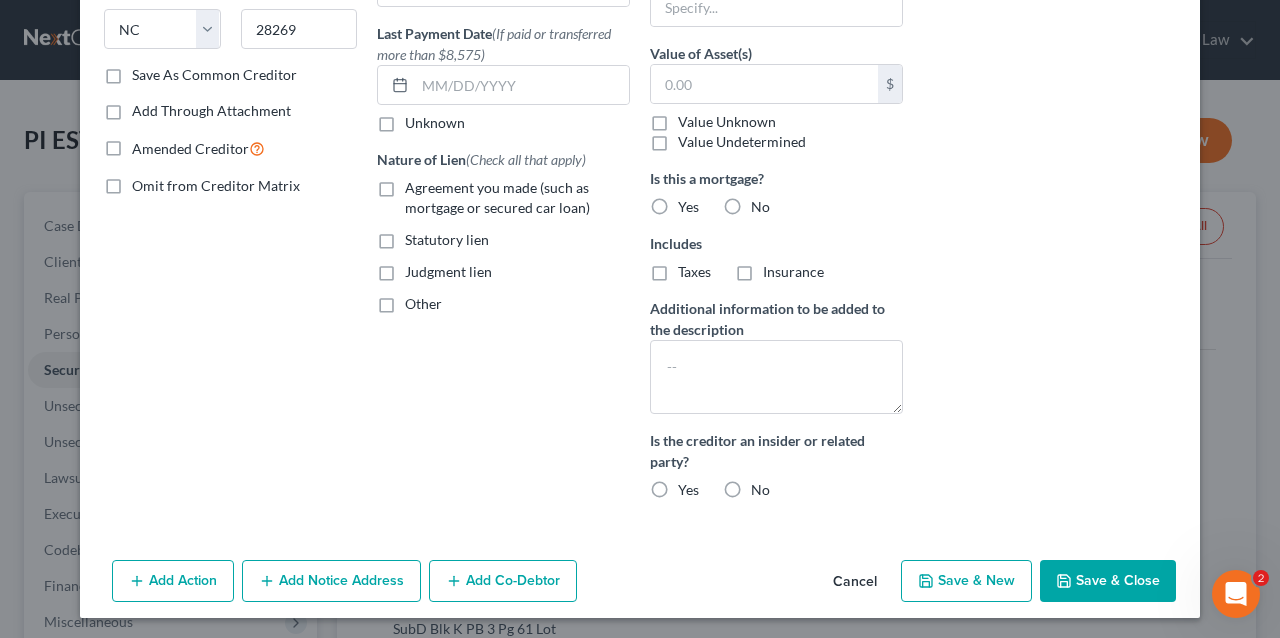 click on "Creditor *    United Rentals ([GEOGRAPHIC_DATA]), Inc.                      [STREET_ADDRESS][PERSON_NAME] [PERSON_NAME][GEOGRAPHIC_DATA] [US_STATE][GEOGRAPHIC_DATA] AZ [GEOGRAPHIC_DATA] CO [GEOGRAPHIC_DATA] DE DC [GEOGRAPHIC_DATA] [GEOGRAPHIC_DATA] GU HI ID IL IN [GEOGRAPHIC_DATA] [GEOGRAPHIC_DATA] [GEOGRAPHIC_DATA] [GEOGRAPHIC_DATA] MD [GEOGRAPHIC_DATA] [GEOGRAPHIC_DATA] [GEOGRAPHIC_DATA] [GEOGRAPHIC_DATA] [GEOGRAPHIC_DATA] MT [GEOGRAPHIC_DATA] [GEOGRAPHIC_DATA] [GEOGRAPHIC_DATA] [GEOGRAPHIC_DATA] [GEOGRAPHIC_DATA] [GEOGRAPHIC_DATA] [GEOGRAPHIC_DATA] [GEOGRAPHIC_DATA] [GEOGRAPHIC_DATA] [GEOGRAPHIC_DATA] OR [GEOGRAPHIC_DATA] PR RI SC SD [GEOGRAPHIC_DATA] [GEOGRAPHIC_DATA] [GEOGRAPHIC_DATA] VI [GEOGRAPHIC_DATA] [GEOGRAPHIC_DATA] [GEOGRAPHIC_DATA] WV [GEOGRAPHIC_DATA] WY 28269 Save As Common Creditor Add Through Attachment Amended Creditor  Omit from Creditor Matrix" at bounding box center (230, 140) 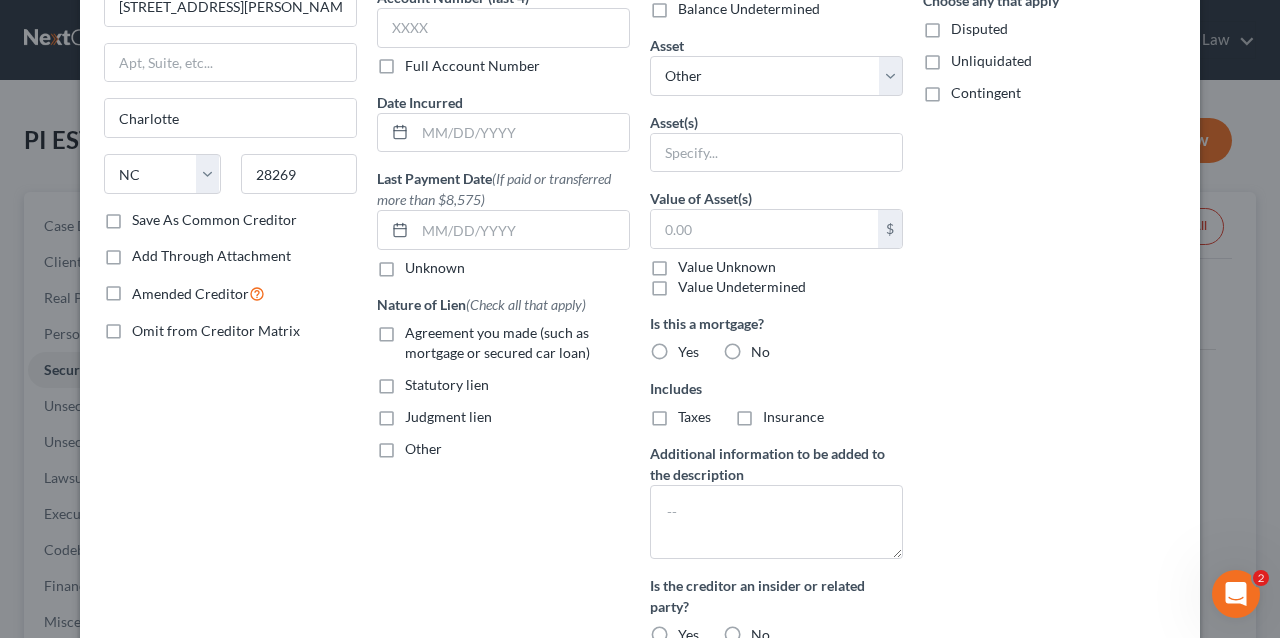 scroll, scrollTop: 0, scrollLeft: 0, axis: both 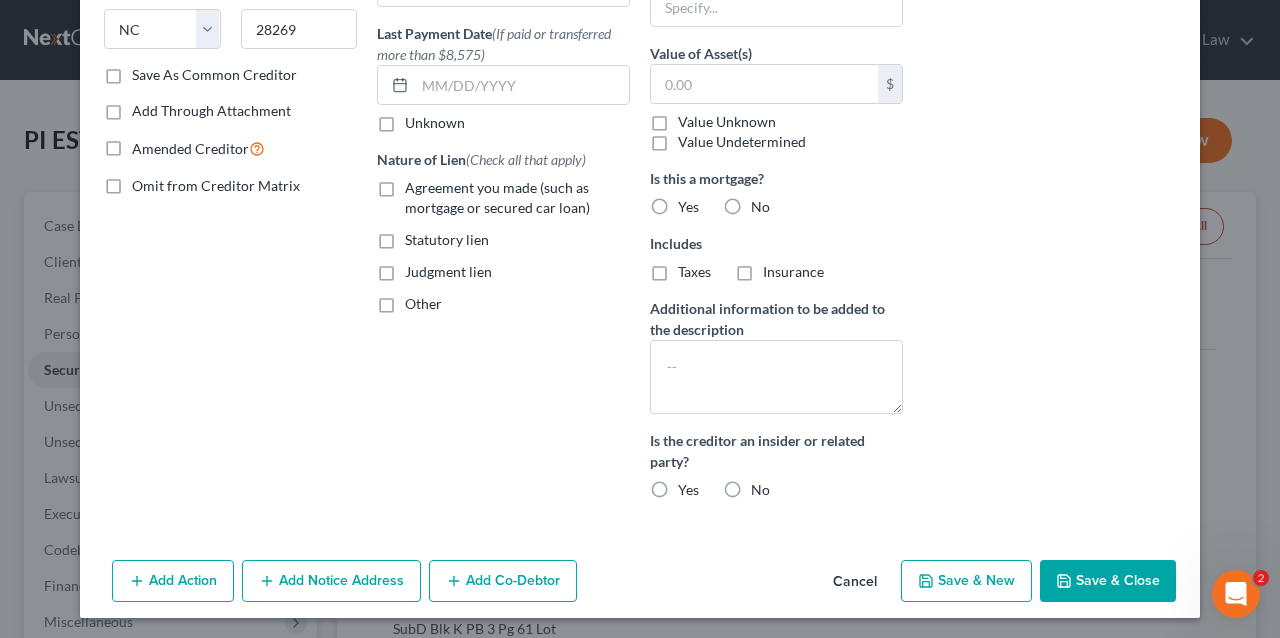 click on "Save & Close" at bounding box center (1108, 581) 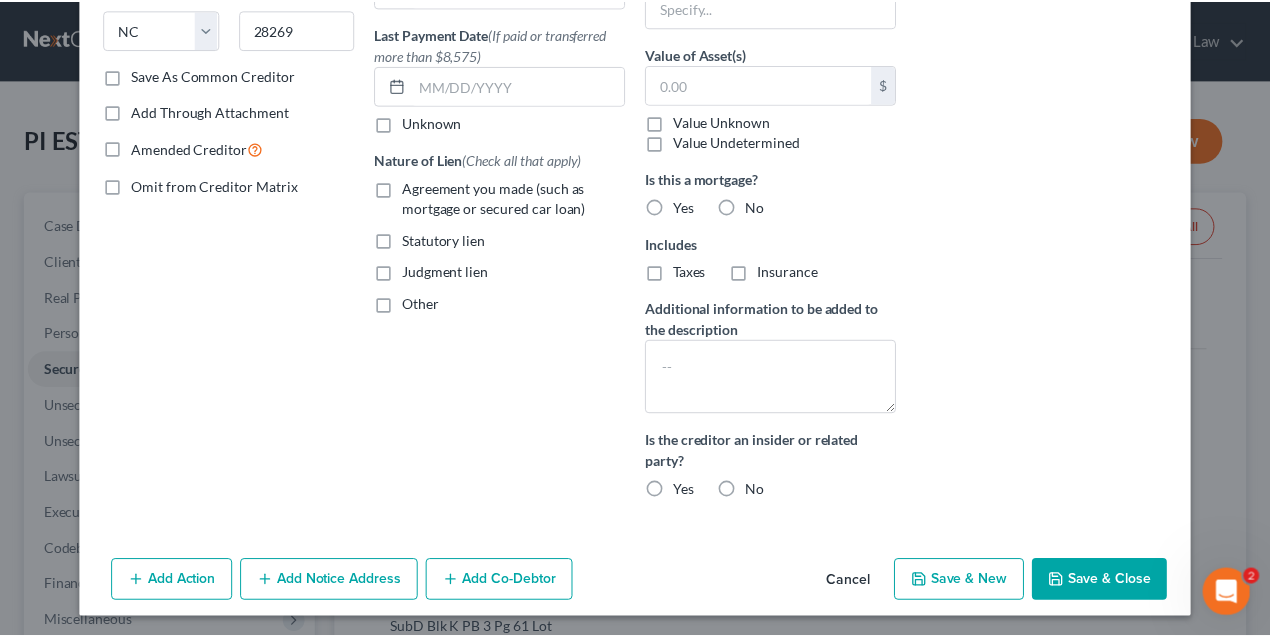 scroll, scrollTop: 142, scrollLeft: 0, axis: vertical 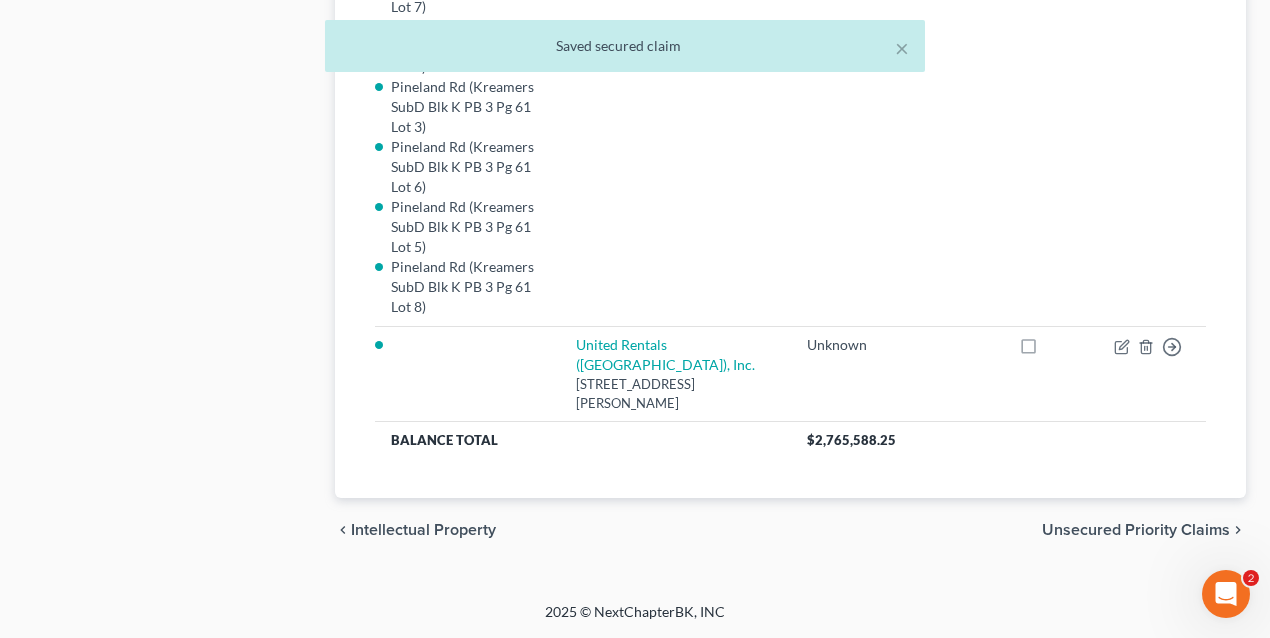 click on "Case Dashboard
Payments
Invoices
Payments
Payments
Credit Report
Client Profile" at bounding box center [169, -602] 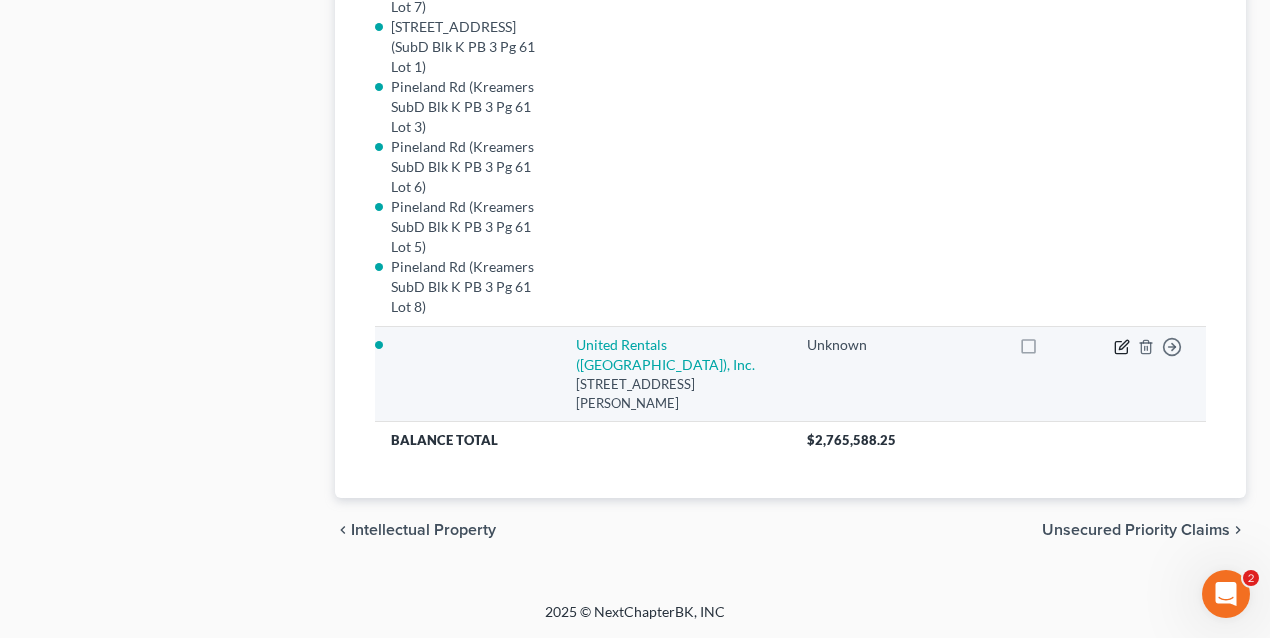 click 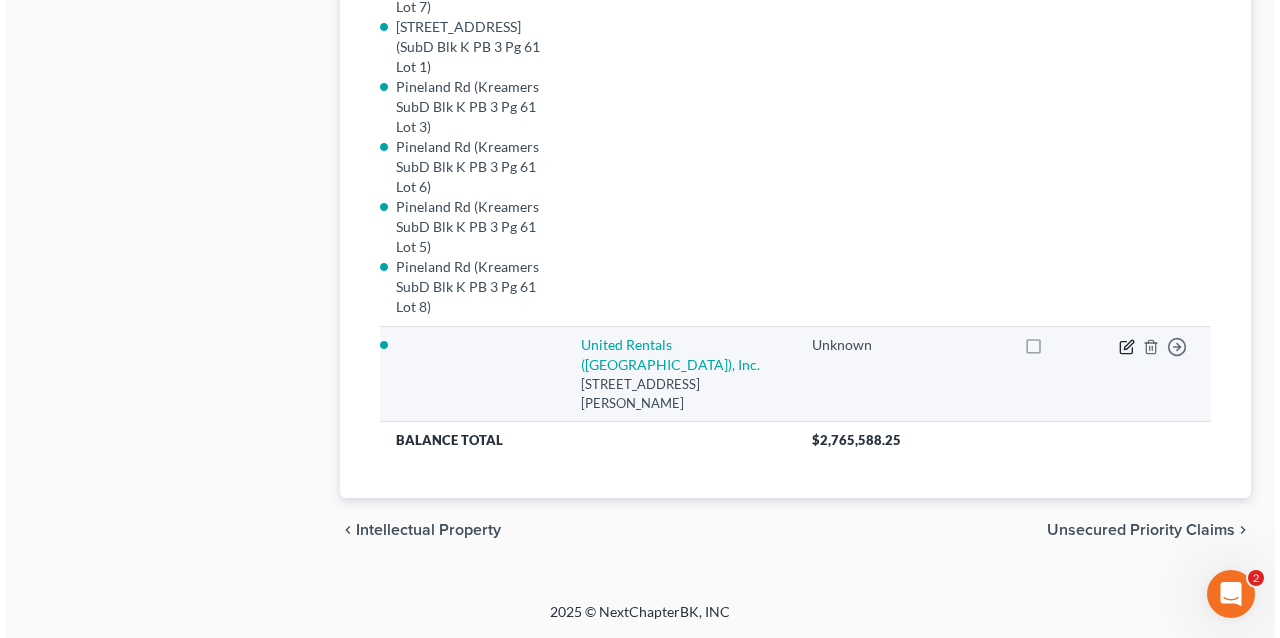 scroll, scrollTop: 1954, scrollLeft: 0, axis: vertical 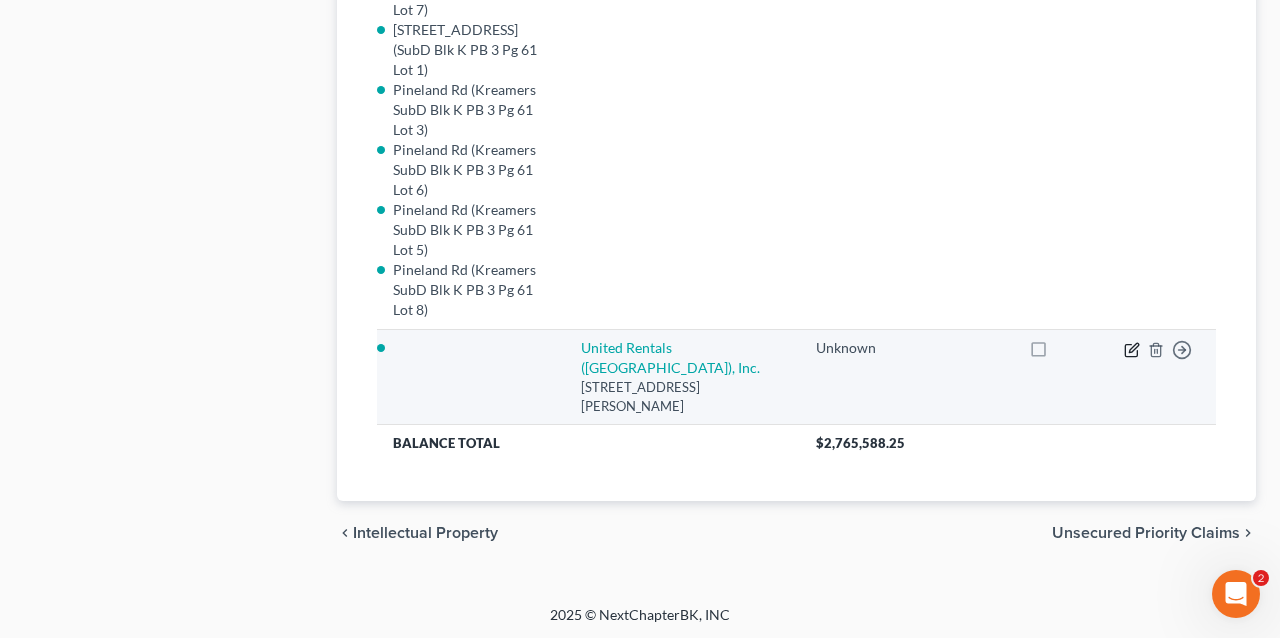select on "28" 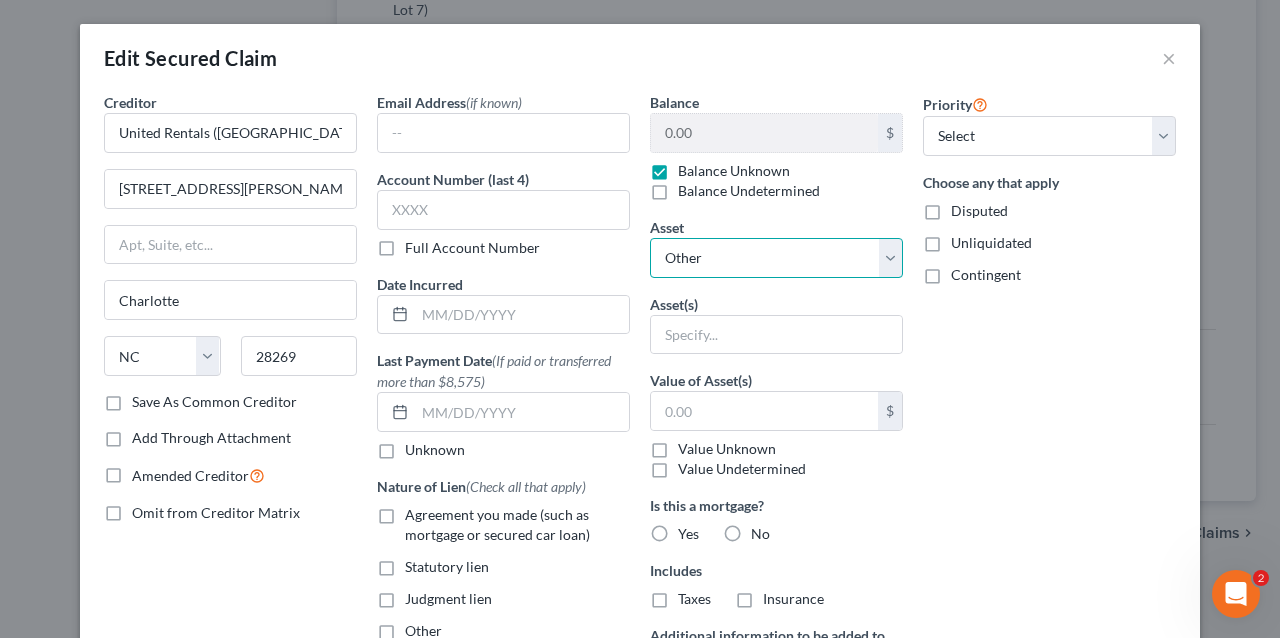 click on "Select Other Multiple Assets 44.10 acres of Coconut Trees and Palm Tree Nursery - $0.0 Coconut Trees - $150000.0 Palm Trees for Sale - $100000.0 [STREET_ADDRESS] (SubD Blk K PB 3 Pg 61 Lot 2) - $0.0 Pineland Rd (Kreamers SubD Blk K PB 3 Pg 61 Lot 4) - $0.0 Pineland Rd (Kreamers SubD Blk K PB 3 Pg 61 Lot 7) - $0.0 [STREET_ADDRESS] (SubD Blk K PB 3 Pg 61 Lot 1) - $0.0 Pineland Rd (Kreamers SubD Blk K PB 3 Pg 61 Lot 3) - $0.0 Pineland Rd (Kreamers SubD Blk K PB 3 Pg 61 Lot 6) - $0.0 Pineland Rd (Kreamers SubD Blk K PB 3 Pg 61 Lot 5) - $0.0 Pineland Rd (Kreamers SubD Blk K PB 3 Pg 61 Lot 8) - $0.0 [STREET_ADDRESS] - $0.0 Irrigation Shed - Water Pump and Irrigation System - $0.0" at bounding box center [776, 258] 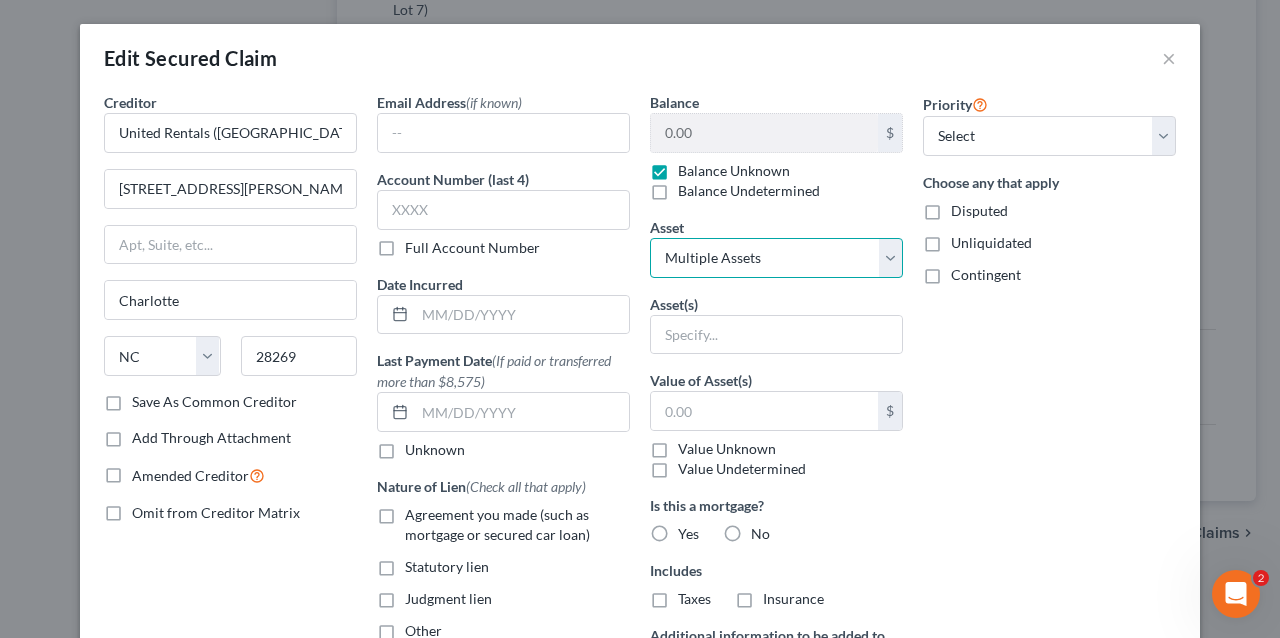 click on "Select Other Multiple Assets 44.10 acres of Coconut Trees and Palm Tree Nursery - $0.0 Coconut Trees - $150000.0 Palm Trees for Sale - $100000.0 [STREET_ADDRESS] (SubD Blk K PB 3 Pg 61 Lot 2) - $0.0 Pineland Rd (Kreamers SubD Blk K PB 3 Pg 61 Lot 4) - $0.0 Pineland Rd (Kreamers SubD Blk K PB 3 Pg 61 Lot 7) - $0.0 [STREET_ADDRESS] (SubD Blk K PB 3 Pg 61 Lot 1) - $0.0 Pineland Rd (Kreamers SubD Blk K PB 3 Pg 61 Lot 3) - $0.0 Pineland Rd (Kreamers SubD Blk K PB 3 Pg 61 Lot 6) - $0.0 Pineland Rd (Kreamers SubD Blk K PB 3 Pg 61 Lot 5) - $0.0 Pineland Rd (Kreamers SubD Blk K PB 3 Pg 61 Lot 8) - $0.0 [STREET_ADDRESS] - $0.0 Irrigation Shed - Water Pump and Irrigation System - $0.0" at bounding box center [776, 258] 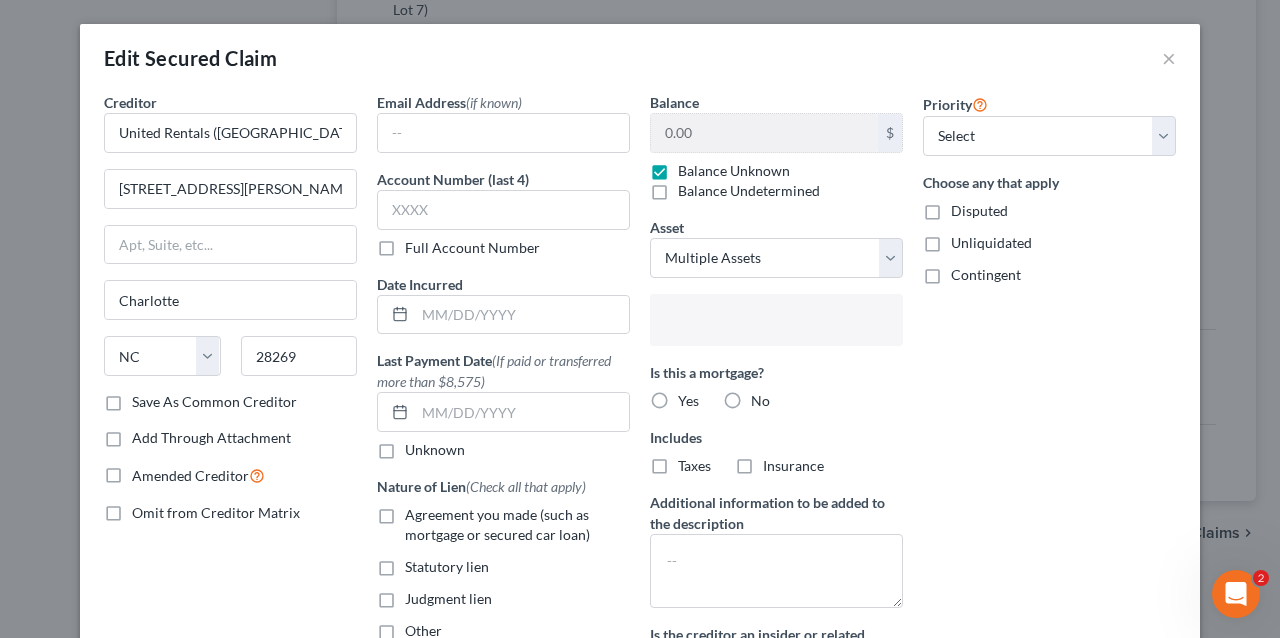 click at bounding box center [774, 322] 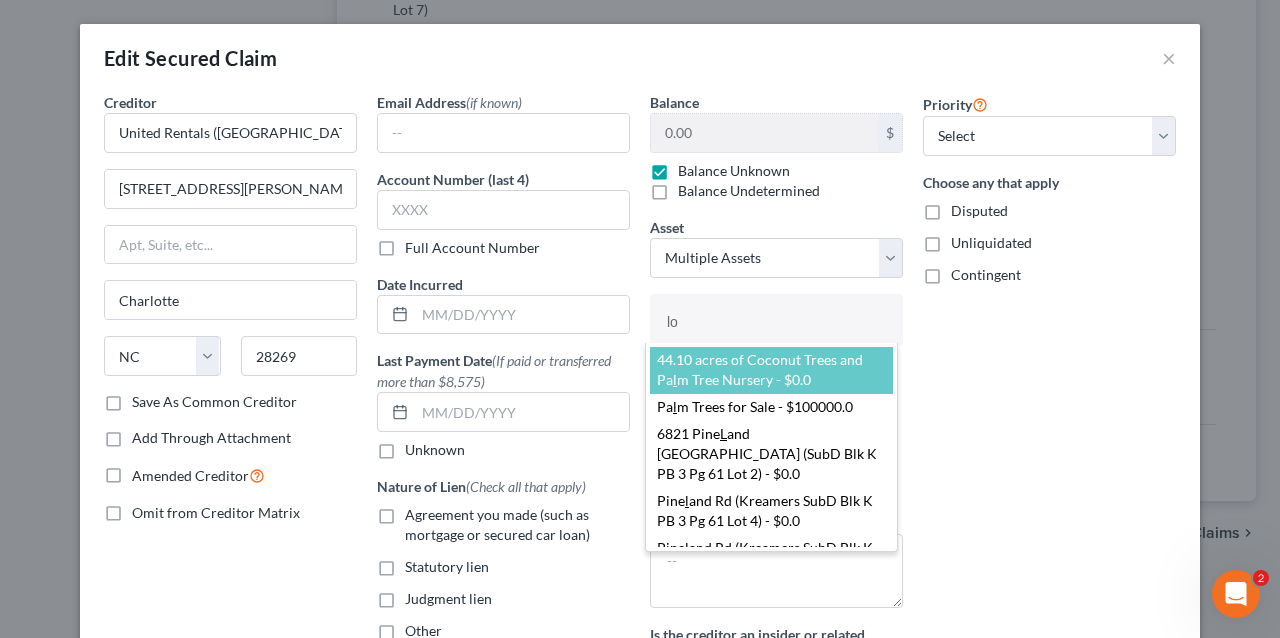 type on "lot" 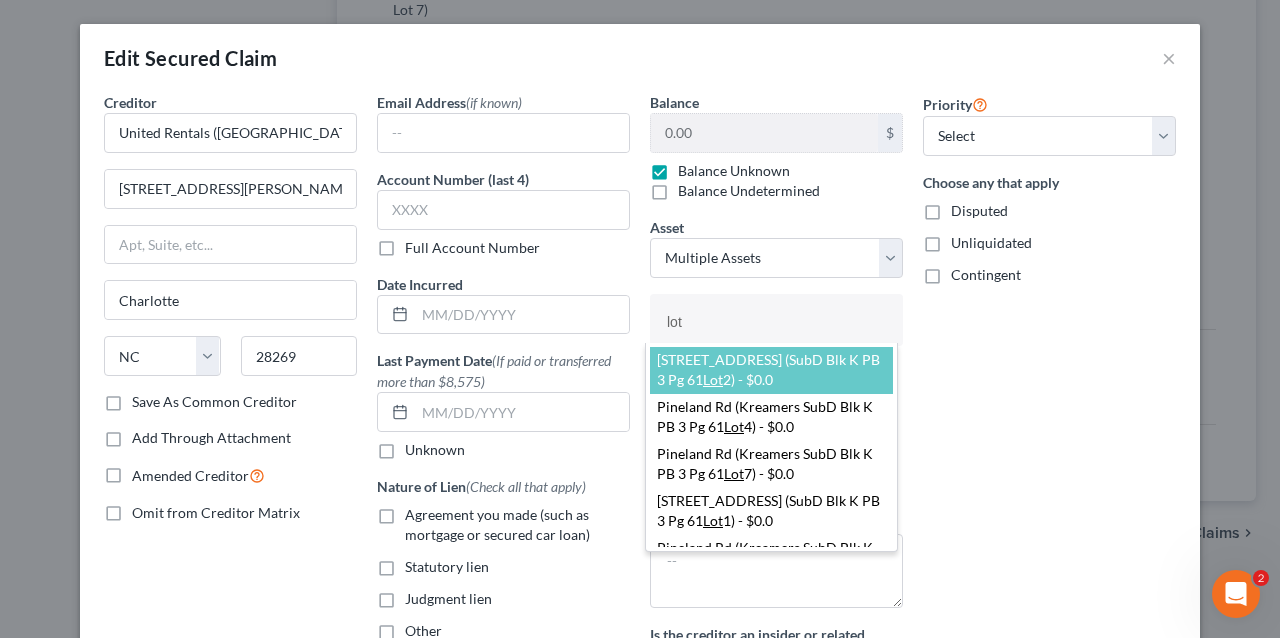 type 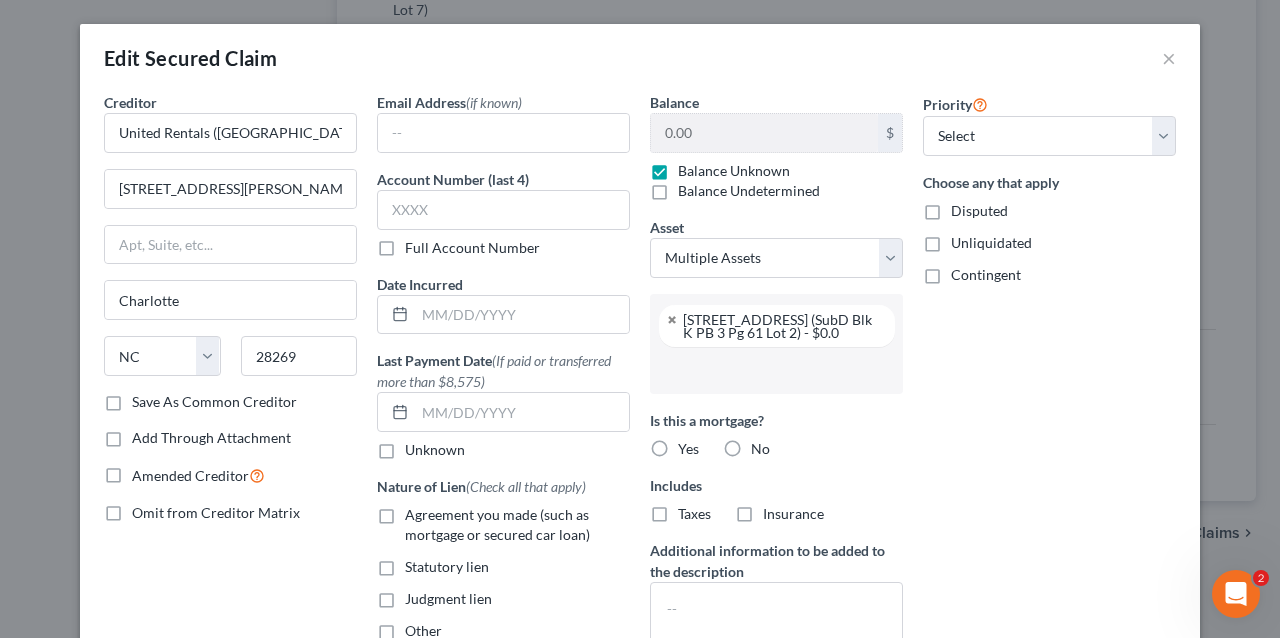 scroll, scrollTop: 53, scrollLeft: 0, axis: vertical 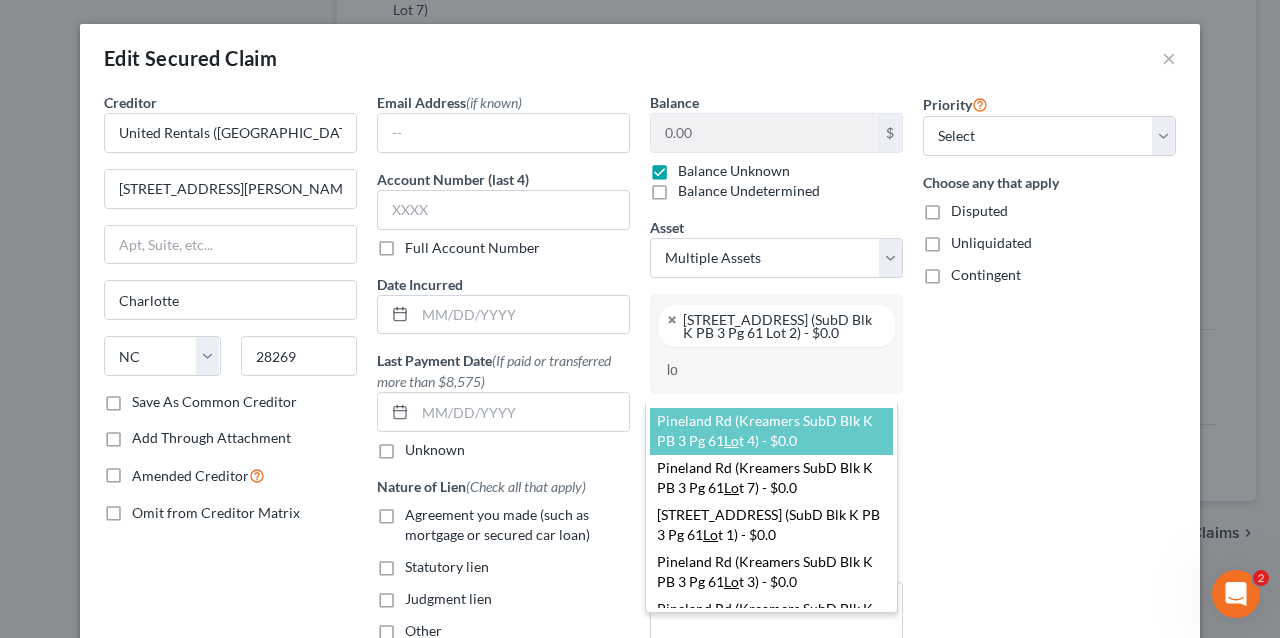 type on "lot" 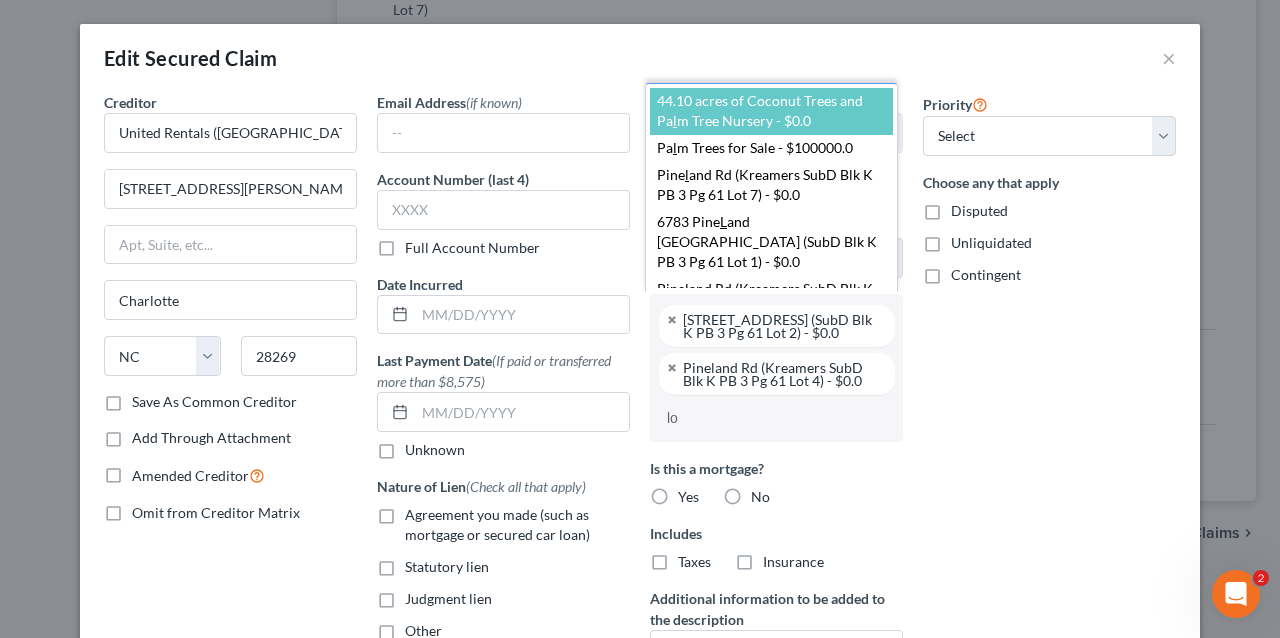 type on "lot" 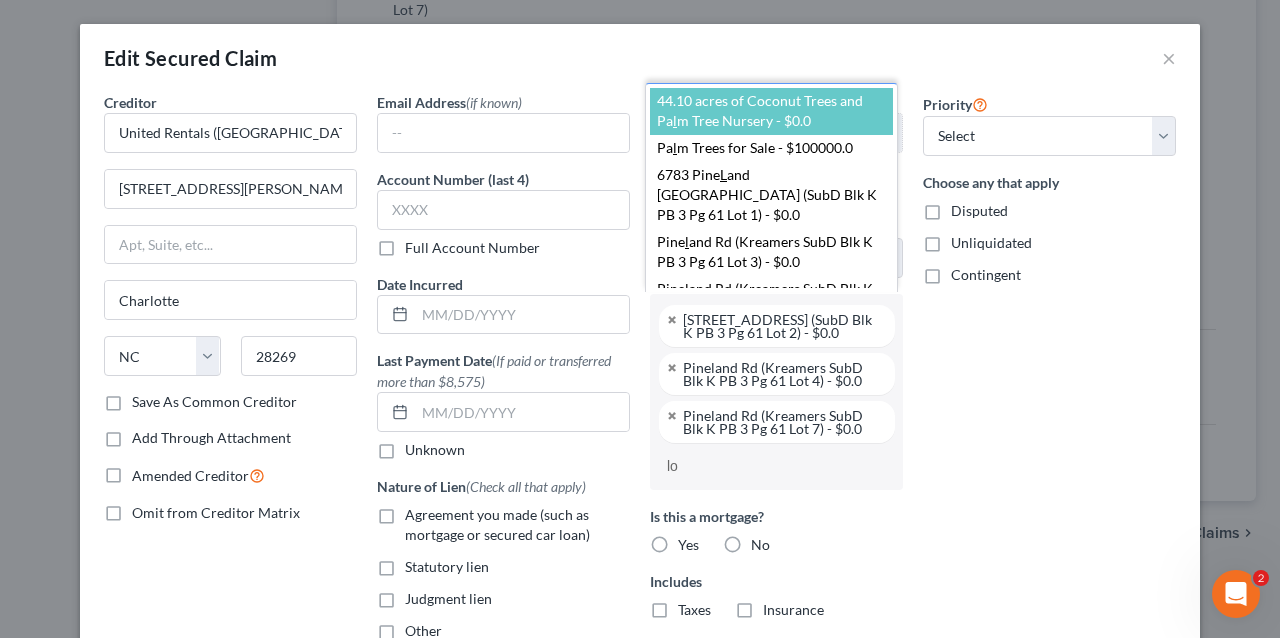 type on "lot" 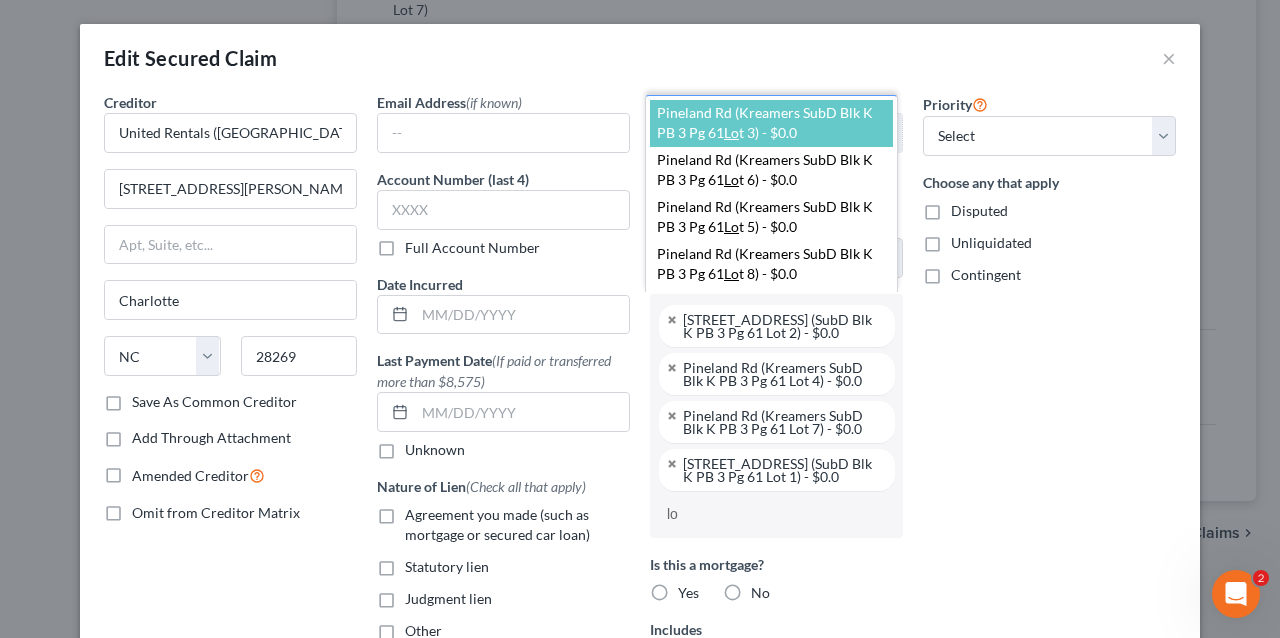 type on "lot" 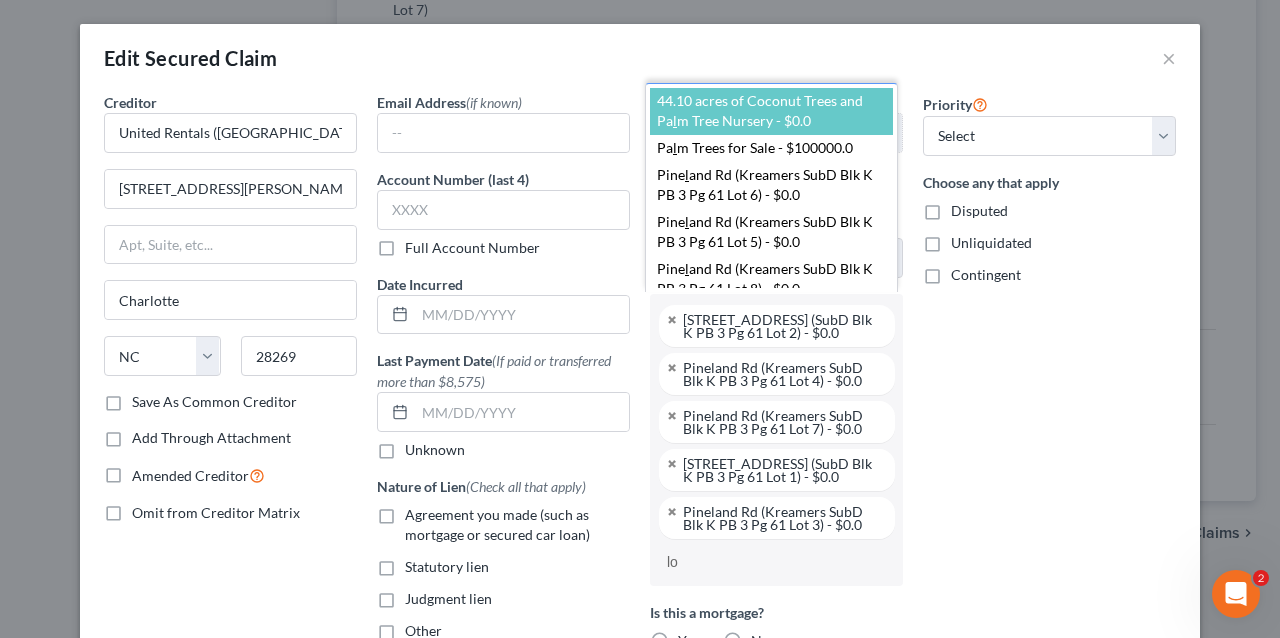 type on "lot" 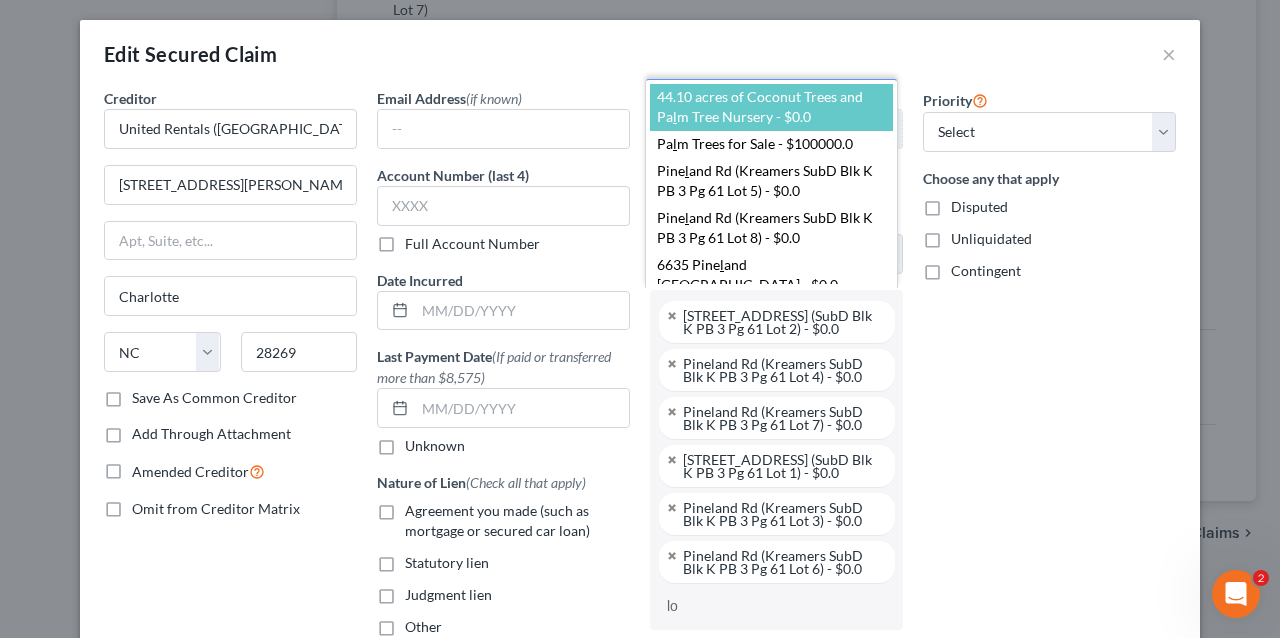 type on "lot" 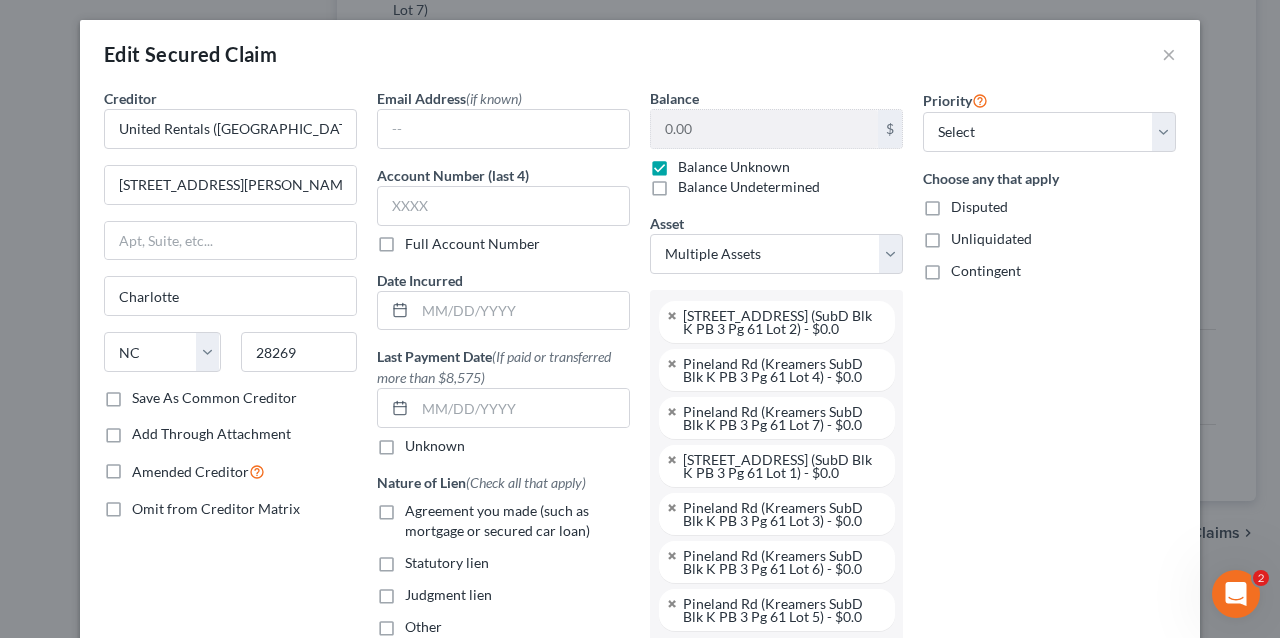 scroll, scrollTop: 52, scrollLeft: 0, axis: vertical 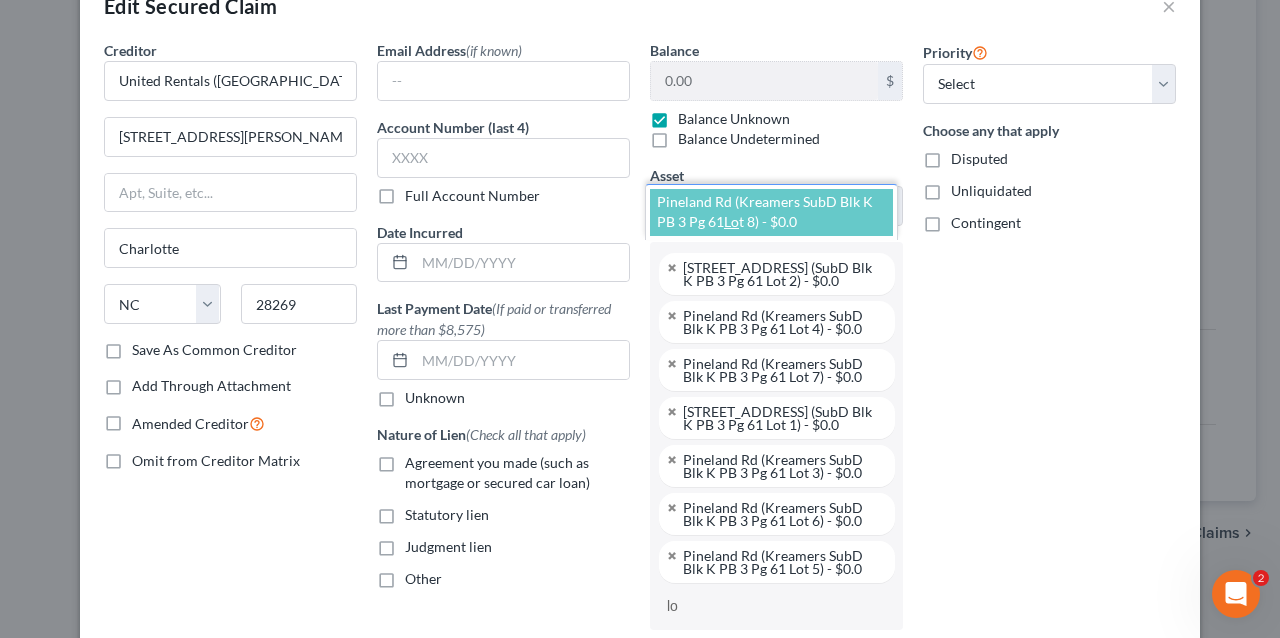 type on "lot" 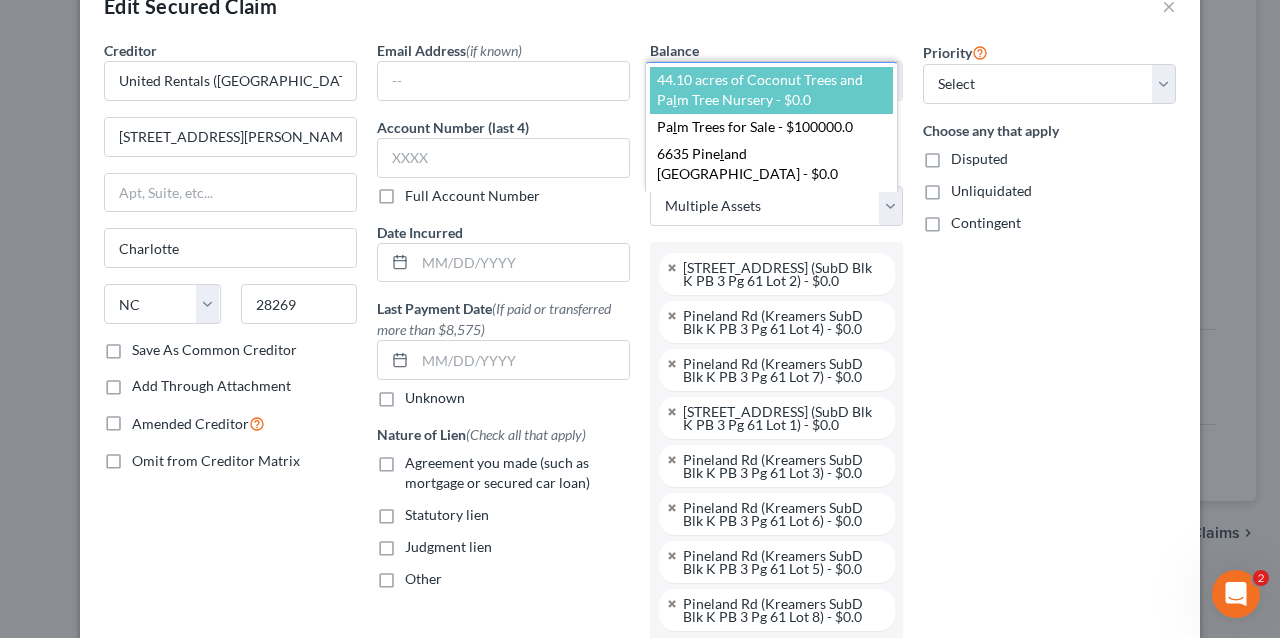 scroll, scrollTop: 100, scrollLeft: 0, axis: vertical 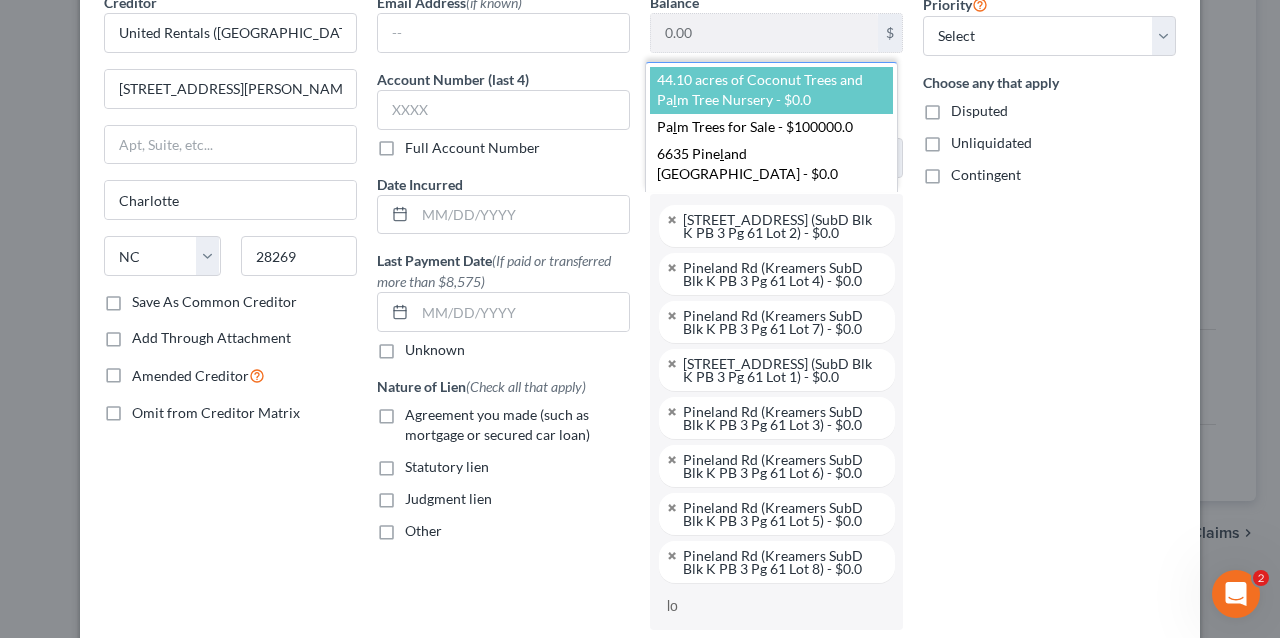 type on "lot" 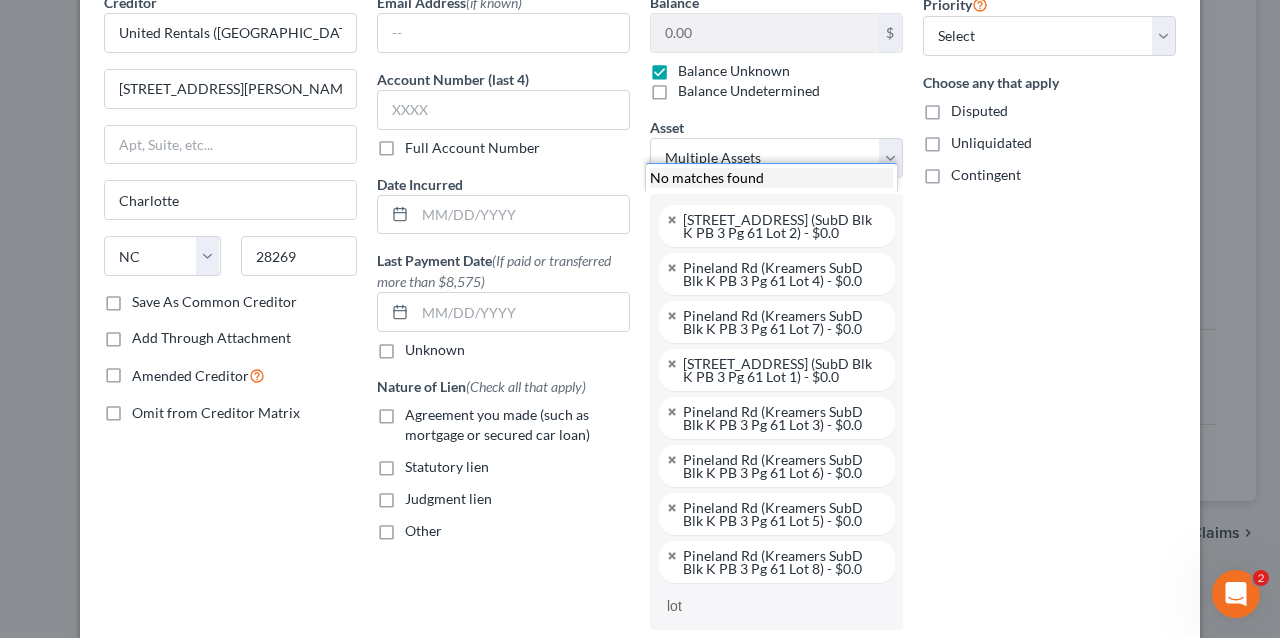 type 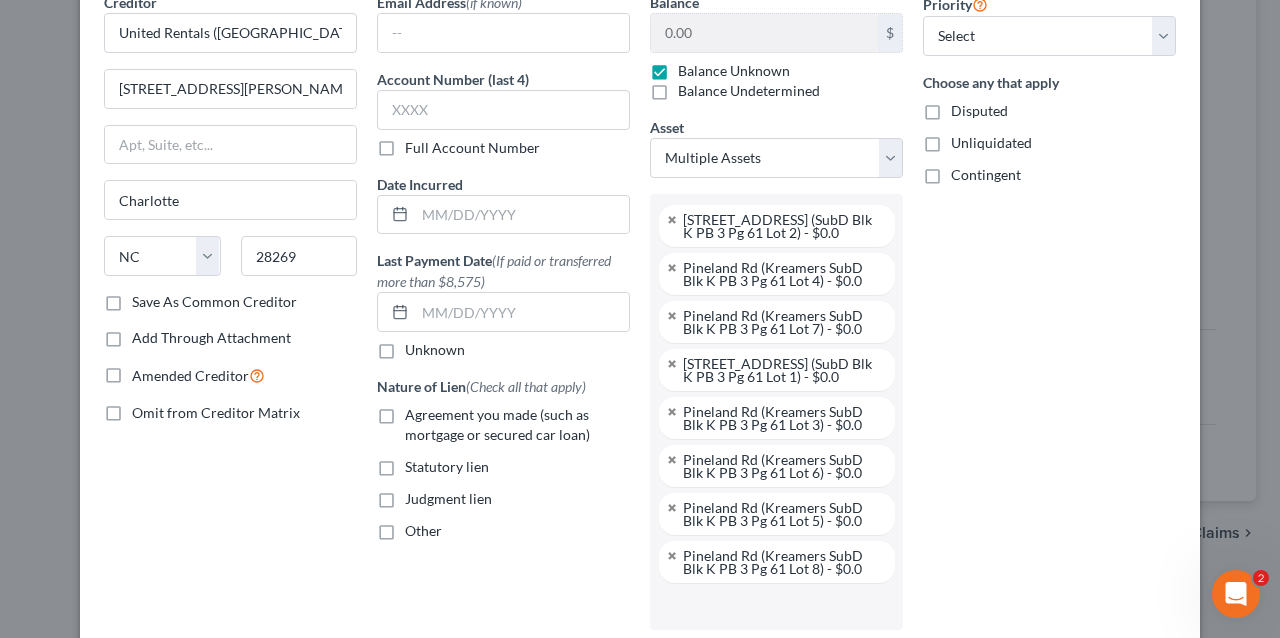 click on "Priority  Select 1st 2nd 3rd 4th 5th 6th 7th 8th 9th 10th 11th 12th 13th 14th 15th 16th 17th 18th 19th 20th 21th 22th 23th 24th 25th 26th 27th 28th 29th 30th Choose any that apply Disputed Unliquidated Contingent" at bounding box center [1049, 493] 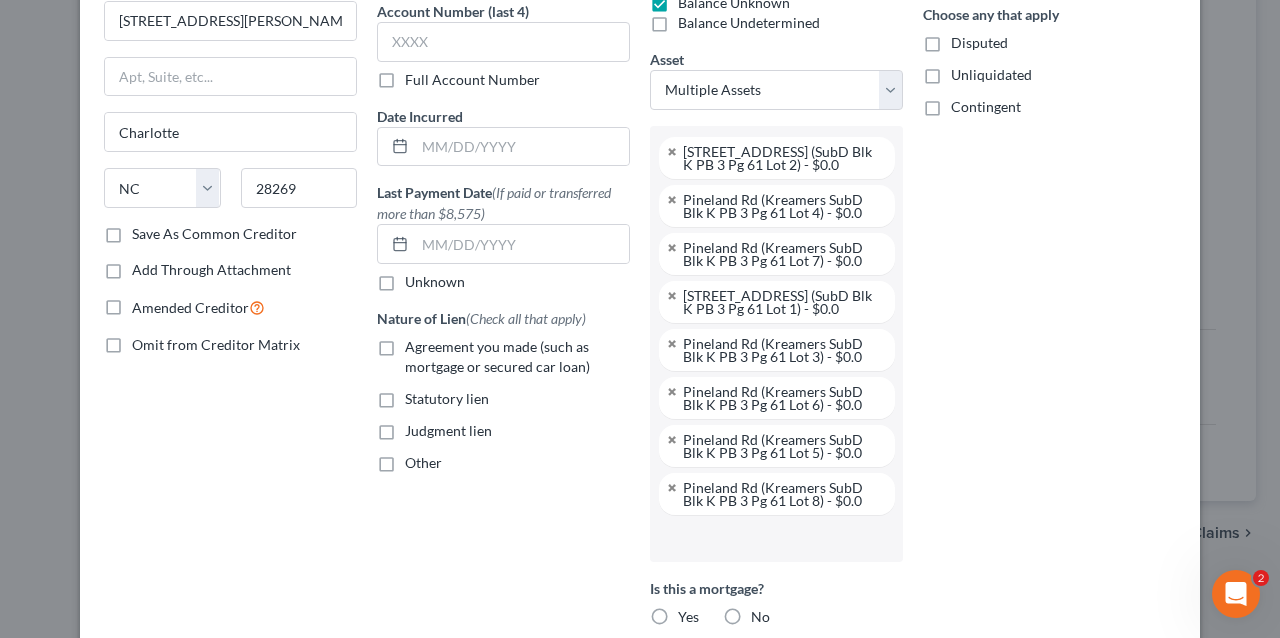 scroll, scrollTop: 166, scrollLeft: 0, axis: vertical 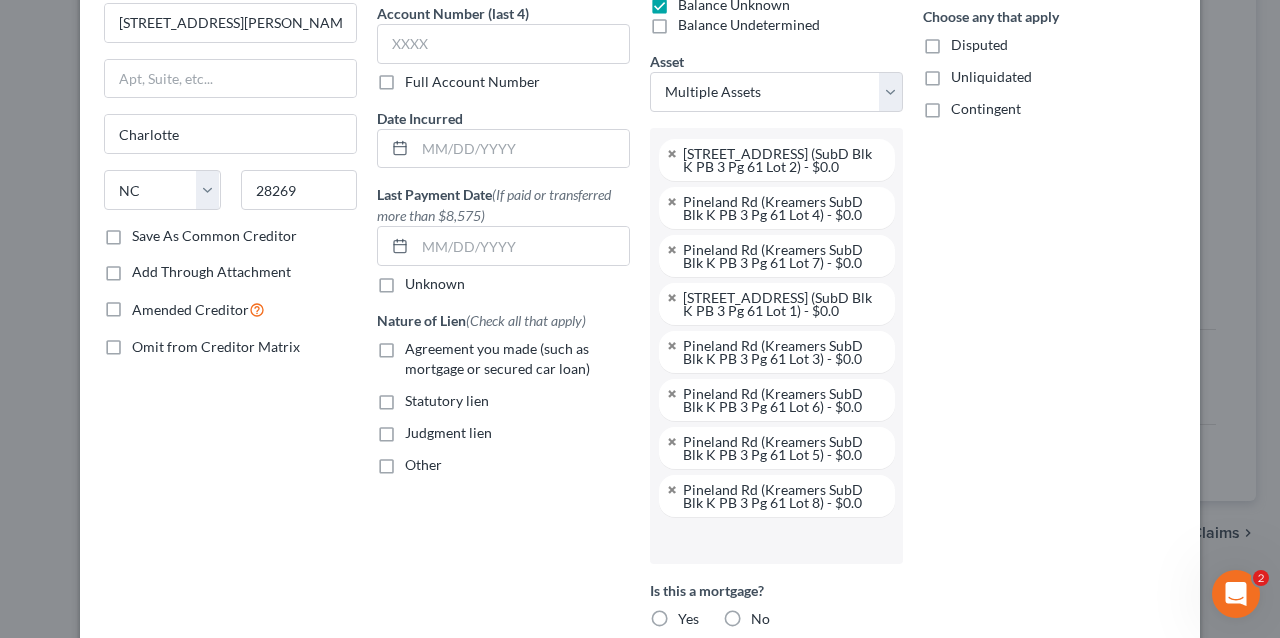 click on "Omit from Creditor Matrix" at bounding box center [230, 347] 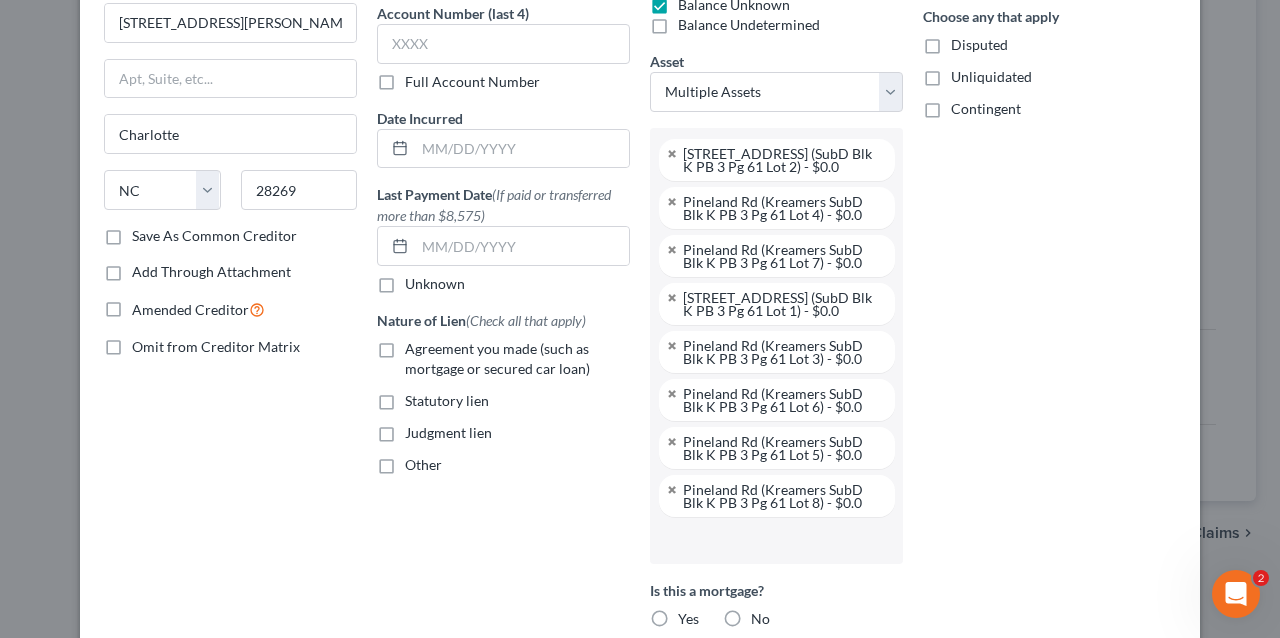 click on "Agreement you made (such as mortgage or secured car loan)" at bounding box center [419, 345] 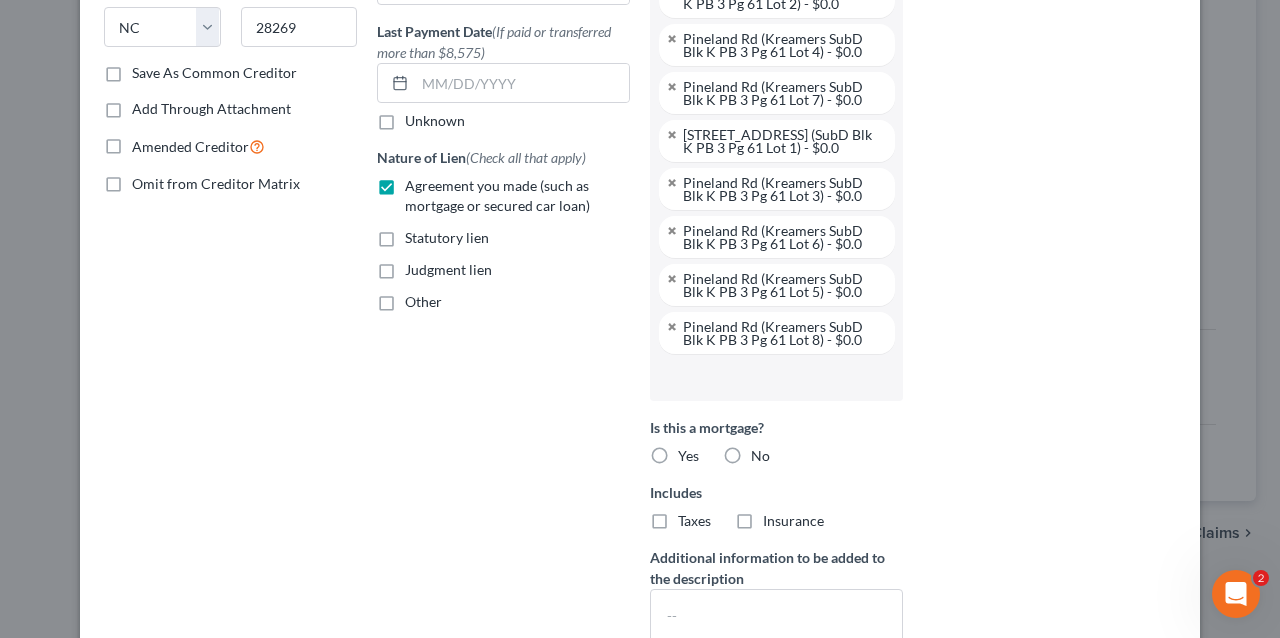 scroll, scrollTop: 662, scrollLeft: 0, axis: vertical 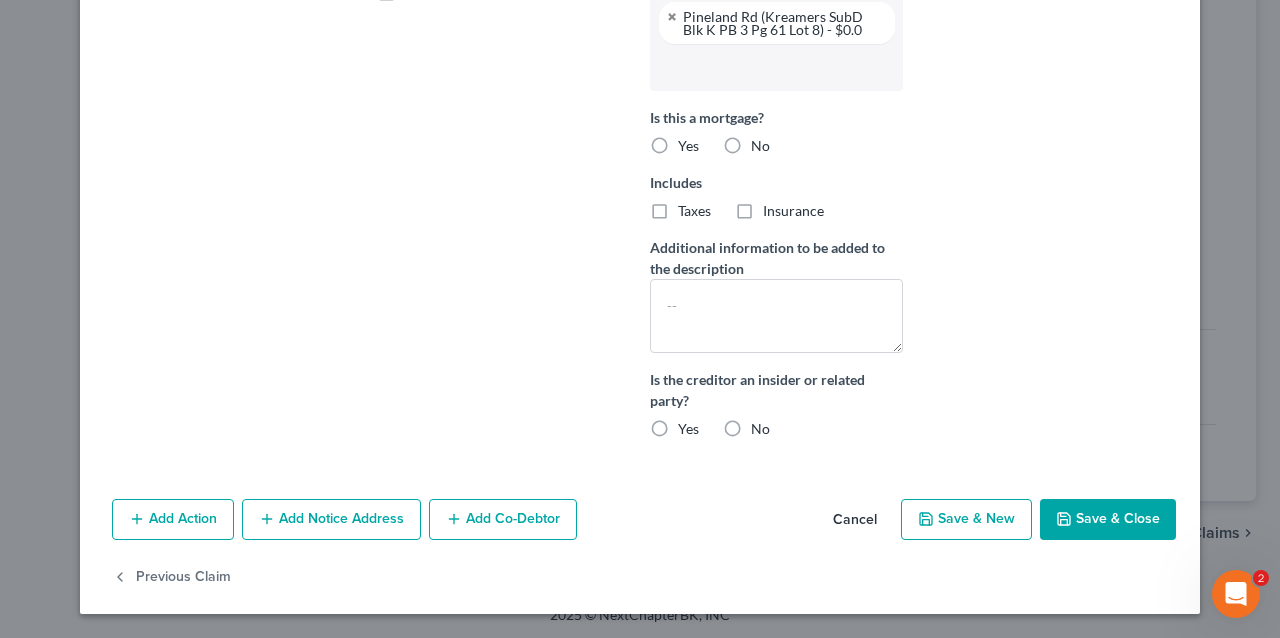 click on "No" at bounding box center [760, 146] 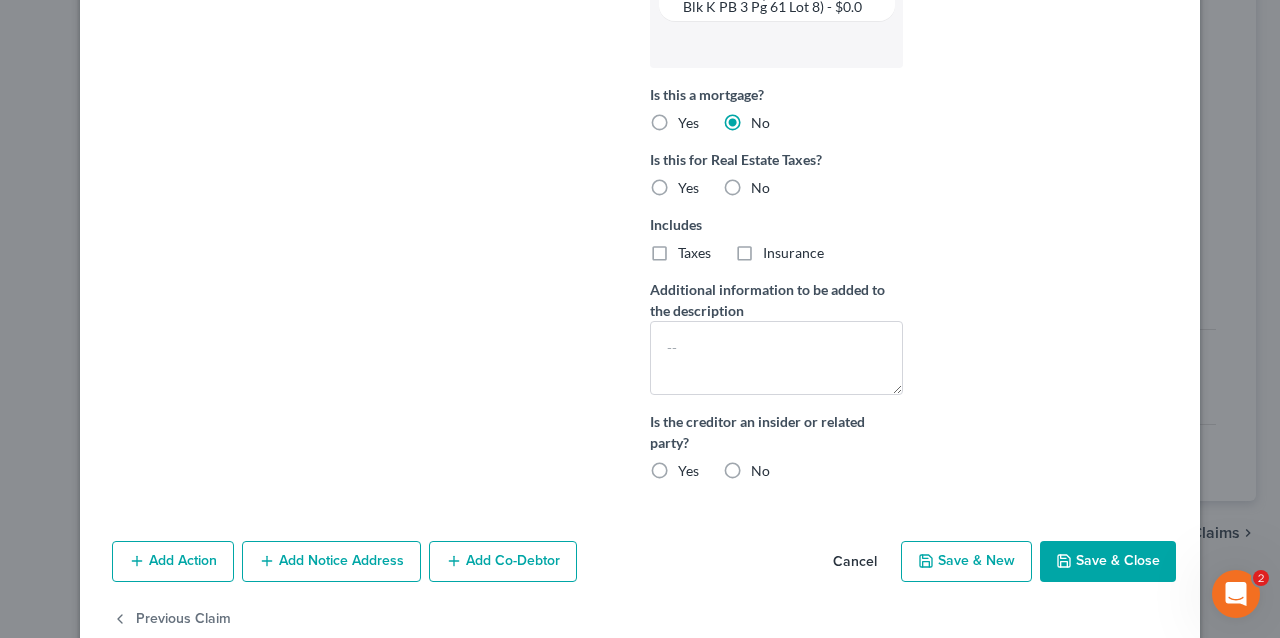 click on "No" at bounding box center [760, 188] 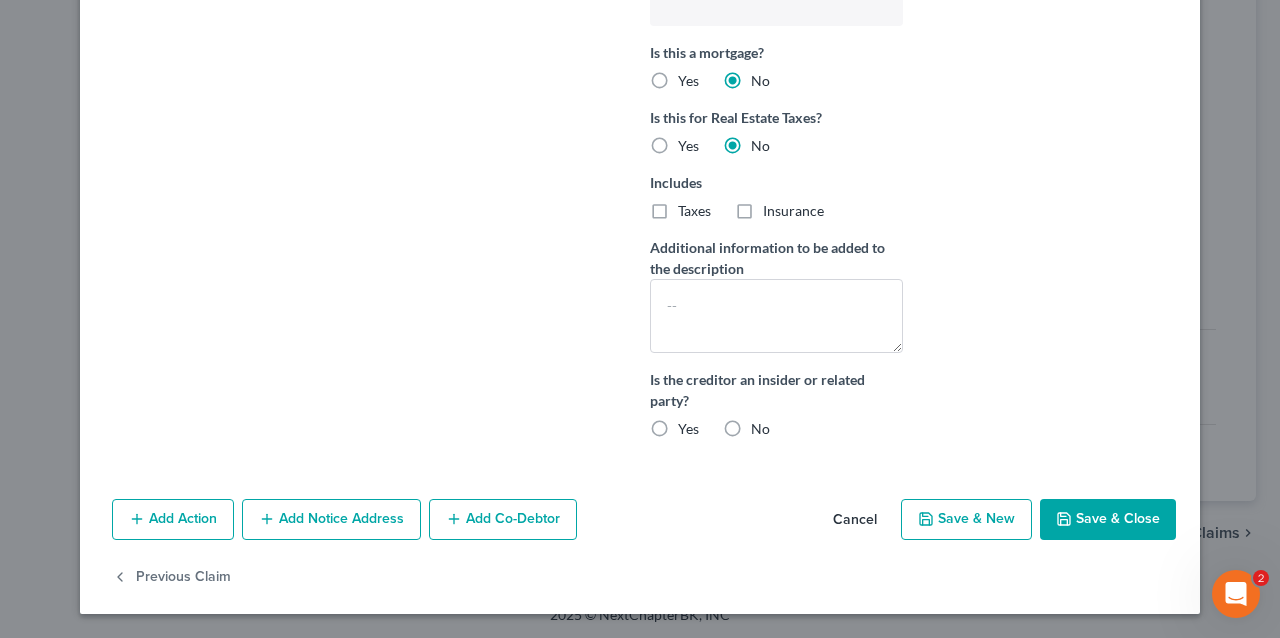 click on "Save & Close" at bounding box center (1108, 520) 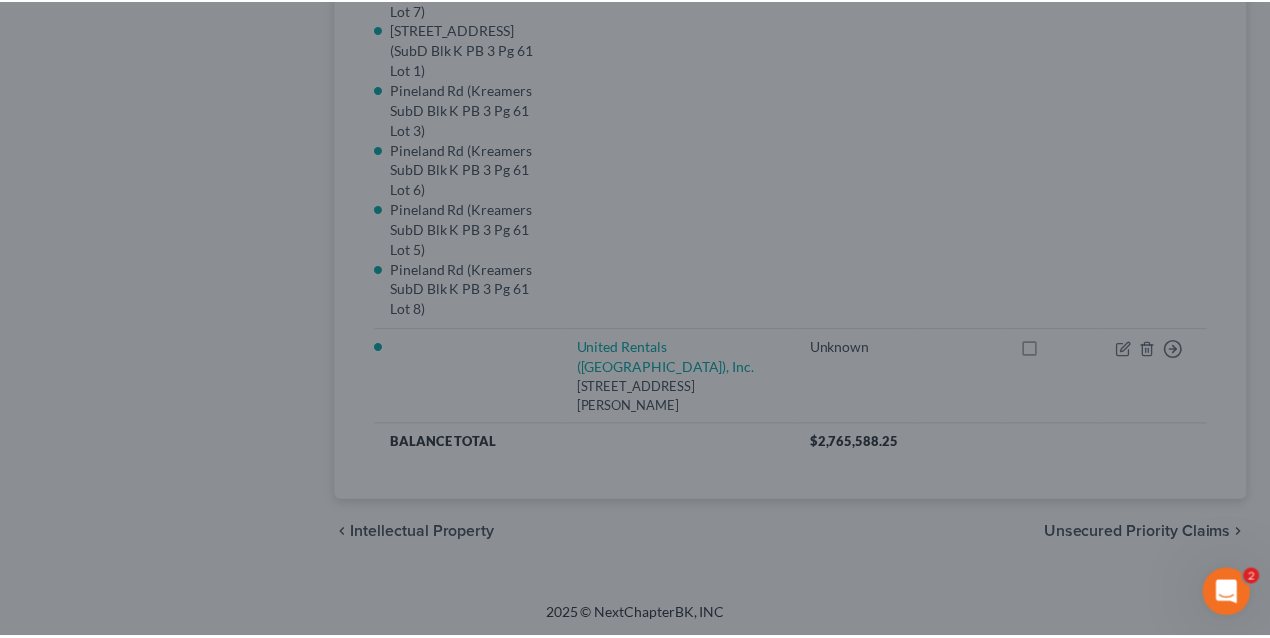 scroll, scrollTop: 250, scrollLeft: 0, axis: vertical 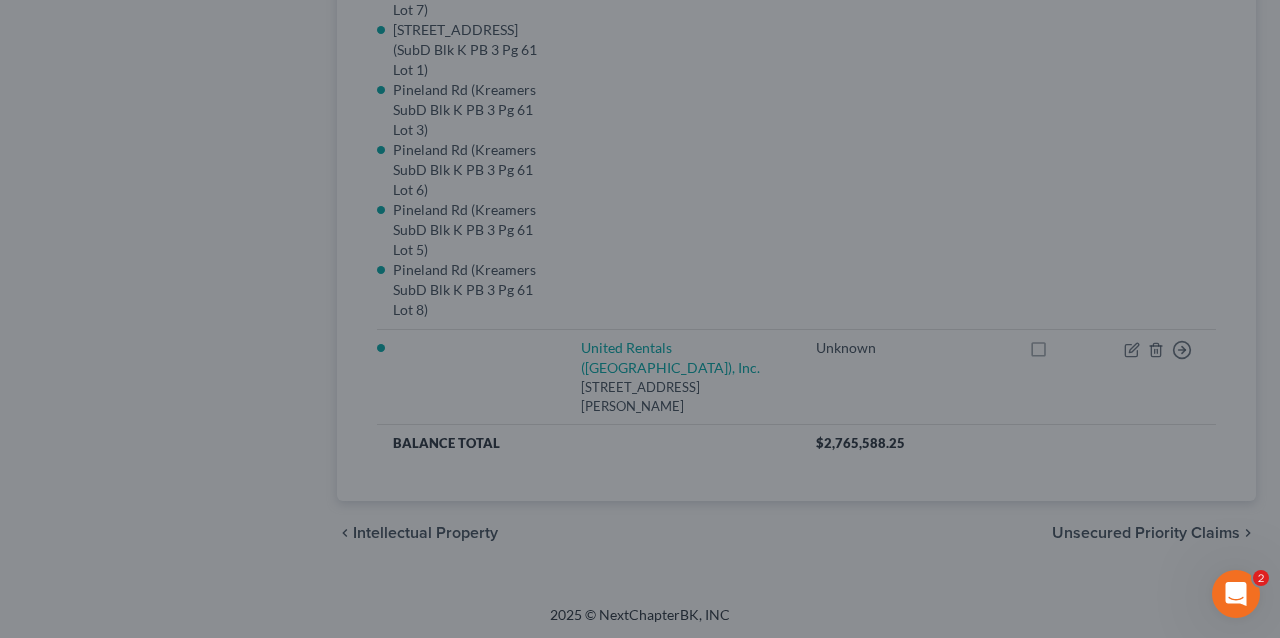 select on "5" 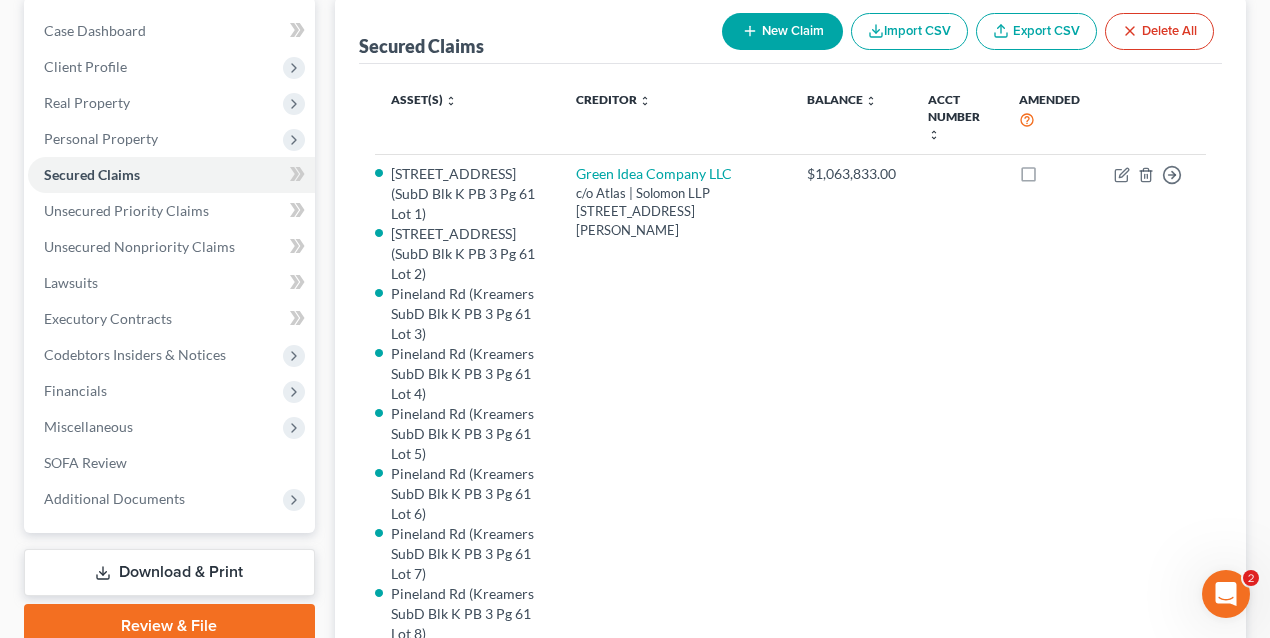 scroll, scrollTop: 200, scrollLeft: 0, axis: vertical 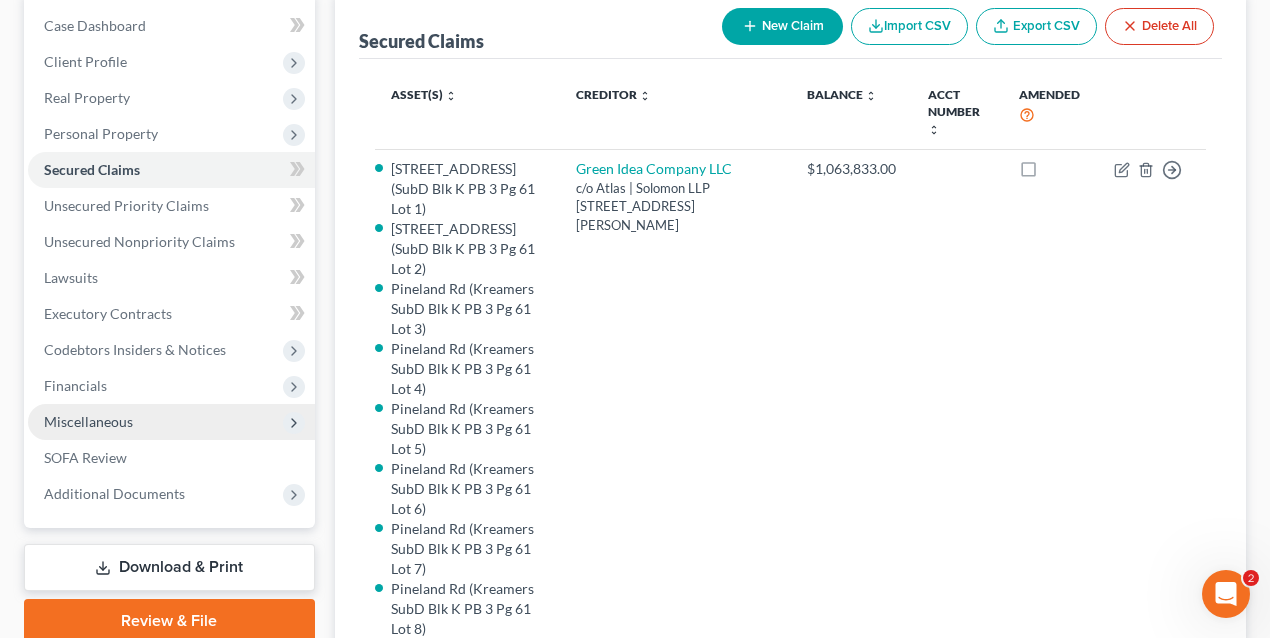 click on "Miscellaneous" at bounding box center [88, 421] 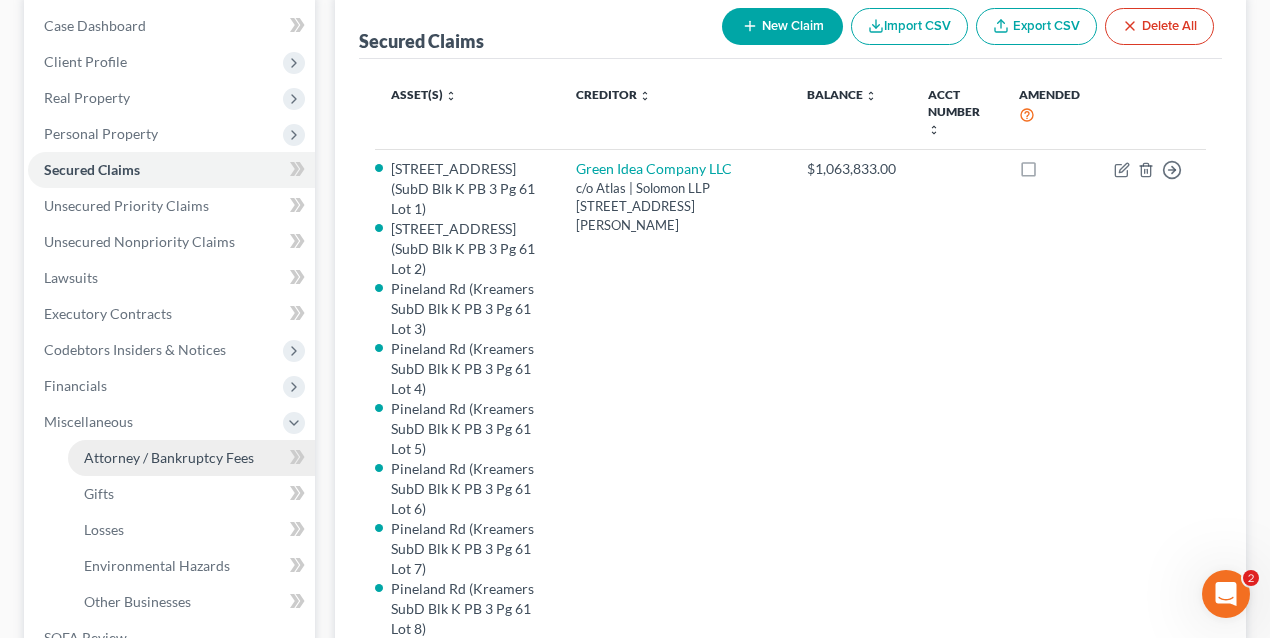 click on "Attorney / Bankruptcy Fees" at bounding box center [169, 457] 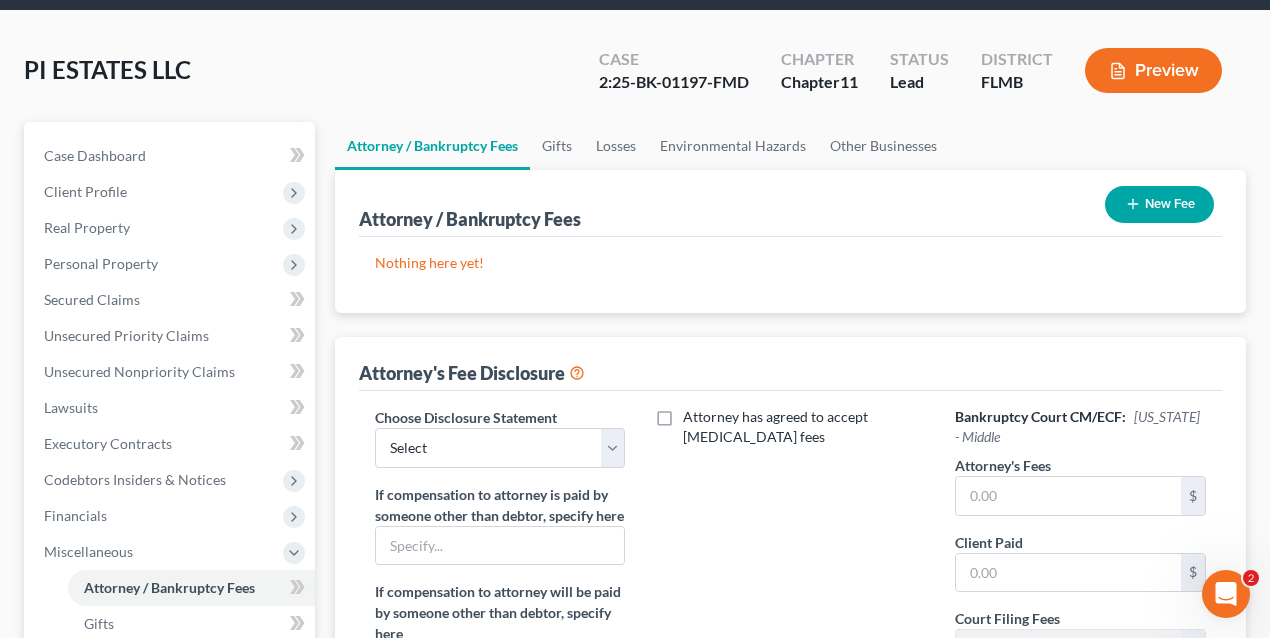 scroll, scrollTop: 200, scrollLeft: 0, axis: vertical 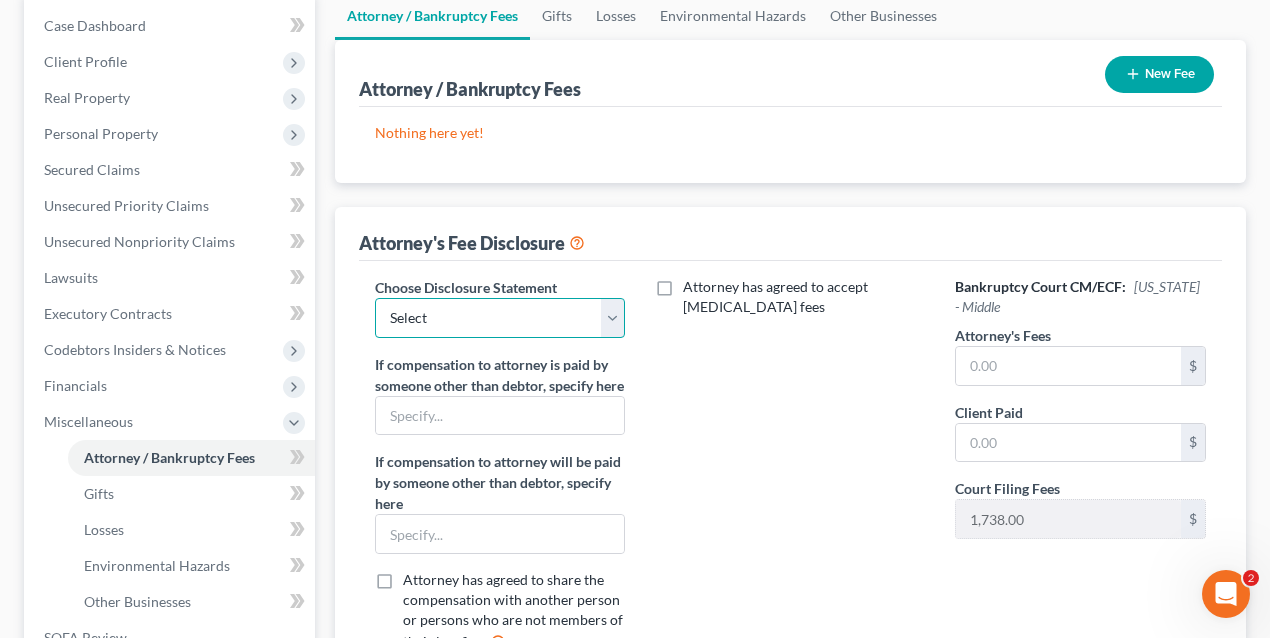 click on "Select Disclosure of Compensation of Attorneys for Business Debtor(s) FL Disclosure of Compensation of Attorney for Debtor(s)  [GEOGRAPHIC_DATA] Chapter 13 Disclosure of Compensation of Attorney for Debtor(s) Disclosure of Compensation of Attorney for Debtor(s) [GEOGRAPHIC_DATA]" at bounding box center [500, 318] 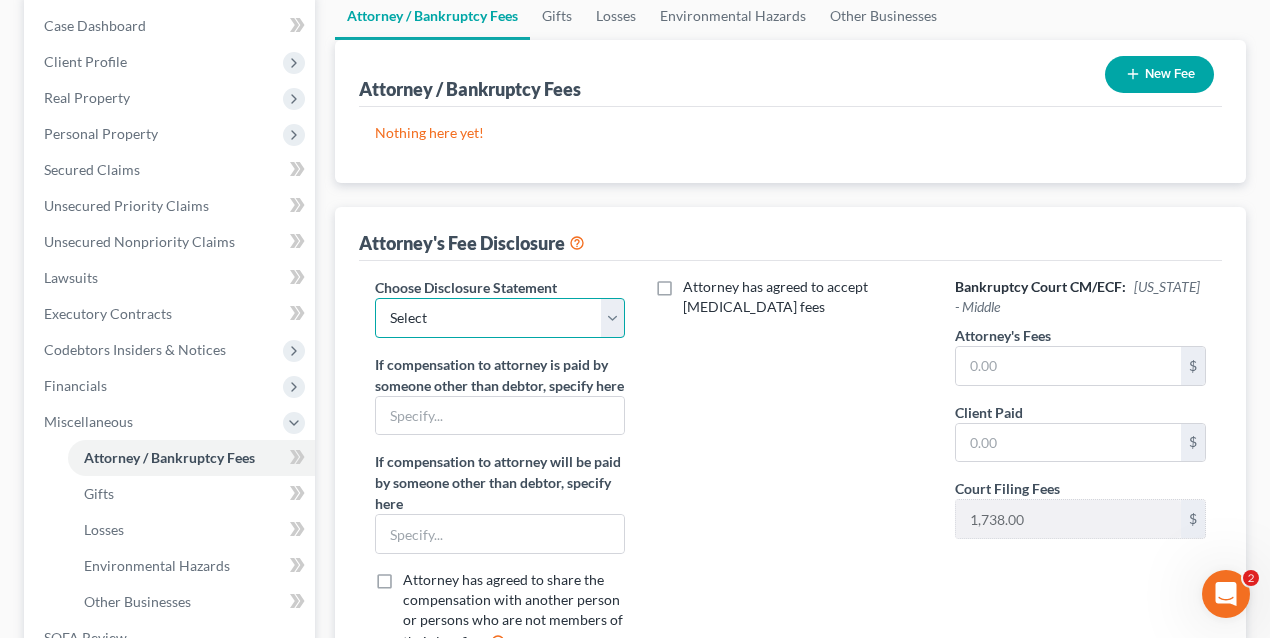 select on "0" 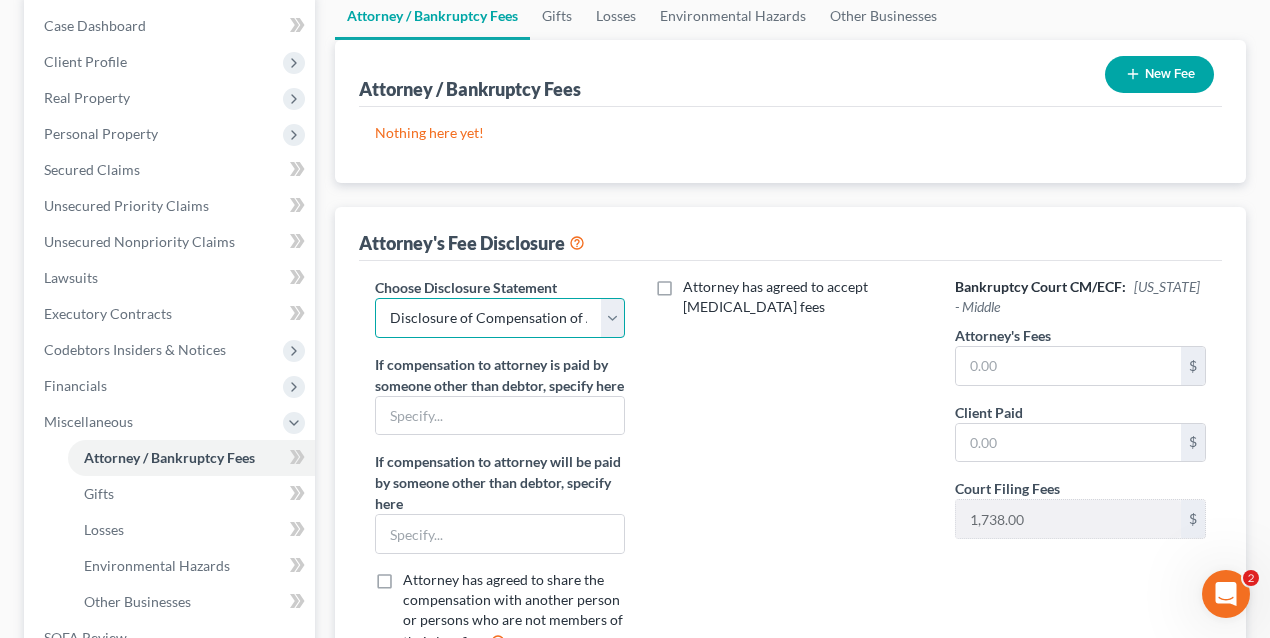 click on "Select Disclosure of Compensation of Attorneys for Business Debtor(s) FL Disclosure of Compensation of Attorney for Debtor(s)  [GEOGRAPHIC_DATA] Chapter 13 Disclosure of Compensation of Attorney for Debtor(s) Disclosure of Compensation of Attorney for Debtor(s) [GEOGRAPHIC_DATA]" at bounding box center [500, 318] 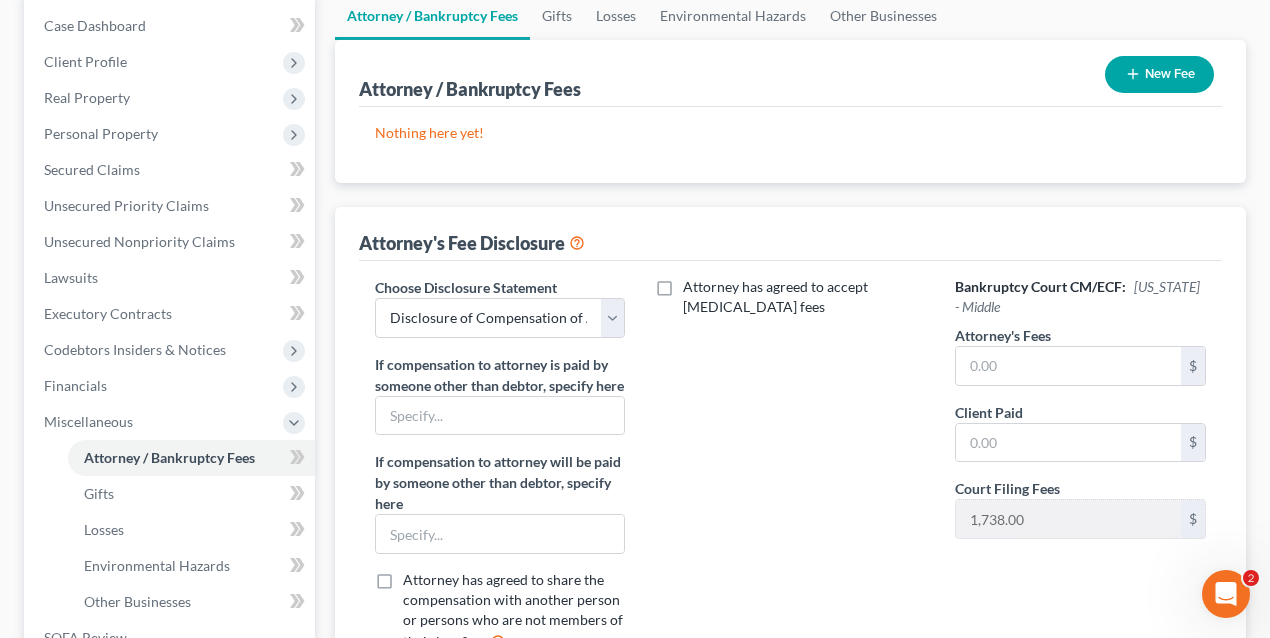click on "Attorney has agreed to accept [MEDICAL_DATA] fees" at bounding box center (790, 473) 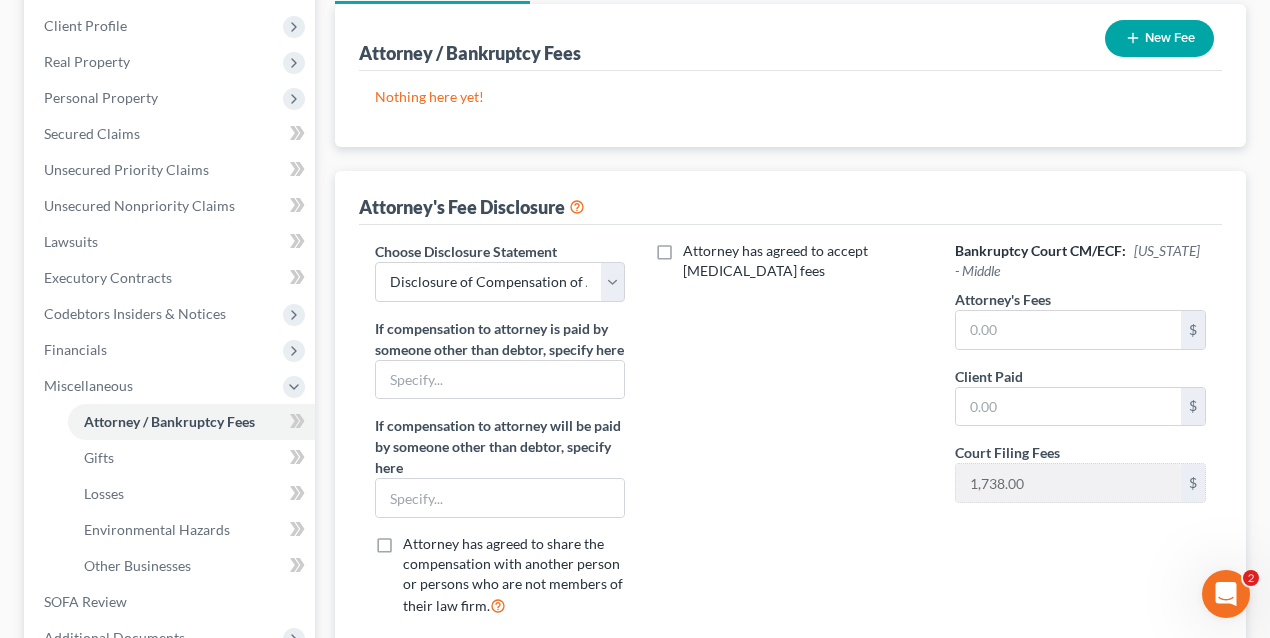 scroll, scrollTop: 266, scrollLeft: 0, axis: vertical 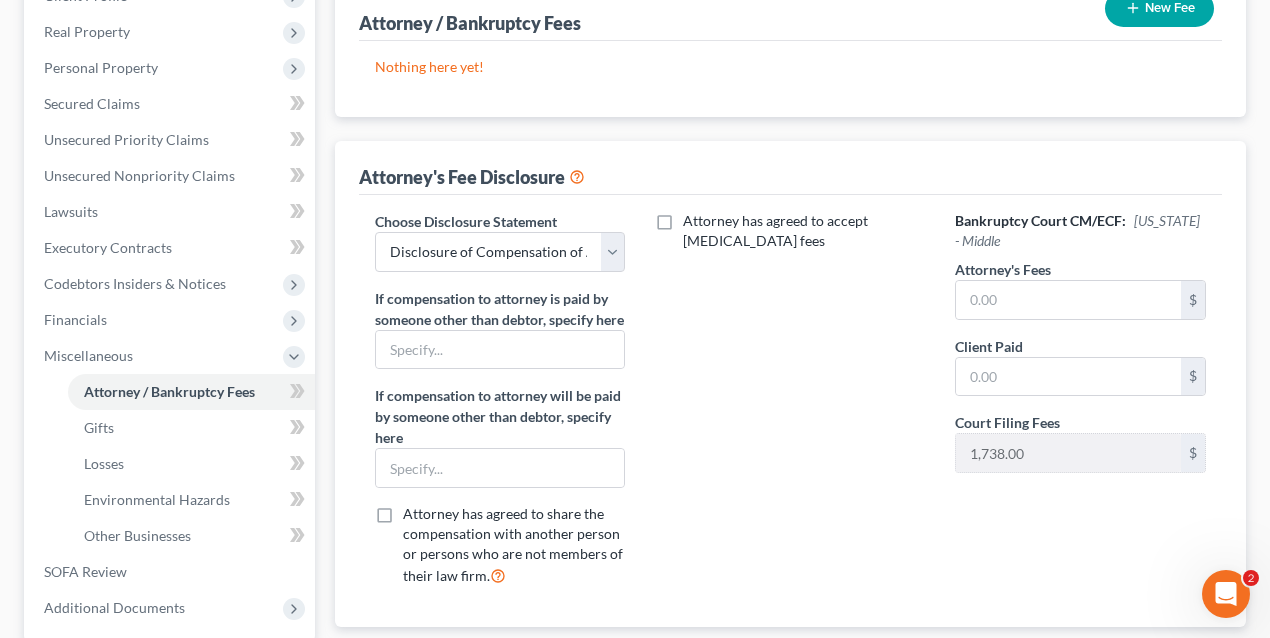 click on "Attorney has agreed to accept [MEDICAL_DATA] fees" at bounding box center (804, 231) 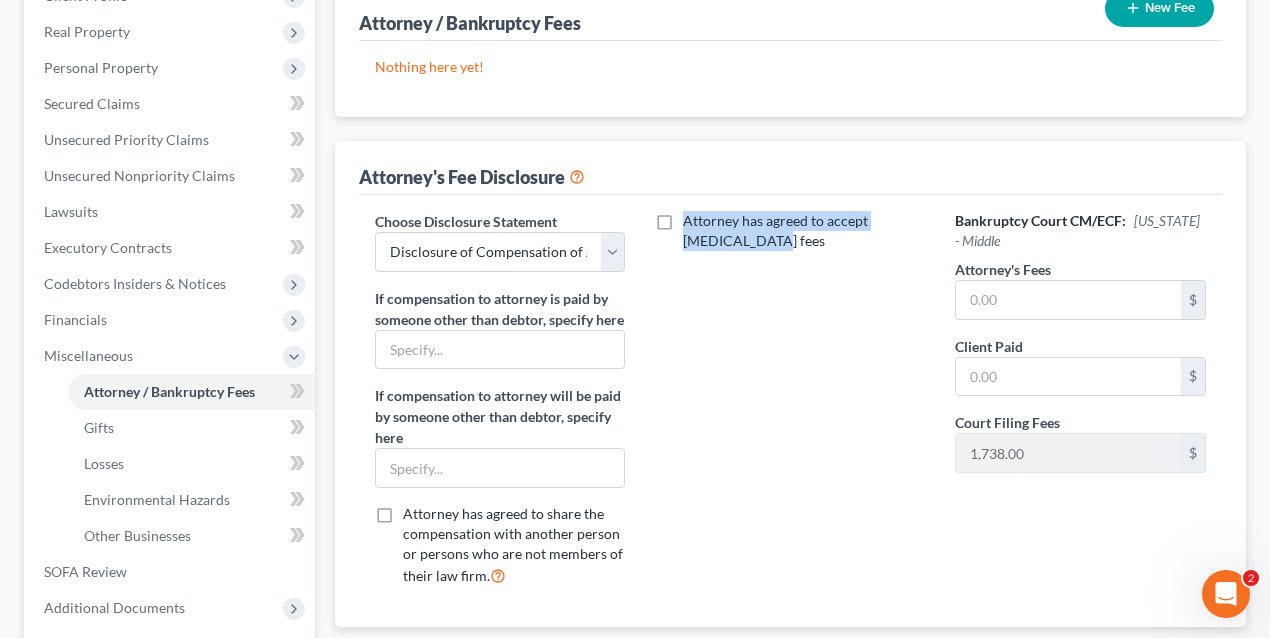 click on "Attorney has agreed to accept [MEDICAL_DATA] fees" at bounding box center [804, 231] 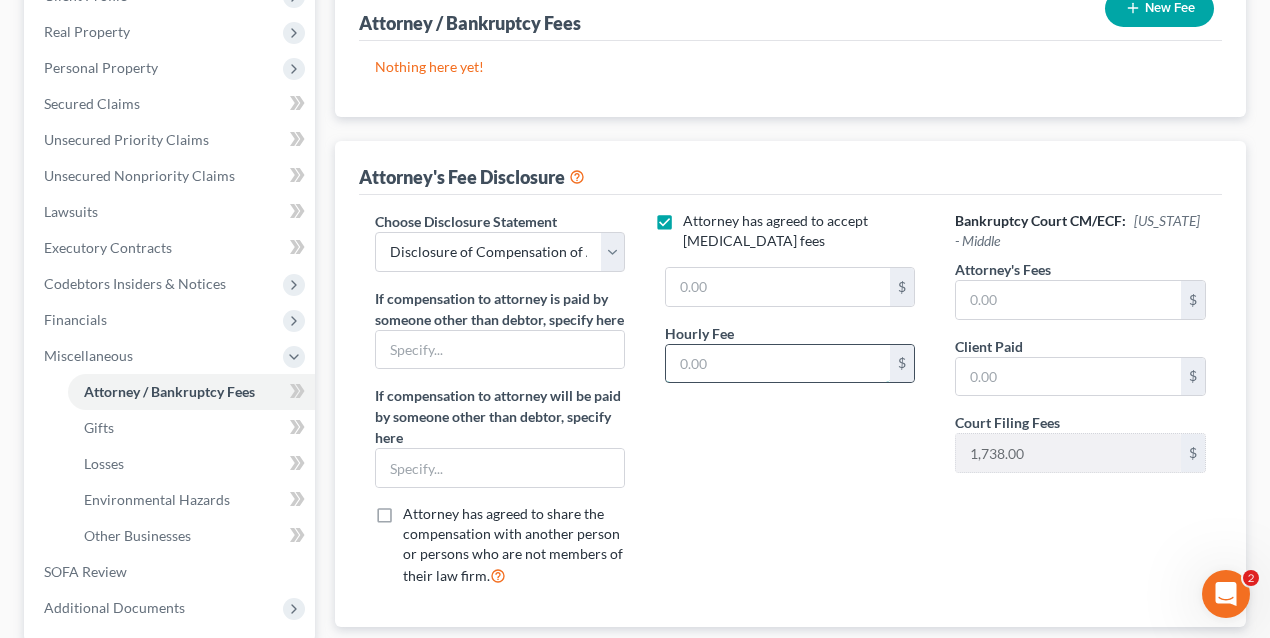 click at bounding box center [778, 364] 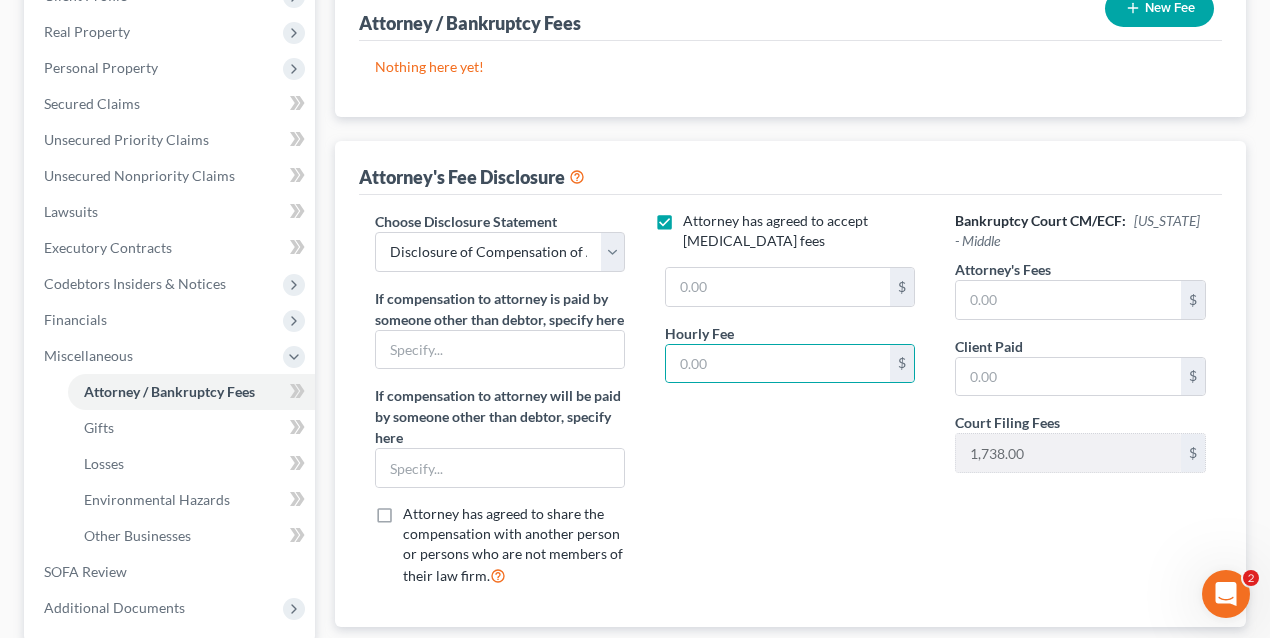 click on "Attorney has agreed to accept [MEDICAL_DATA] fees $ Hourly Fee $" at bounding box center (790, 407) 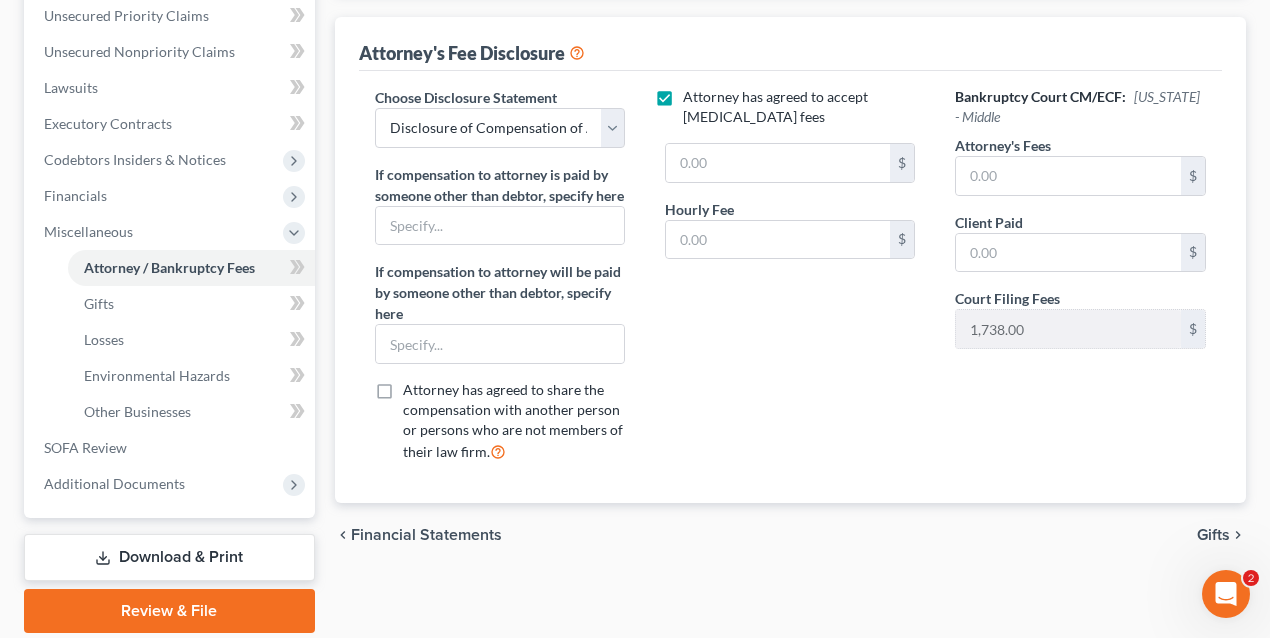scroll, scrollTop: 400, scrollLeft: 0, axis: vertical 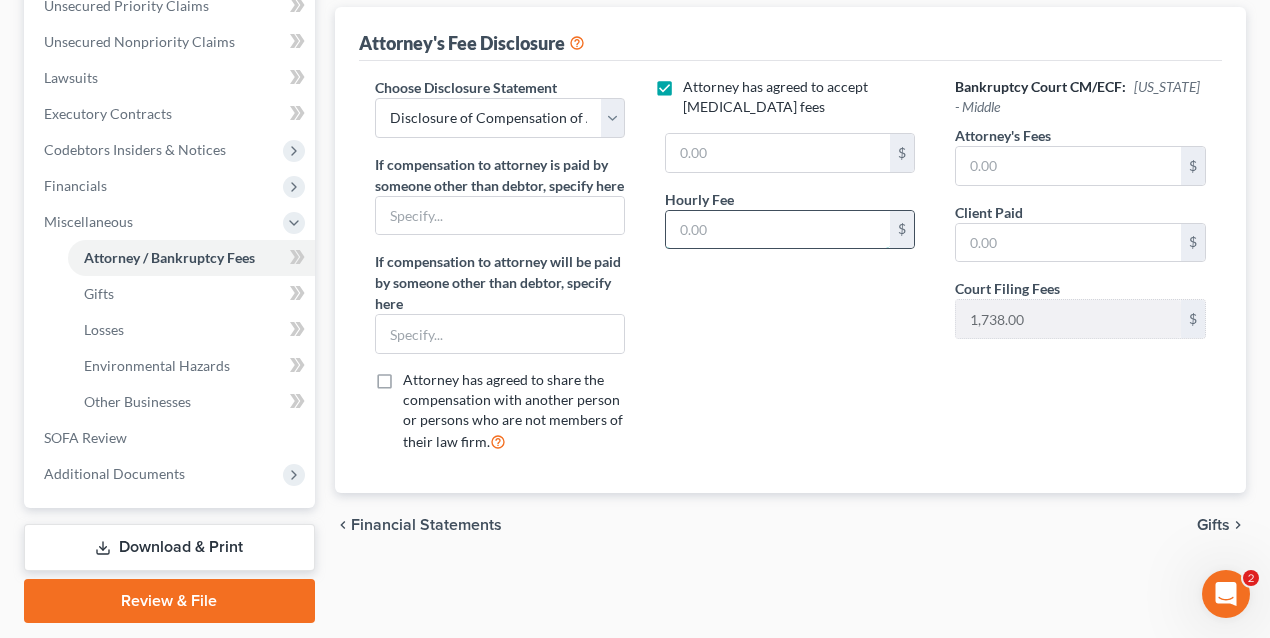 click at bounding box center (778, 230) 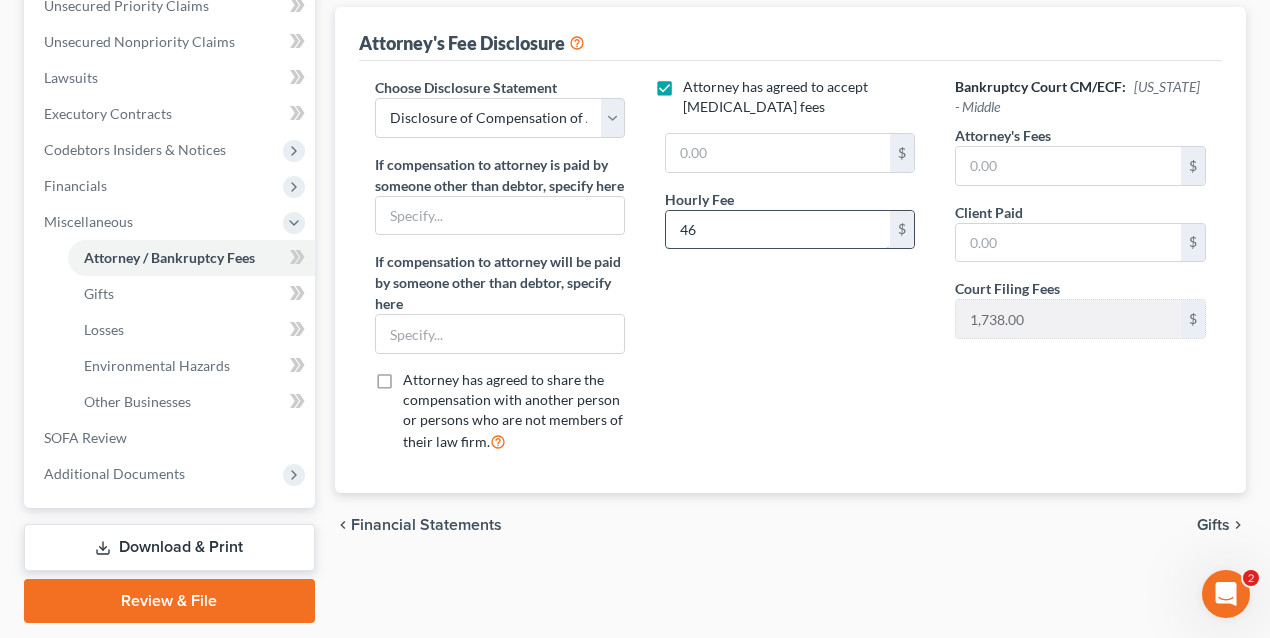 type on "4" 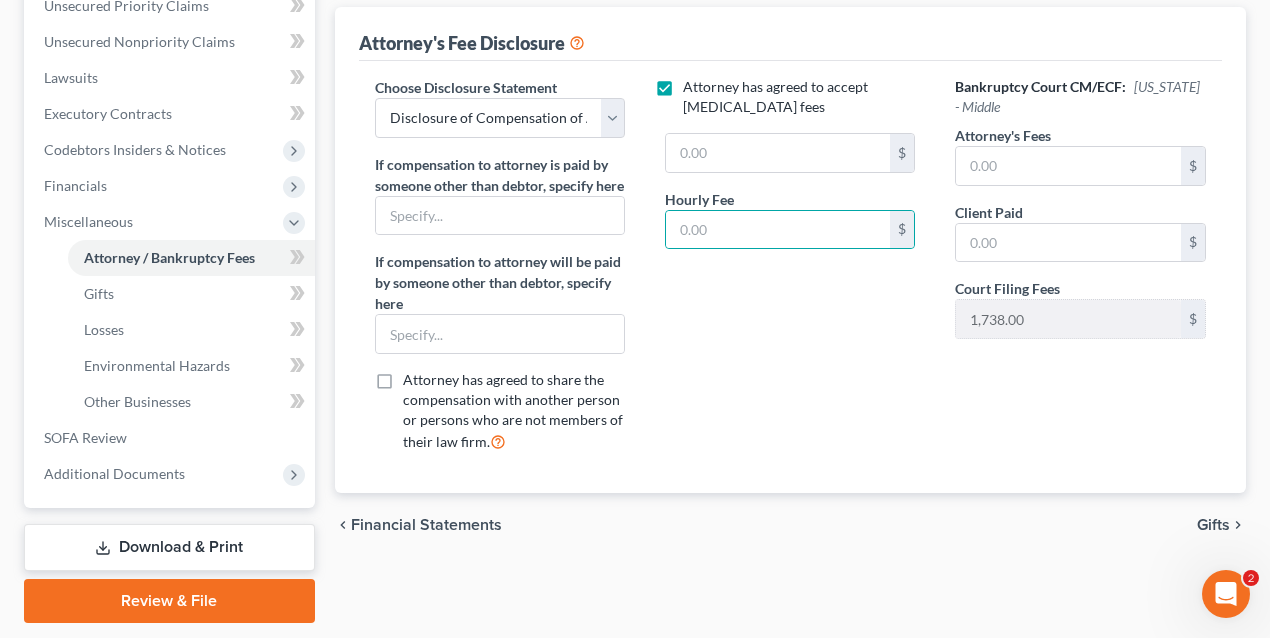 click on "Attorney has agreed to accept [MEDICAL_DATA] fees $ Hourly Fee $" at bounding box center [790, 273] 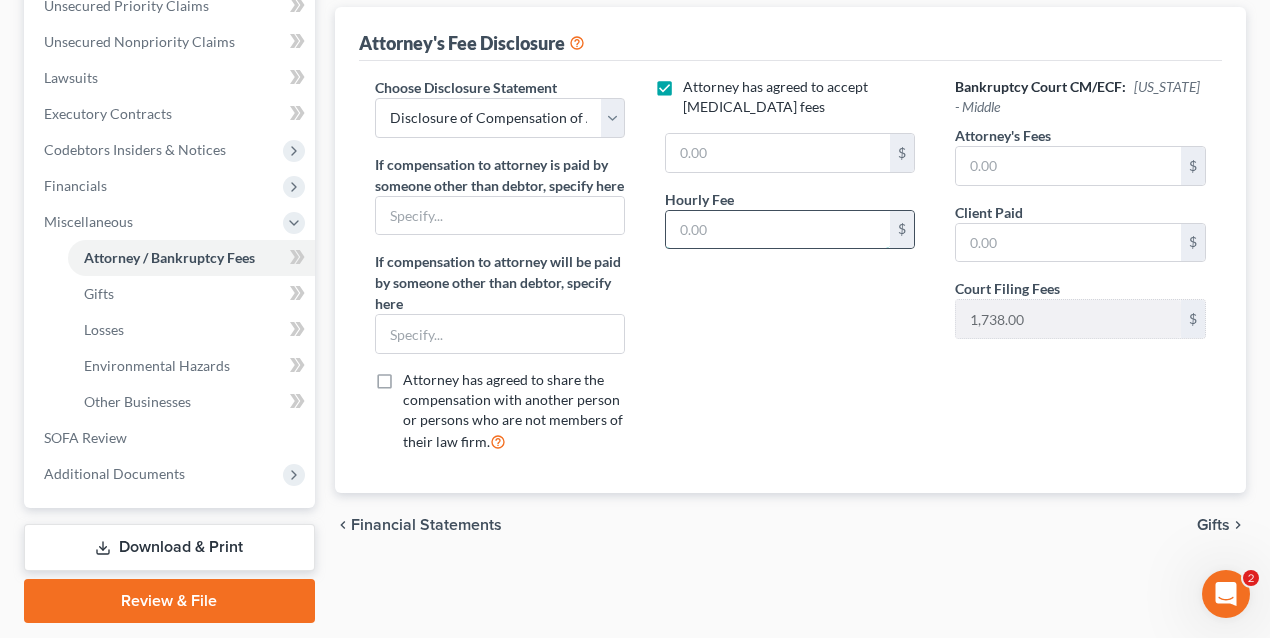click at bounding box center [778, 230] 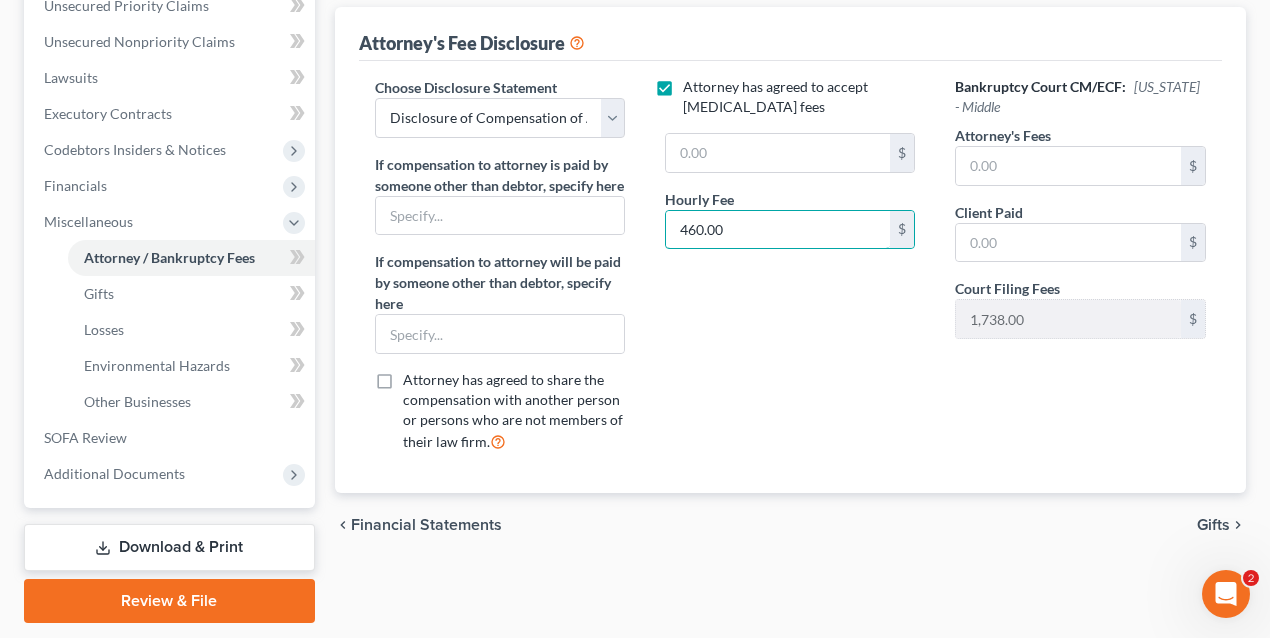type on "460.00" 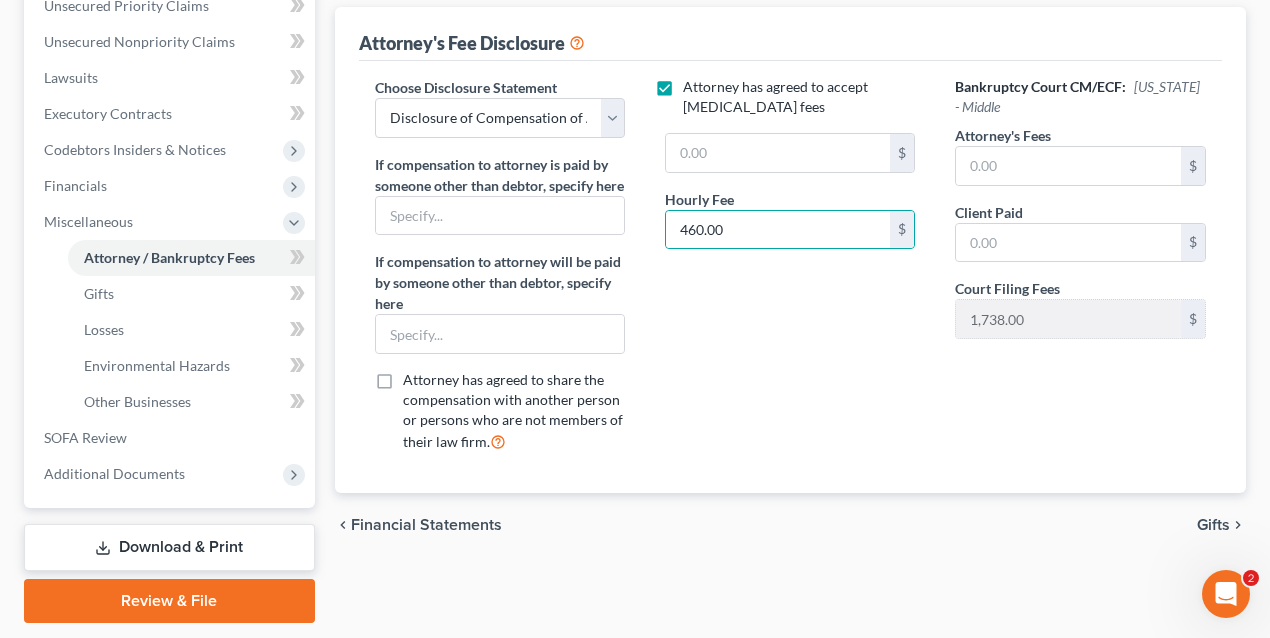 click on "Attorney has agreed to accept [MEDICAL_DATA] fees $ Hourly Fee 460.00 $" at bounding box center (790, 273) 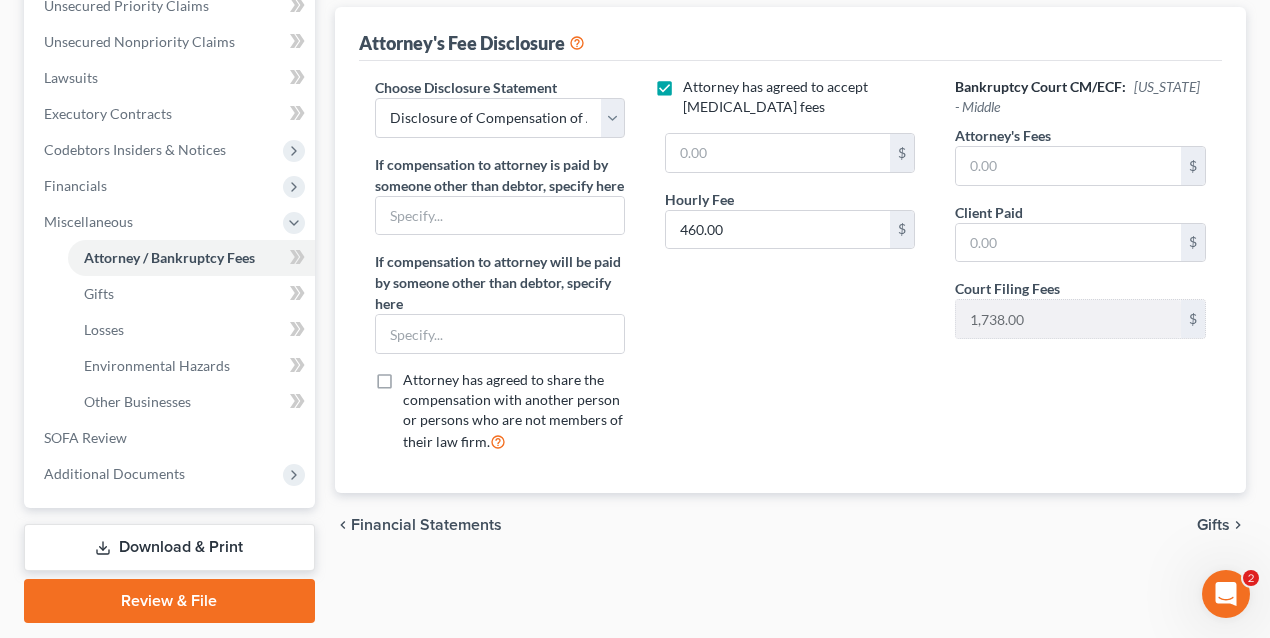 click on "Choose Disclosure Statement Select Disclosure of Compensation of Attorneys for Business Debtor(s) FL Disclosure of Compensation of Attorney for Debtor(s)  [GEOGRAPHIC_DATA] Chapter 13 Disclosure of Compensation of Attorney for Debtor(s) Disclosure of Compensation of Attorney for Debtor(s) FL If compensation to attorney is paid by someone other than debtor, specify here If compensation to attorney will be paid by someone other than debtor, specify here Attorney has agreed to share the compensation with another person or persons who are not members of their law firm.  Attorney has agreed to accept [MEDICAL_DATA] fees $ Hourly Fee 460.00 $ Bankruptcy Court CM/ECF:  [US_STATE] - Middle Attorney's Fees $ Client Paid $ Court Filing Fees 1,738.00 $" at bounding box center (791, 273) 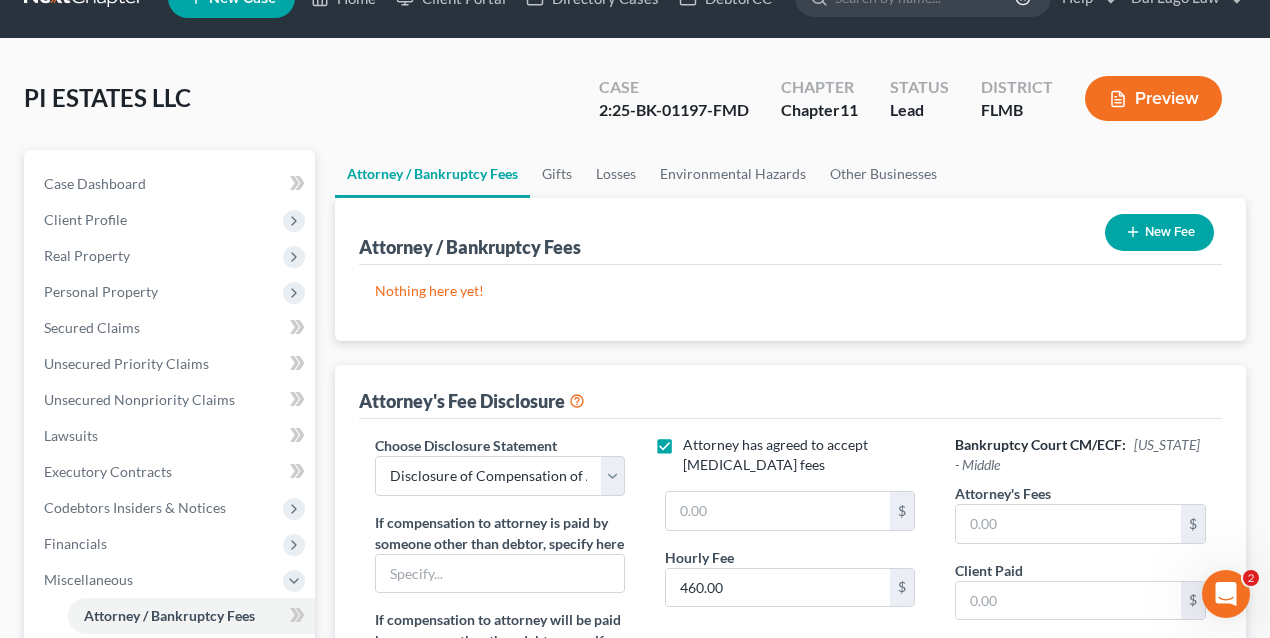 scroll, scrollTop: 0, scrollLeft: 0, axis: both 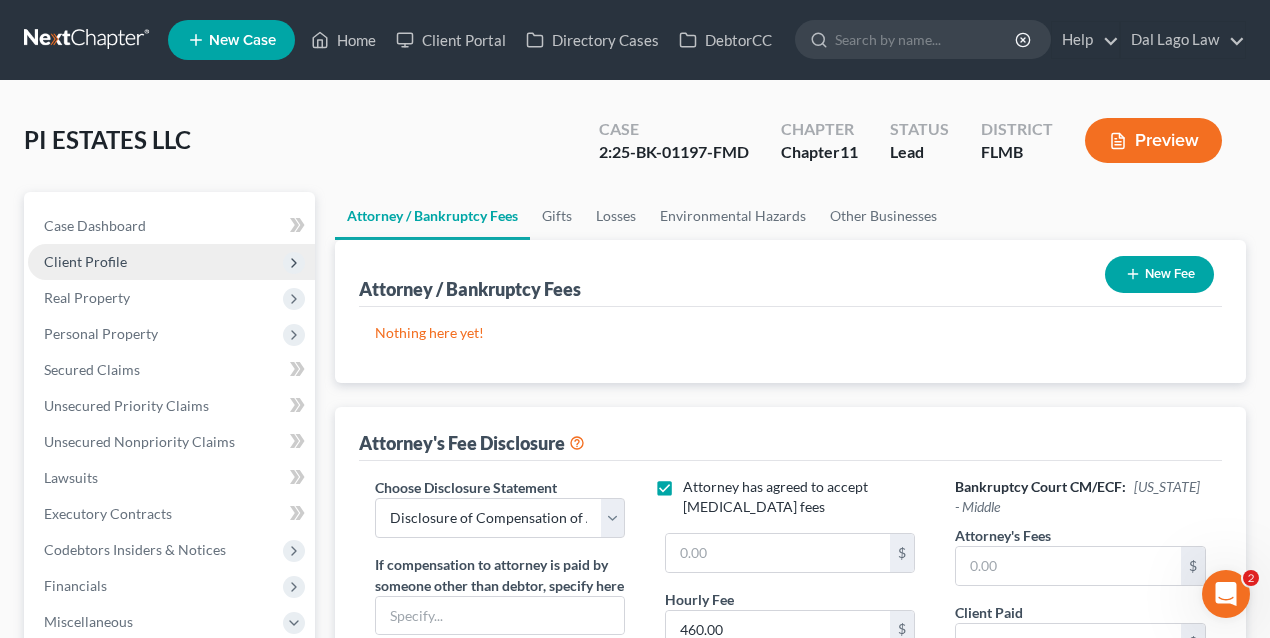 click on "Client Profile" at bounding box center (171, 262) 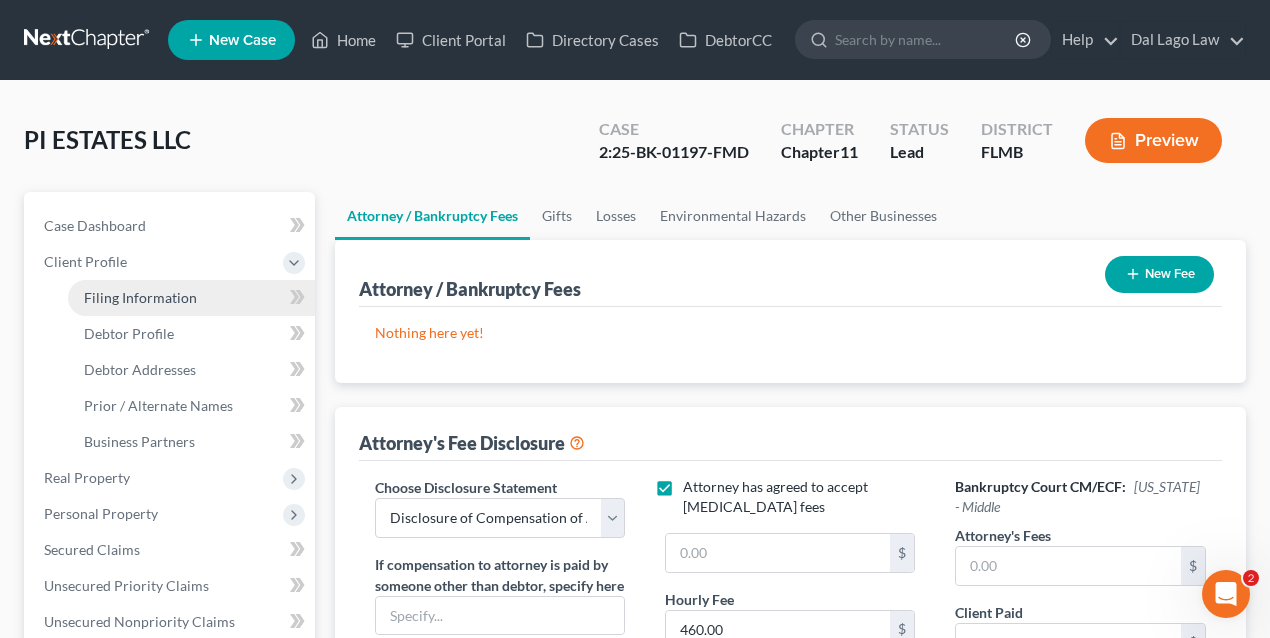 click on "Filing Information" at bounding box center (140, 297) 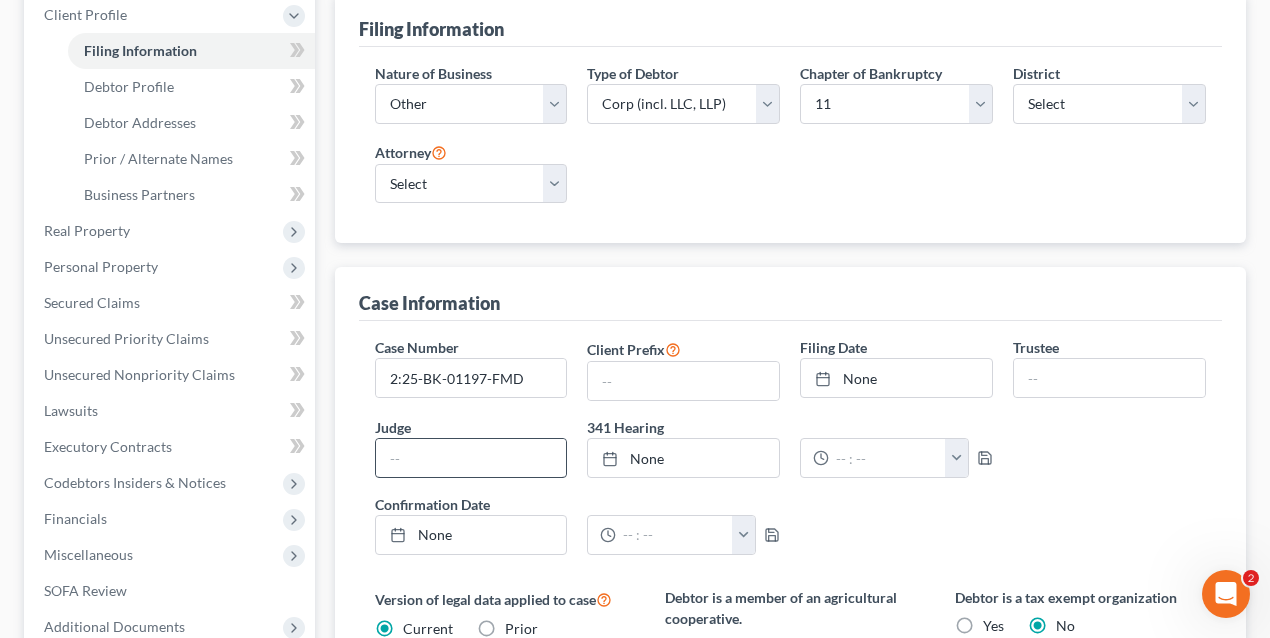 scroll, scrollTop: 266, scrollLeft: 0, axis: vertical 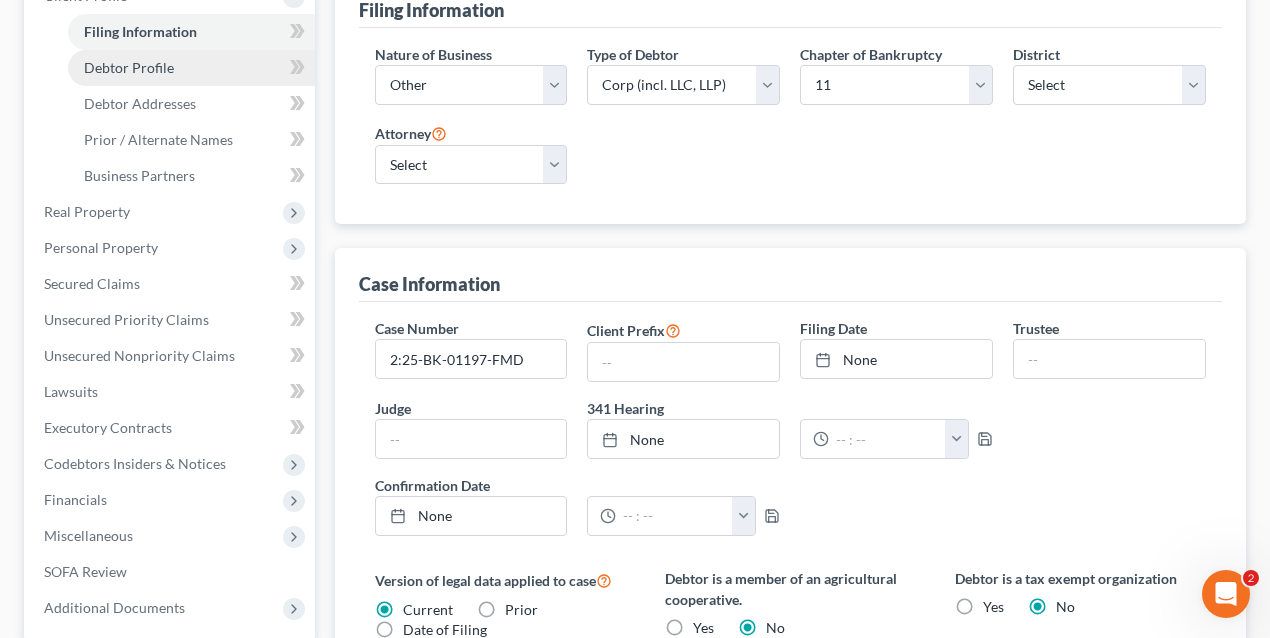 click on "Debtor Profile" at bounding box center (191, 68) 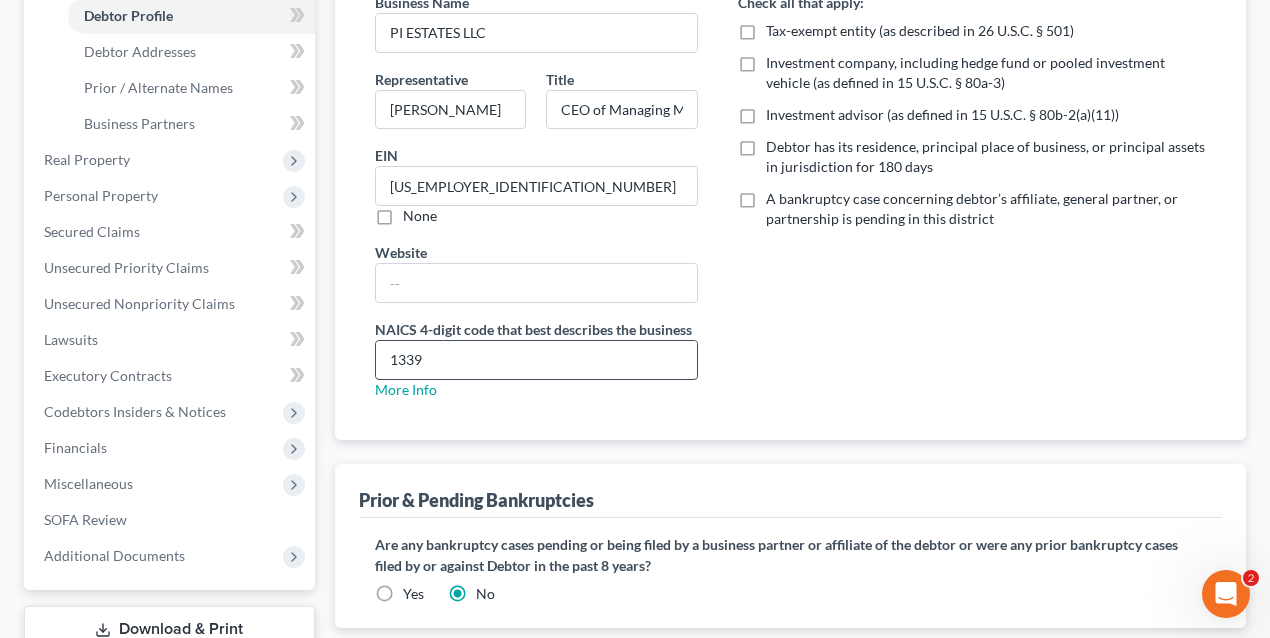 scroll, scrollTop: 333, scrollLeft: 0, axis: vertical 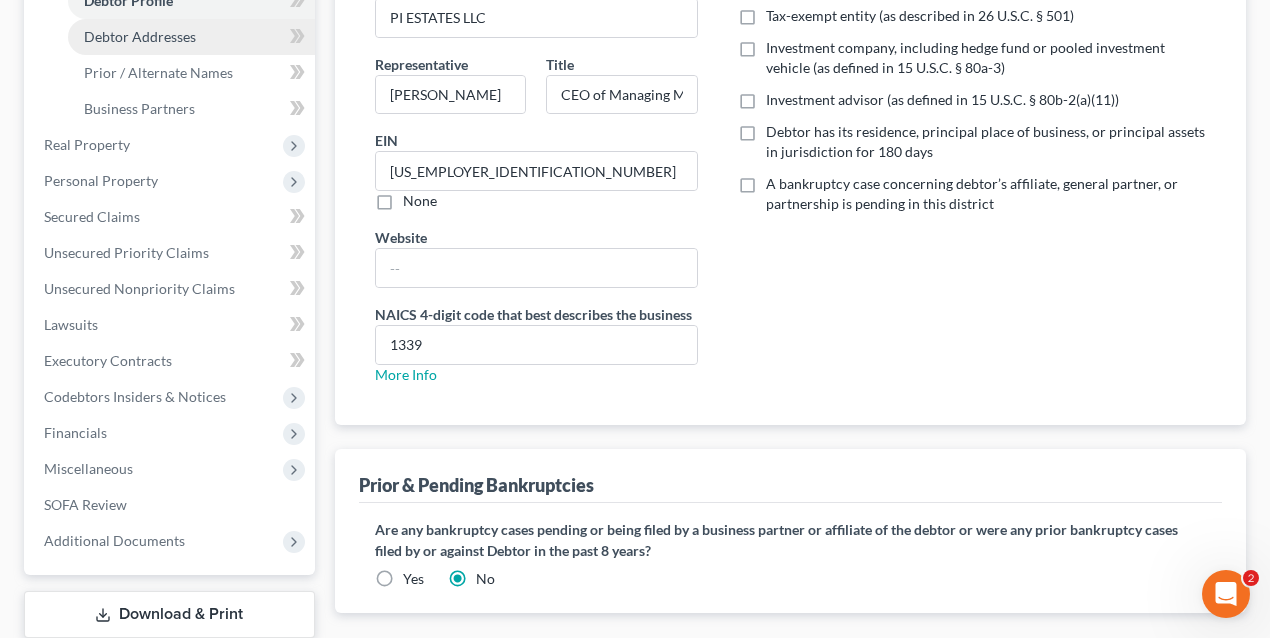 click on "Debtor Addresses" at bounding box center (140, 36) 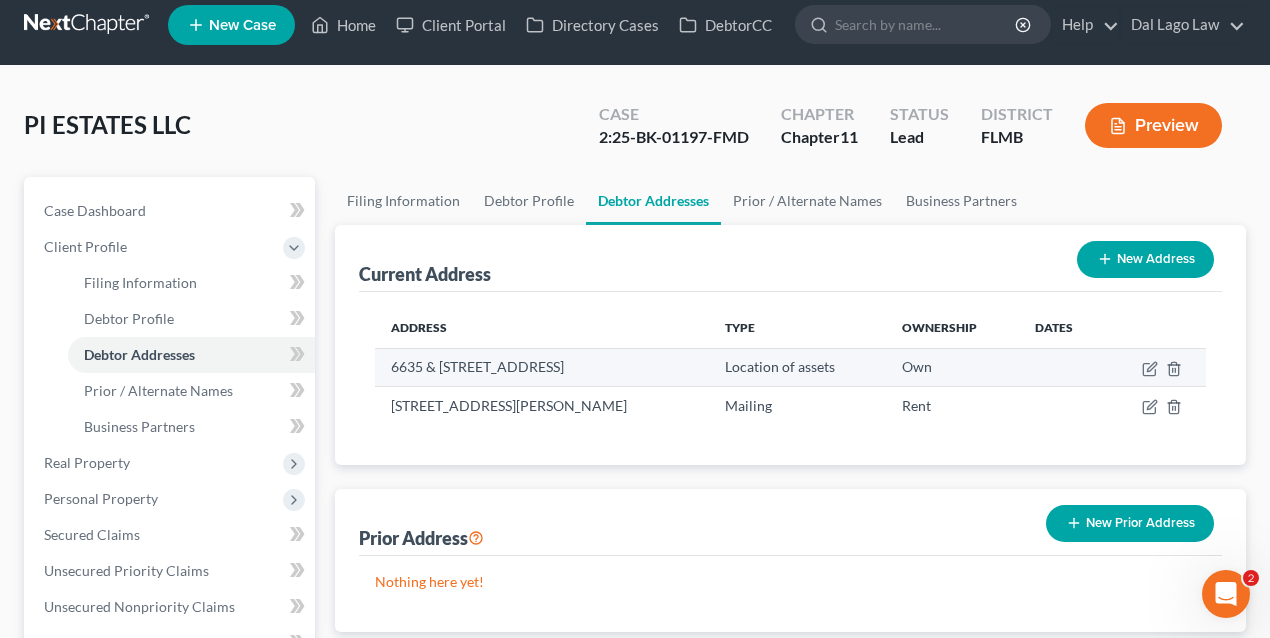 scroll, scrollTop: 0, scrollLeft: 0, axis: both 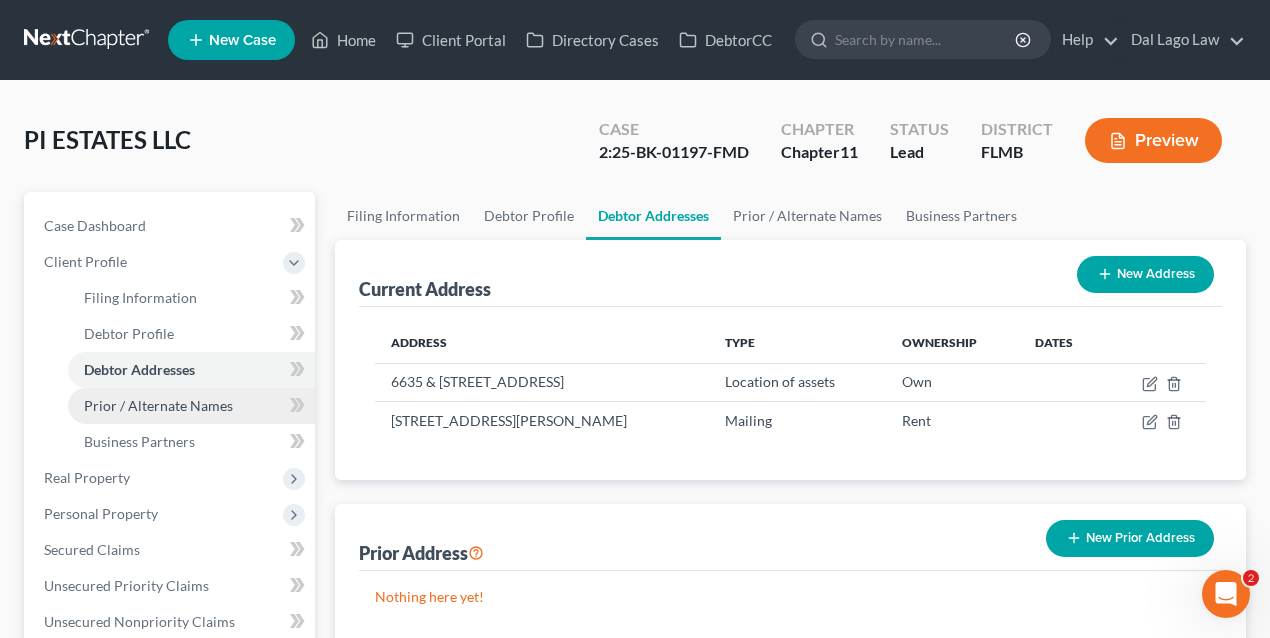 click on "Prior / Alternate Names" at bounding box center (158, 405) 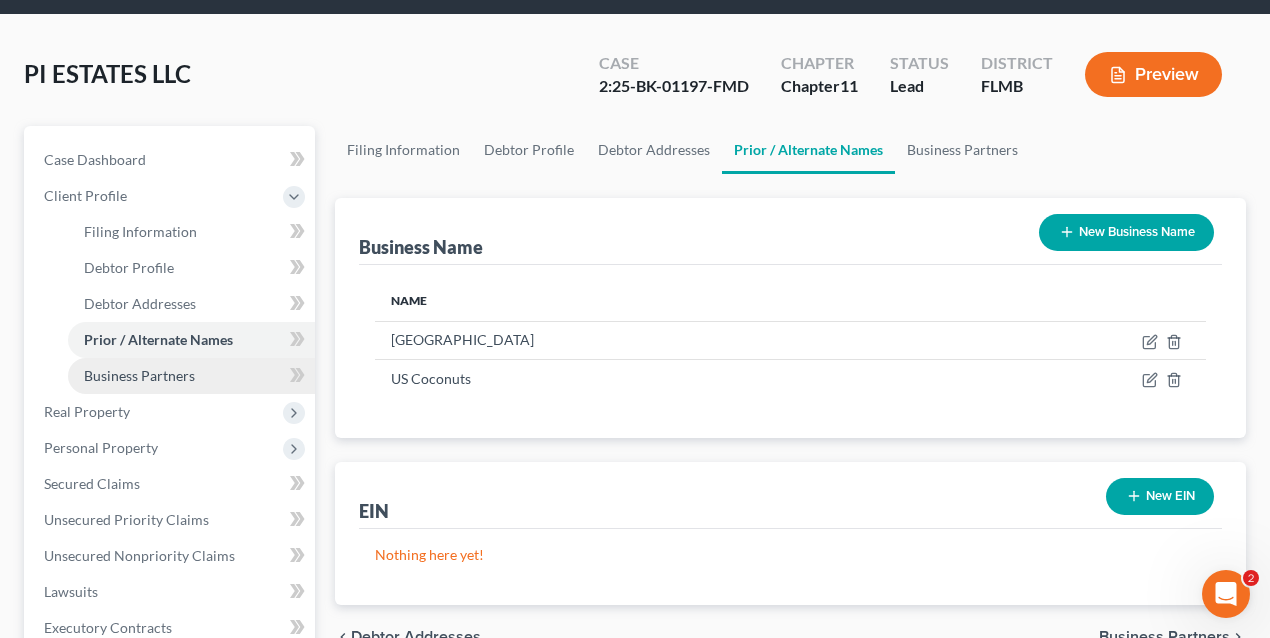 click on "Business Partners" at bounding box center [139, 375] 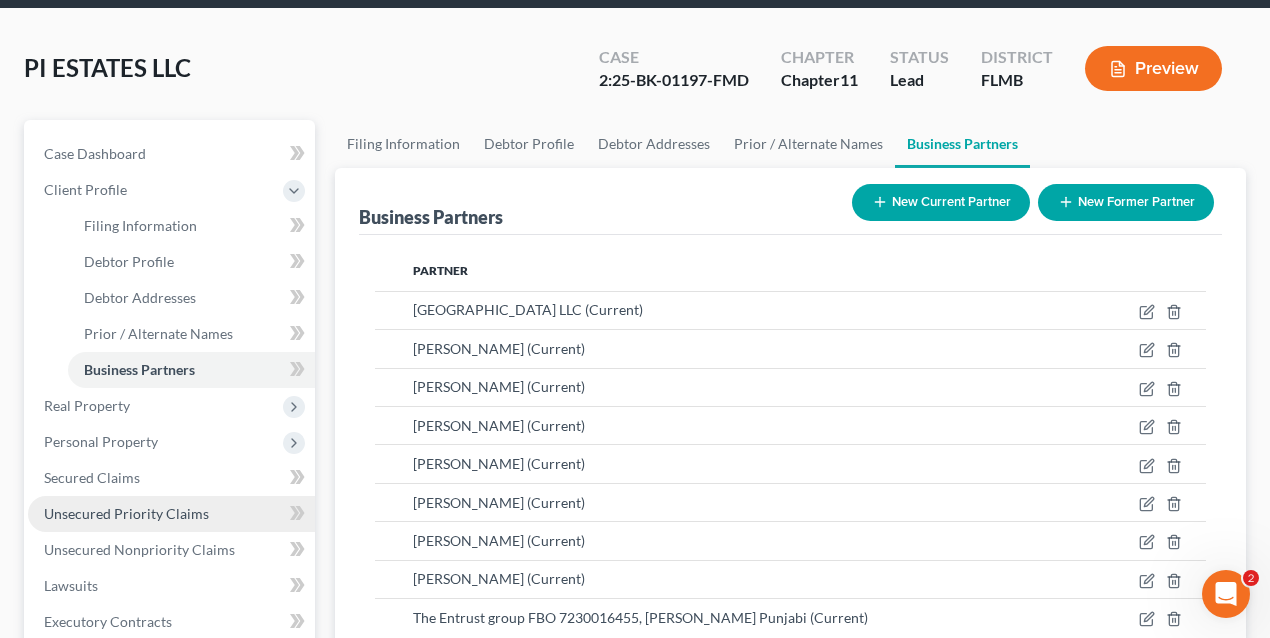 scroll, scrollTop: 200, scrollLeft: 0, axis: vertical 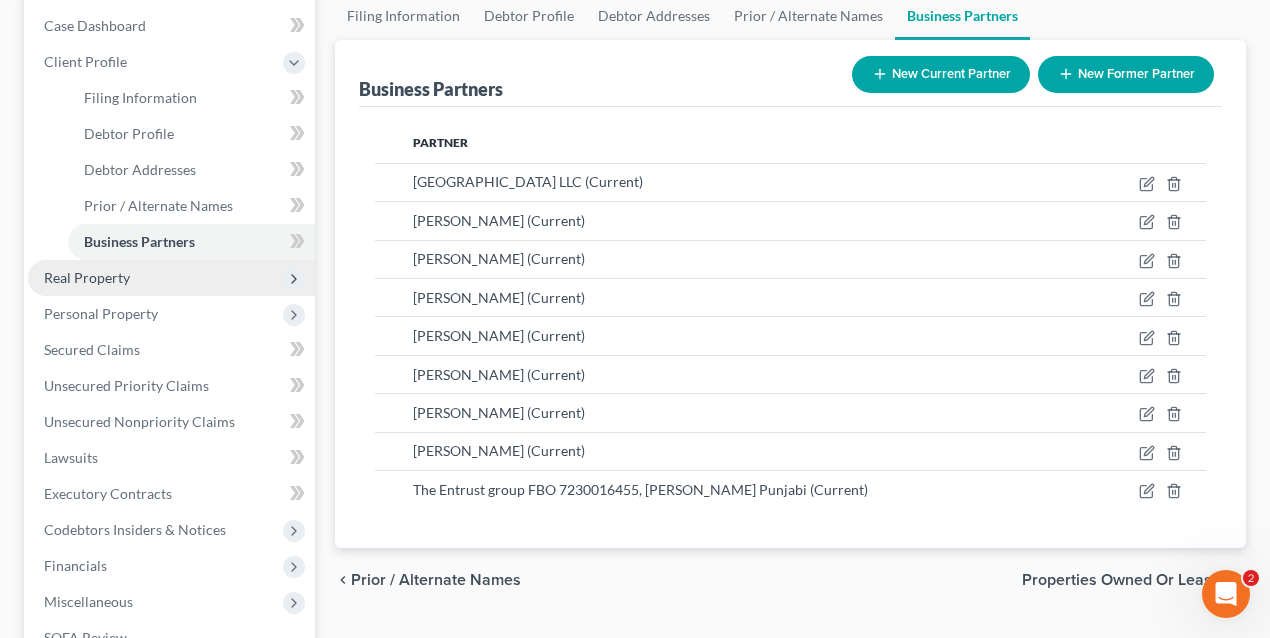 click on "Real Property" at bounding box center [171, 278] 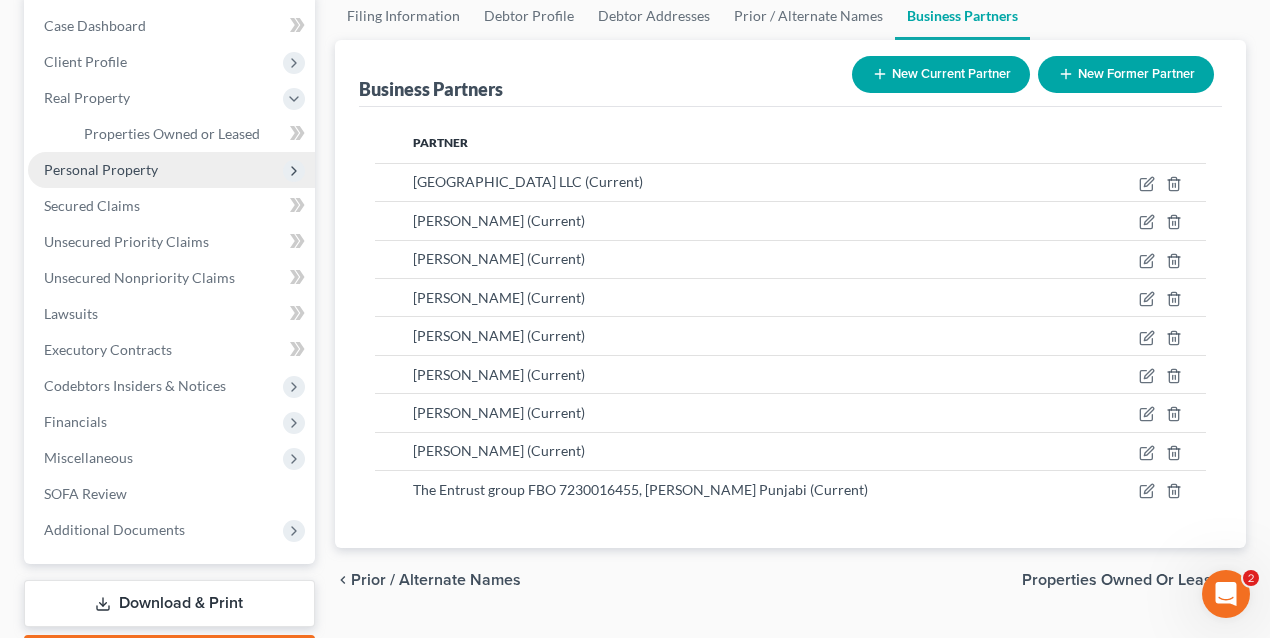 click on "Personal Property" at bounding box center [101, 169] 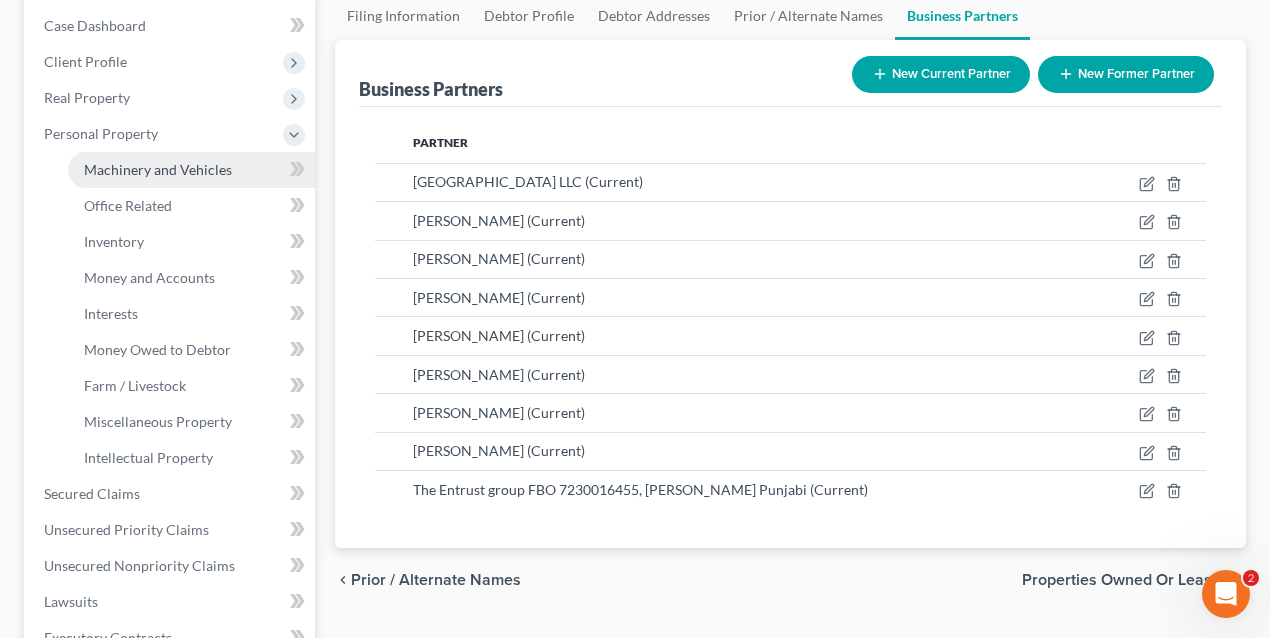 click on "Machinery and Vehicles" at bounding box center [191, 170] 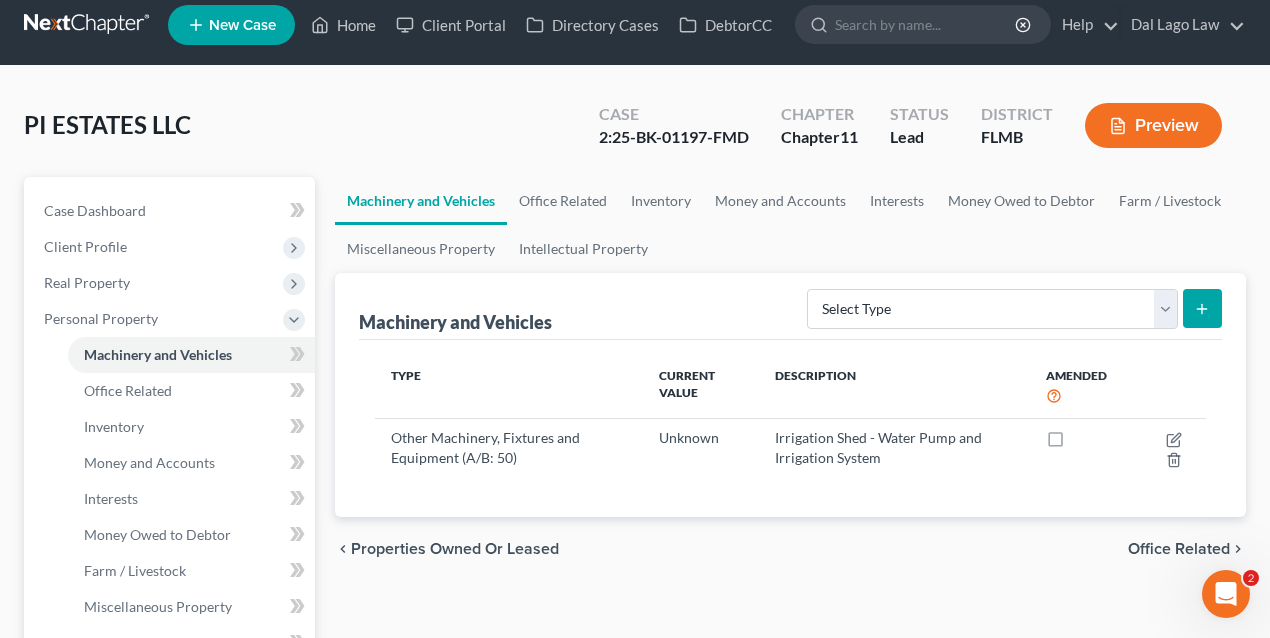 scroll, scrollTop: 0, scrollLeft: 0, axis: both 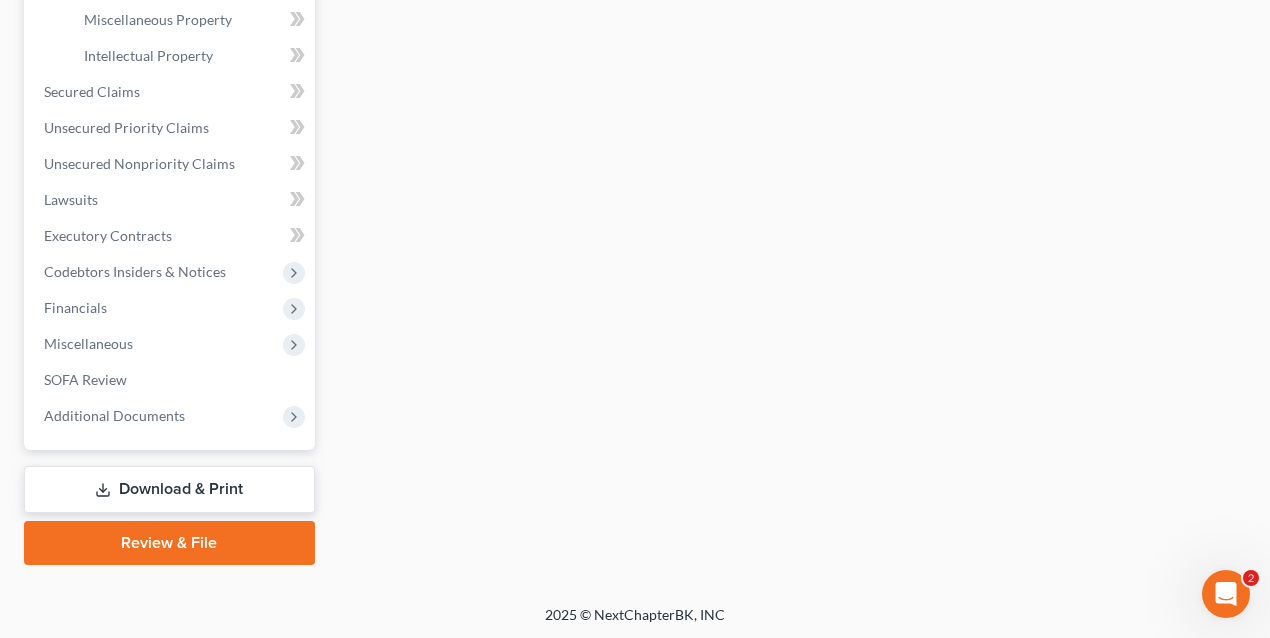 click on "Download & Print" at bounding box center (169, 489) 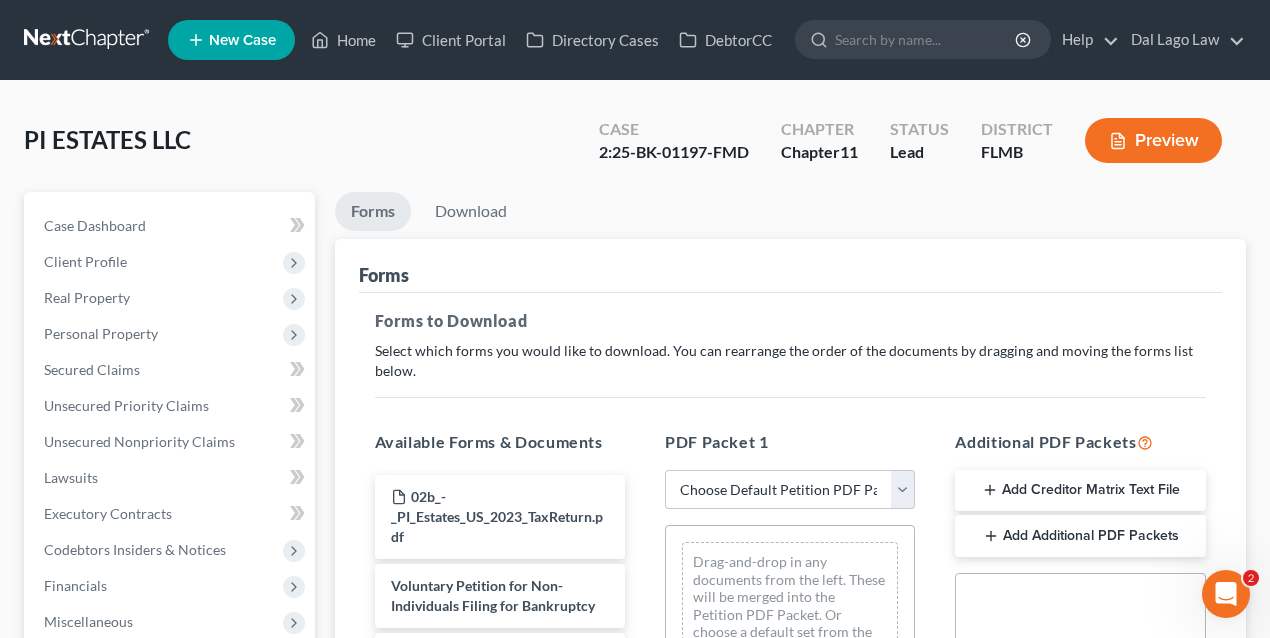 scroll, scrollTop: 133, scrollLeft: 0, axis: vertical 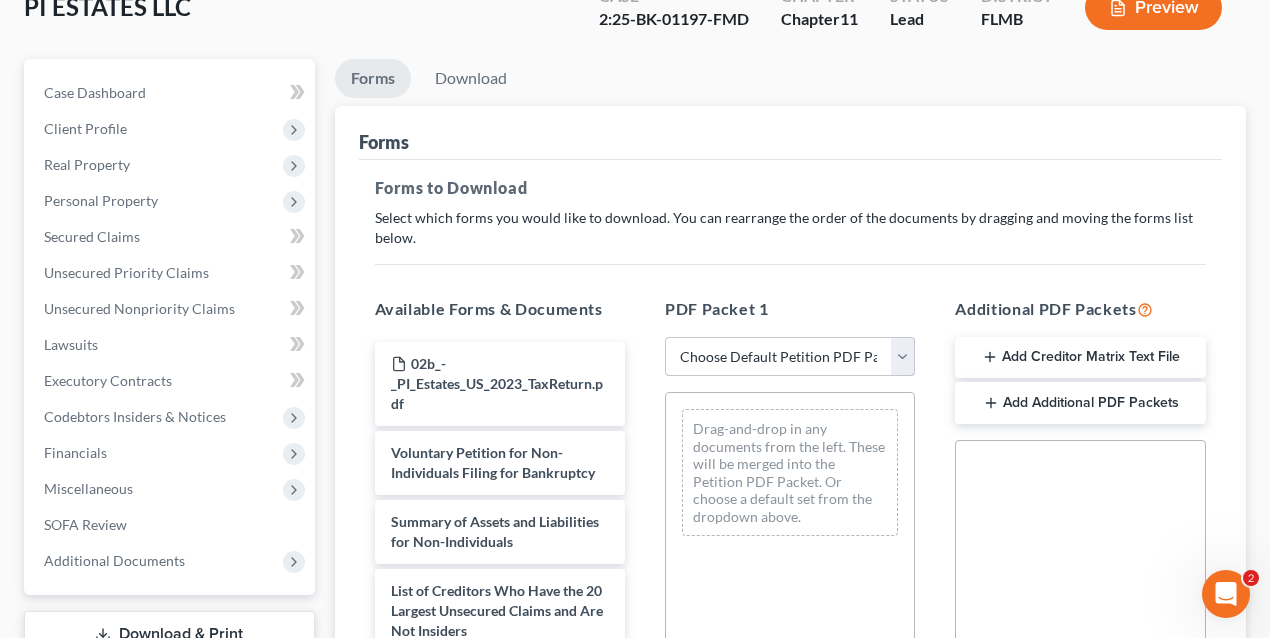 click on "Choose Default Petition PDF Packet Complete Bankruptcy Petition (all forms and schedules) Emergency Filing Forms (Petition and Creditor List Only) Amended Forms Signature Pages Only SOFA Only" at bounding box center (790, 357) 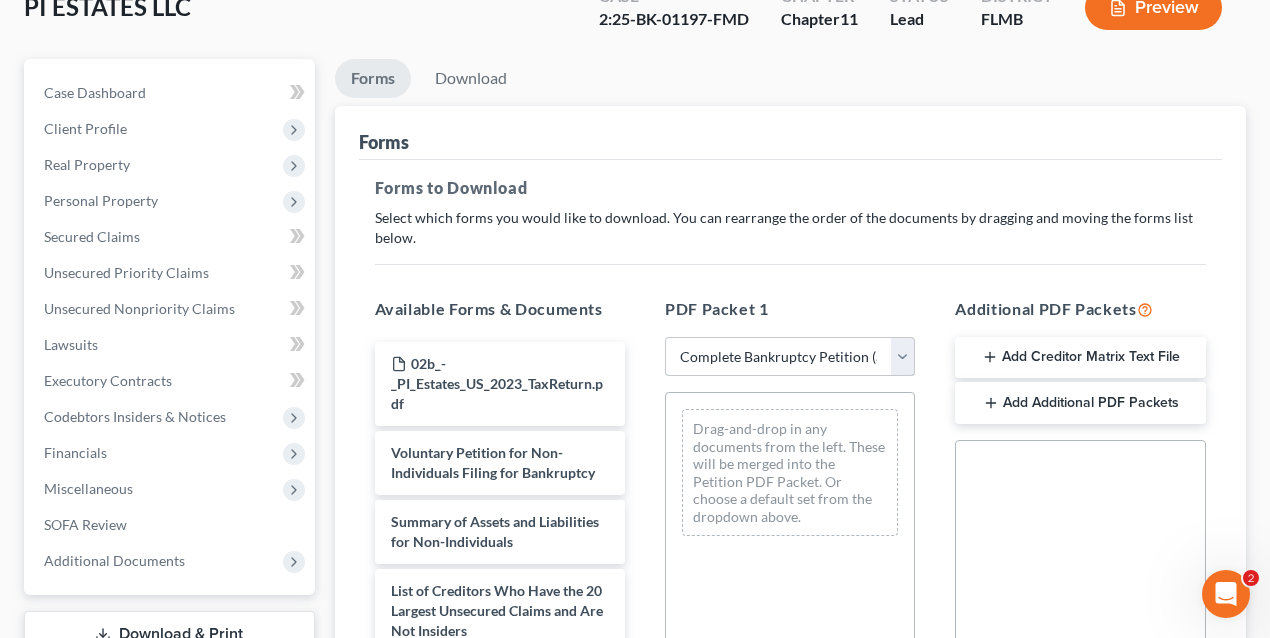 click on "Choose Default Petition PDF Packet Complete Bankruptcy Petition (all forms and schedules) Emergency Filing Forms (Petition and Creditor List Only) Amended Forms Signature Pages Only SOFA Only" at bounding box center [790, 357] 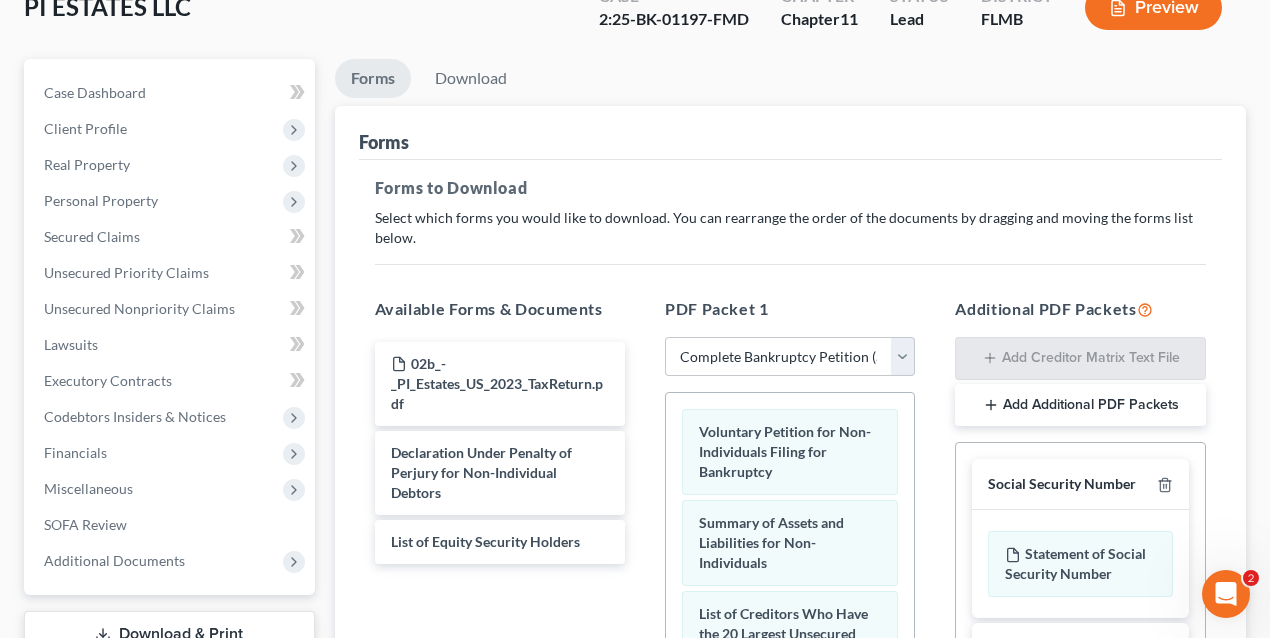 click on "PDF Packet 1 Choose Default Petition PDF Packet Complete Bankruptcy Petition (all forms and schedules) Emergency Filing Forms (Petition and Creditor List Only) Amended Forms Signature Pages Only SOFA Only Voluntary Petition for Non-Individuals Filing for Bankruptcy Summary of Assets and Liabilities for Non-Individuals List of Creditors Who Have the 20 Largest Unsecured Claims and Are Not Insiders Schedule A/B: Assets - Real and Personal Property Schedule D: Creditors Who Have Claims Secured by Property Schedule E/F: Creditors Who Have Unsecured Claims Schedule G: Executory Contracts and Unexpired Leases Schedule H: Codebtors Statement of Financial Affairs for Non-Individuals Filing for Bankruptcy Verification of Creditor Matrix Creditor Matrix Attorney's Disclosure of Compensation Drag-and-drop in any documents from the left. These will be merged into the Petition PDF Packet. Or choose a default set from the dropdown above." at bounding box center [790, 620] 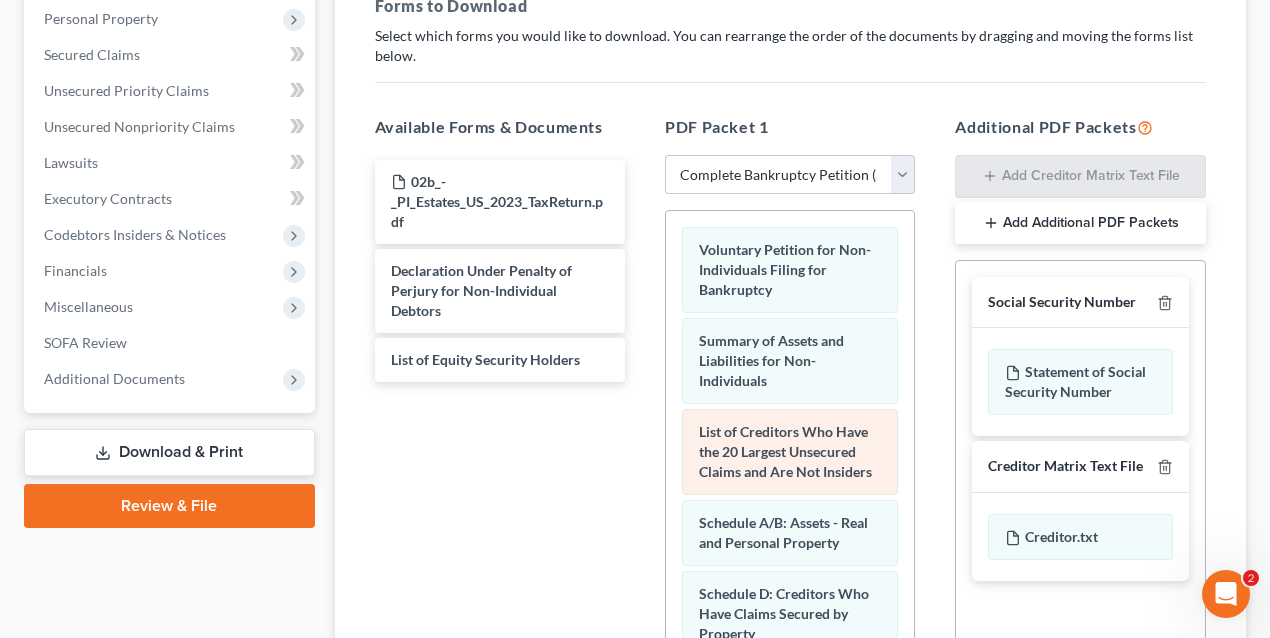 scroll, scrollTop: 533, scrollLeft: 0, axis: vertical 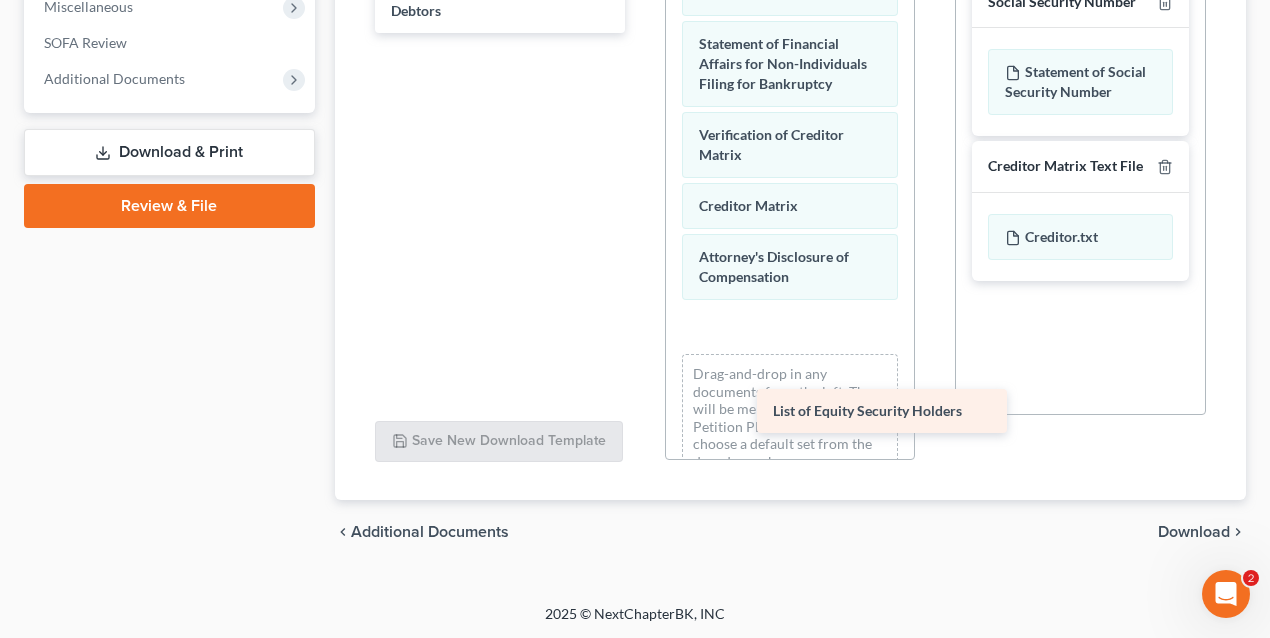 drag, startPoint x: 458, startPoint y: 40, endPoint x: 798, endPoint y: 380, distance: 480.8326 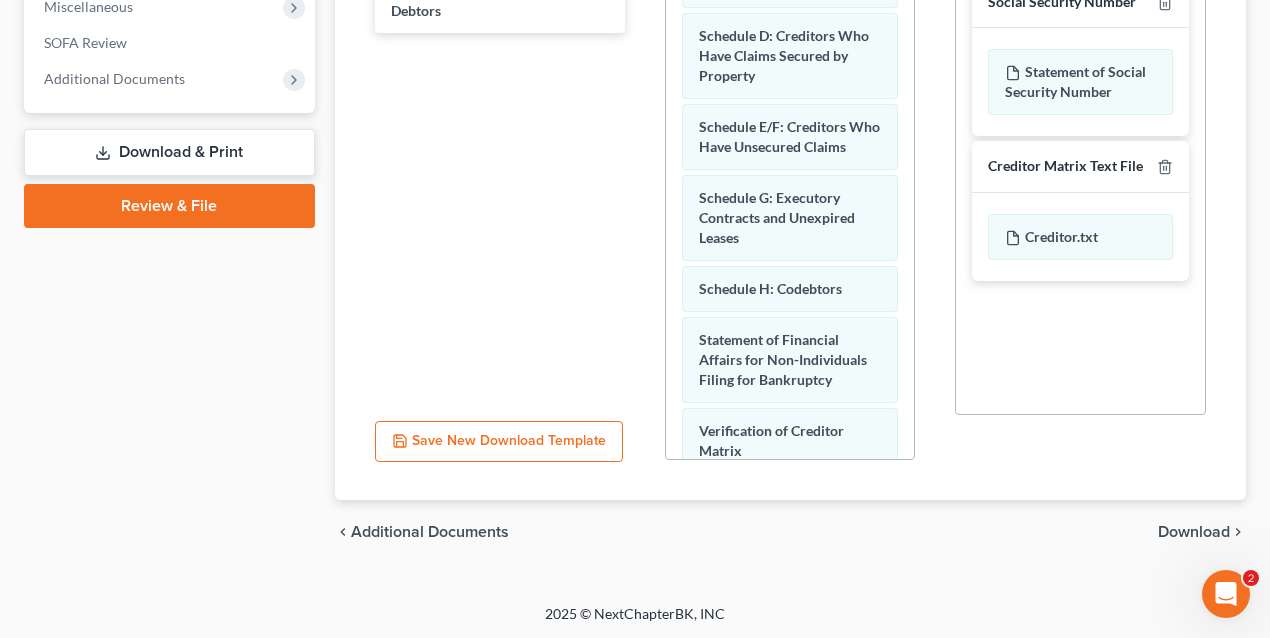 scroll, scrollTop: 220, scrollLeft: 0, axis: vertical 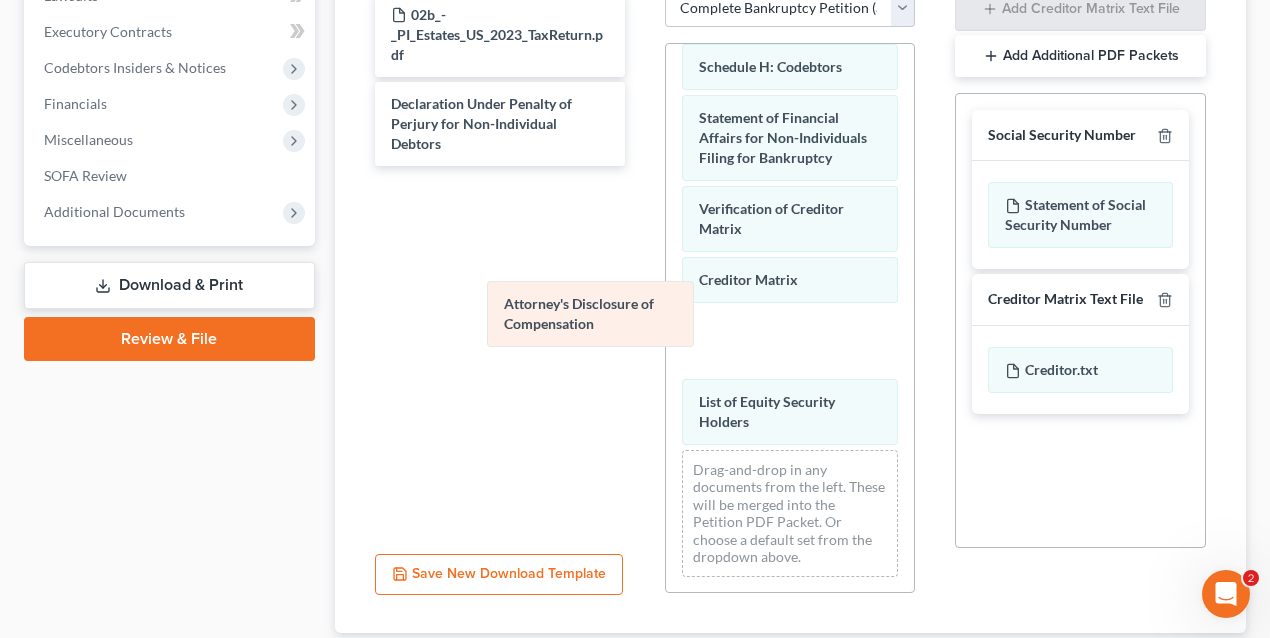 drag, startPoint x: 767, startPoint y: 348, endPoint x: 257, endPoint y: 288, distance: 513.5173 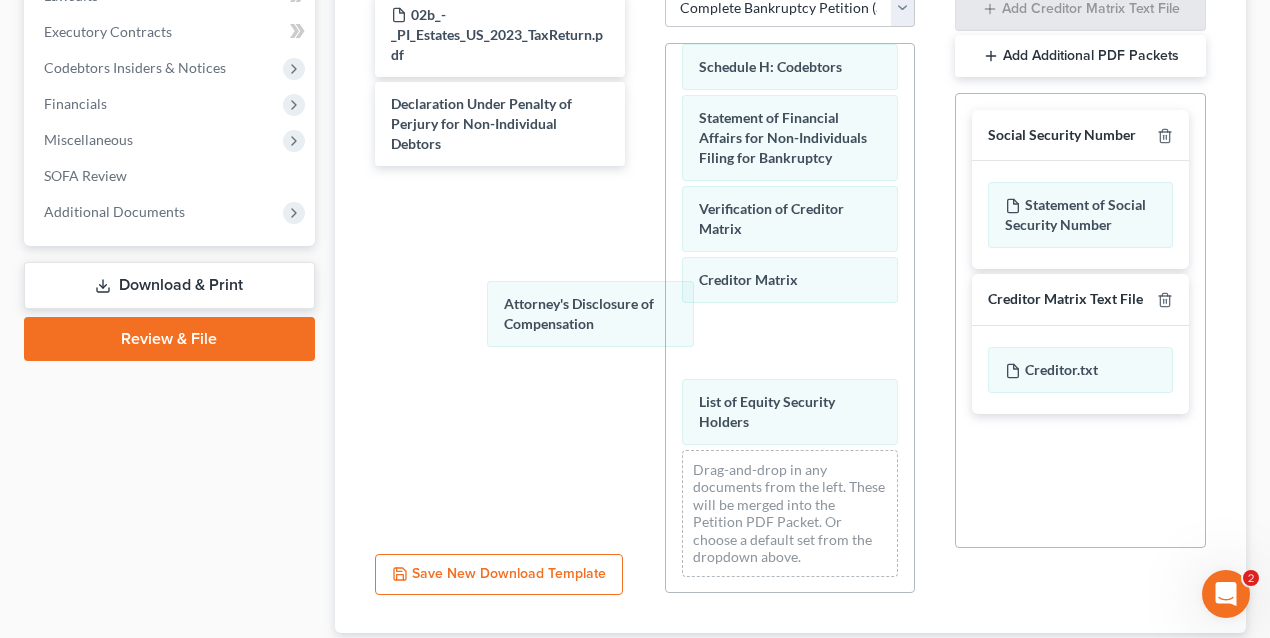 scroll, scrollTop: 554, scrollLeft: 0, axis: vertical 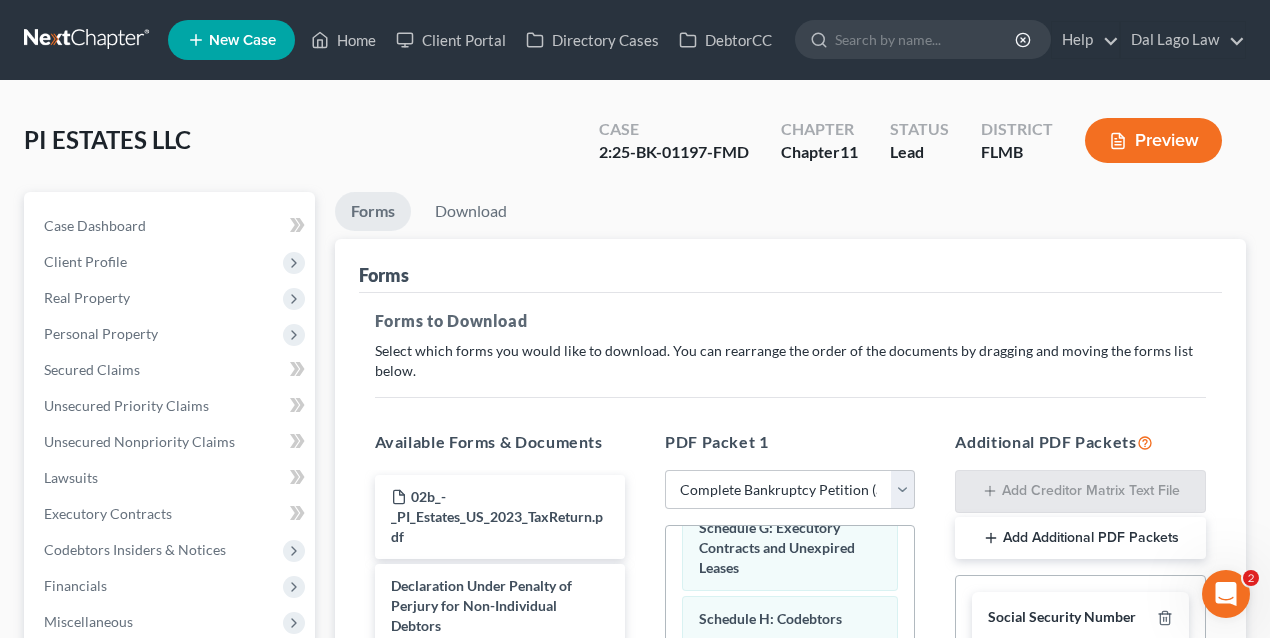 click on "Preview" at bounding box center [1153, 140] 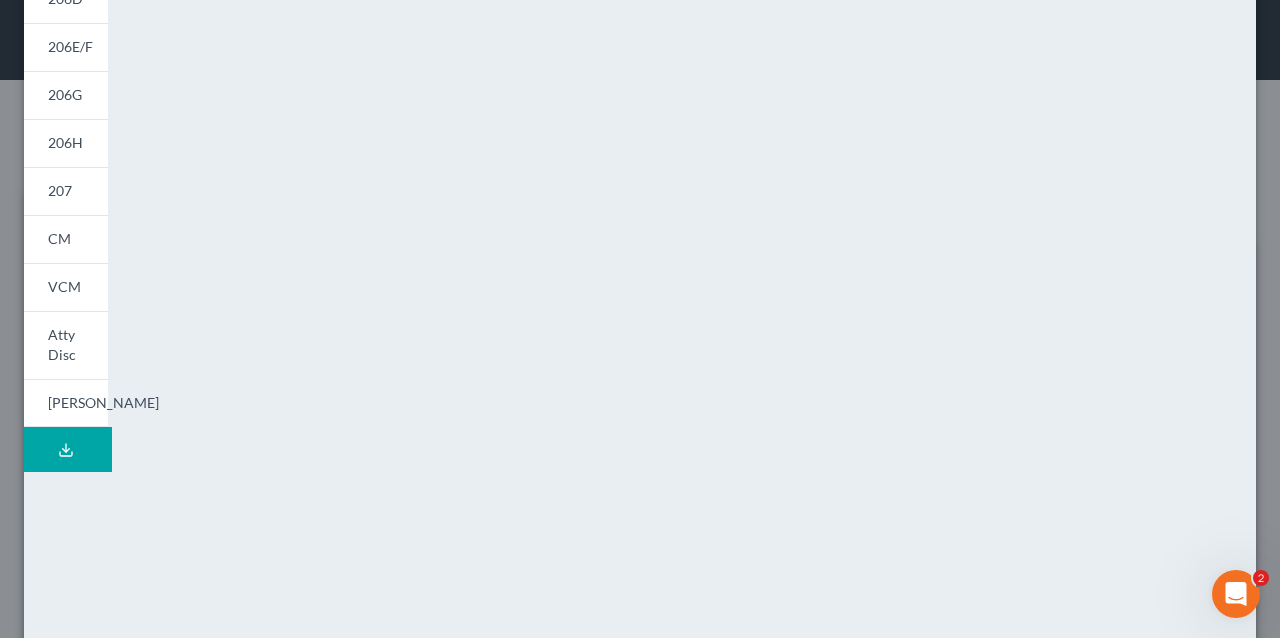 scroll, scrollTop: 0, scrollLeft: 0, axis: both 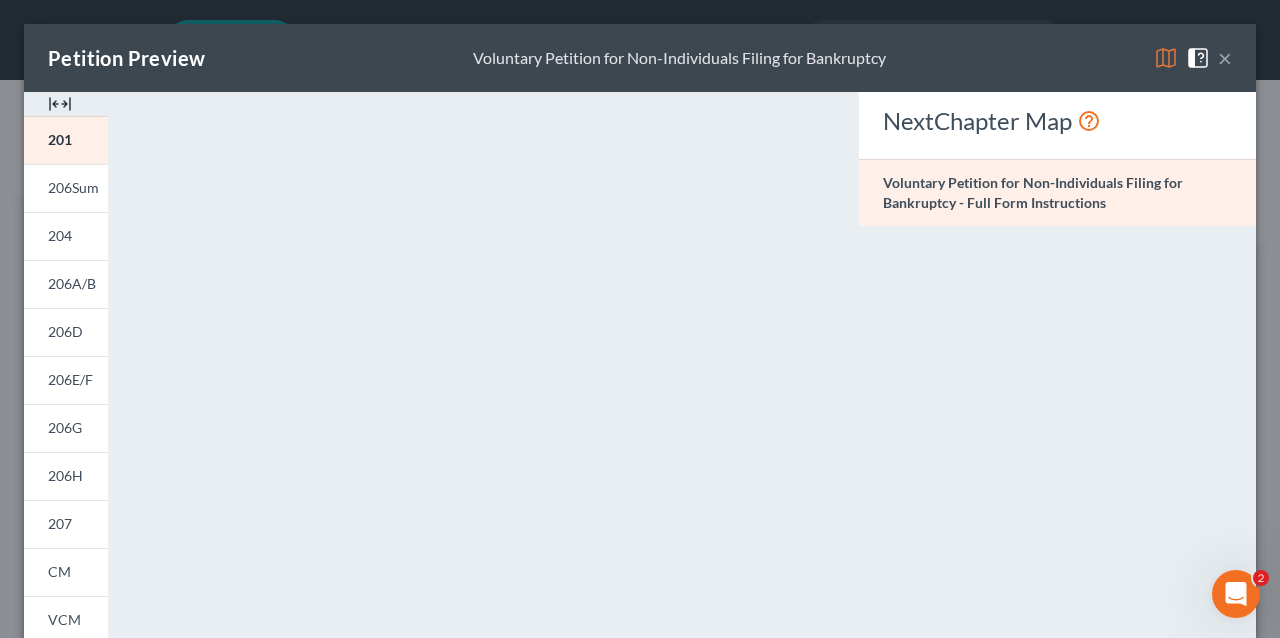 click at bounding box center (60, 104) 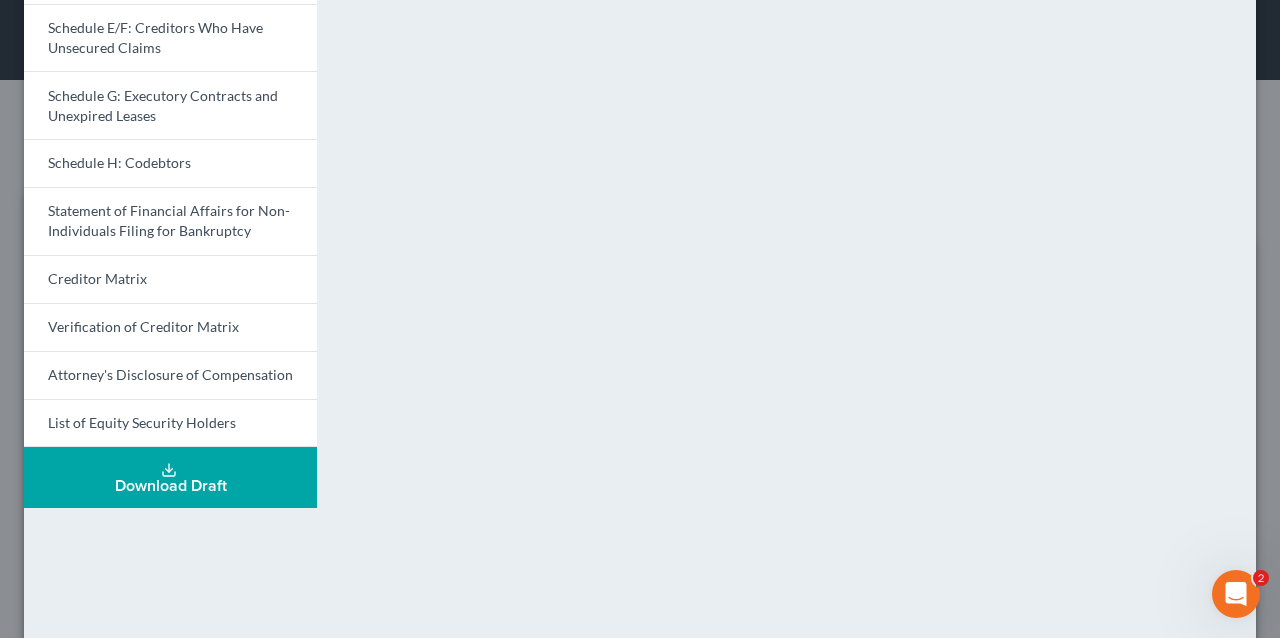 scroll, scrollTop: 490, scrollLeft: 0, axis: vertical 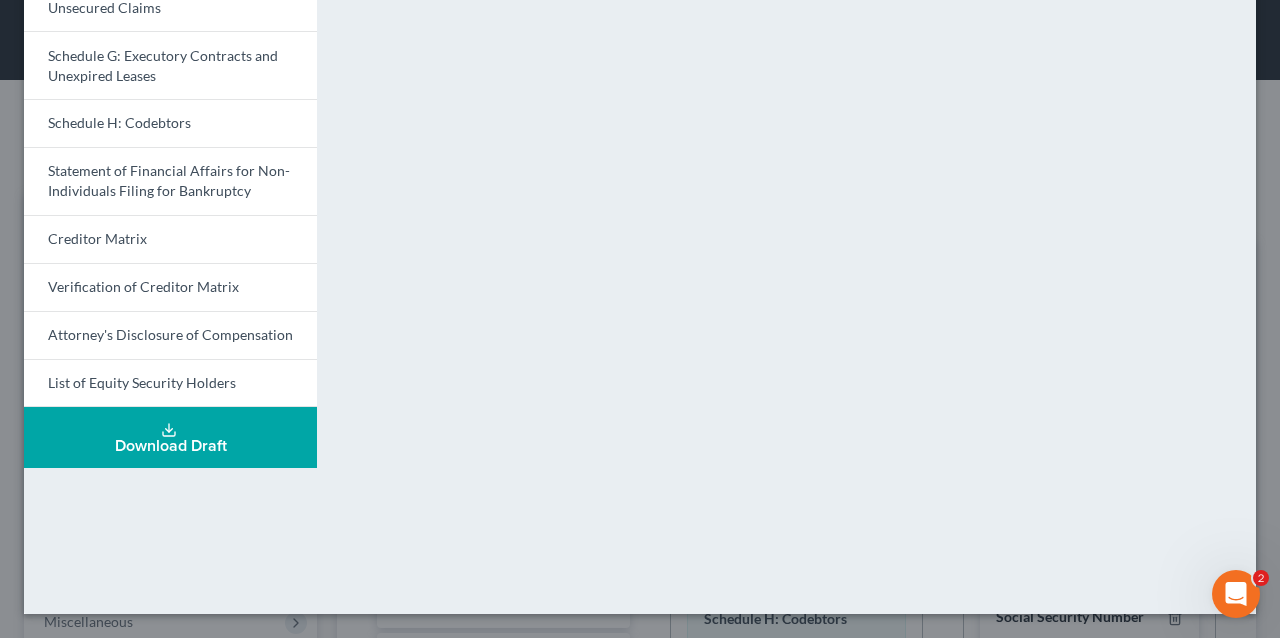 click on "Download Draft" at bounding box center (170, 437) 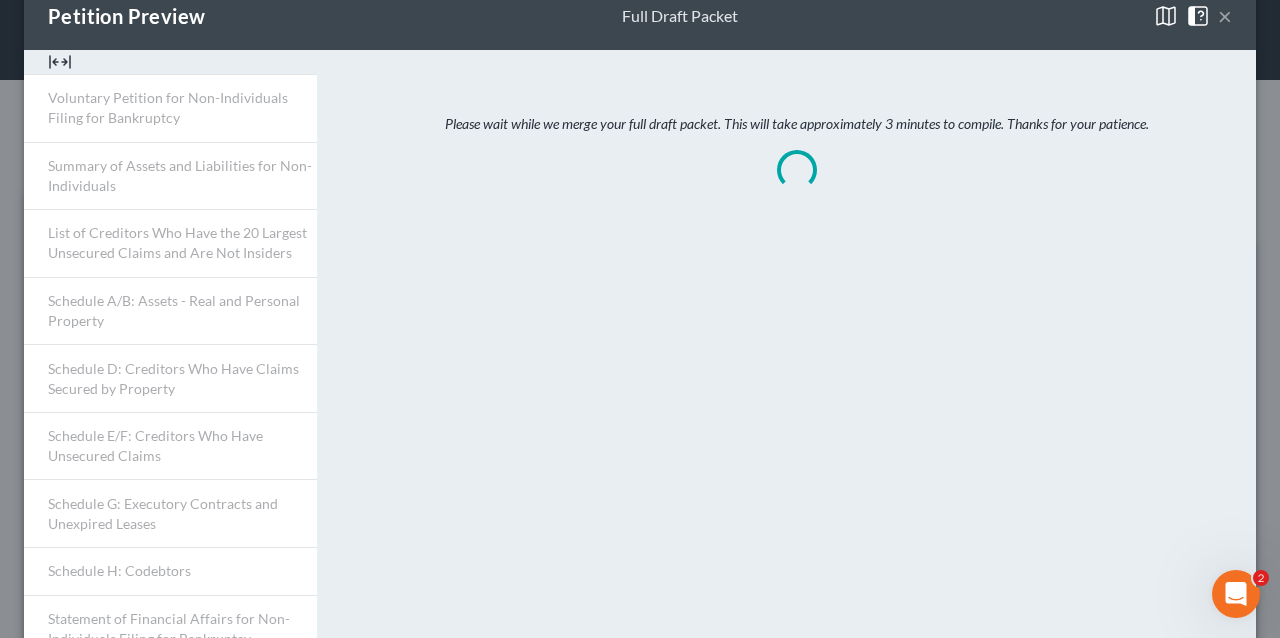 scroll, scrollTop: 0, scrollLeft: 0, axis: both 